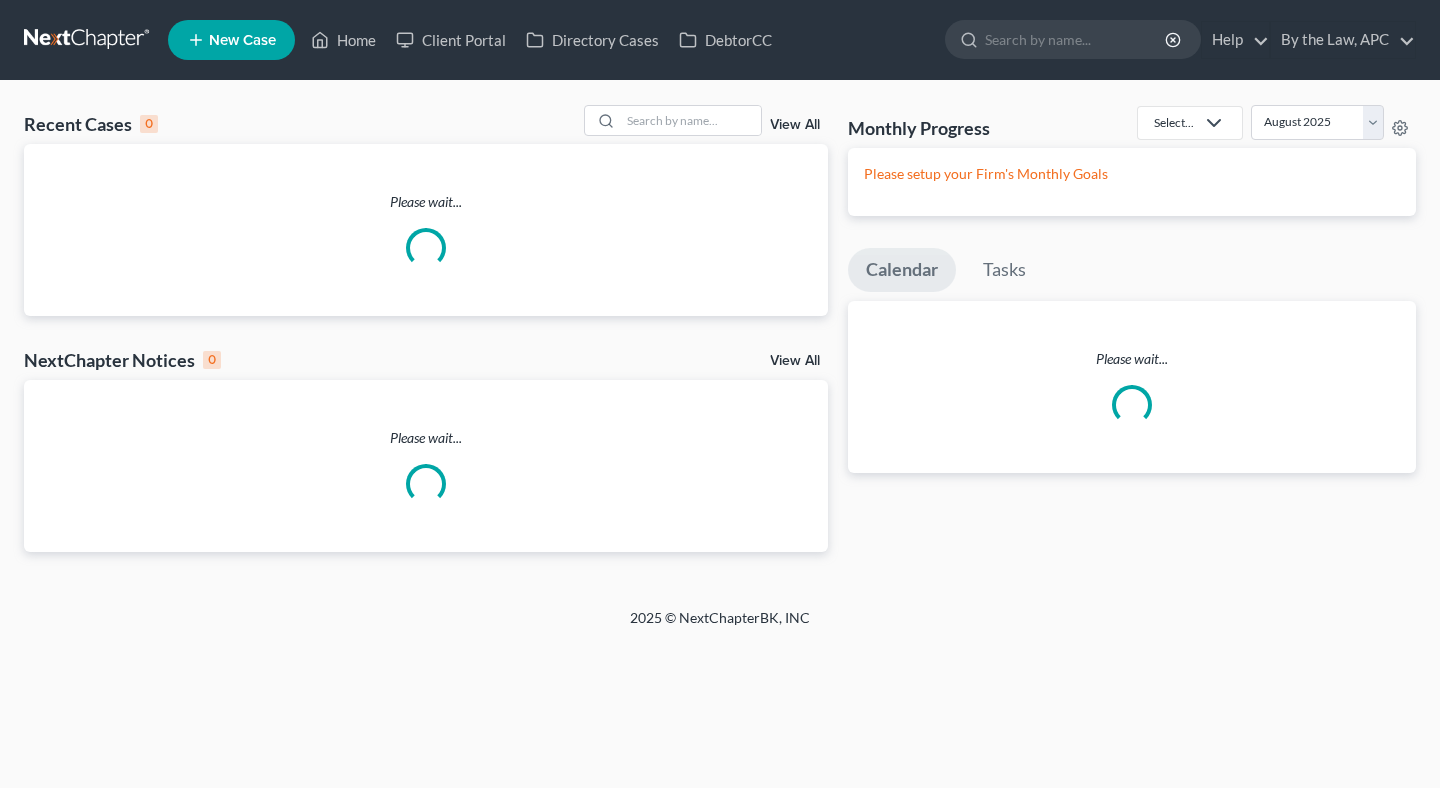 scroll, scrollTop: 0, scrollLeft: 0, axis: both 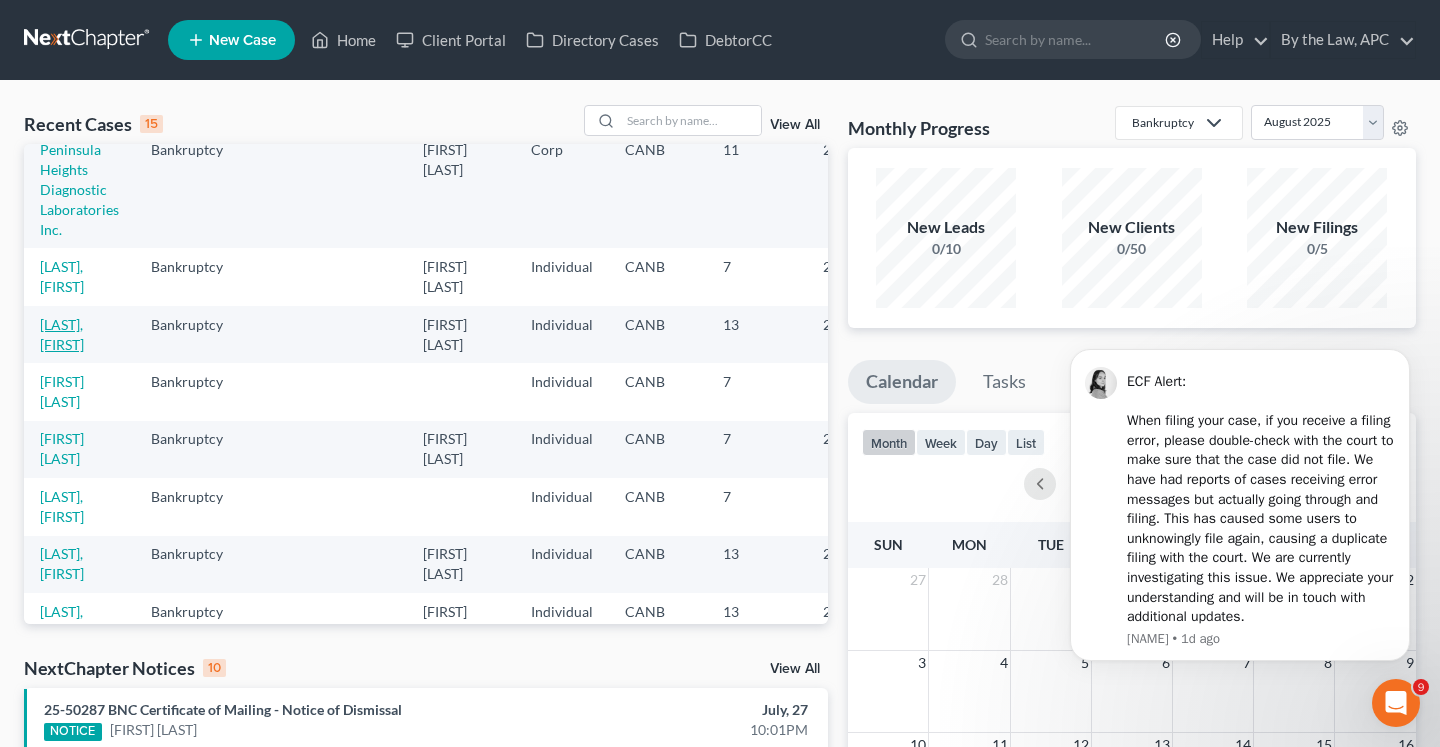 click on "[LAST], [FIRST]" at bounding box center [62, 334] 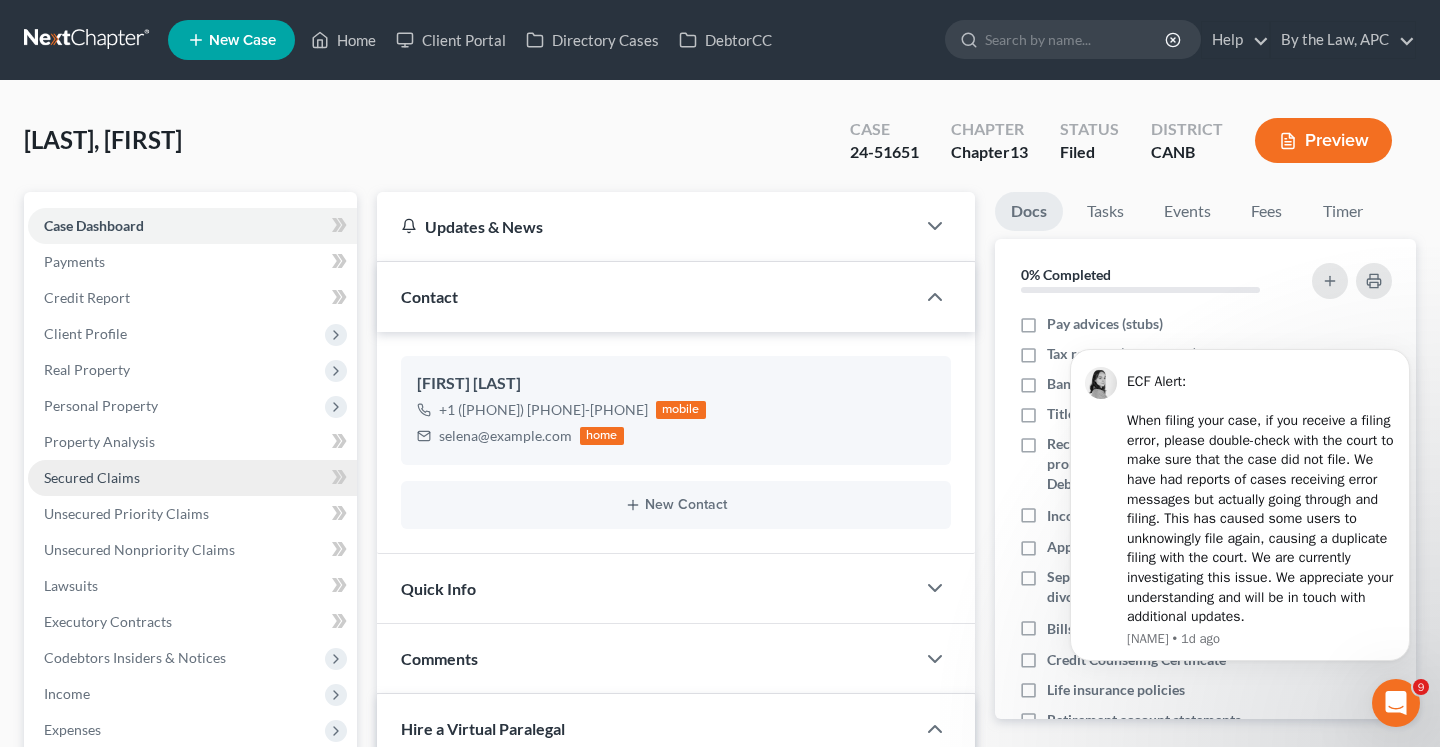 click on "Secured Claims" at bounding box center (192, 478) 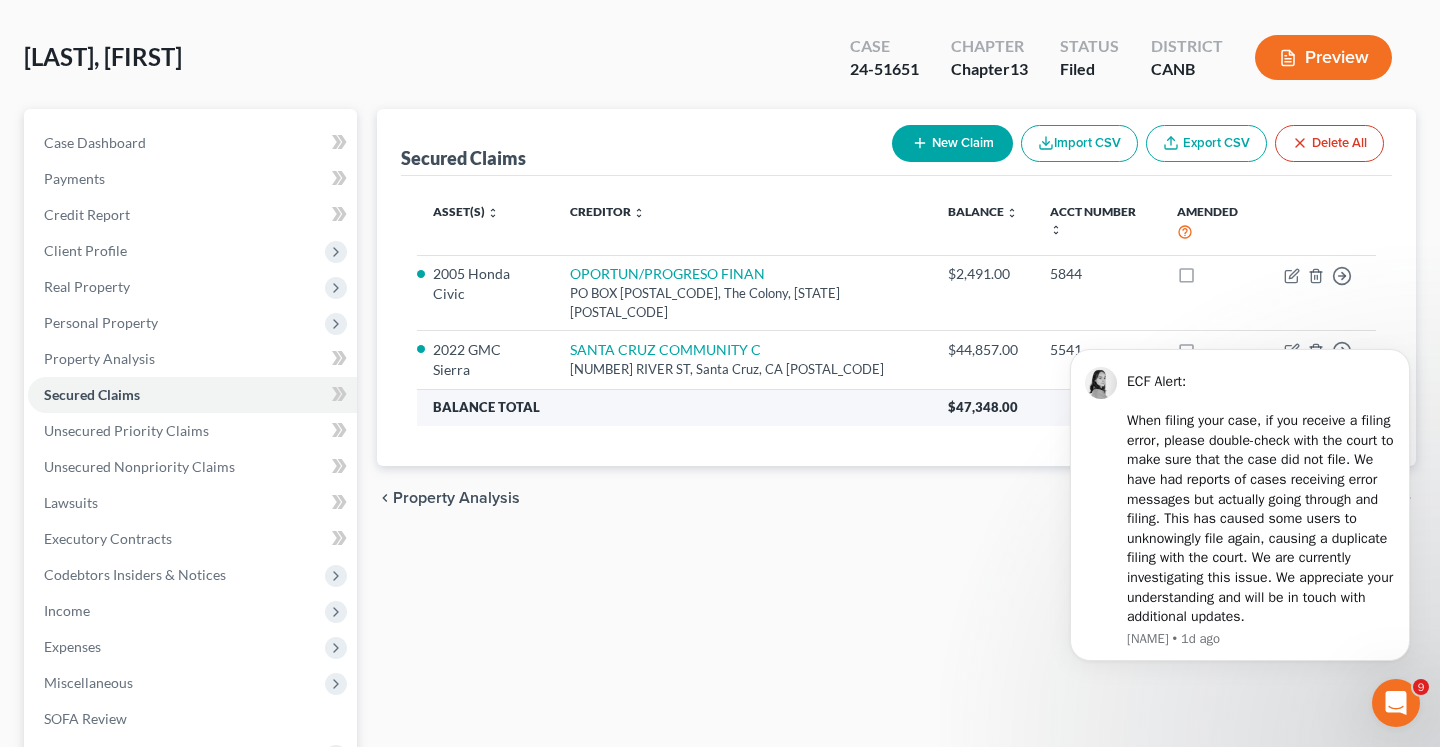 scroll, scrollTop: 121, scrollLeft: 0, axis: vertical 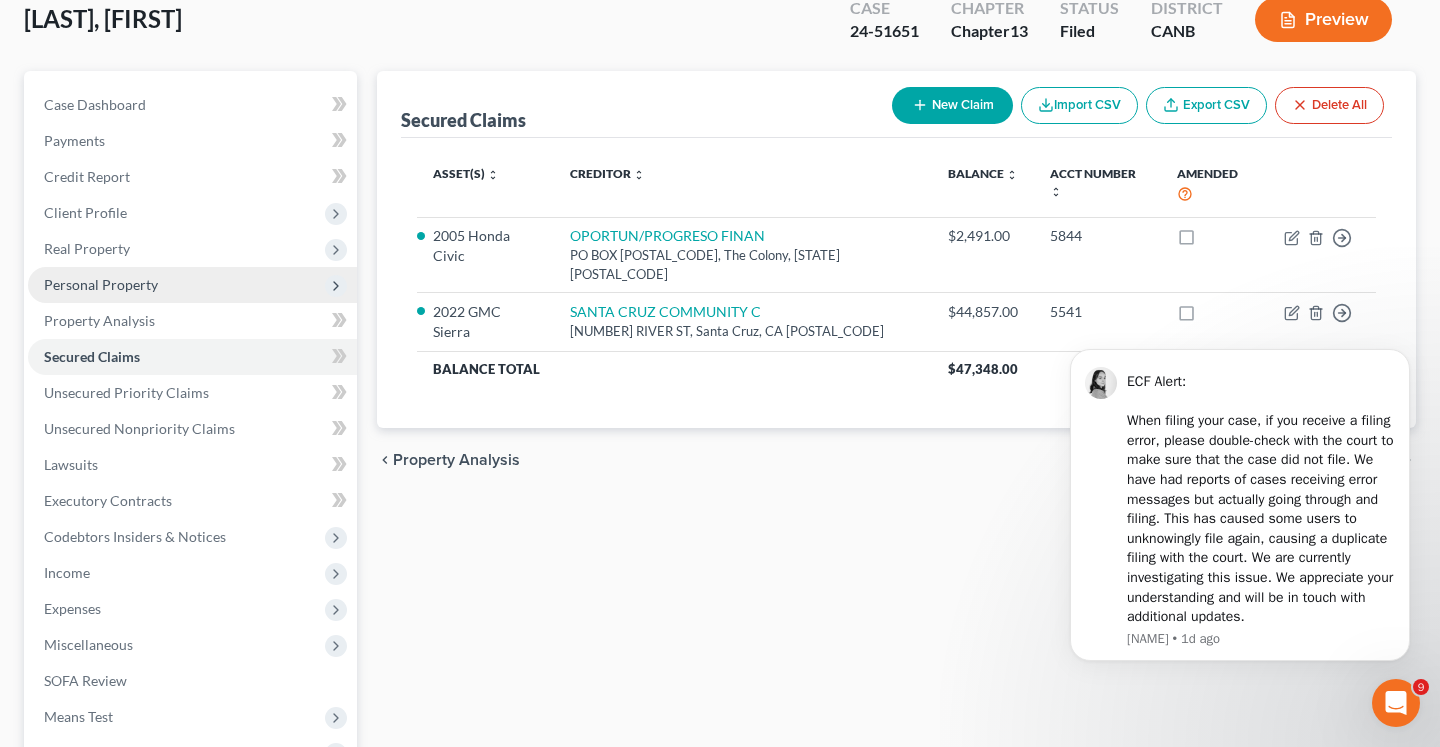 click on "Personal Property" at bounding box center [101, 284] 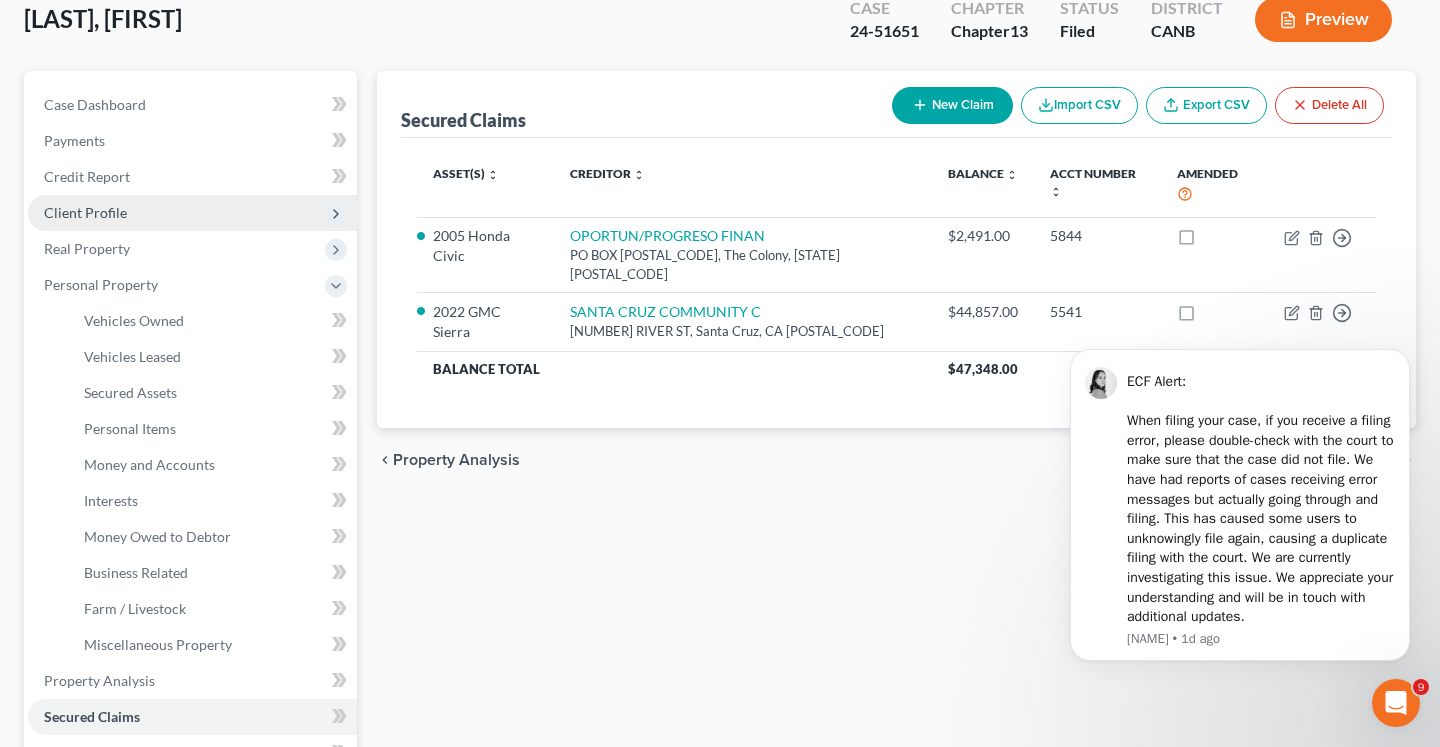 click on "Client Profile" at bounding box center (192, 213) 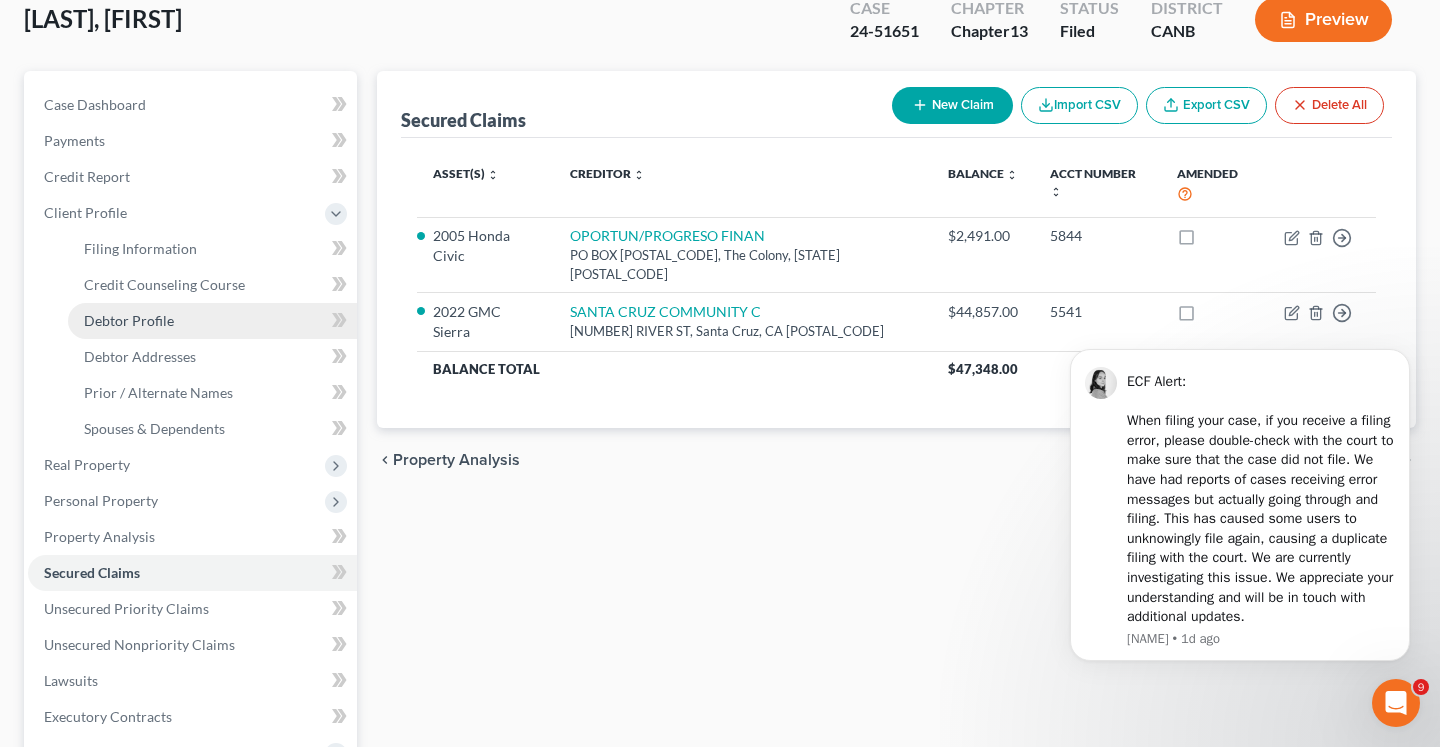 click on "Debtor Profile" at bounding box center (129, 320) 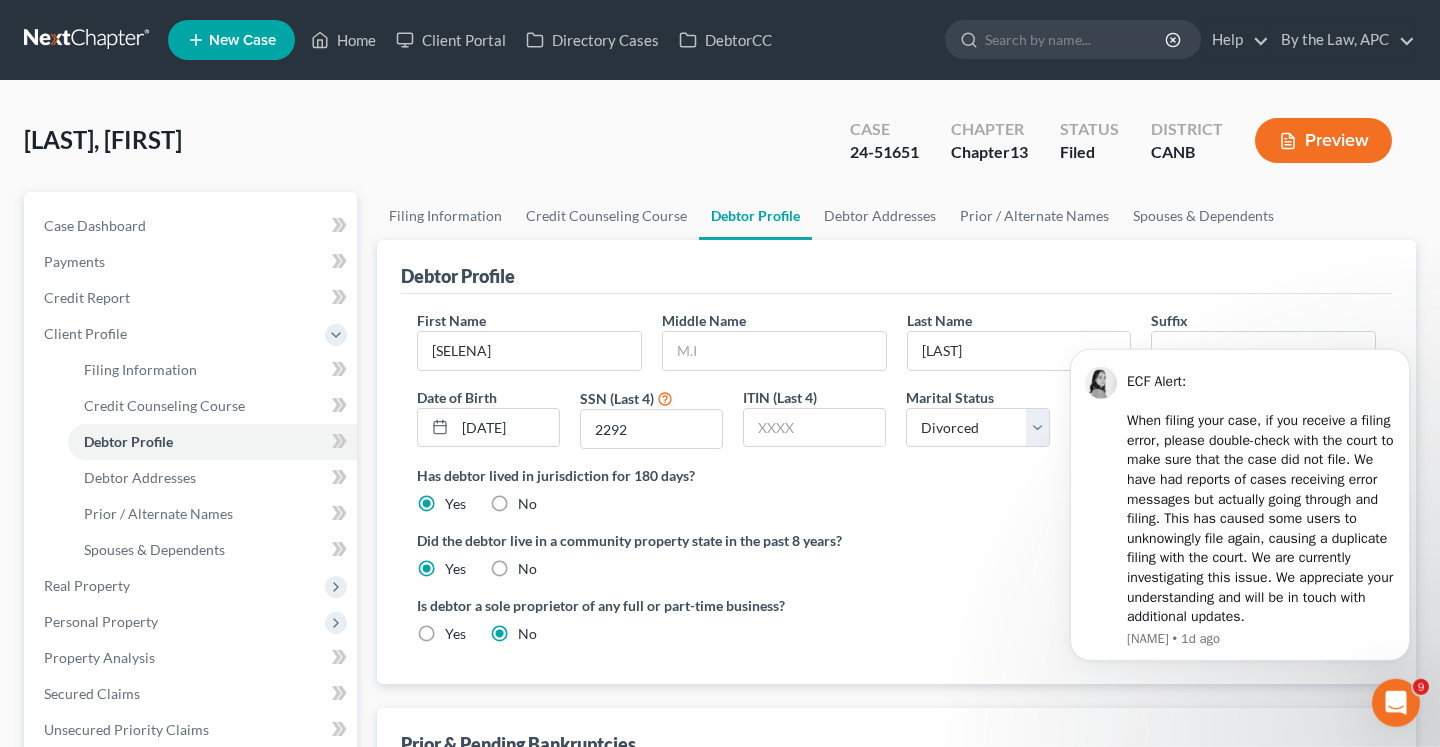 scroll, scrollTop: 0, scrollLeft: 0, axis: both 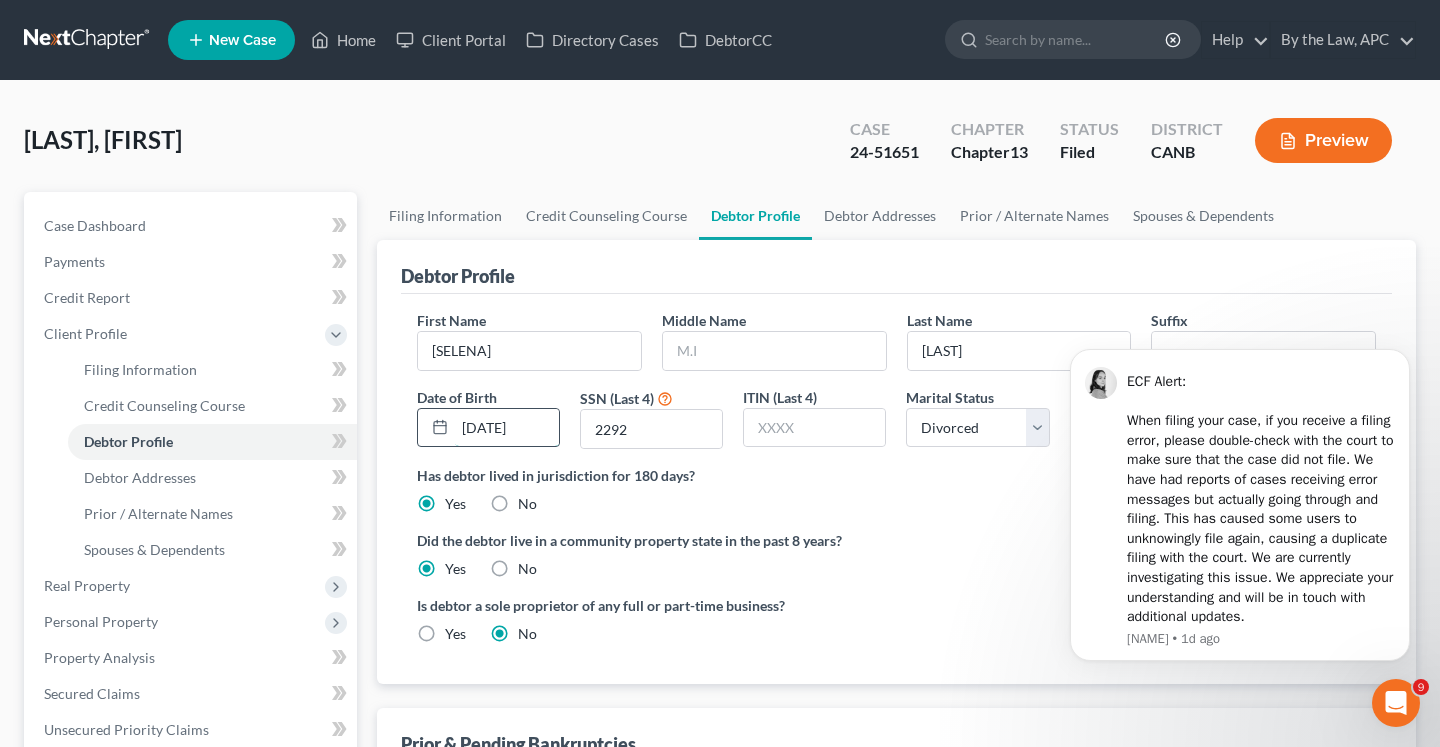 click on "[DATE]" at bounding box center [507, 428] 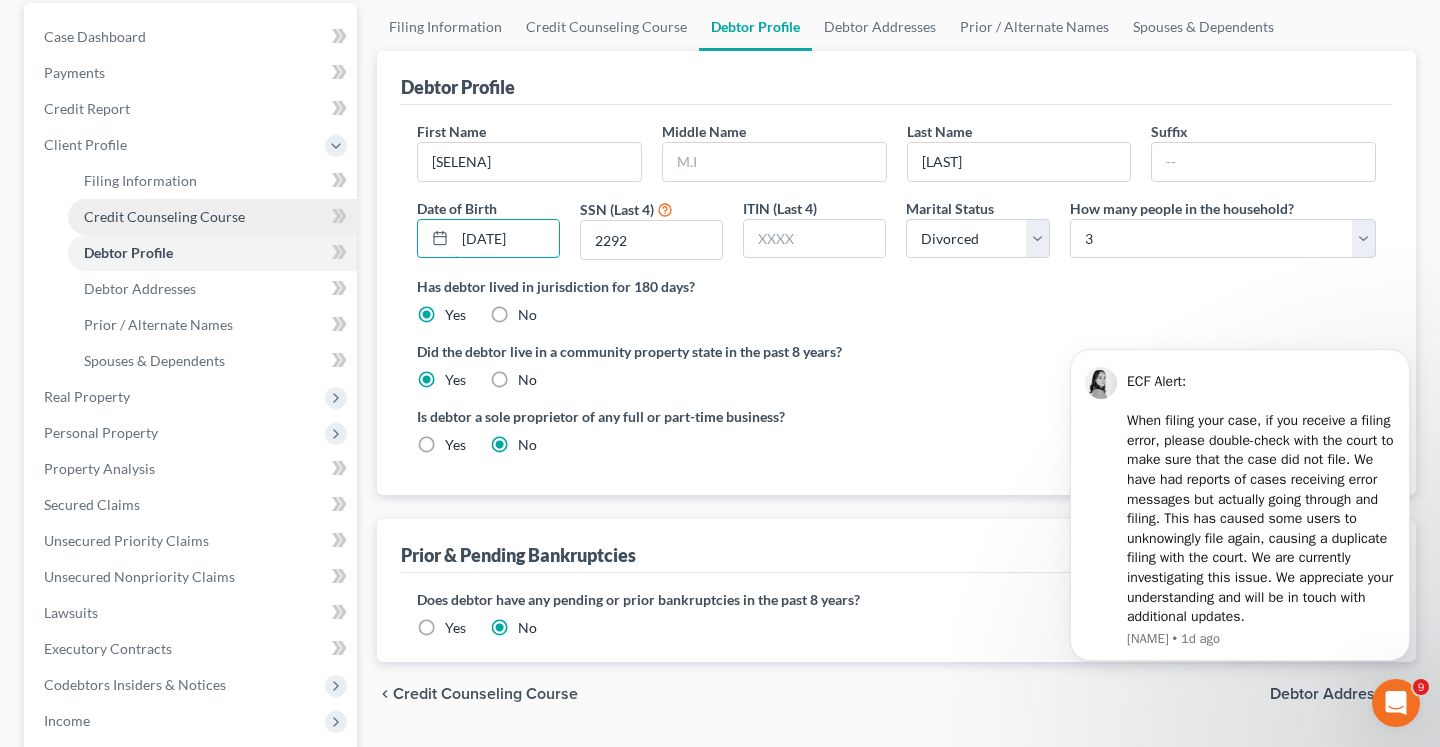 scroll, scrollTop: 555, scrollLeft: 0, axis: vertical 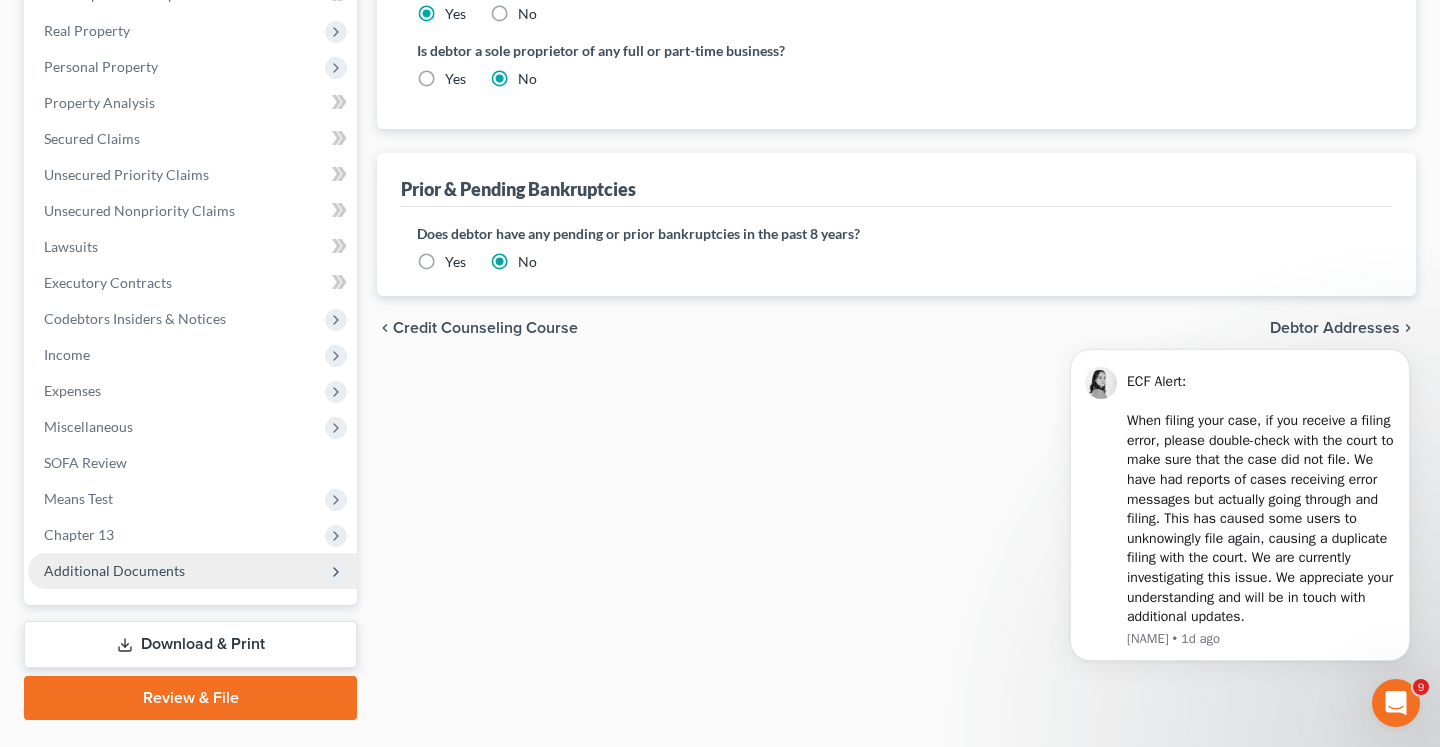 click on "Additional Documents" at bounding box center [114, 570] 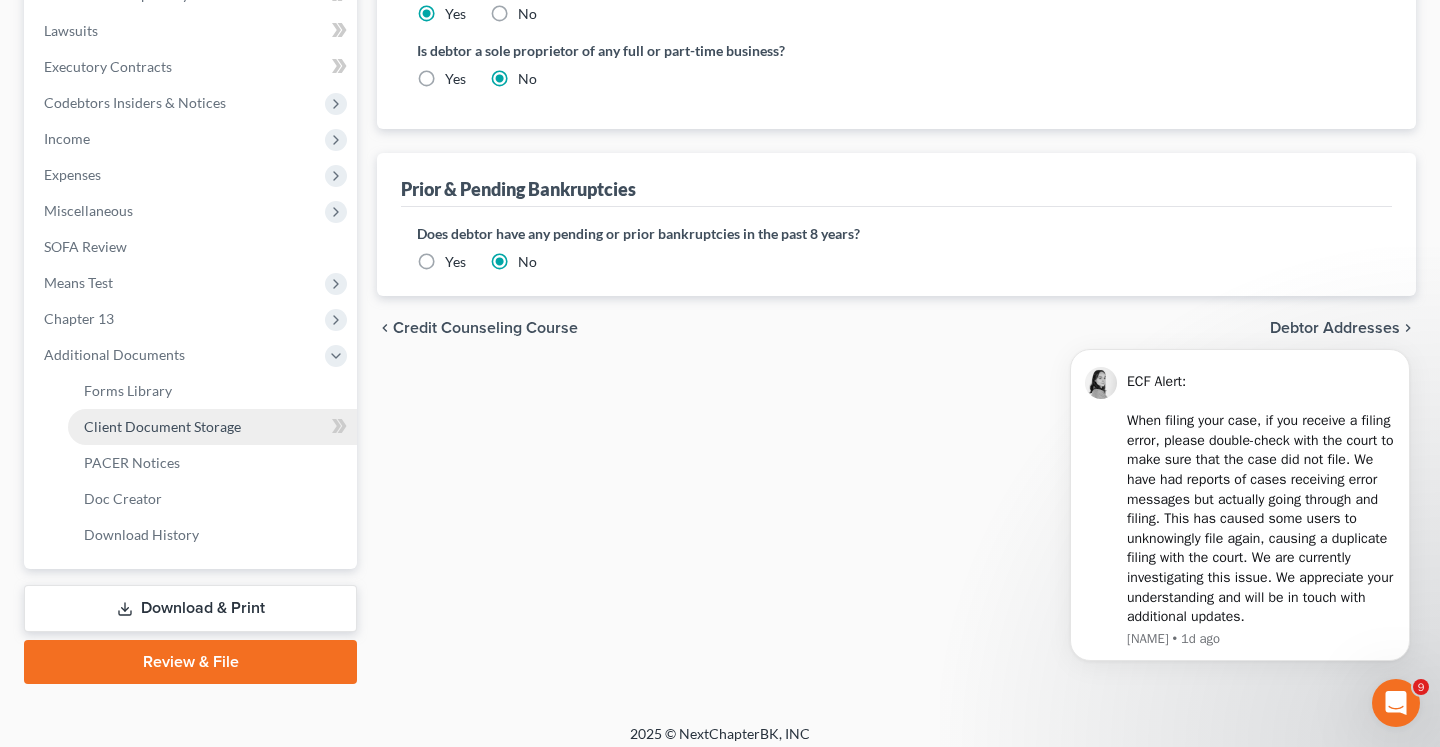 click on "Client Document Storage" at bounding box center (162, 426) 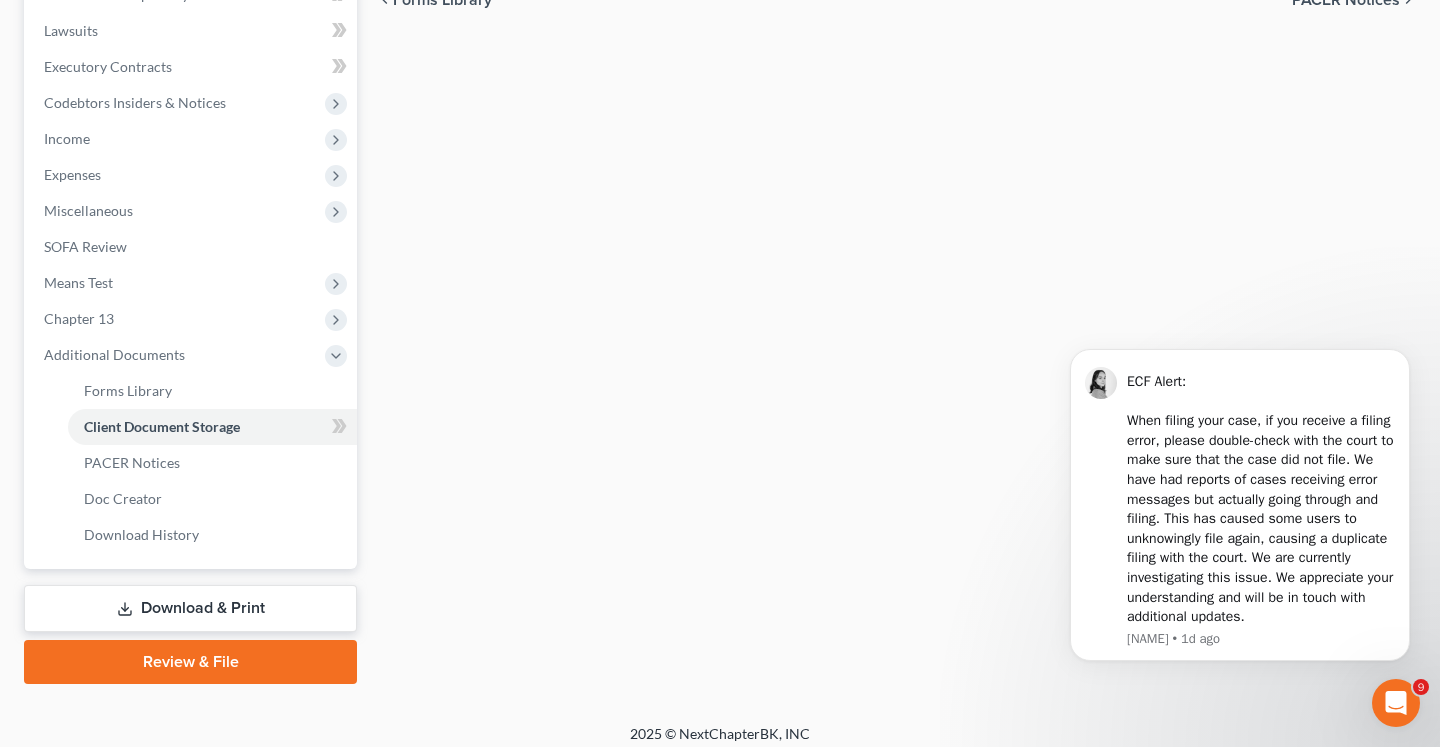 select on "0" 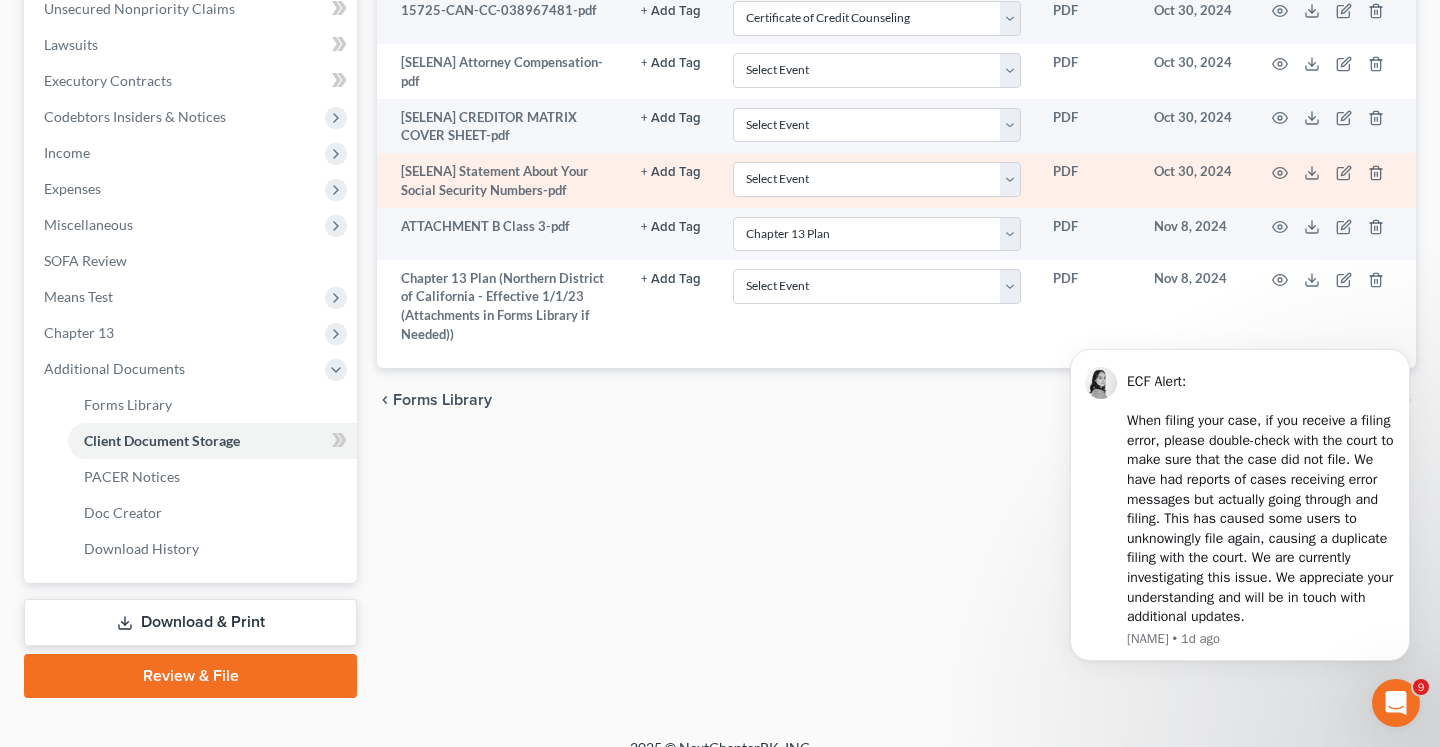 scroll, scrollTop: 540, scrollLeft: 0, axis: vertical 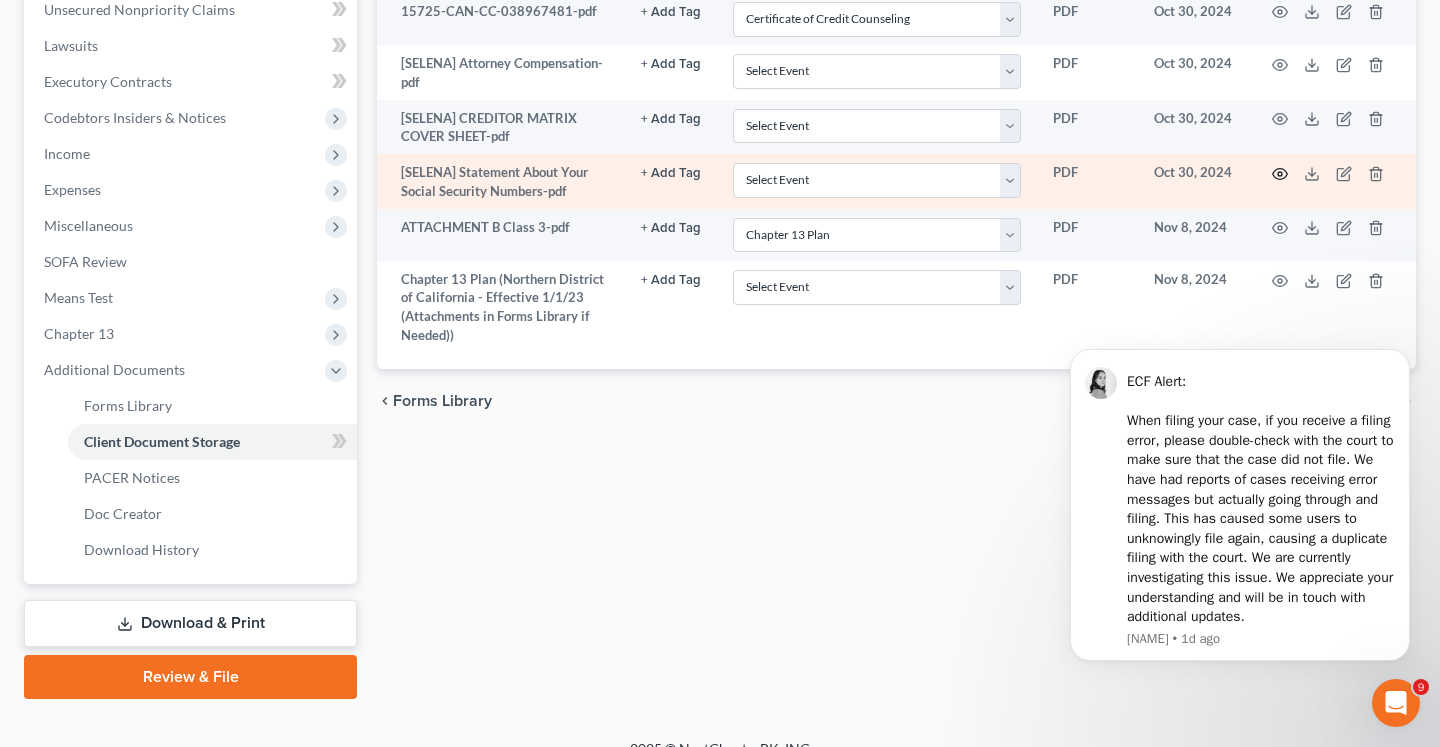 click 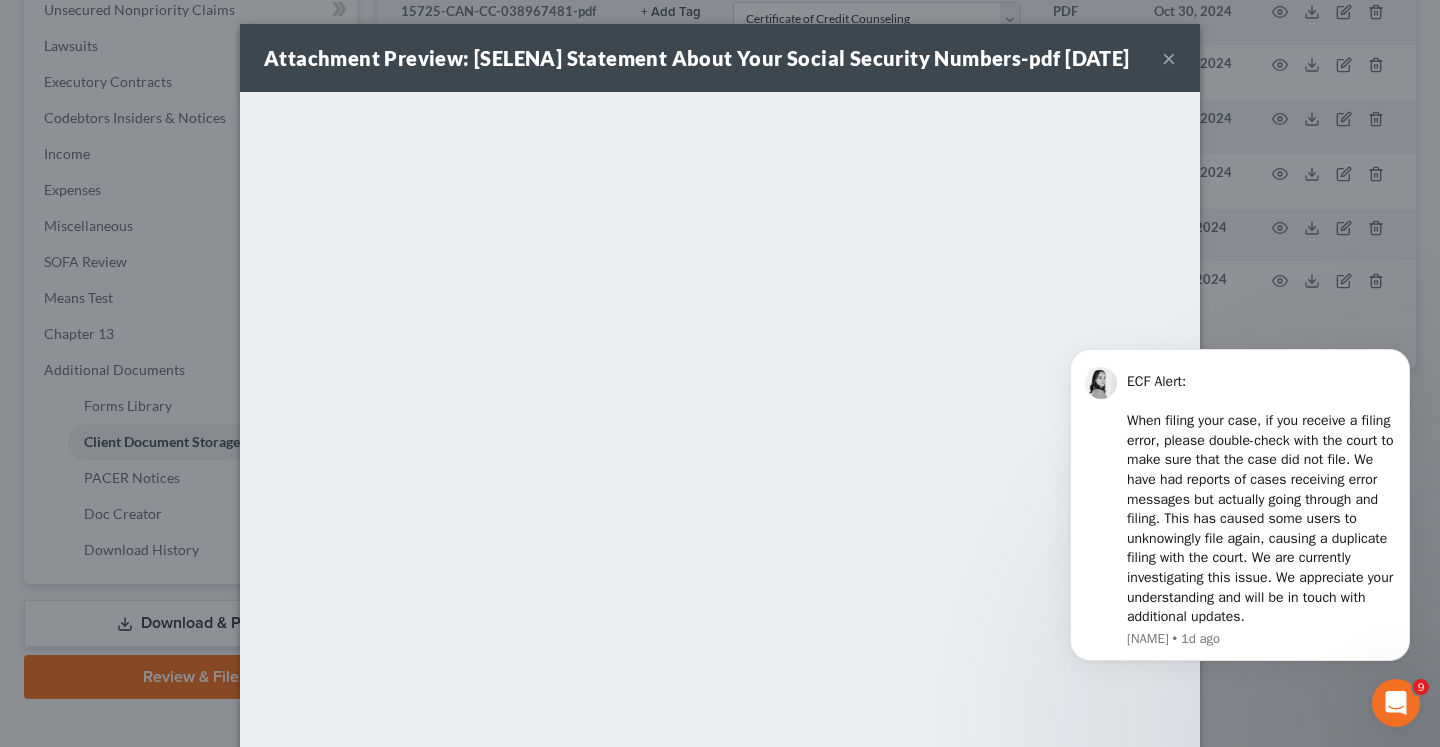 click on "×" at bounding box center [1169, 58] 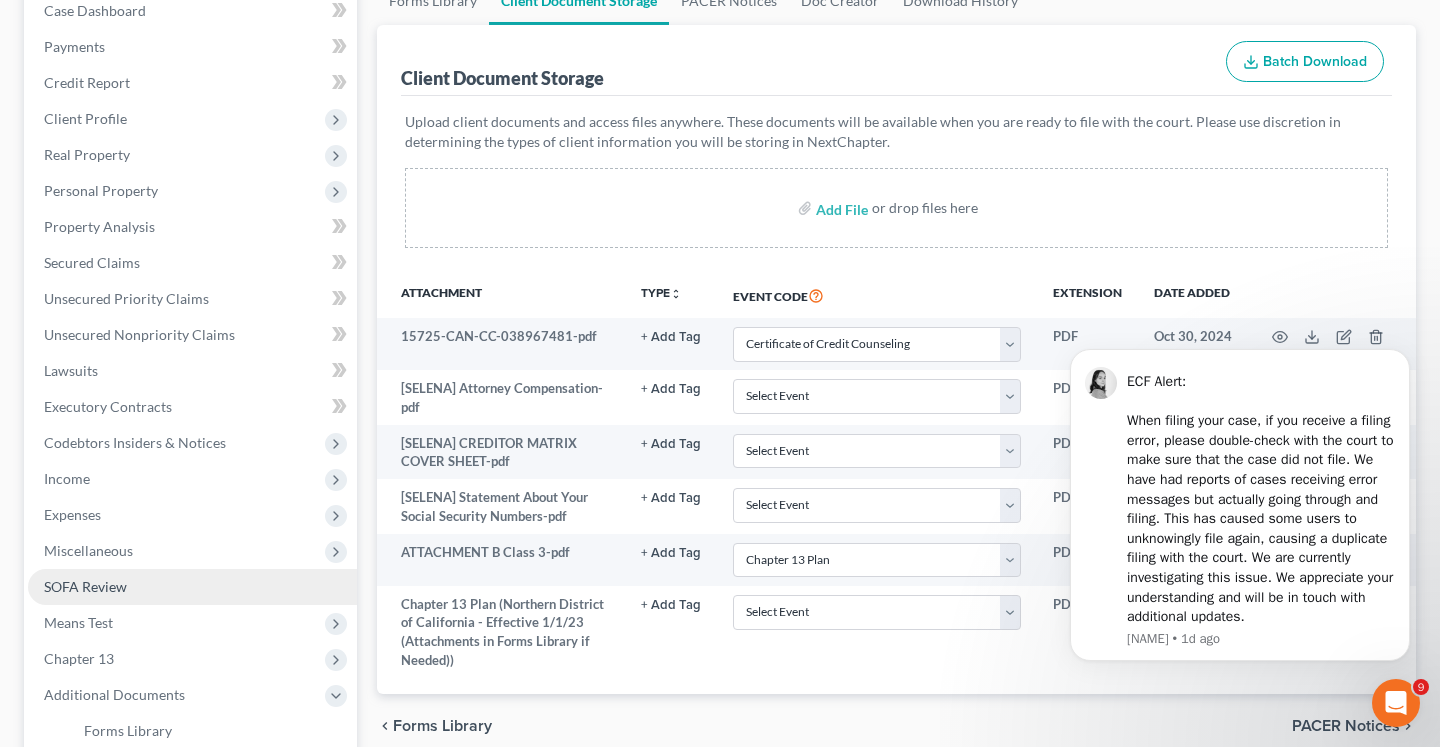 scroll, scrollTop: 0, scrollLeft: 0, axis: both 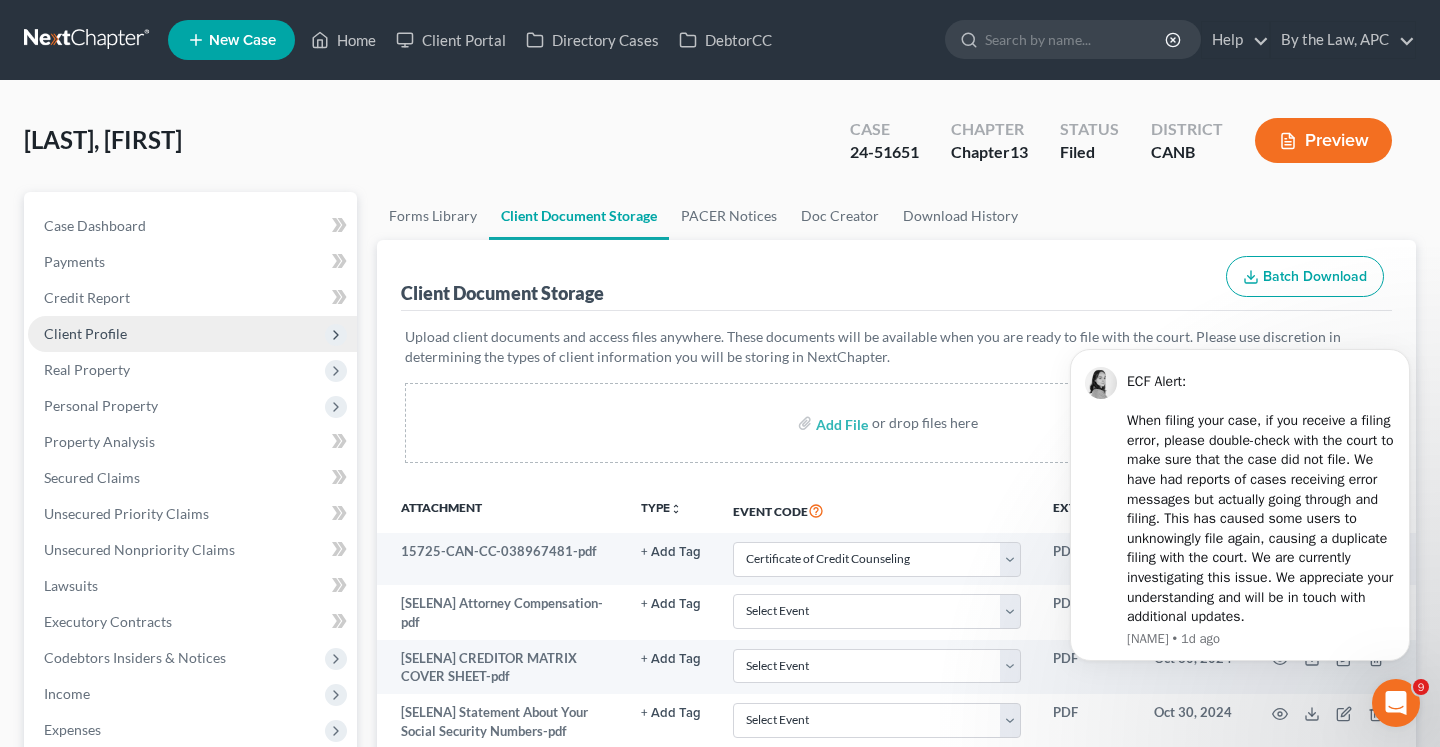 click on "Client Profile" at bounding box center (192, 334) 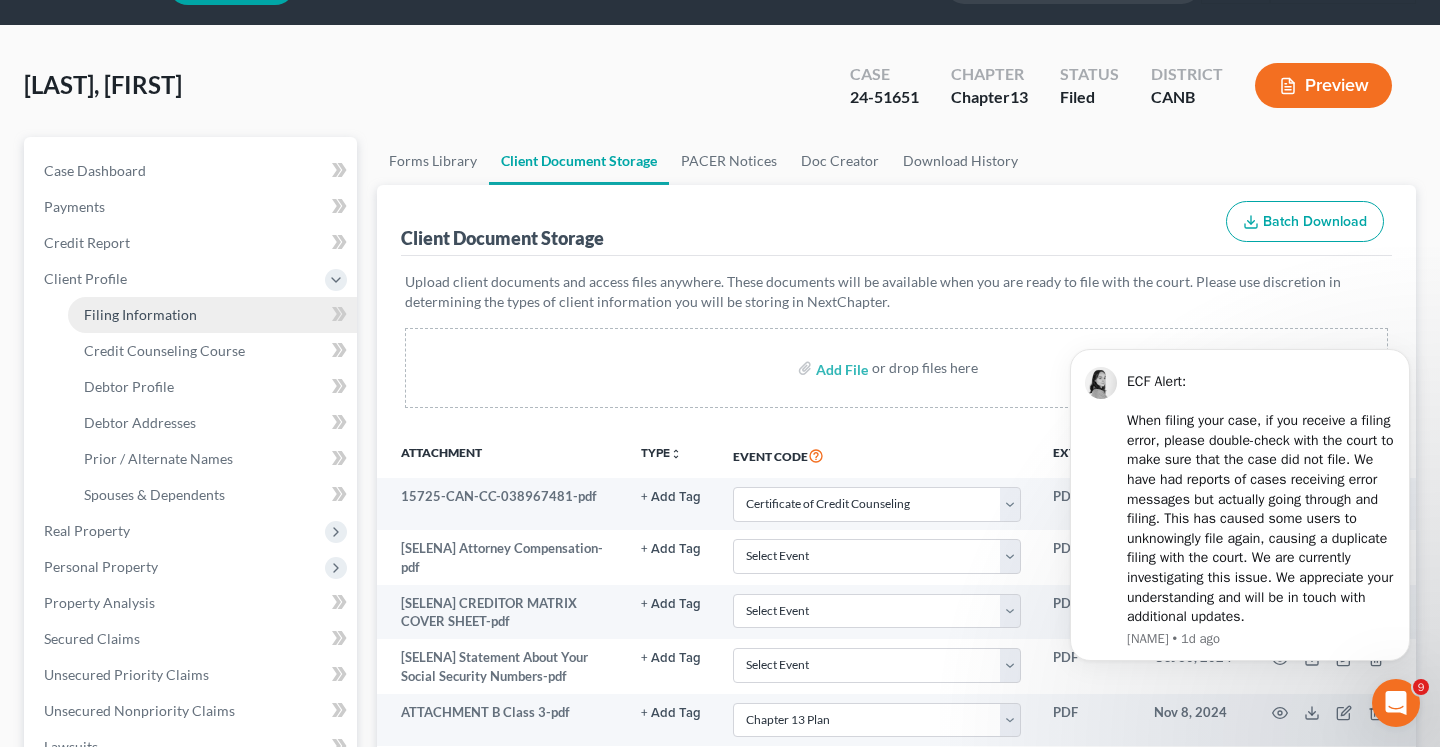 click on "Filing Information" at bounding box center (212, 315) 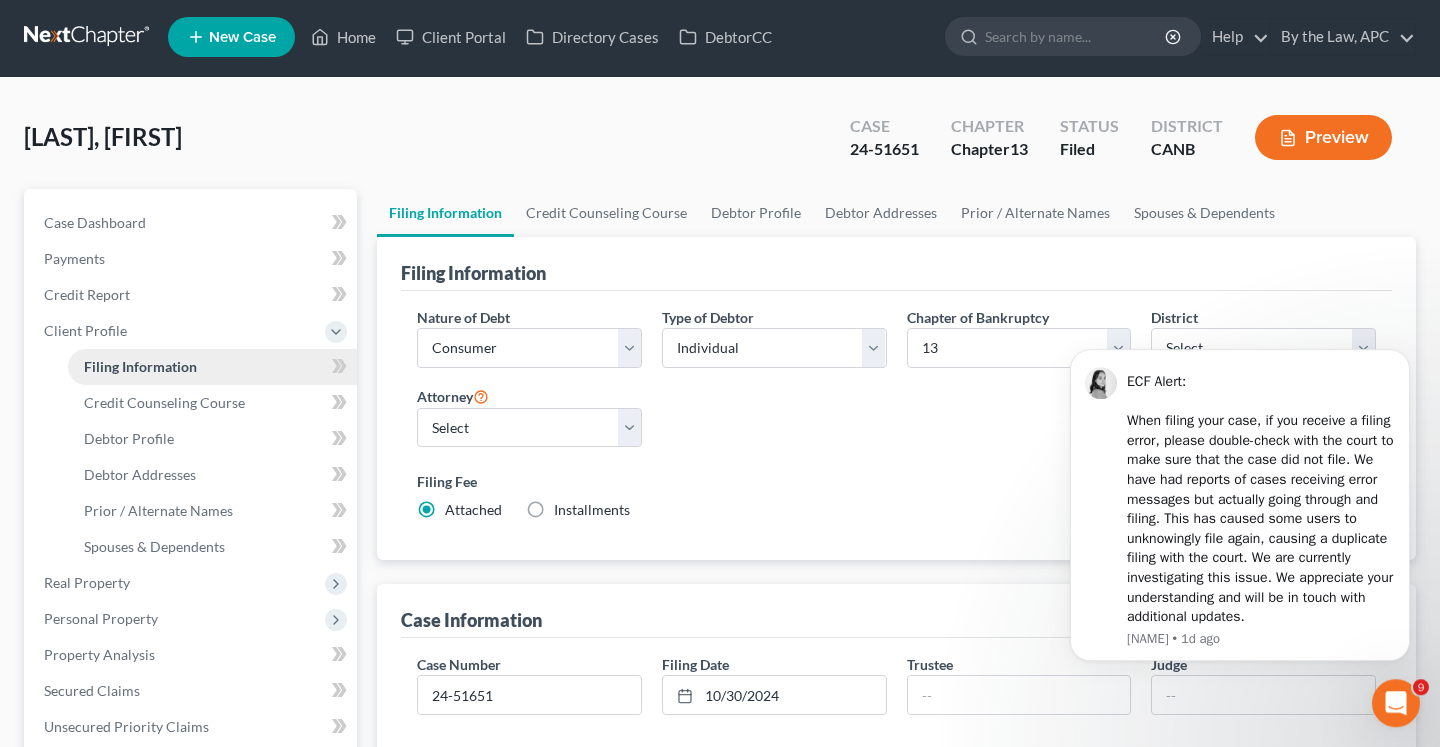 scroll, scrollTop: 0, scrollLeft: 0, axis: both 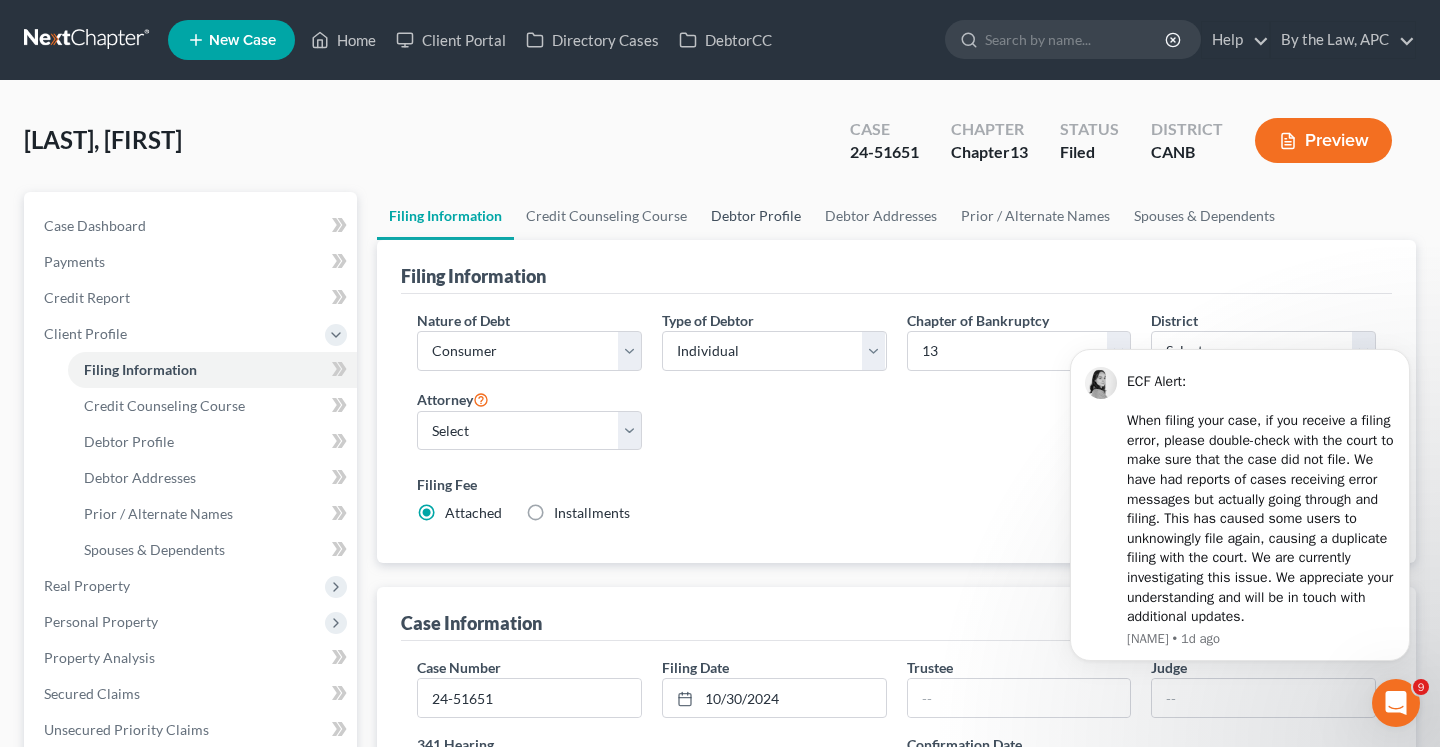 click on "Debtor Profile" at bounding box center [756, 216] 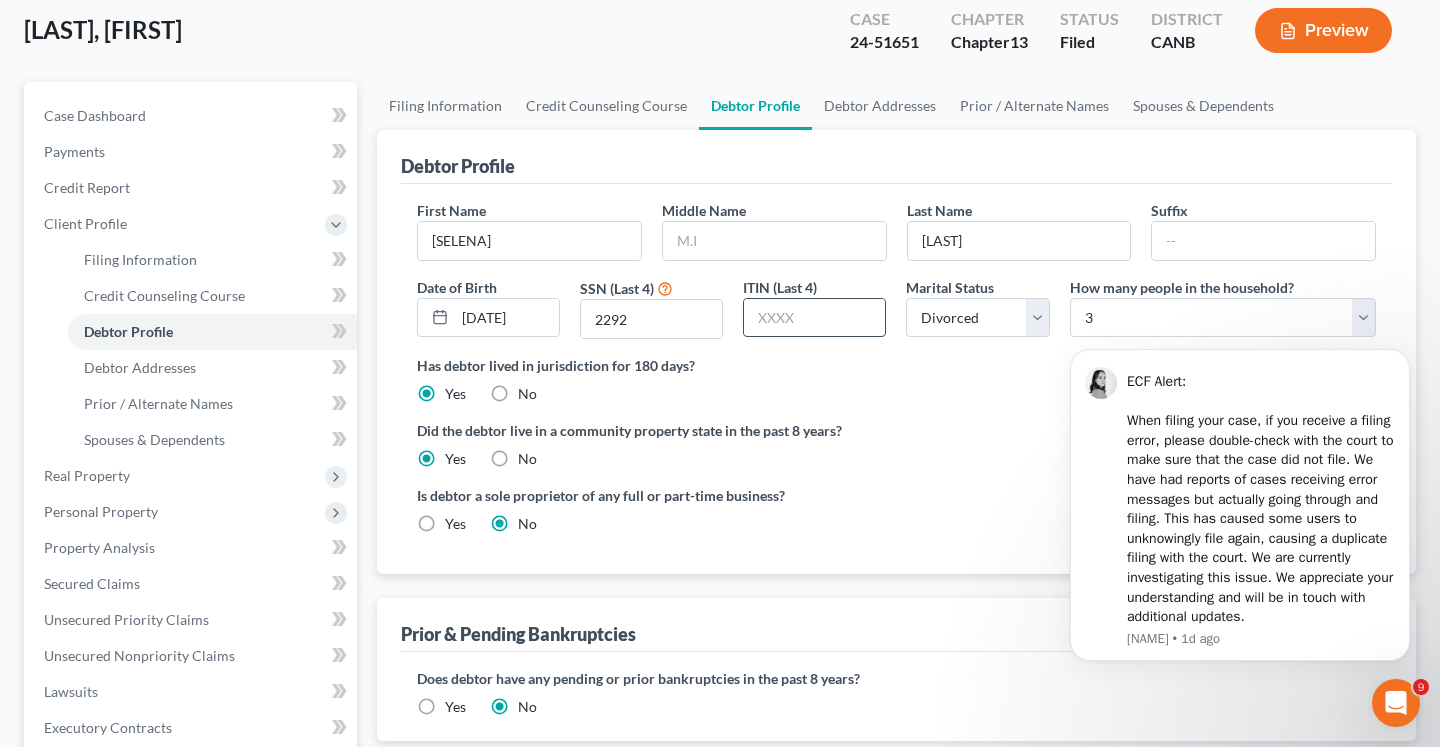 scroll, scrollTop: 218, scrollLeft: 0, axis: vertical 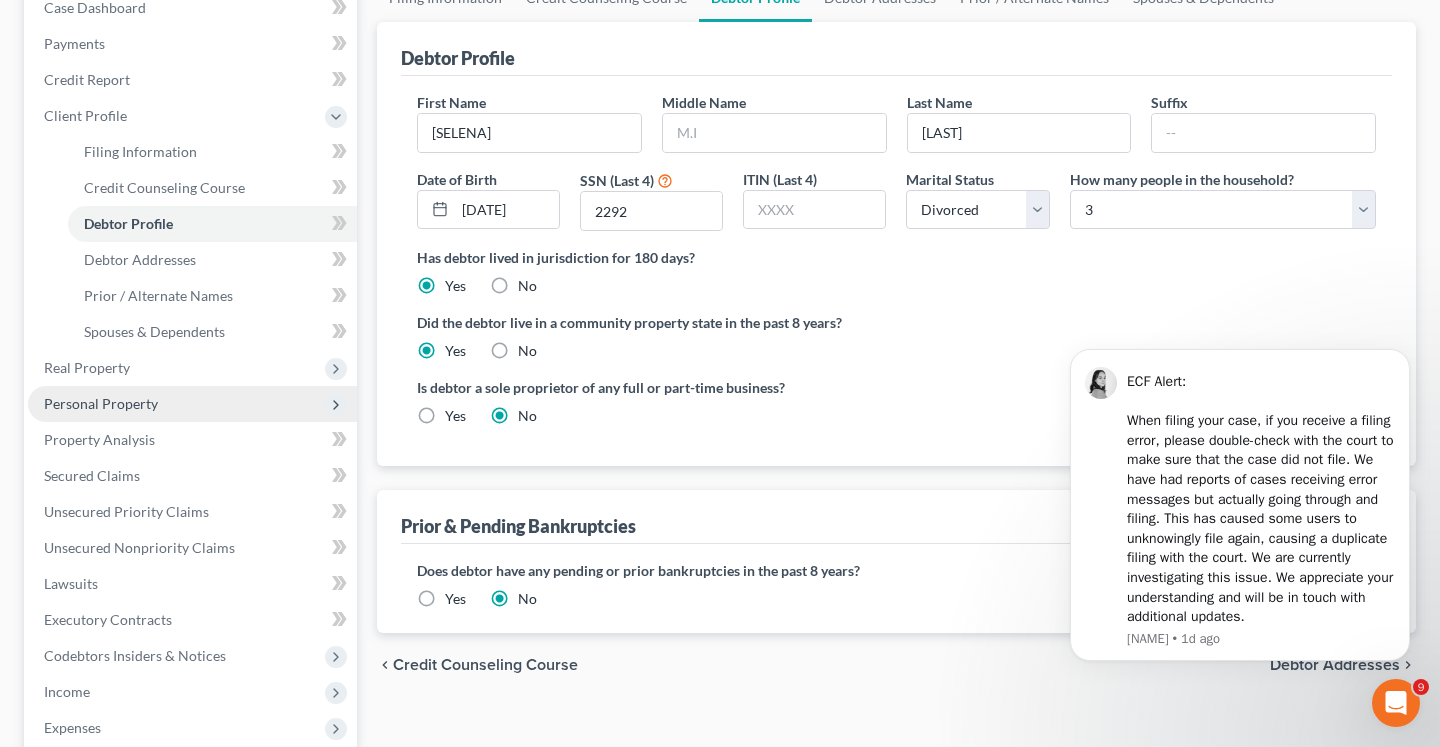 click on "Personal Property" at bounding box center [101, 403] 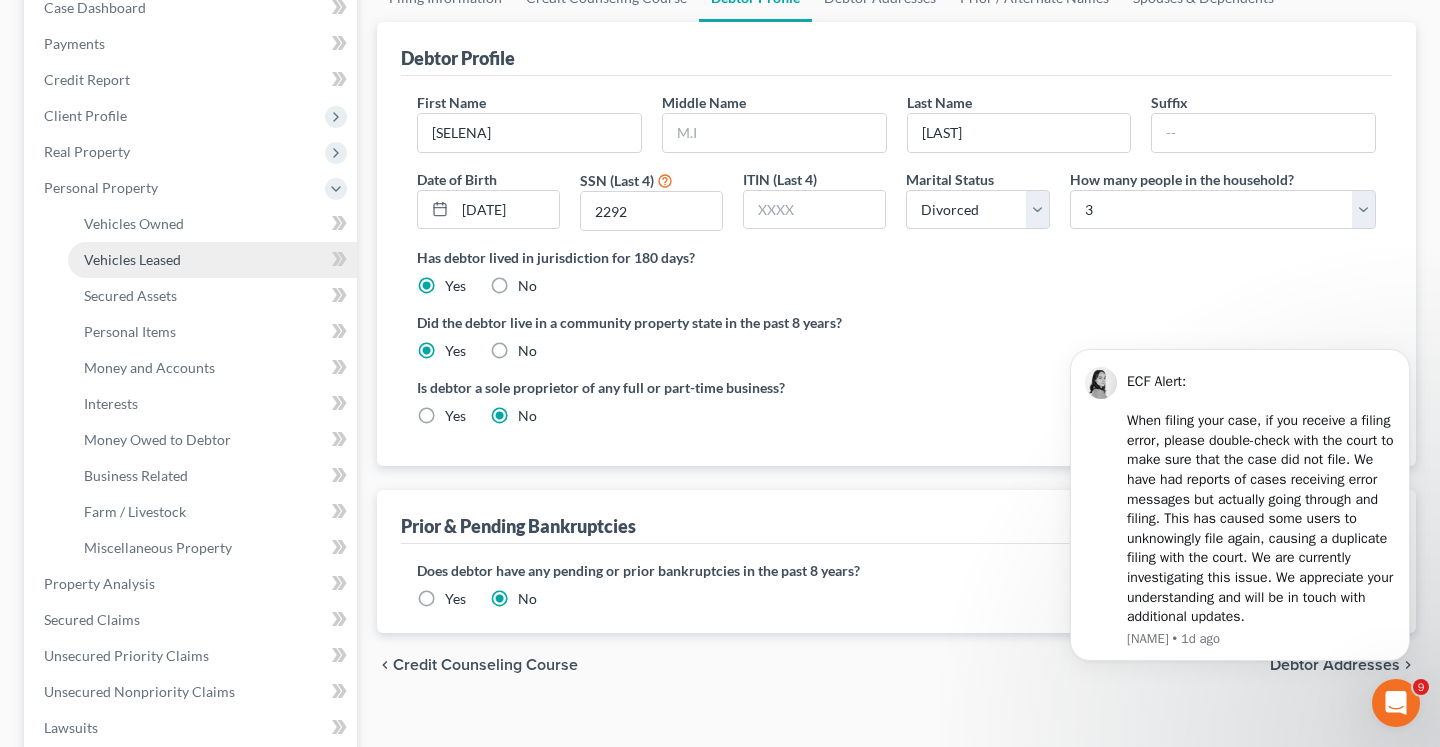 scroll, scrollTop: 0, scrollLeft: 0, axis: both 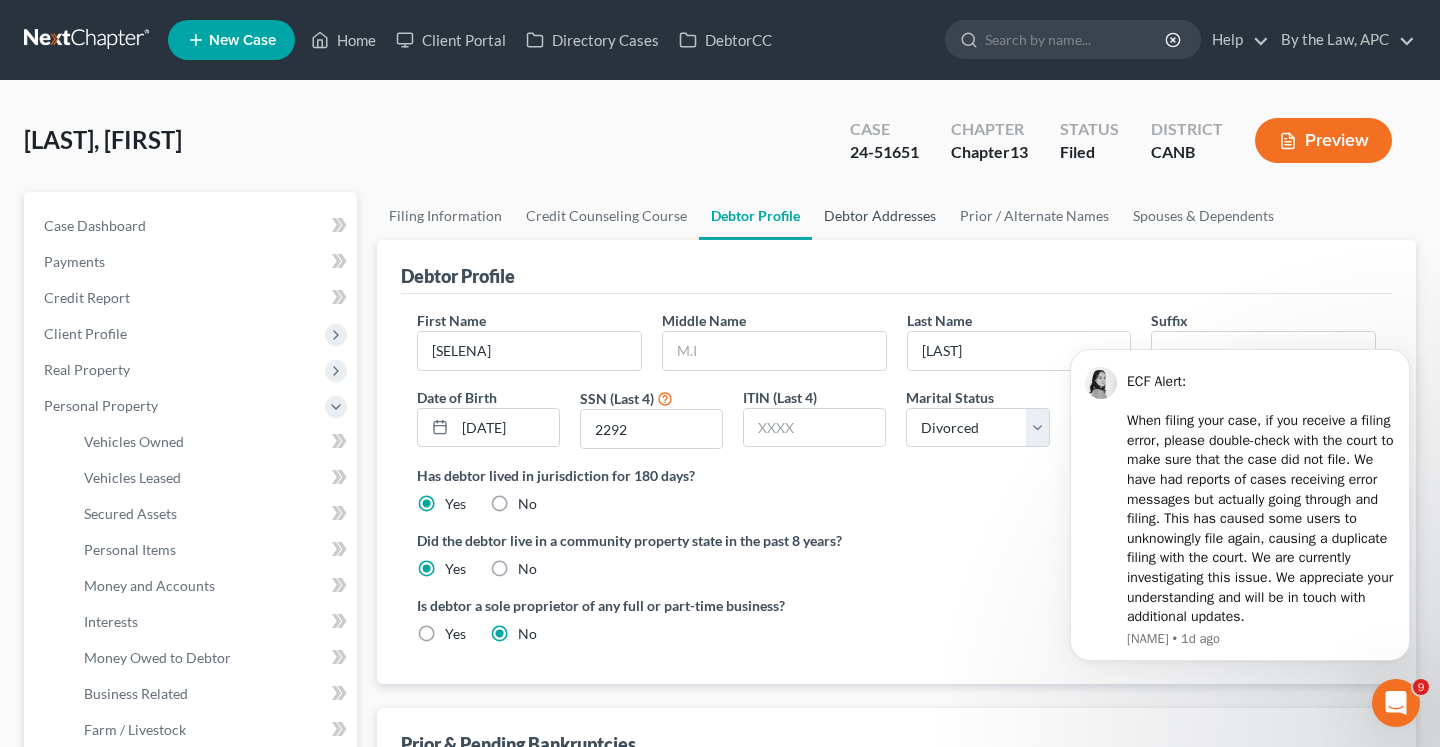 click on "Debtor Addresses" at bounding box center (880, 216) 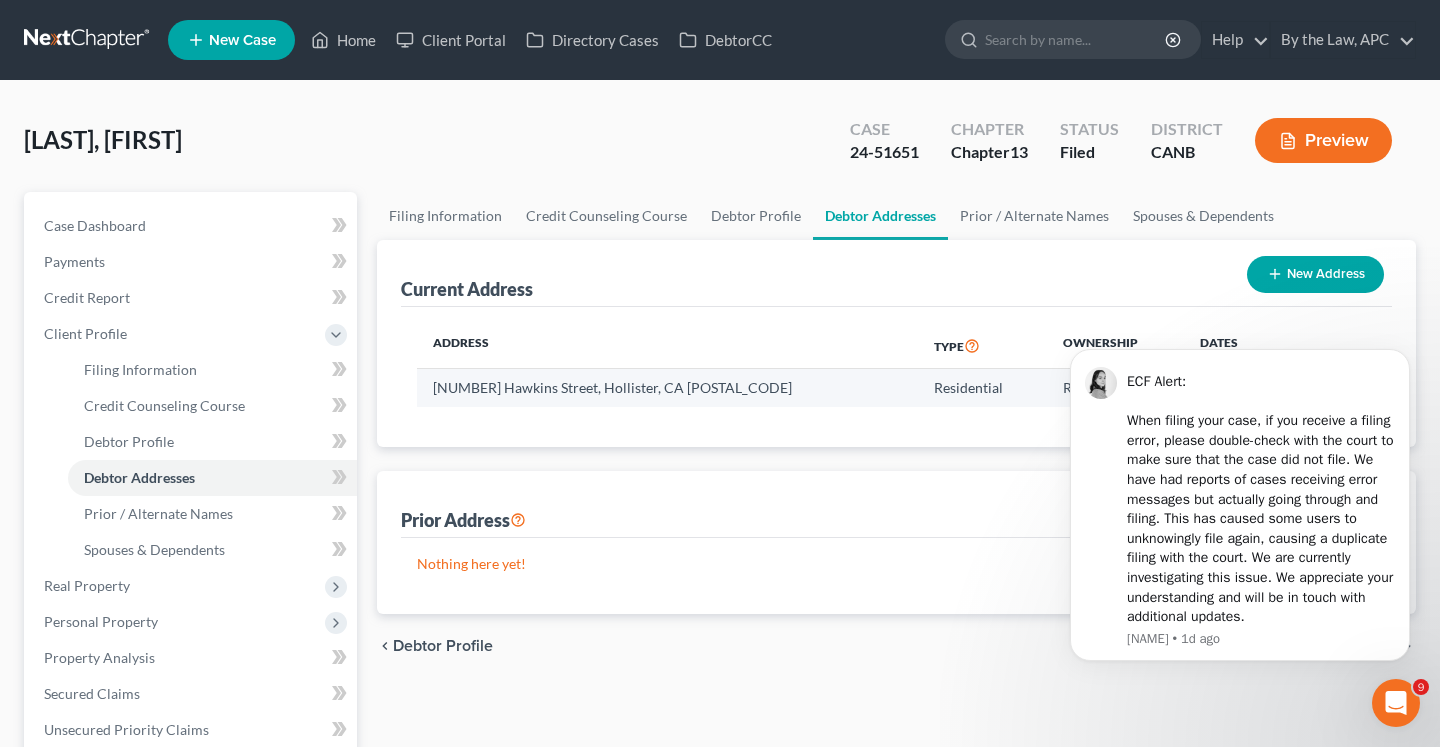 click on "[NUMBER] [STREET], [CITY], [STATE] [POSTAL_CODE]" at bounding box center (667, 388) 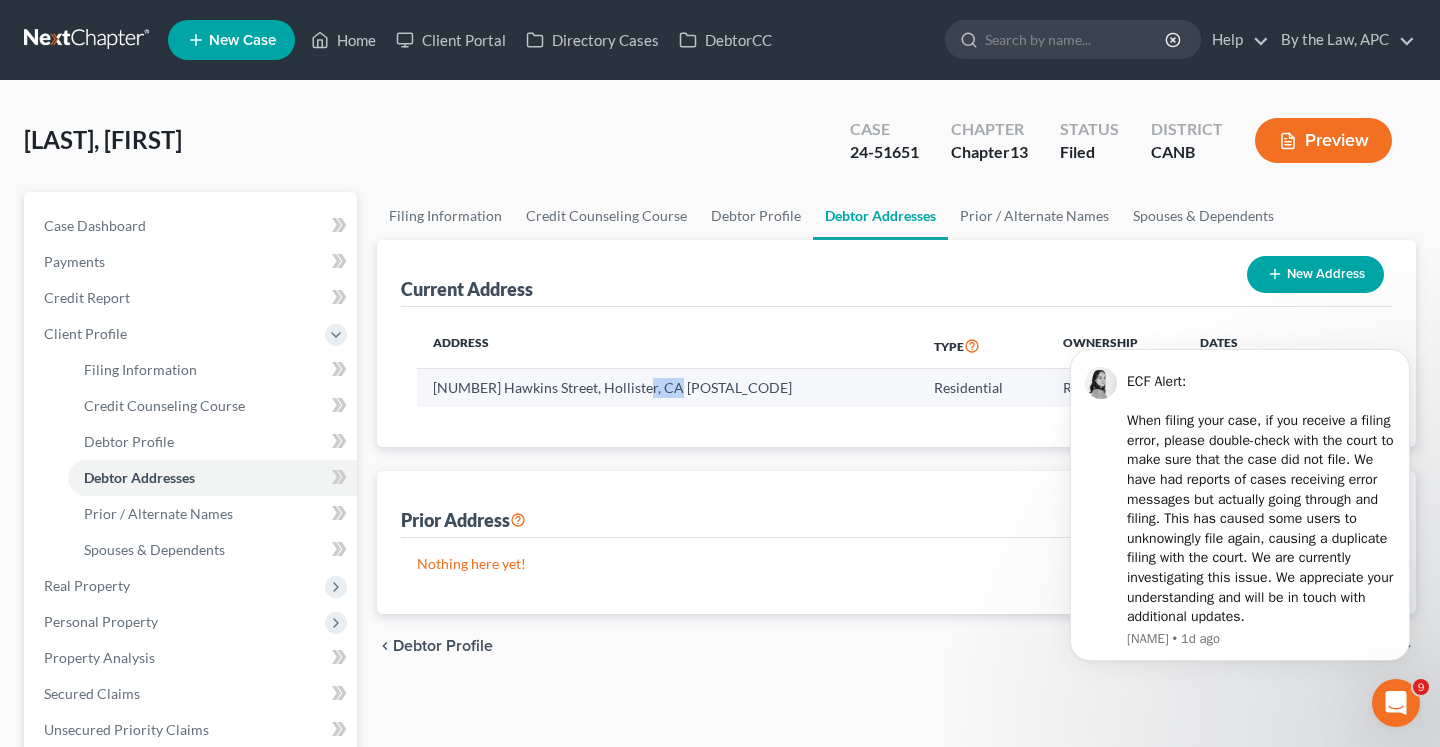 click on "[NUMBER] [STREET], [CITY], [STATE] [POSTAL_CODE]" at bounding box center (667, 388) 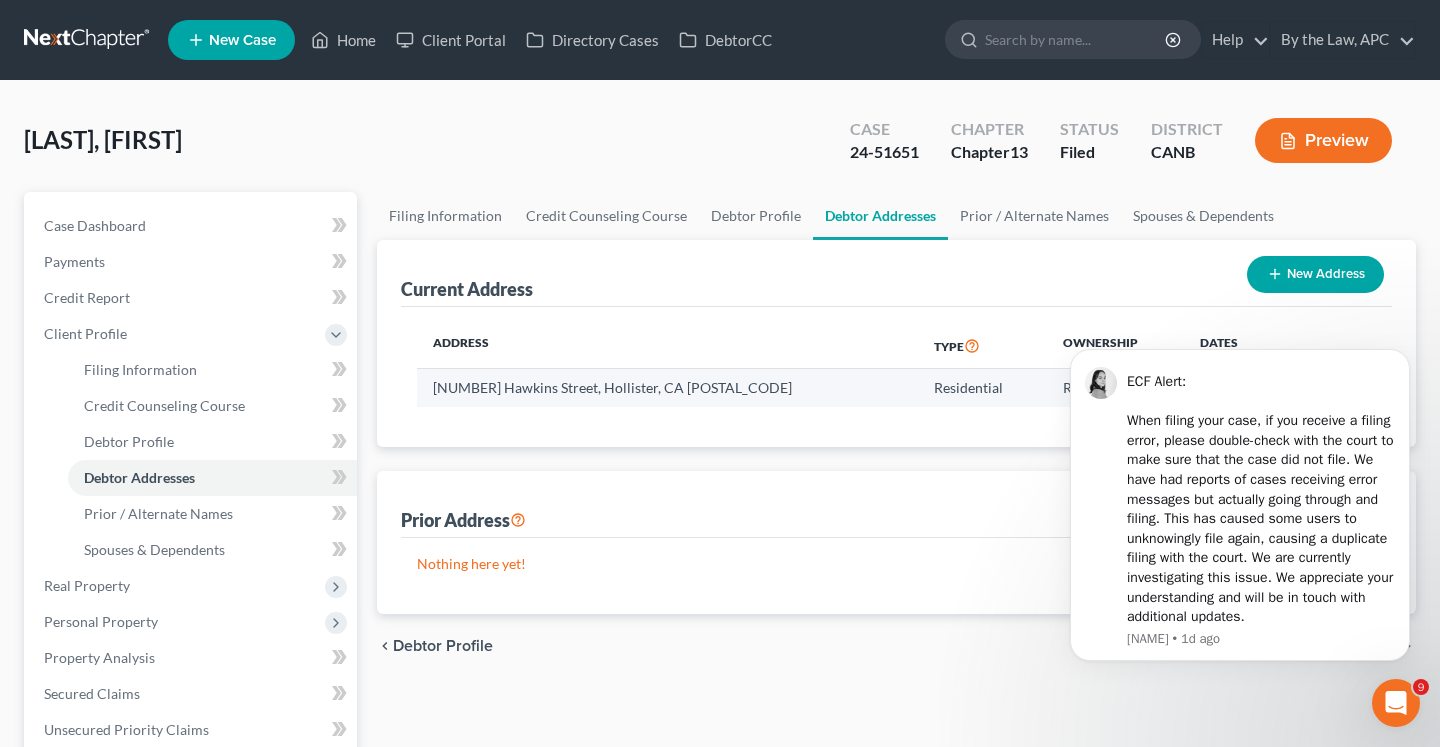 click on "[NUMBER] [STREET], [CITY], [STATE] [POSTAL_CODE]" at bounding box center (667, 388) 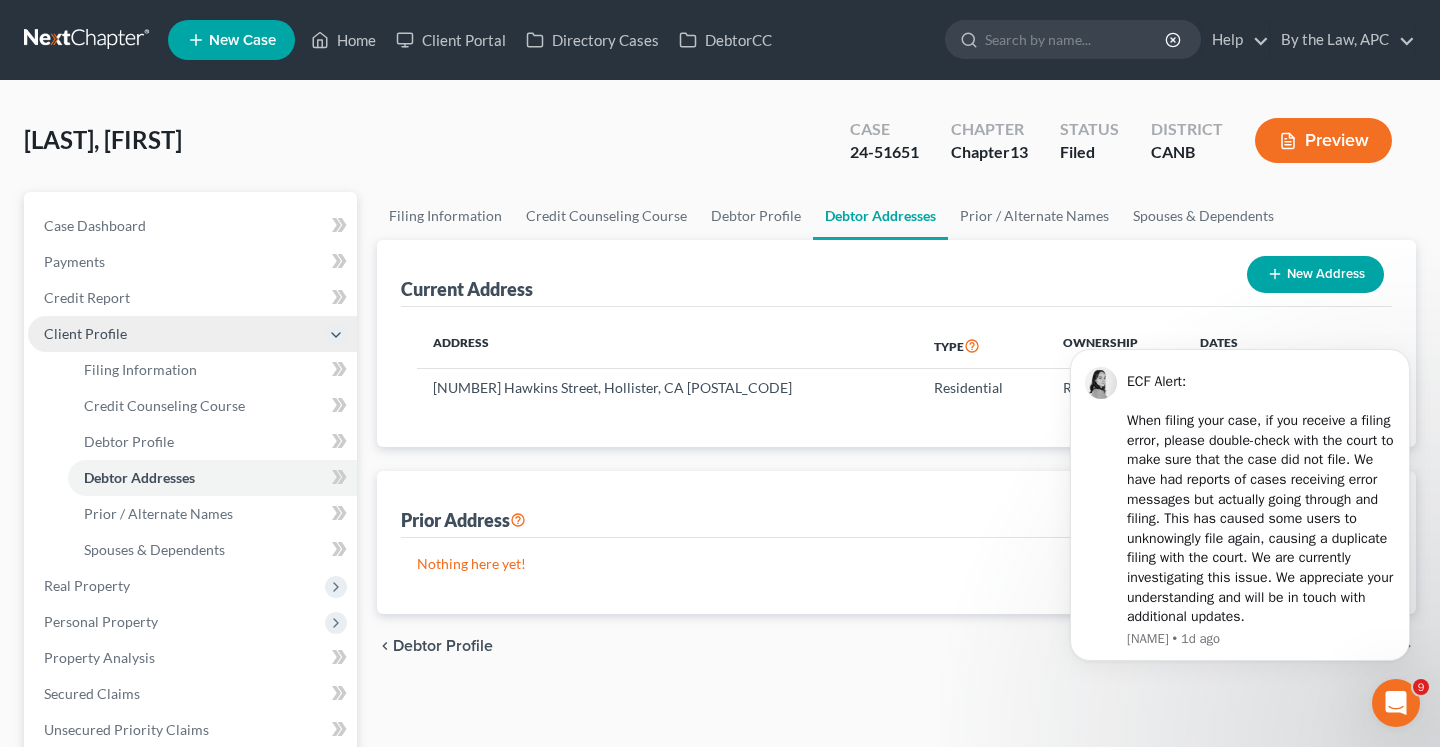 click on "Client Profile" at bounding box center [192, 334] 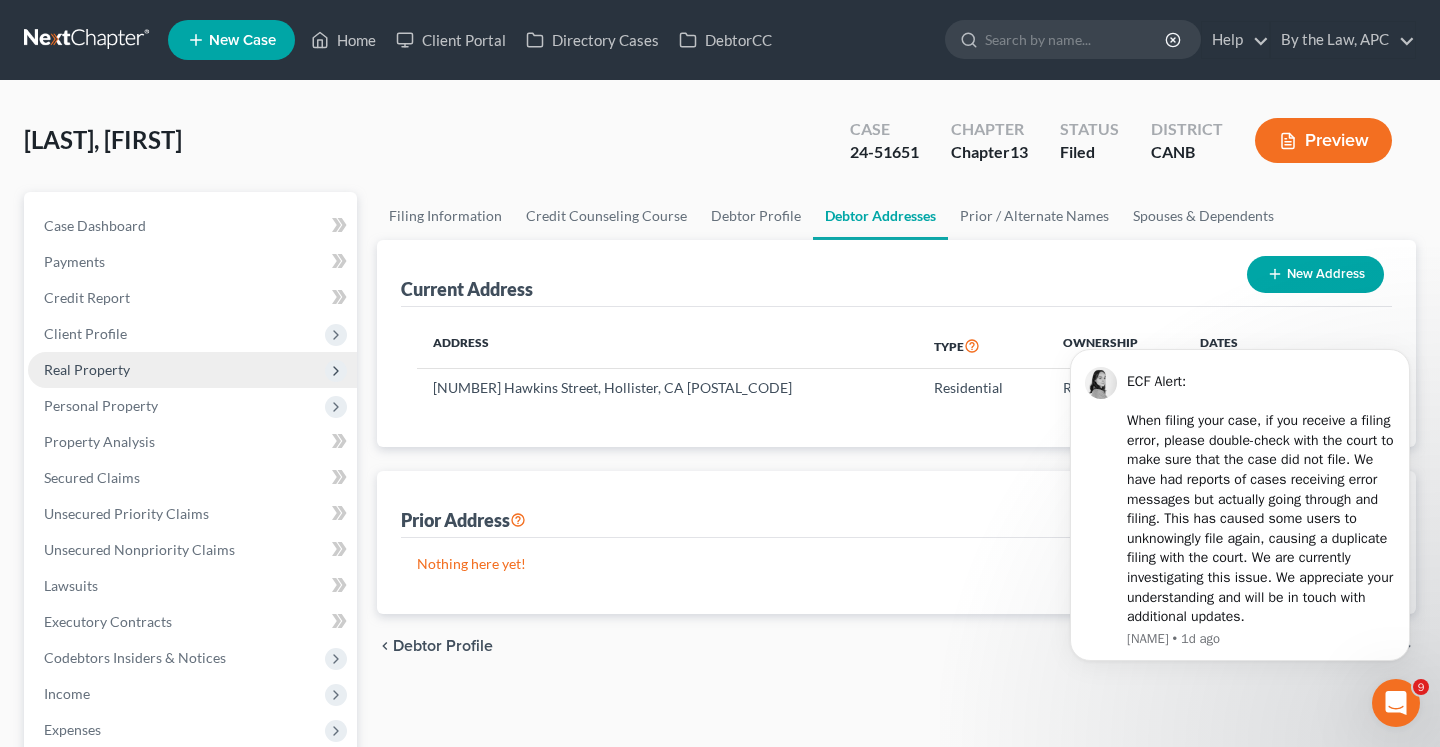 click on "Real Property" at bounding box center [192, 370] 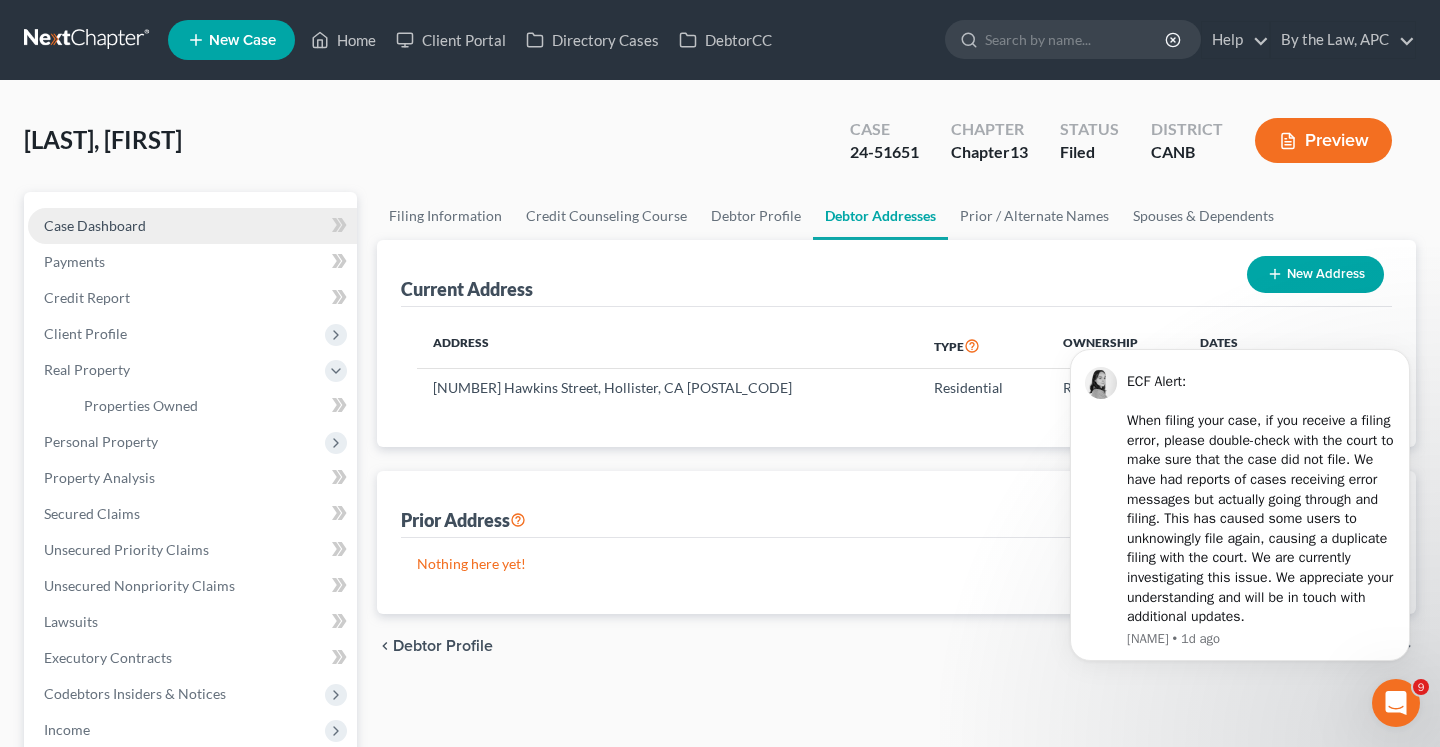 click on "Case Dashboard" at bounding box center (192, 226) 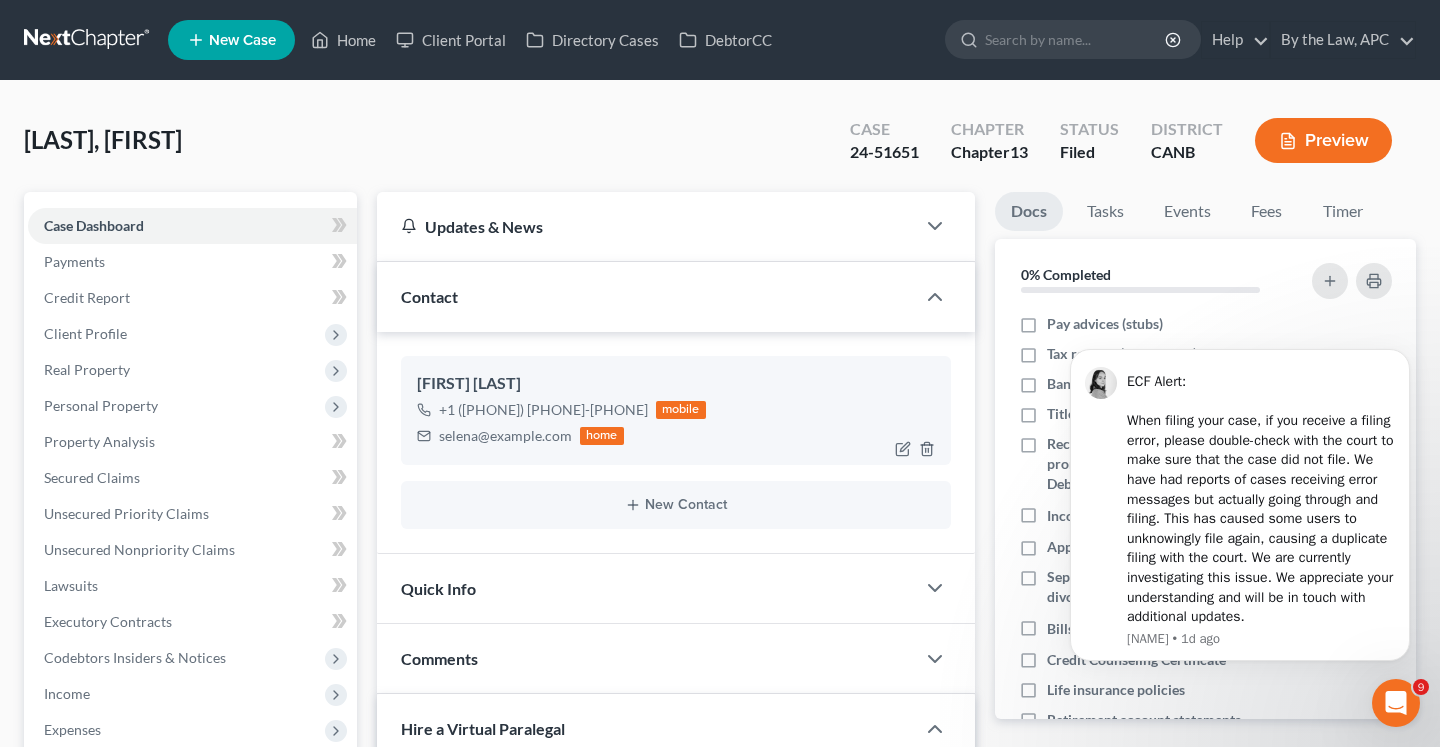 scroll, scrollTop: 13, scrollLeft: 0, axis: vertical 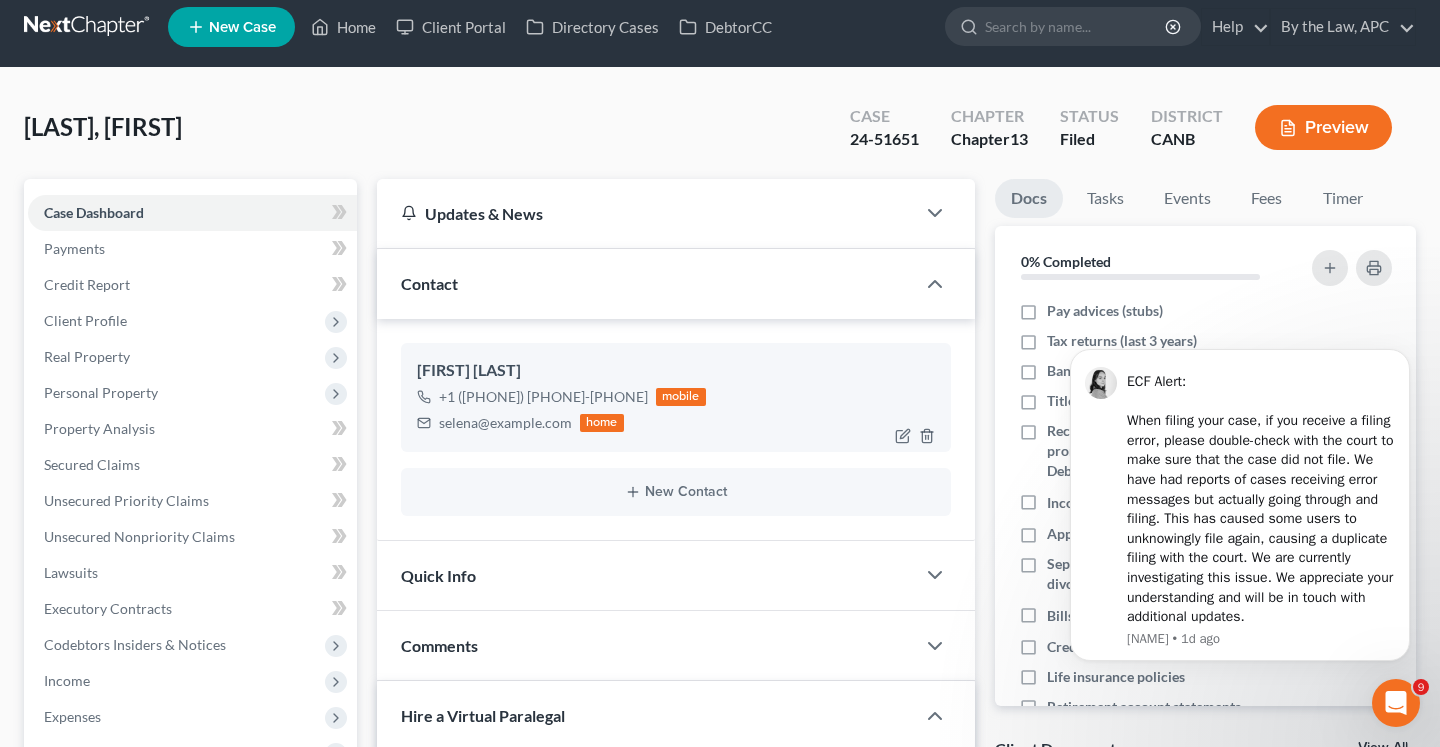click on "+1 ([PHONE_NUMBER])" at bounding box center [543, 397] 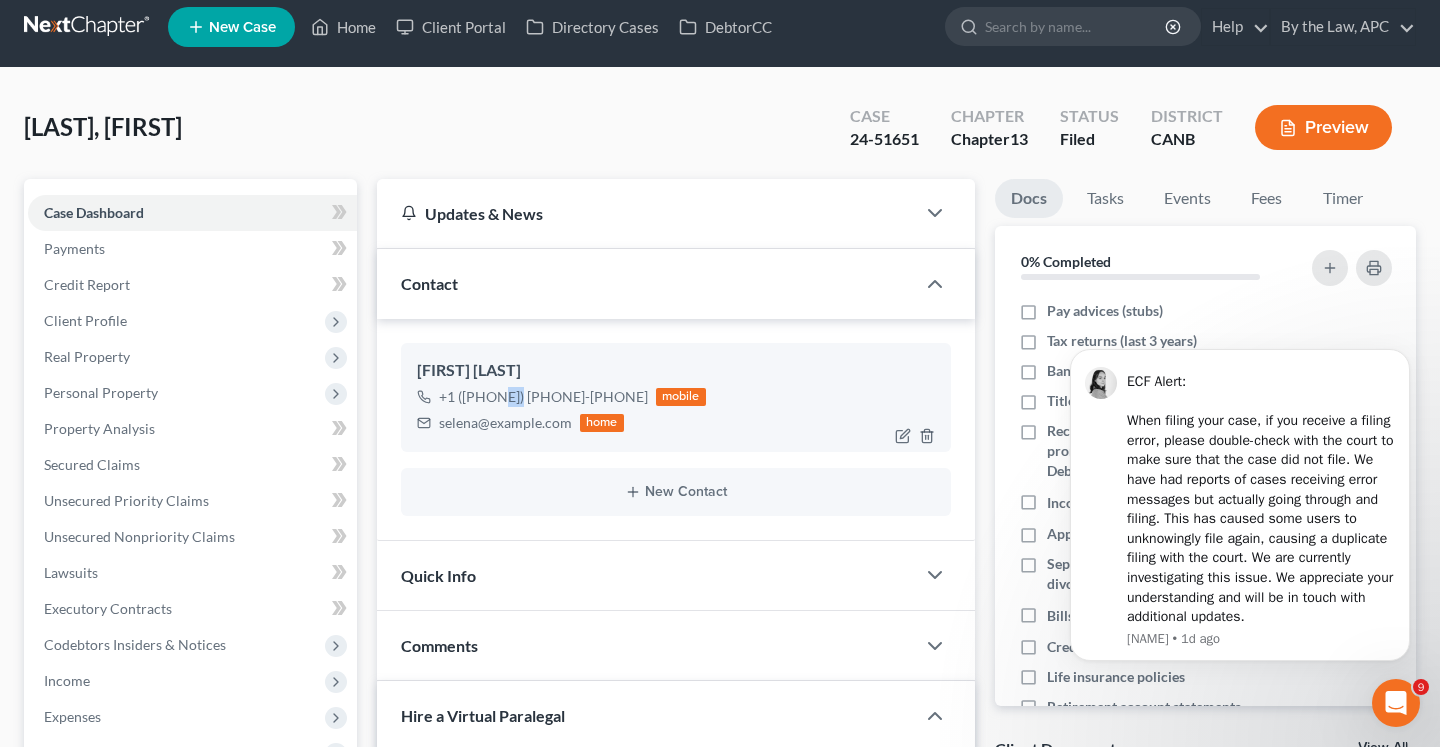 click on "+1 ([PHONE_NUMBER])" at bounding box center [543, 397] 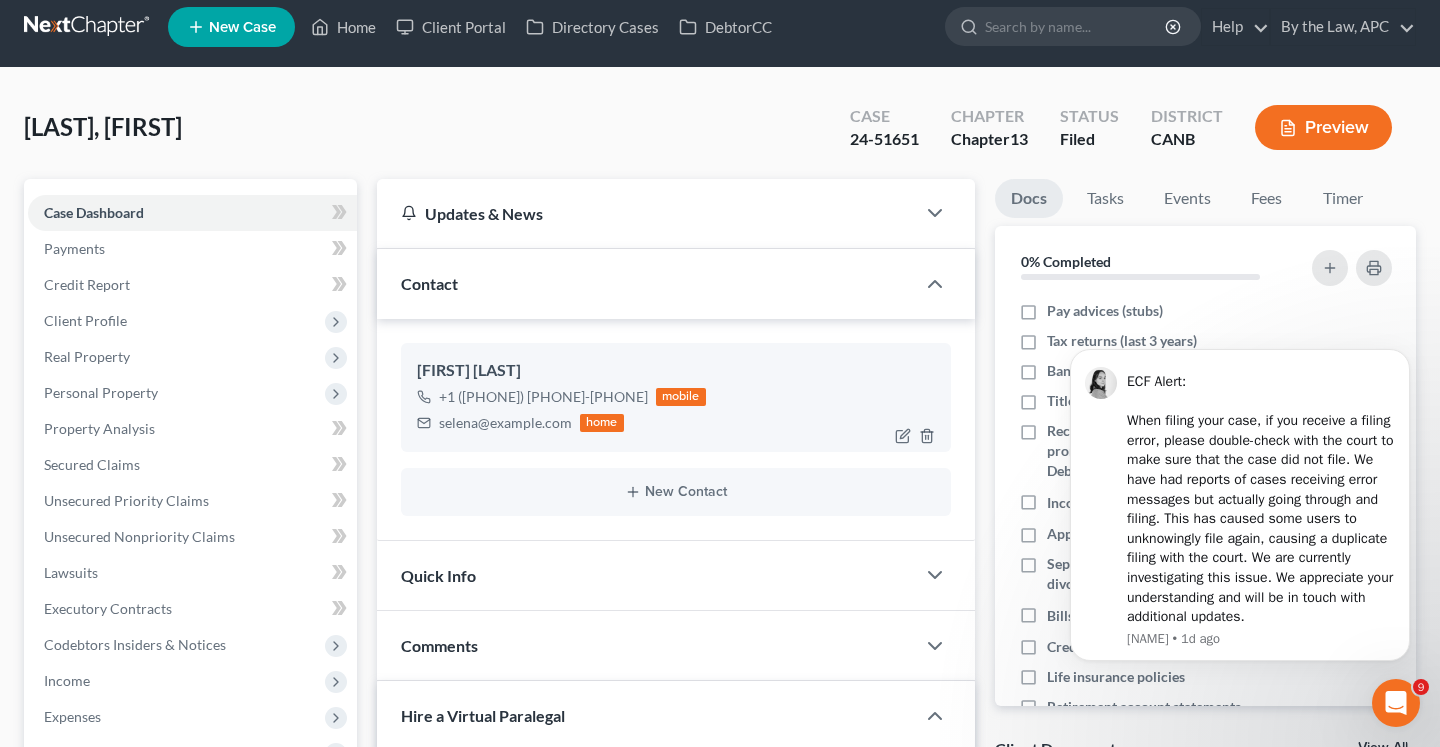 click on "+1 ([PHONE_NUMBER])" at bounding box center (543, 397) 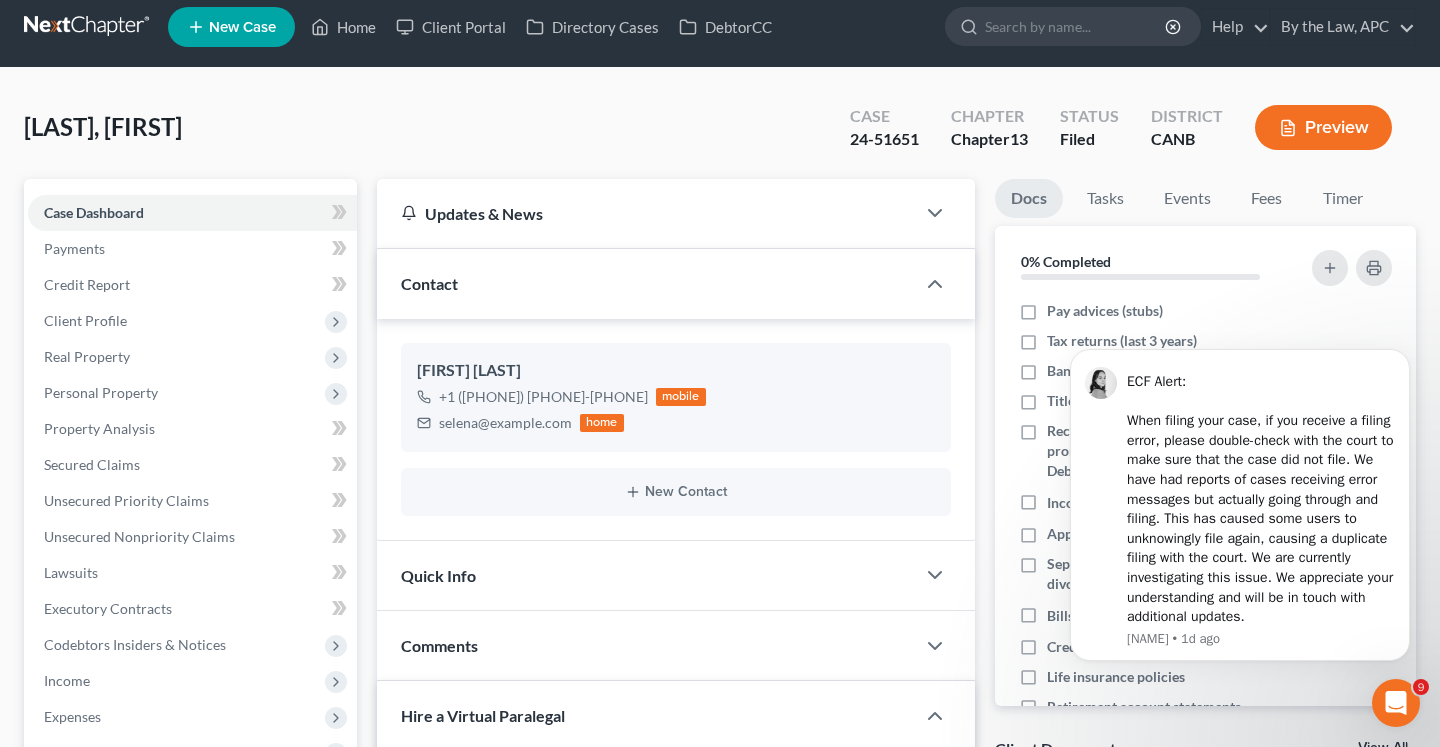copy on "[EMAIL]" 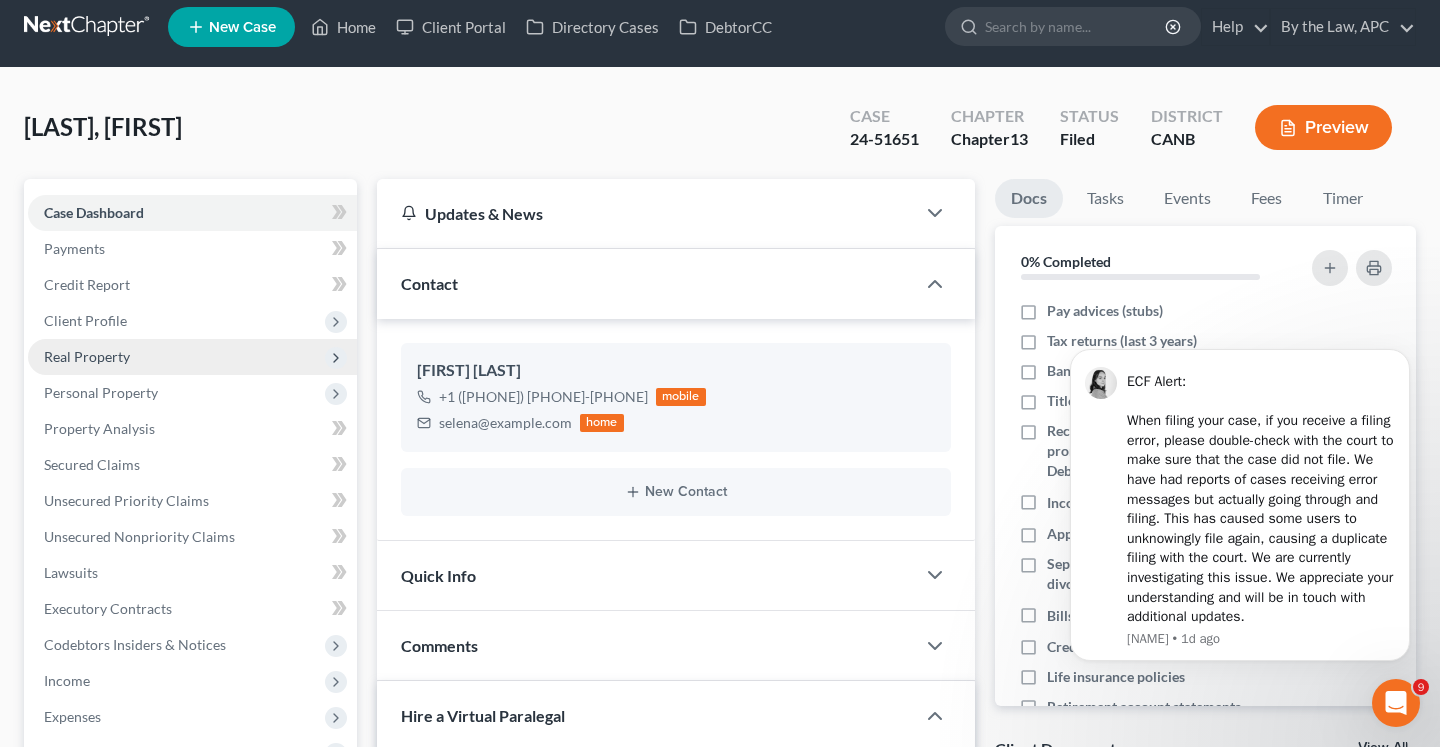 click on "Real Property" at bounding box center [192, 357] 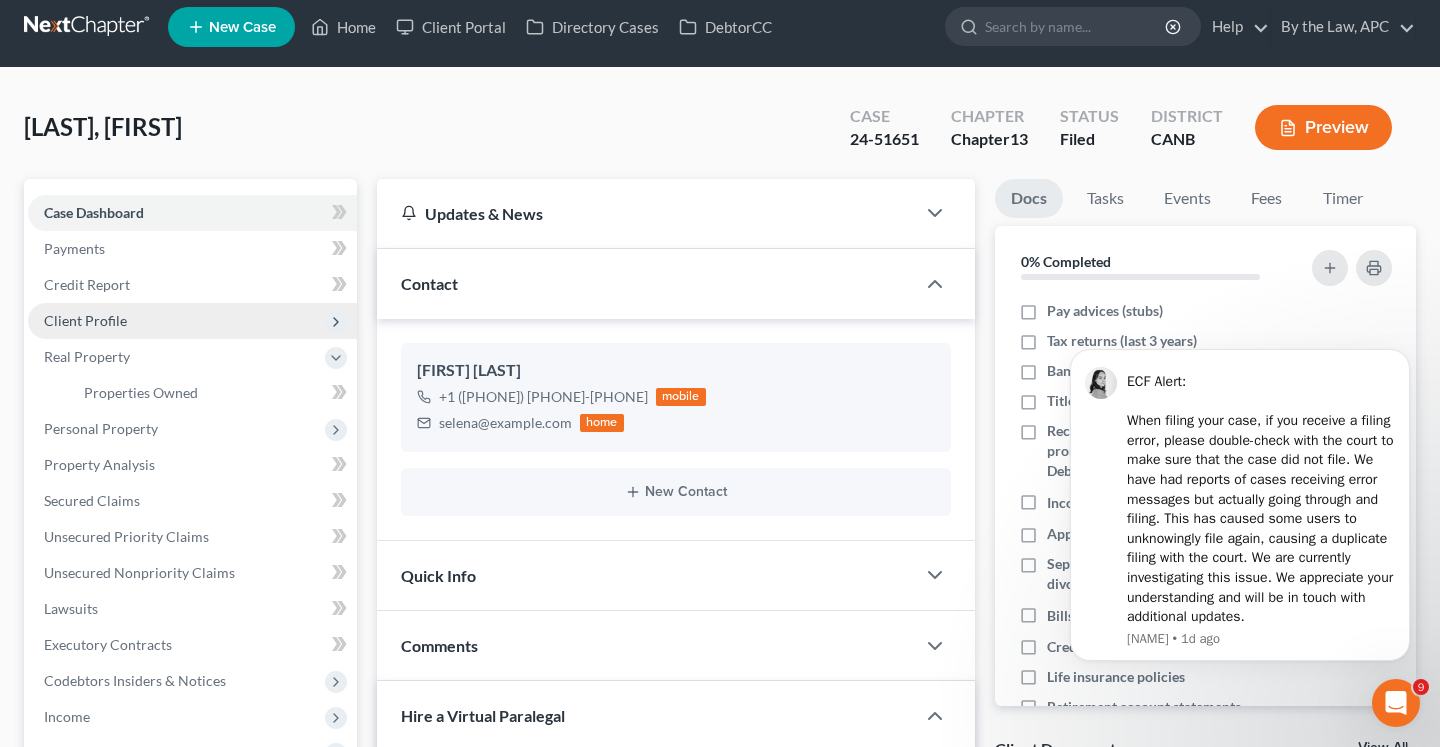 click on "Client Profile" at bounding box center (192, 321) 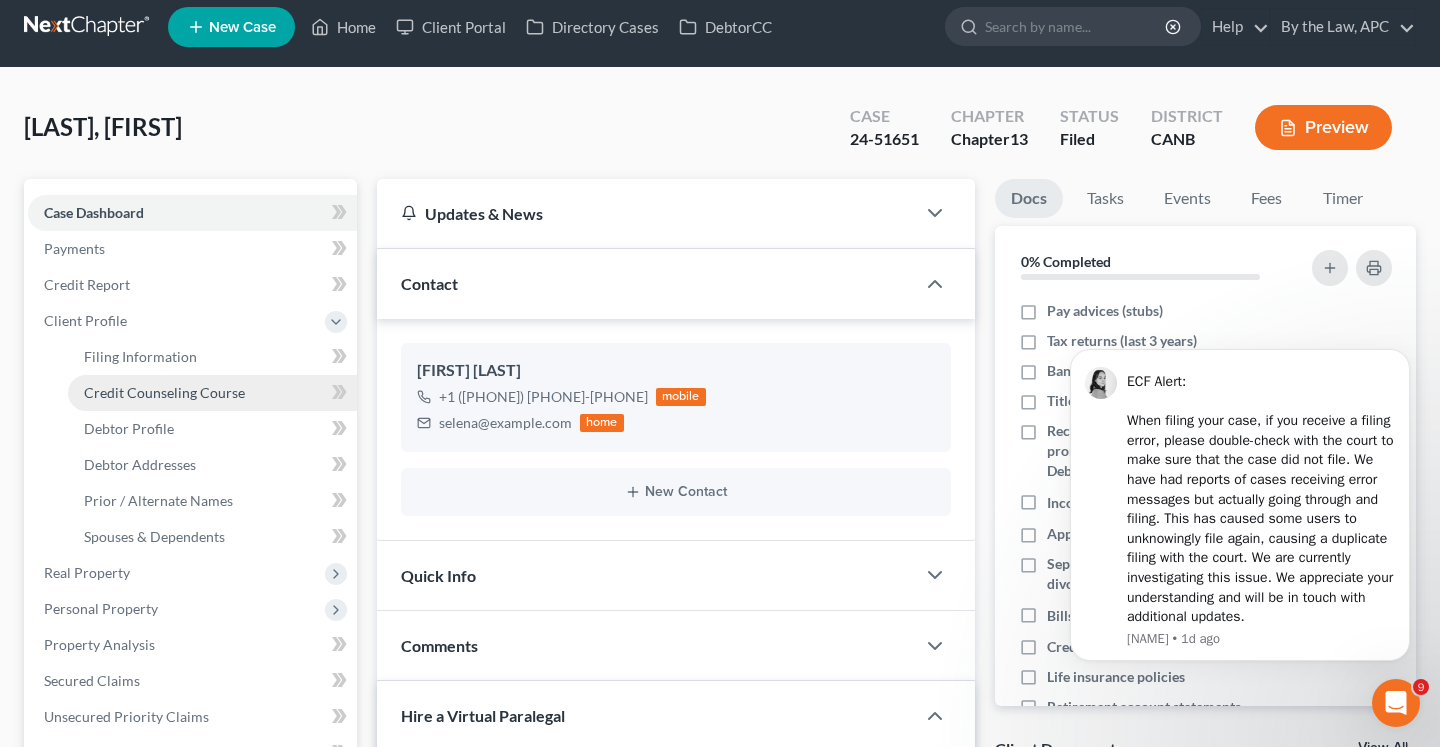 click on "Credit Counseling Course" at bounding box center [164, 392] 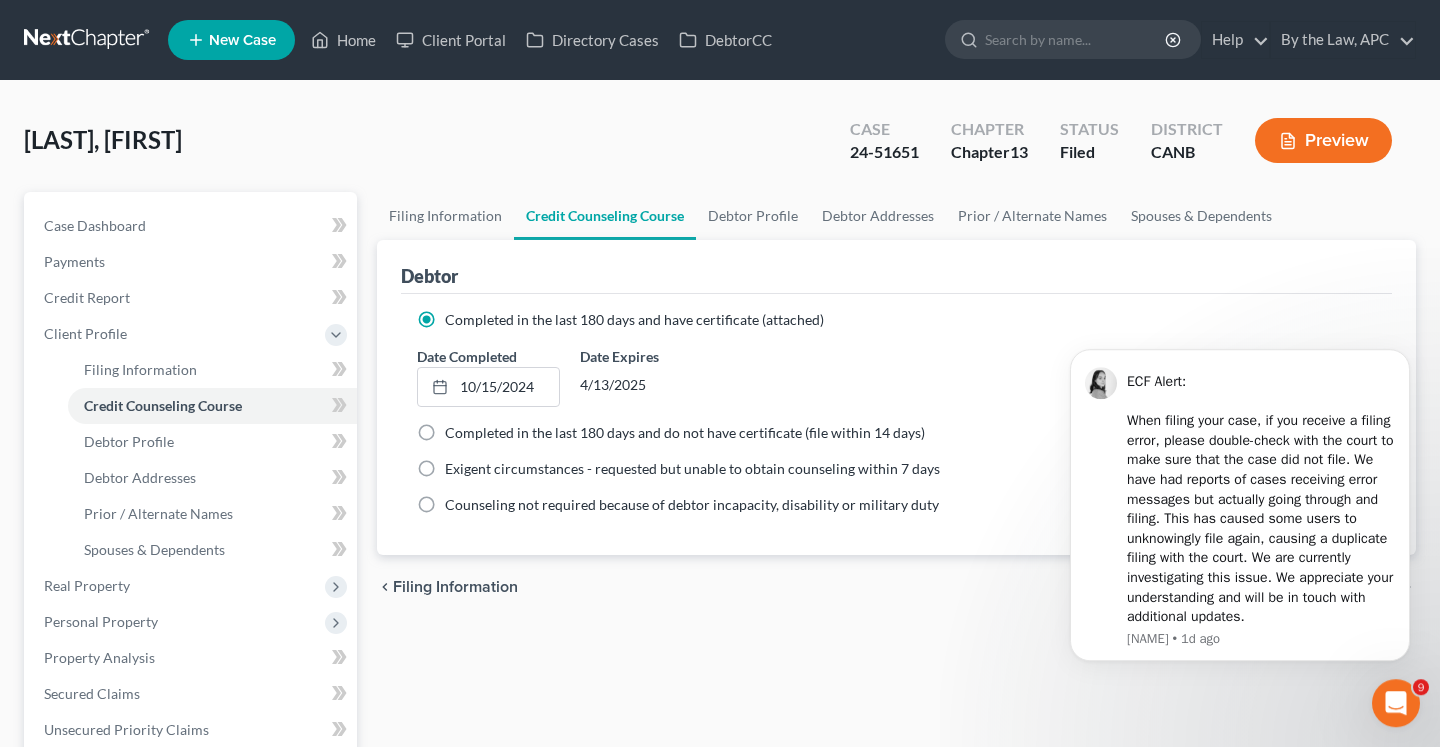 scroll, scrollTop: 0, scrollLeft: 0, axis: both 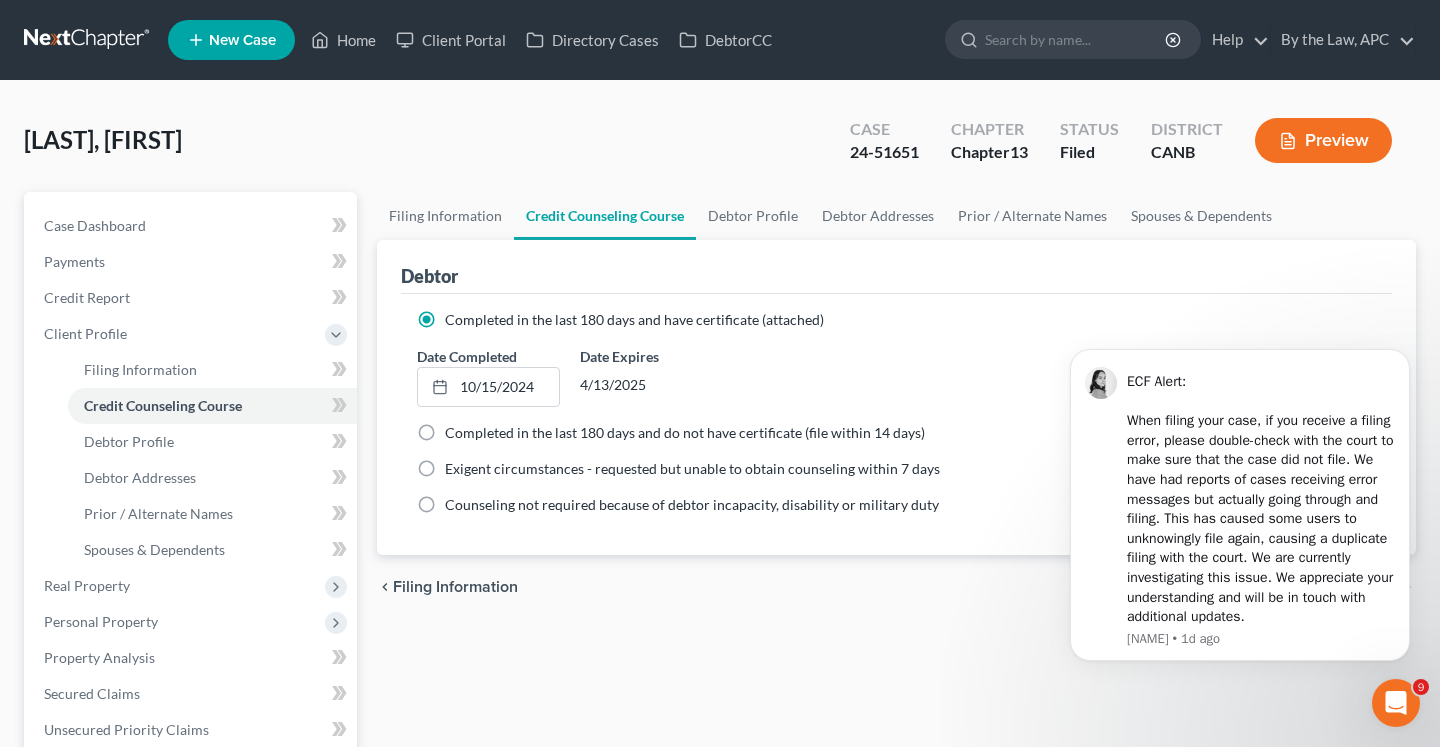 click on "4/13/2025" at bounding box center (651, 385) 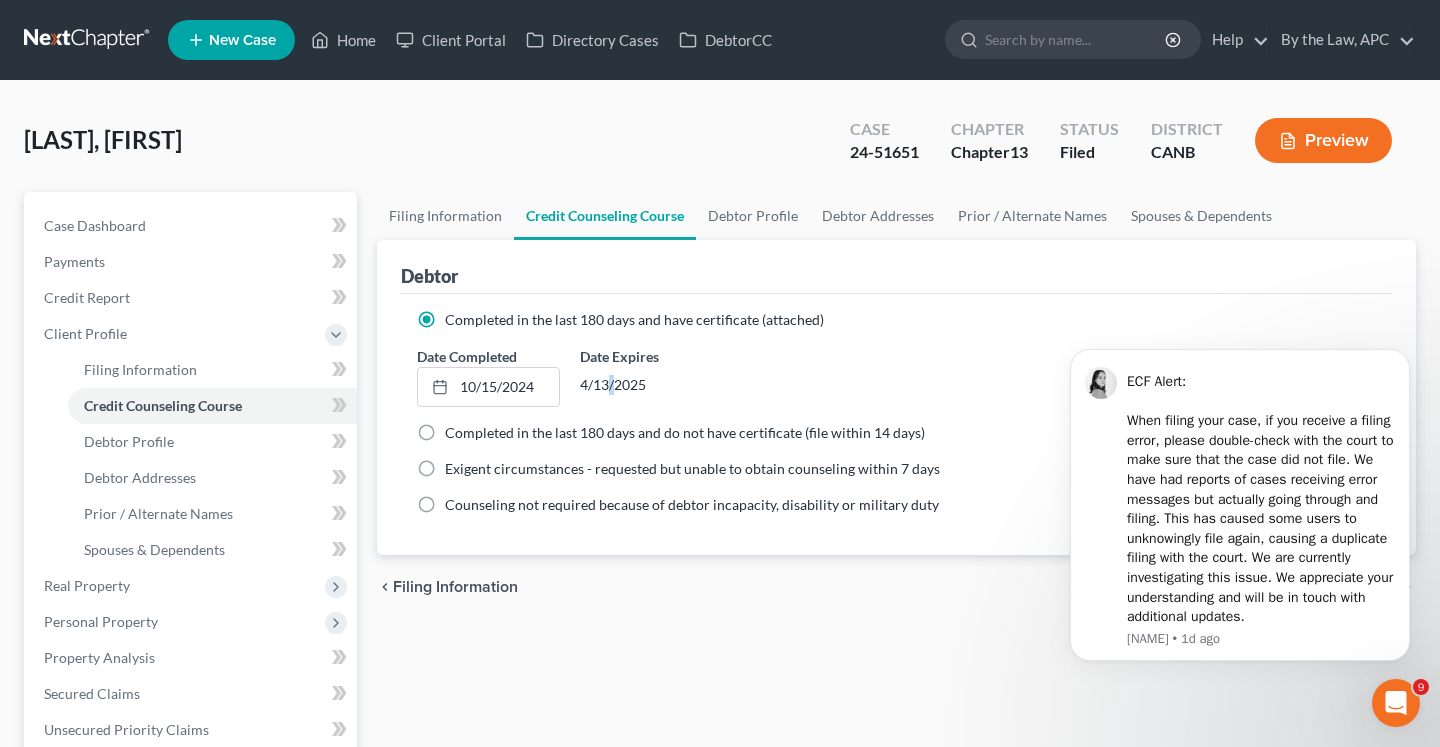 click on "4/13/2025" at bounding box center [651, 385] 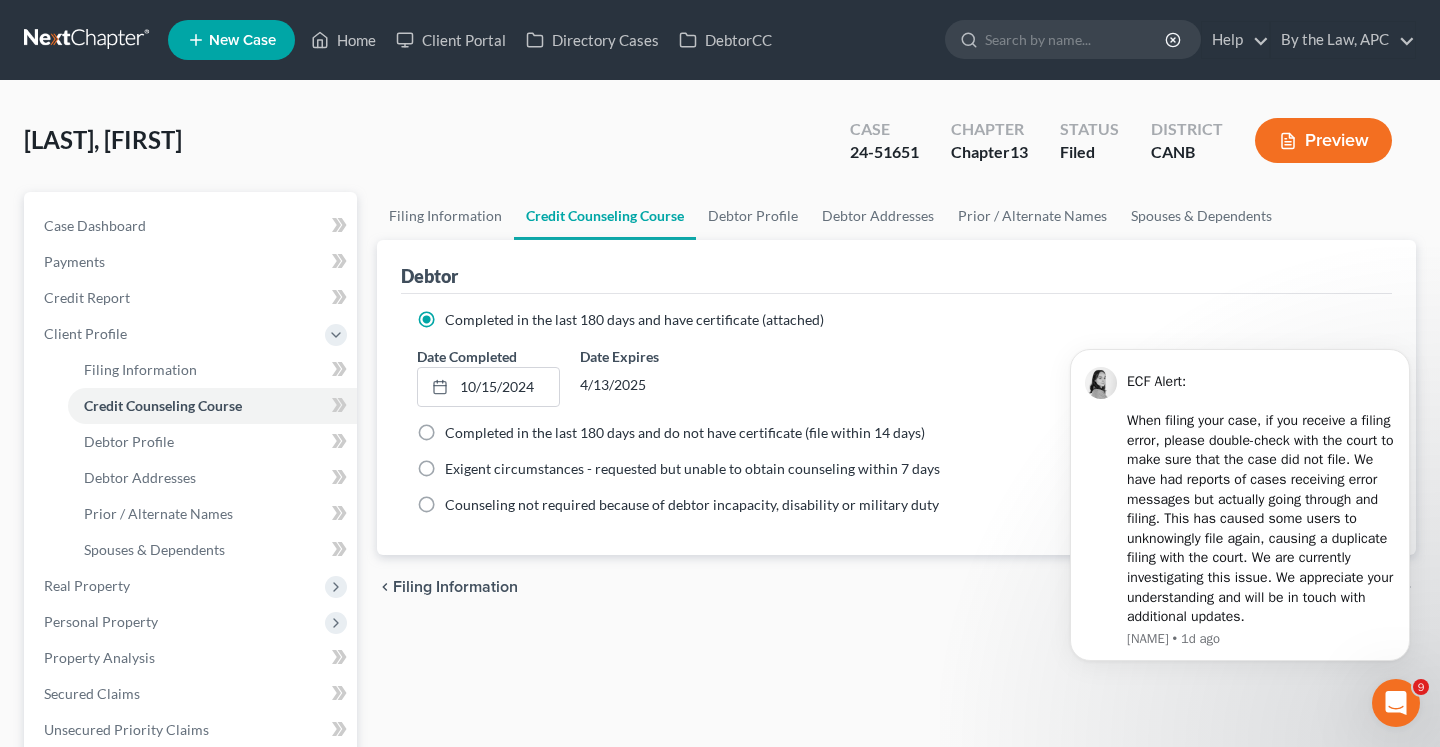 click on "4/13/2025" at bounding box center (651, 385) 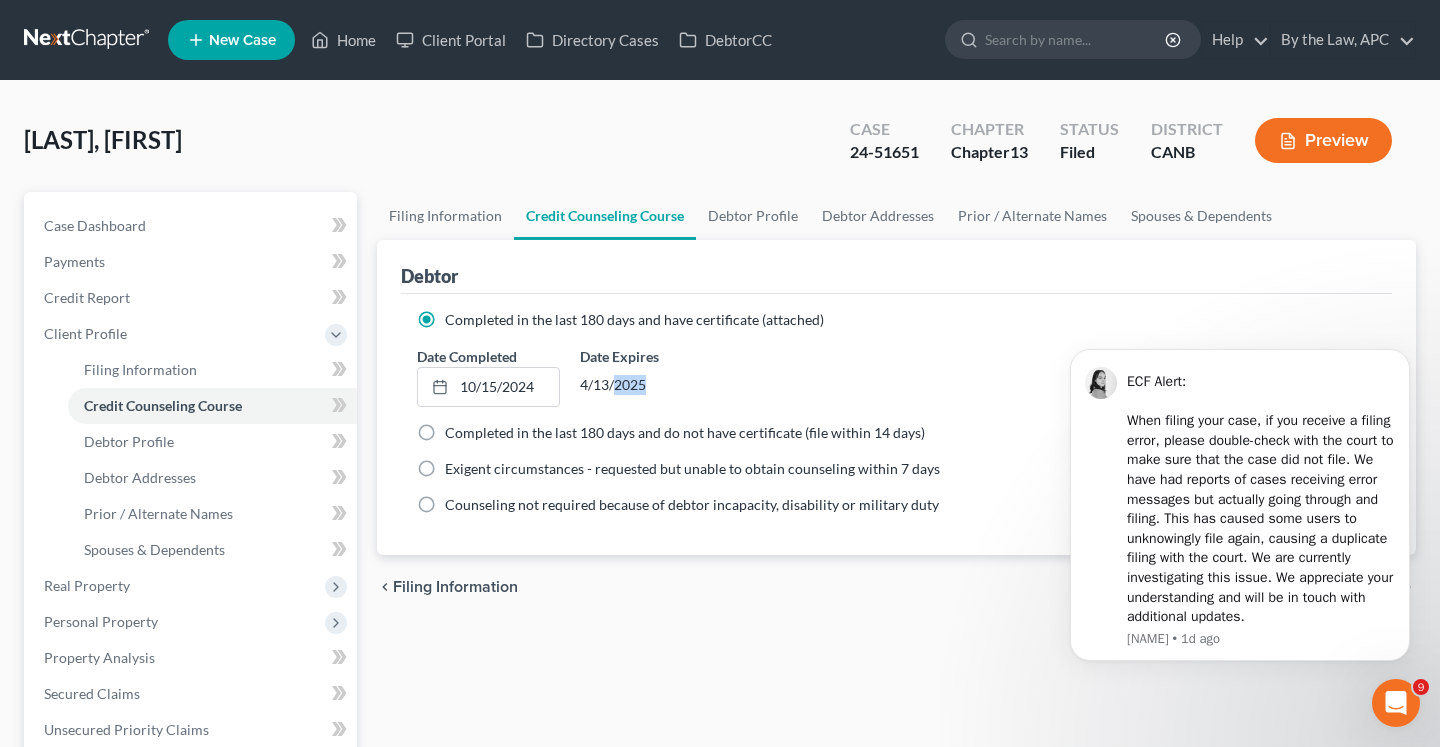click on "4/13/2025" at bounding box center [651, 385] 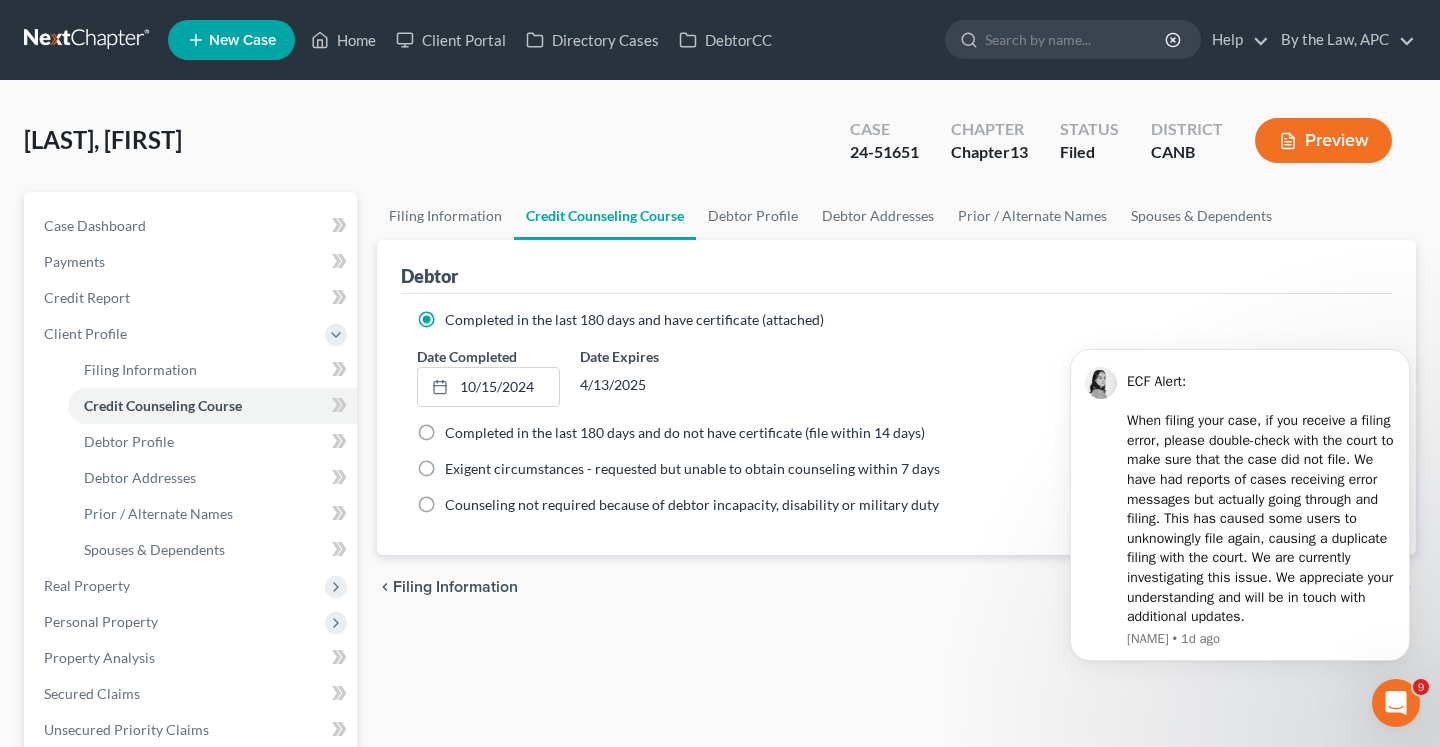 click on "4/13/2025" at bounding box center [651, 385] 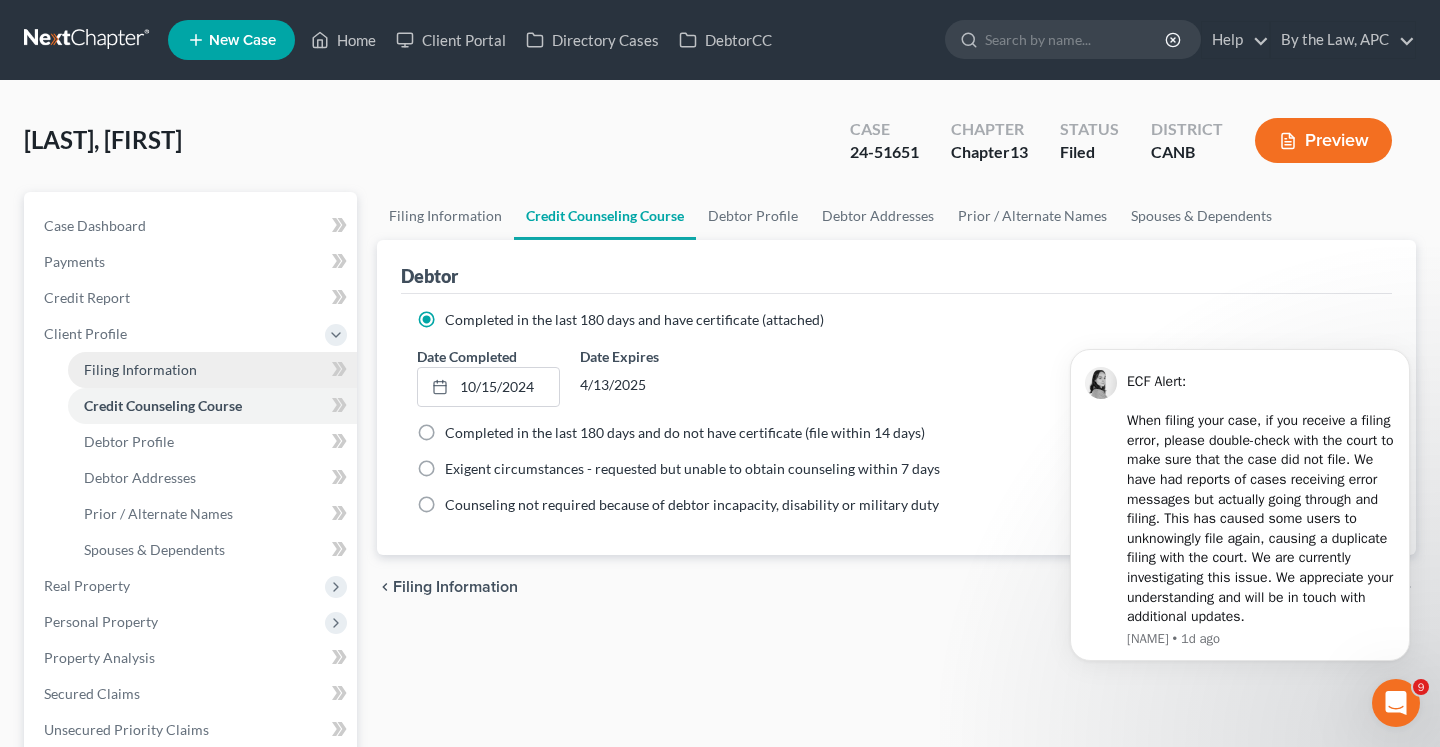 click on "Filing Information" at bounding box center (212, 370) 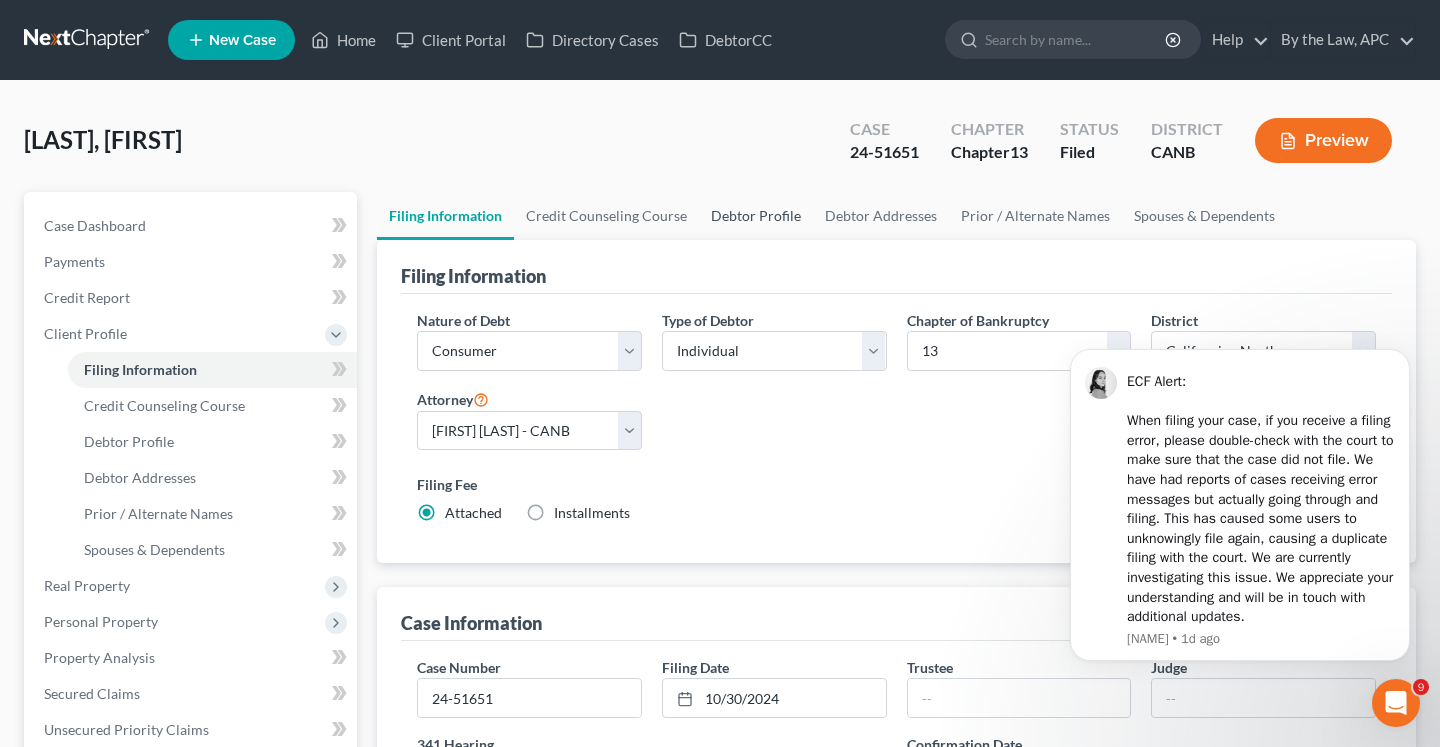 click on "Debtor Profile" at bounding box center (756, 216) 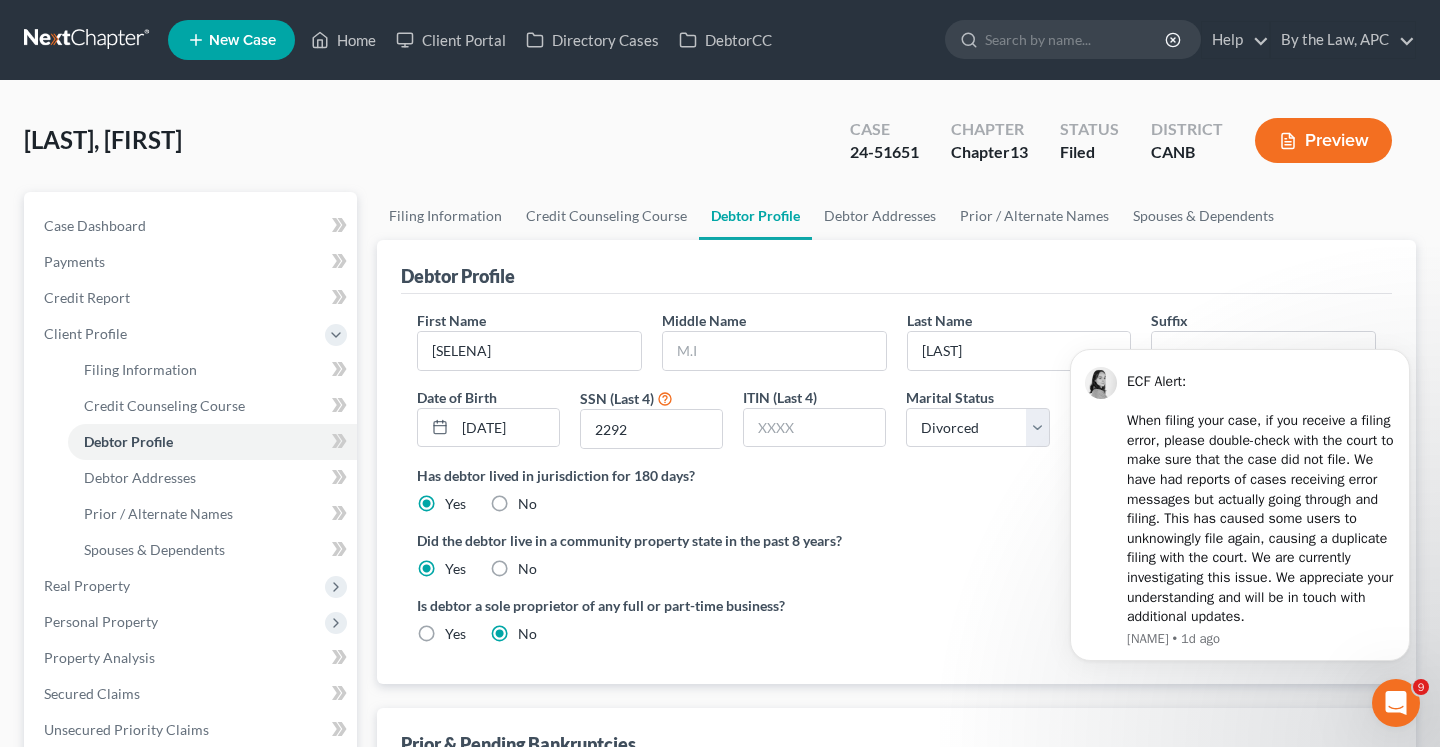 click on "Debtor Profile" at bounding box center [755, 216] 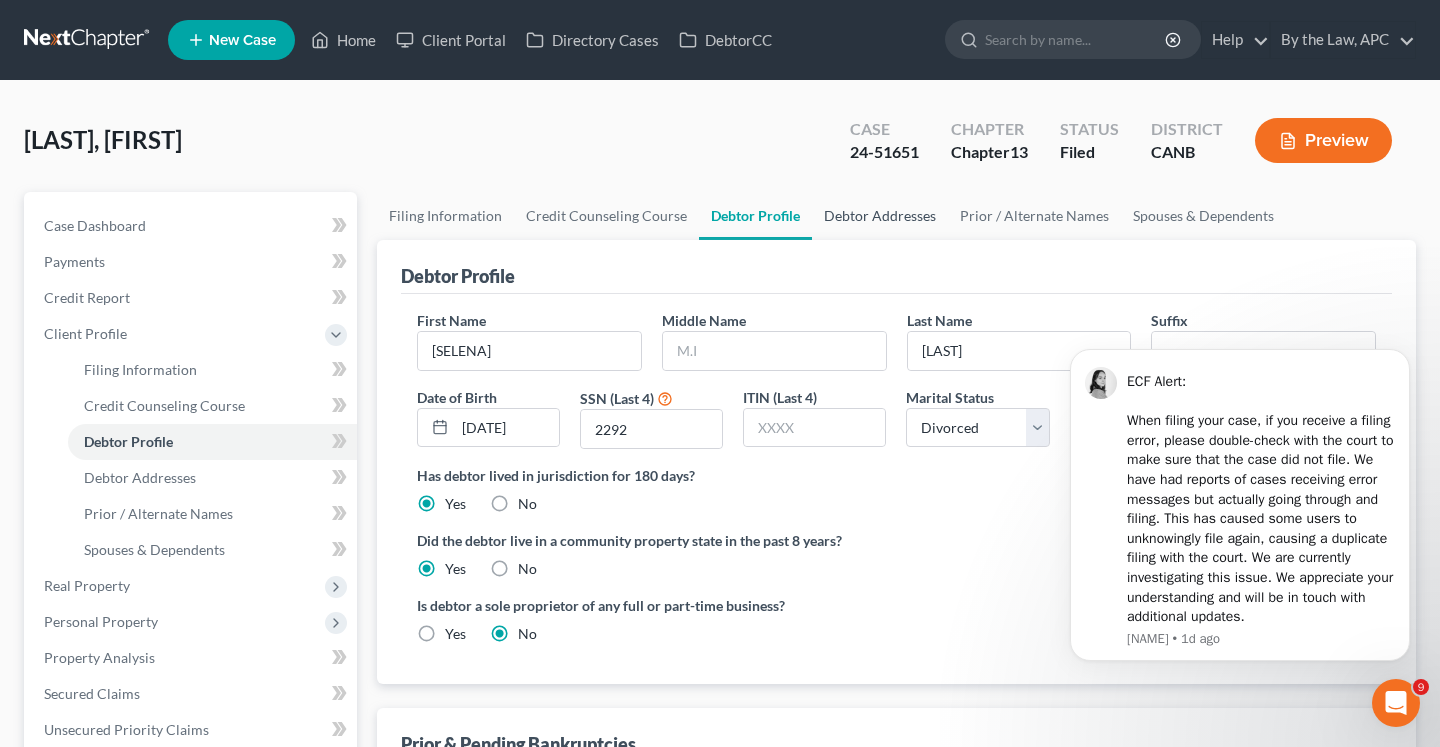 click on "Debtor Addresses" at bounding box center (880, 216) 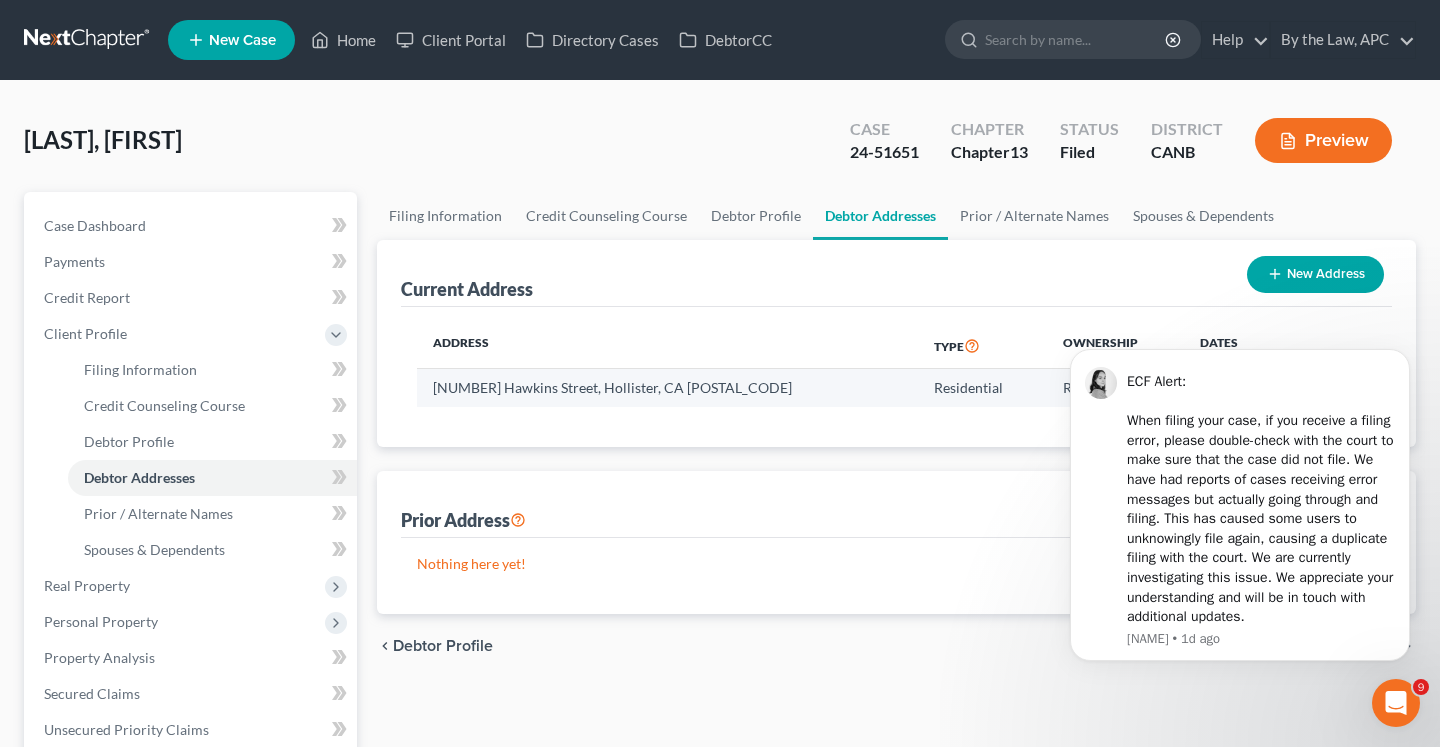click on "[NUMBER] [STREET], [CITY], [STATE] [POSTAL_CODE]" at bounding box center (667, 388) 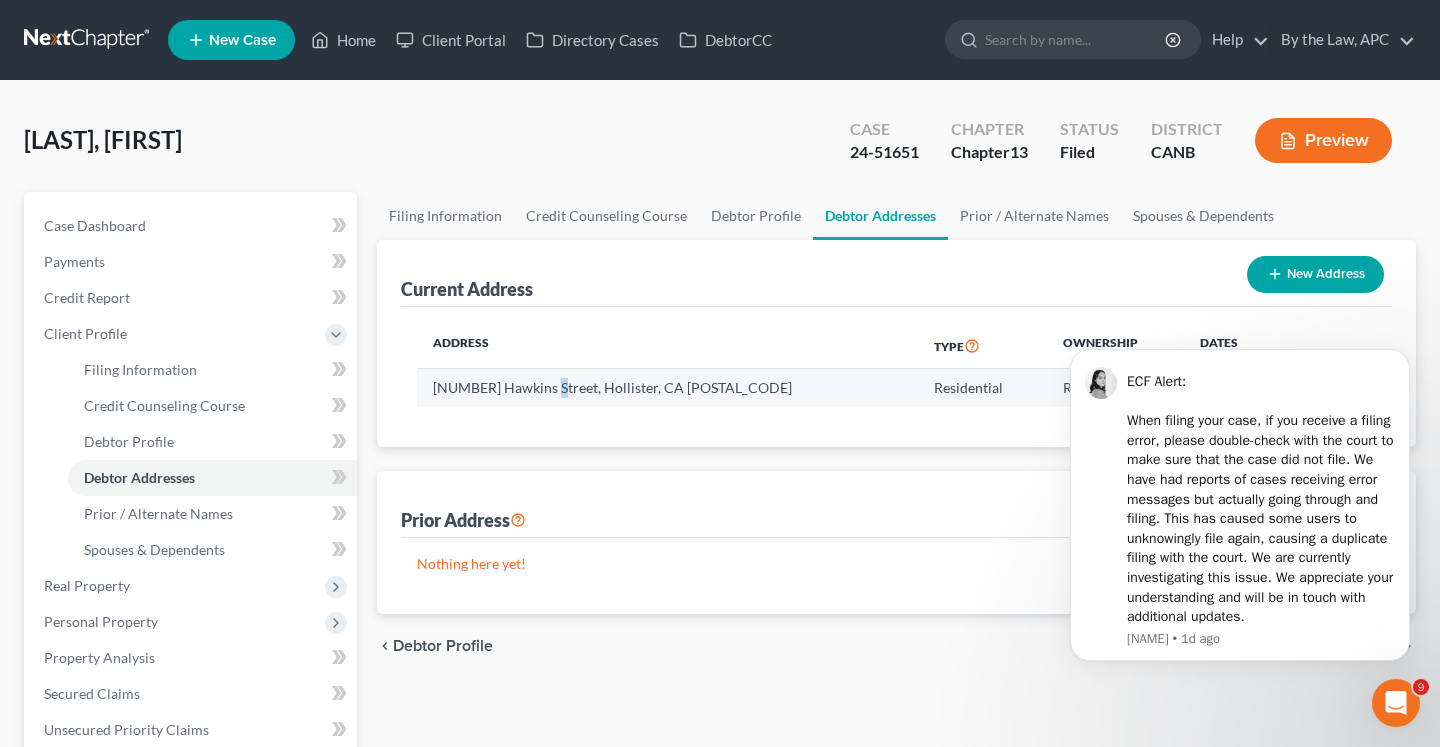 click on "[NUMBER] [STREET], [CITY], [STATE] [POSTAL_CODE]" at bounding box center (667, 388) 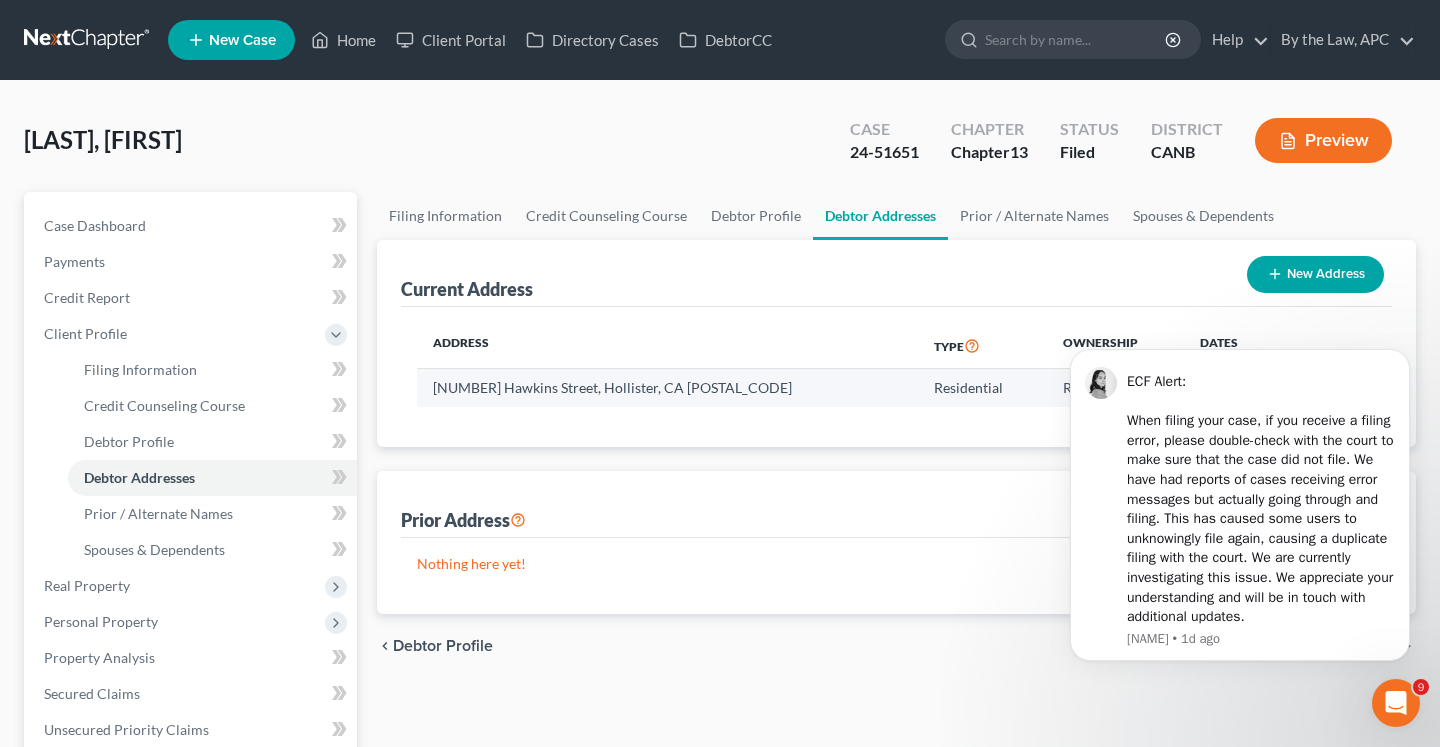 click on "[NUMBER] [STREET], [CITY], [STATE] [POSTAL_CODE]" at bounding box center (667, 388) 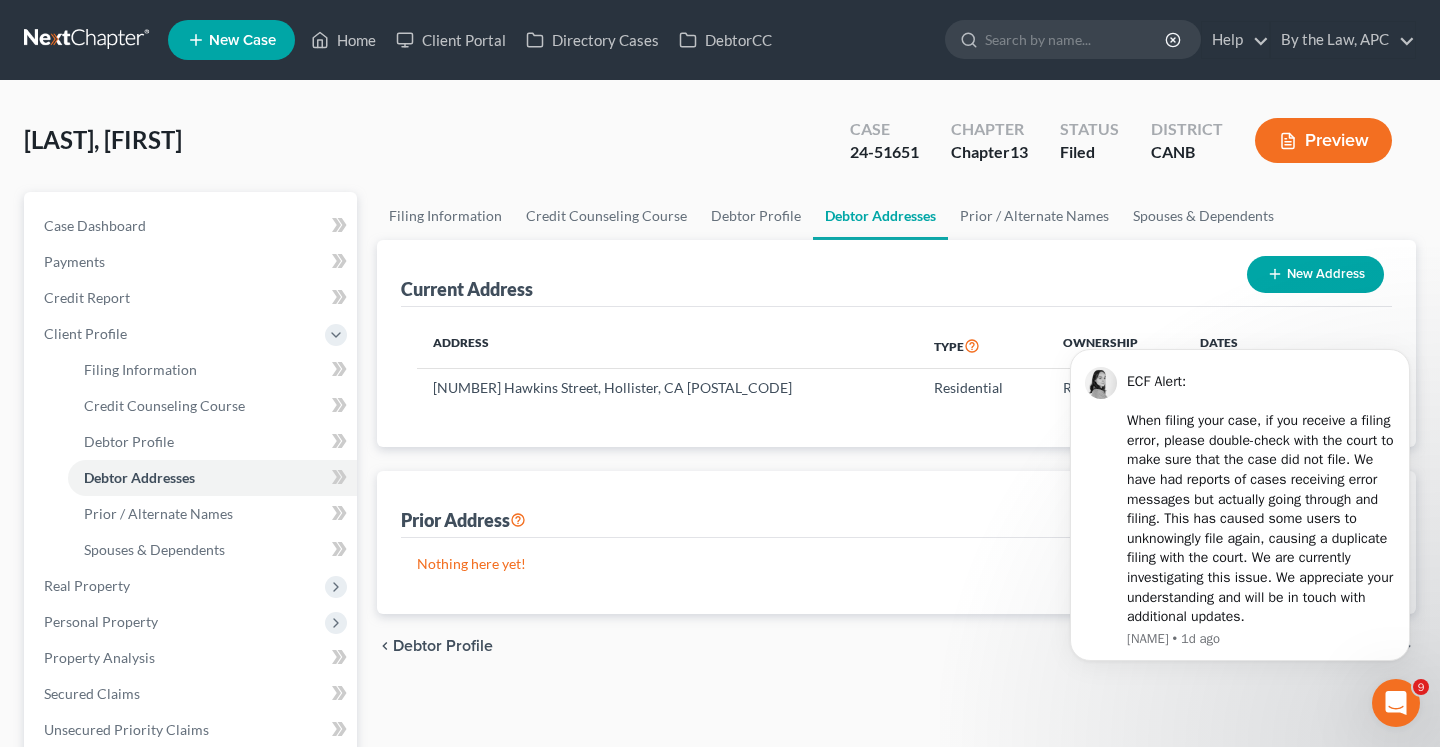 click on "[CASE_NUMBER]" at bounding box center [884, 152] 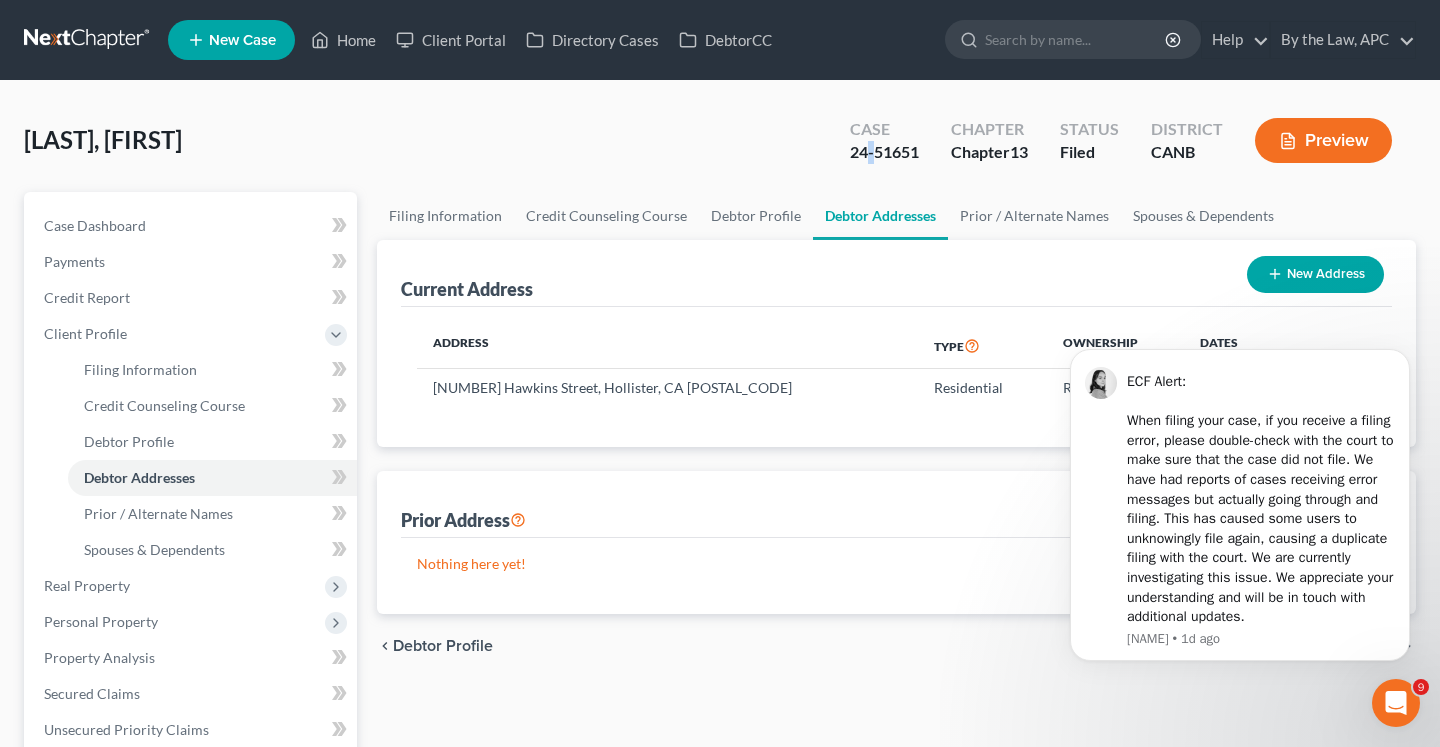 click on "[CASE_NUMBER]" at bounding box center (884, 152) 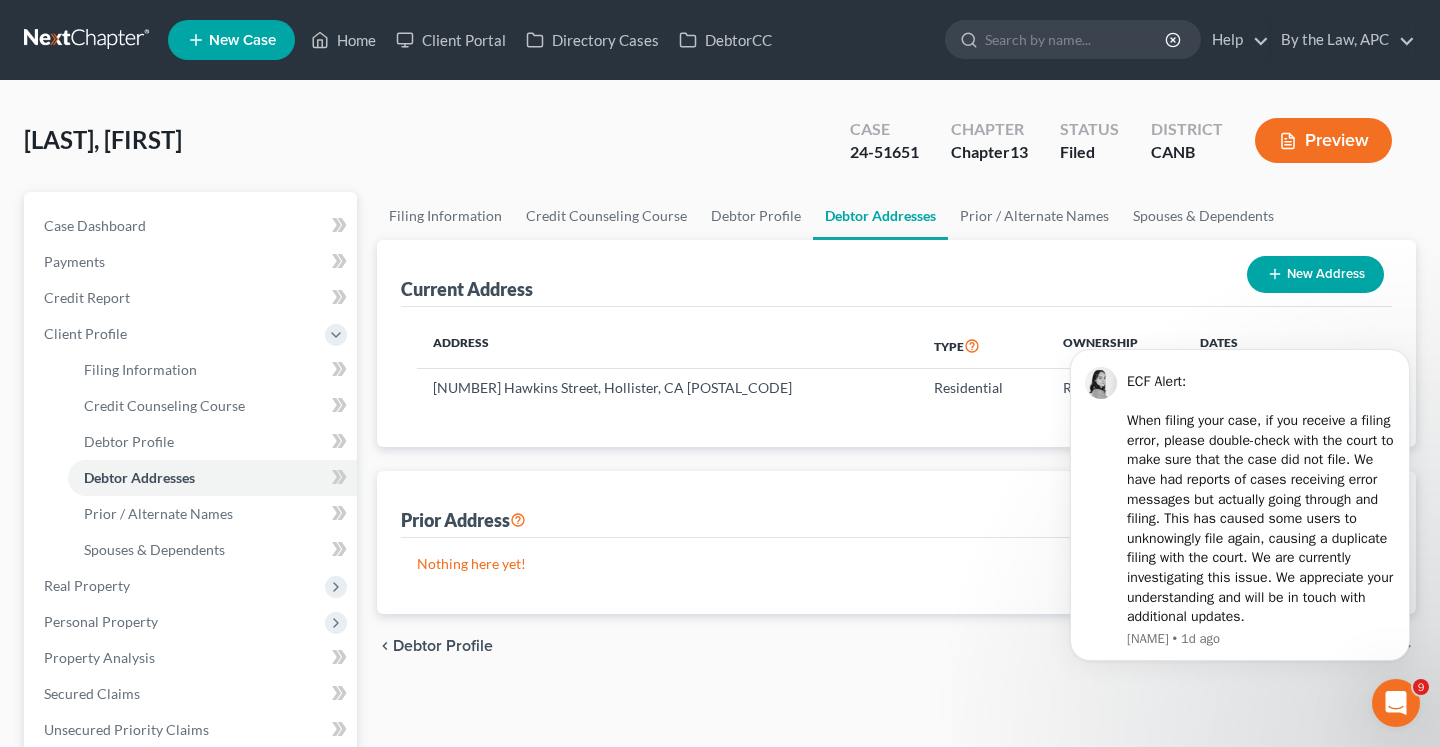 click on "[CASE_NUMBER]" at bounding box center (884, 152) 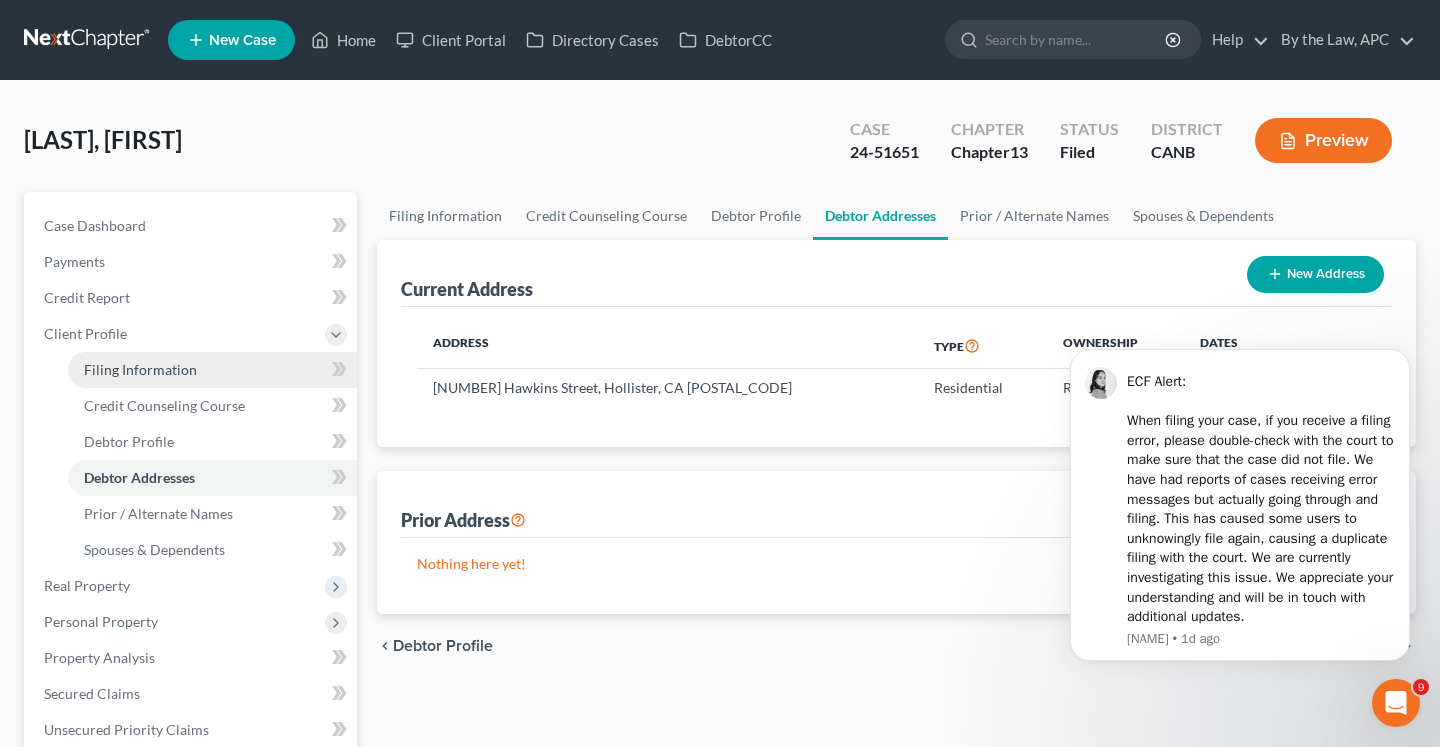 click on "Filing Information" at bounding box center (140, 369) 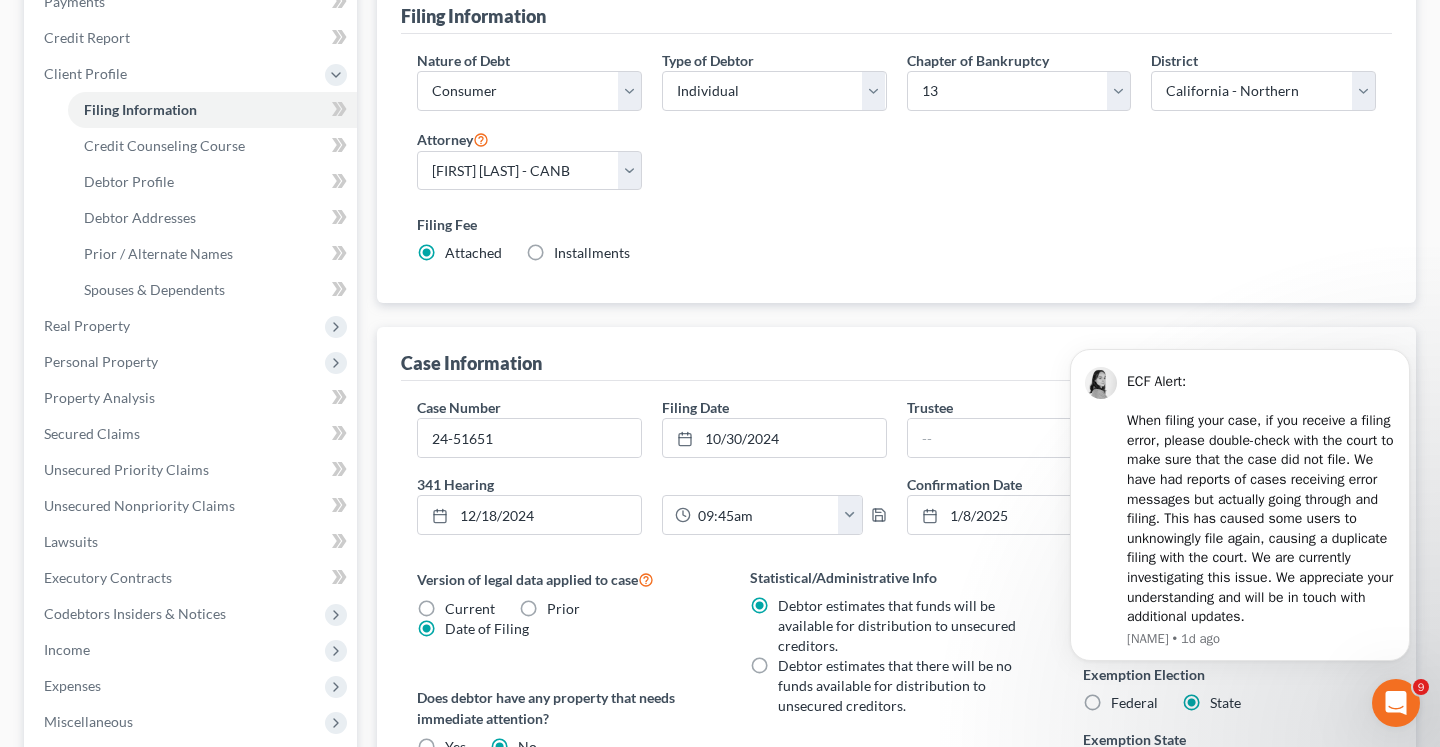 scroll, scrollTop: 305, scrollLeft: 0, axis: vertical 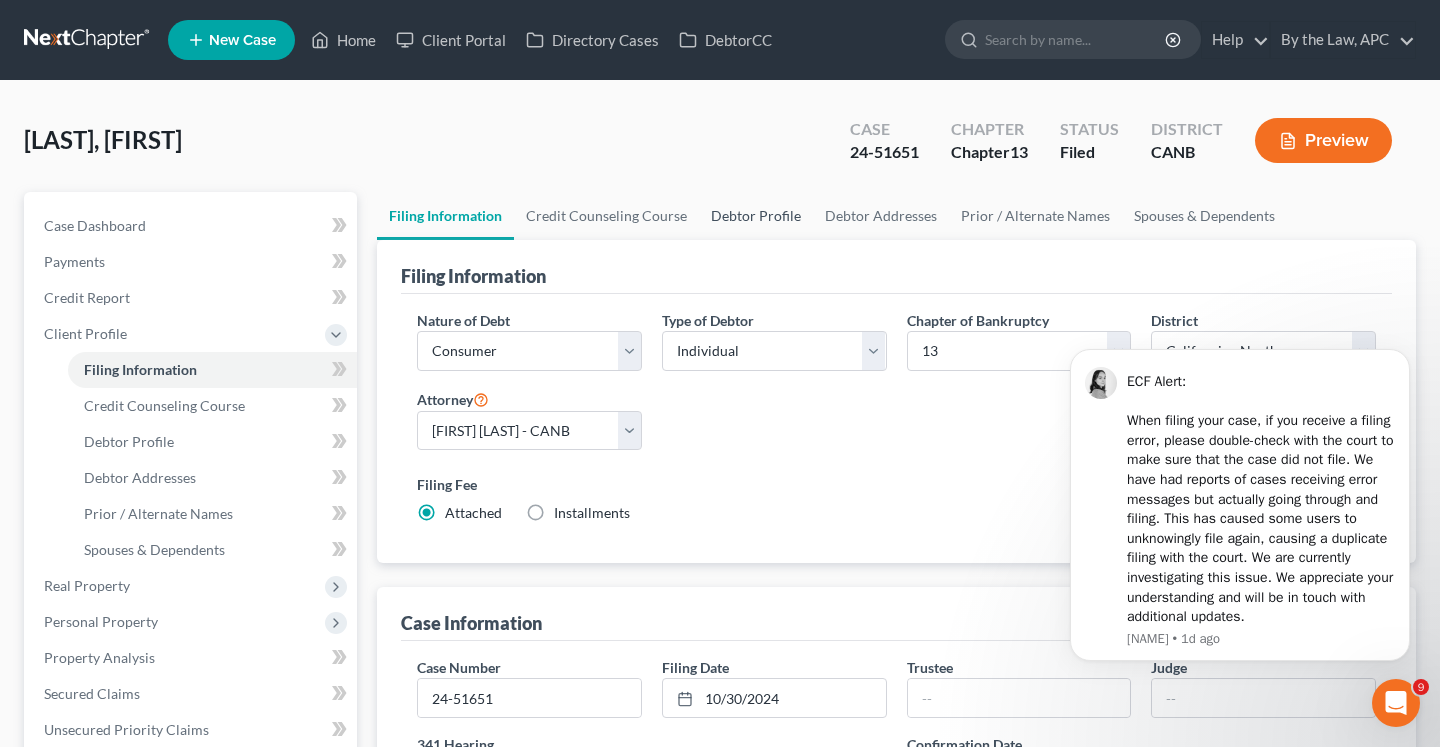 click on "Debtor Profile" at bounding box center [756, 216] 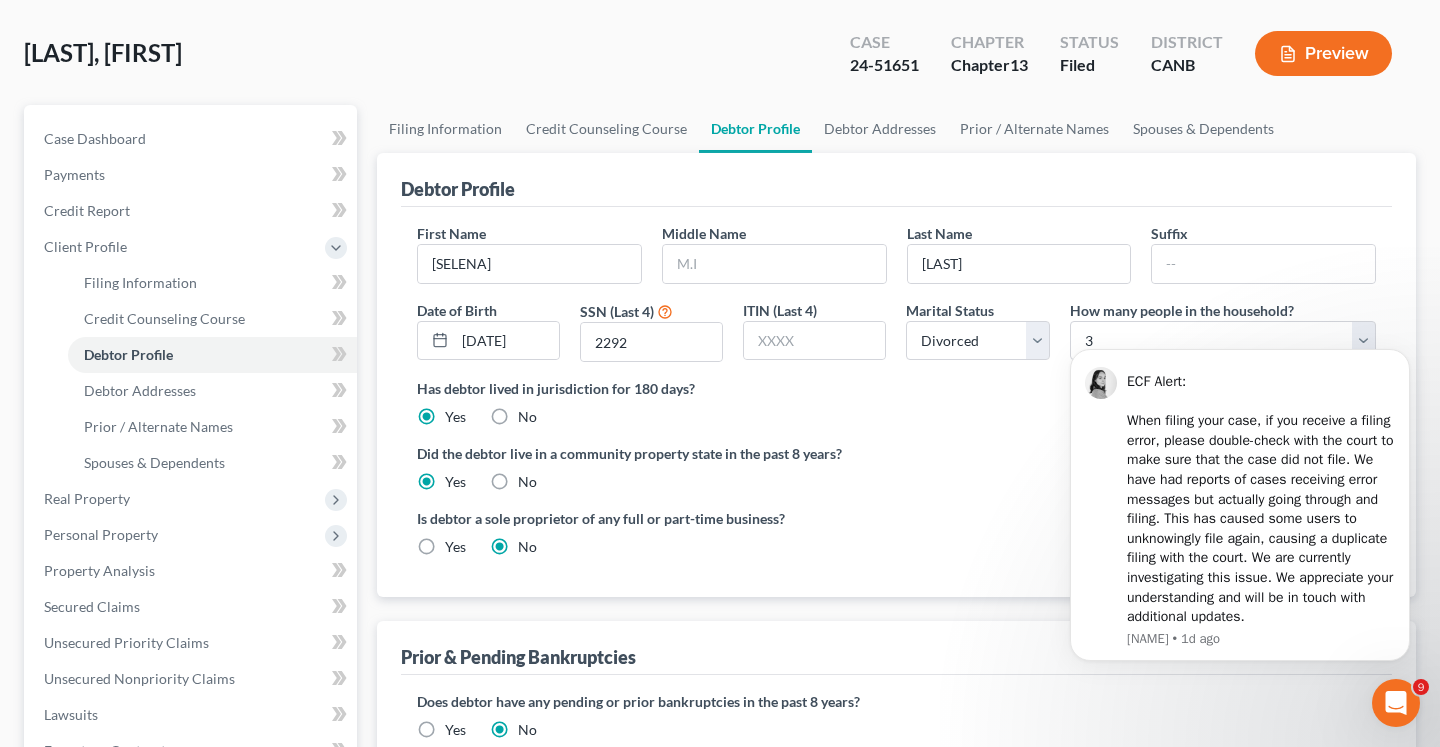 scroll, scrollTop: 0, scrollLeft: 0, axis: both 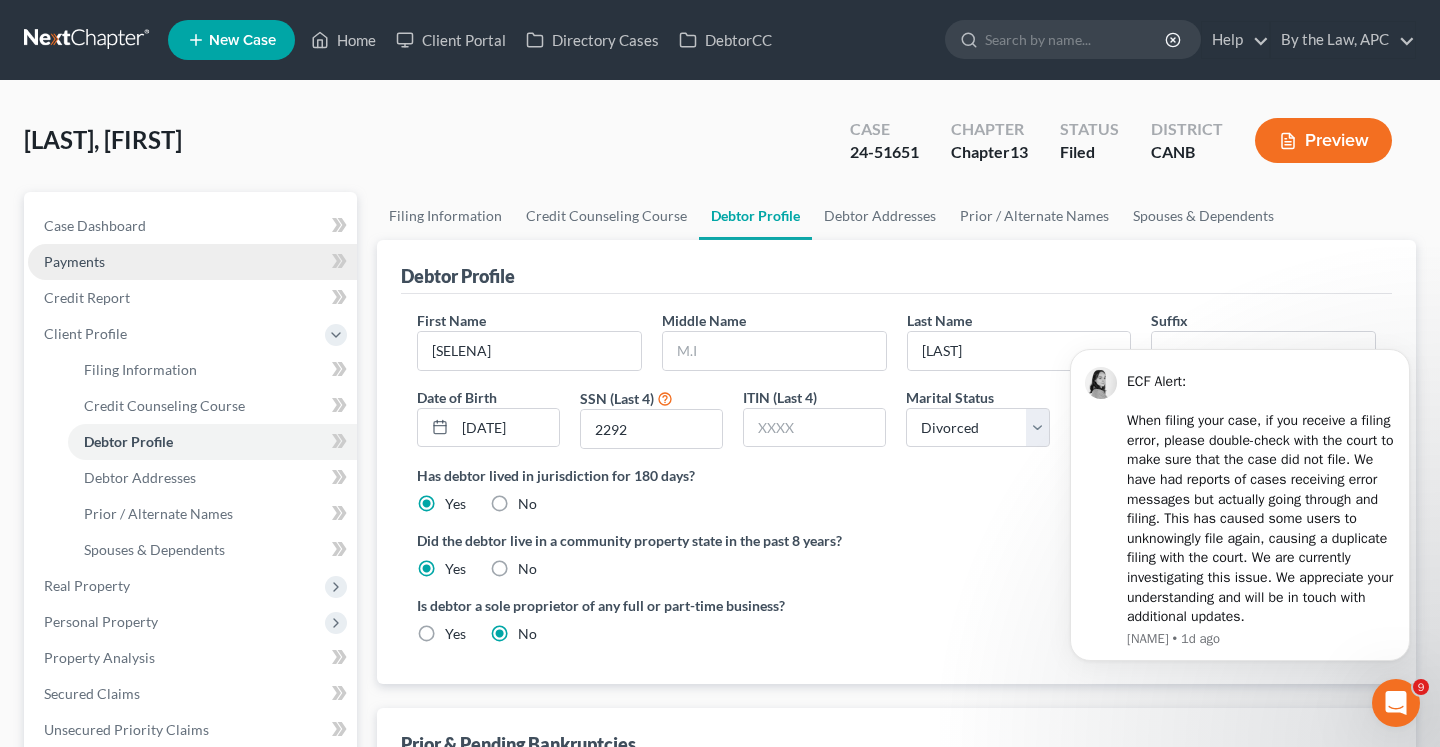 click on "Payments" at bounding box center [192, 262] 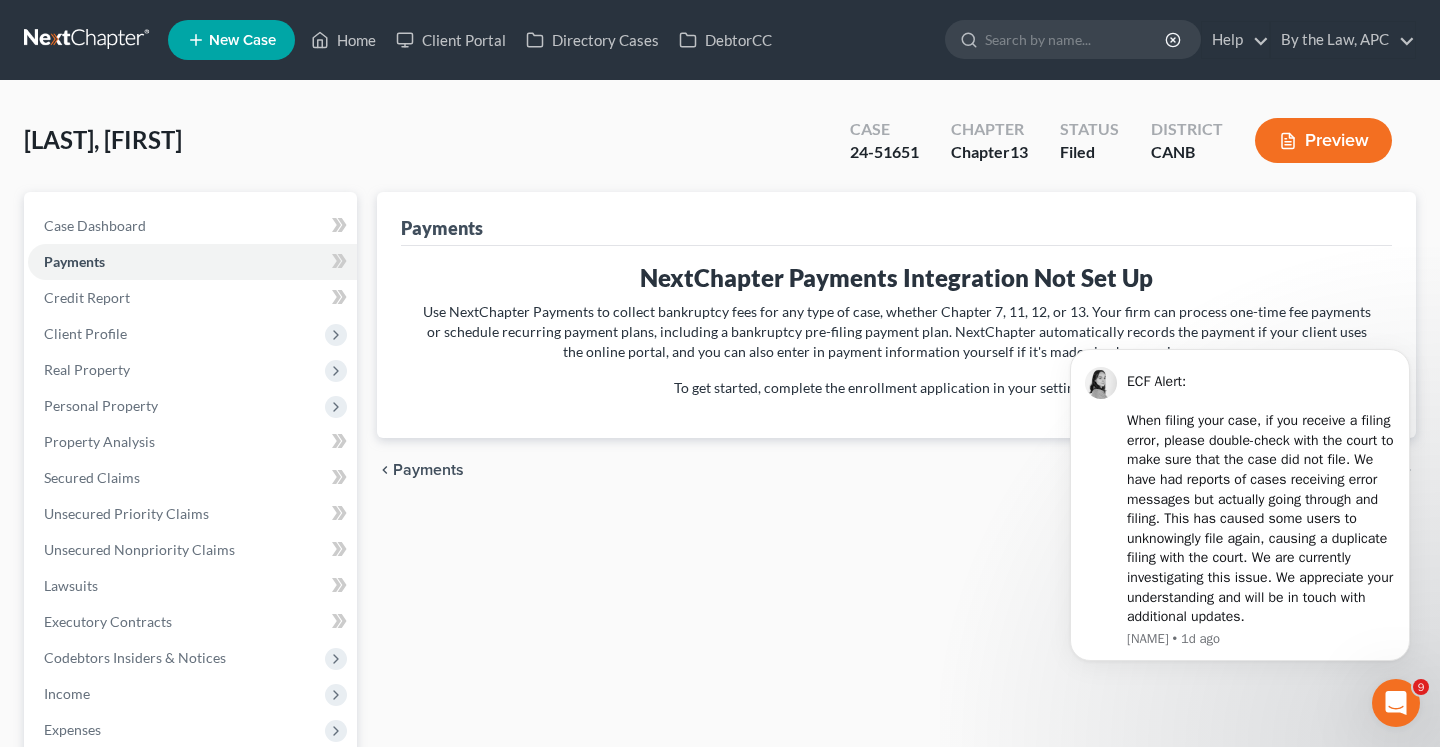 click at bounding box center (88, 40) 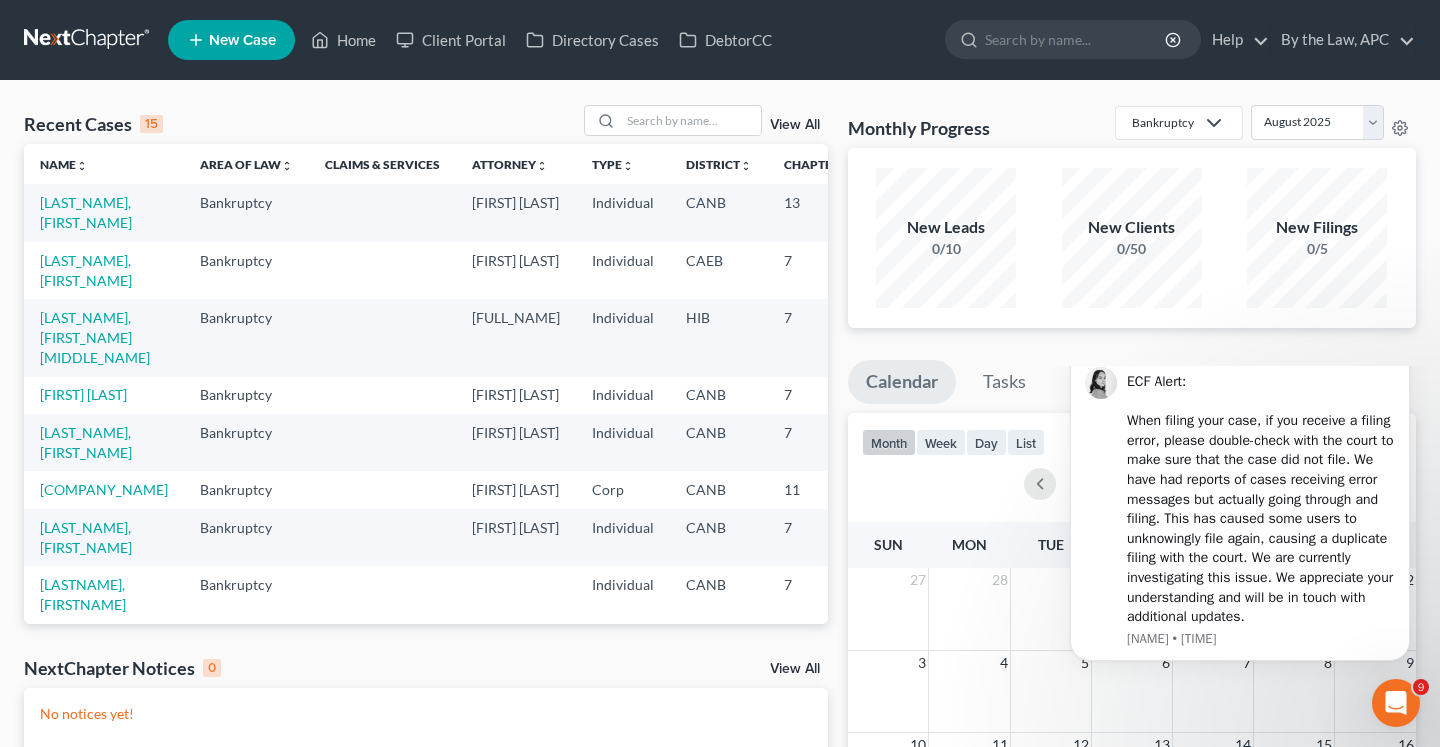 scroll, scrollTop: 0, scrollLeft: 0, axis: both 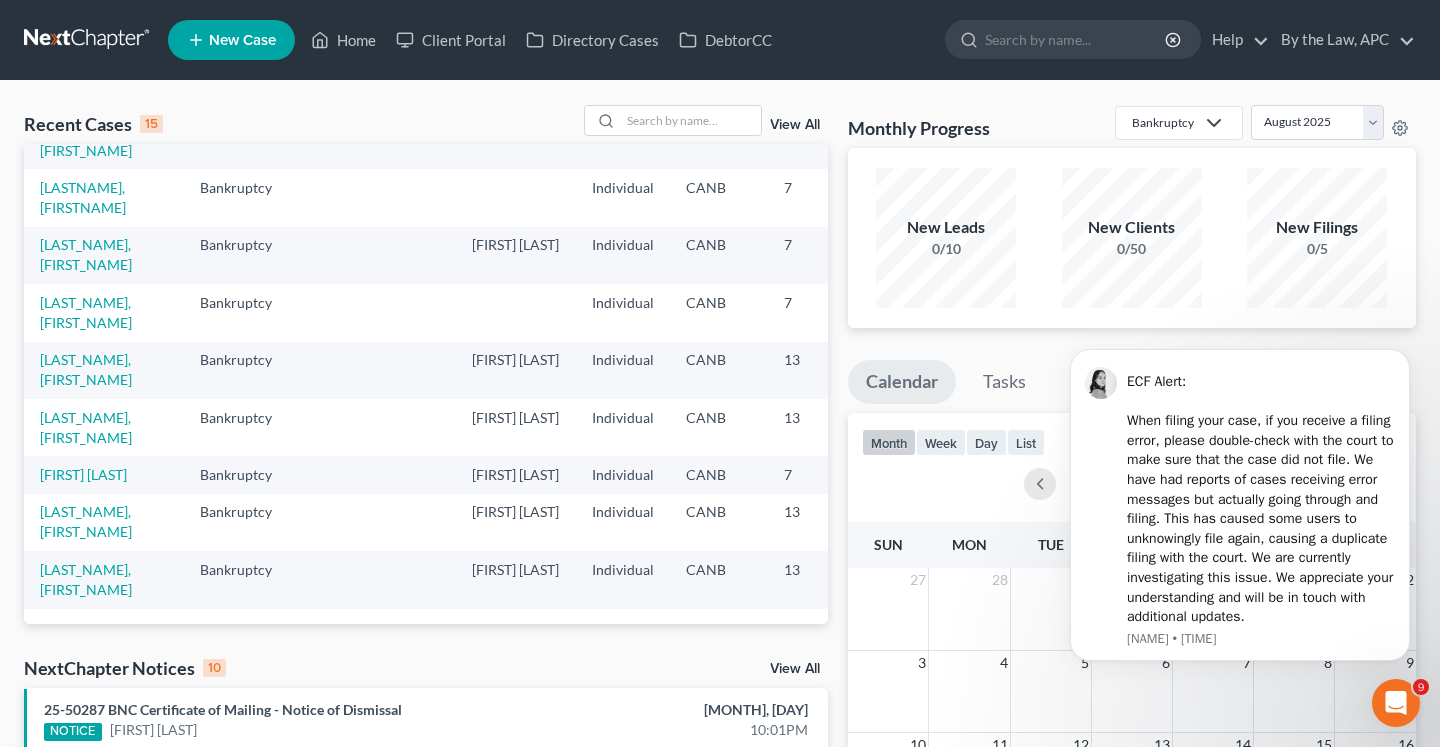 click on "[LAST_NAME], [FIRST_NAME]" at bounding box center (104, 370) 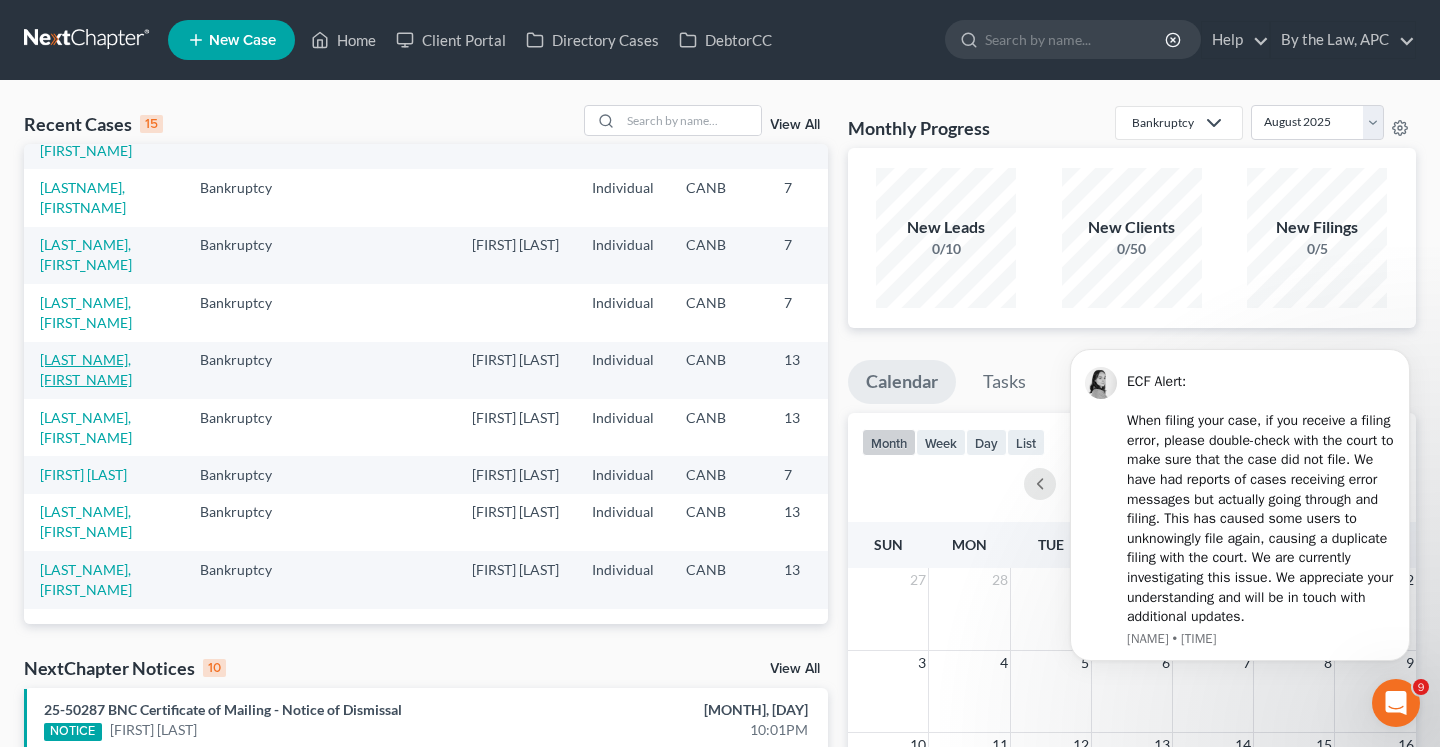 click on "[LAST_NAME], [FIRST_NAME]" at bounding box center [86, 369] 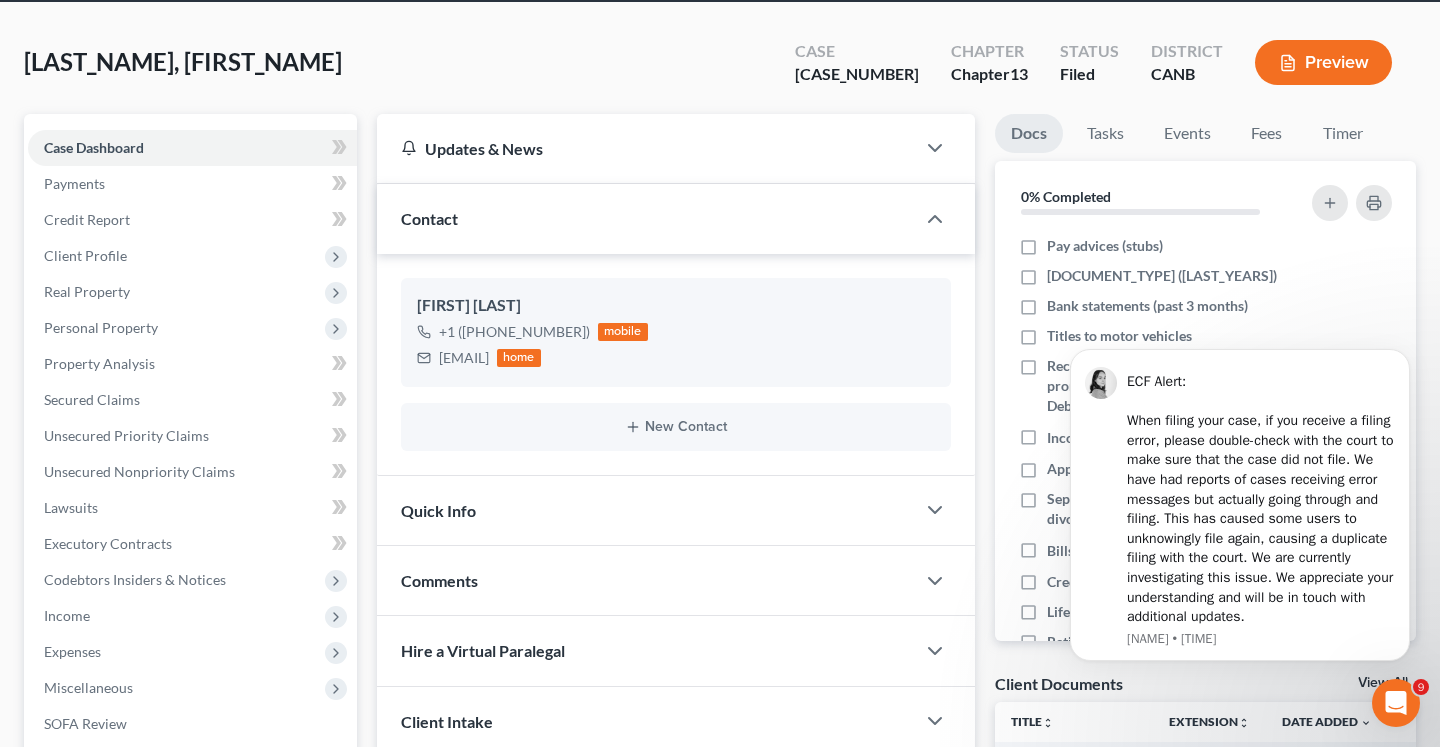 scroll, scrollTop: 143, scrollLeft: 0, axis: vertical 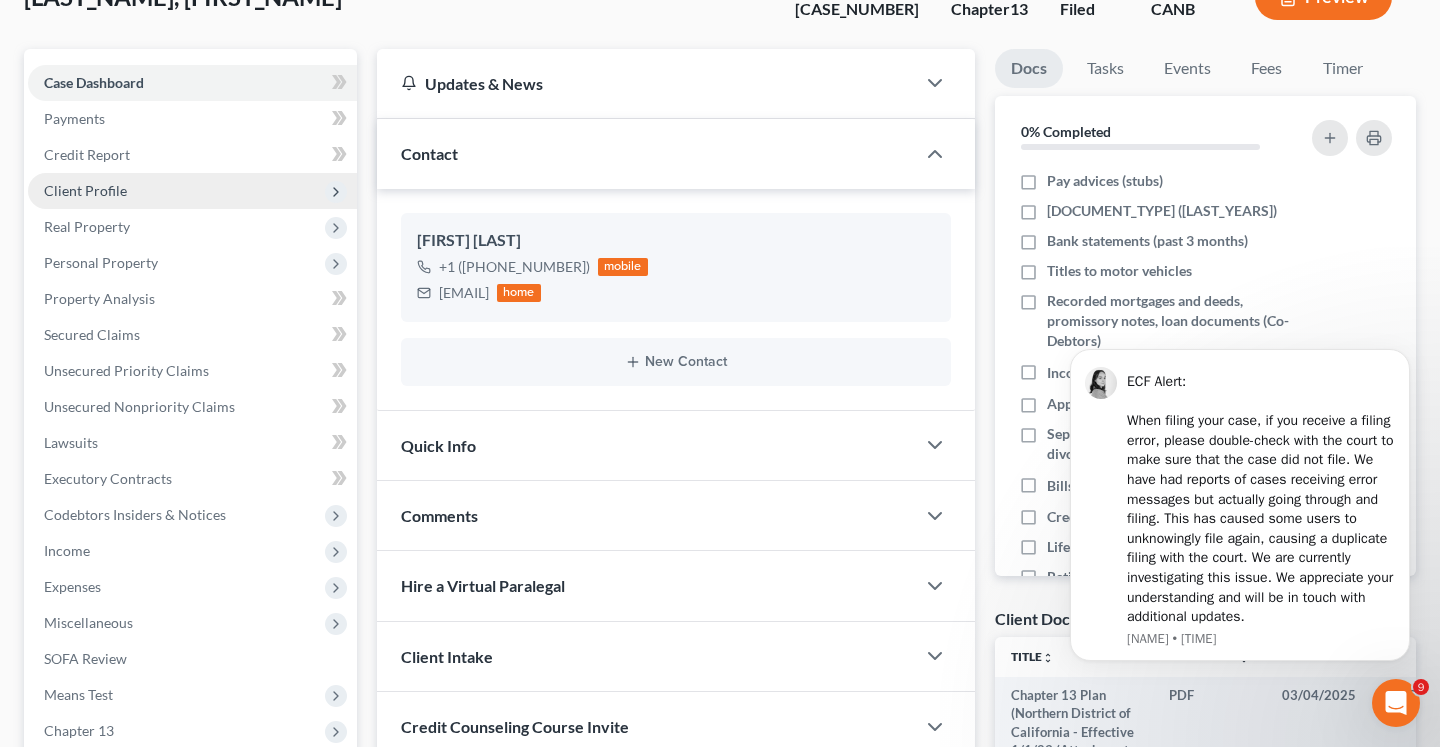 click on "Client Profile" at bounding box center [85, 190] 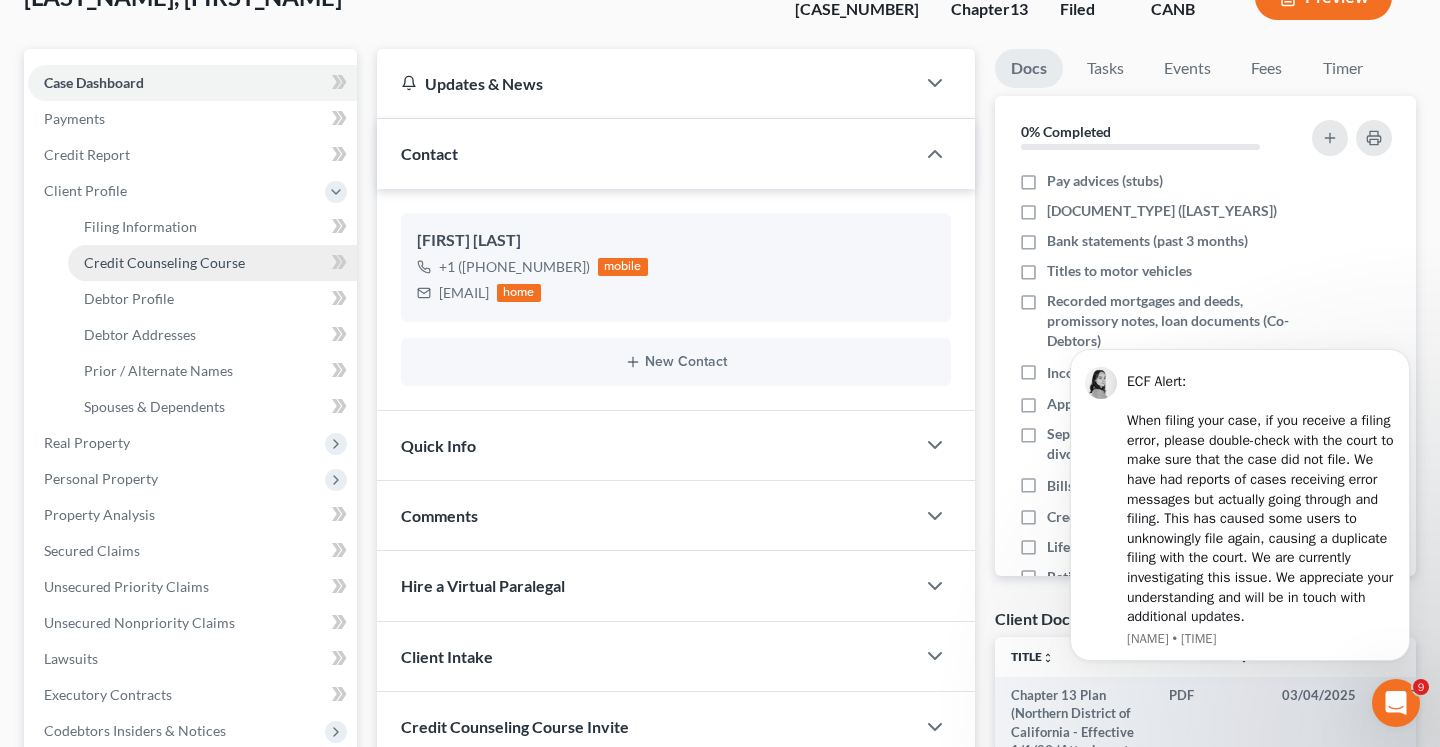 click on "Credit Counseling Course" at bounding box center [164, 262] 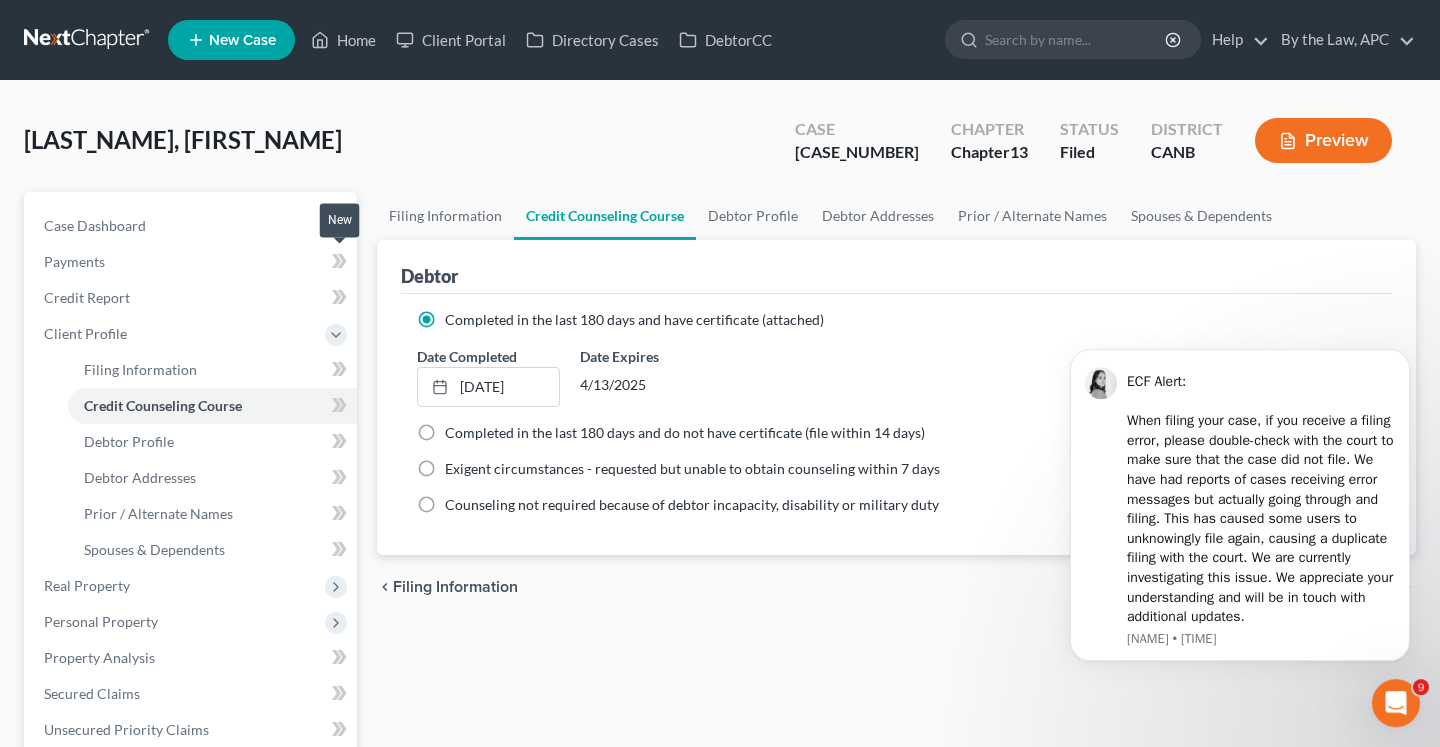 scroll, scrollTop: 0, scrollLeft: 0, axis: both 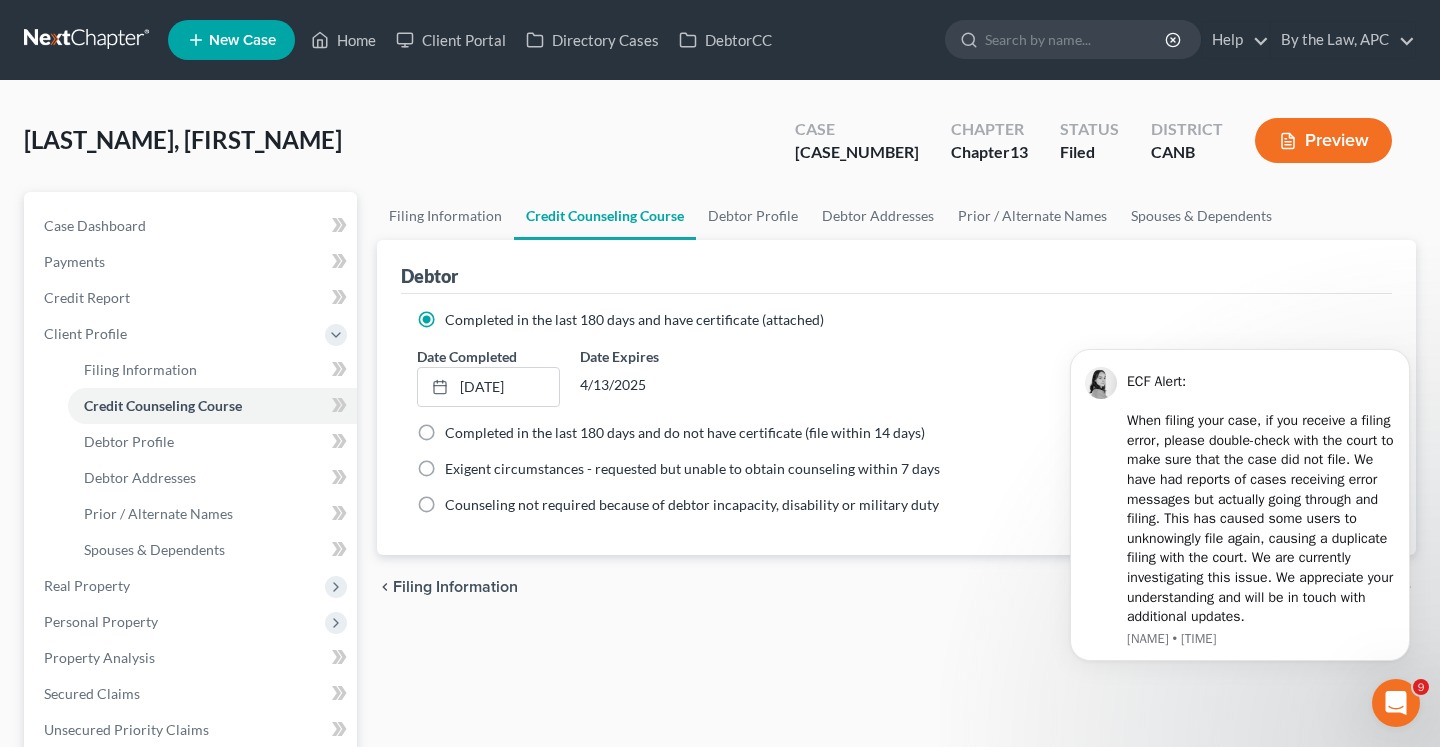click on "[CASE_NUMBER]" at bounding box center [857, 152] 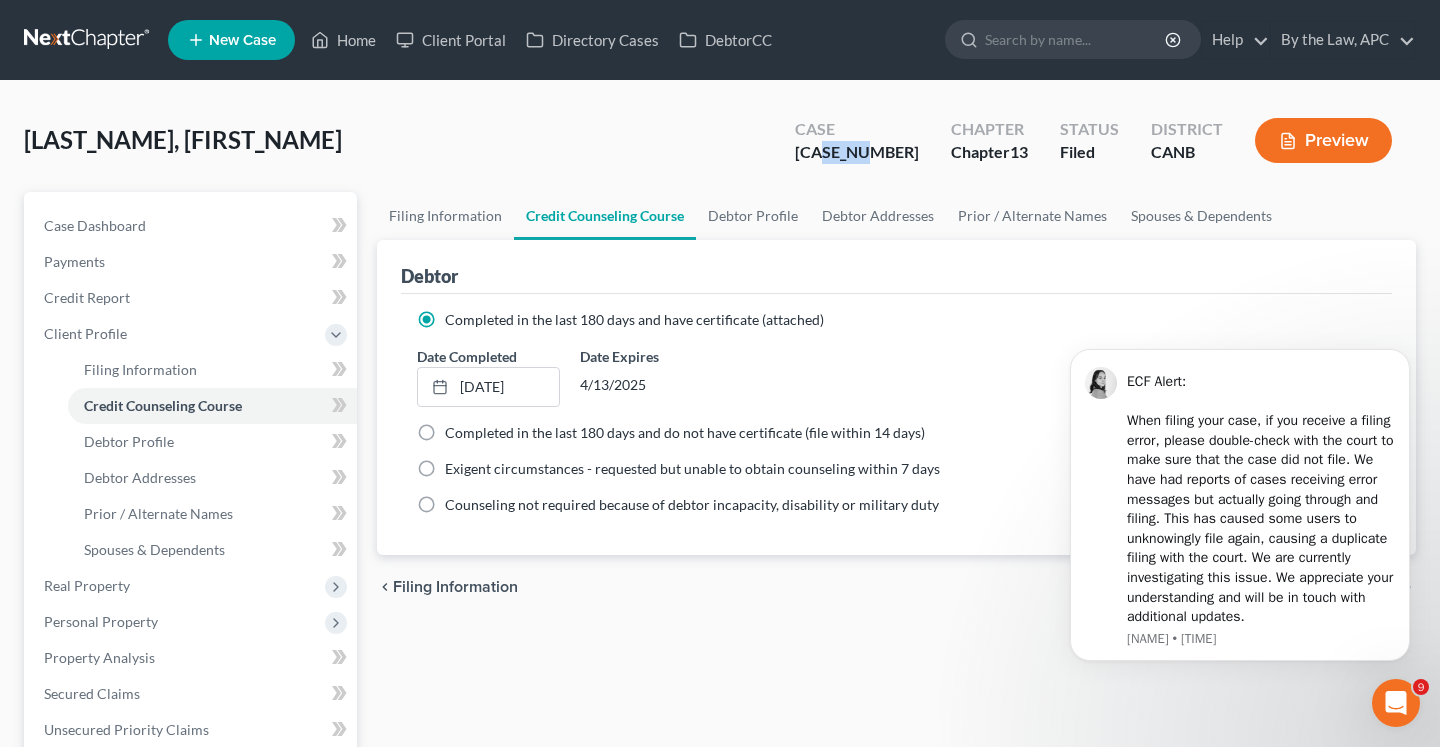click on "[CASE_NUMBER]" at bounding box center (857, 152) 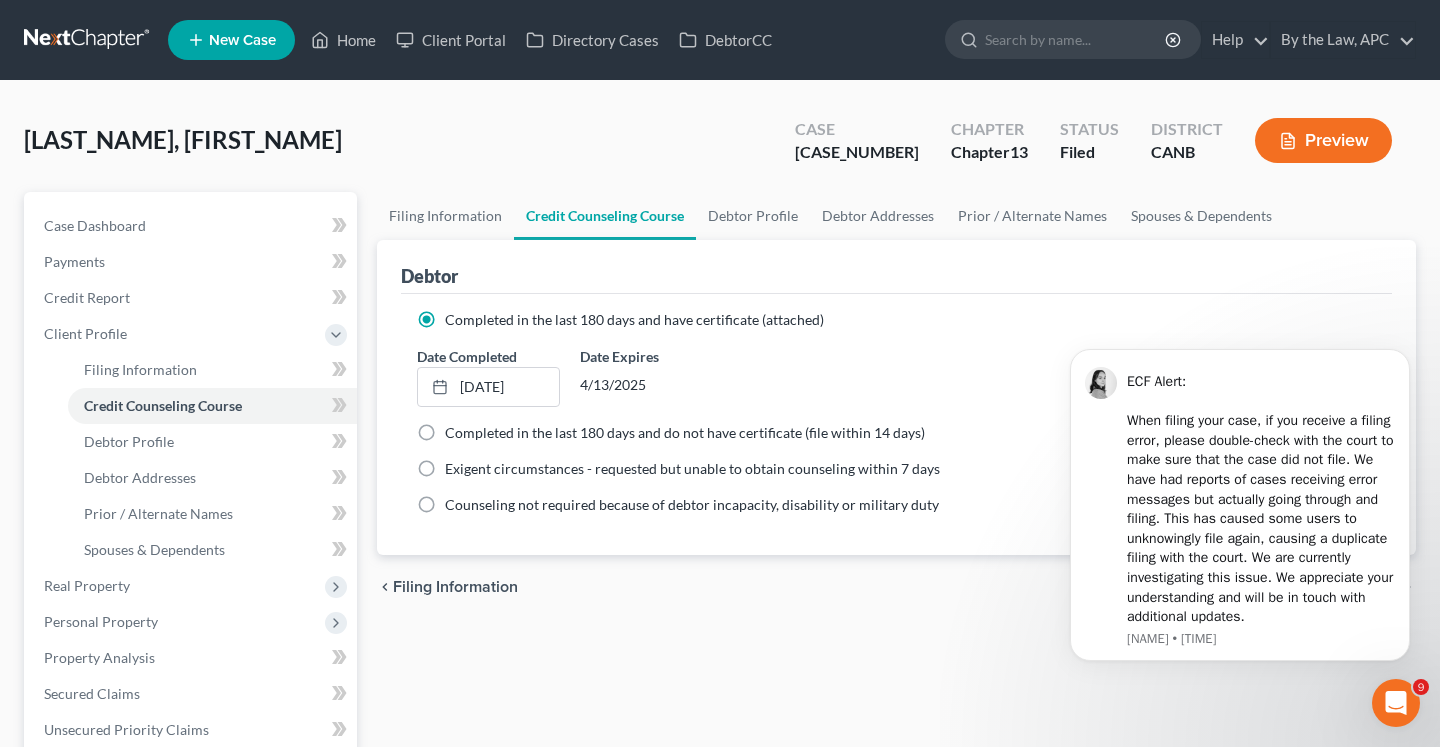 click on "[CASE_NUMBER]" at bounding box center (857, 152) 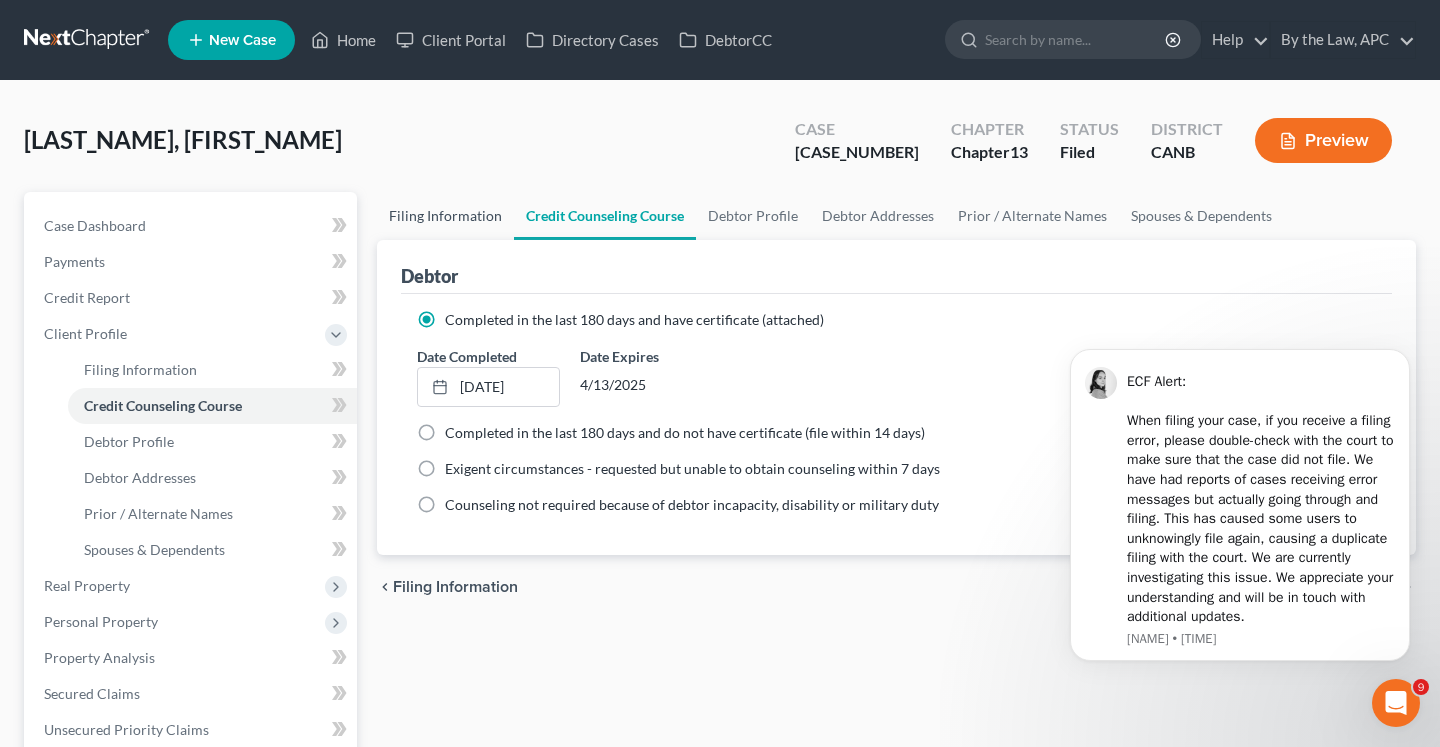click on "Filing Information" at bounding box center [445, 216] 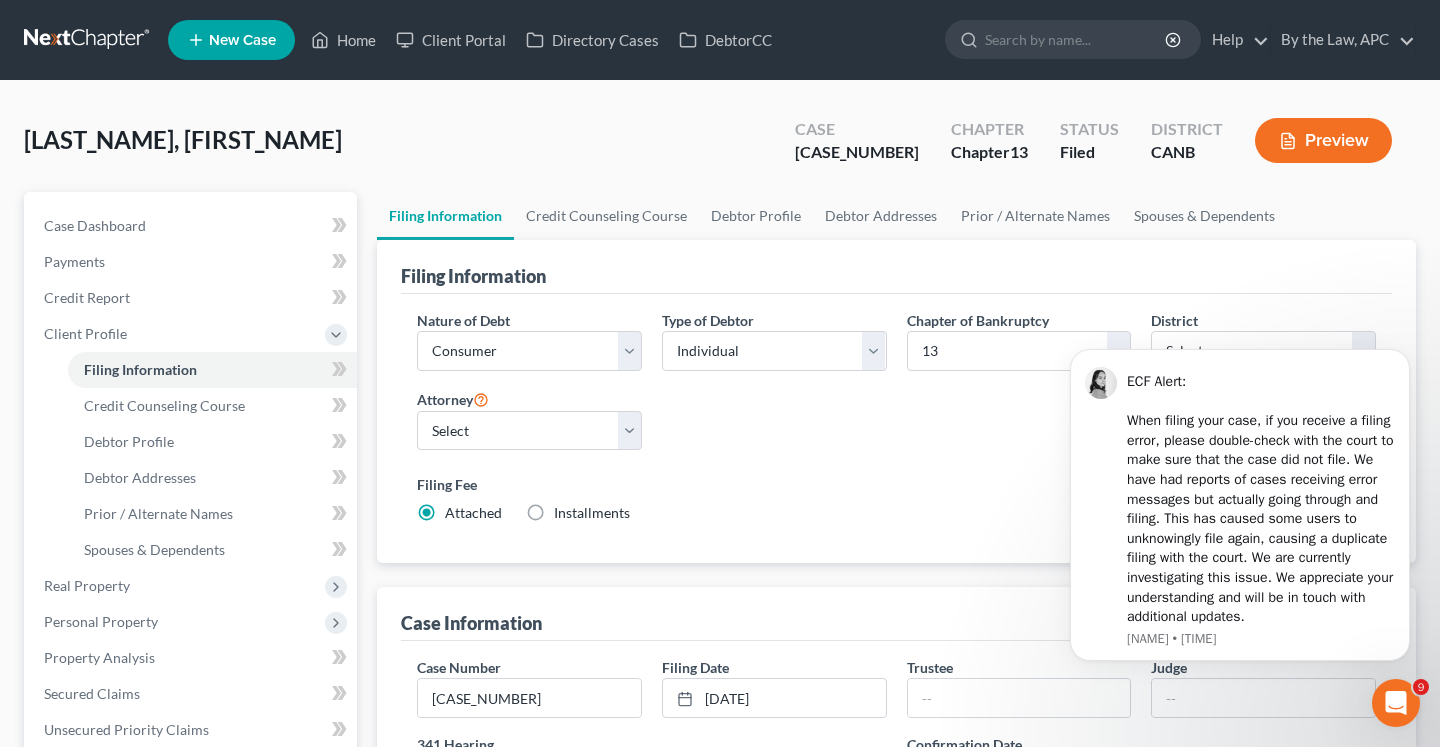 scroll, scrollTop: 215, scrollLeft: 0, axis: vertical 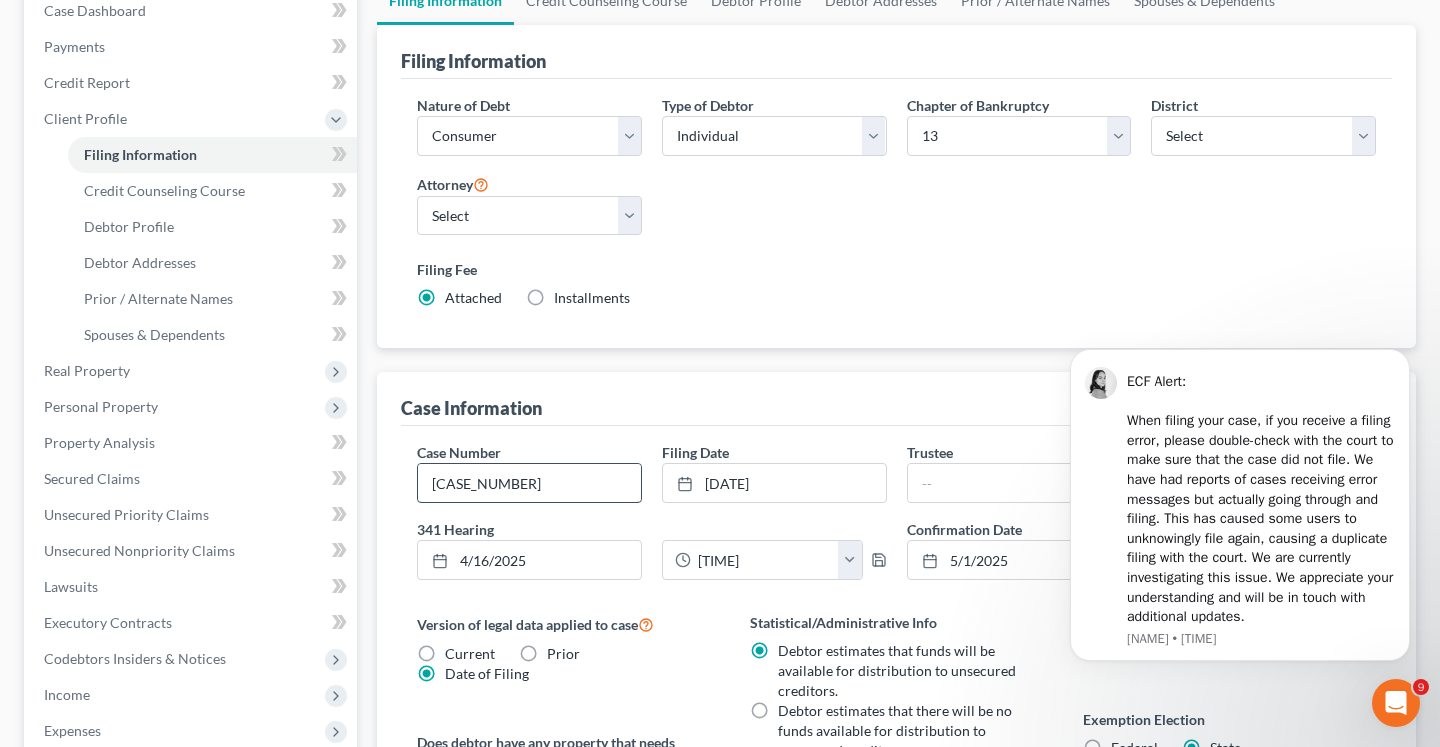 click on "[CASE_NUMBER]" at bounding box center (529, 483) 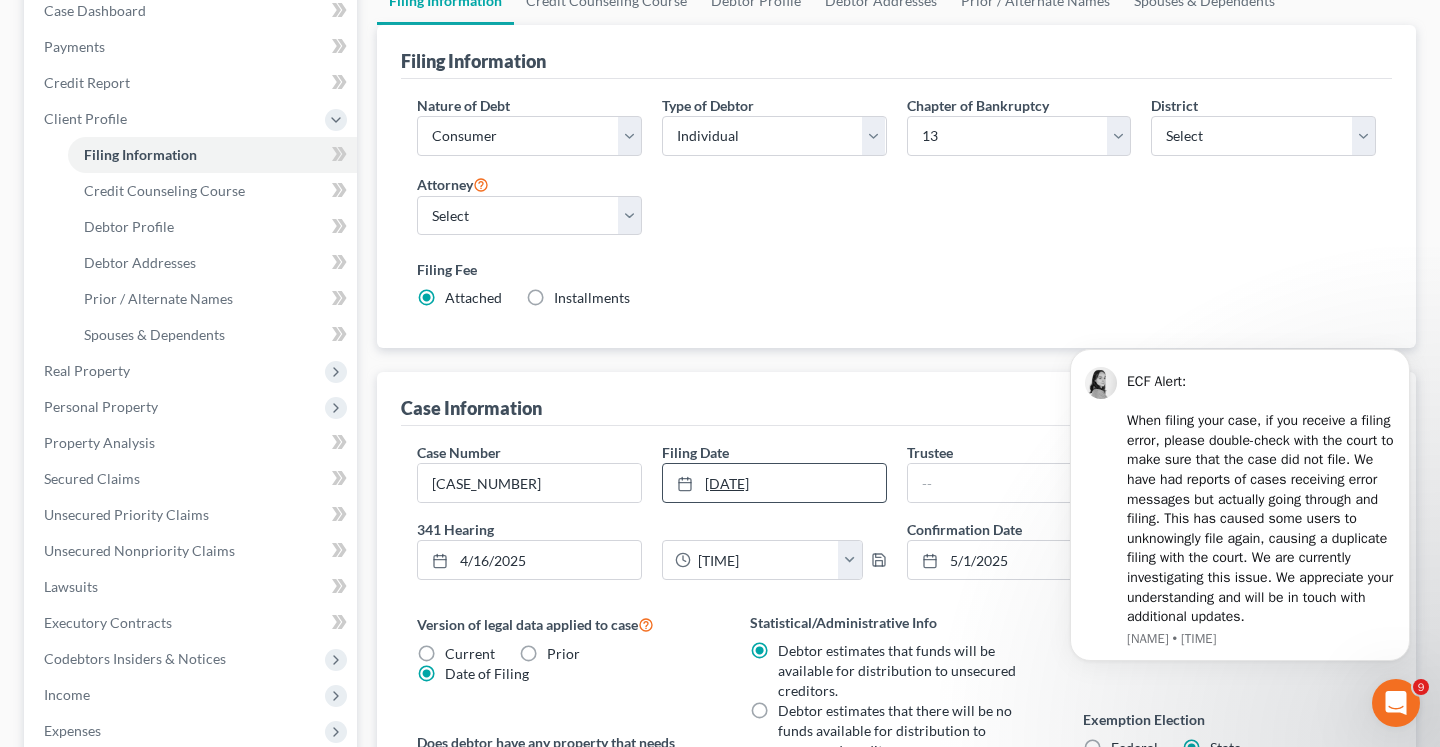 click on "[DATE]" at bounding box center (774, 483) 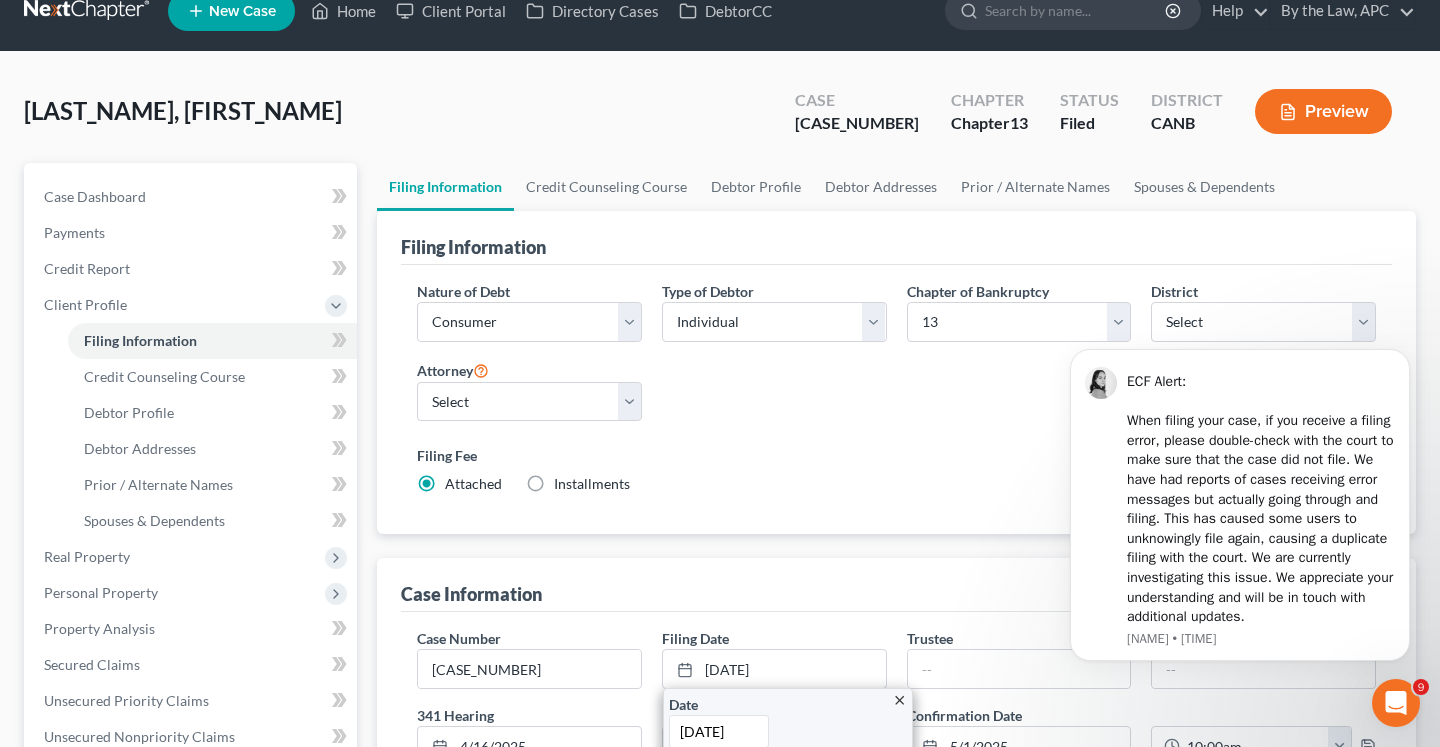 scroll, scrollTop: 0, scrollLeft: 0, axis: both 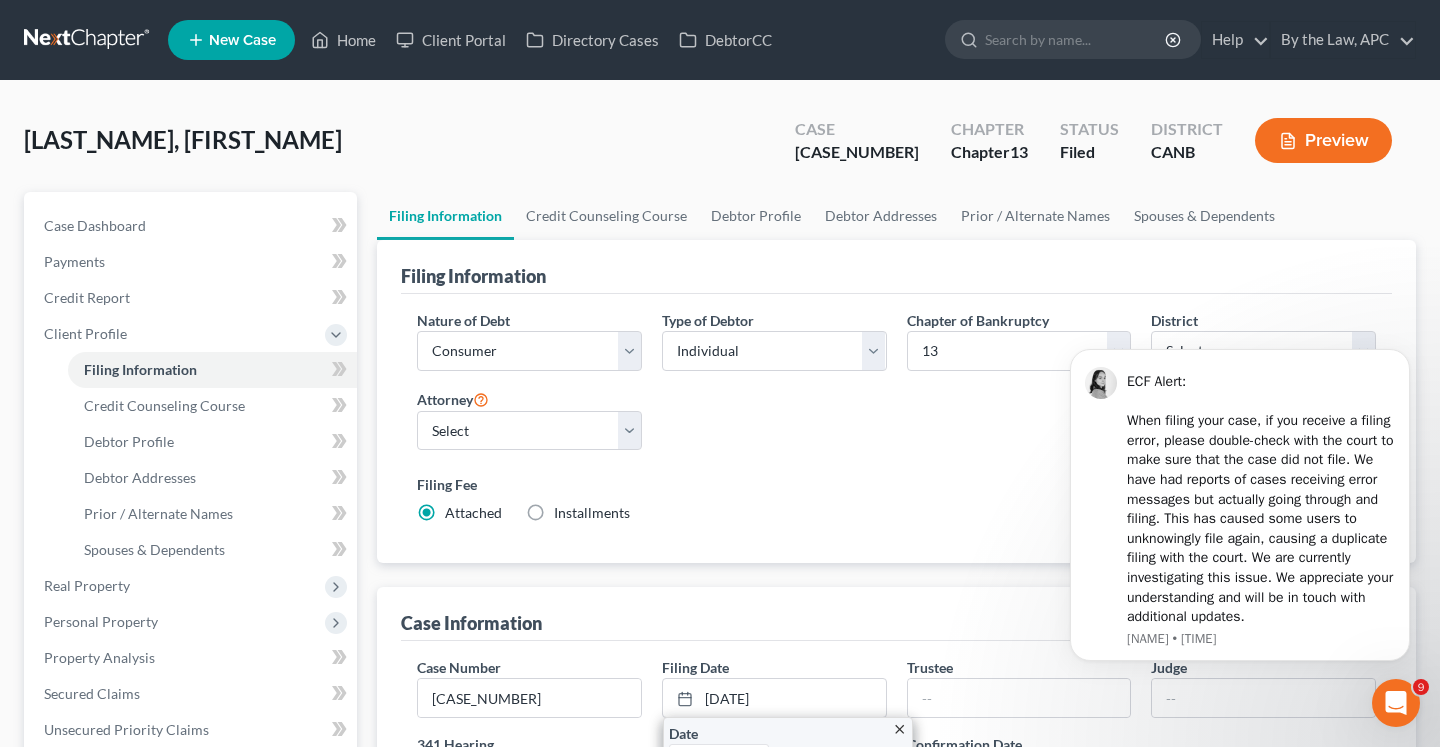 click on "Preview" at bounding box center [1323, 140] 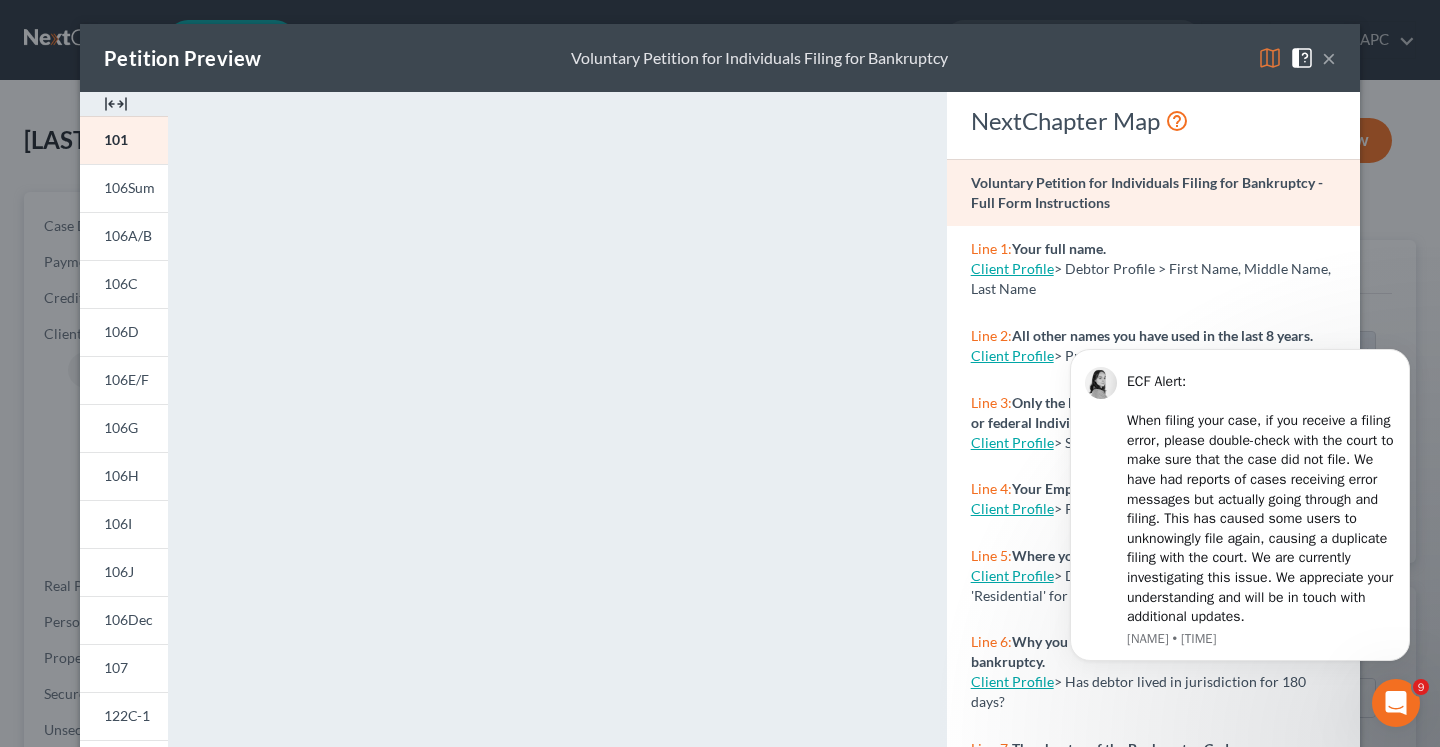click on "×" at bounding box center (1329, 58) 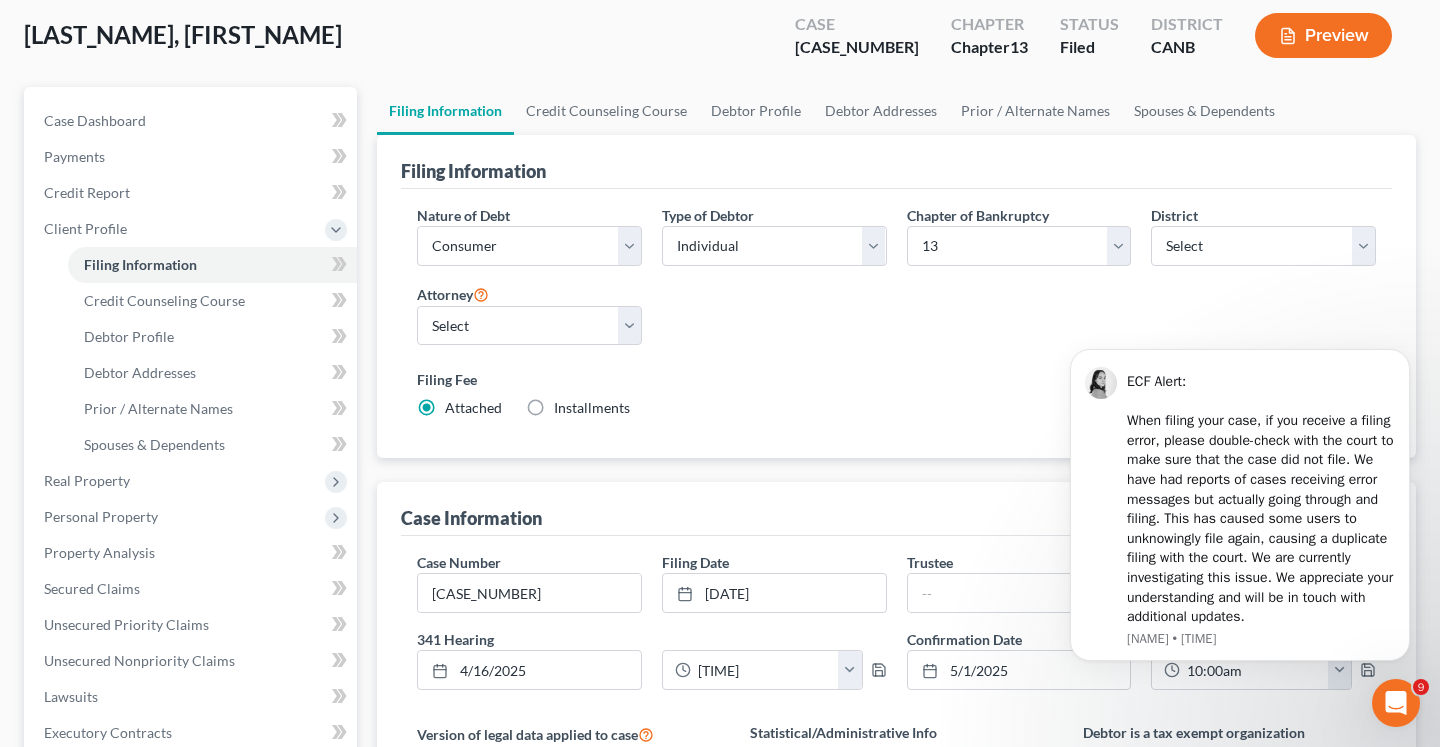 scroll, scrollTop: 120, scrollLeft: 0, axis: vertical 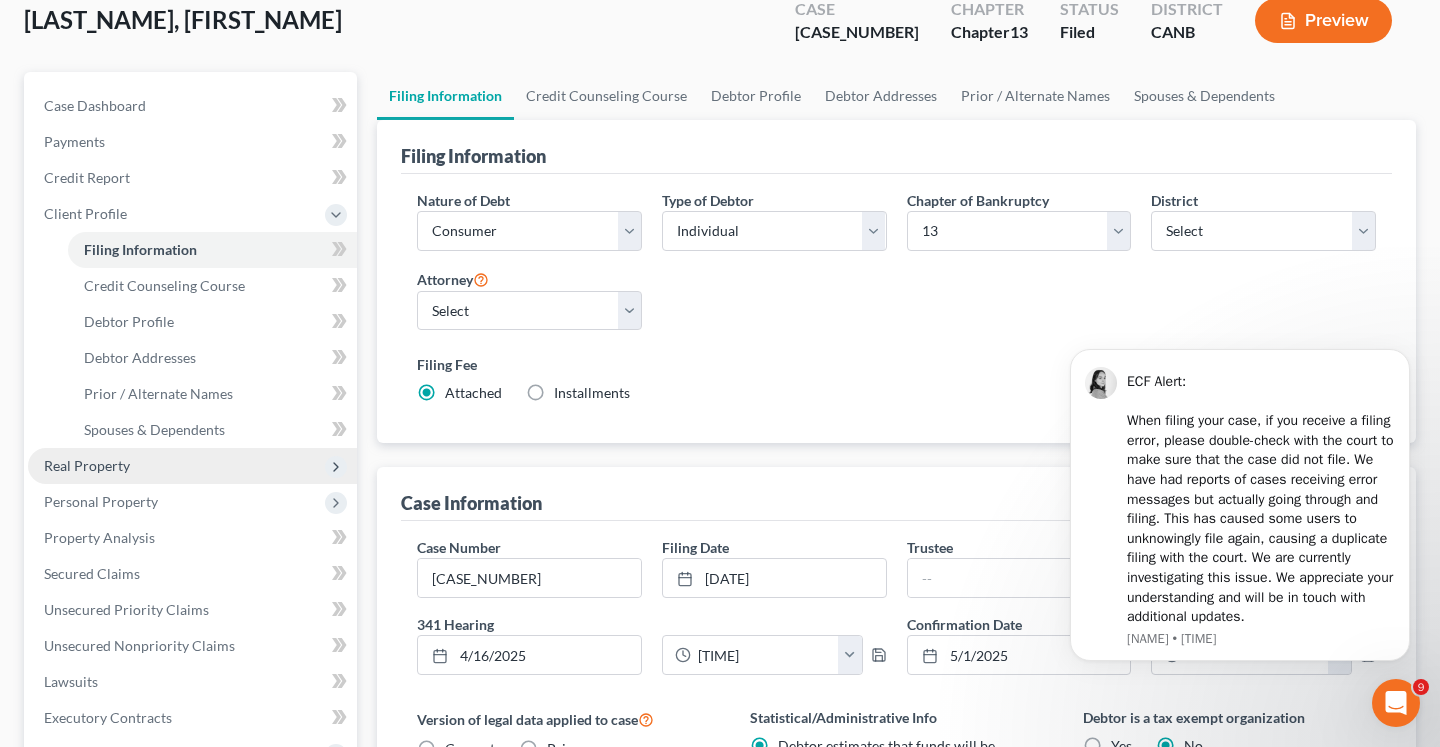 click on "Real Property" at bounding box center [192, 466] 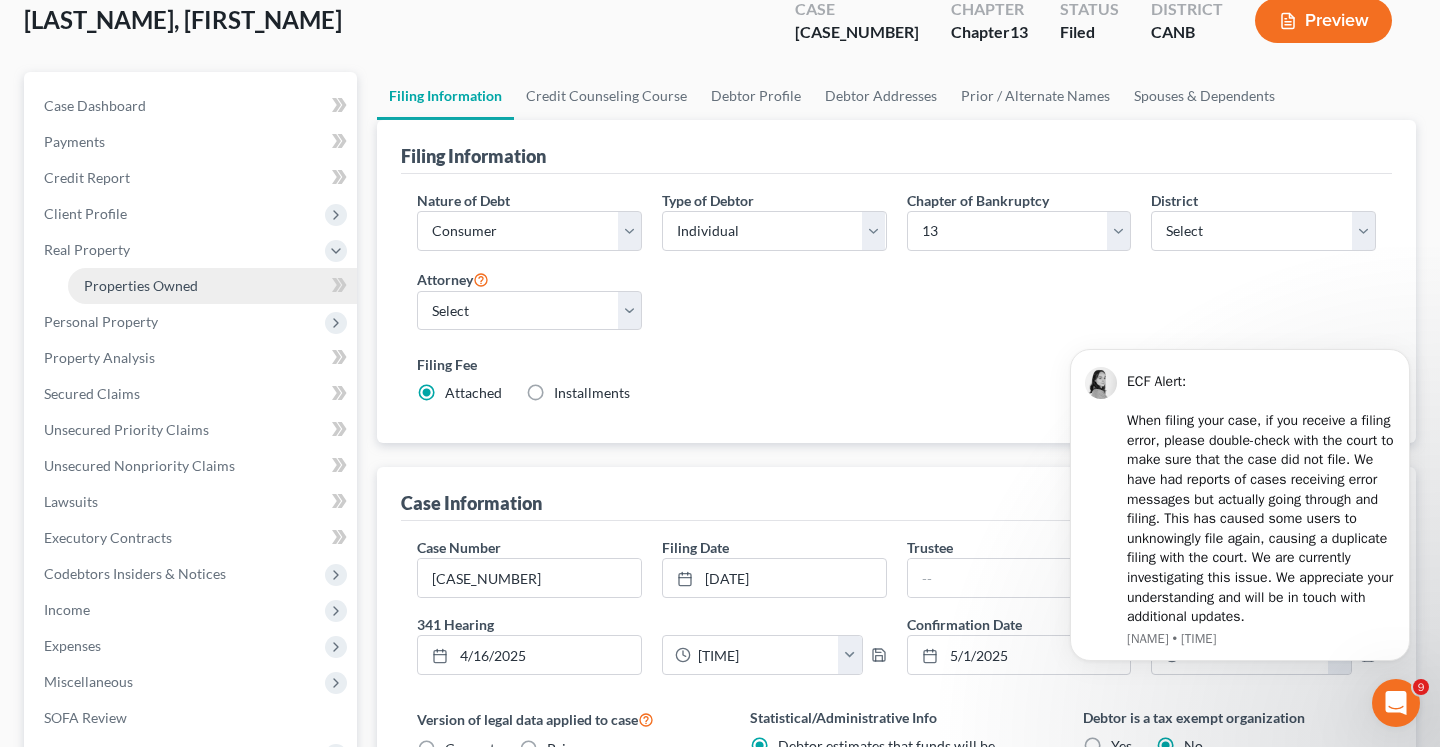click on "Properties Owned" at bounding box center [141, 285] 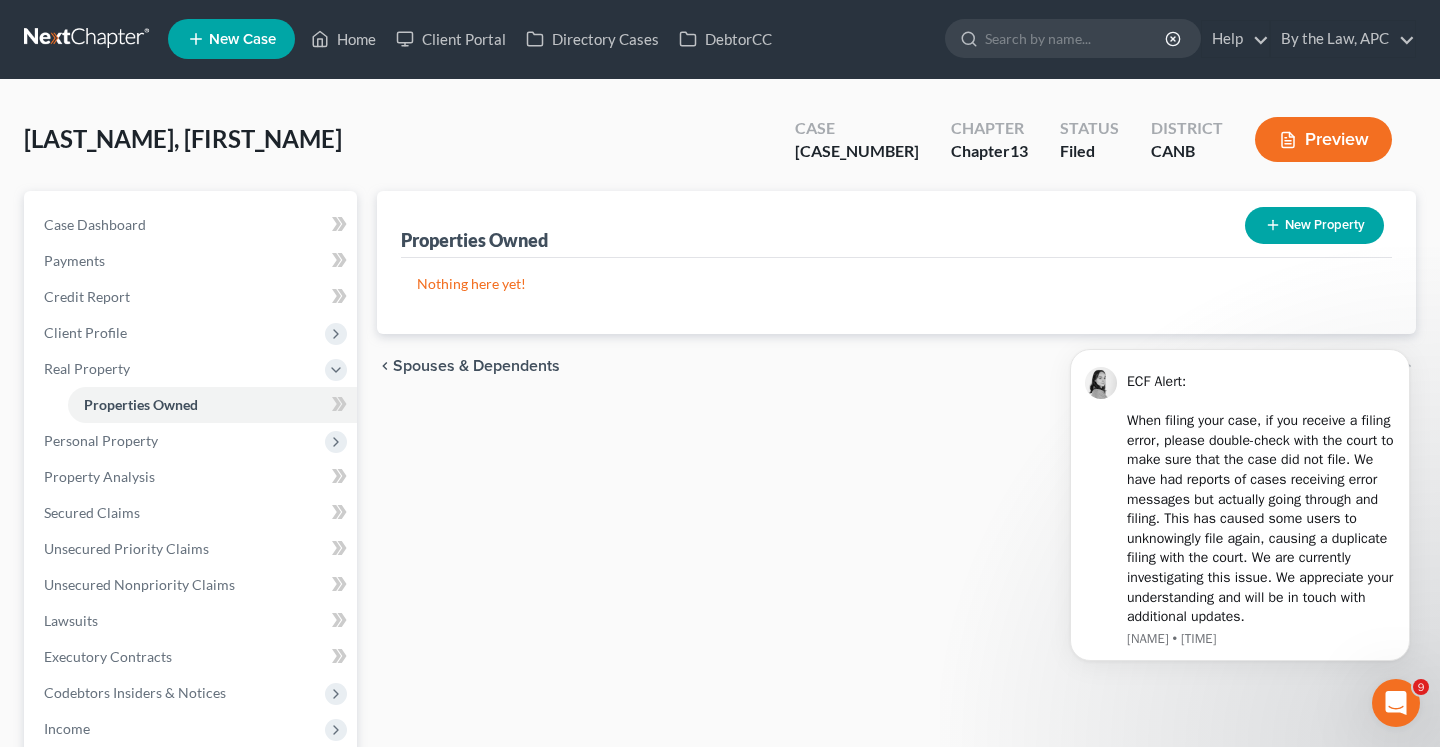 scroll, scrollTop: 0, scrollLeft: 0, axis: both 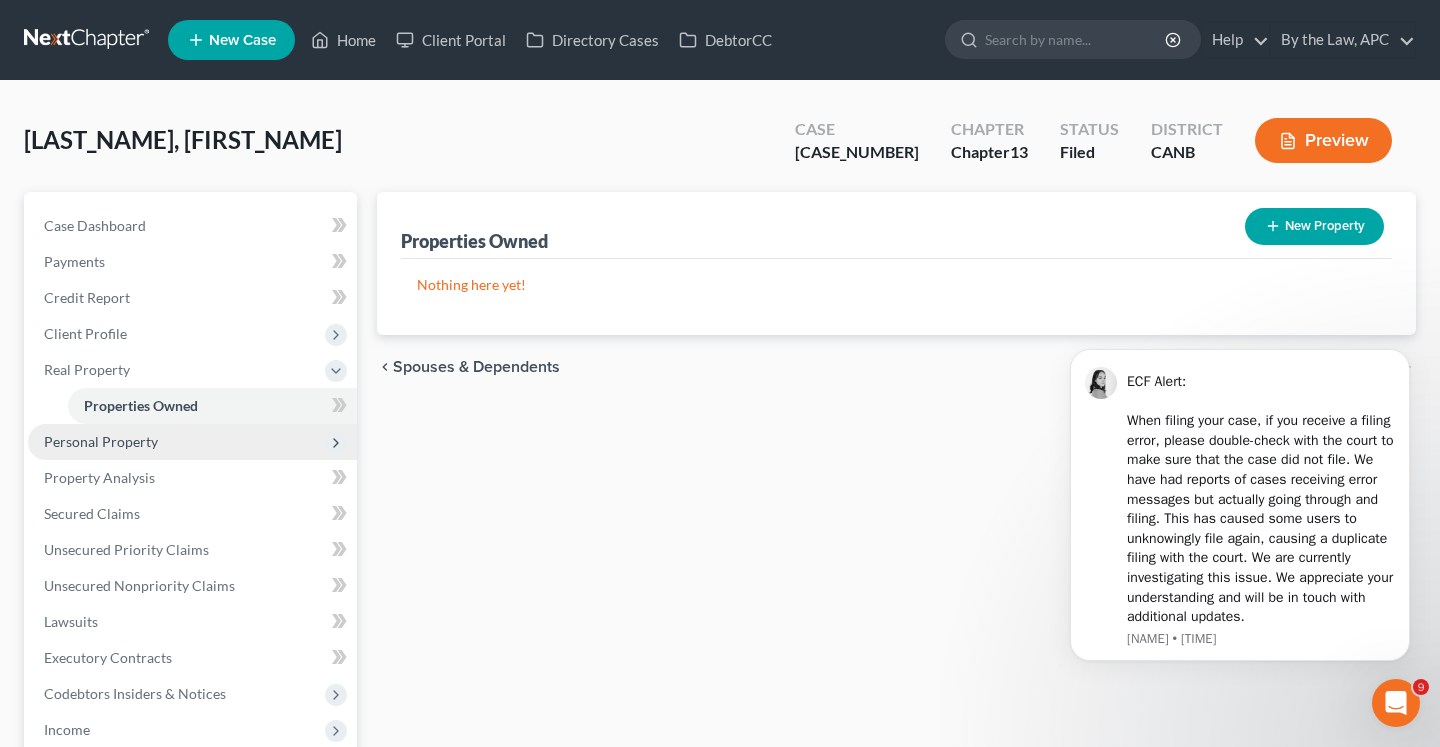 click on "Personal Property" at bounding box center [192, 442] 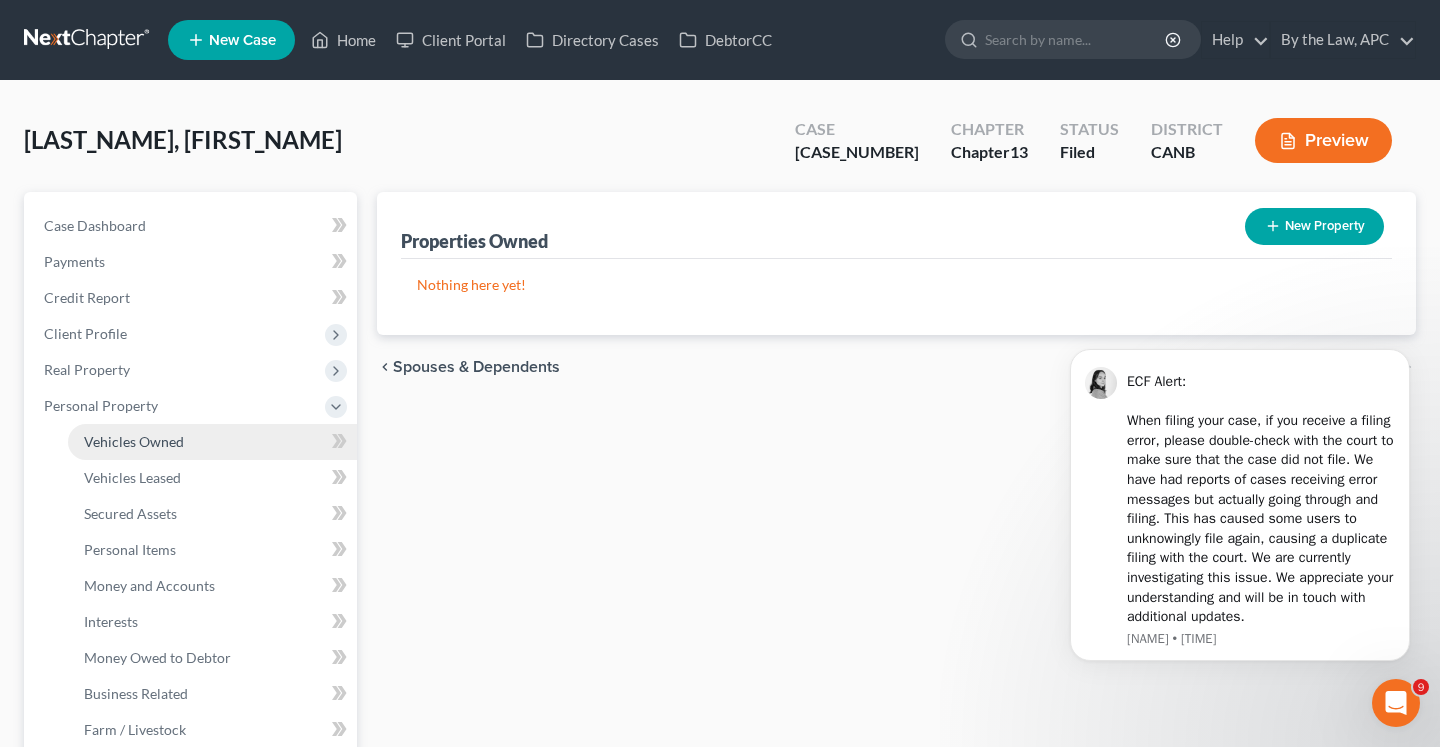 click on "Vehicles Owned" at bounding box center (212, 442) 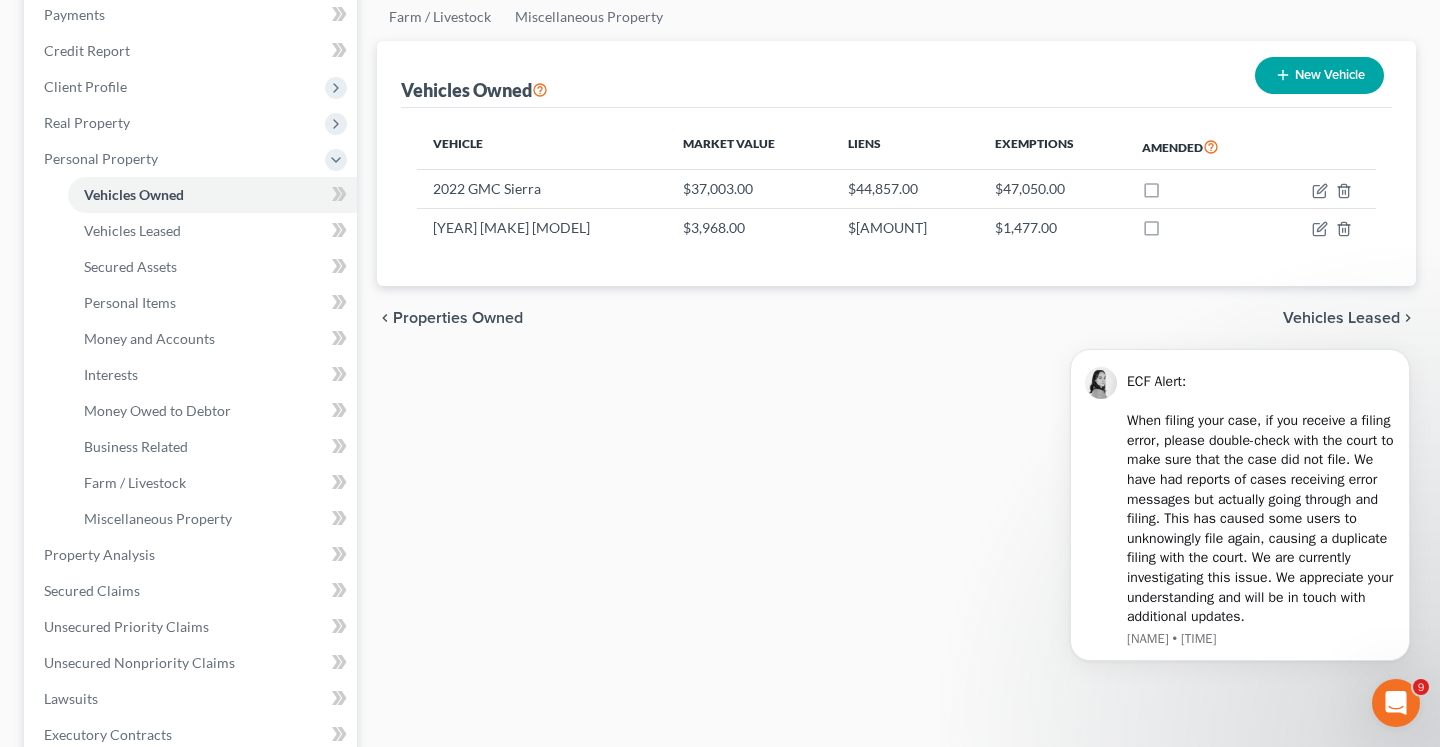 scroll, scrollTop: 258, scrollLeft: 0, axis: vertical 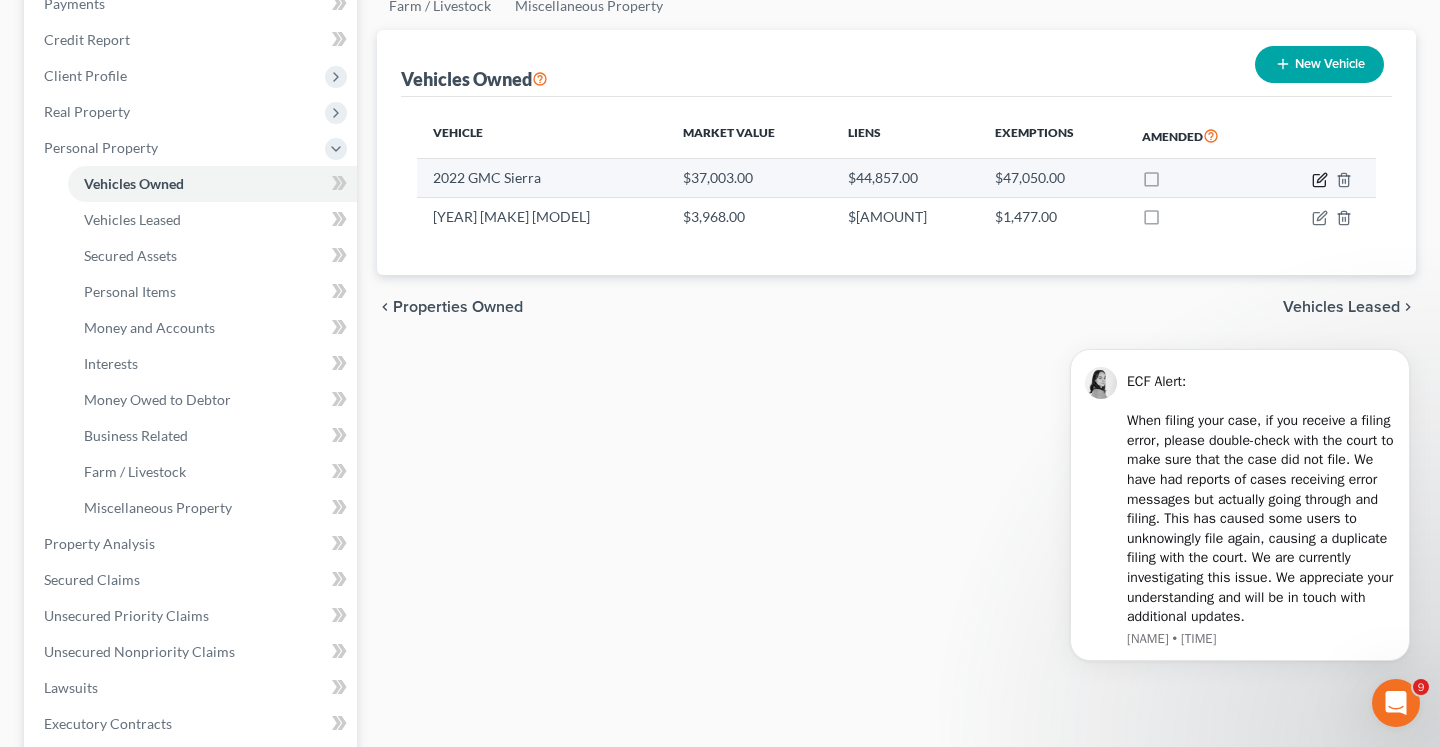 click 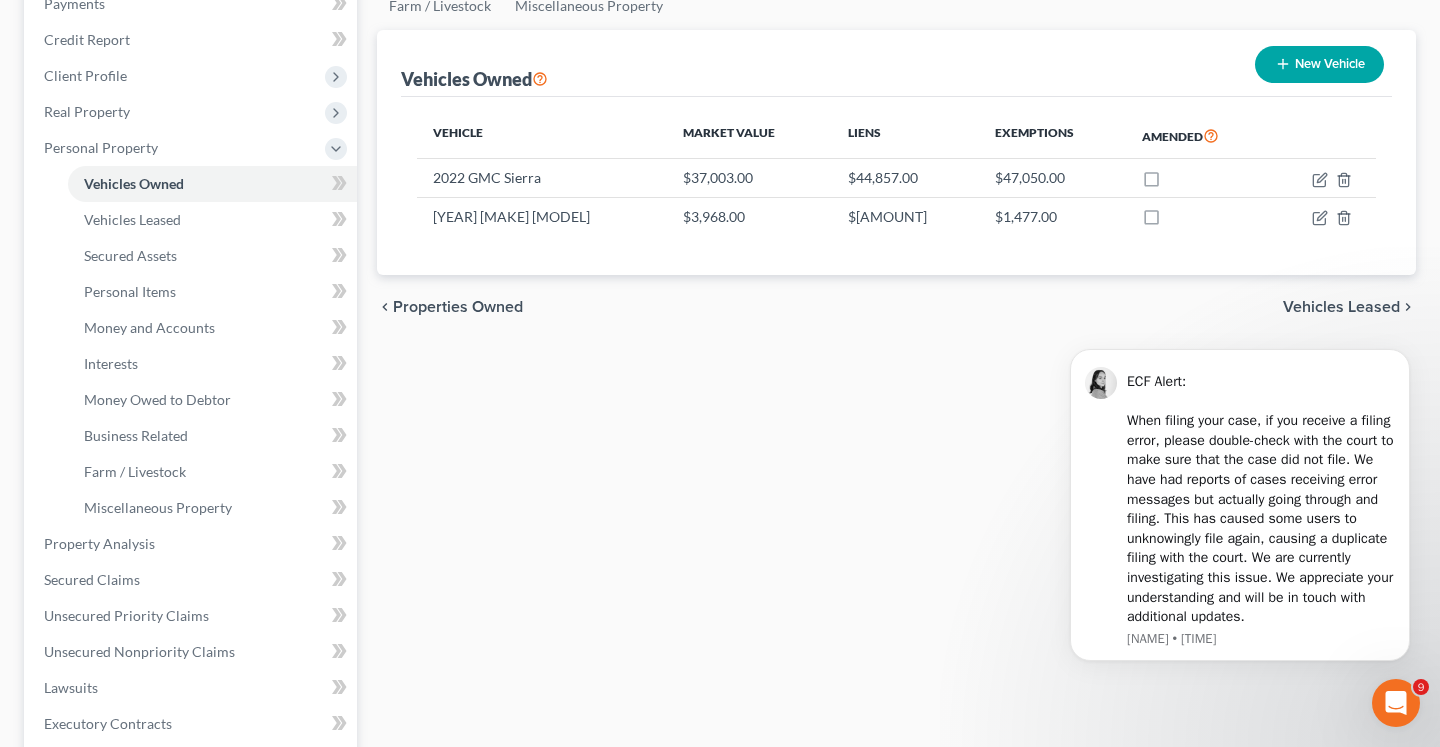 select on "1" 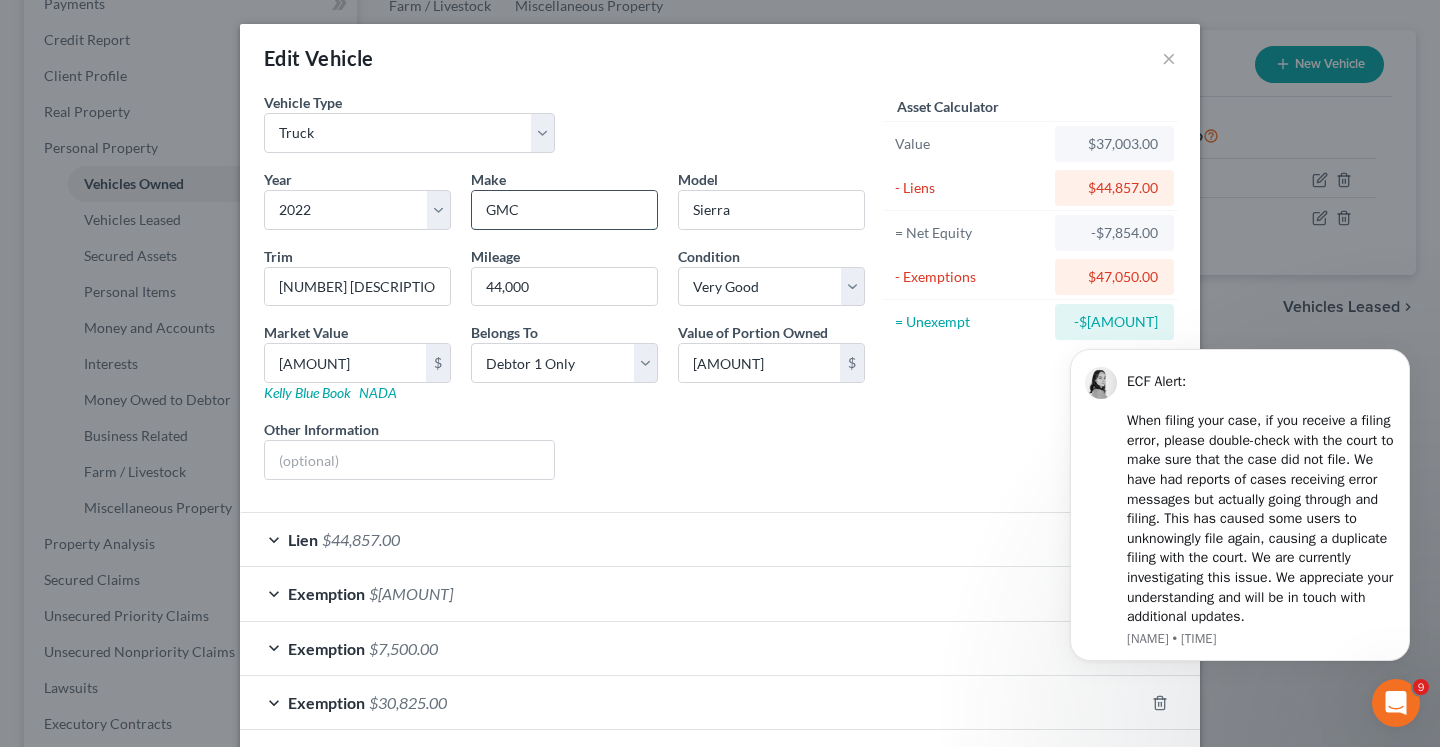 click on "GMC" at bounding box center [564, 210] 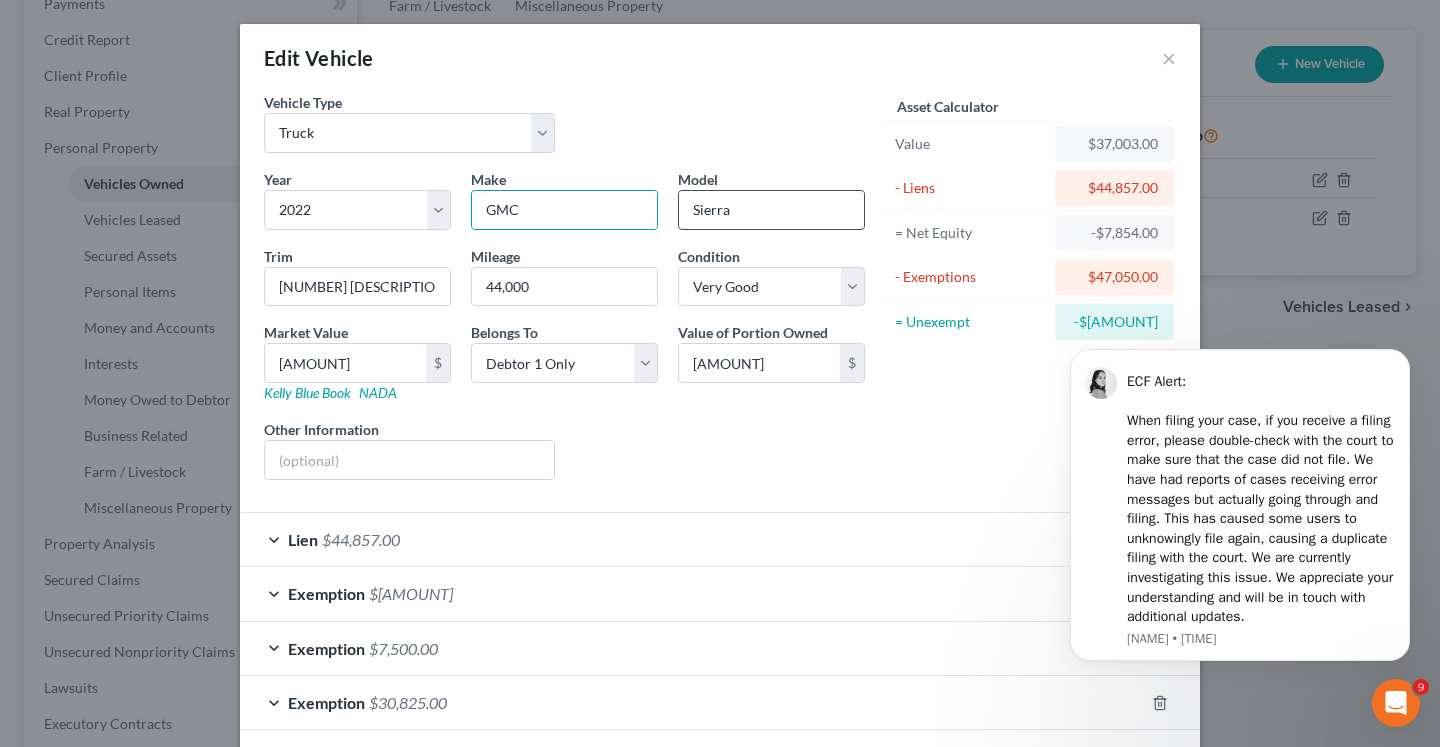 click on "Sierra" at bounding box center (771, 210) 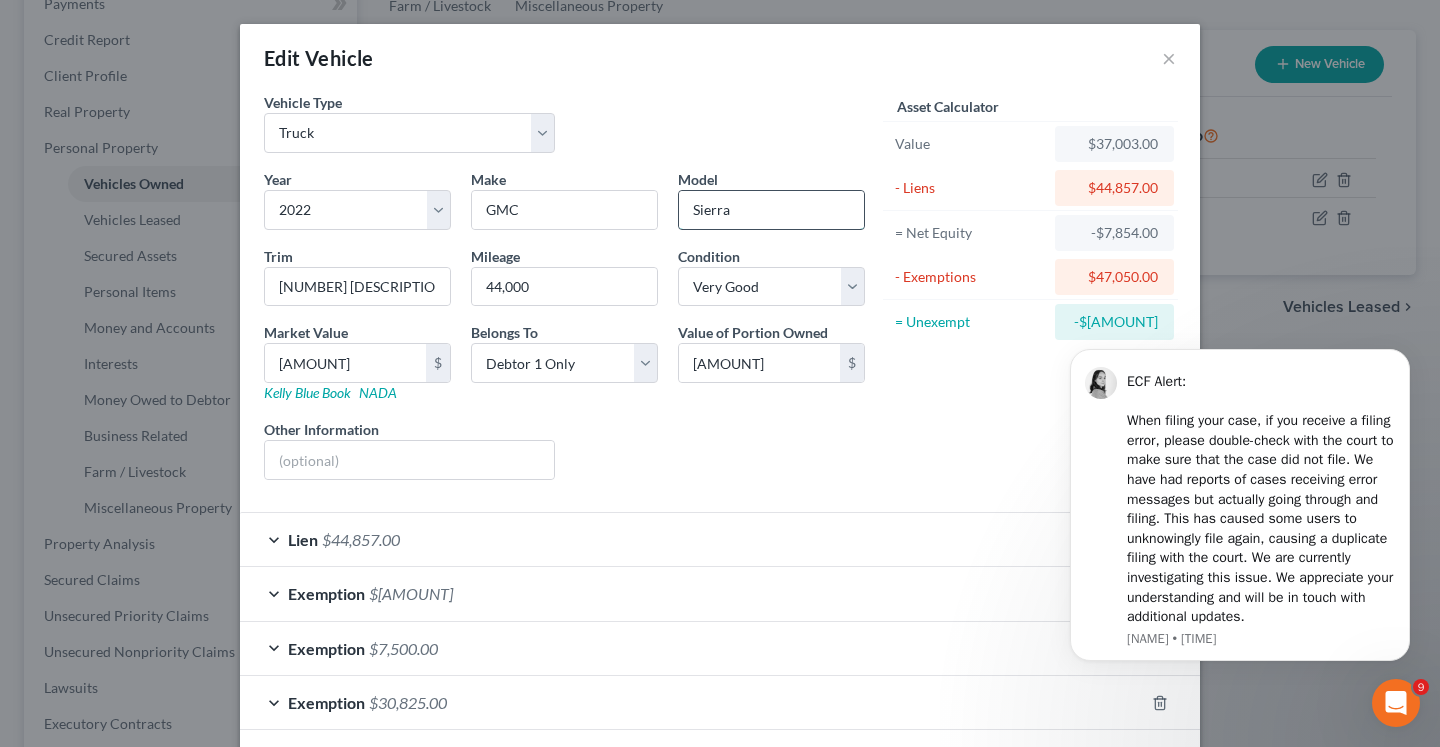 click on "Sierra" at bounding box center [771, 210] 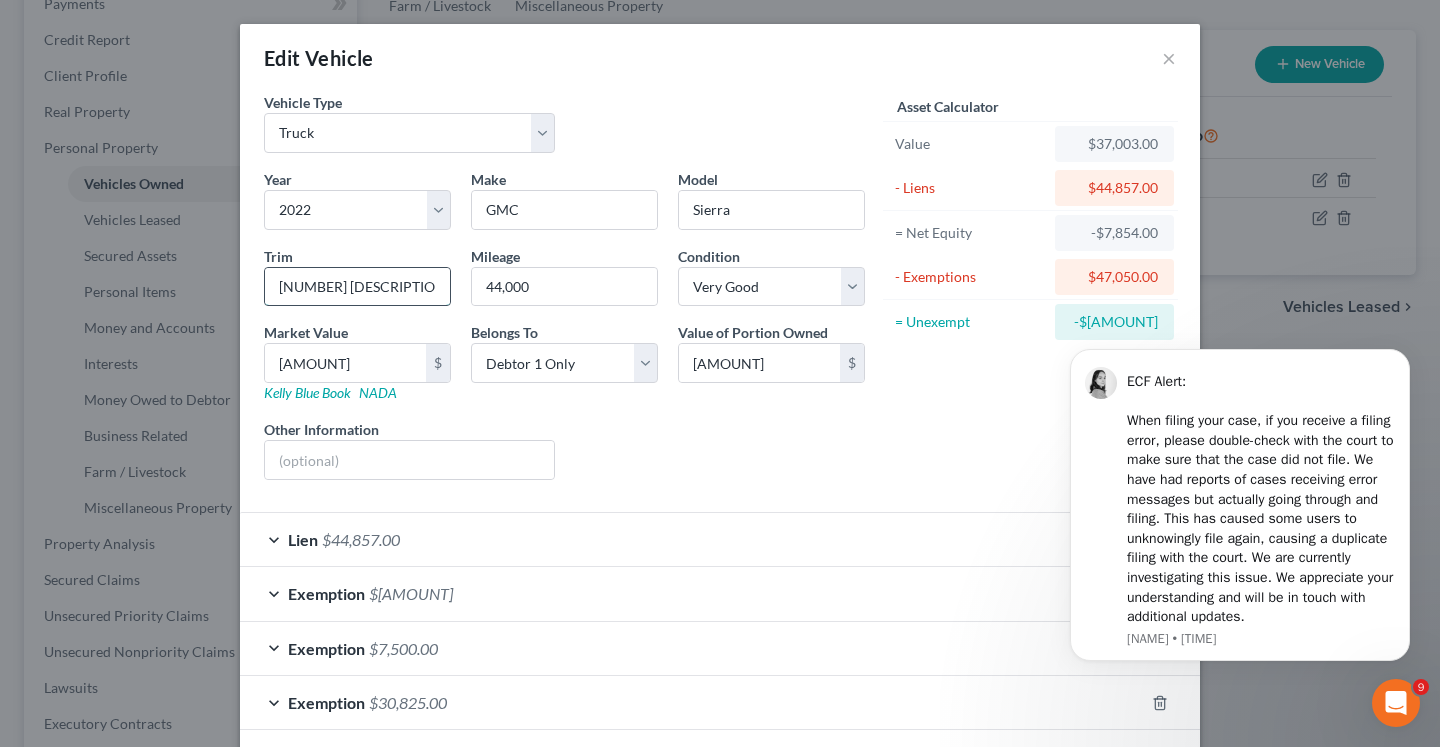 click on "[NUMBER] [DESCRIPTION]" at bounding box center [357, 287] 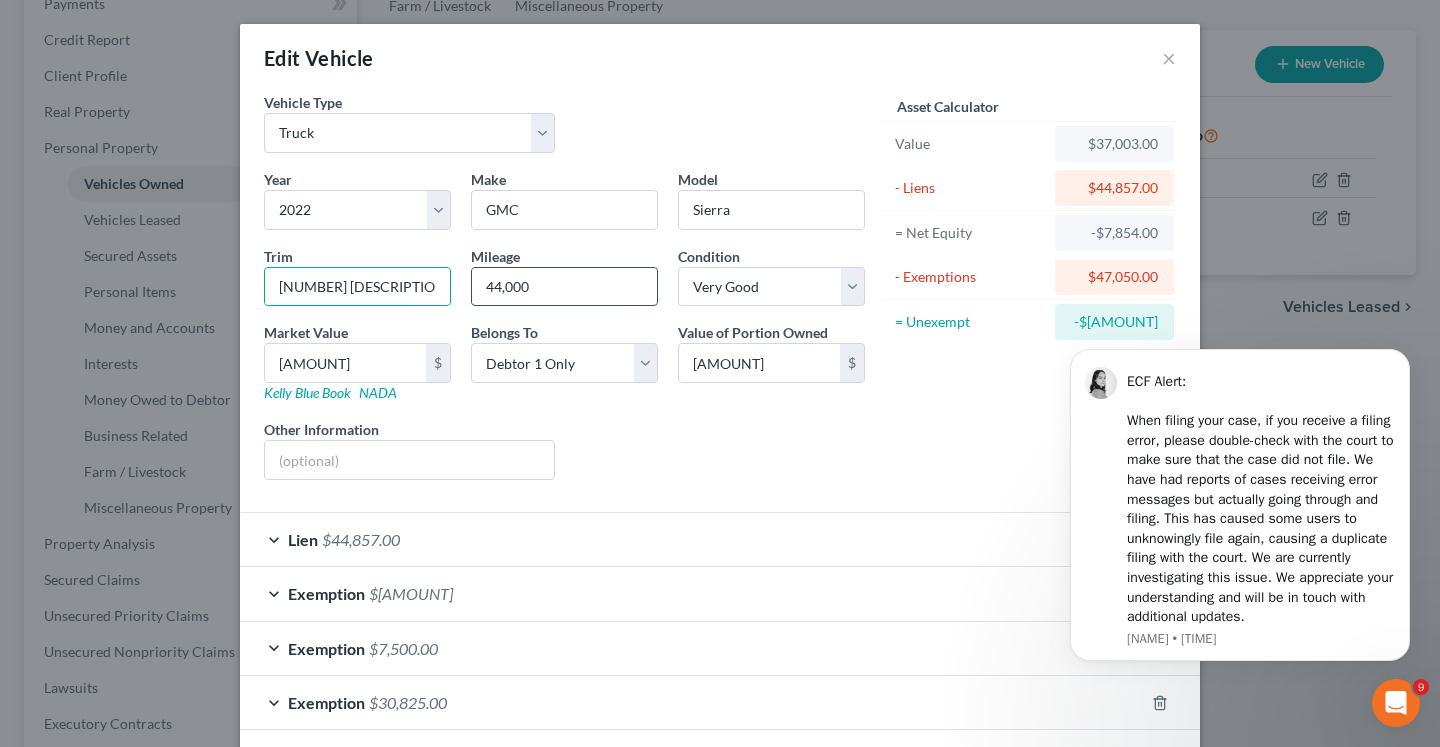 click on "44,000" at bounding box center (564, 287) 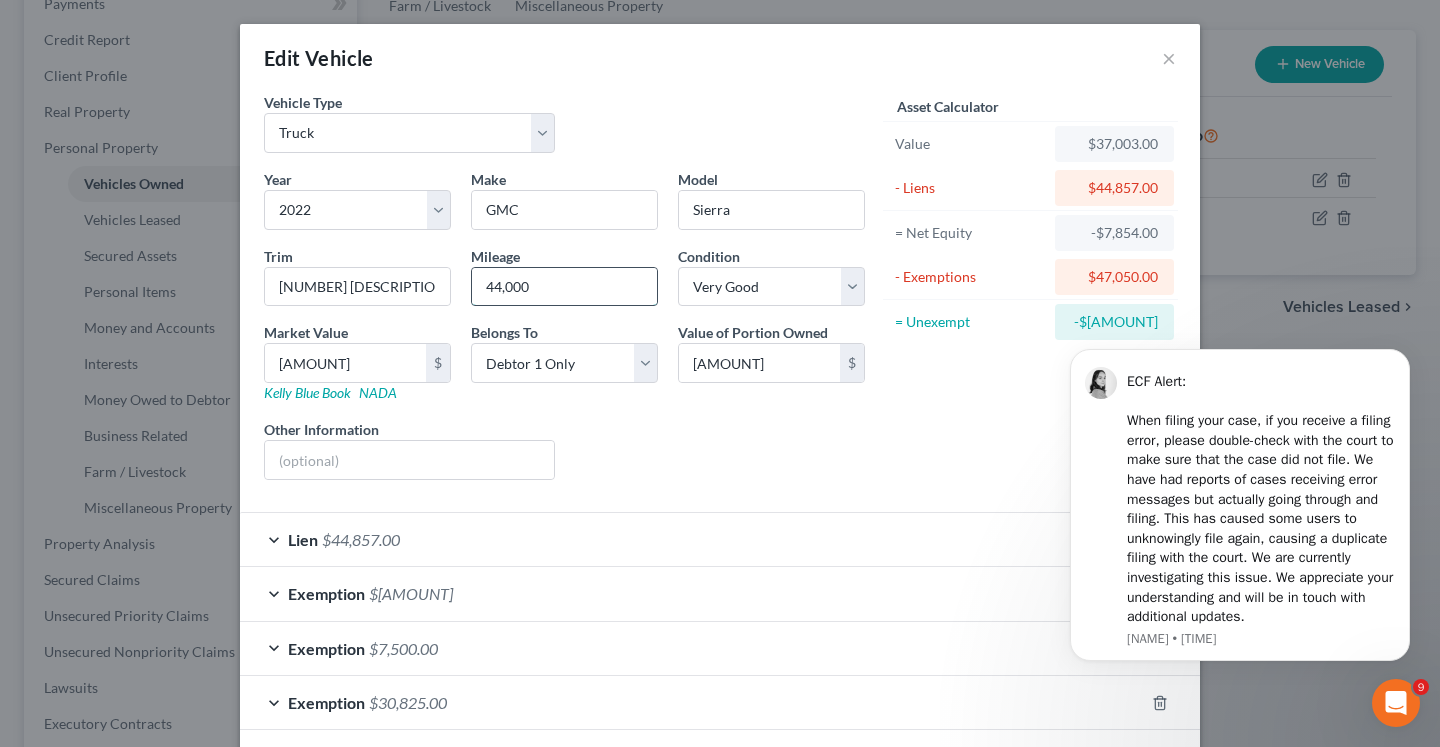 click on "44,000" at bounding box center [564, 287] 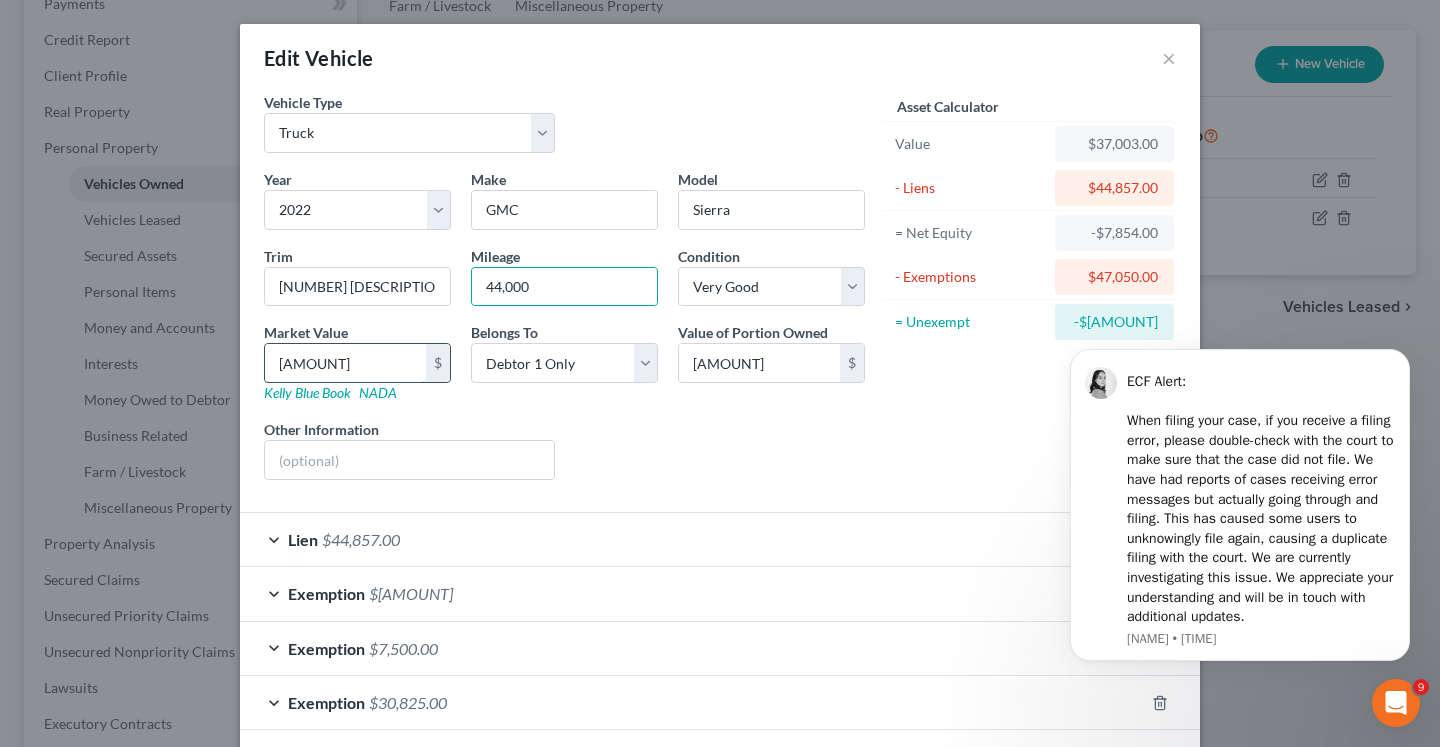 click on "[AMOUNT]" at bounding box center [345, 363] 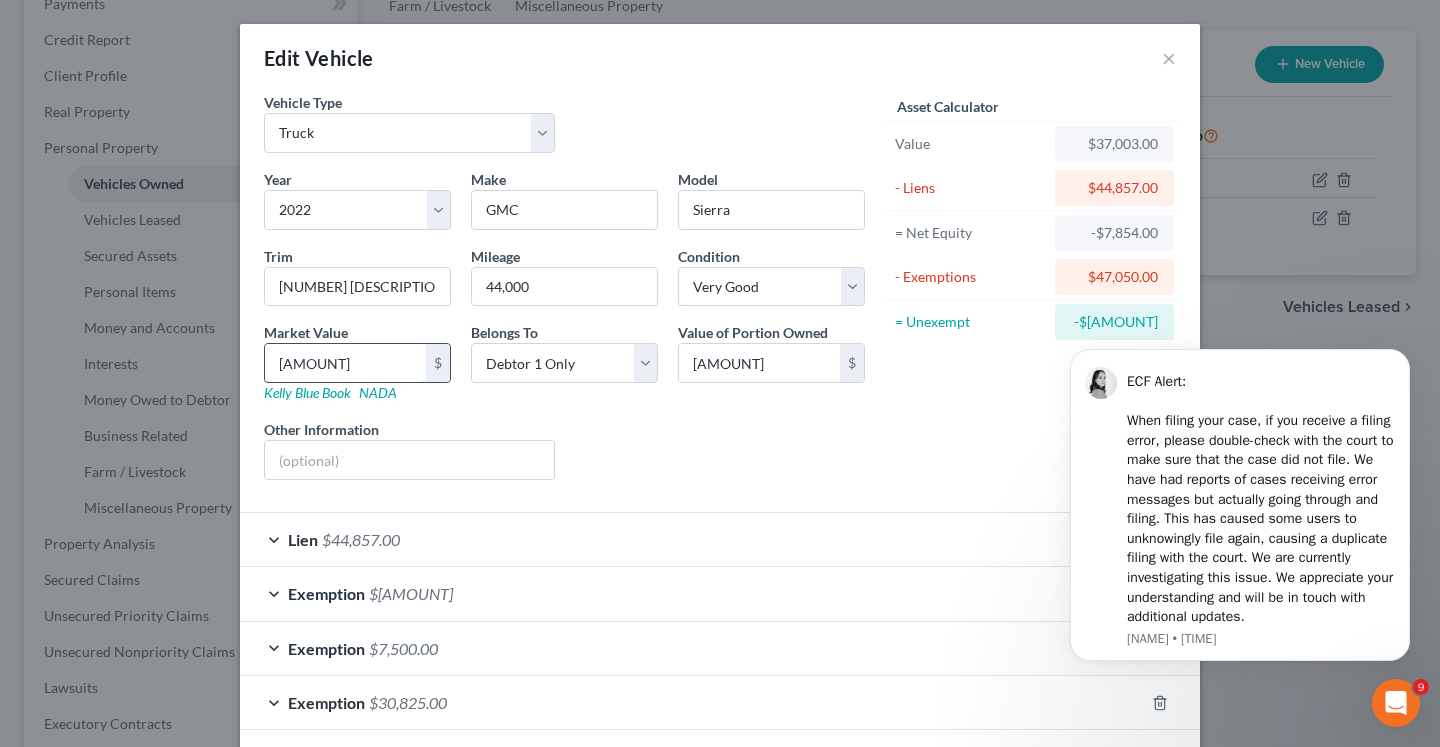 click on "[AMOUNT]" at bounding box center (345, 363) 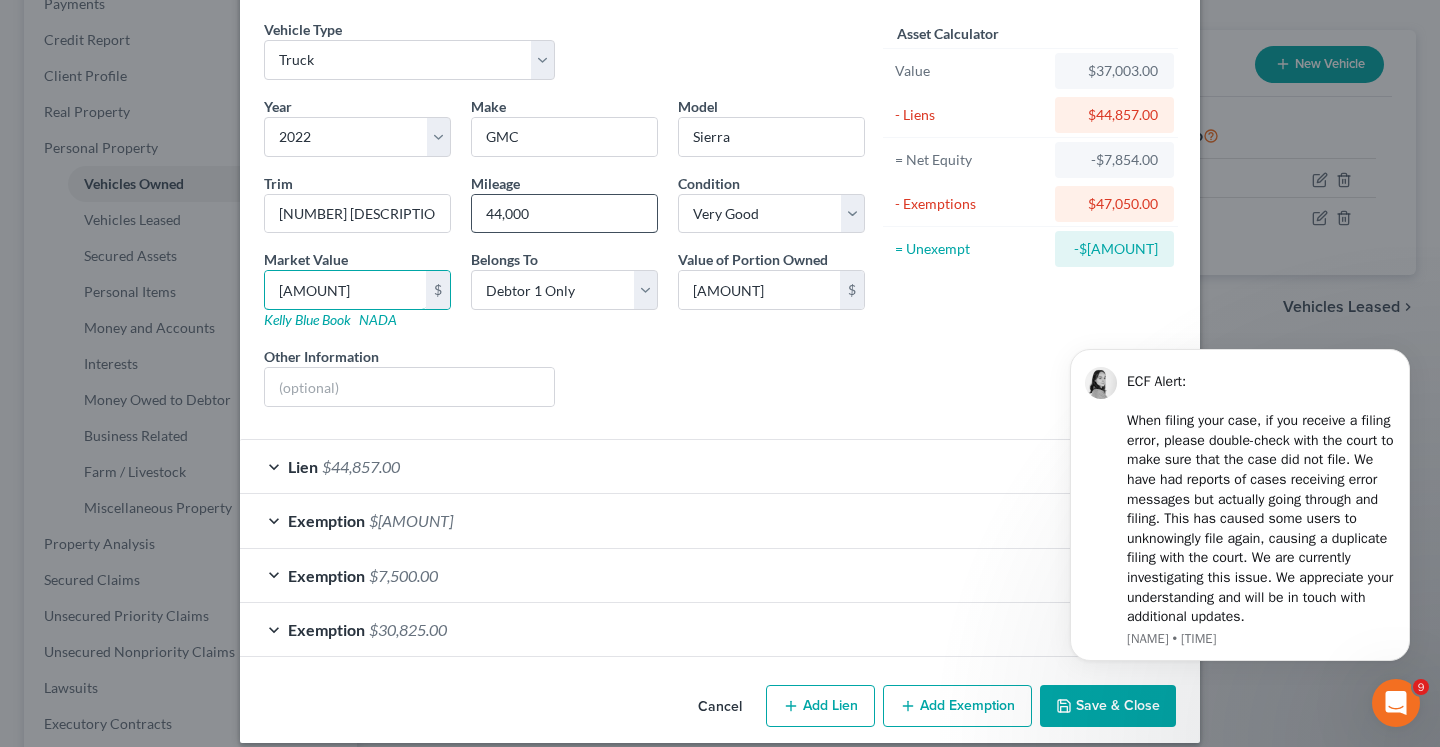 scroll, scrollTop: 93, scrollLeft: 0, axis: vertical 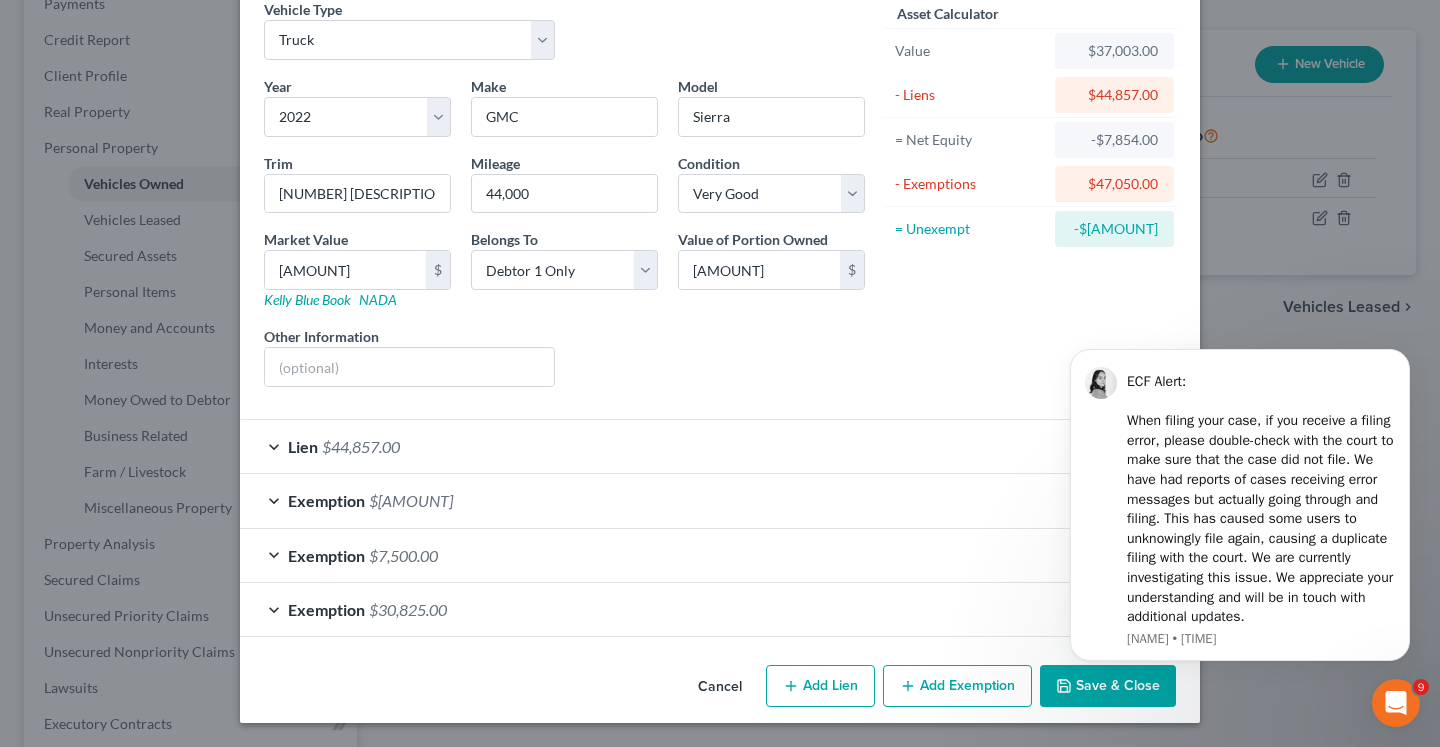 click on "Lien $[AMOUNT]" at bounding box center (692, 446) 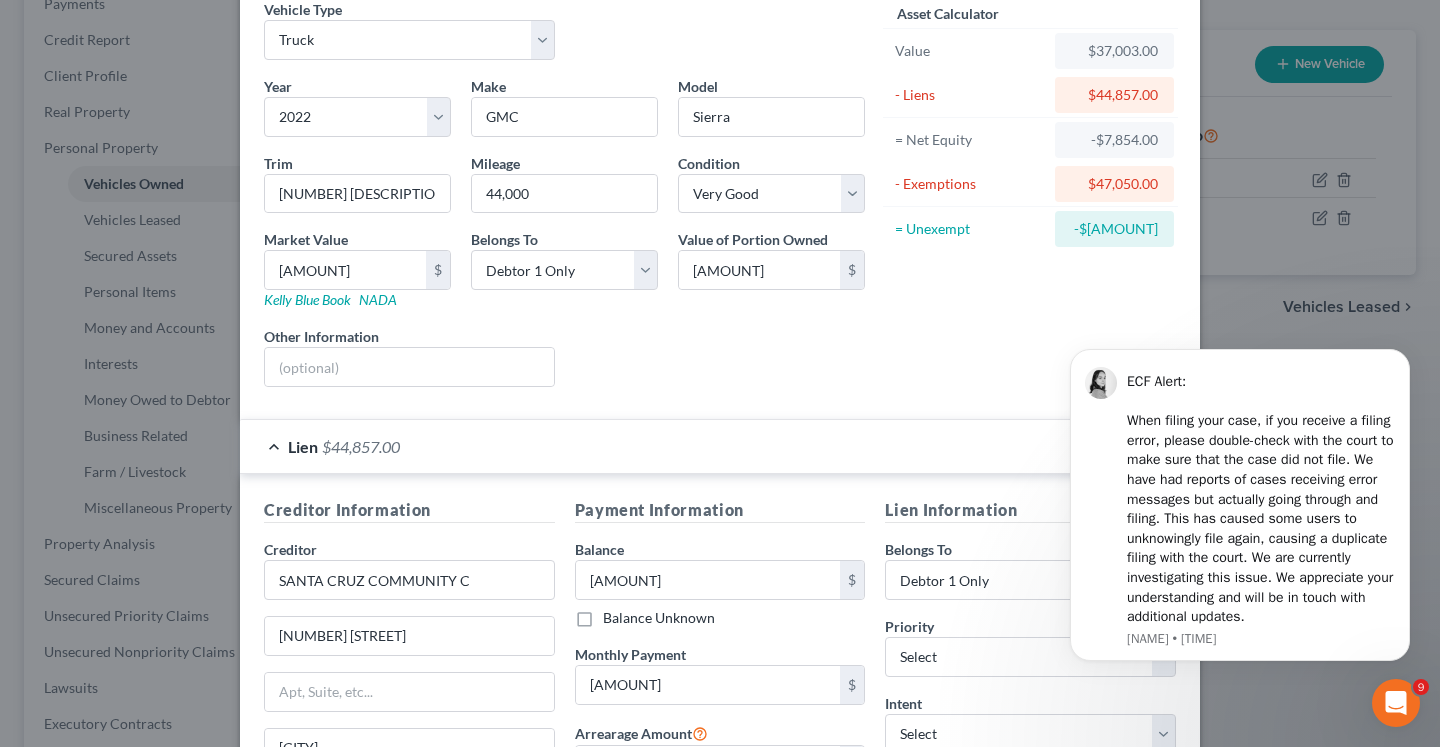 scroll, scrollTop: 305, scrollLeft: 0, axis: vertical 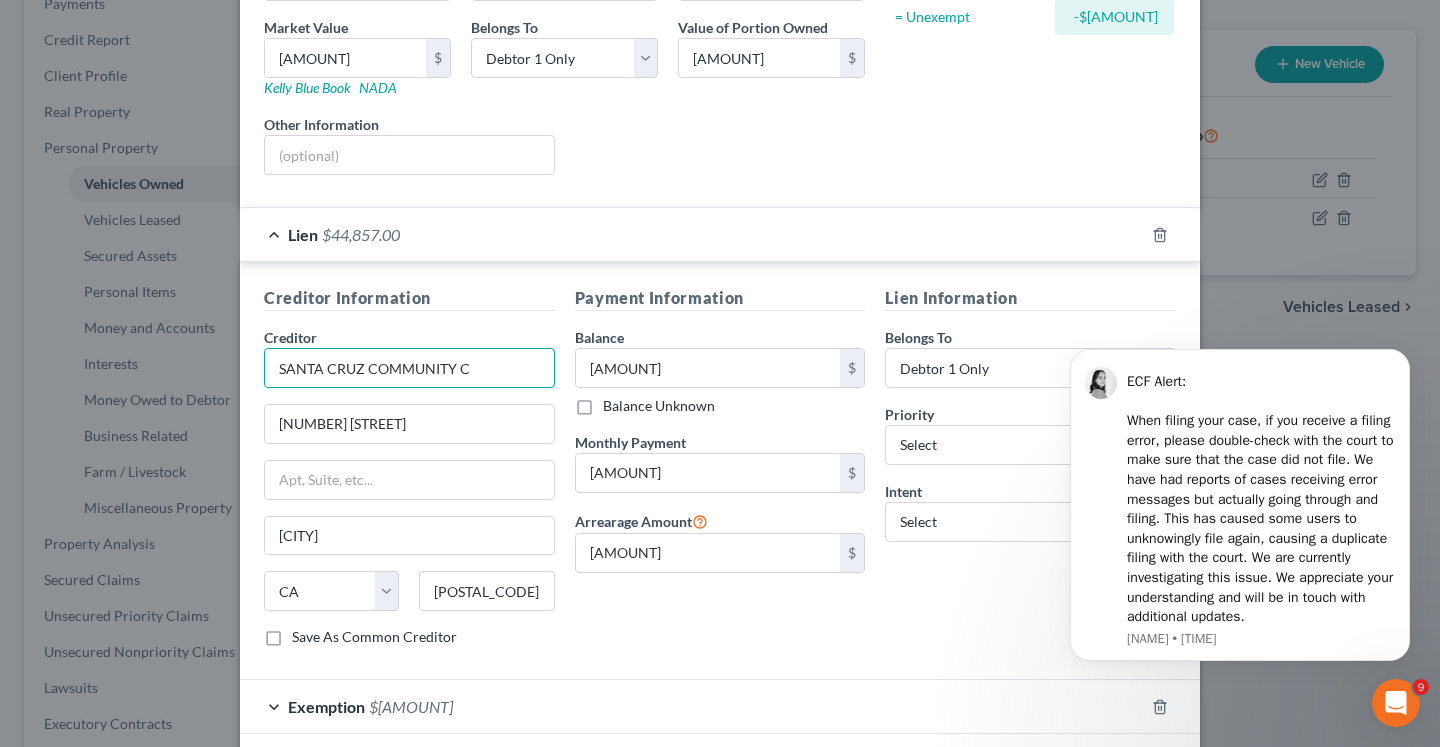 click on "SANTA CRUZ COMMUNITY C" at bounding box center [409, 368] 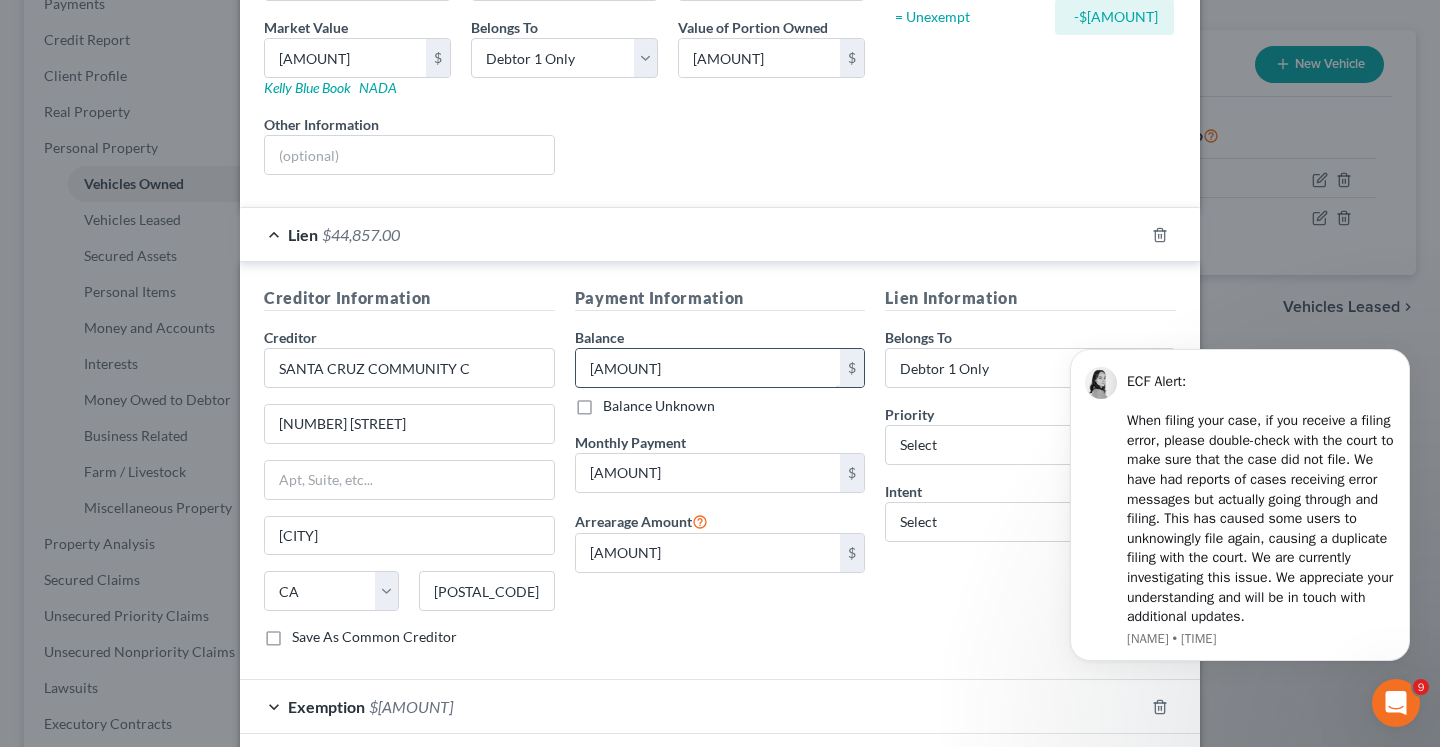 click on "[AMOUNT]" at bounding box center (708, 368) 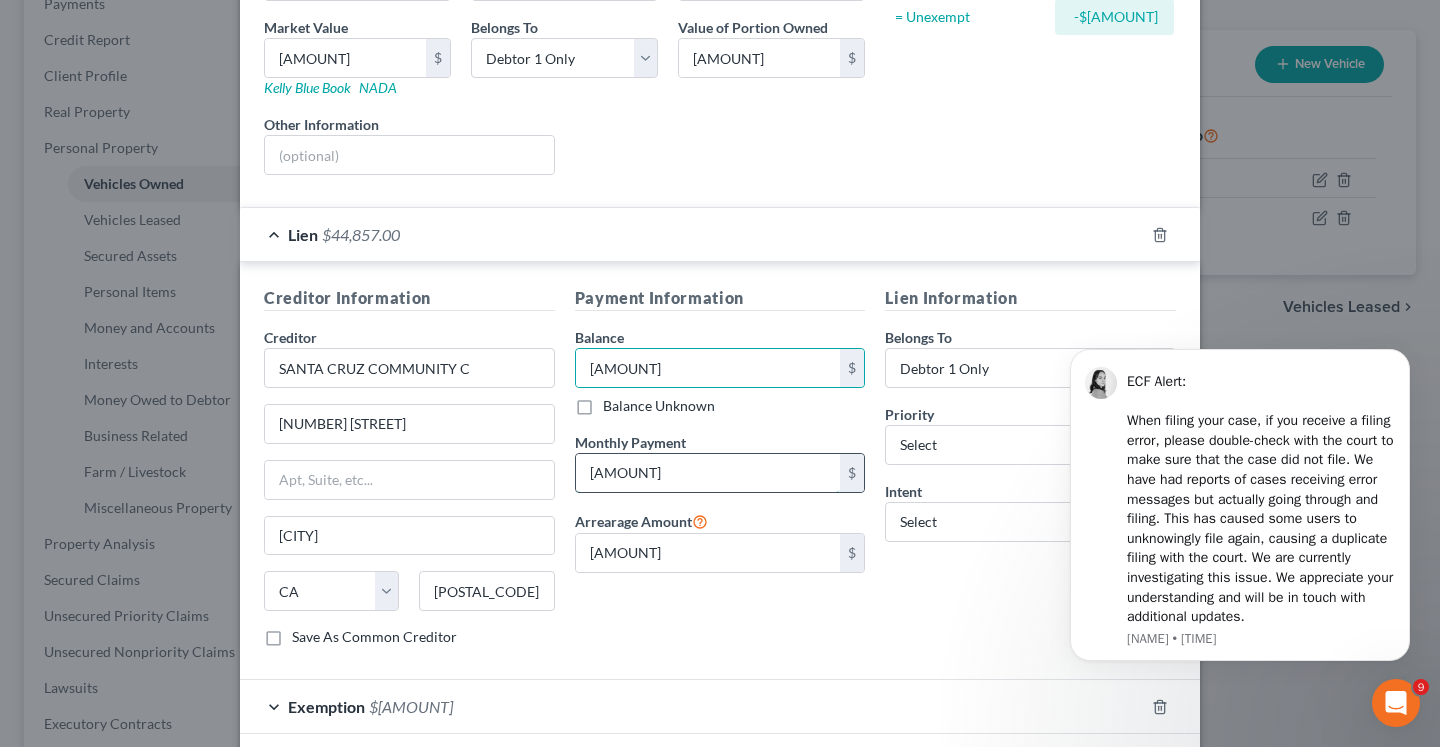 click on "[AMOUNT]" at bounding box center [708, 473] 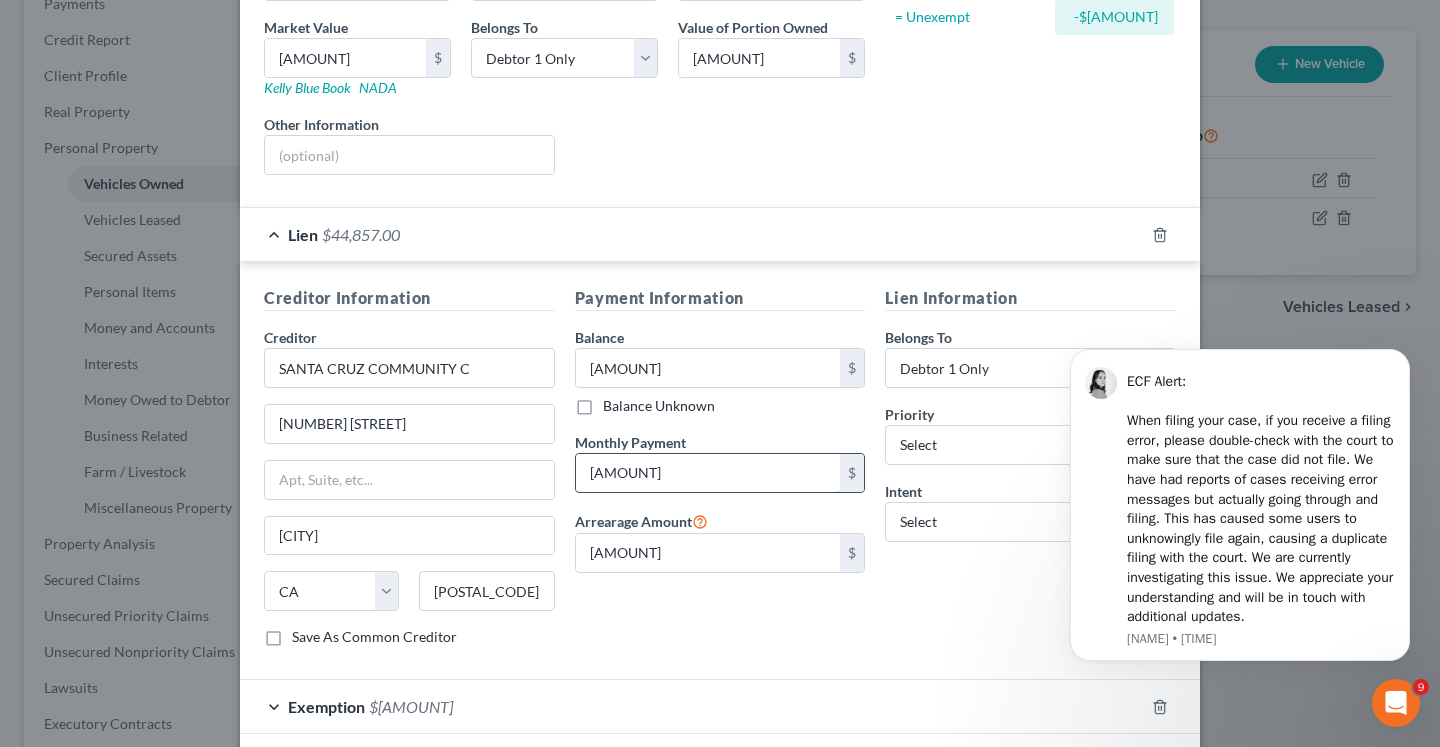 click on "[AMOUNT]" at bounding box center [708, 473] 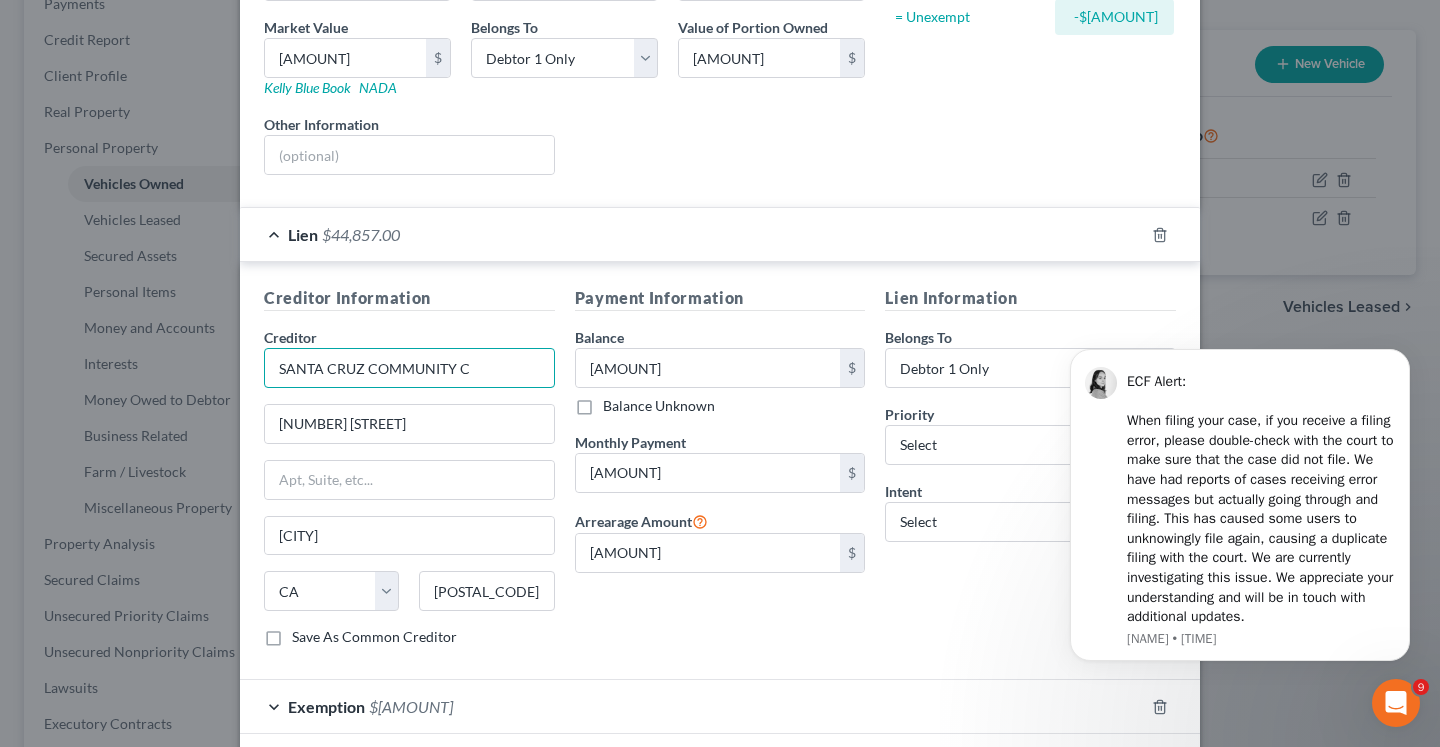 click on "SANTA CRUZ COMMUNITY C" at bounding box center (409, 368) 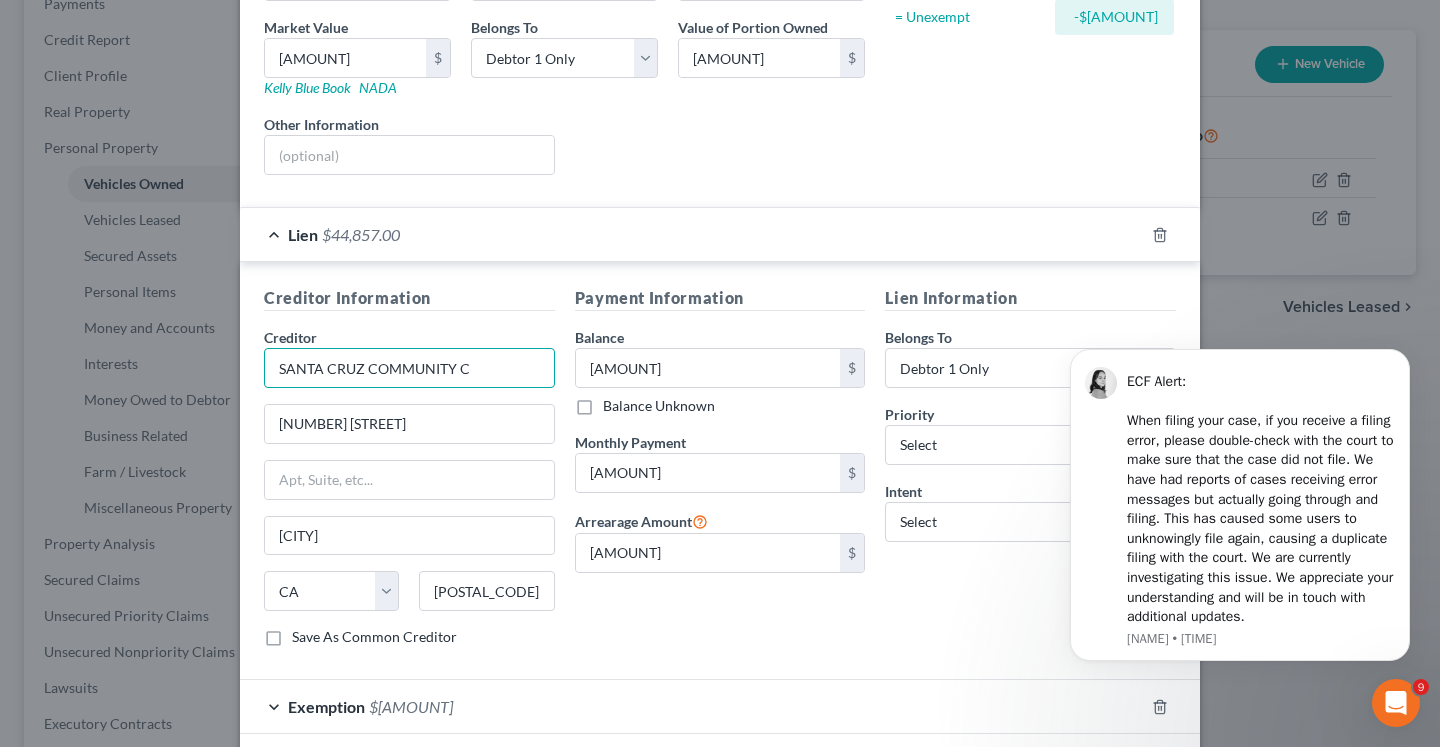 scroll, scrollTop: 0, scrollLeft: 0, axis: both 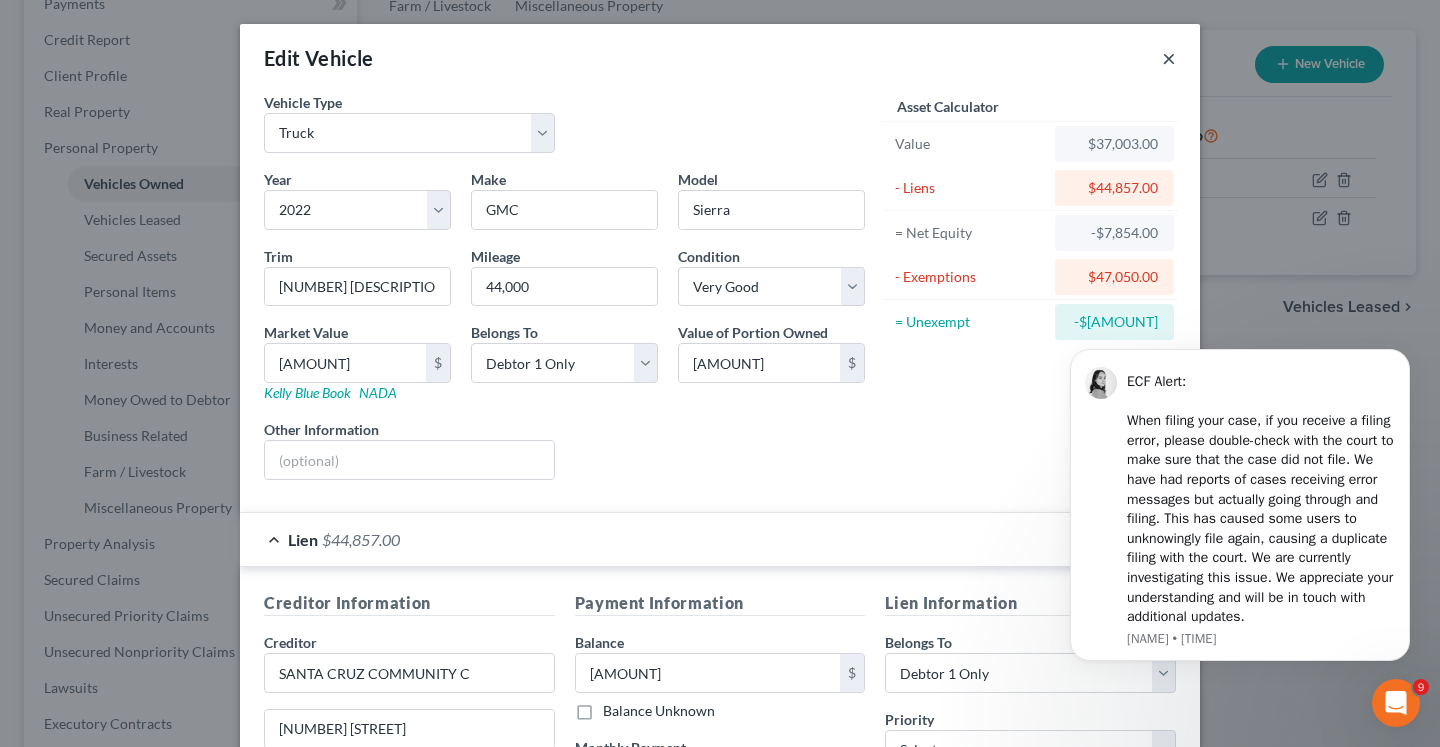 click on "×" at bounding box center (1169, 58) 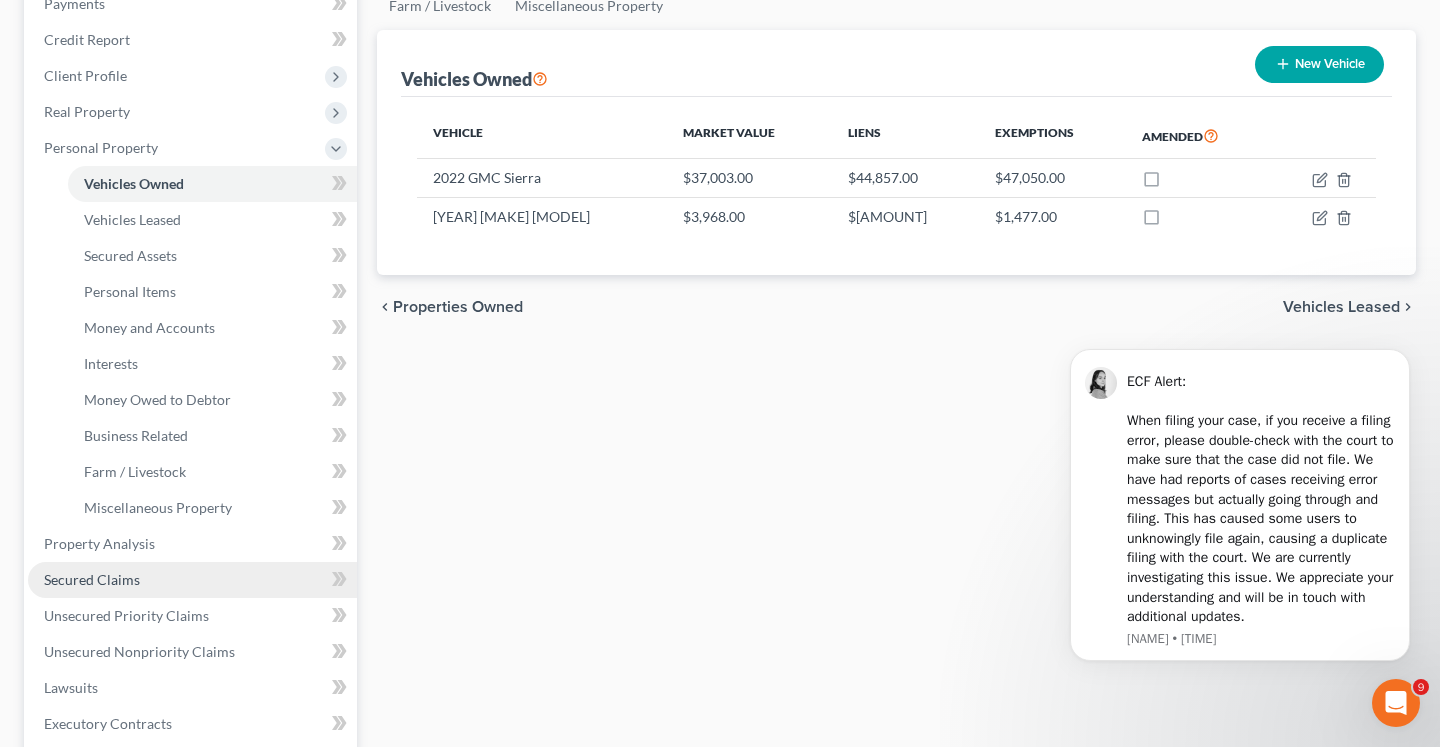 click on "Secured Claims" at bounding box center [192, 580] 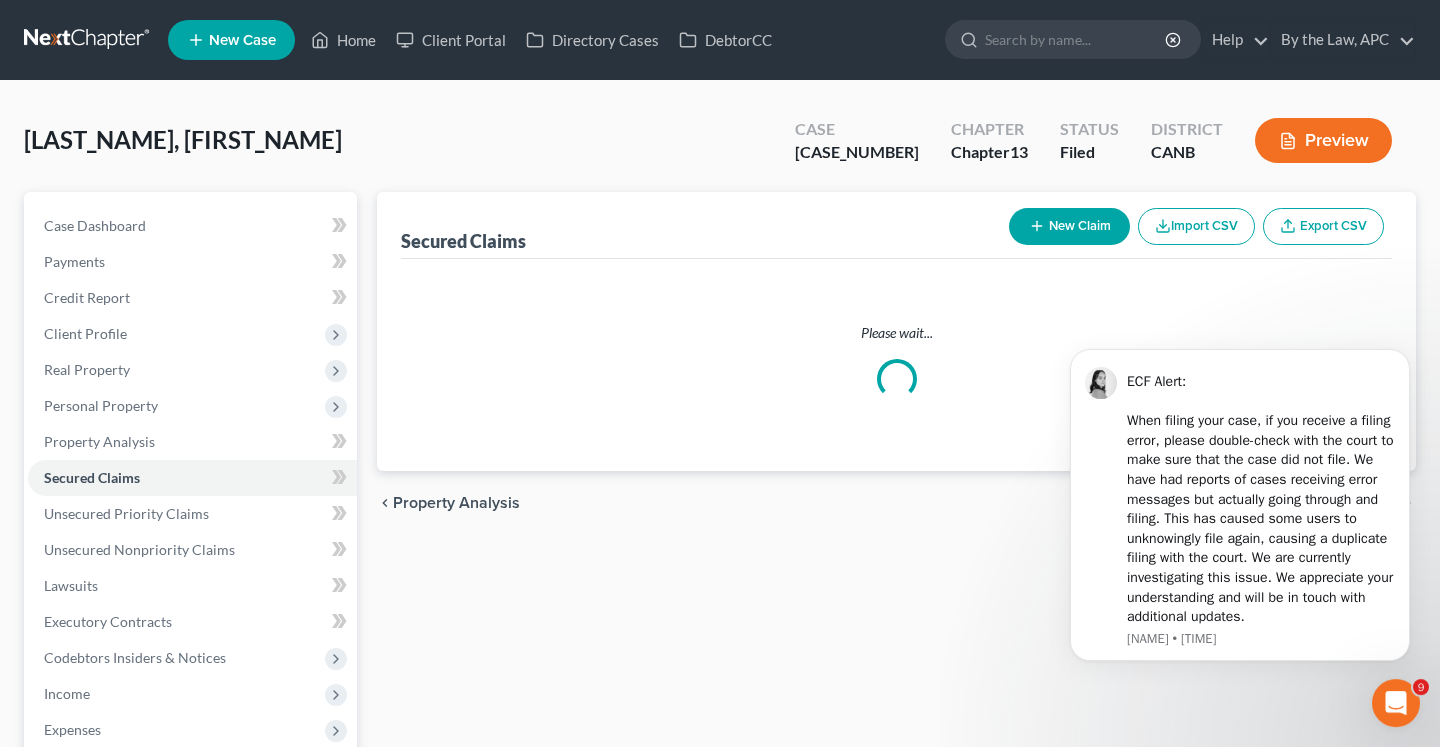 scroll, scrollTop: 0, scrollLeft: 0, axis: both 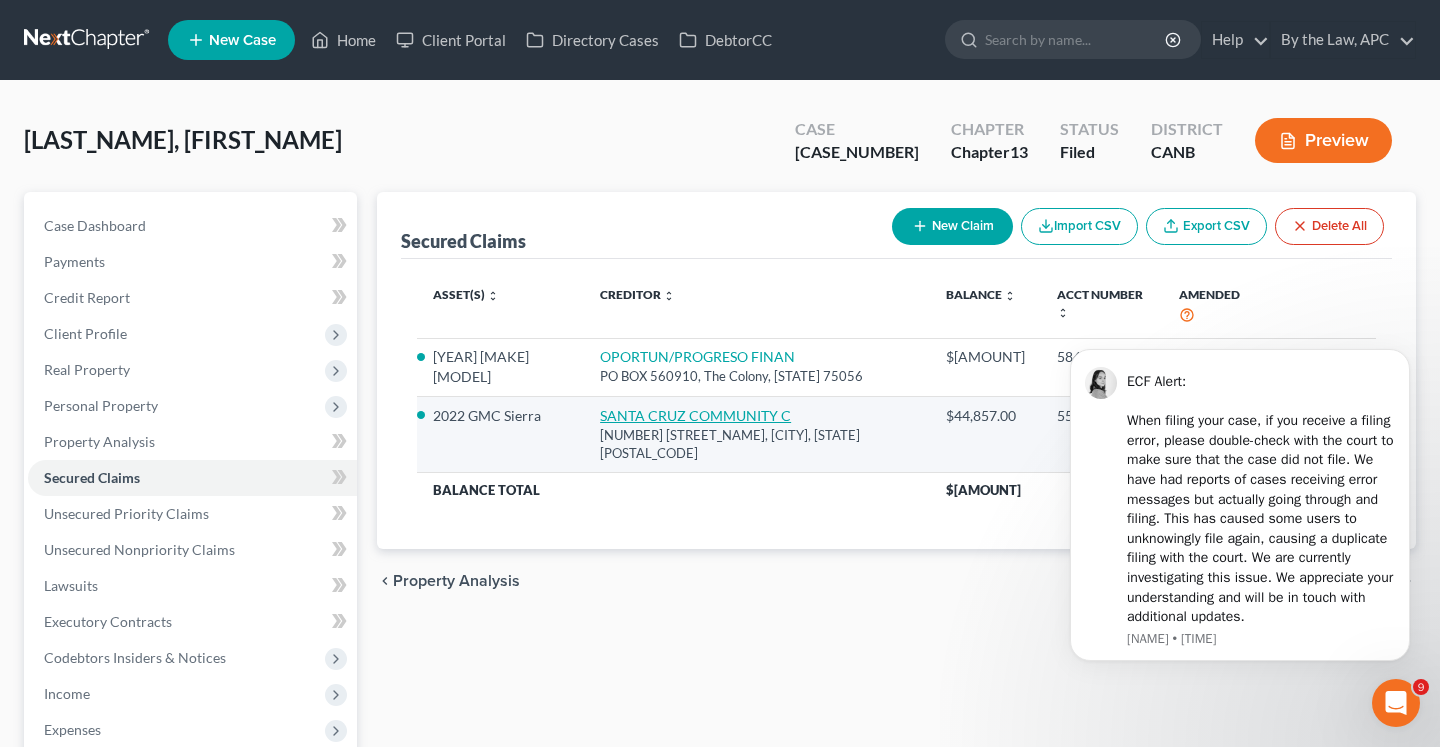 click on "SANTA CRUZ COMMUNITY C" at bounding box center [695, 415] 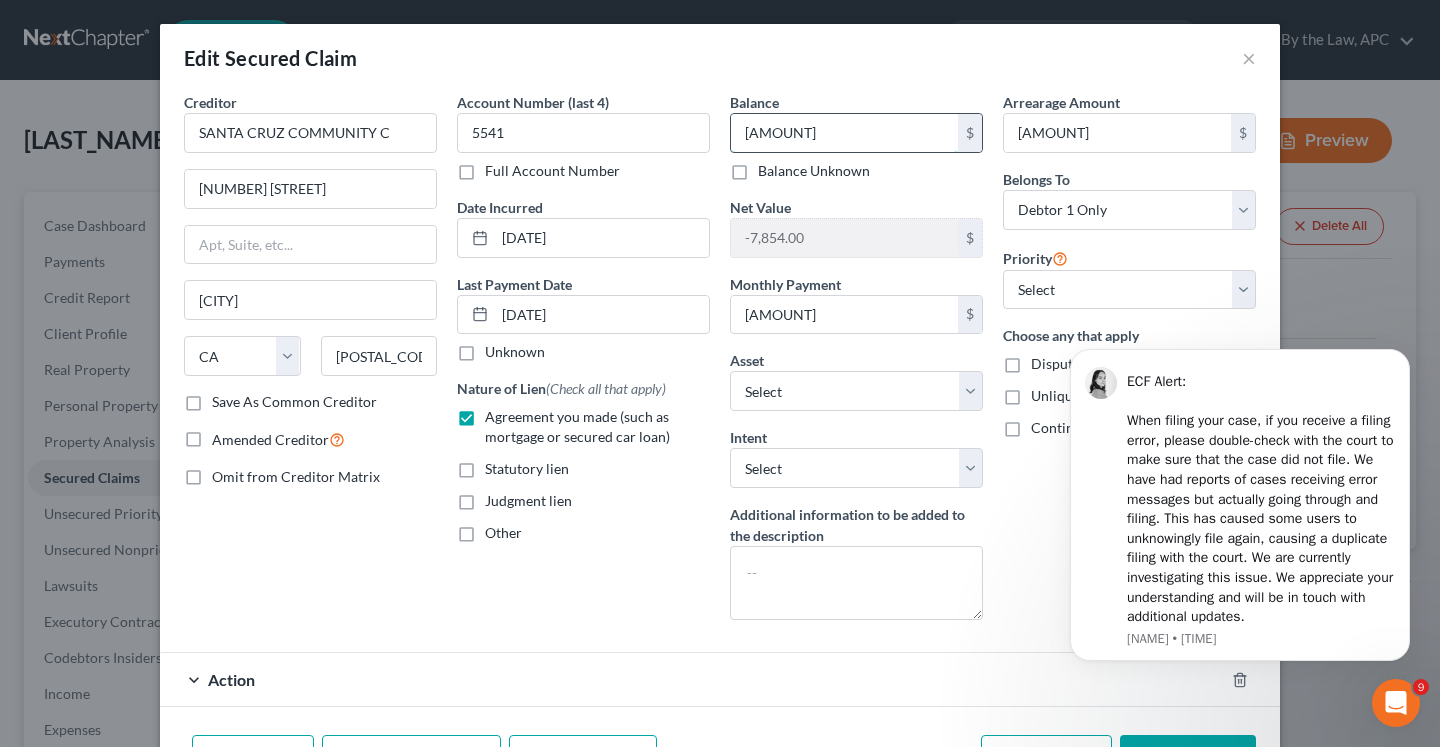 click on "[AMOUNT]" at bounding box center (844, 133) 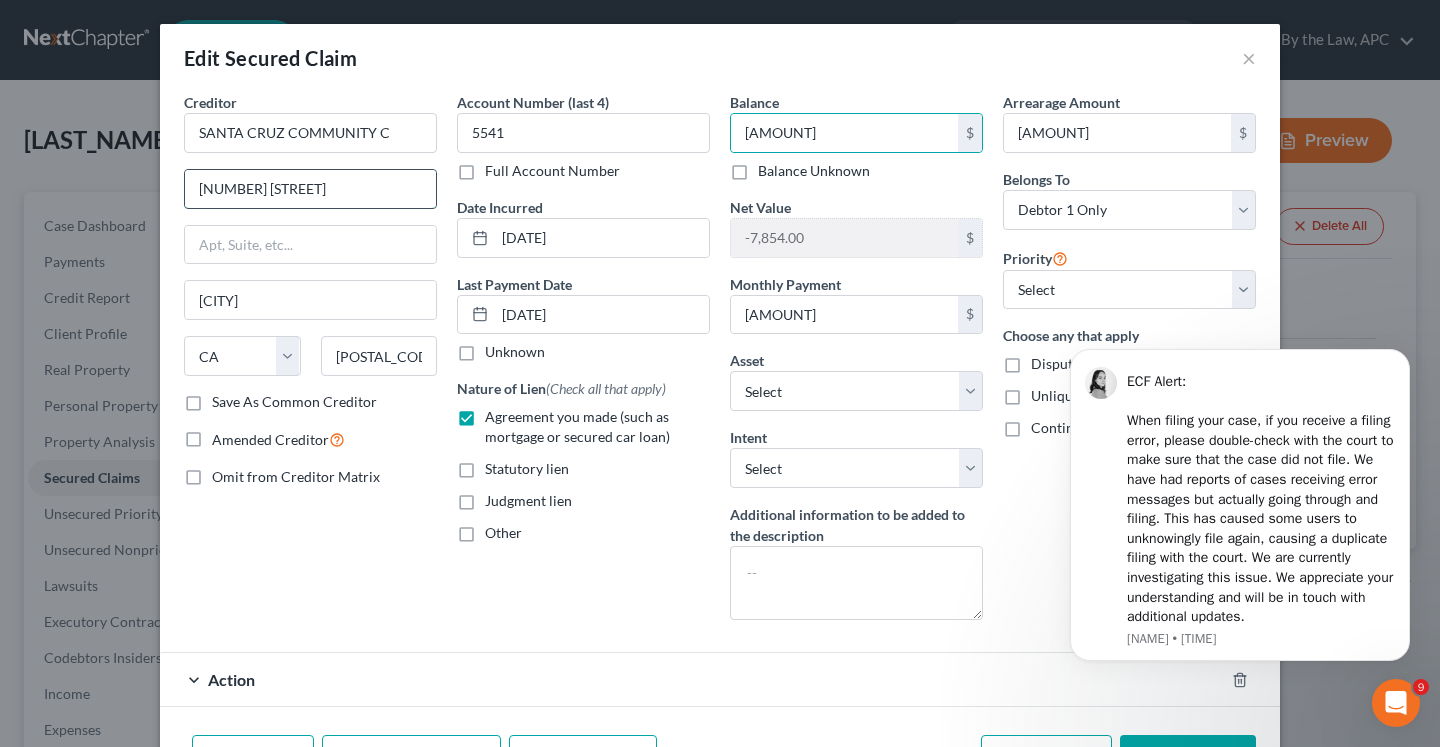 click on "[NUMBER] [STREET]" at bounding box center (310, 189) 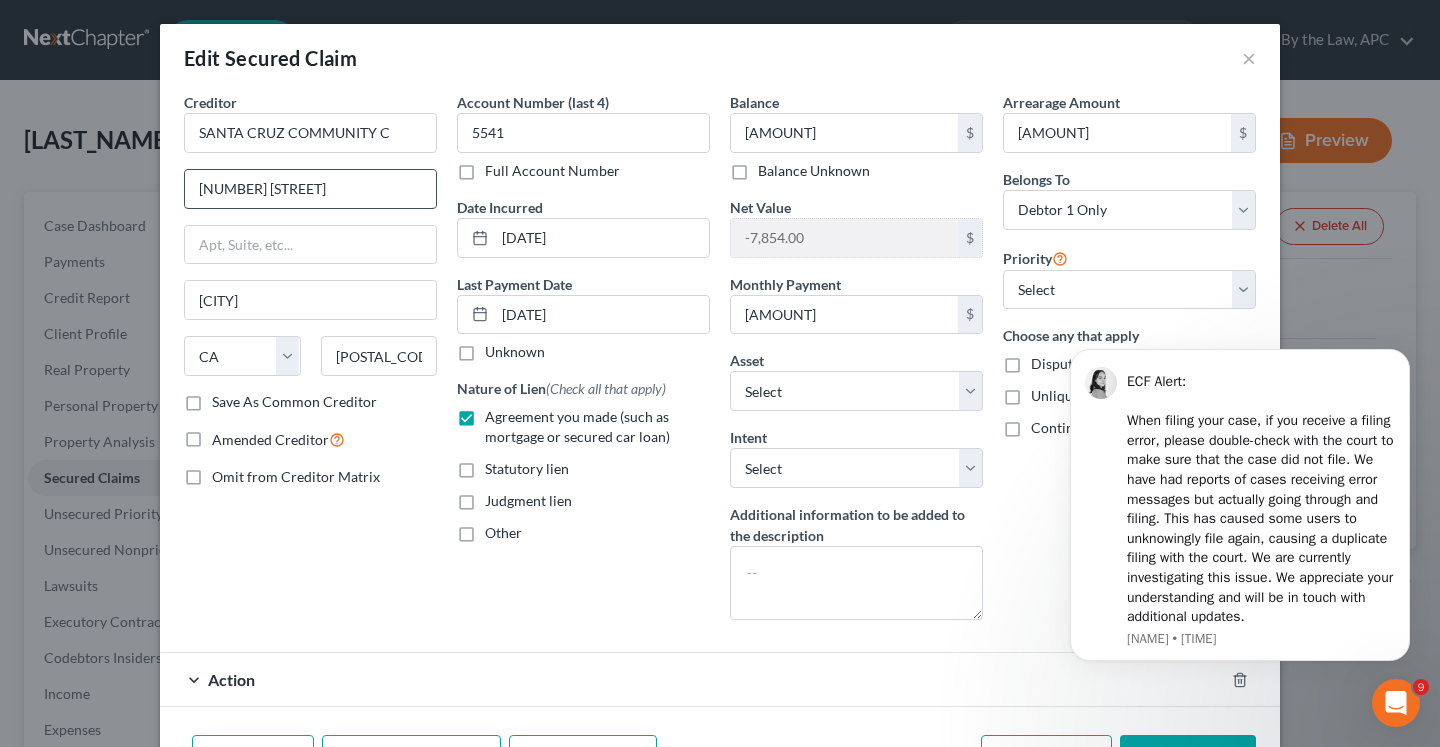 click on "[NUMBER] [STREET]" at bounding box center [310, 189] 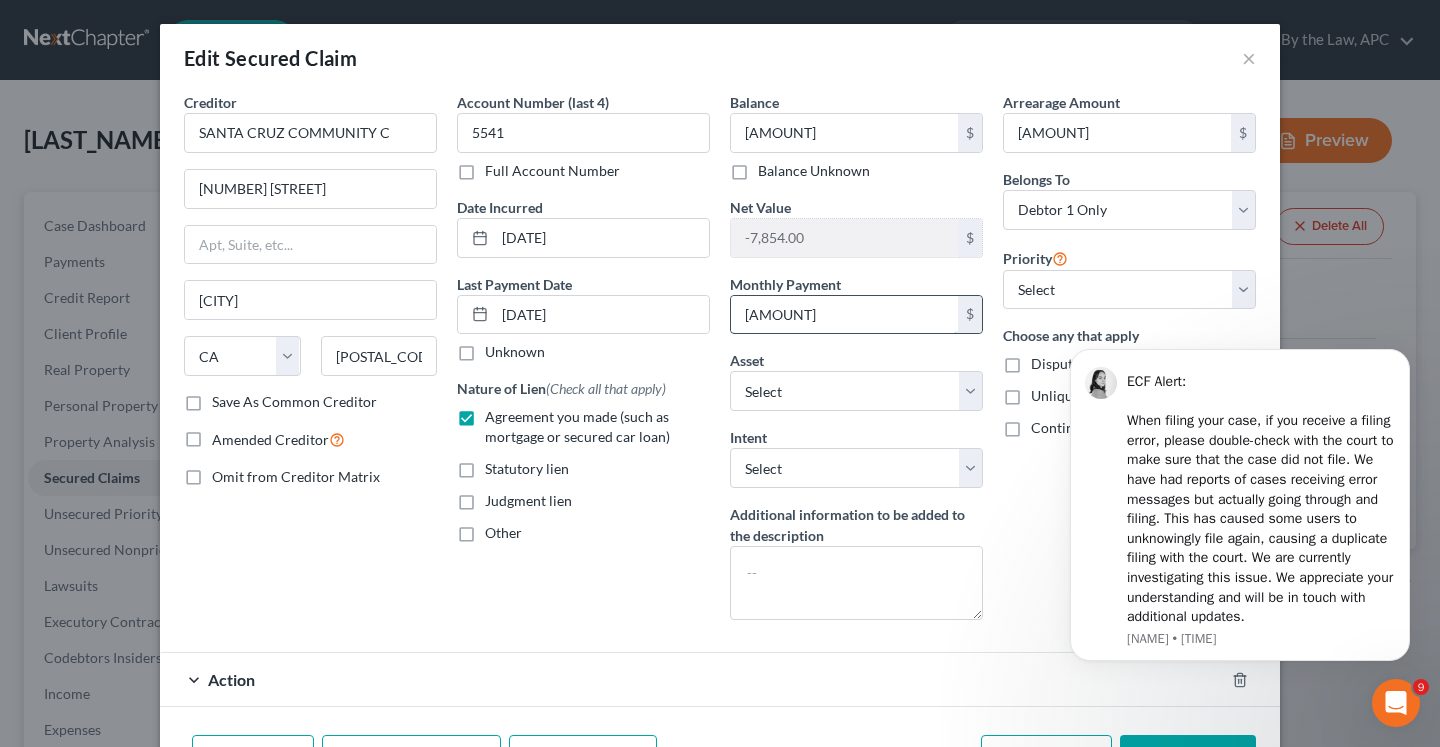click on "[AMOUNT]" at bounding box center (844, 315) 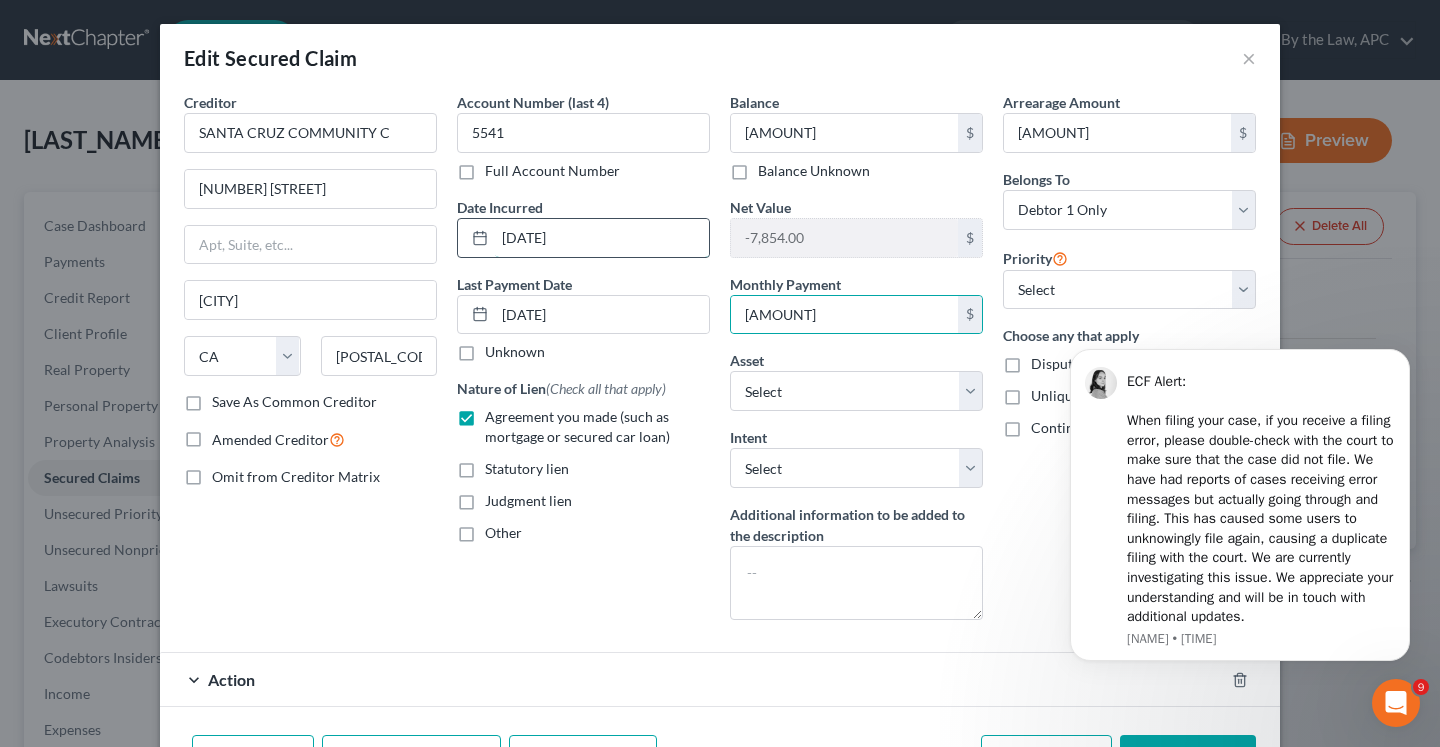 click on "[DATE]" at bounding box center [602, 238] 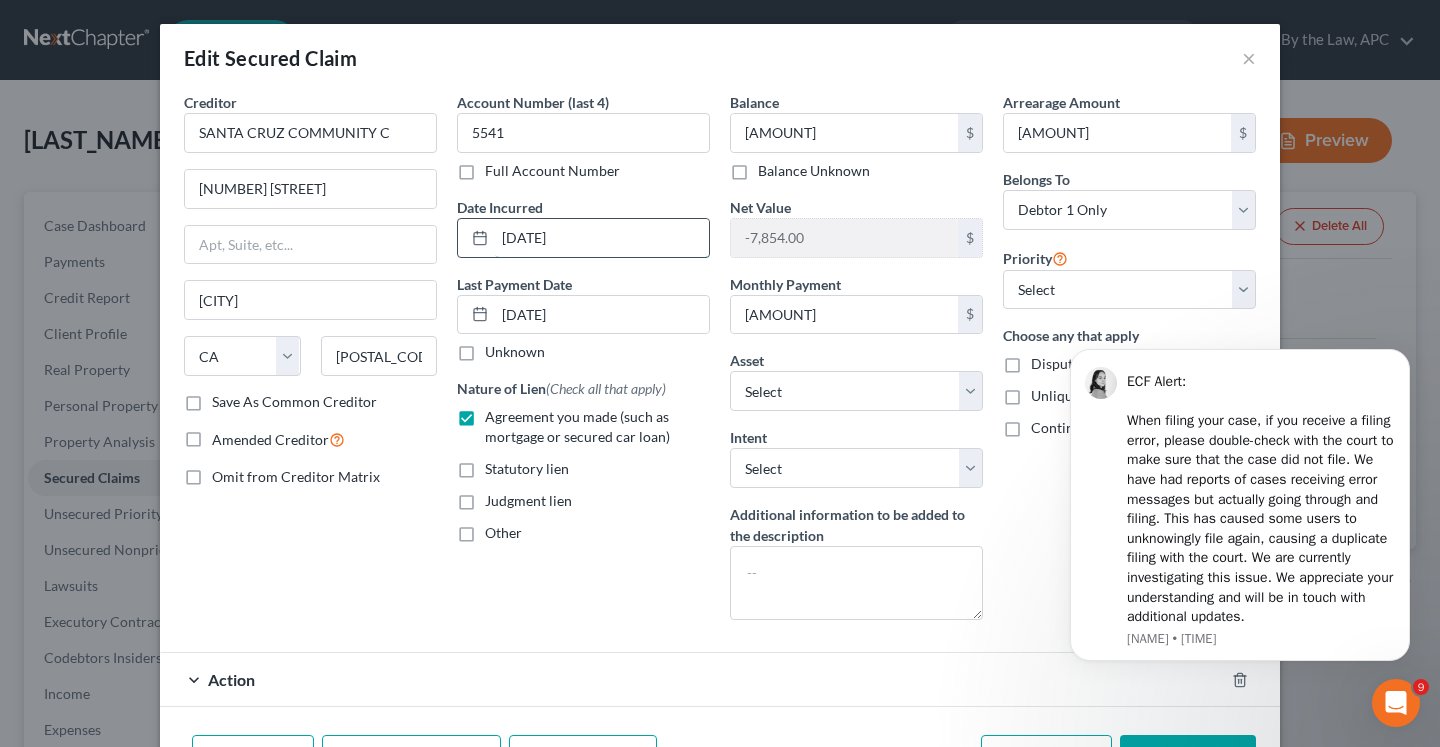click on "[DATE]" at bounding box center [602, 238] 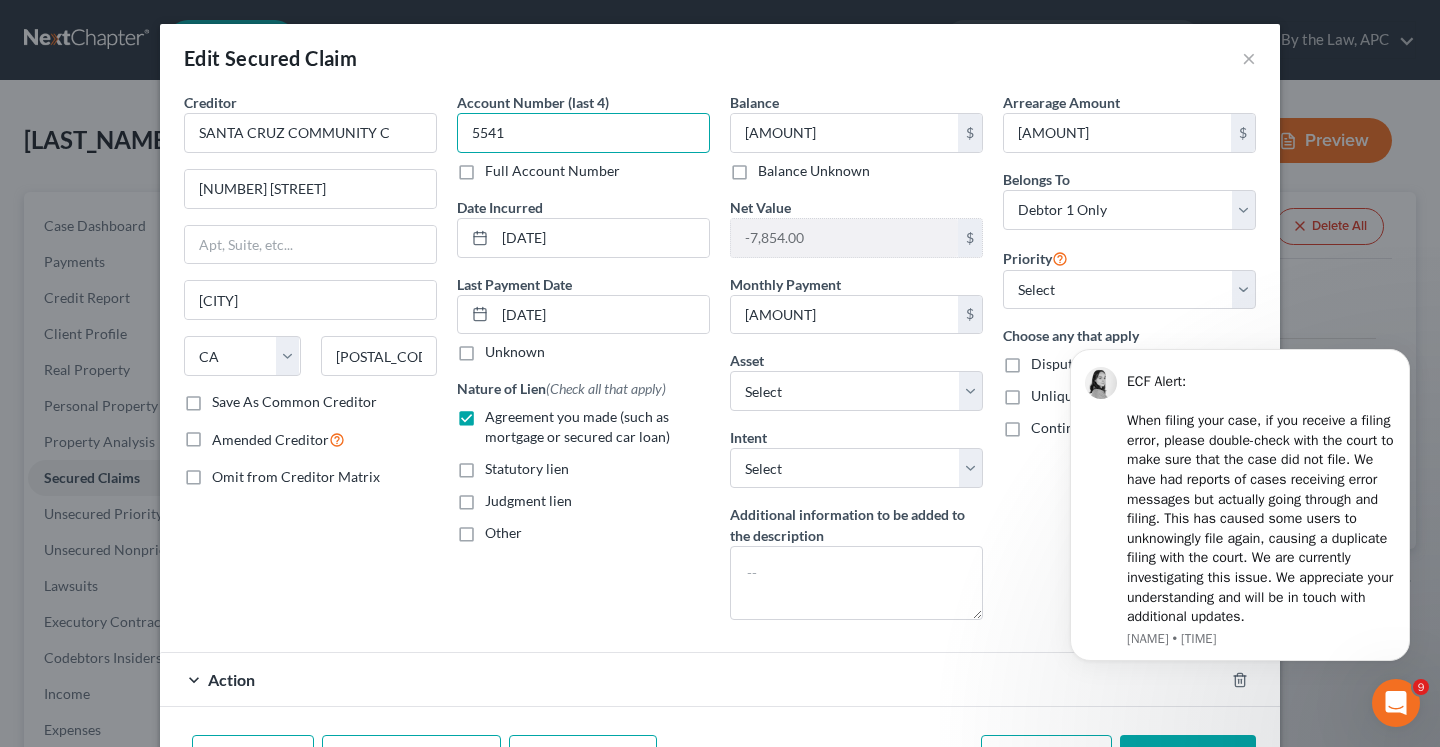 click on "5541" at bounding box center (583, 133) 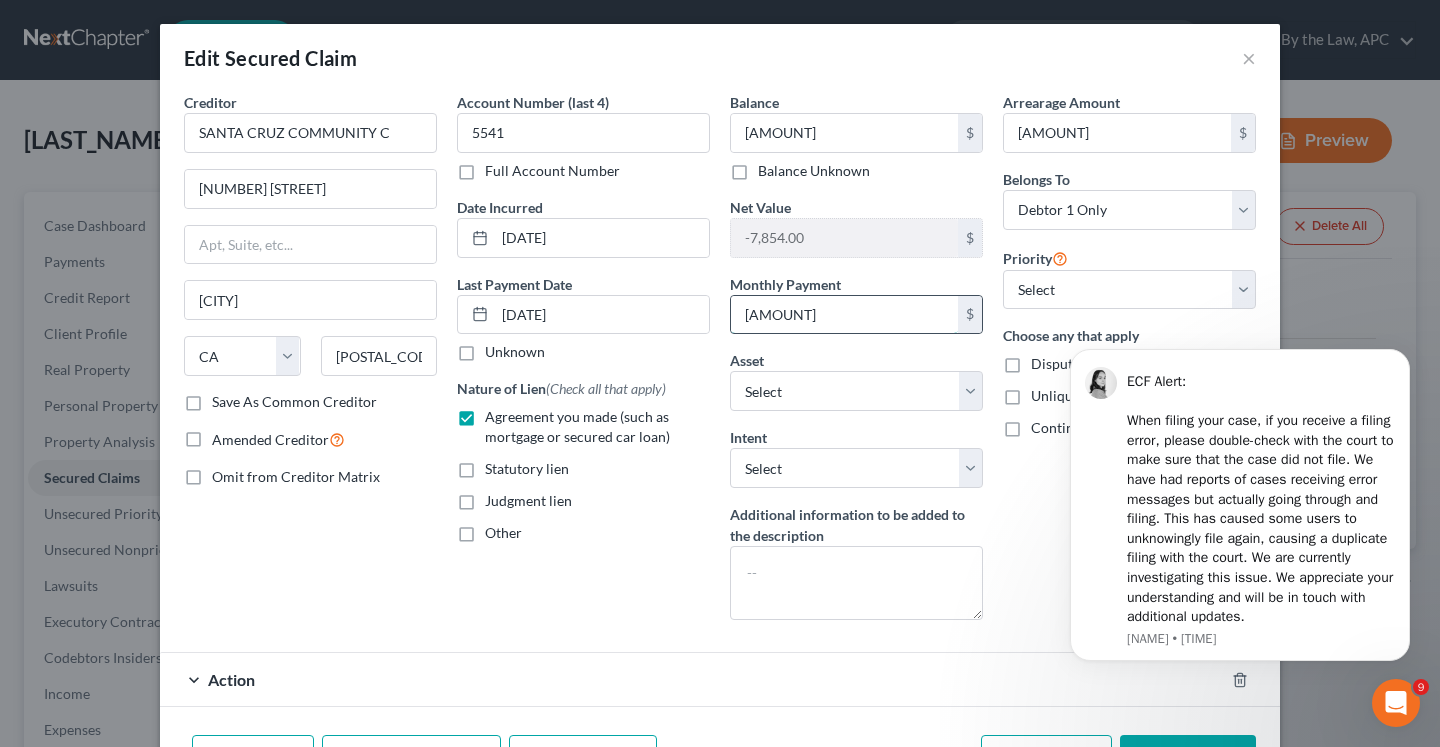 click on "[AMOUNT]" at bounding box center (844, 315) 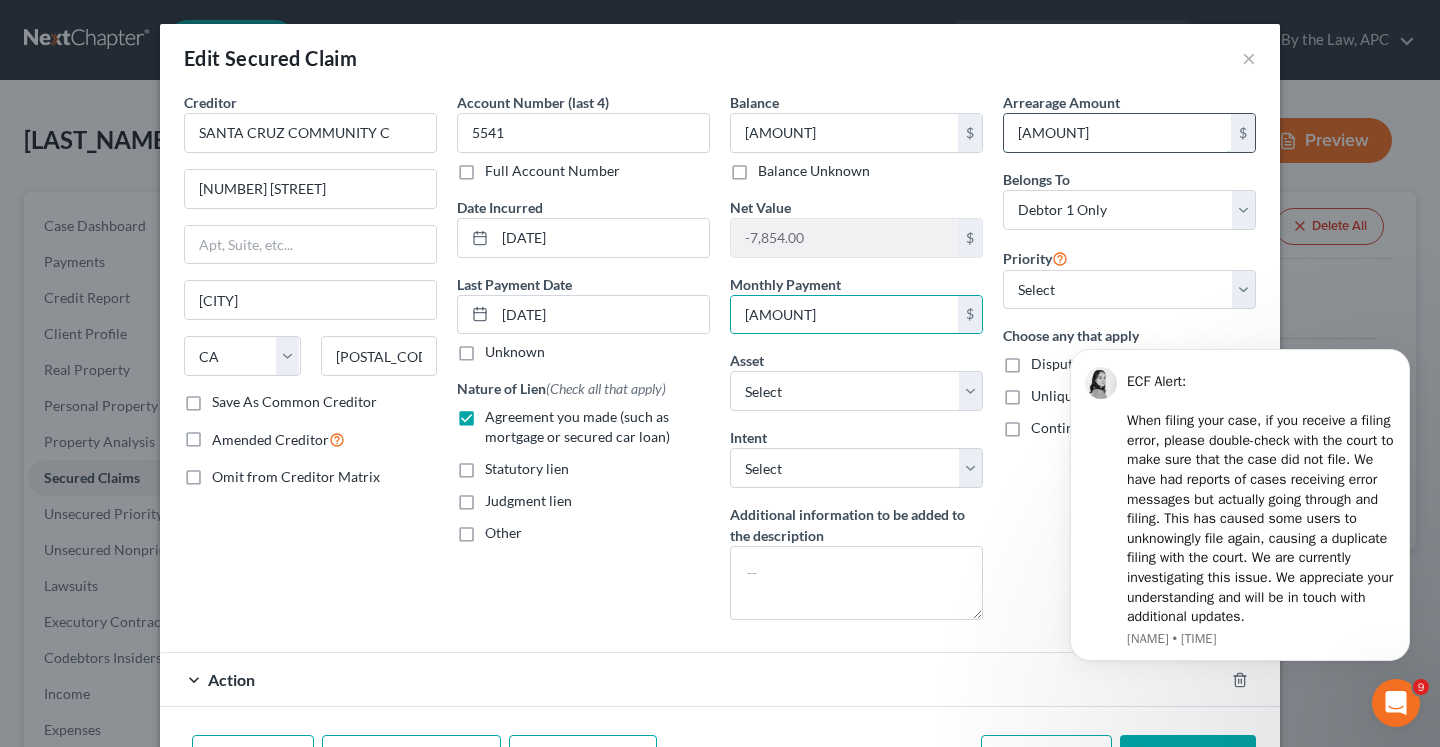 click on "[AMOUNT]" at bounding box center [1117, 133] 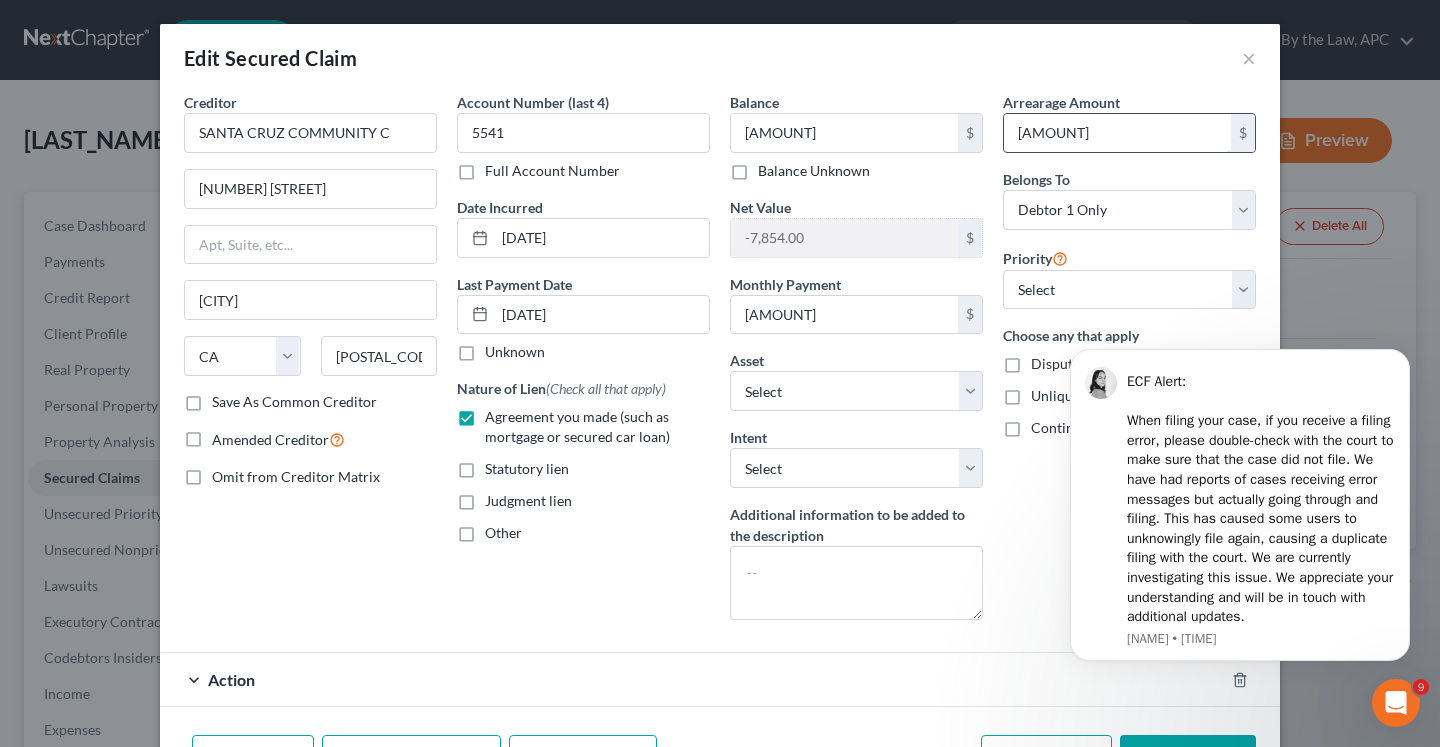 click on "[AMOUNT]" at bounding box center (1117, 133) 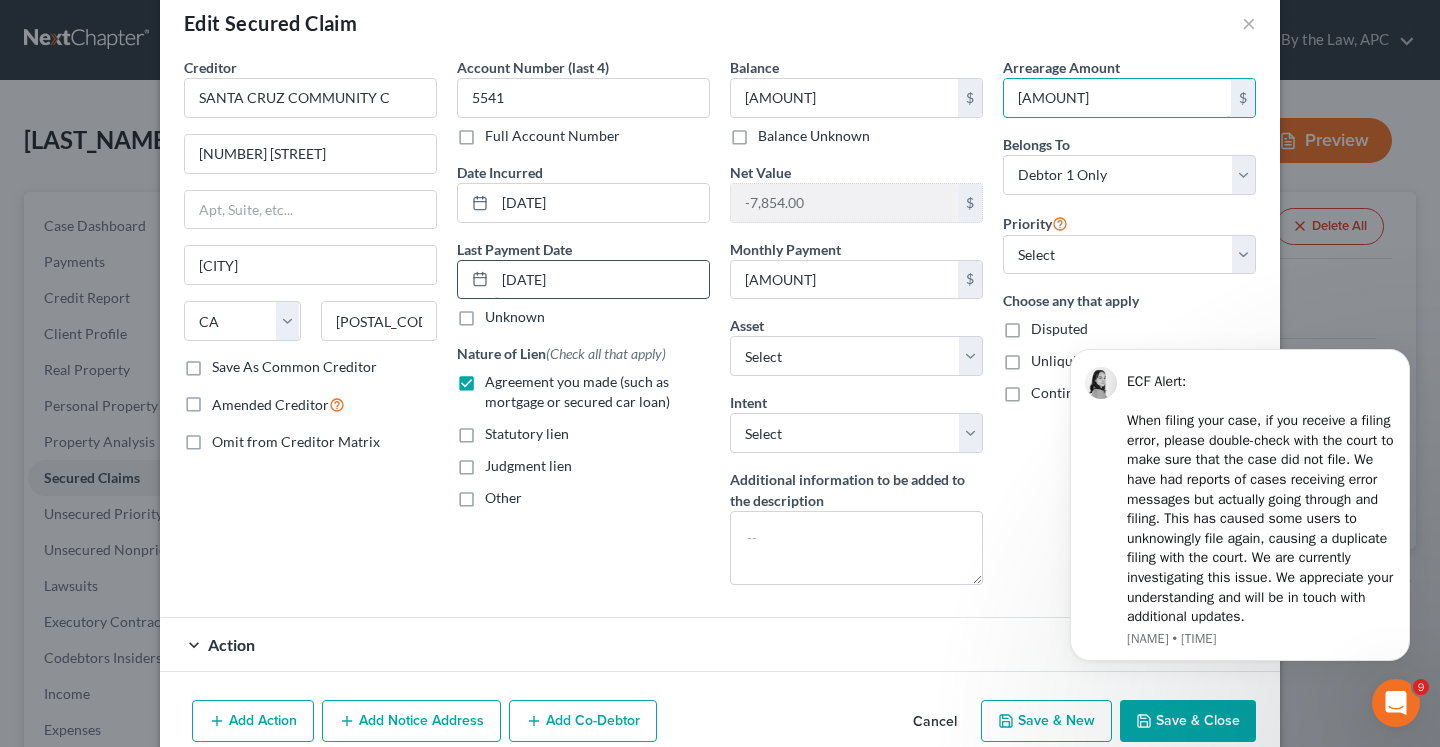 scroll, scrollTop: 34, scrollLeft: 0, axis: vertical 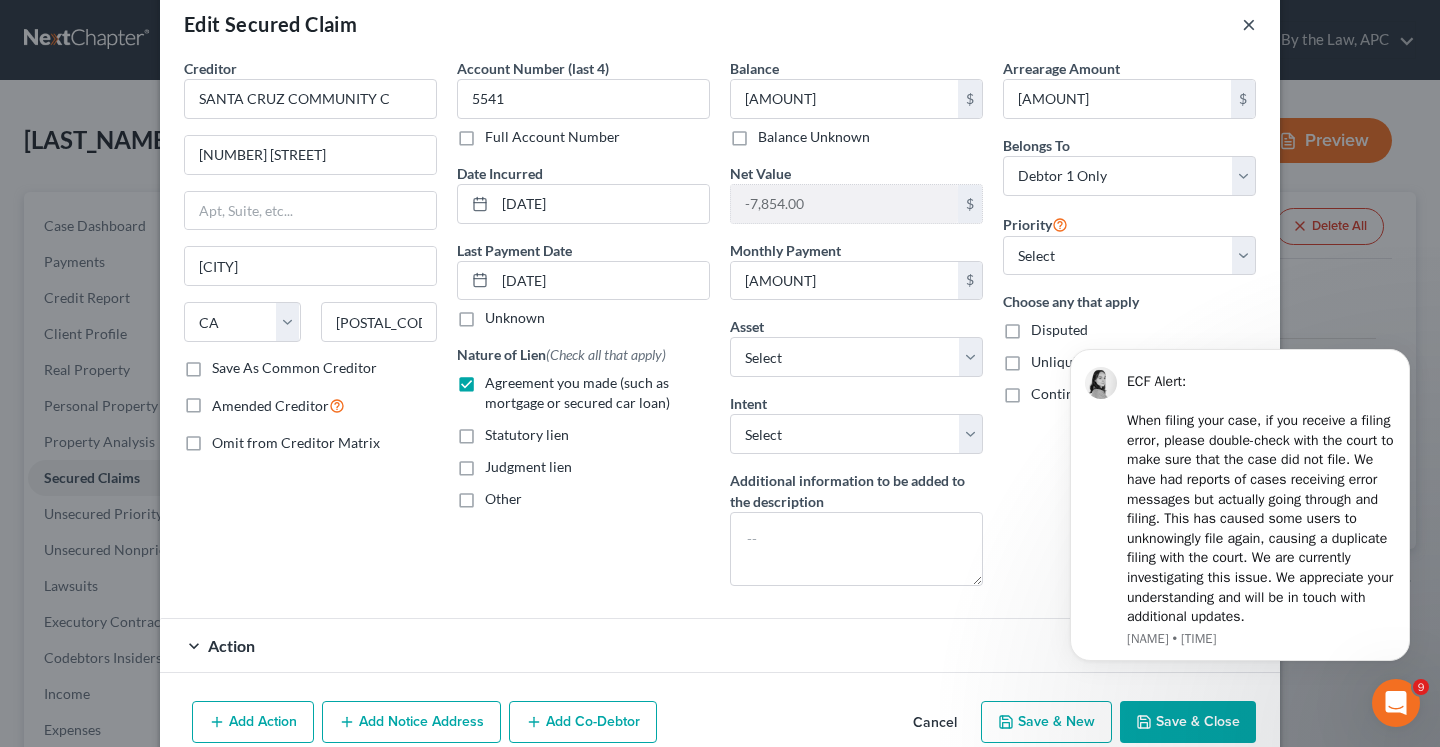 click on "×" at bounding box center [1249, 24] 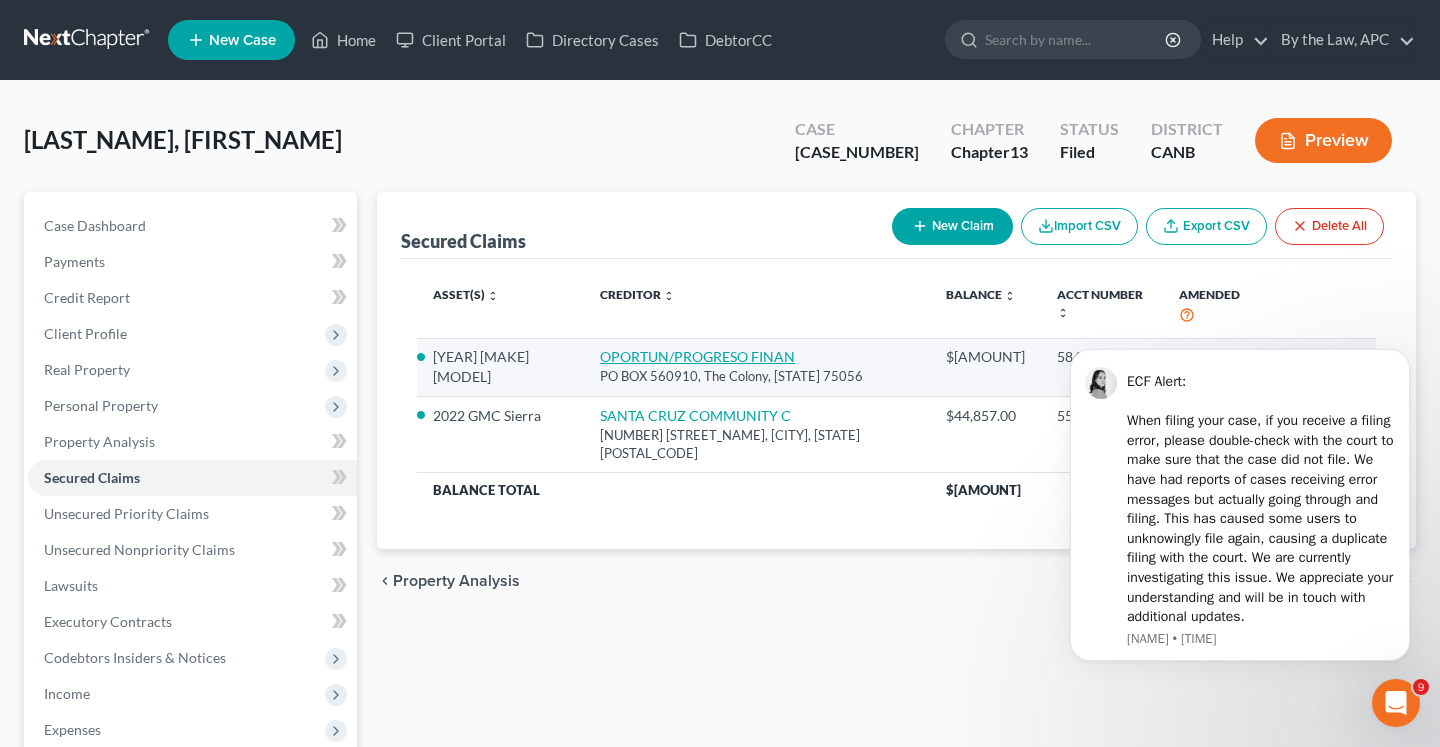 click on "OPORTUN/PROGRESO FINAN" at bounding box center [697, 356] 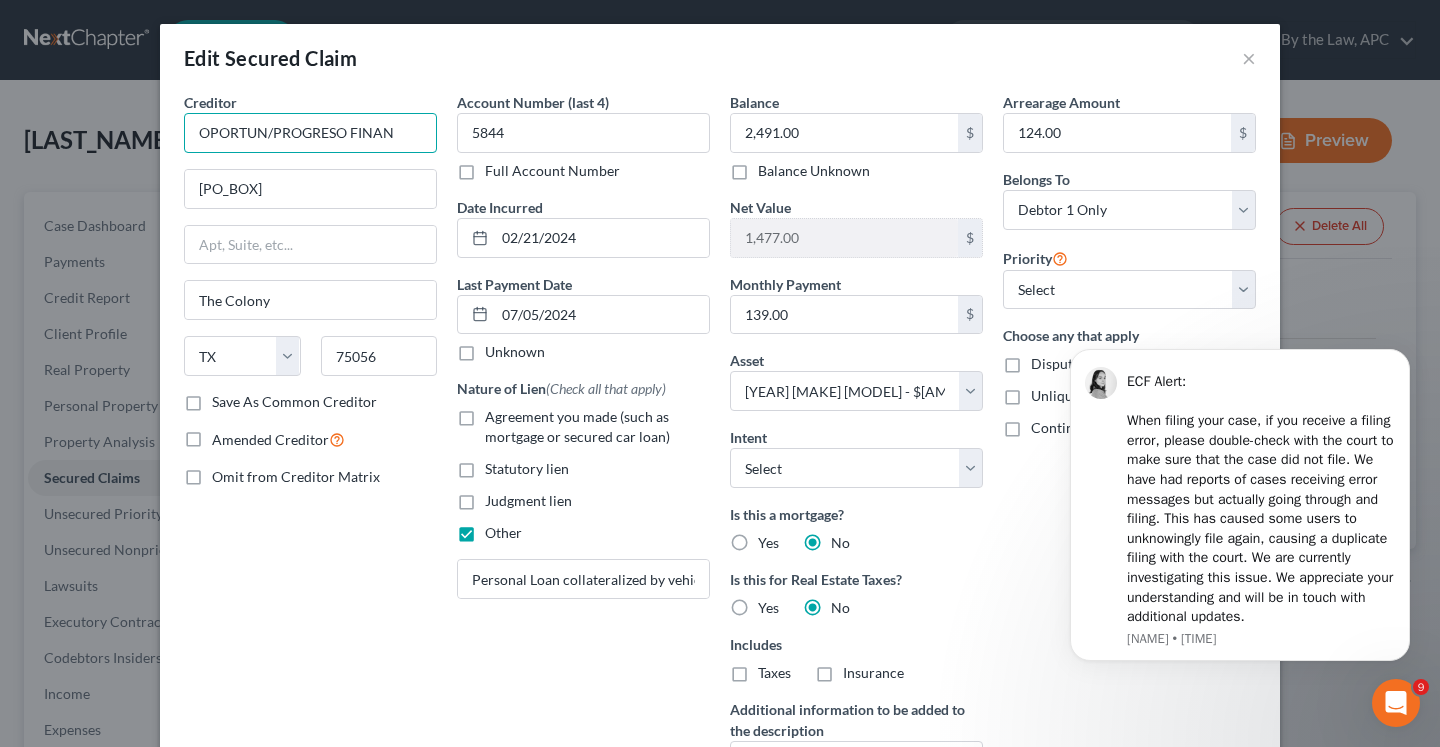 click on "OPORTUN/PROGRESO FINAN" at bounding box center [310, 133] 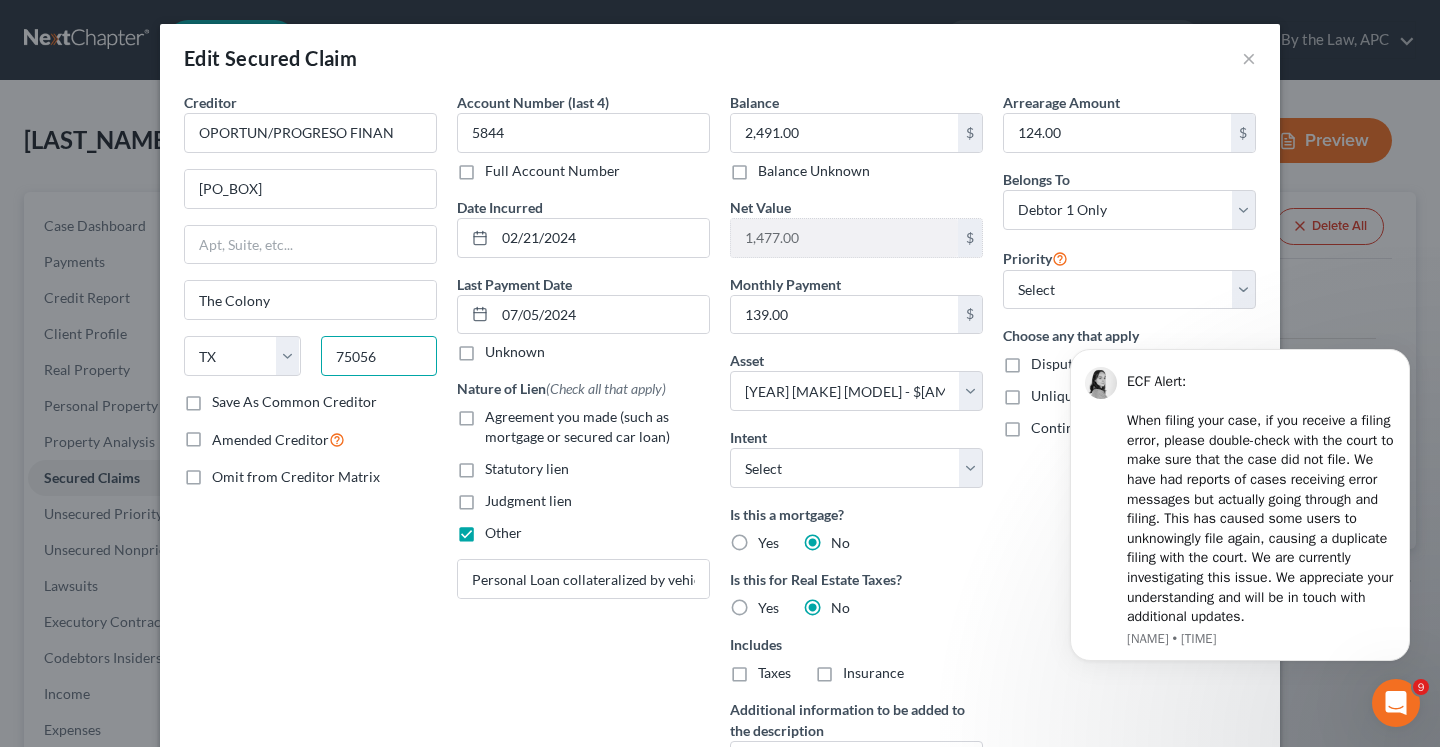 click on "75056" at bounding box center (379, 356) 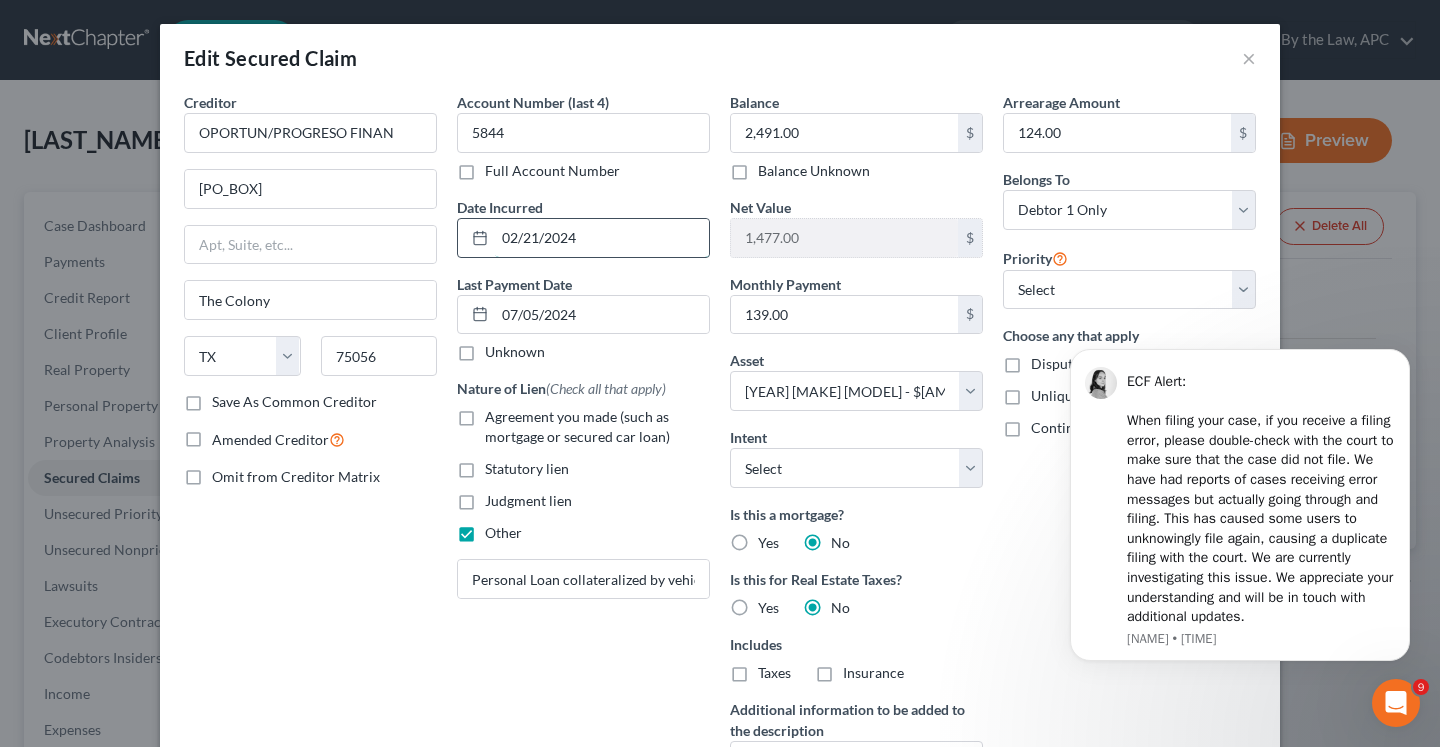 click on "02/21/2024" at bounding box center (602, 238) 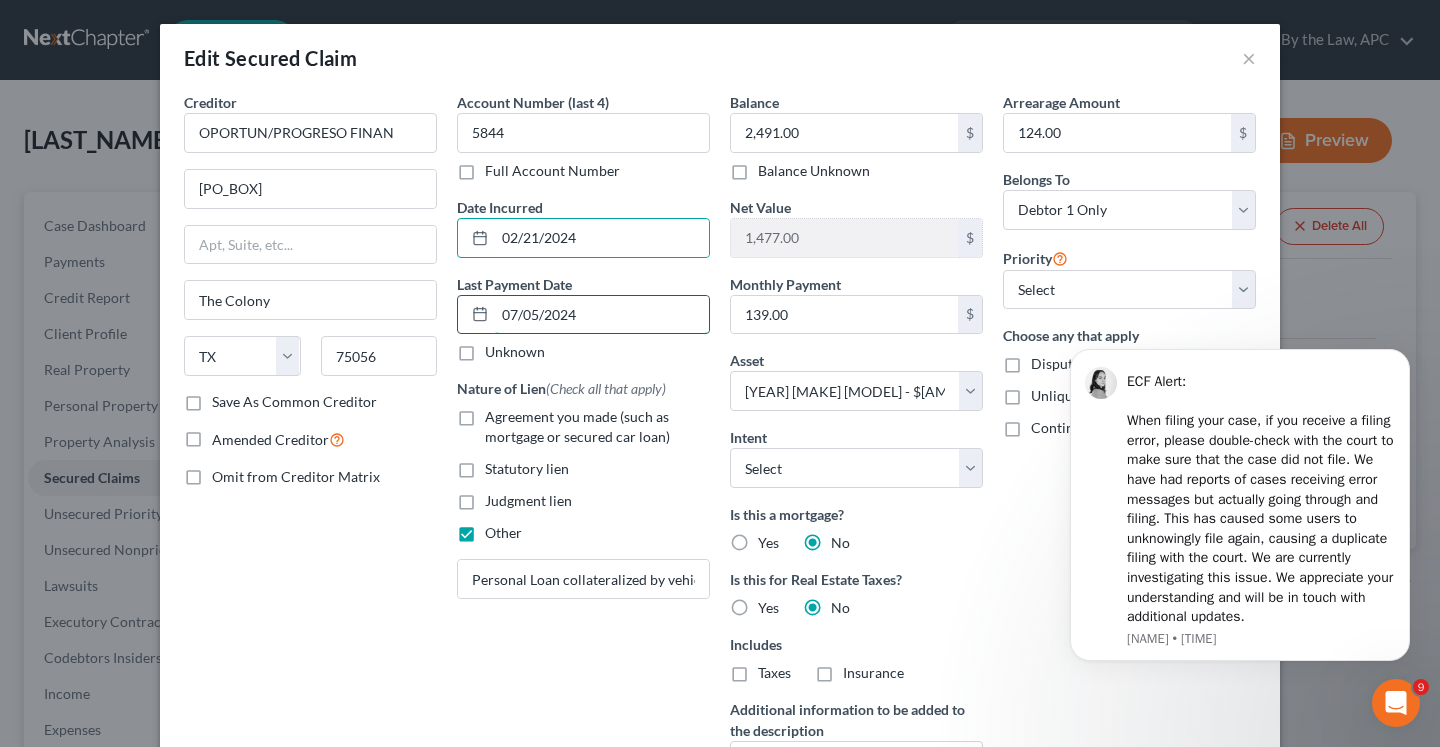 click on "07/05/2024" at bounding box center (602, 315) 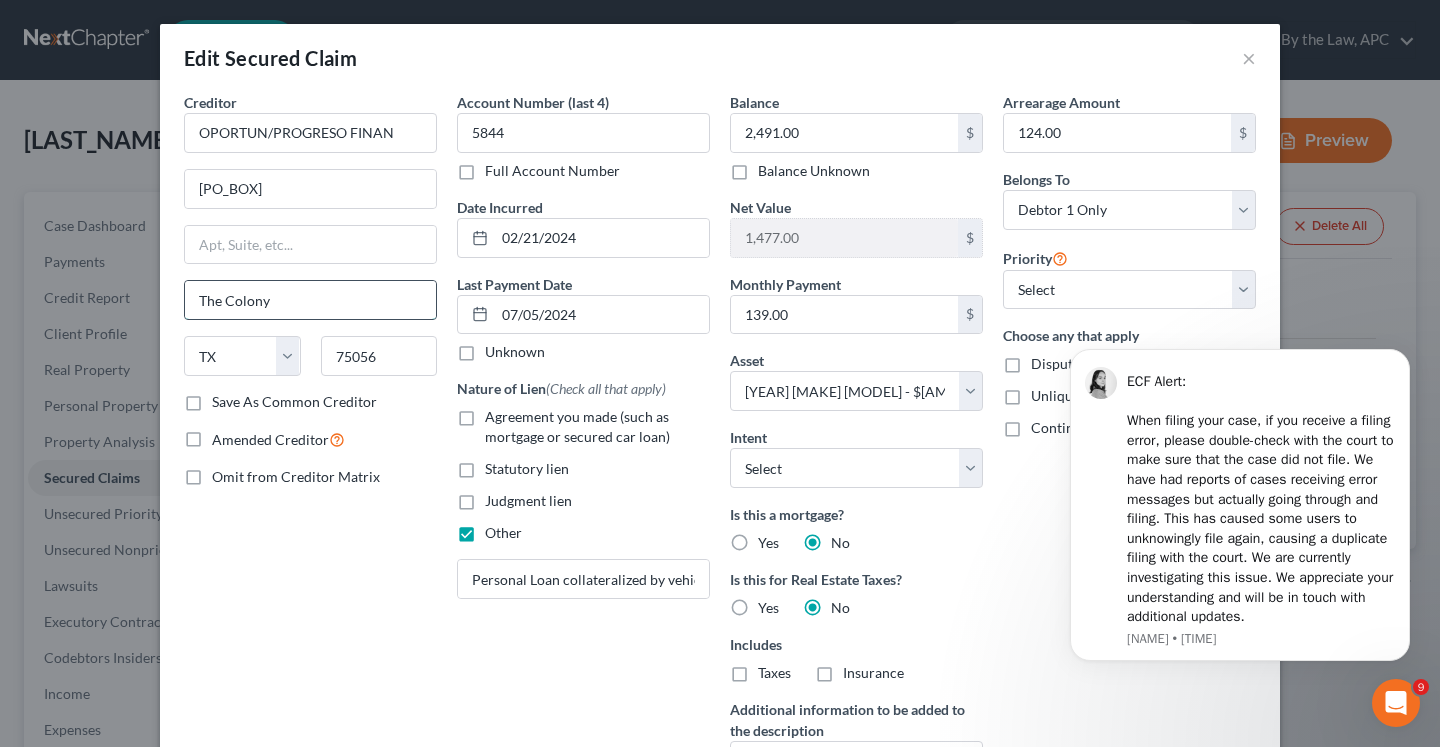 click on "The Colony" at bounding box center [310, 300] 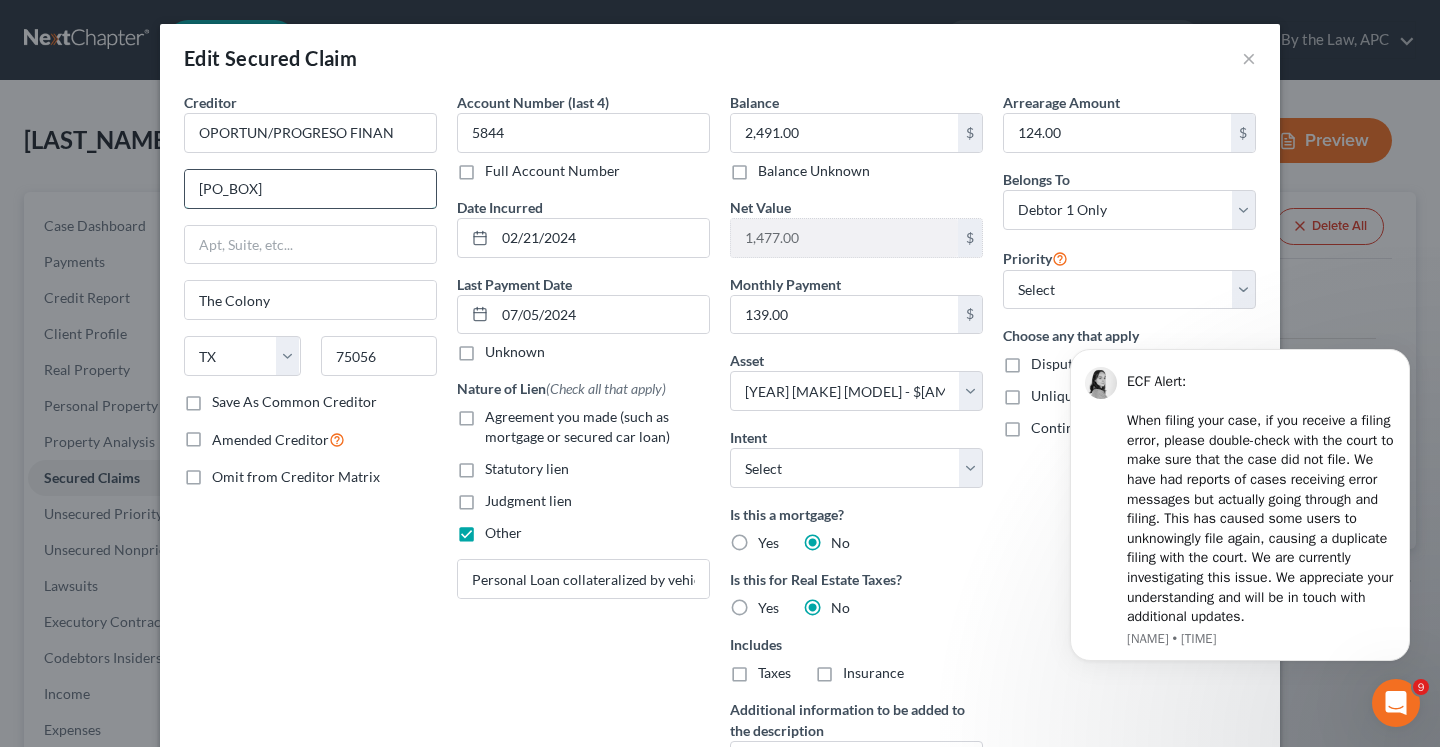 click on "[PO_BOX]" at bounding box center [310, 189] 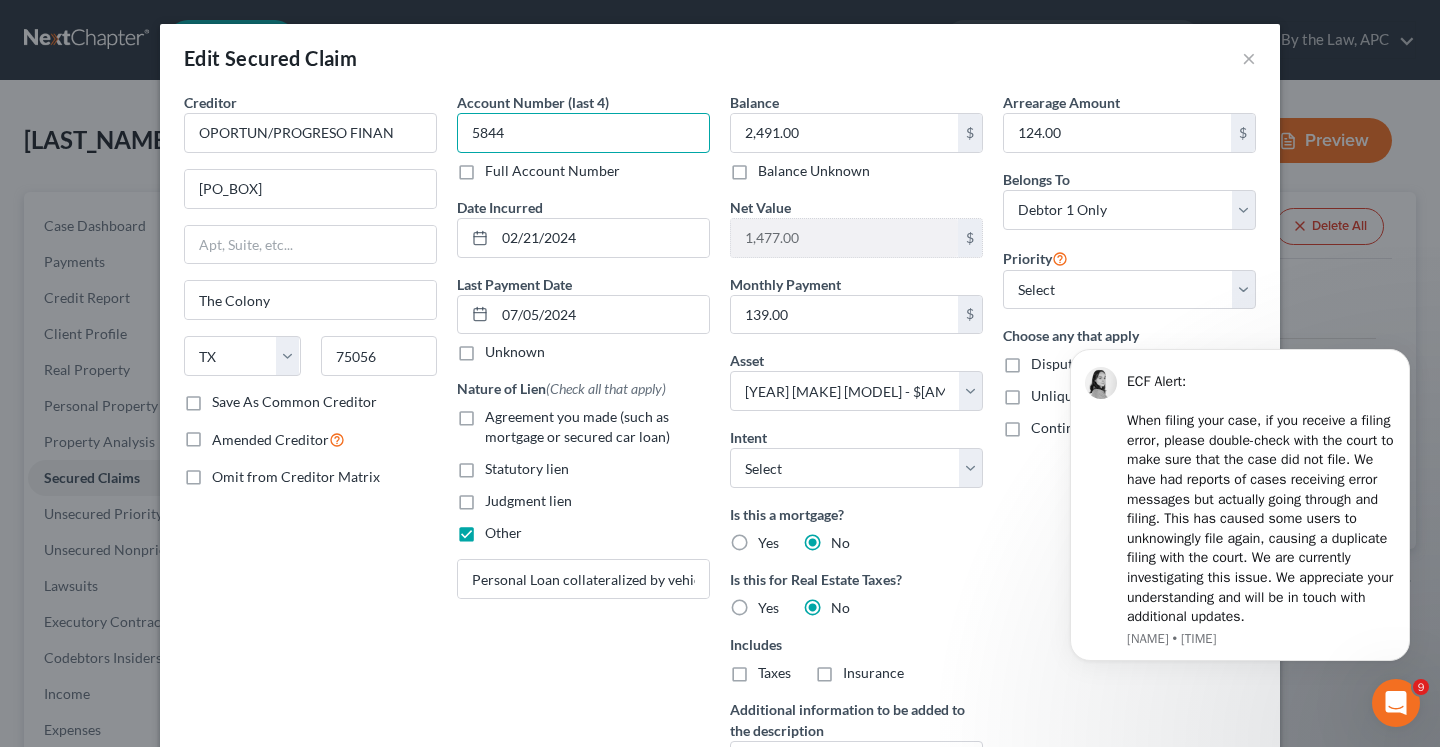 click on "5844" at bounding box center [583, 133] 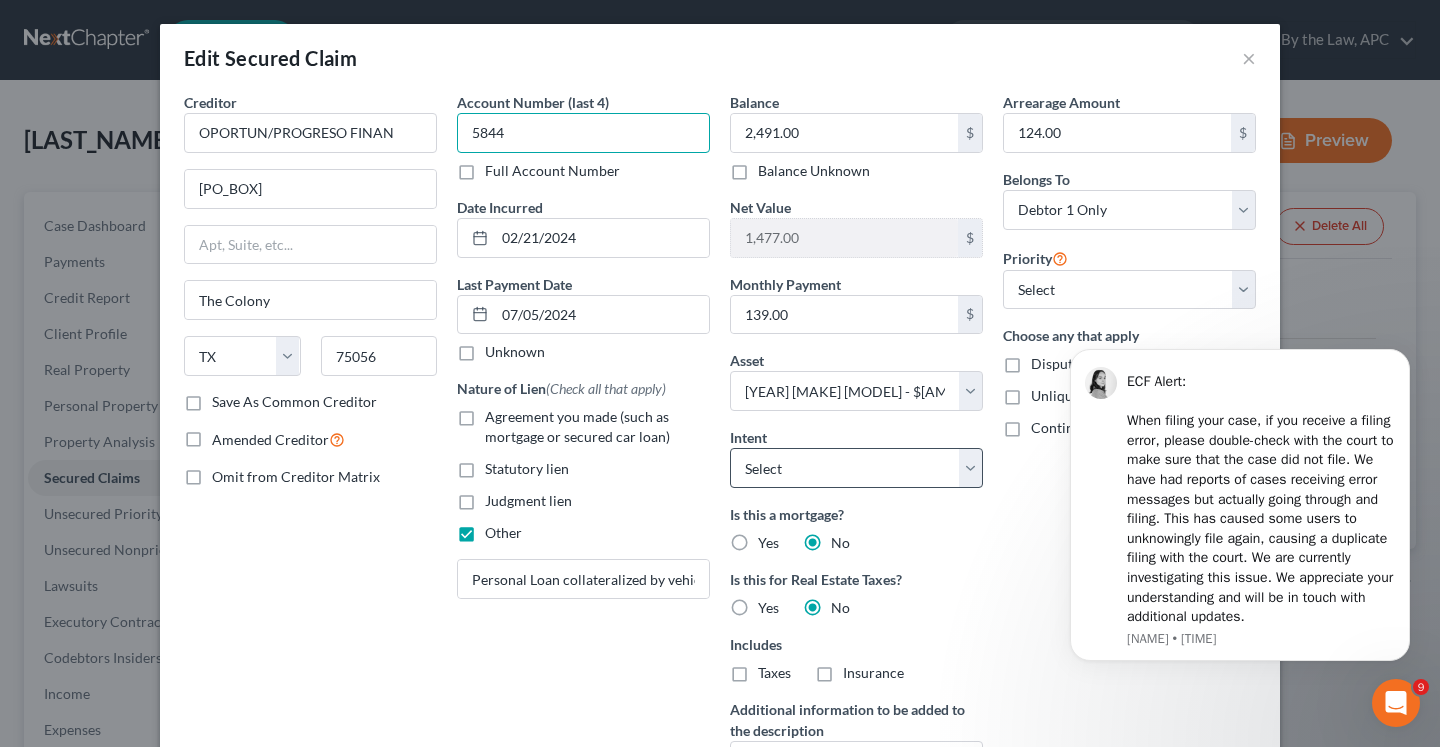 scroll, scrollTop: 56, scrollLeft: 0, axis: vertical 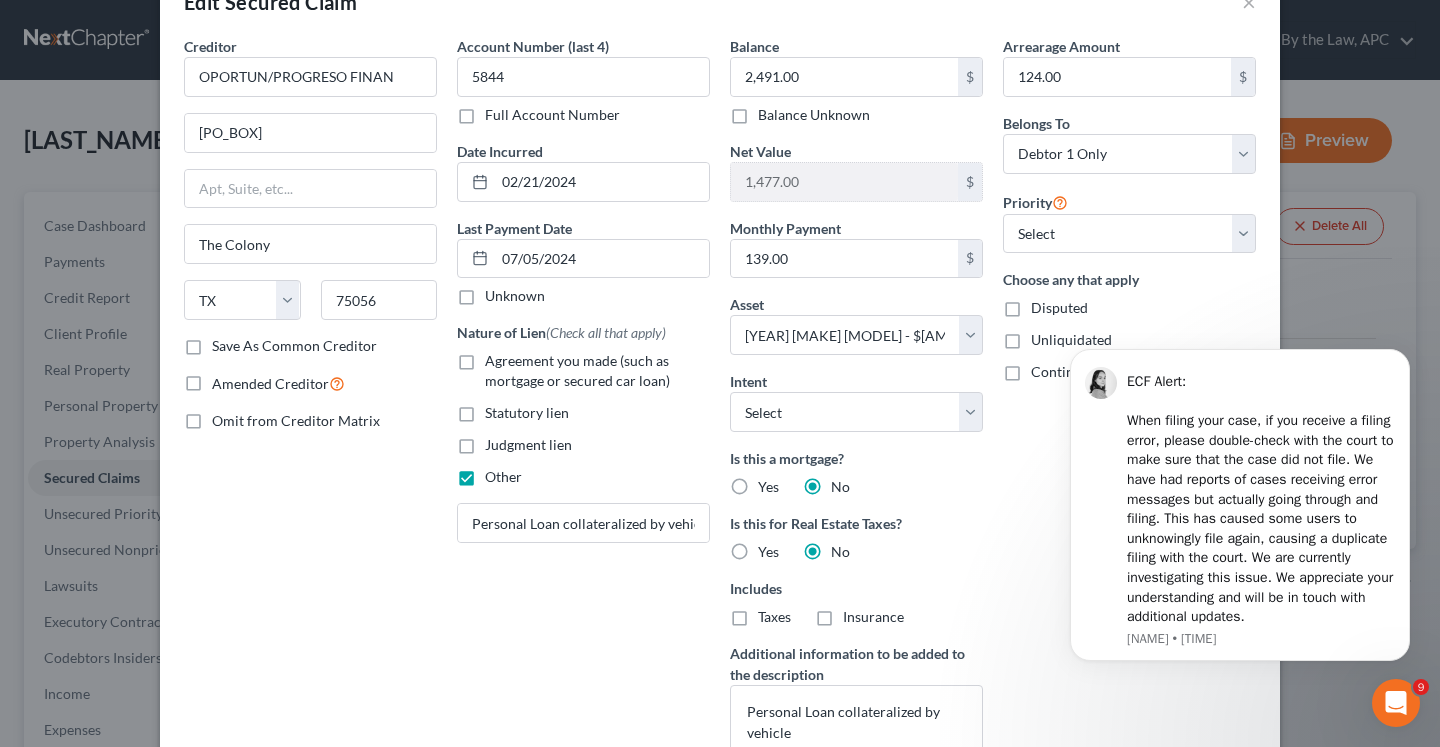 click on "Other" at bounding box center [583, 477] 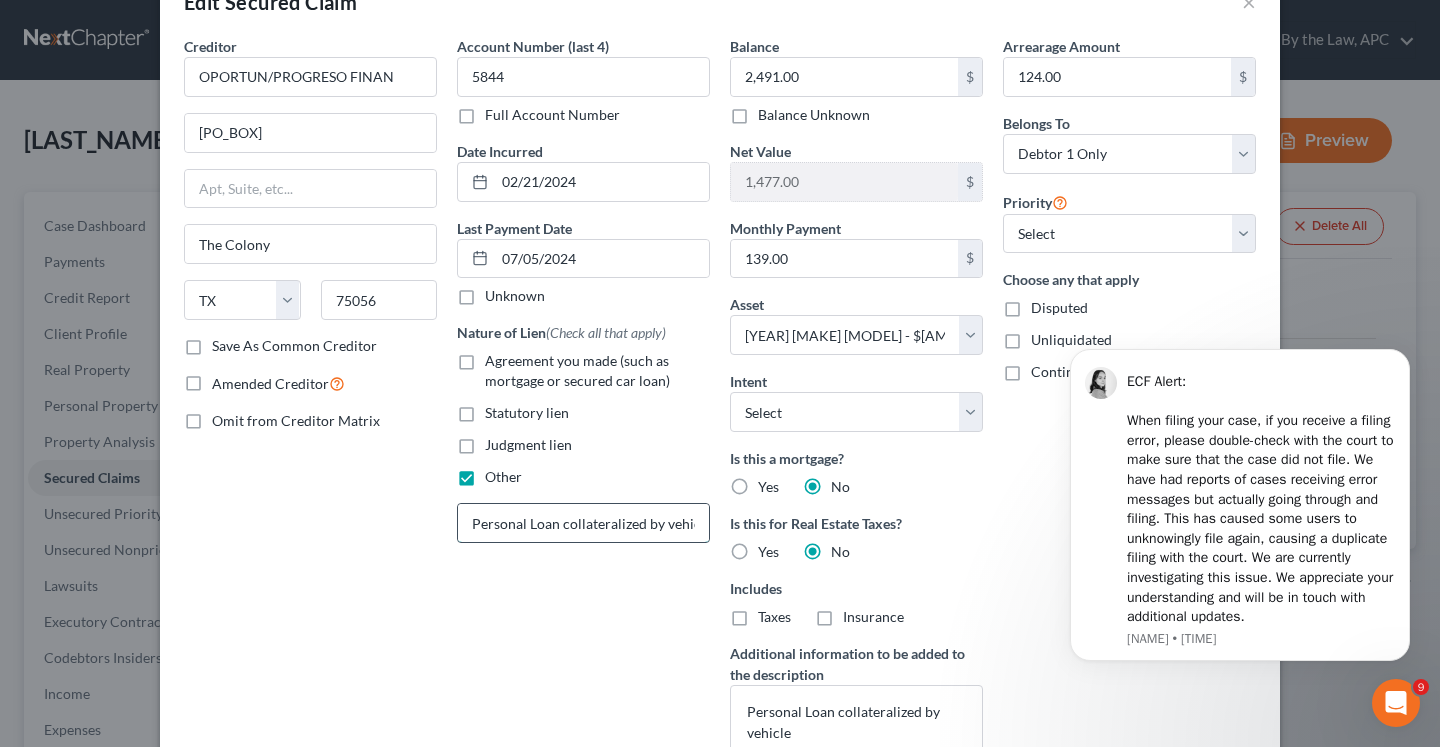 click on "Personal Loan collateralized by vehicle" at bounding box center [583, 523] 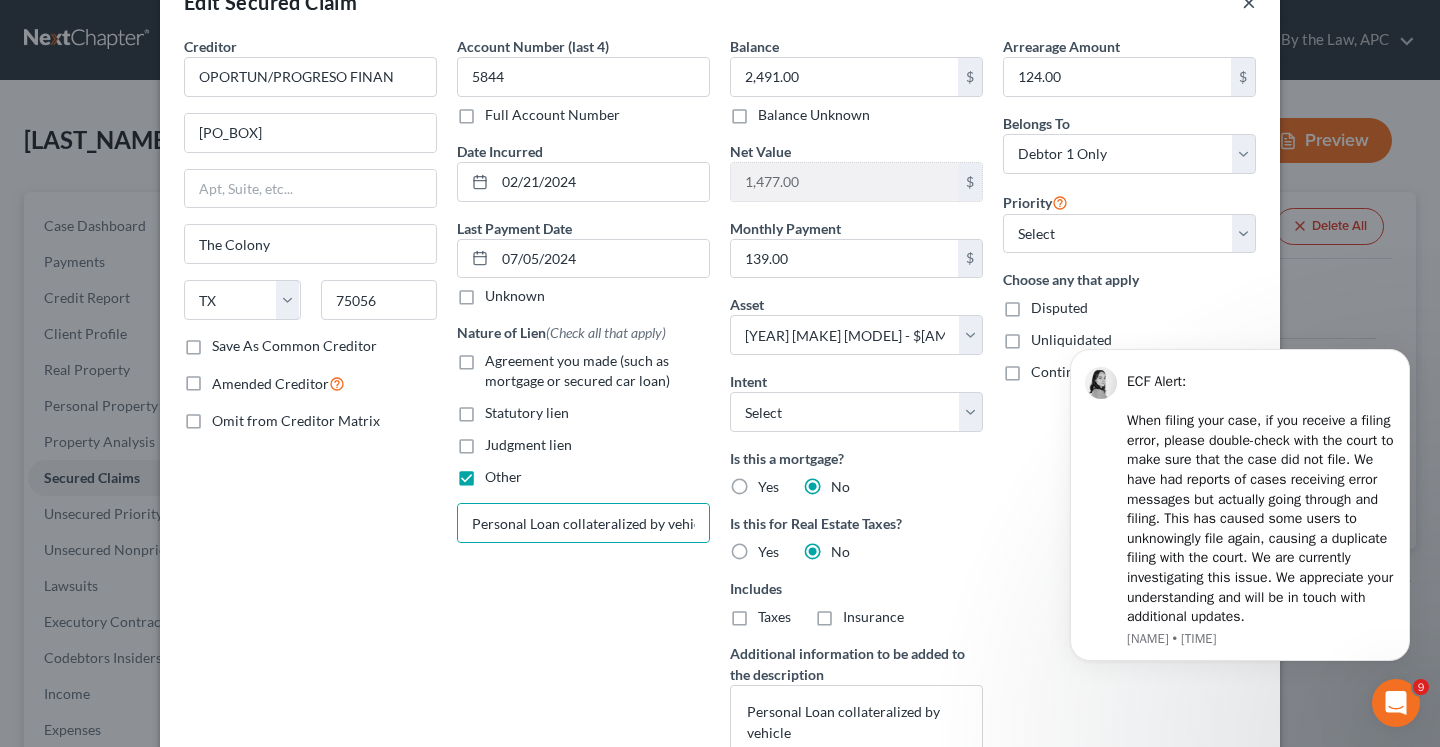 click on "×" at bounding box center (1249, 2) 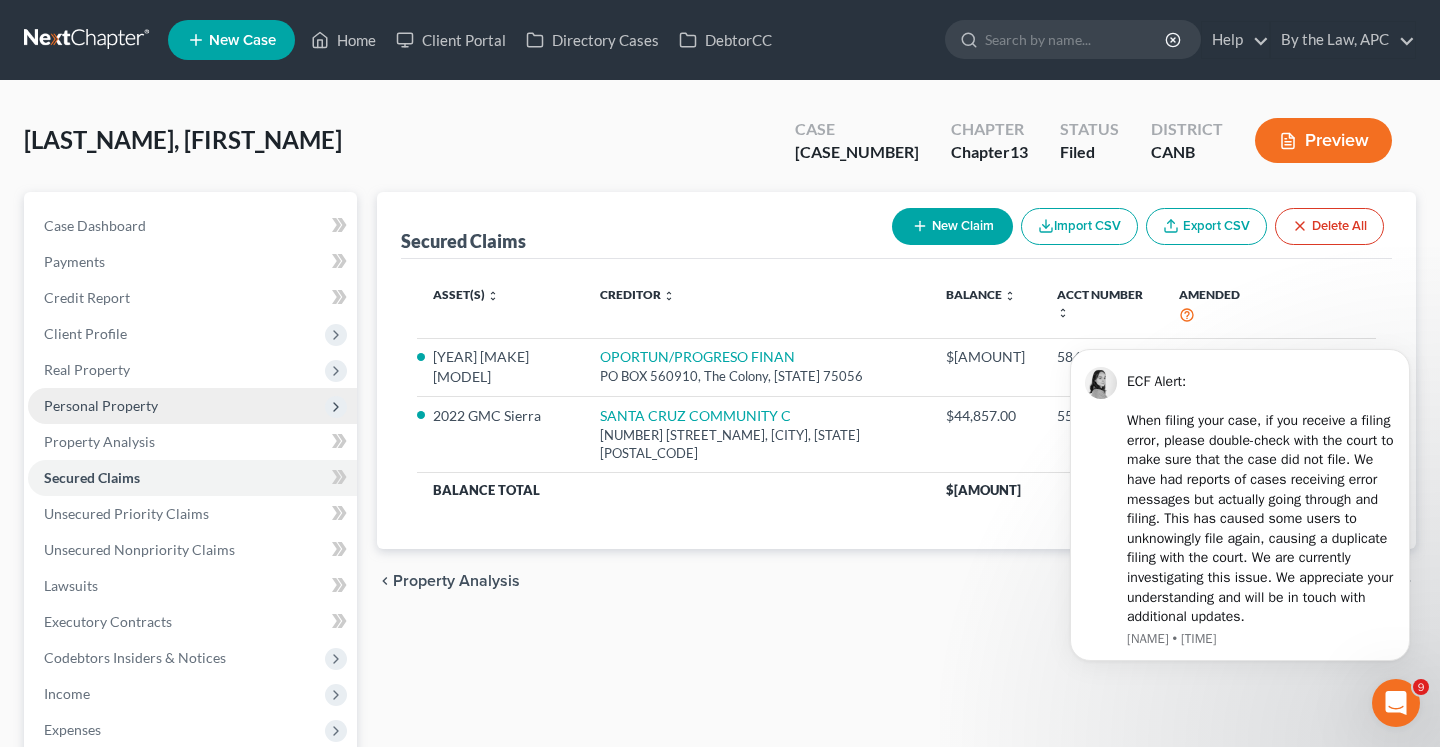 click on "Personal Property" at bounding box center [101, 405] 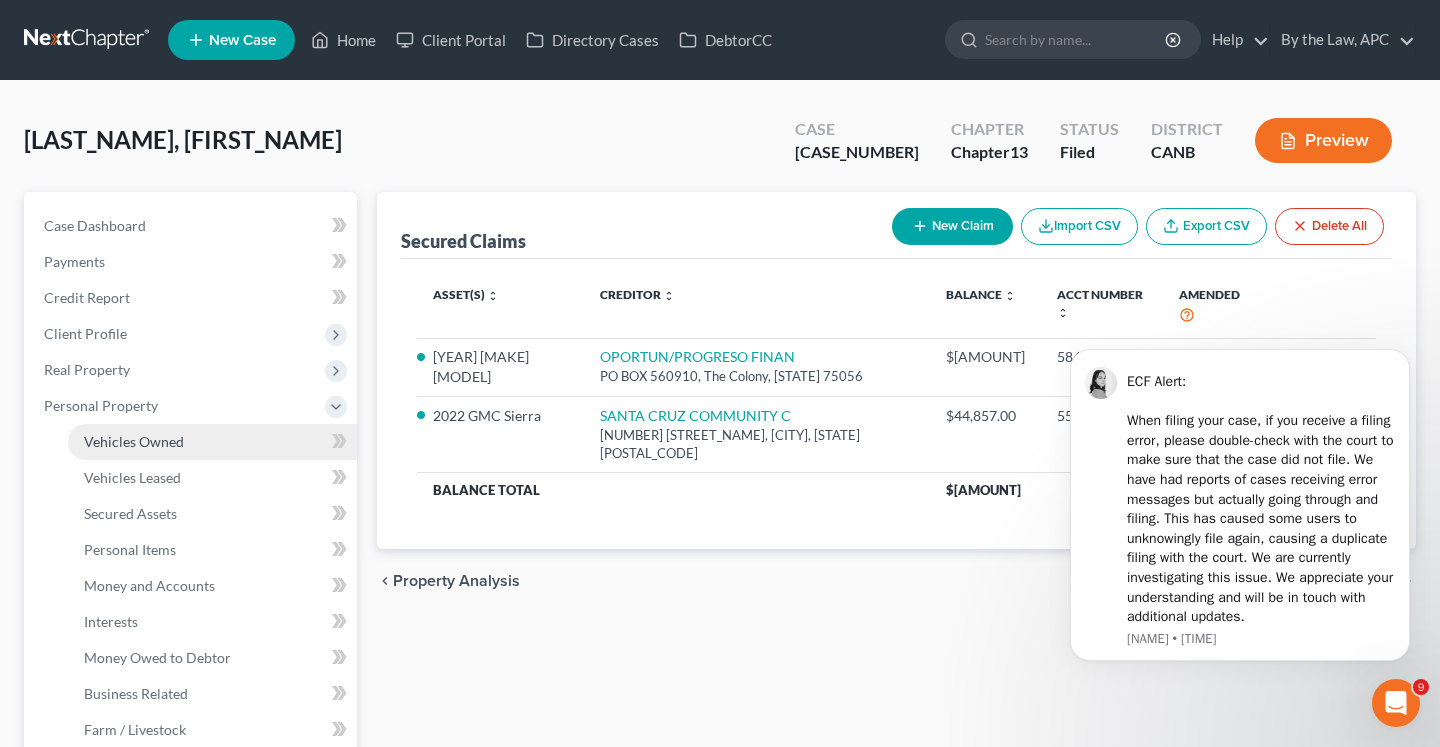 click on "Vehicles Owned" at bounding box center (134, 441) 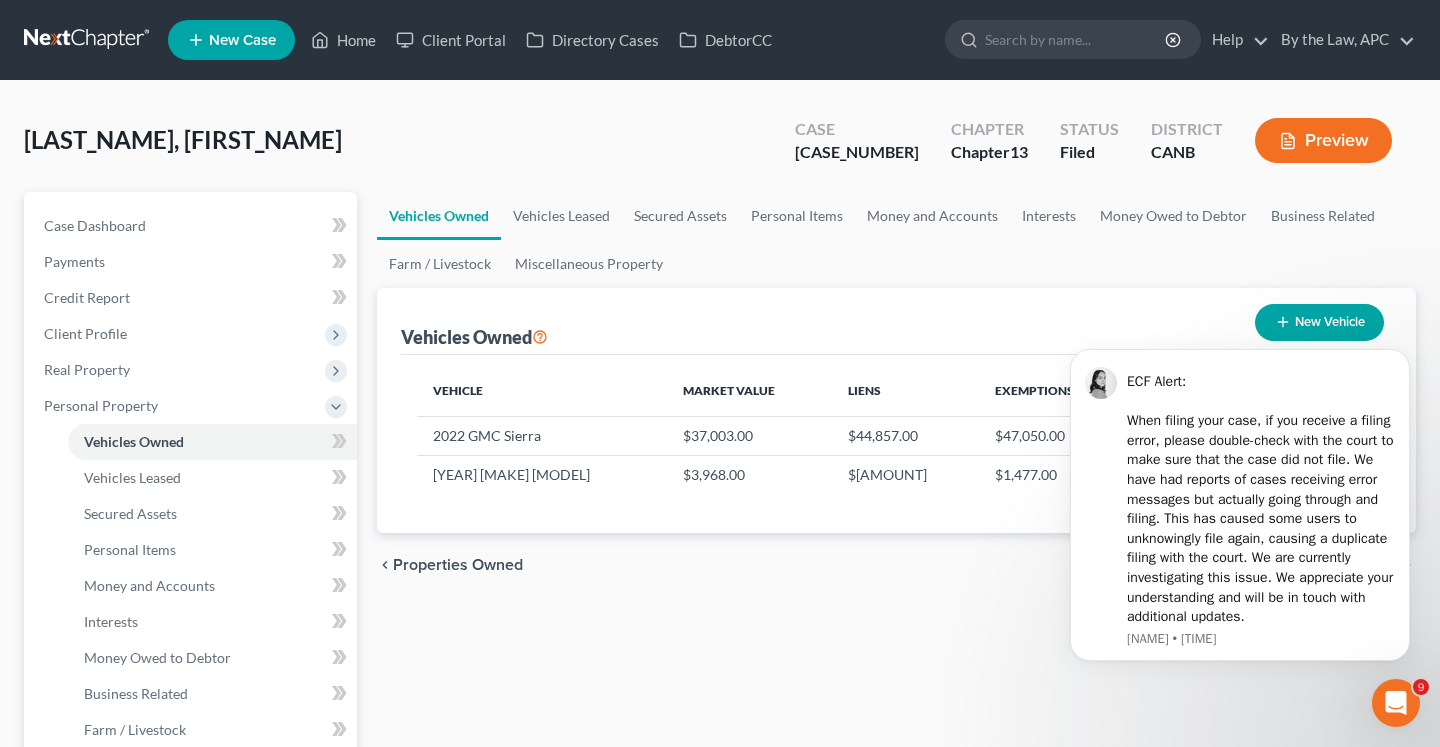 scroll, scrollTop: 305, scrollLeft: 0, axis: vertical 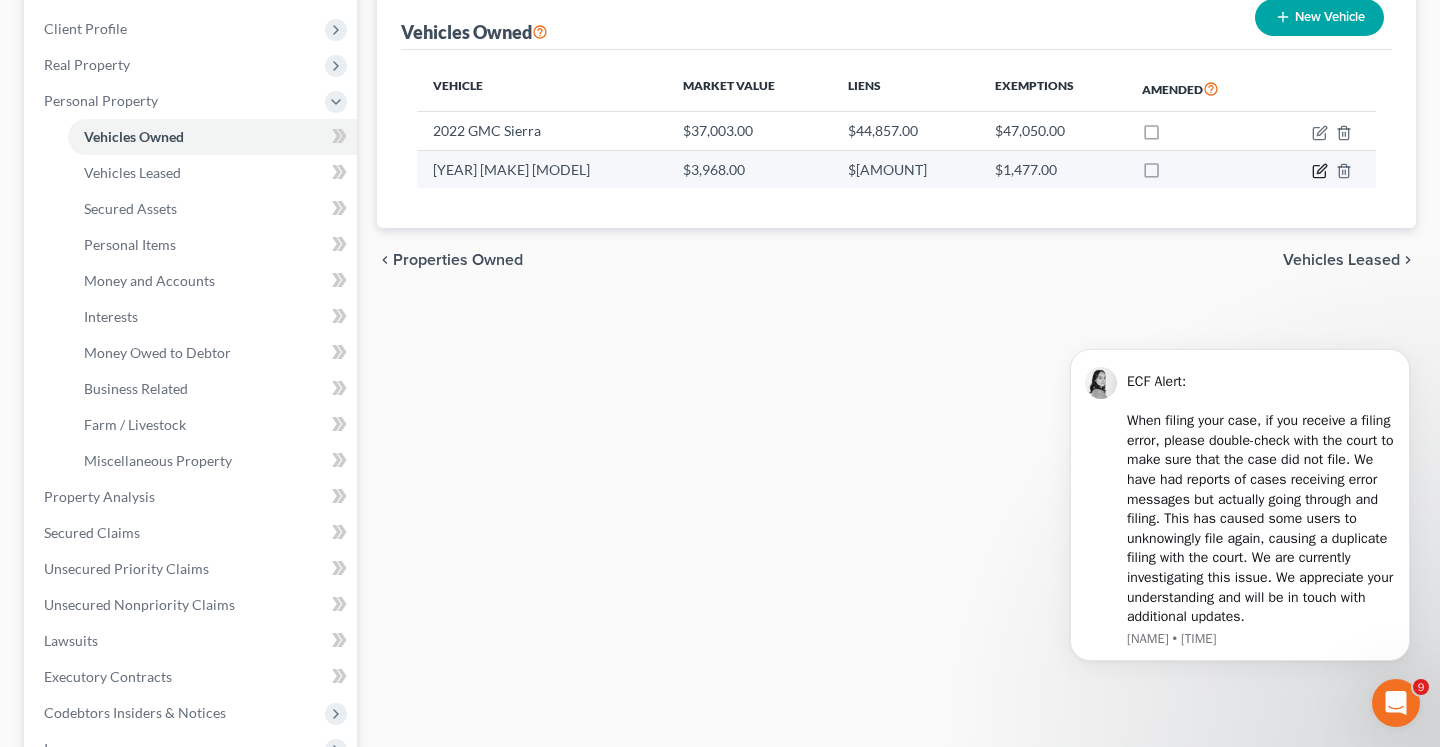 click 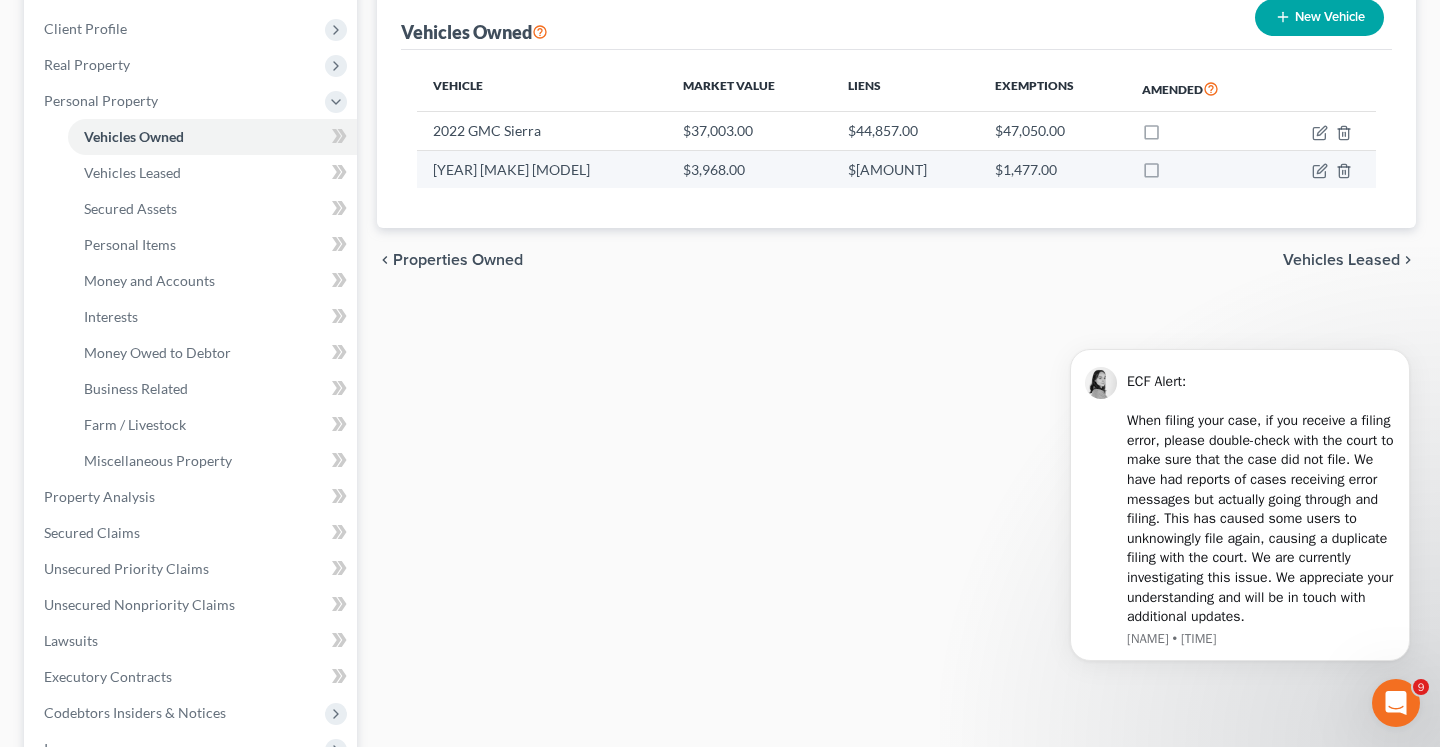 select on "0" 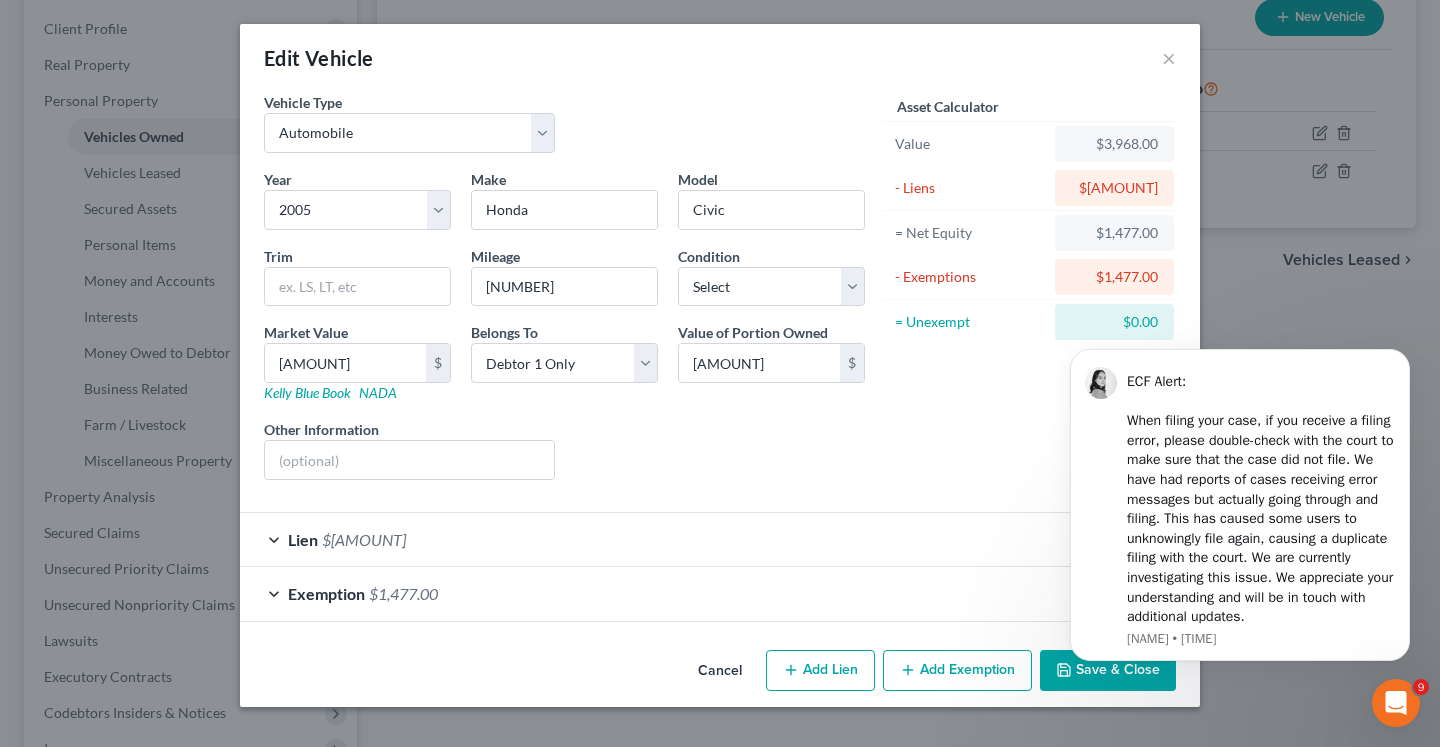 click on "Year Select 2026 2025 2024 2023 2022 2021 2020 2019 2018 2017 2016 2015 2014 2013 2012 2011 2010 2009 2008 2007 2006 2005 2004 2003 2002 2001 2000 1999 1998 1997 1996 1995 1994 1993 1992 1991 1990 1989 1988 1987 1986 1985 1984 1983 1982 1981 1980 1979 1978 1977 1976 1975 1974 1973 1972 1971 1970 1969 1968 1967 1966 1965 1964 1963 1962 1961 1960 1959 1958 1957 1956 1955 1954 1953 1952 1951 1950 1949 1948 1947 1946 1945 1944 1943 1942 1941 1940 1939 1938 1937 1936 1935 1934 1933 1932 1931 1930 1929 1928 1927 1926 1925 1924 1923 1922 1921 1920 1919 1918 1917 1916 1915 1914 1913 1912 1911 1910 1909 1908 1907 1906 1905 1904 1903 1902 1901" at bounding box center (357, 199) 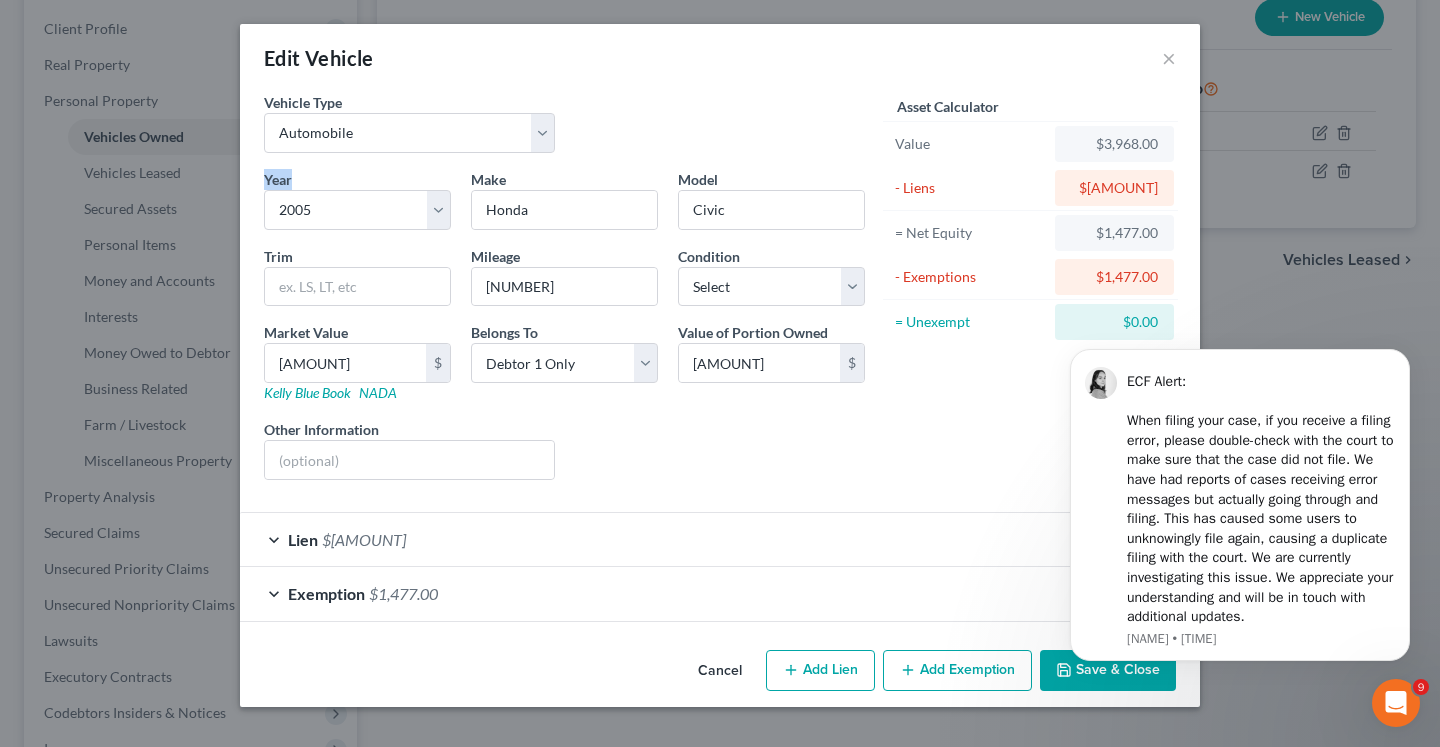 click on "Year Select 2026 2025 2024 2023 2022 2021 2020 2019 2018 2017 2016 2015 2014 2013 2012 2011 2010 2009 2008 2007 2006 2005 2004 2003 2002 2001 2000 1999 1998 1997 1996 1995 1994 1993 1992 1991 1990 1989 1988 1987 1986 1985 1984 1983 1982 1981 1980 1979 1978 1977 1976 1975 1974 1973 1972 1971 1970 1969 1968 1967 1966 1965 1964 1963 1962 1961 1960 1959 1958 1957 1956 1955 1954 1953 1952 1951 1950 1949 1948 1947 1946 1945 1944 1943 1942 1941 1940 1939 1938 1937 1936 1935 1934 1933 1932 1931 1930 1929 1928 1927 1926 1925 1924 1923 1922 1921 1920 1919 1918 1917 1916 1915 1914 1913 1912 1911 1910 1909 1908 1907 1906 1905 1904 1903 1902 1901" at bounding box center (357, 199) 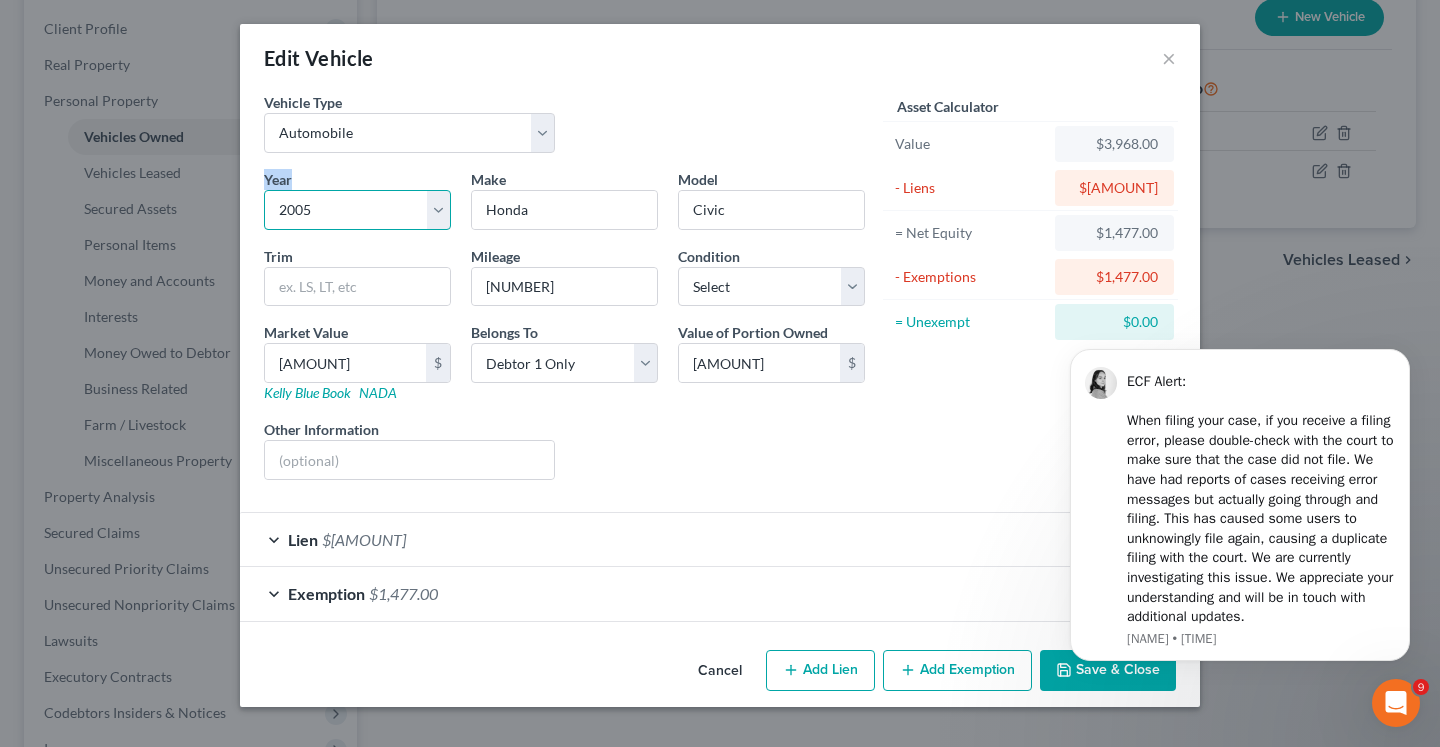 click on "Select 2026 2025 2024 2023 2022 2021 2020 2019 2018 2017 2016 2015 2014 2013 2012 2011 2010 2009 2008 2007 2006 2005 2004 2003 2002 2001 2000 1999 1998 1997 1996 1995 1994 1993 1992 1991 1990 1989 1988 1987 1986 1985 1984 1983 1982 1981 1980 1979 1978 1977 1976 1975 1974 1973 1972 1971 1970 1969 1968 1967 1966 1965 1964 1963 1962 1961 1960 1959 1958 1957 1956 1955 1954 1953 1952 1951 1950 1949 1948 1947 1946 1945 1944 1943 1942 1941 1940 1939 1938 1937 1936 1935 1934 1933 1932 1931 1930 1929 1928 1927 1926 1925 1924 1923 1922 1921 1920 1919 1918 1917 1916 1915 1914 1913 1912 1911 1910 1909 1908 1907 1906 1905 1904 1903 1902 1901" at bounding box center (357, 210) 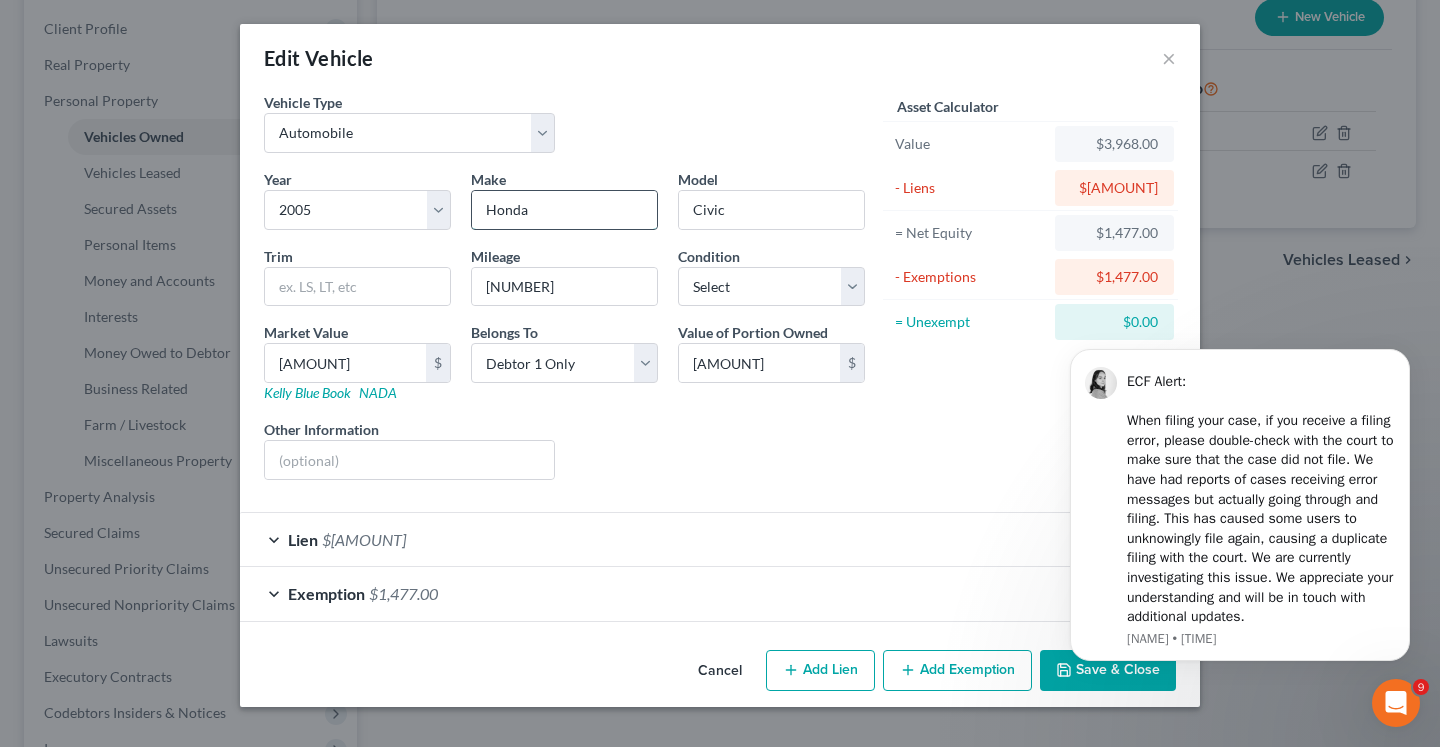 click on "Honda" at bounding box center [564, 210] 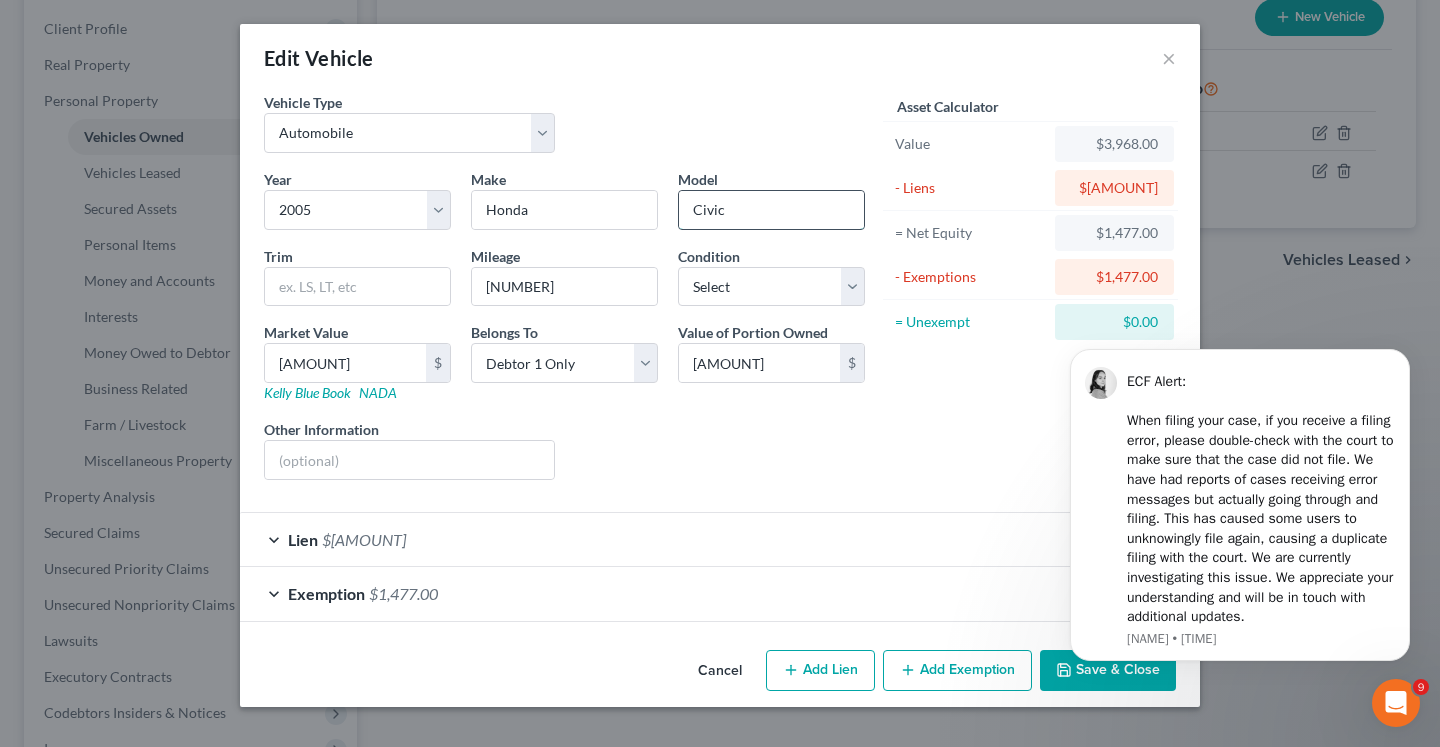 click on "Civic" at bounding box center [771, 210] 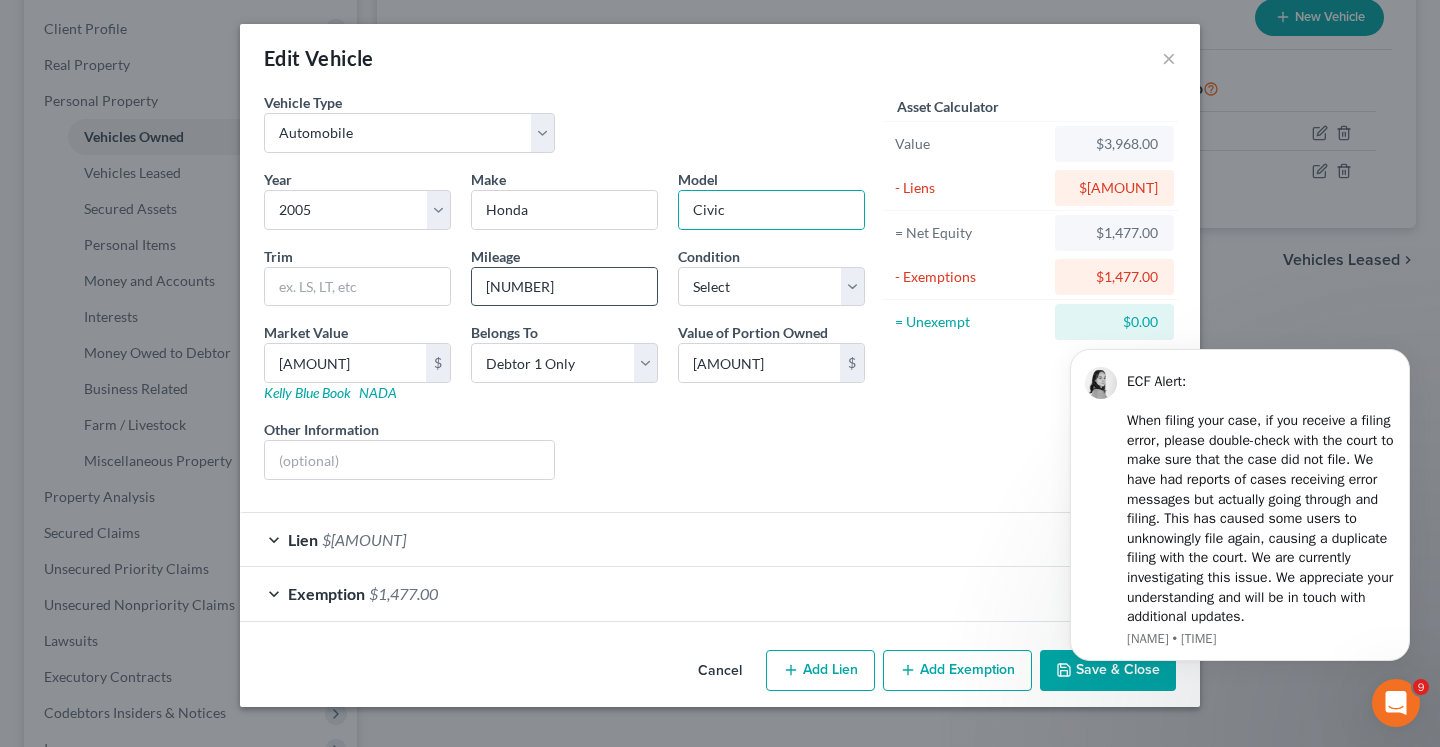 click on "[NUMBER]" at bounding box center (564, 287) 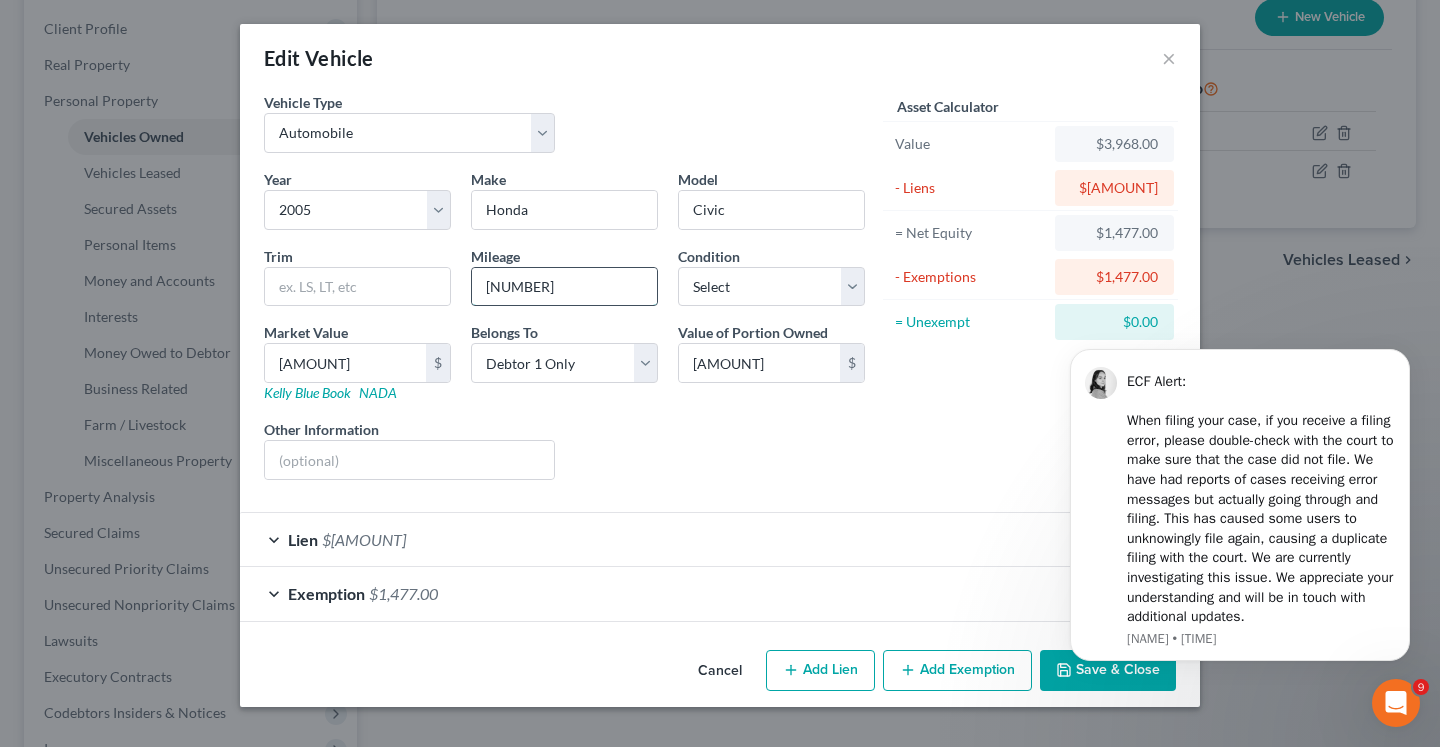 click on "[NUMBER]" at bounding box center [564, 287] 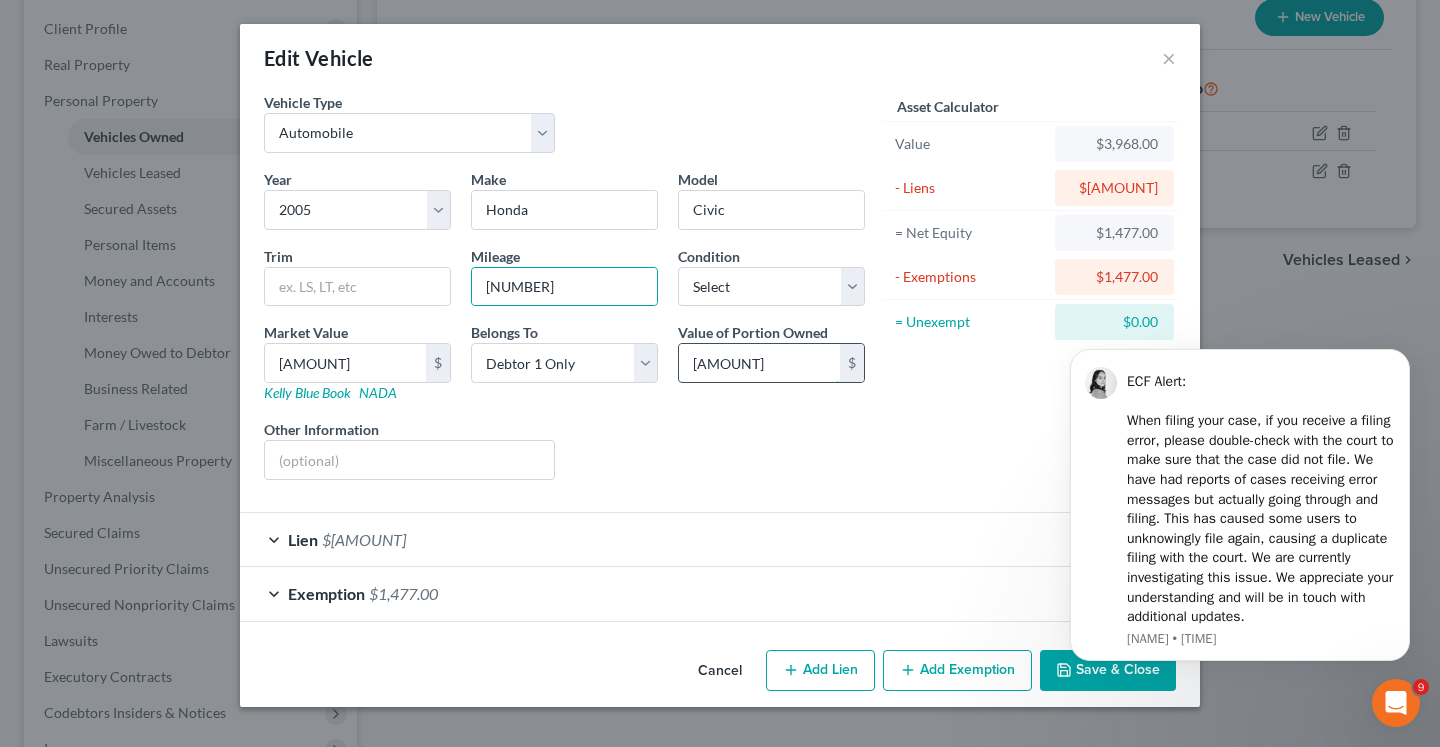 click on "[AMOUNT]" at bounding box center (759, 363) 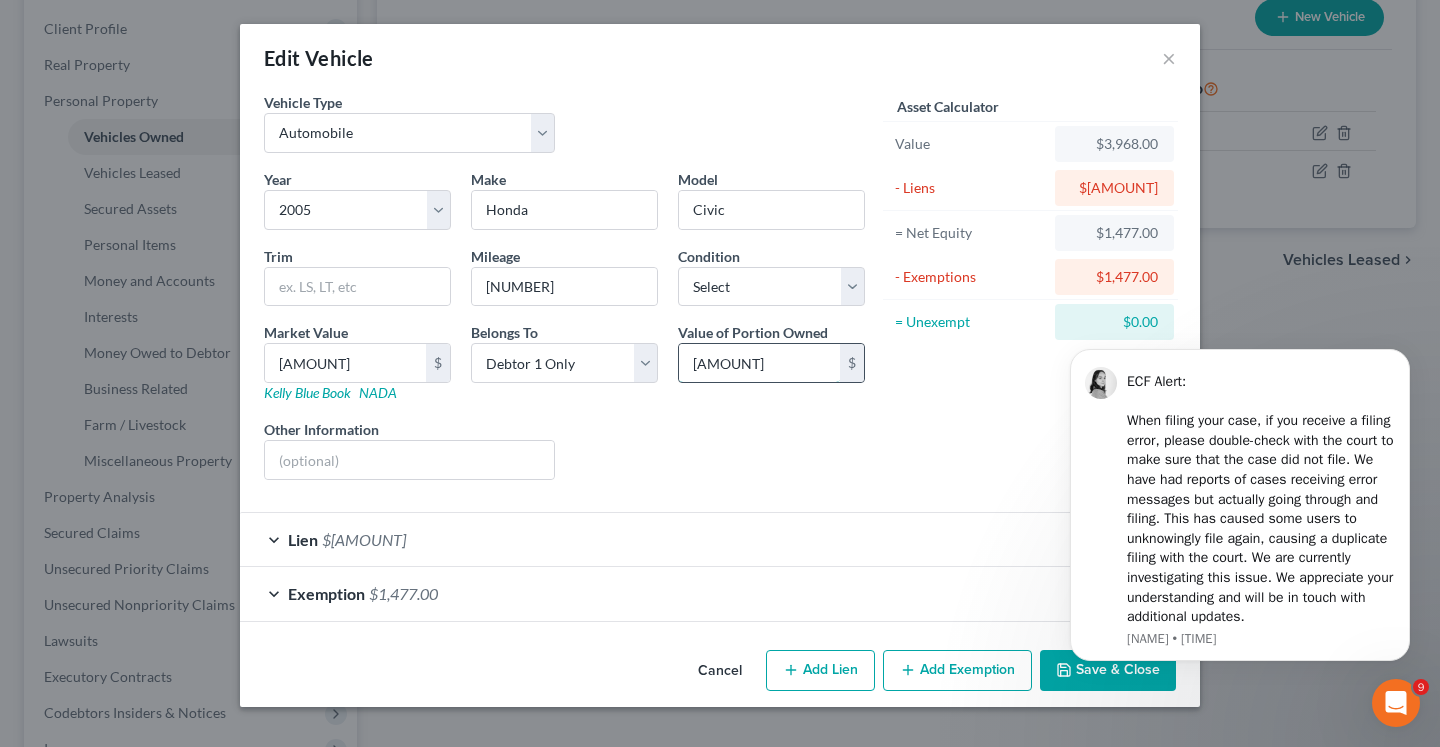 click on "[AMOUNT]" at bounding box center [759, 363] 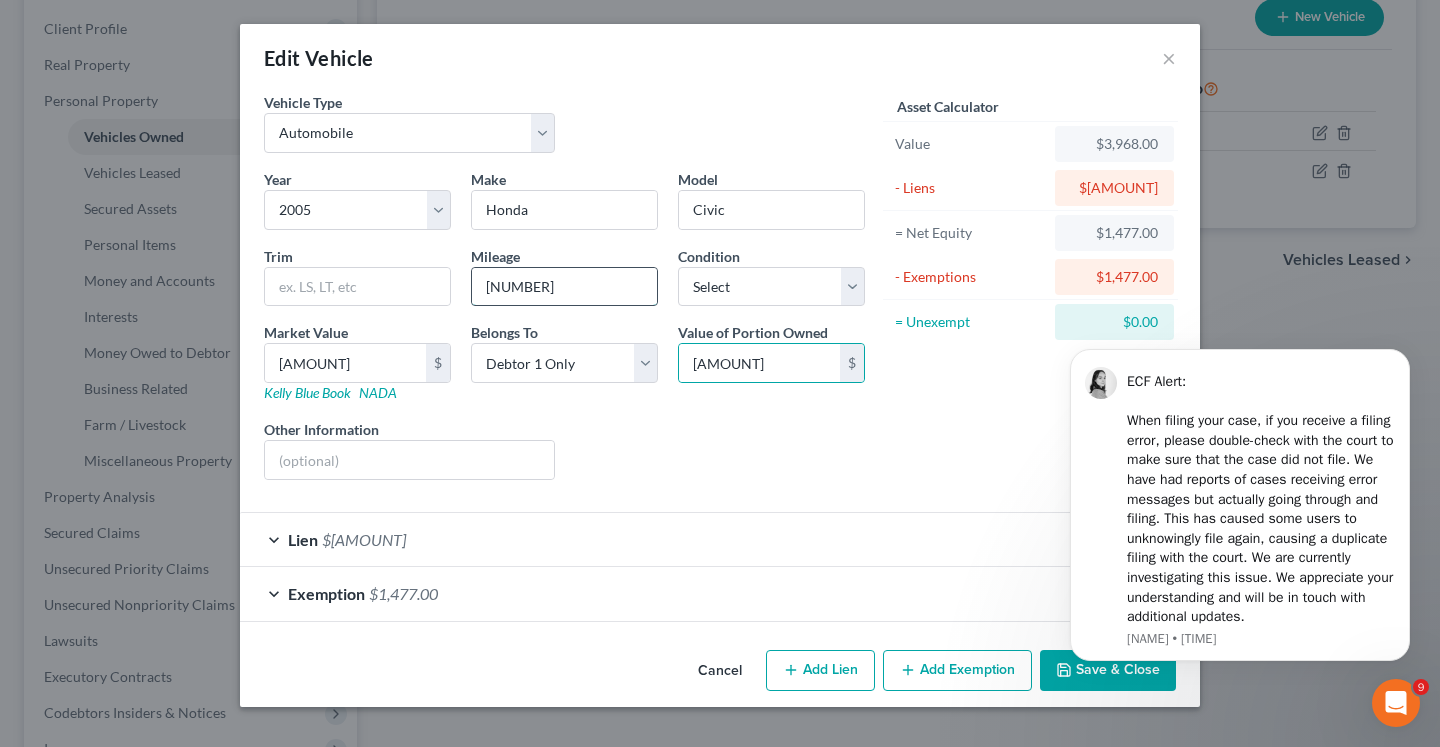 click on "[NUMBER]" at bounding box center (564, 287) 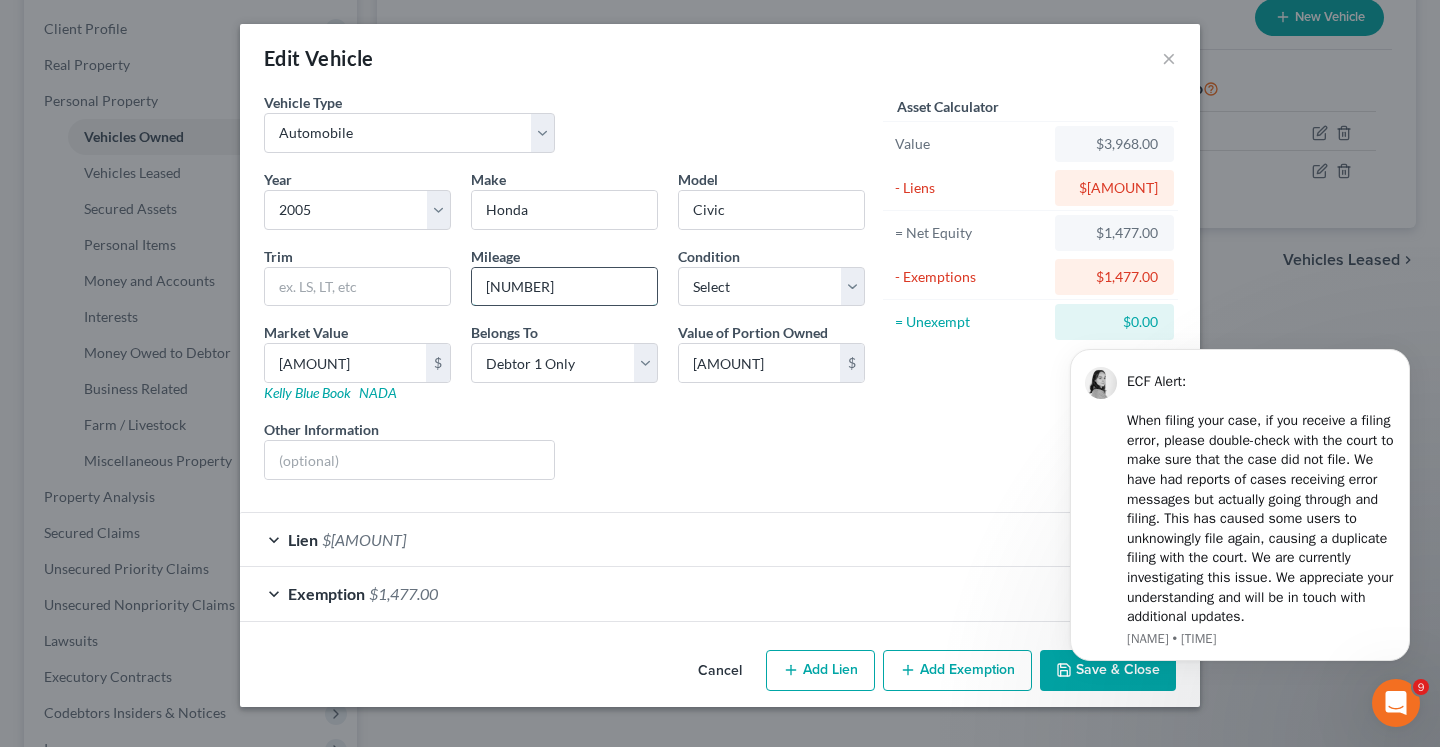 click on "[NUMBER]" at bounding box center [564, 287] 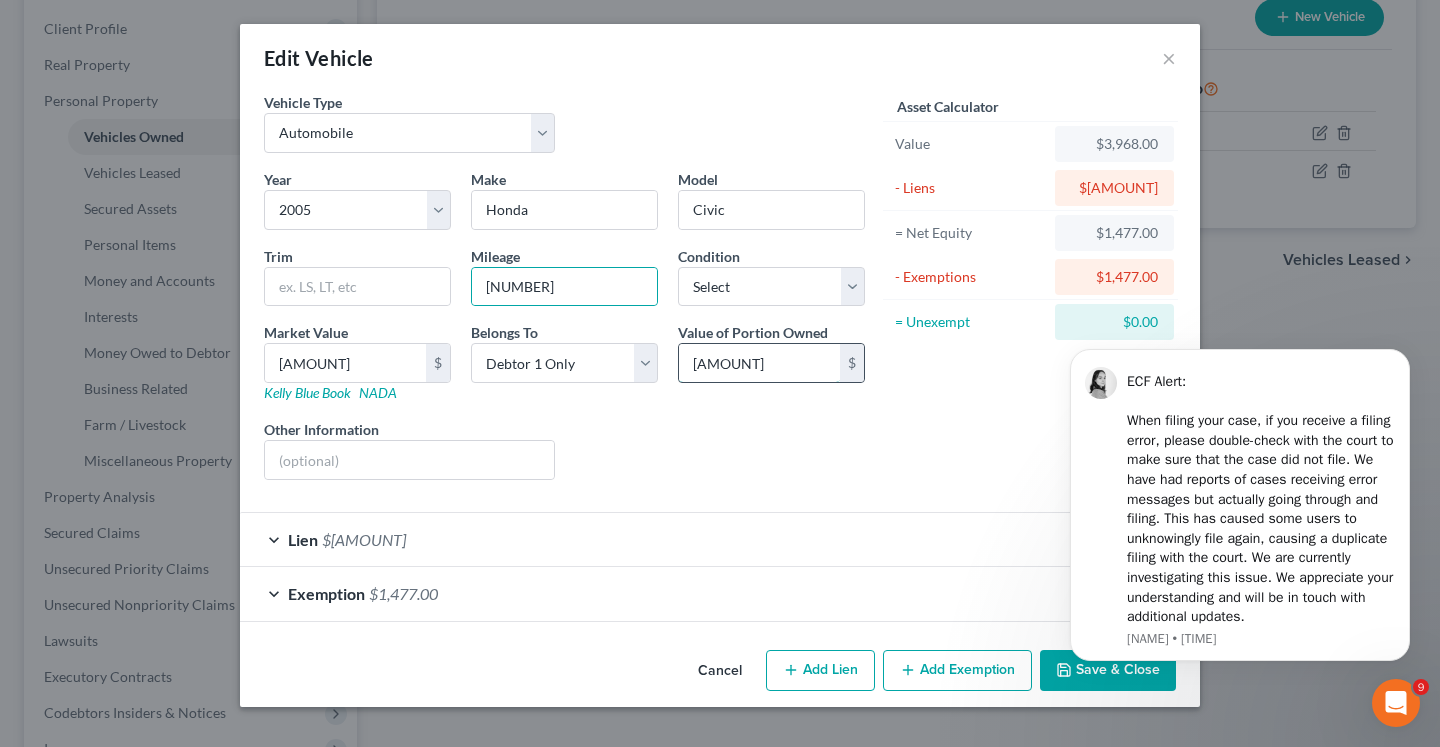 click on "[AMOUNT]" at bounding box center (759, 363) 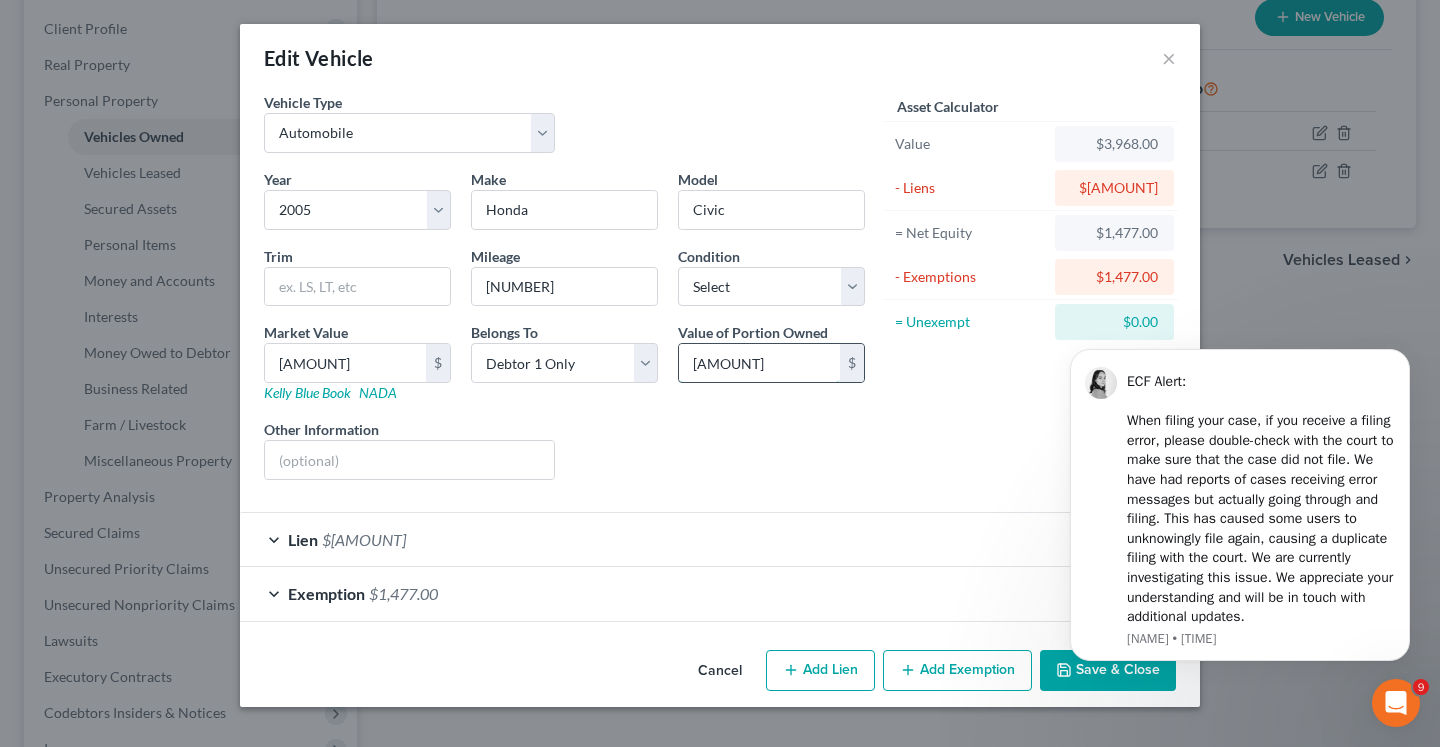 click on "[AMOUNT]" at bounding box center (759, 363) 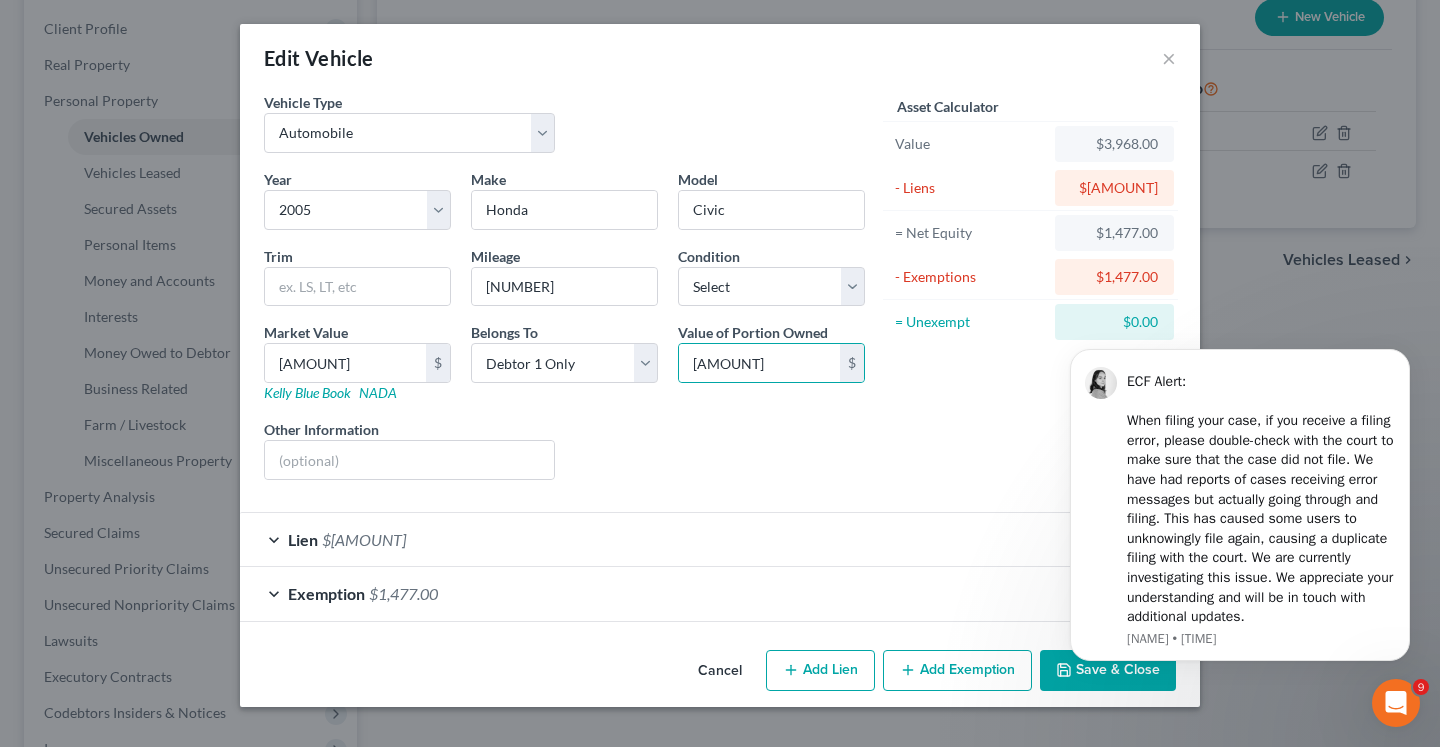click on "Edit Vehicle ×" at bounding box center [720, 58] 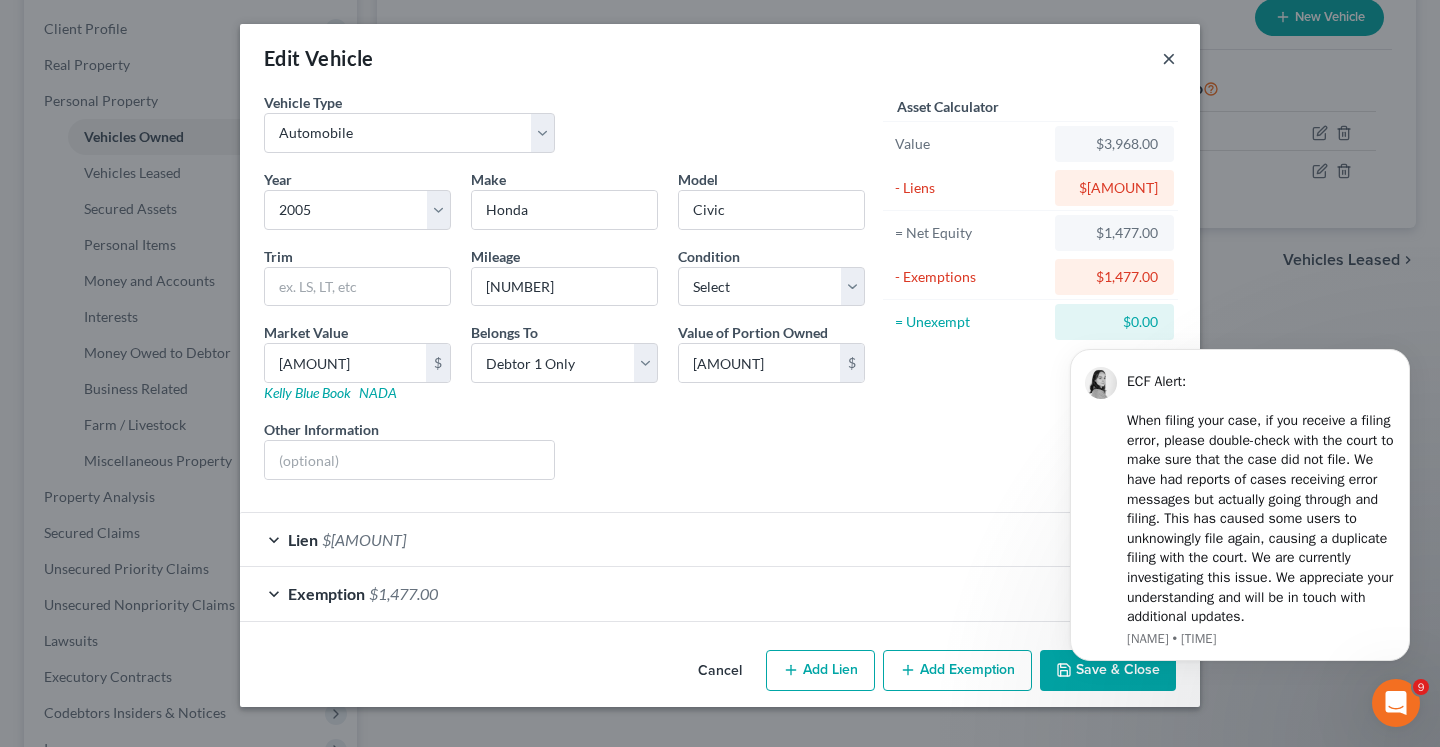 click on "×" at bounding box center (1169, 58) 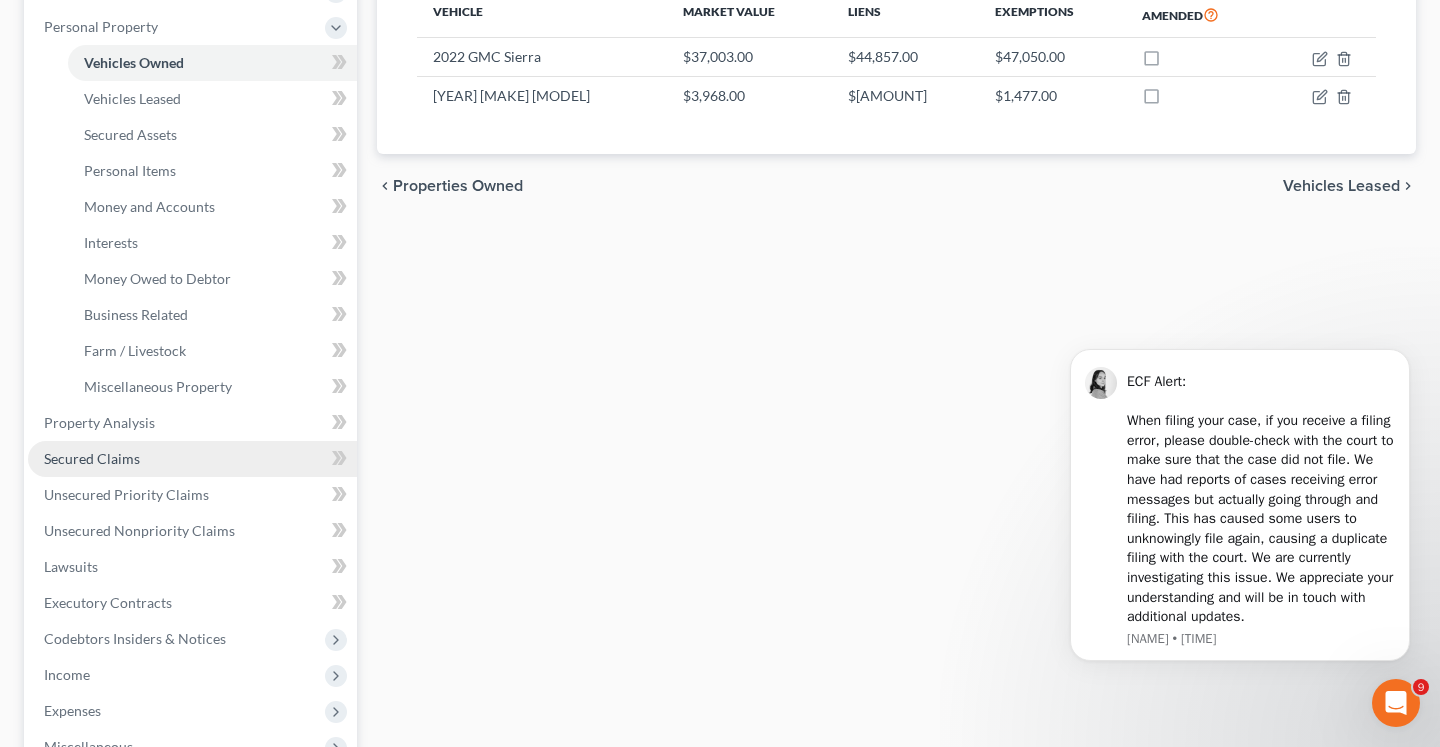 click on "Secured Claims" at bounding box center (92, 458) 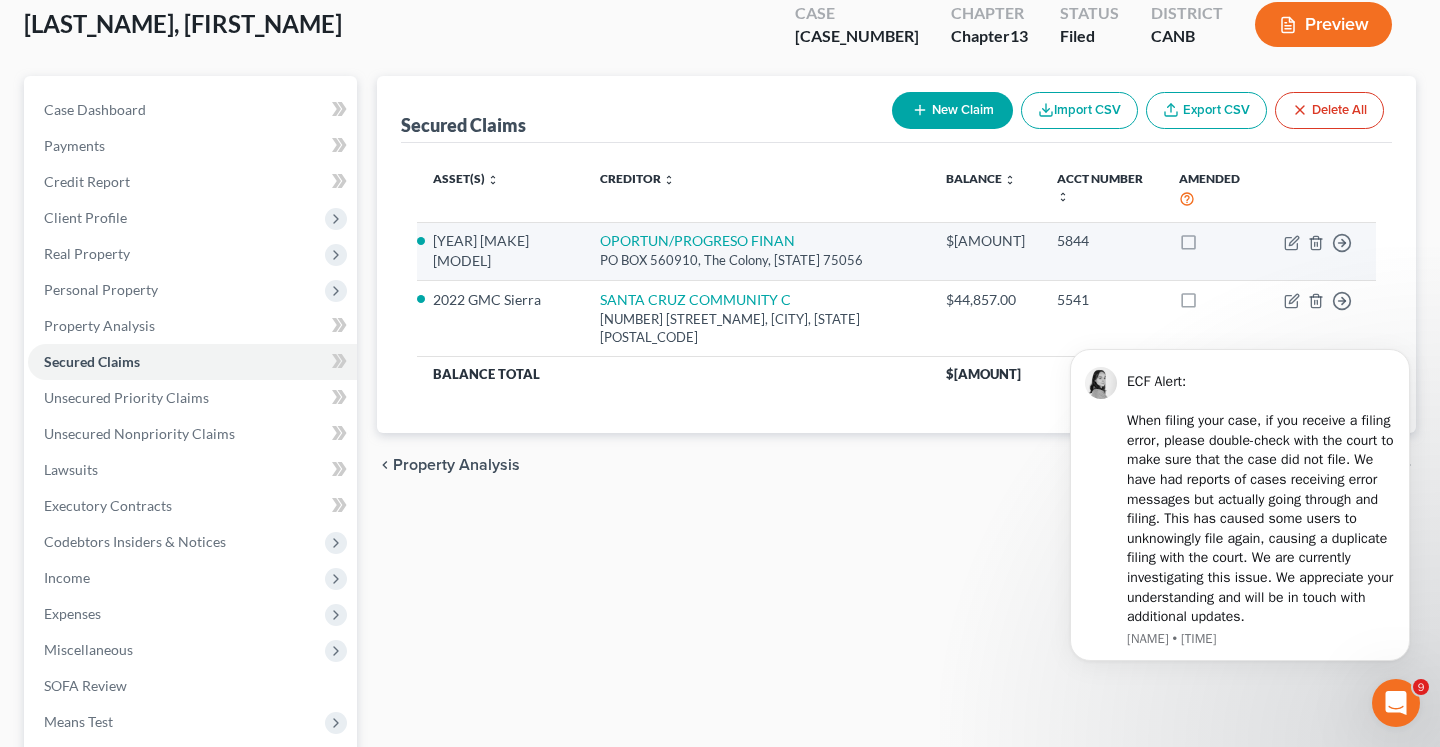 scroll, scrollTop: 163, scrollLeft: 0, axis: vertical 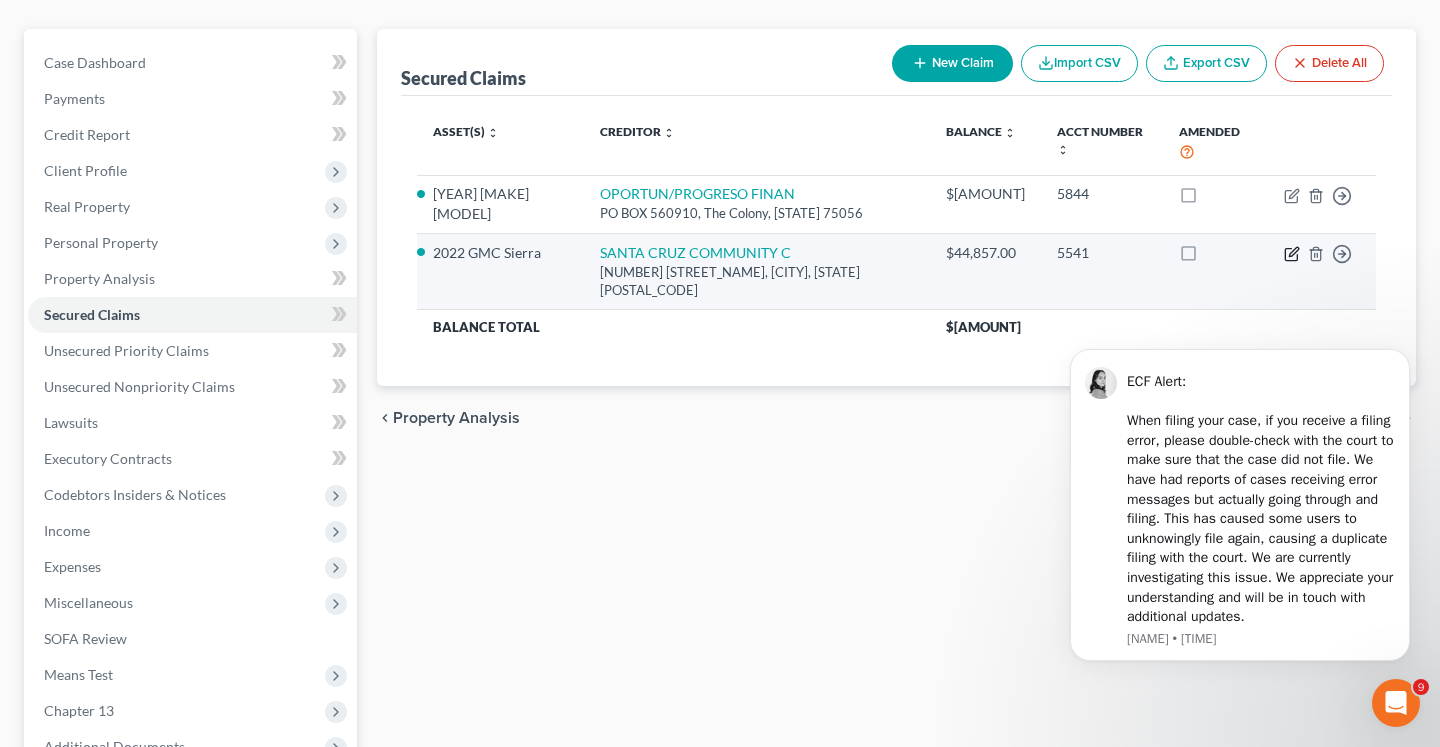 click 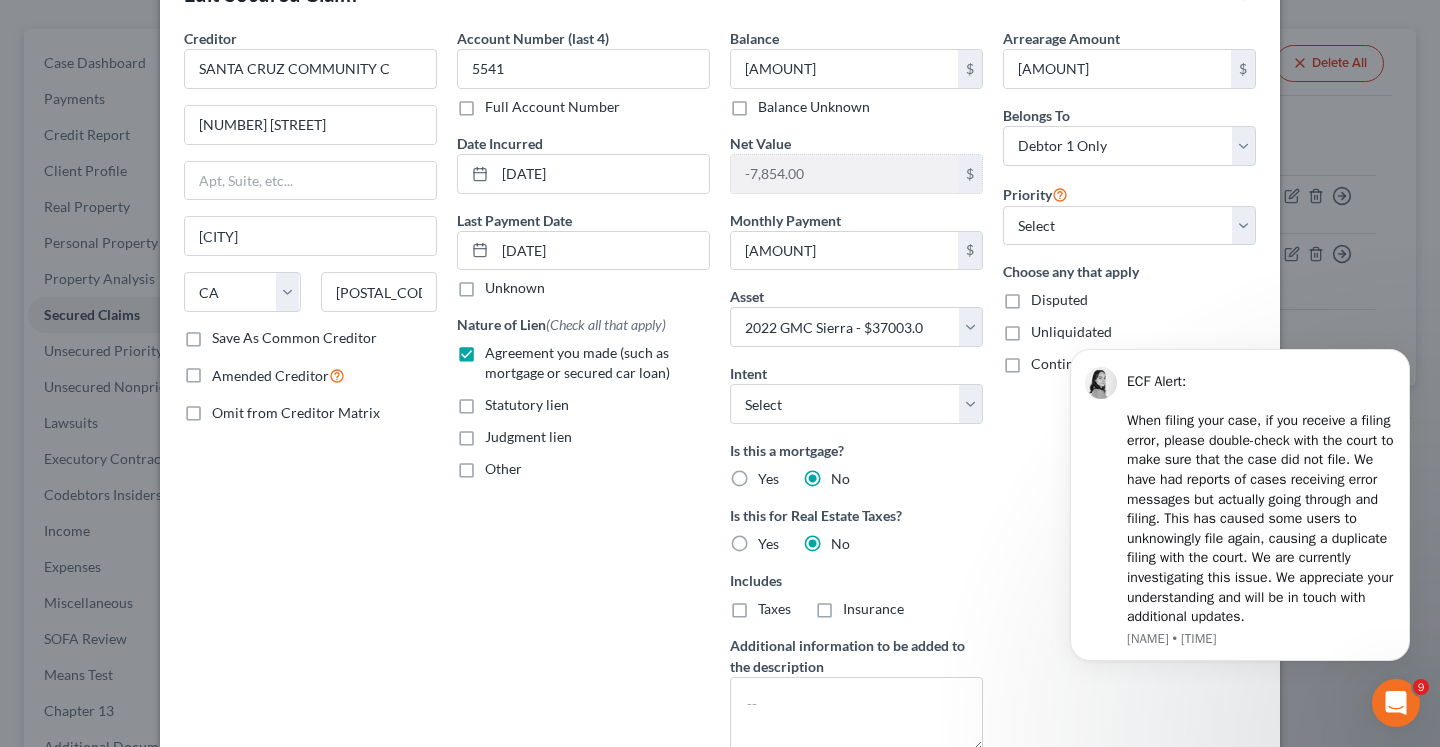 scroll, scrollTop: 0, scrollLeft: 0, axis: both 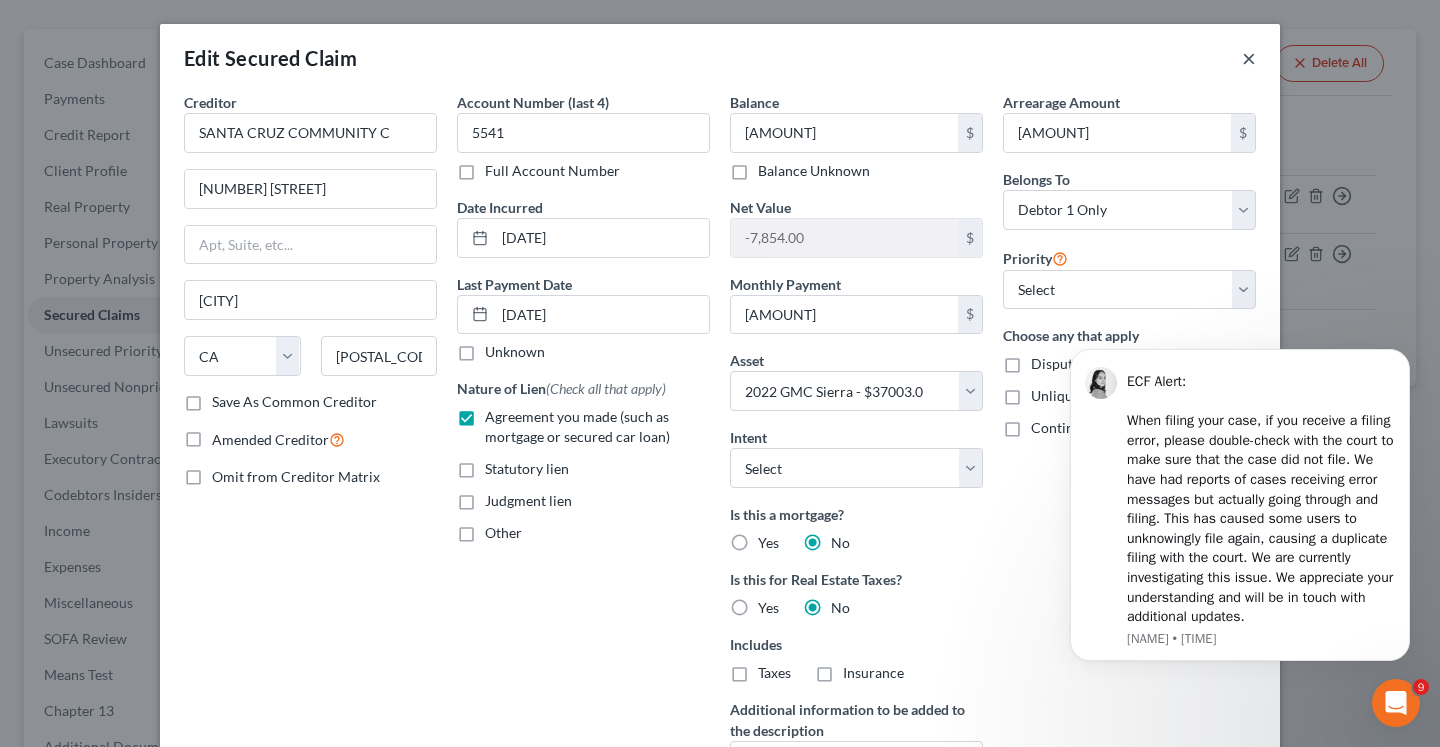 click on "×" at bounding box center [1249, 58] 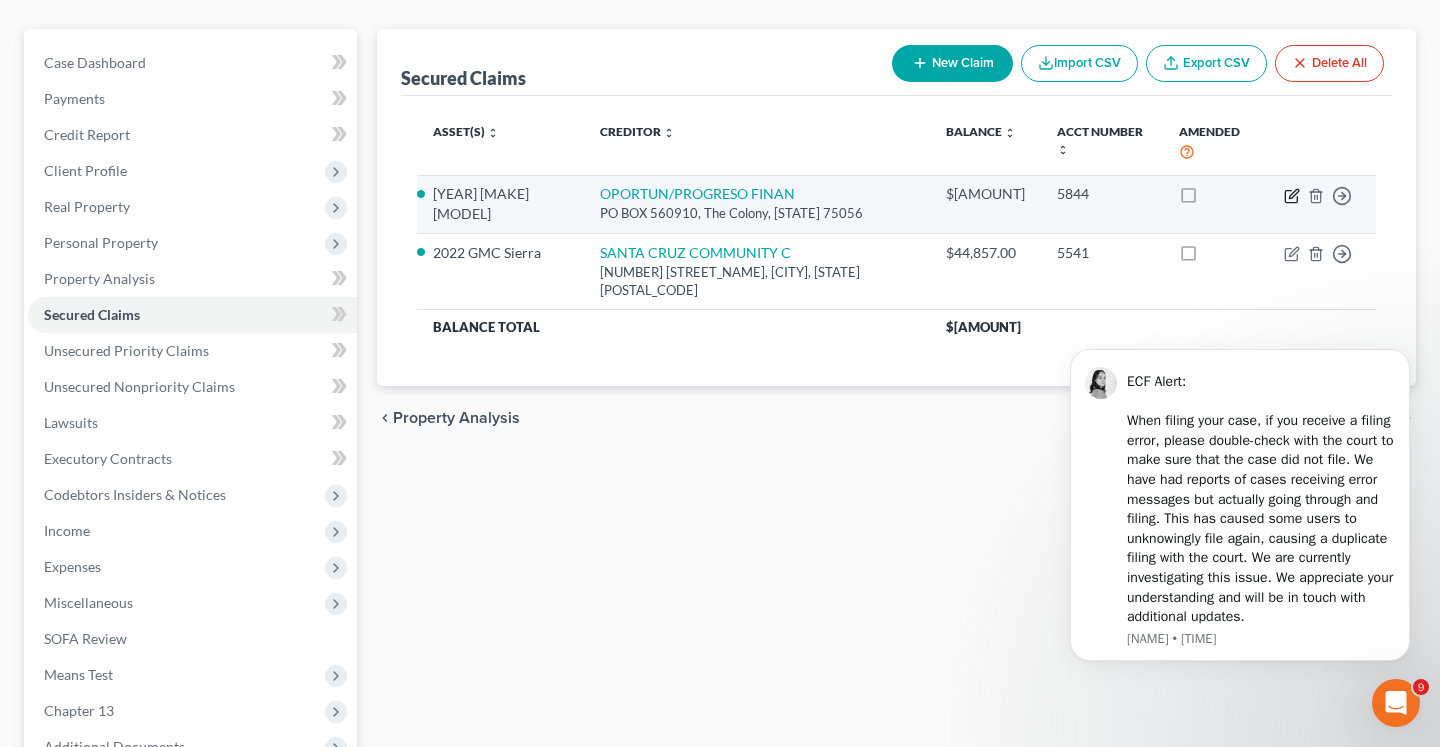 click 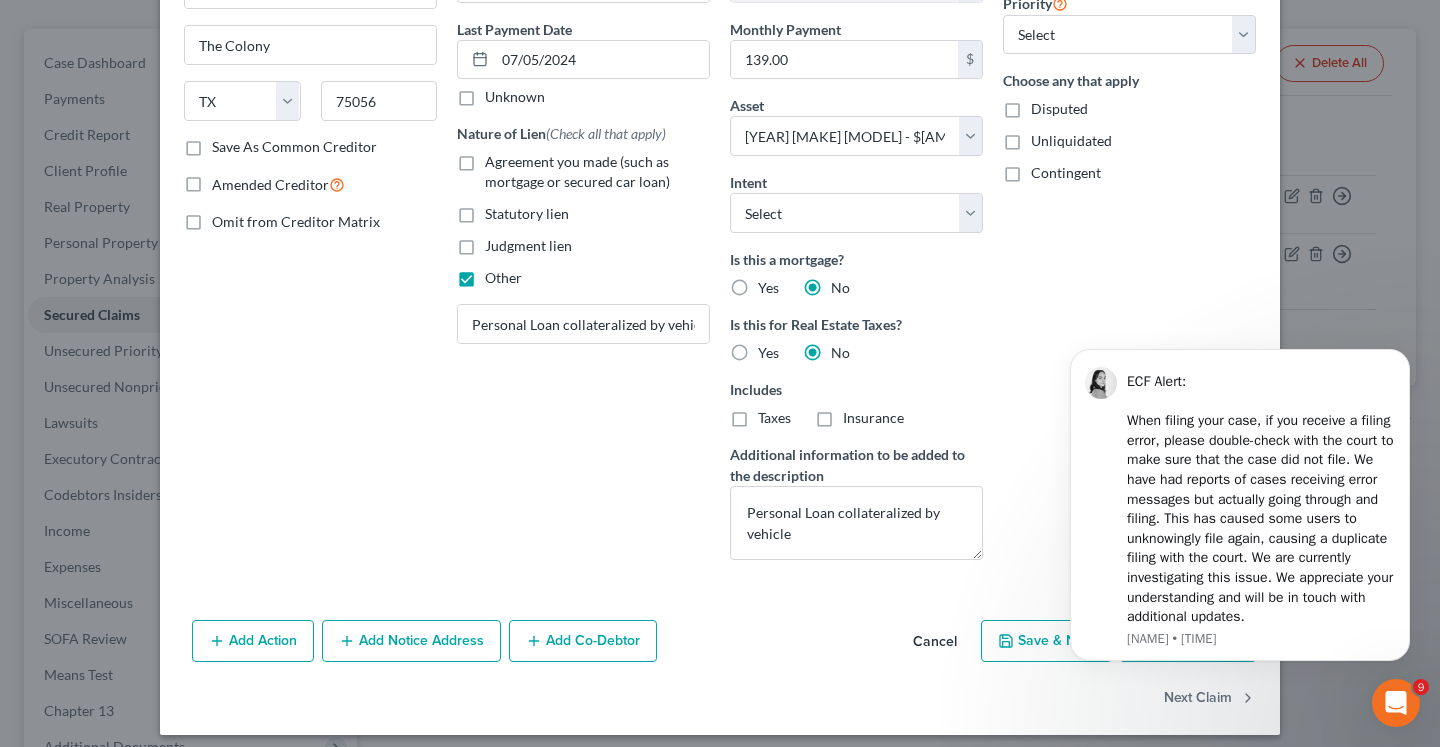 scroll, scrollTop: 267, scrollLeft: 0, axis: vertical 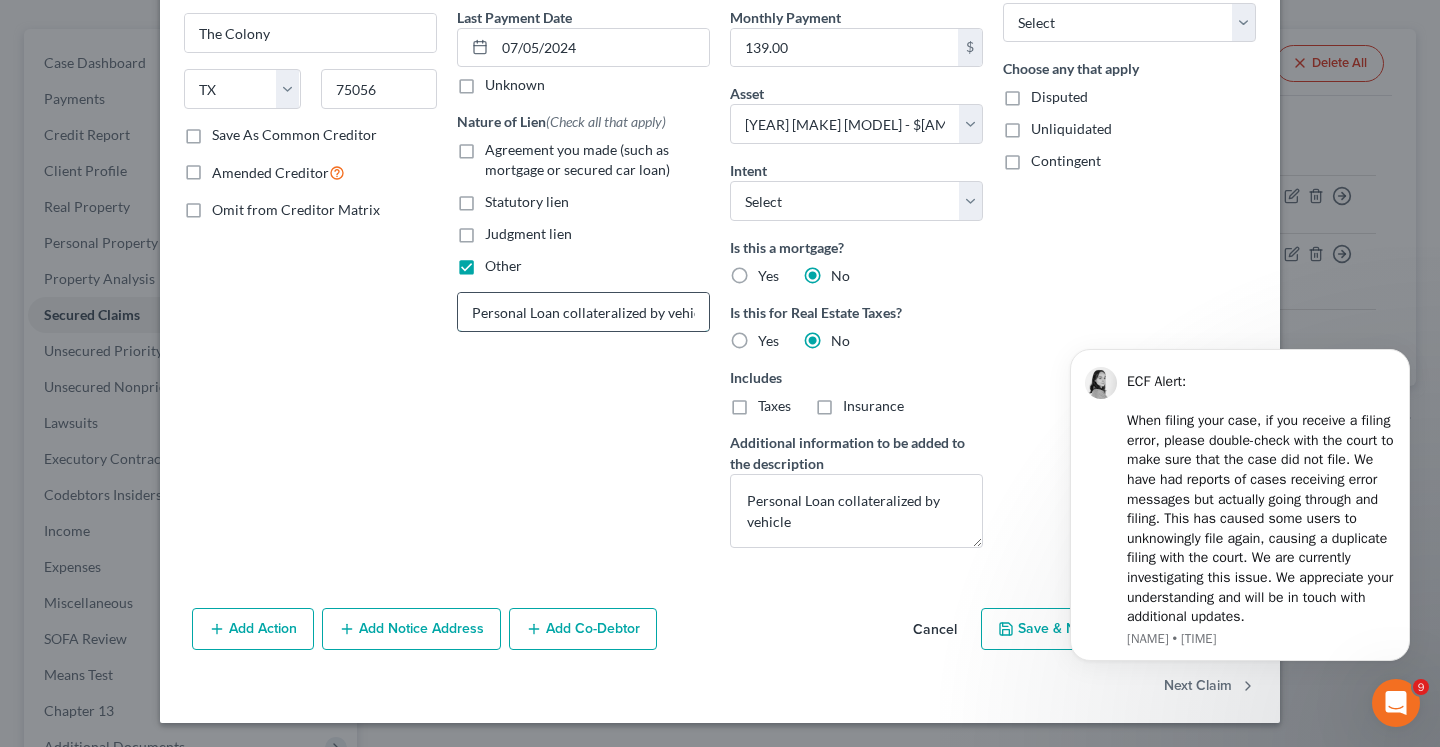 click on "Personal Loan collateralized by vehicle" at bounding box center [583, 312] 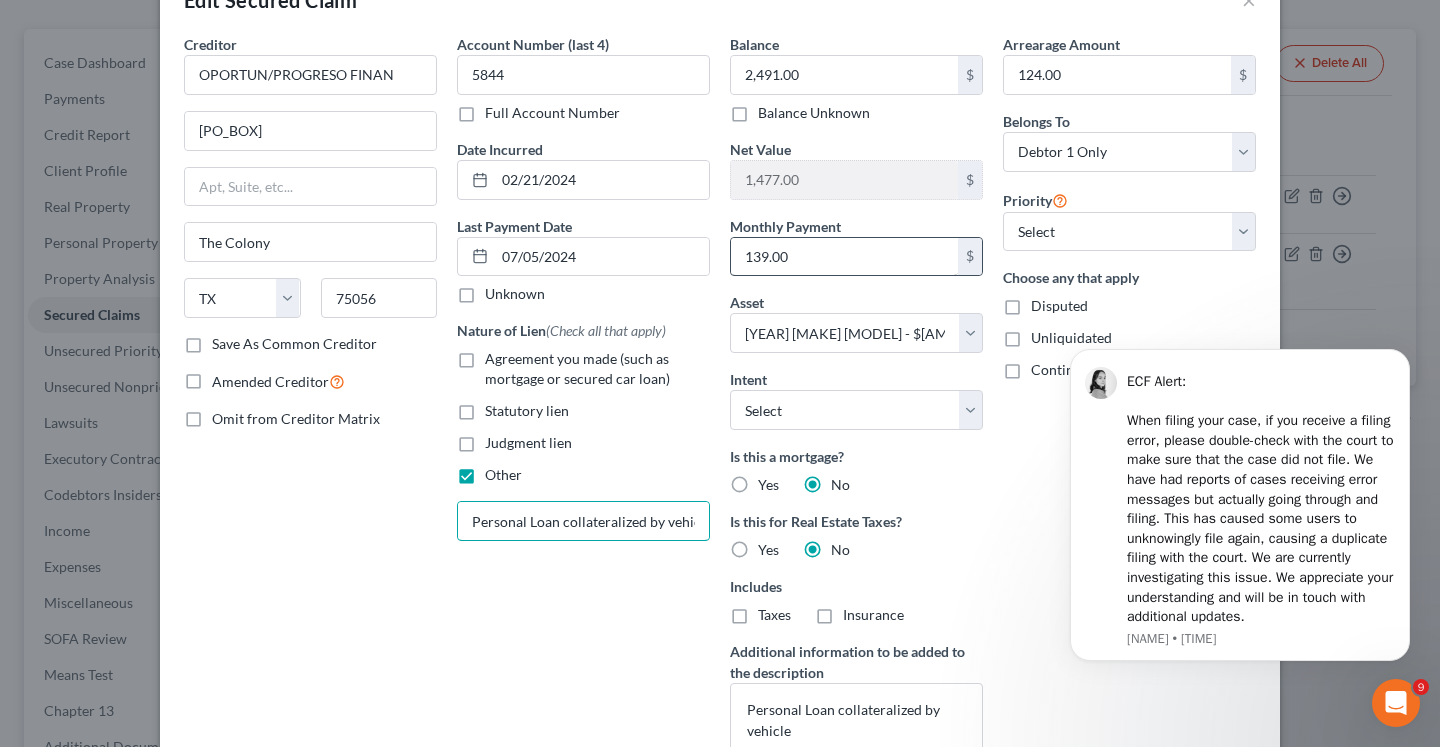 scroll, scrollTop: 43, scrollLeft: 0, axis: vertical 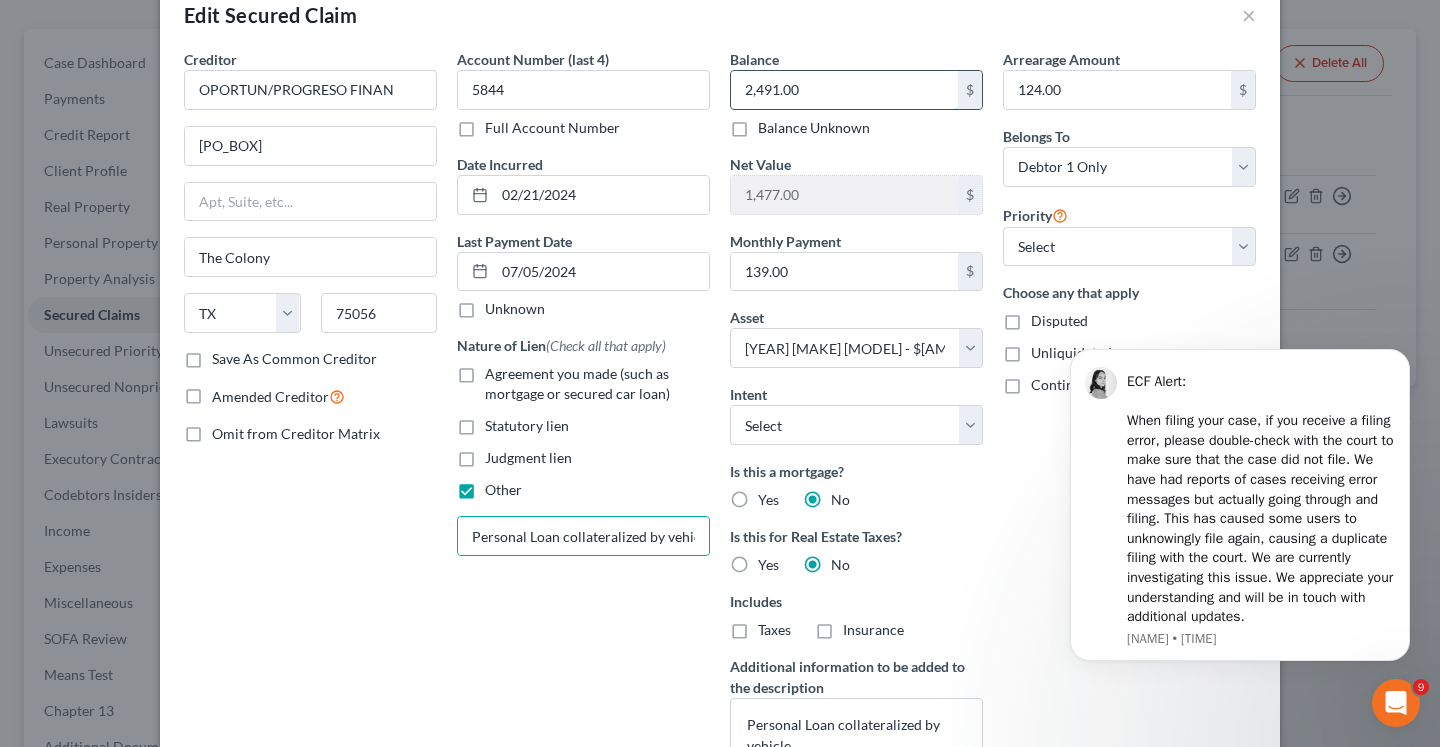 click on "2,491.00" at bounding box center [844, 90] 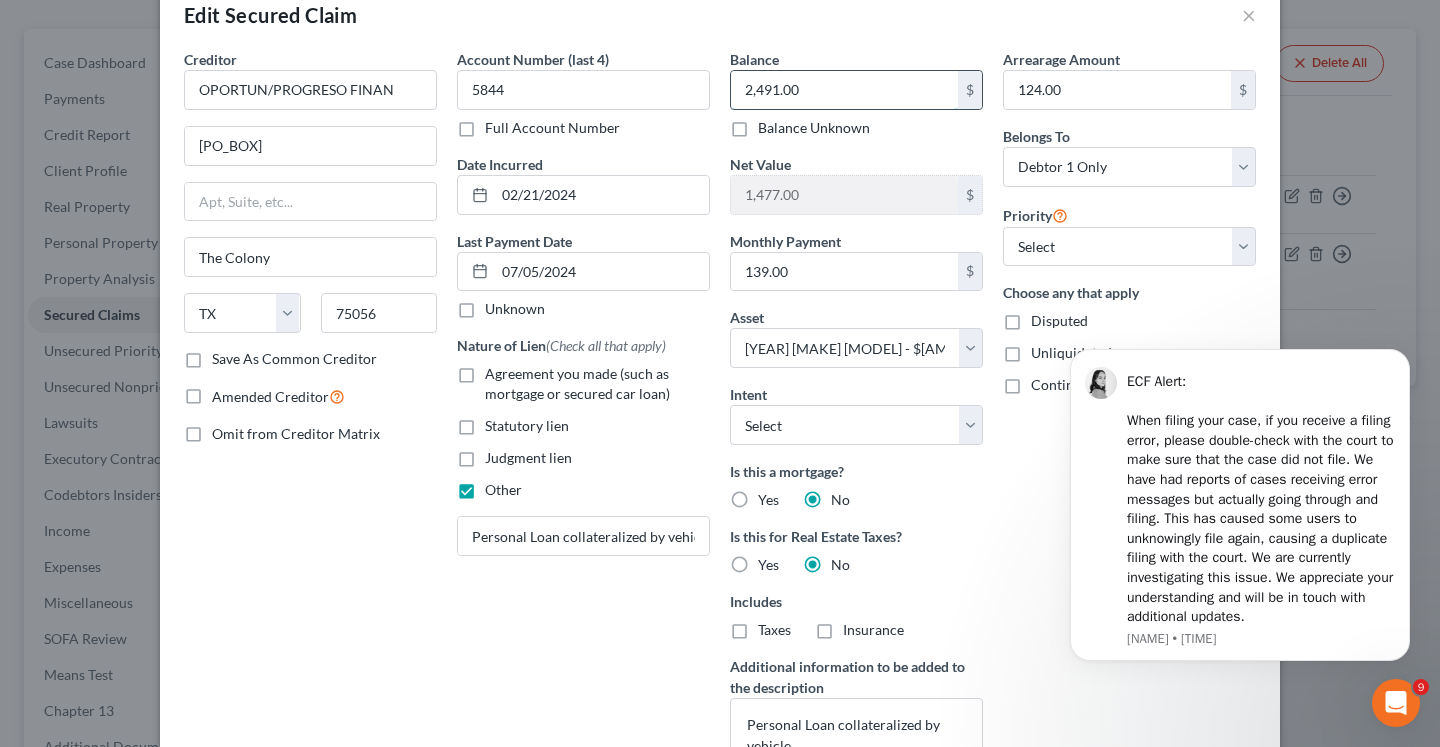 click on "2,491.00" at bounding box center (844, 90) 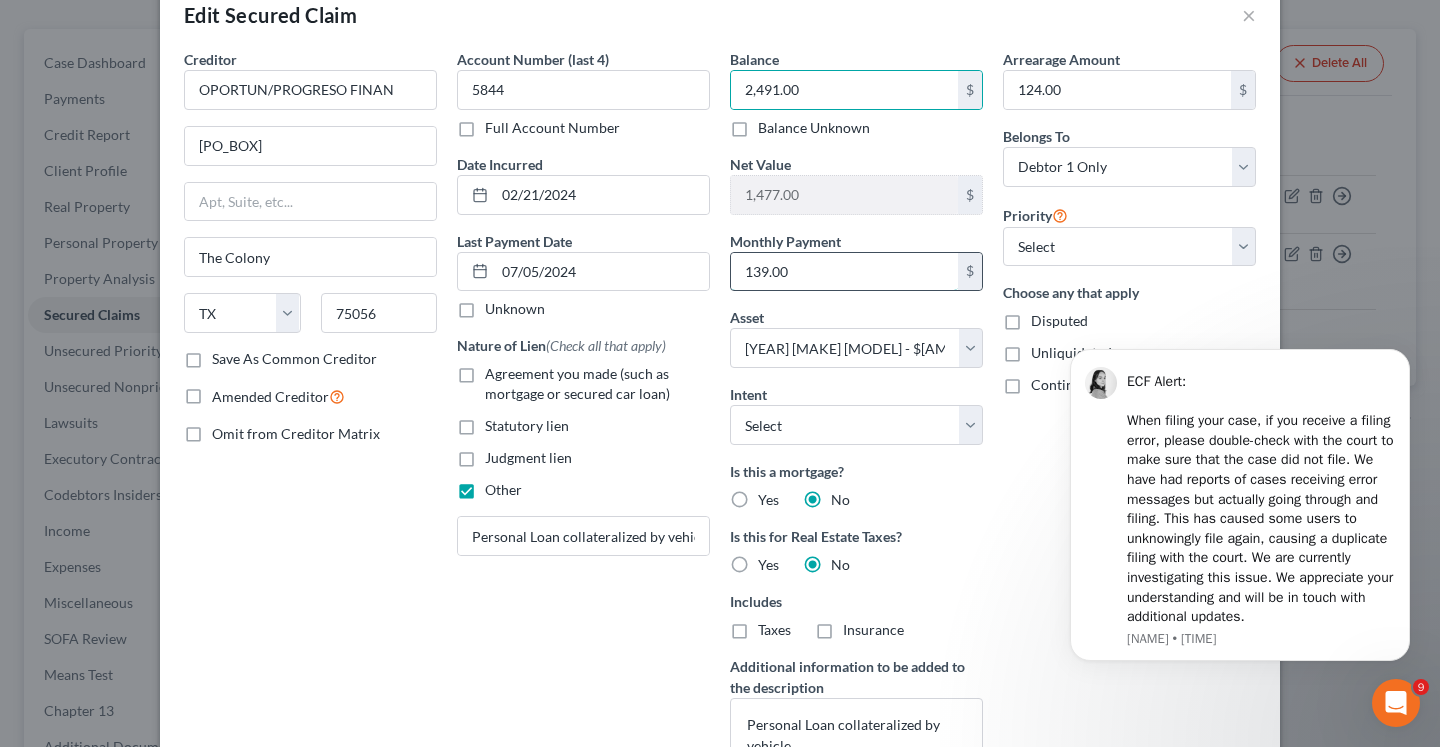 click on "139.00" at bounding box center (844, 272) 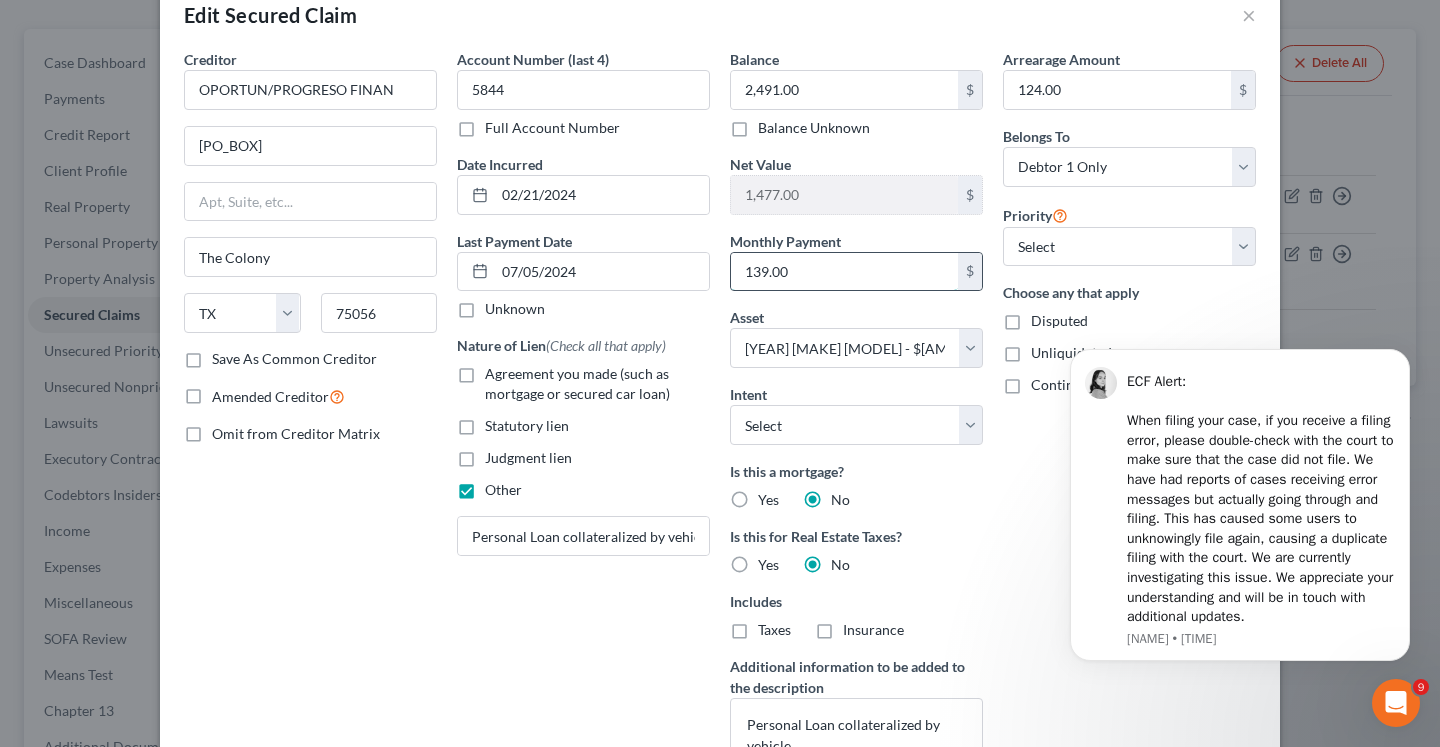 click on "139.00" at bounding box center [844, 272] 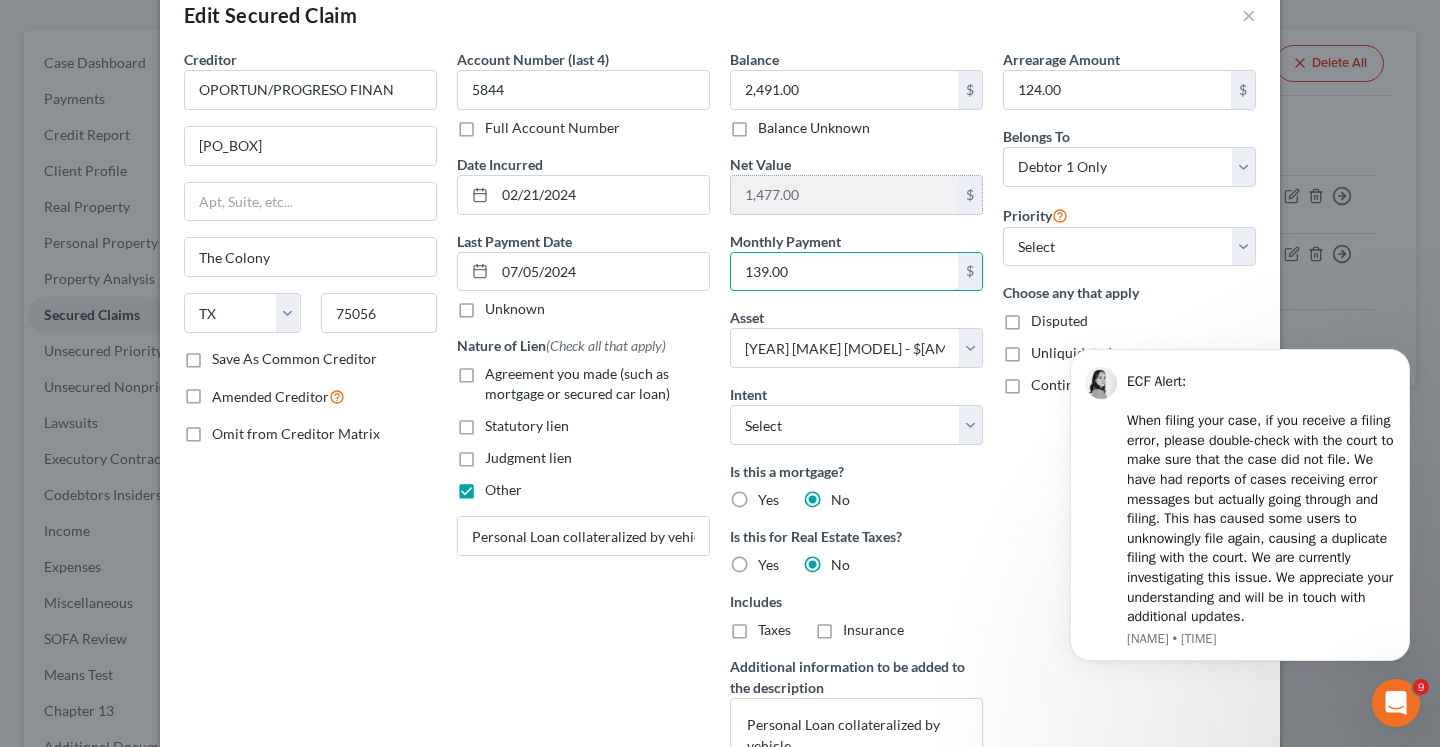 scroll, scrollTop: 189, scrollLeft: 0, axis: vertical 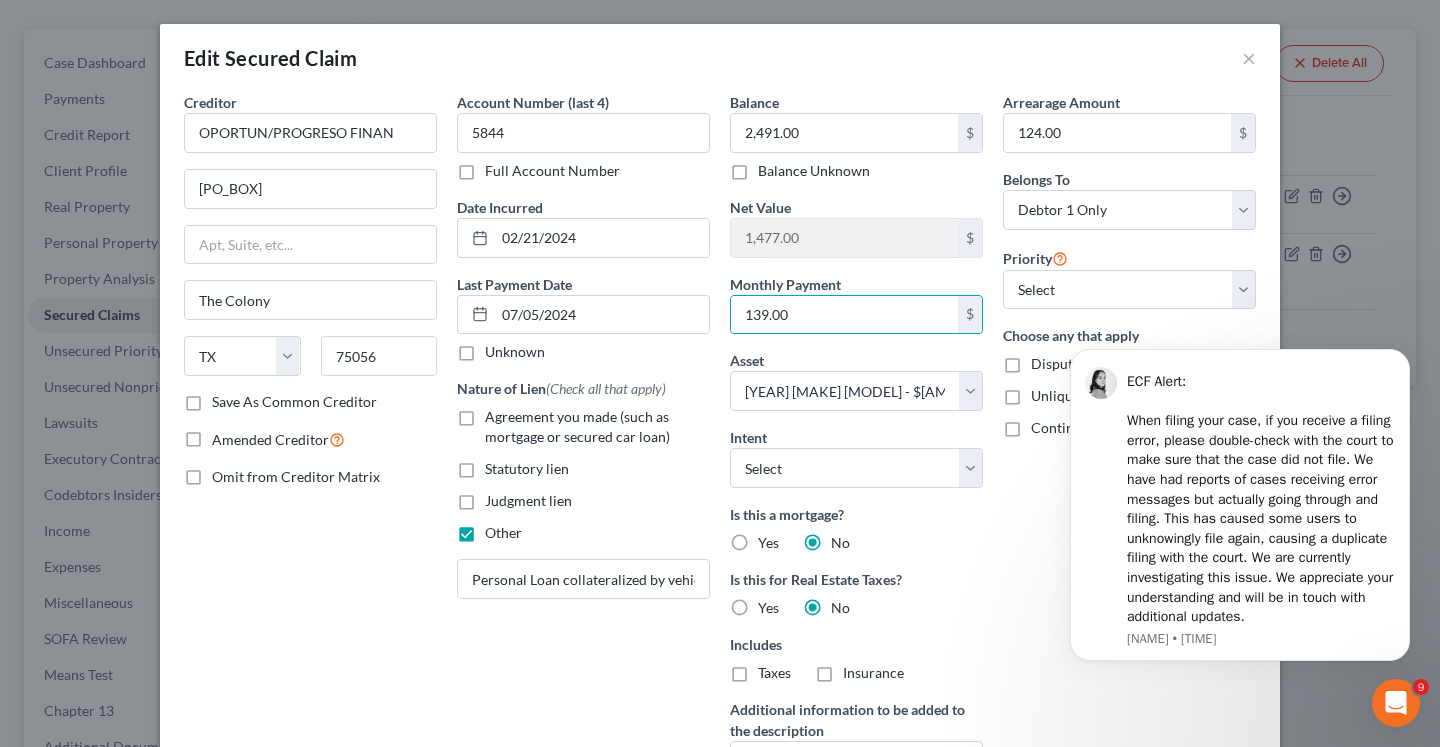 click on "Edit Secured Claim  ×" at bounding box center (720, 58) 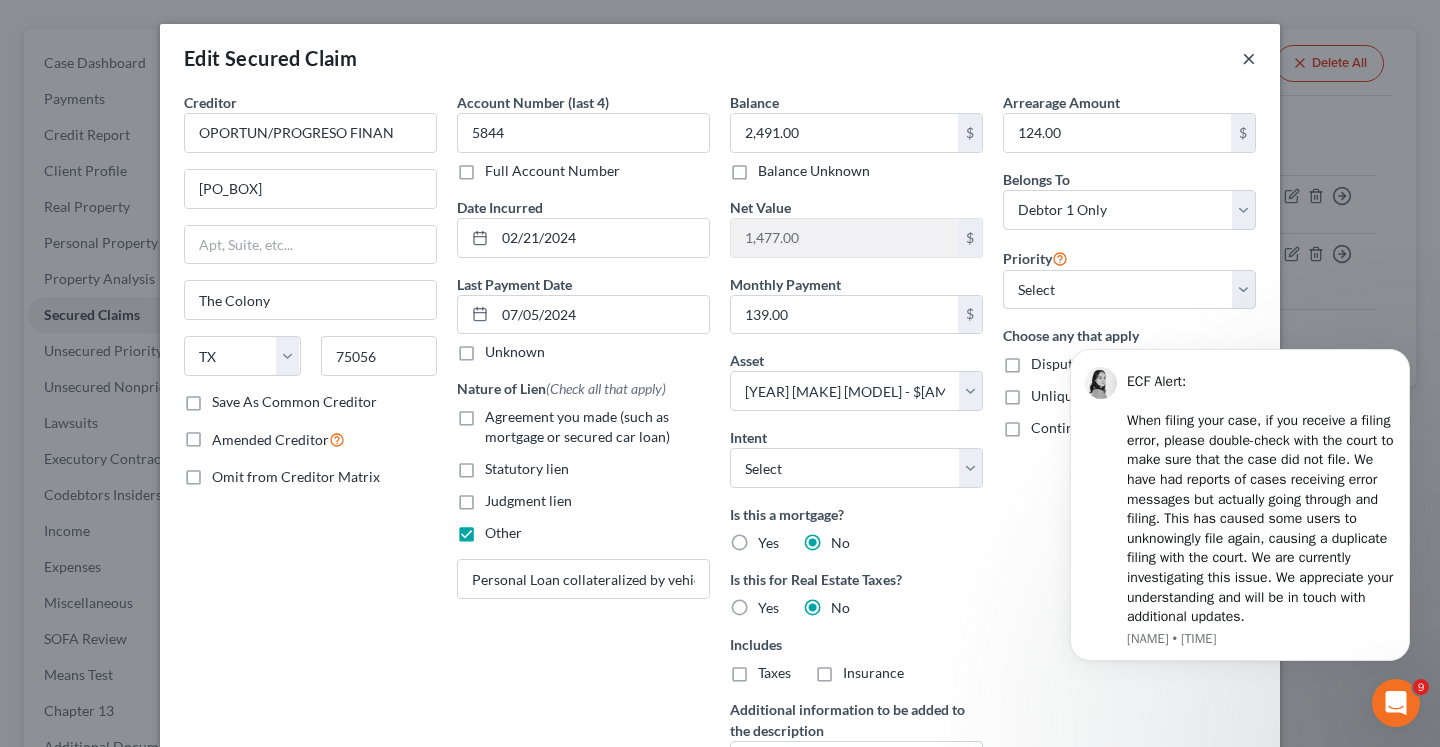 click on "×" at bounding box center [1249, 58] 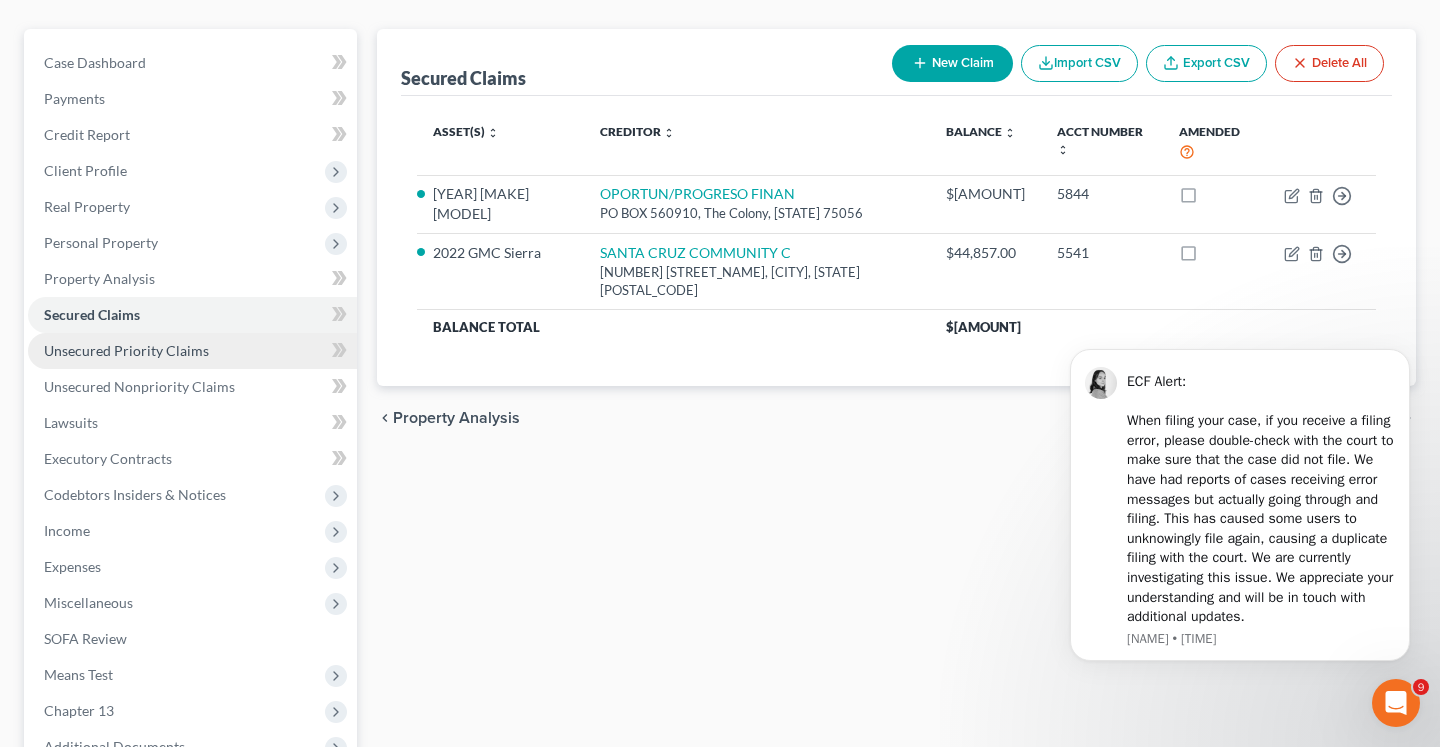 click on "Unsecured Priority Claims" at bounding box center (192, 351) 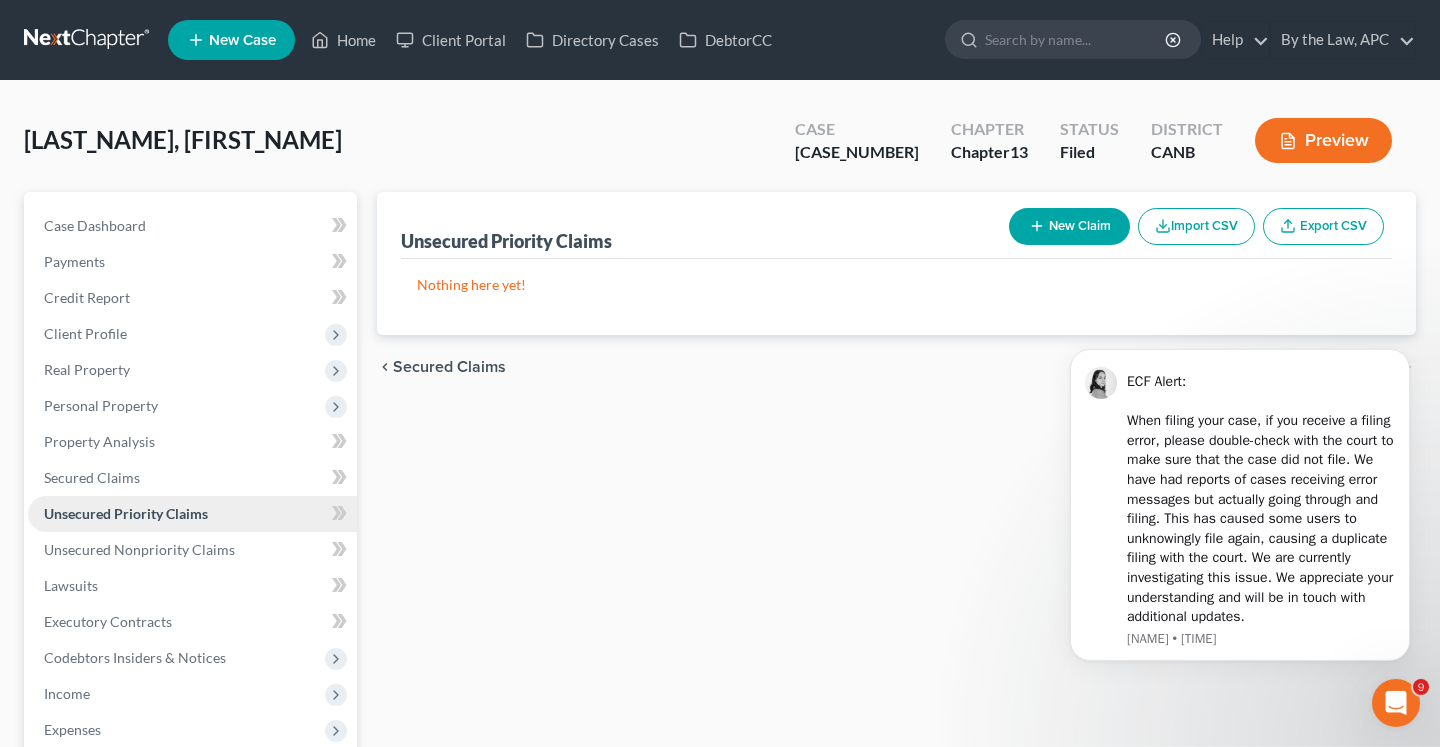 scroll, scrollTop: 0, scrollLeft: 0, axis: both 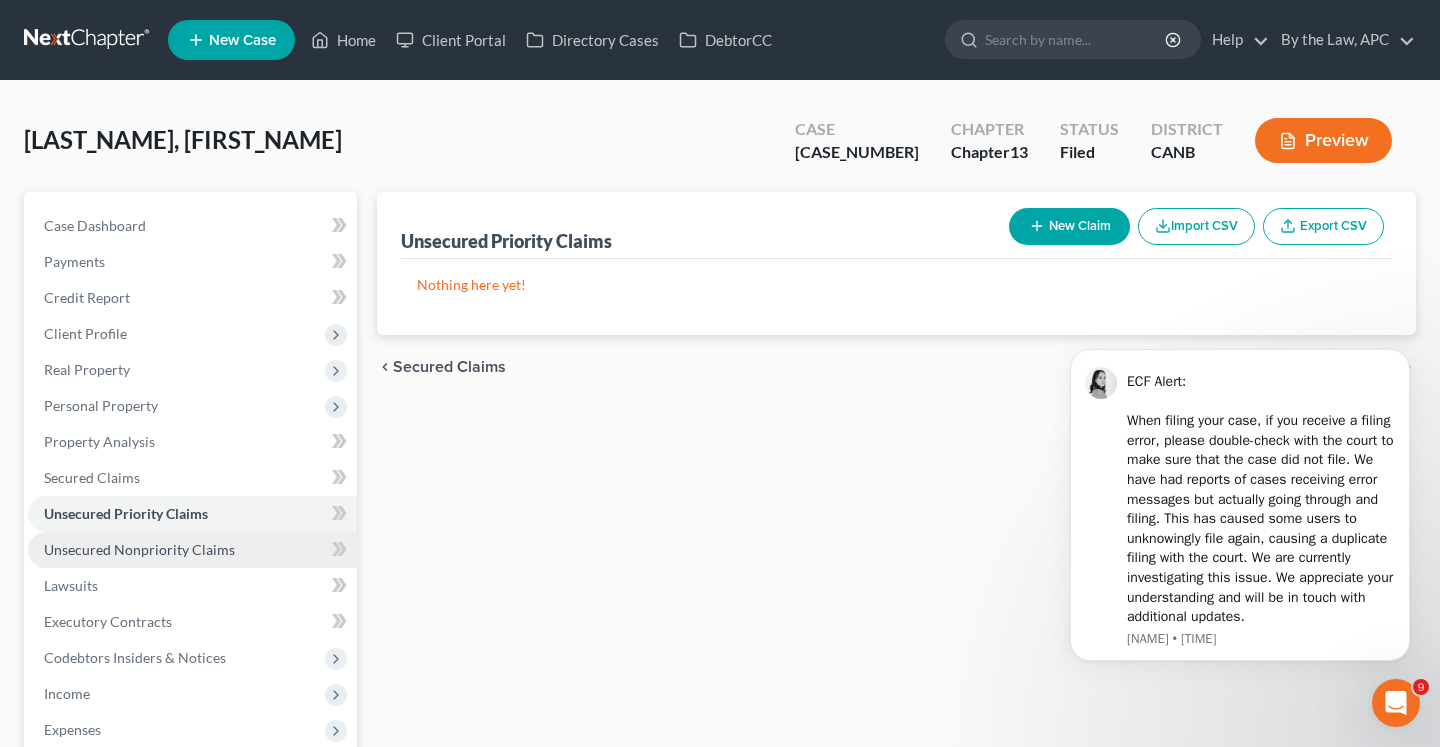 click on "Unsecured Nonpriority Claims" at bounding box center [139, 549] 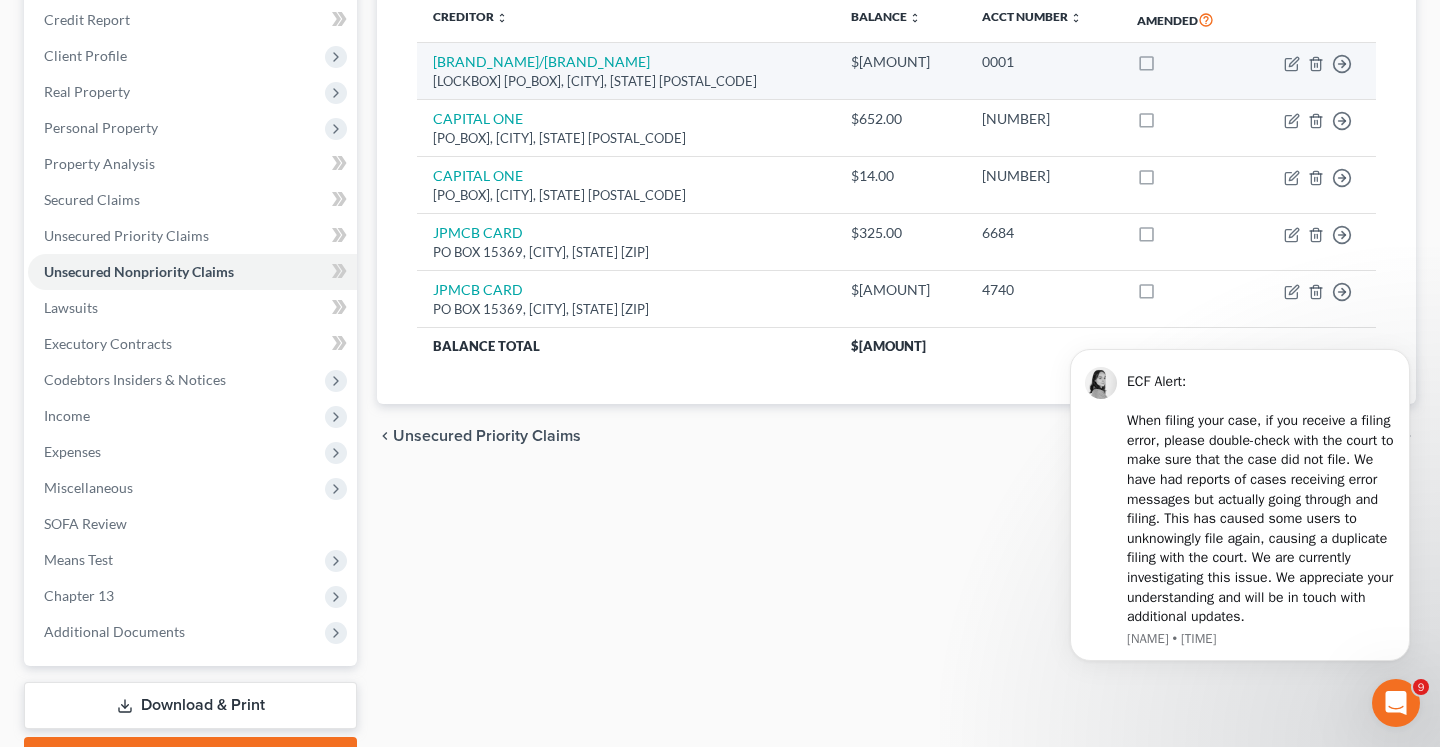 scroll, scrollTop: 238, scrollLeft: 0, axis: vertical 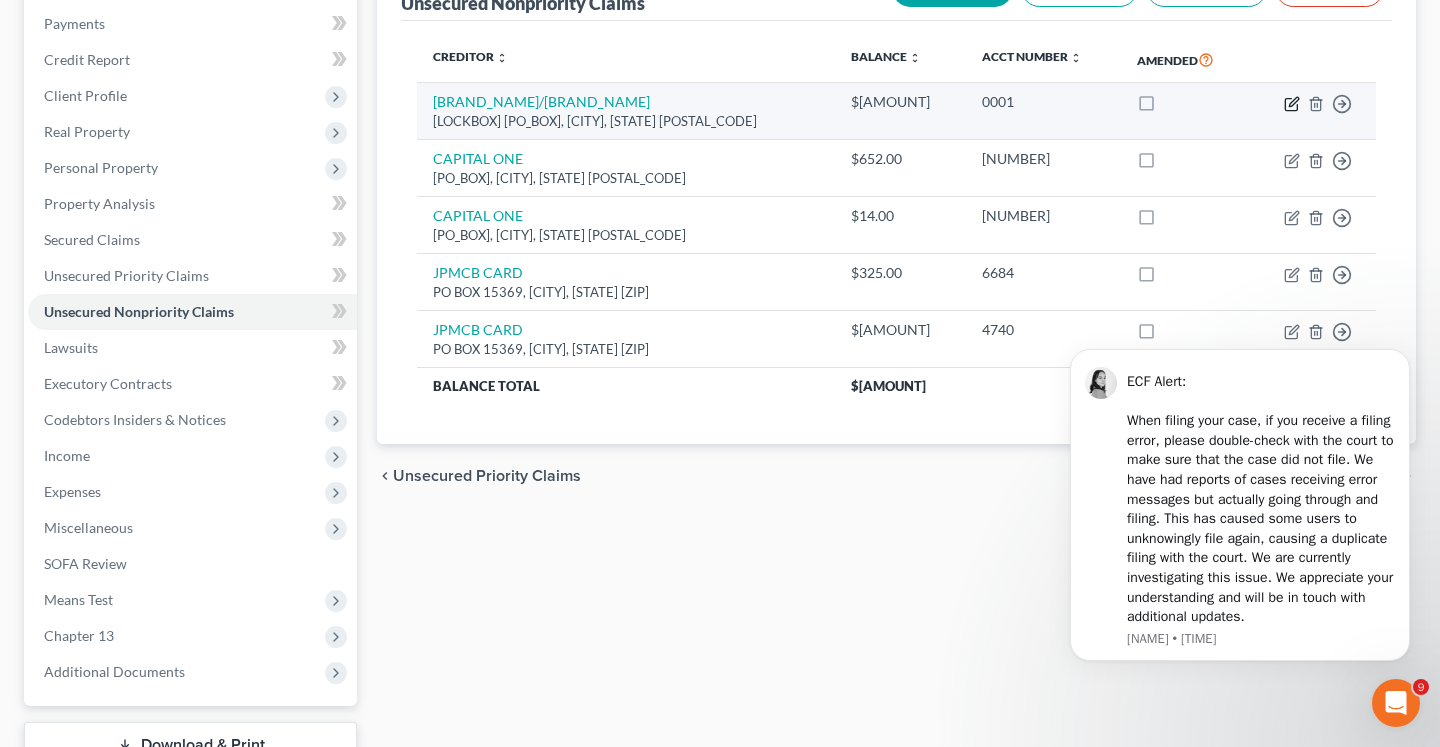 click 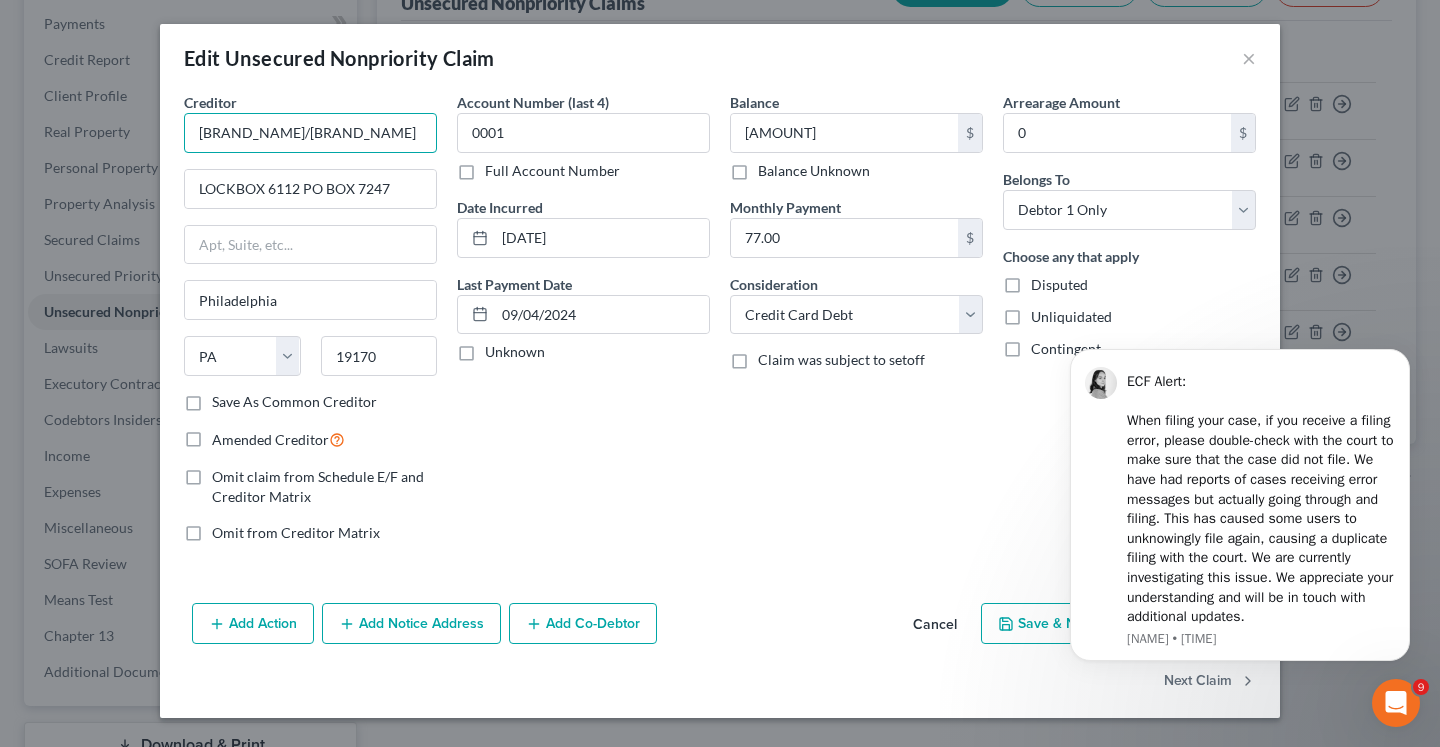 click on "[BRAND_NAME]/[BRAND_NAME]" at bounding box center [310, 133] 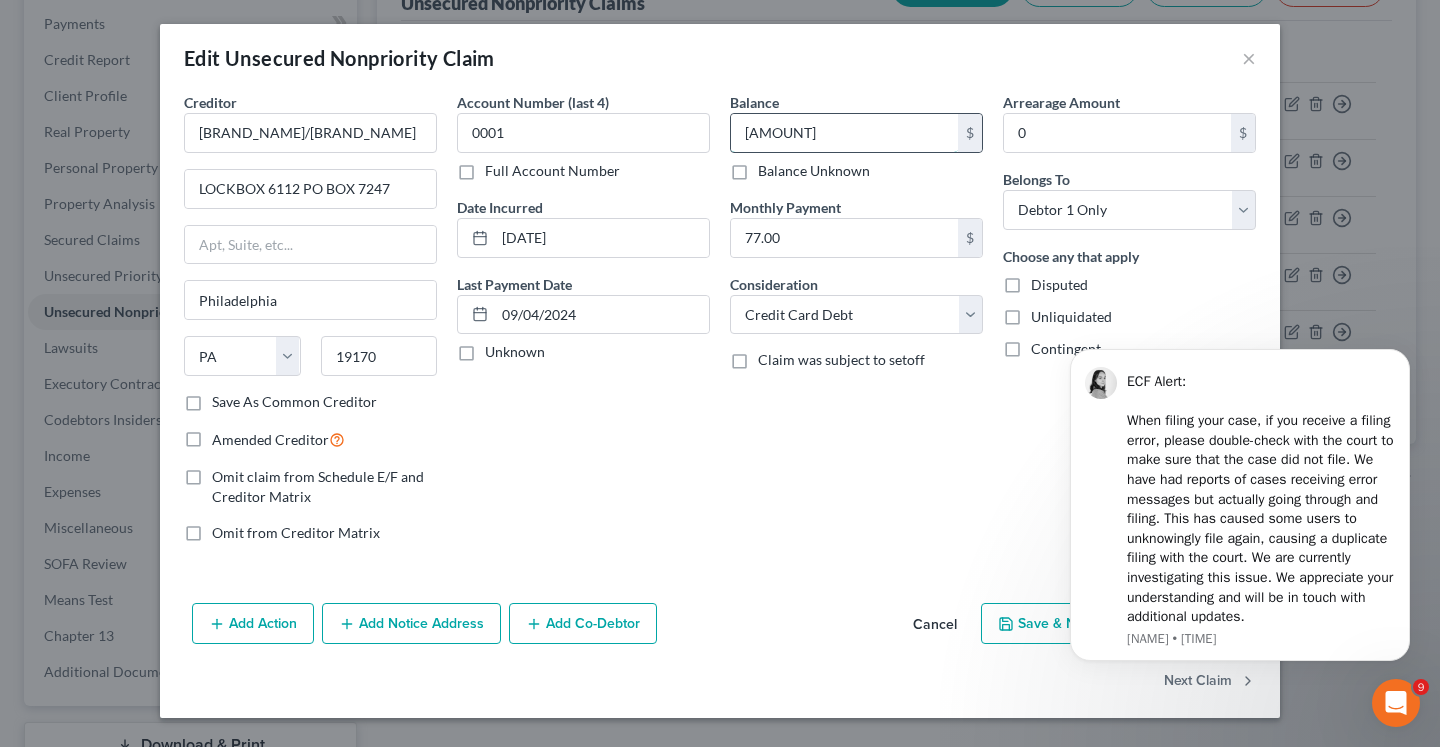 click on "[AMOUNT]" at bounding box center (844, 133) 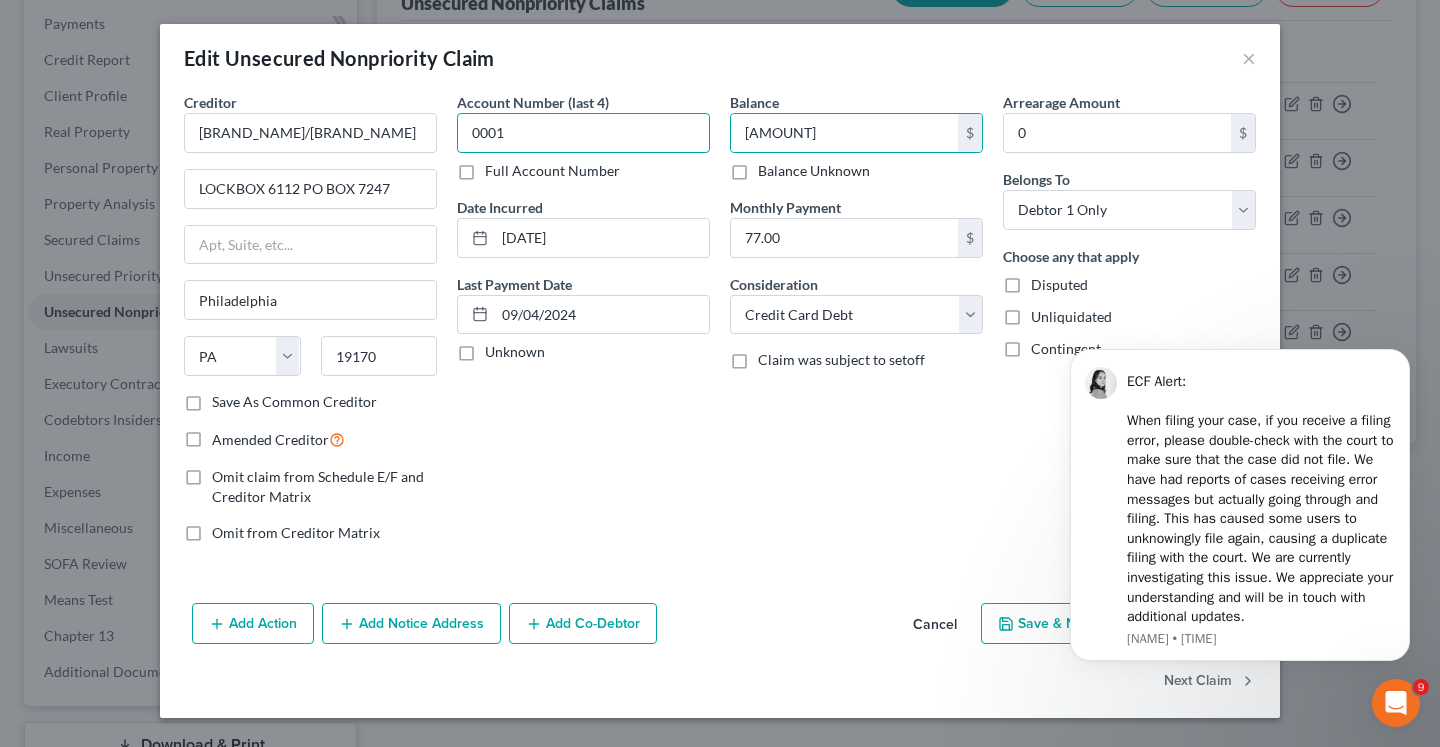 click on "0001" at bounding box center [583, 133] 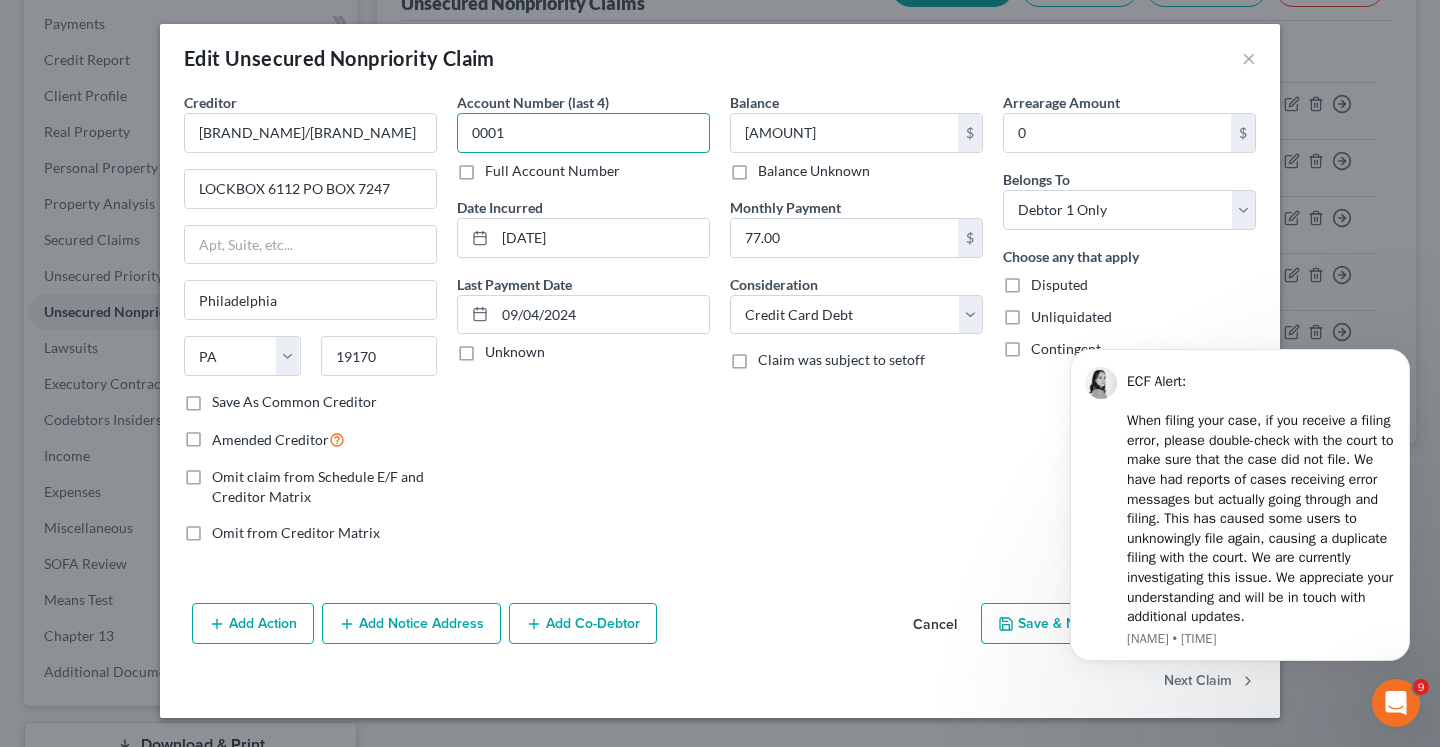 click on "0001" at bounding box center (583, 133) 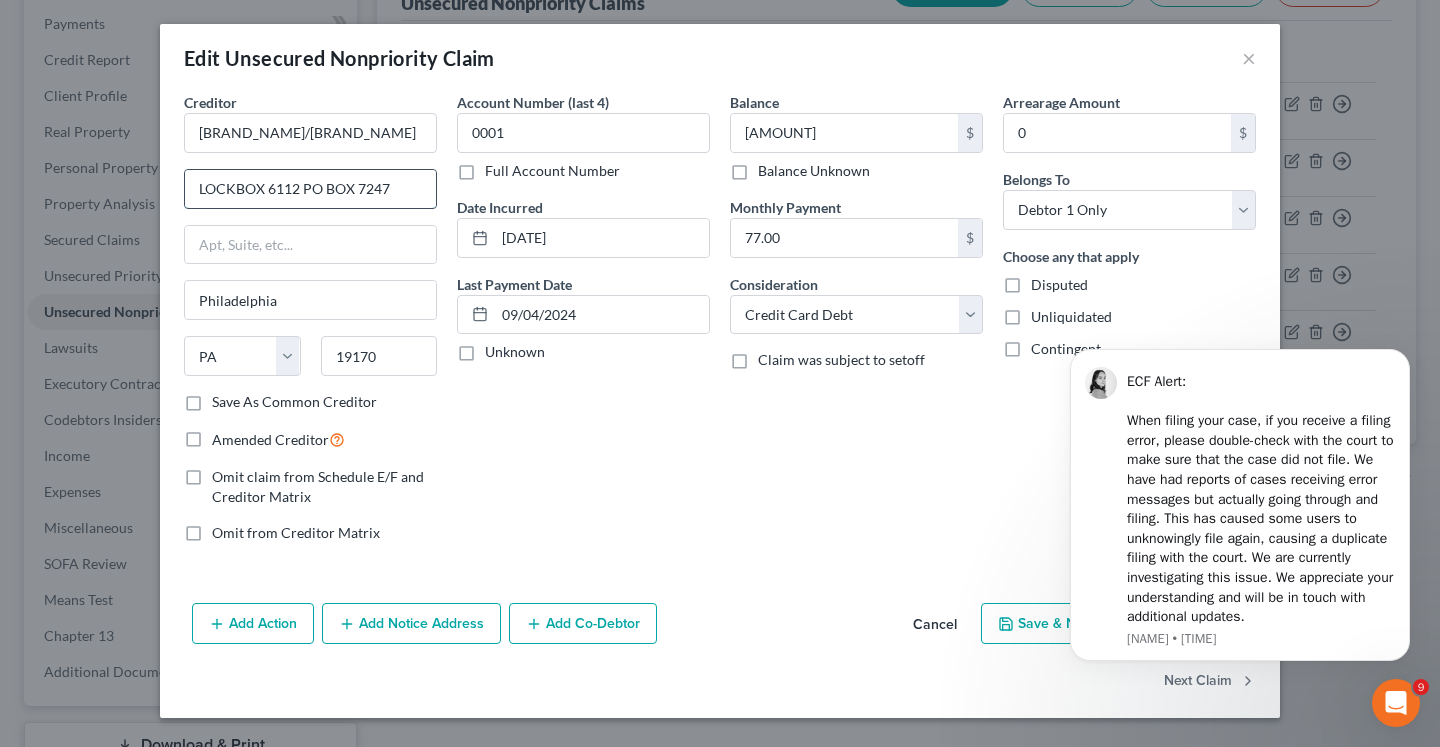 click on "LOCKBOX 6112 PO BOX 7247" at bounding box center (310, 189) 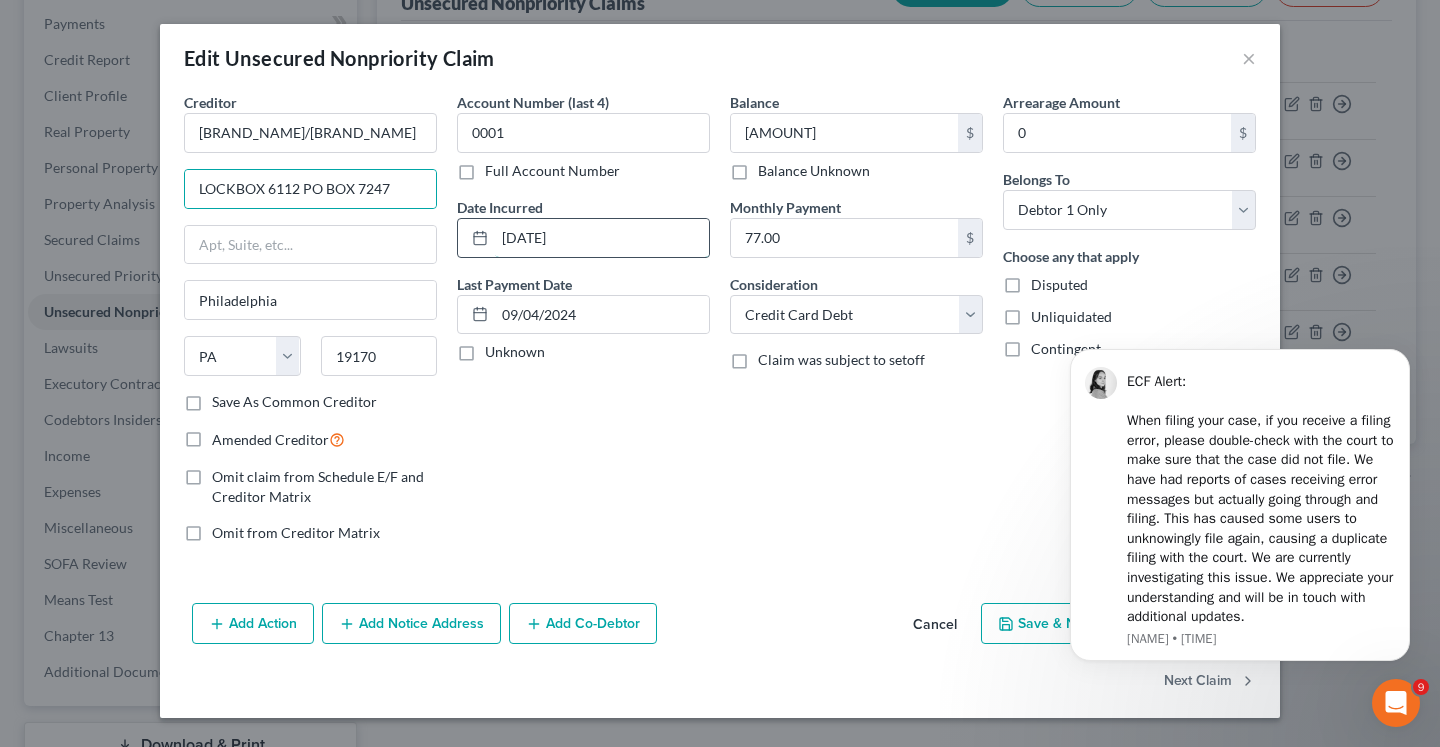 click on "[DATE]" at bounding box center (602, 238) 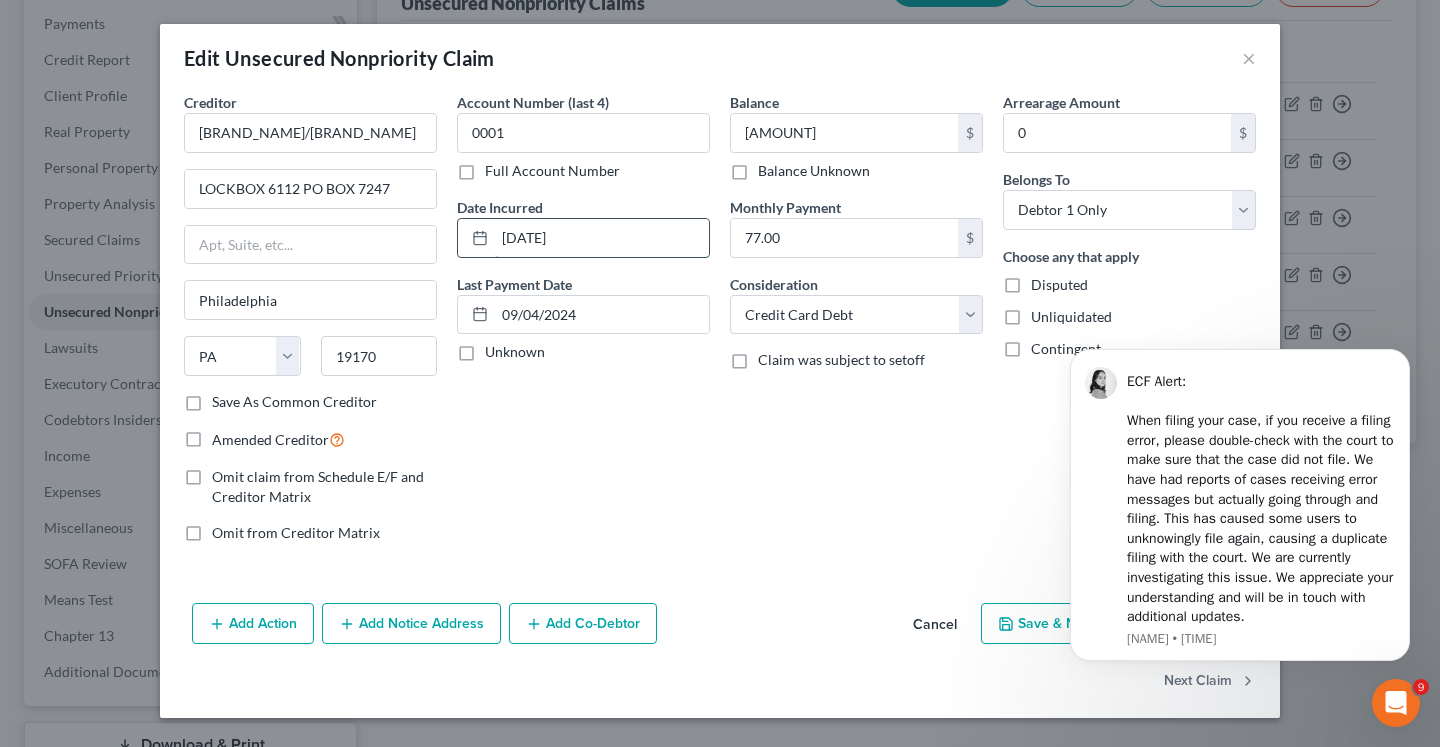 click on "[DATE]" at bounding box center [602, 238] 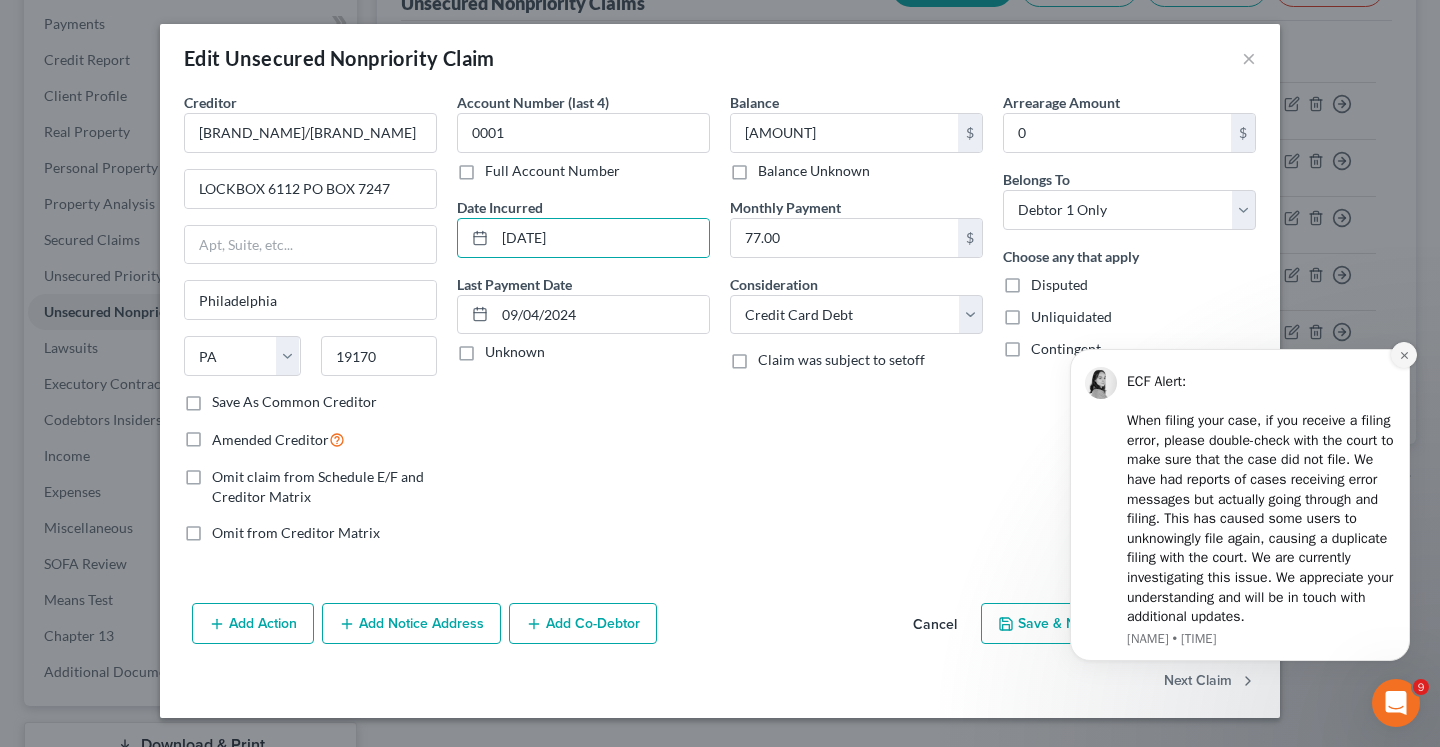 click 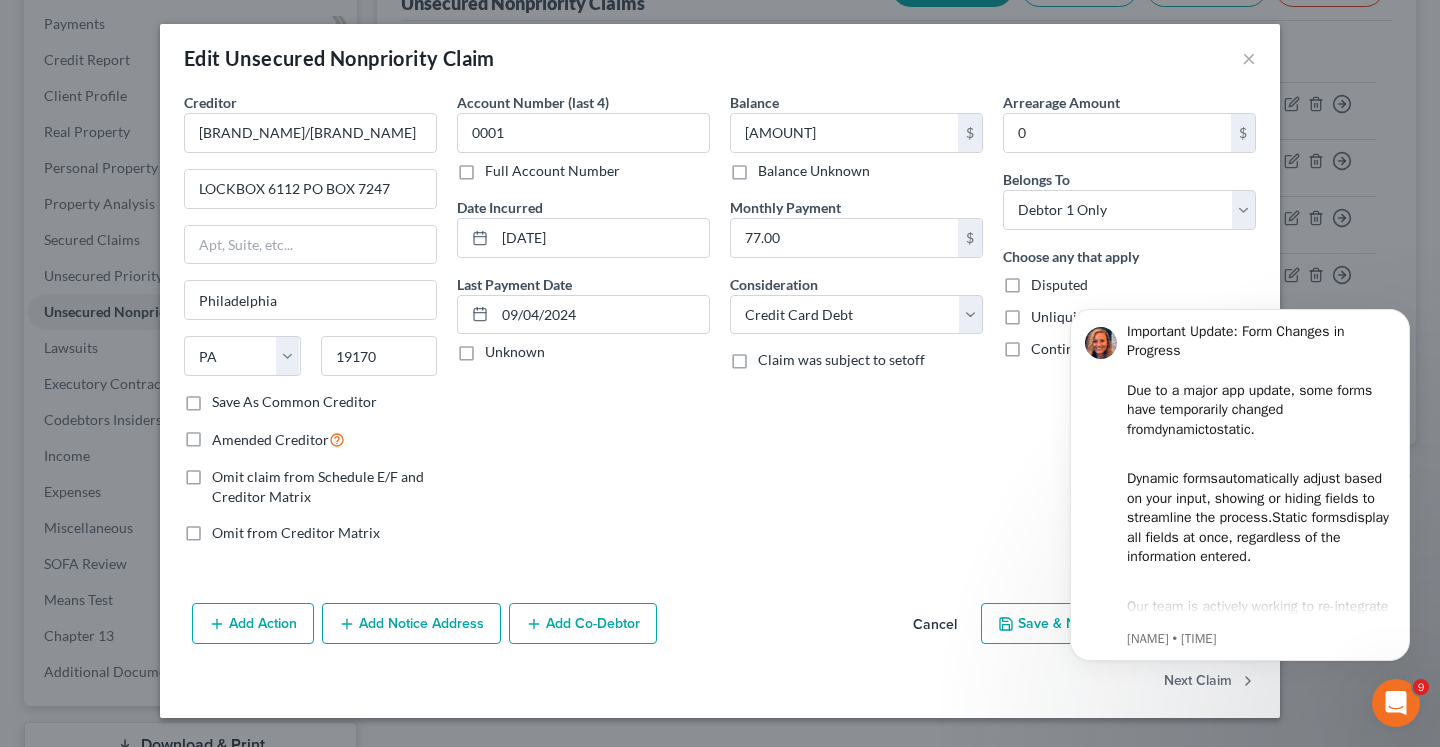 click on "Important Update: Form Changes in Progress Due to a major app update, some forms have temporarily changed from  dynamic  to  static . Dynamic forms  automatically adjust based on your input, showing or hiding fields to streamline the process.  Static forms  display all fields at once, regardless of the information entered. Our team is actively working to re-integrate dynamic functionality and expects to have it restored by the end of the week. We appreciate your patience and will post another update as soon as dynamic forms are live again Kelly • 1d ago" at bounding box center [1240, 283] 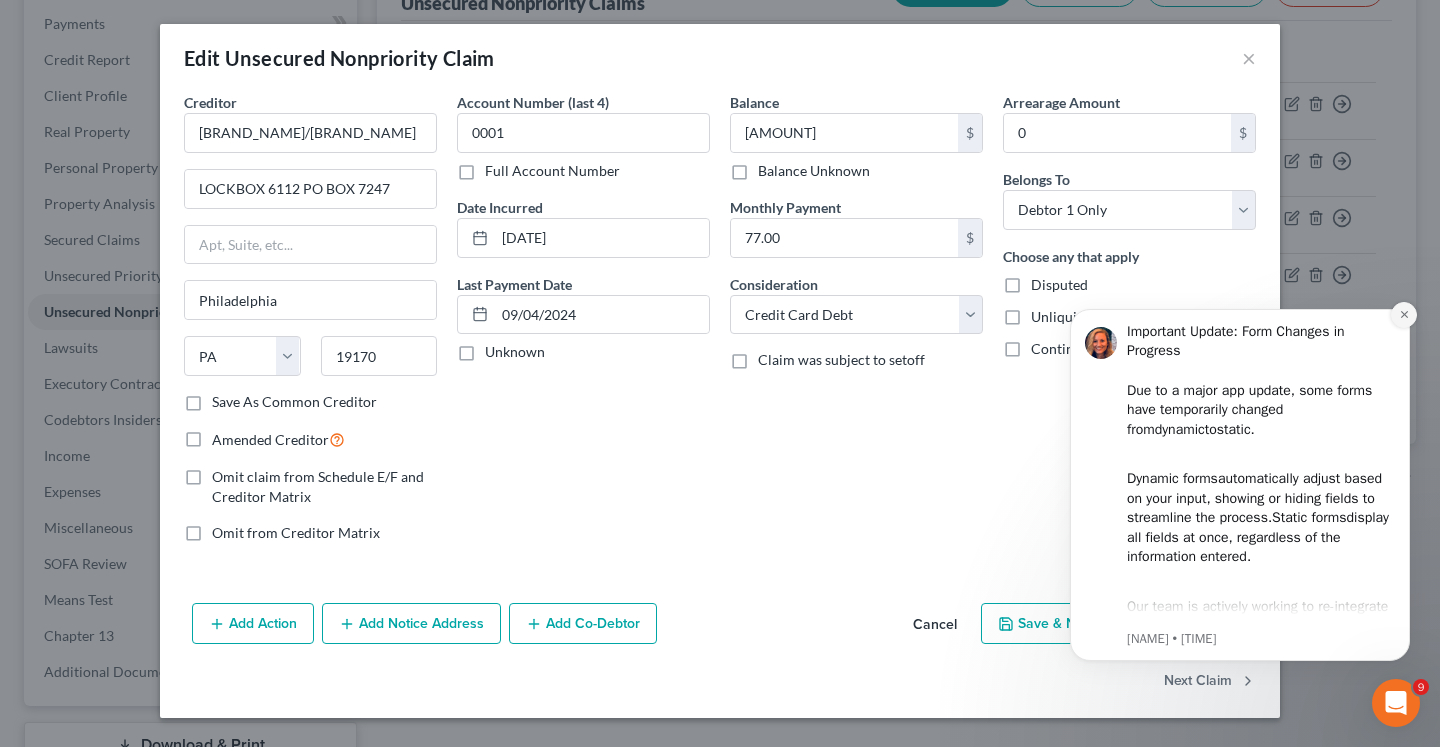 click 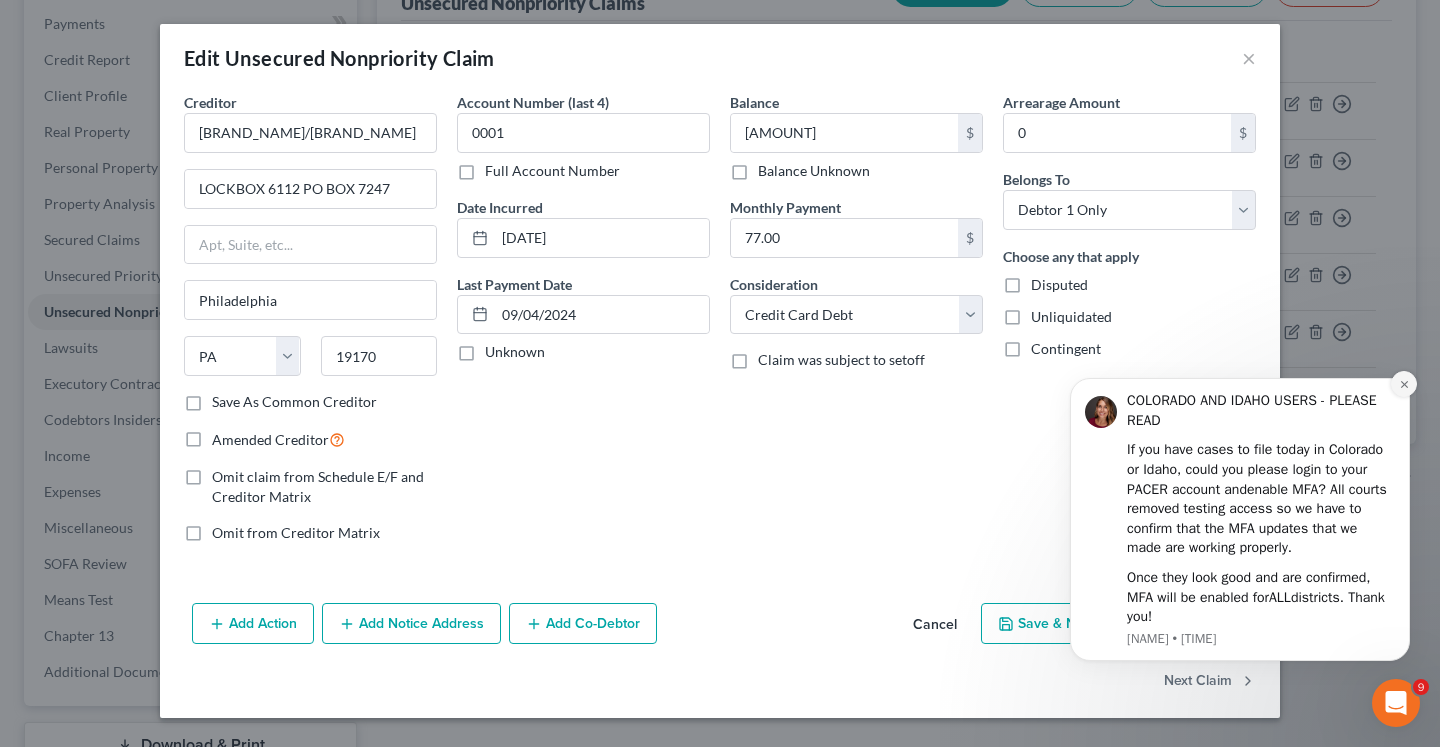 click 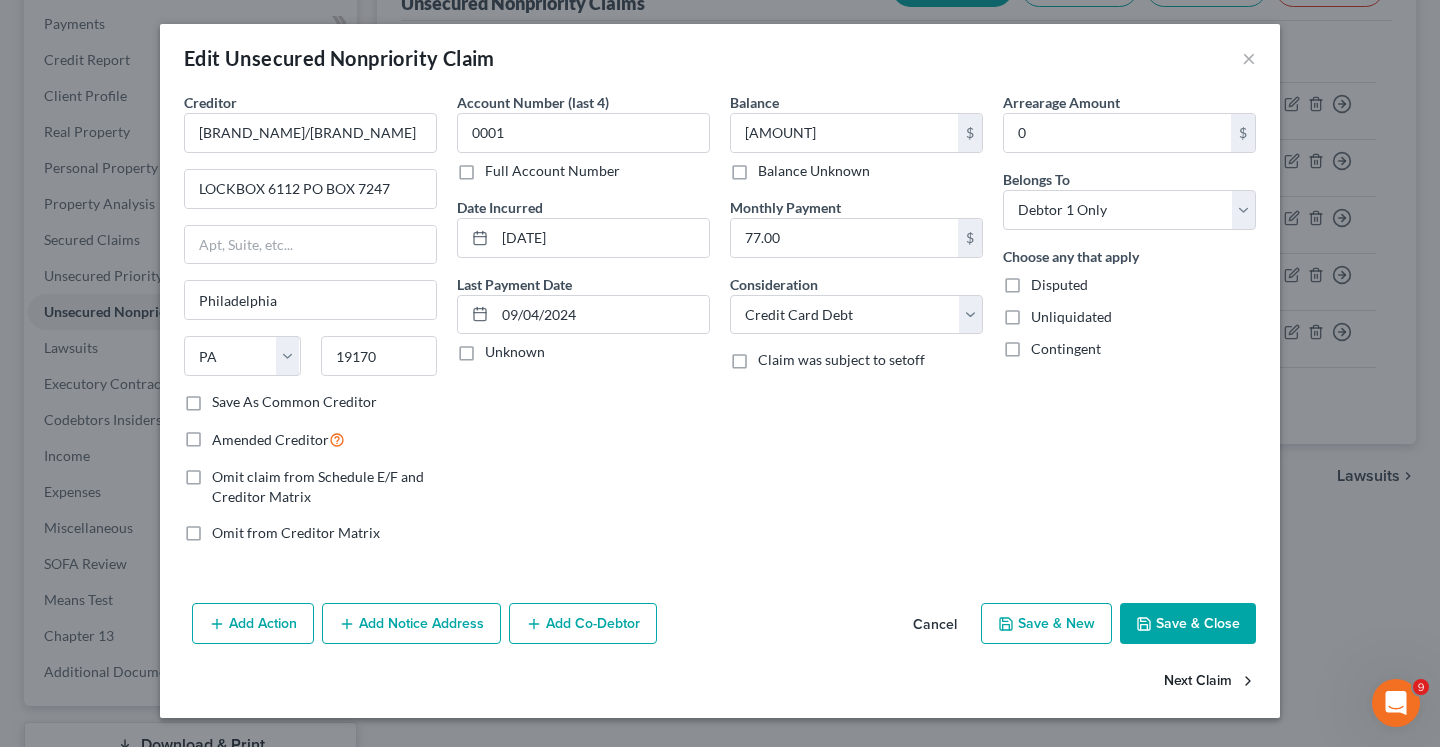 click on "Next Claim" at bounding box center [1210, 681] 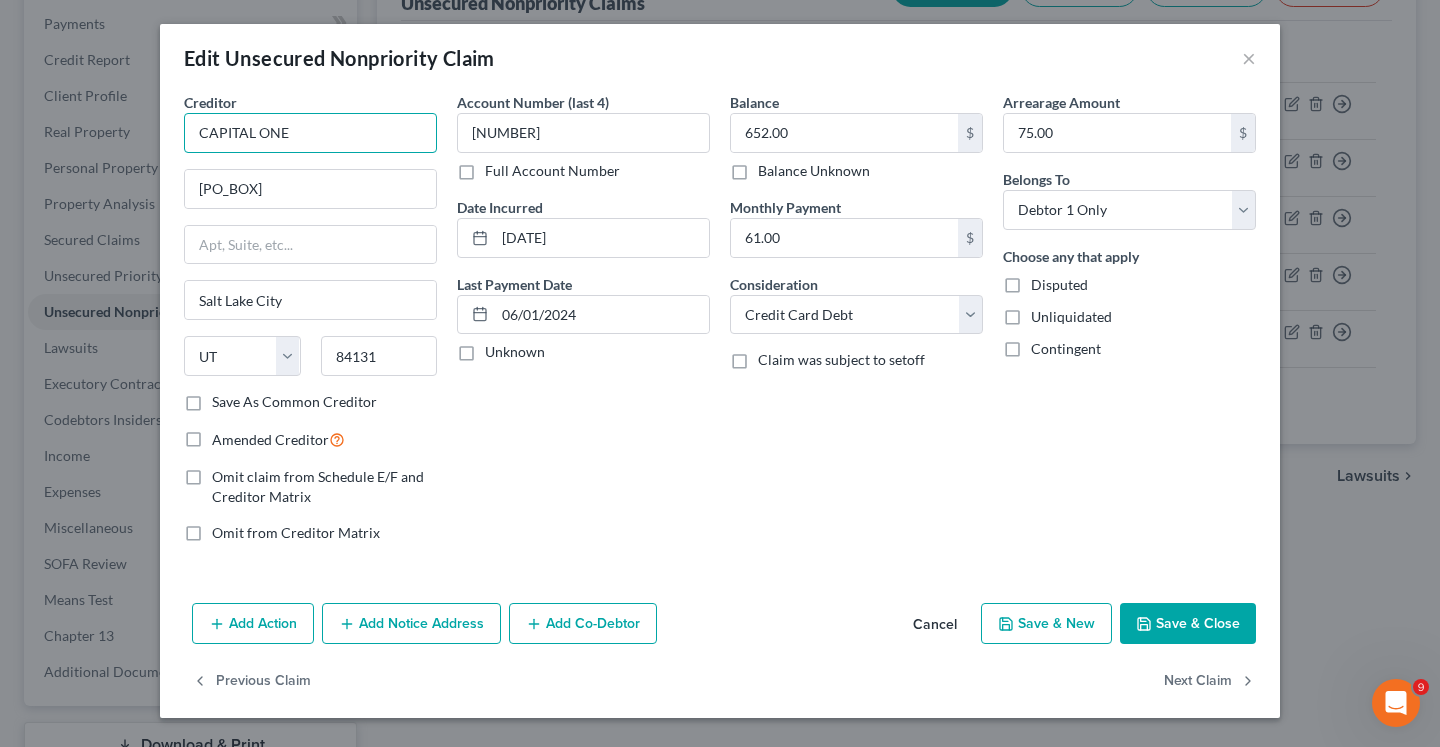 click on "CAPITAL ONE" at bounding box center [310, 133] 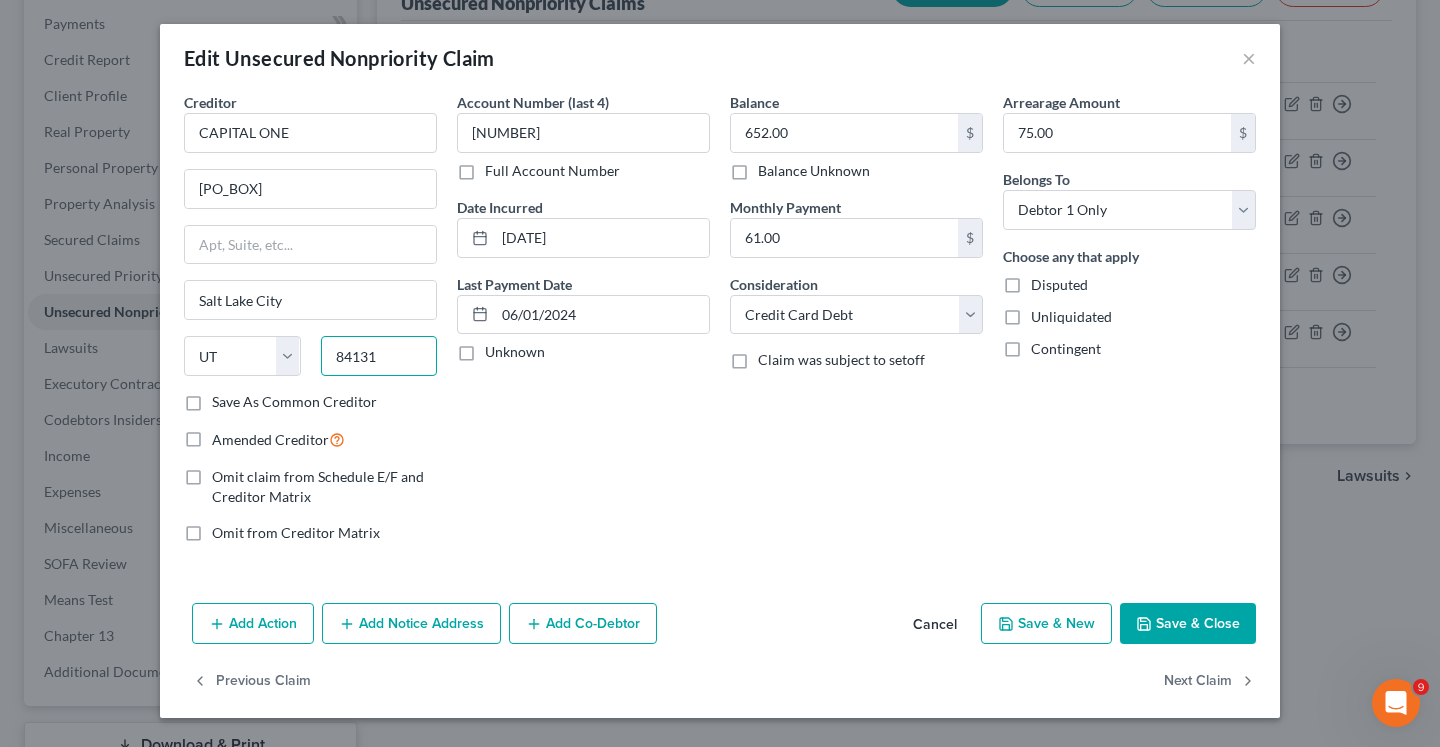 click on "84131" at bounding box center (379, 356) 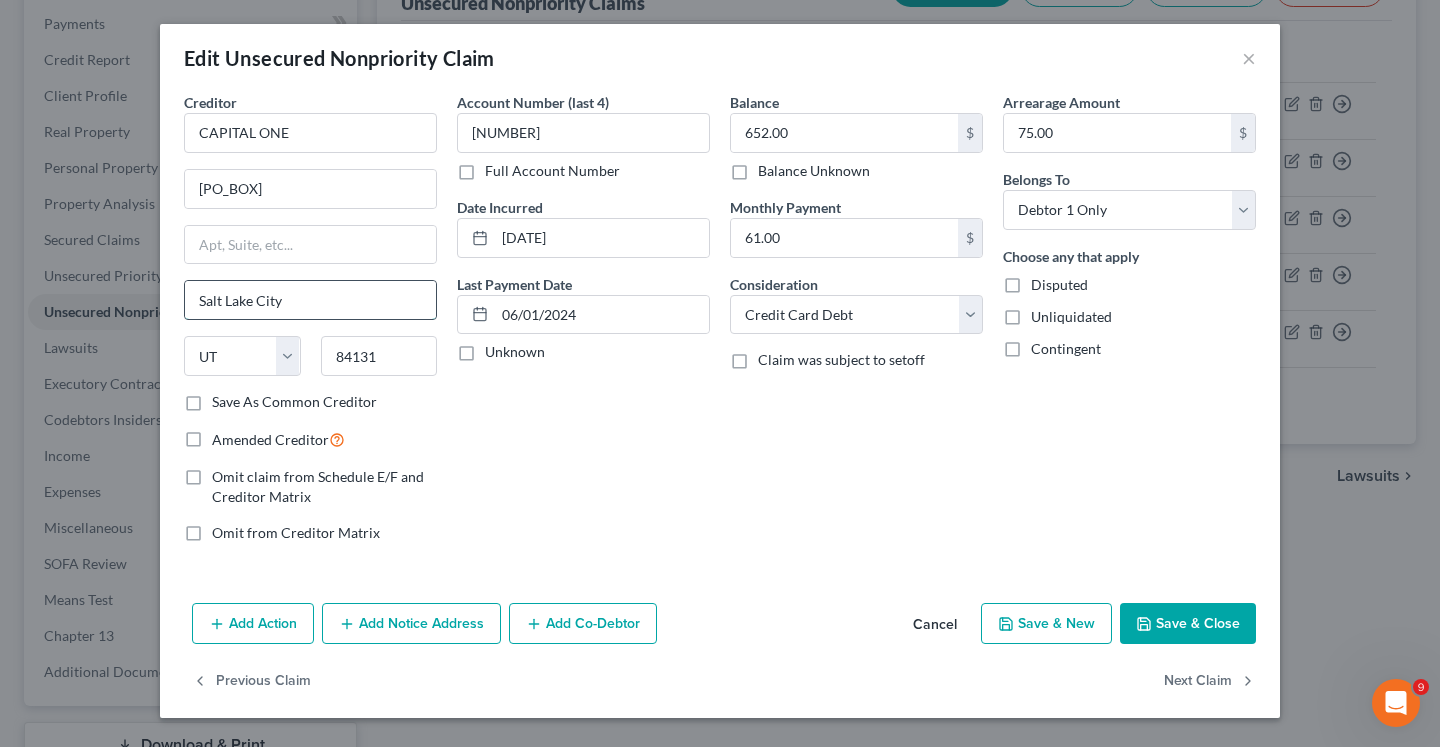 click on "Salt Lake City" at bounding box center [310, 300] 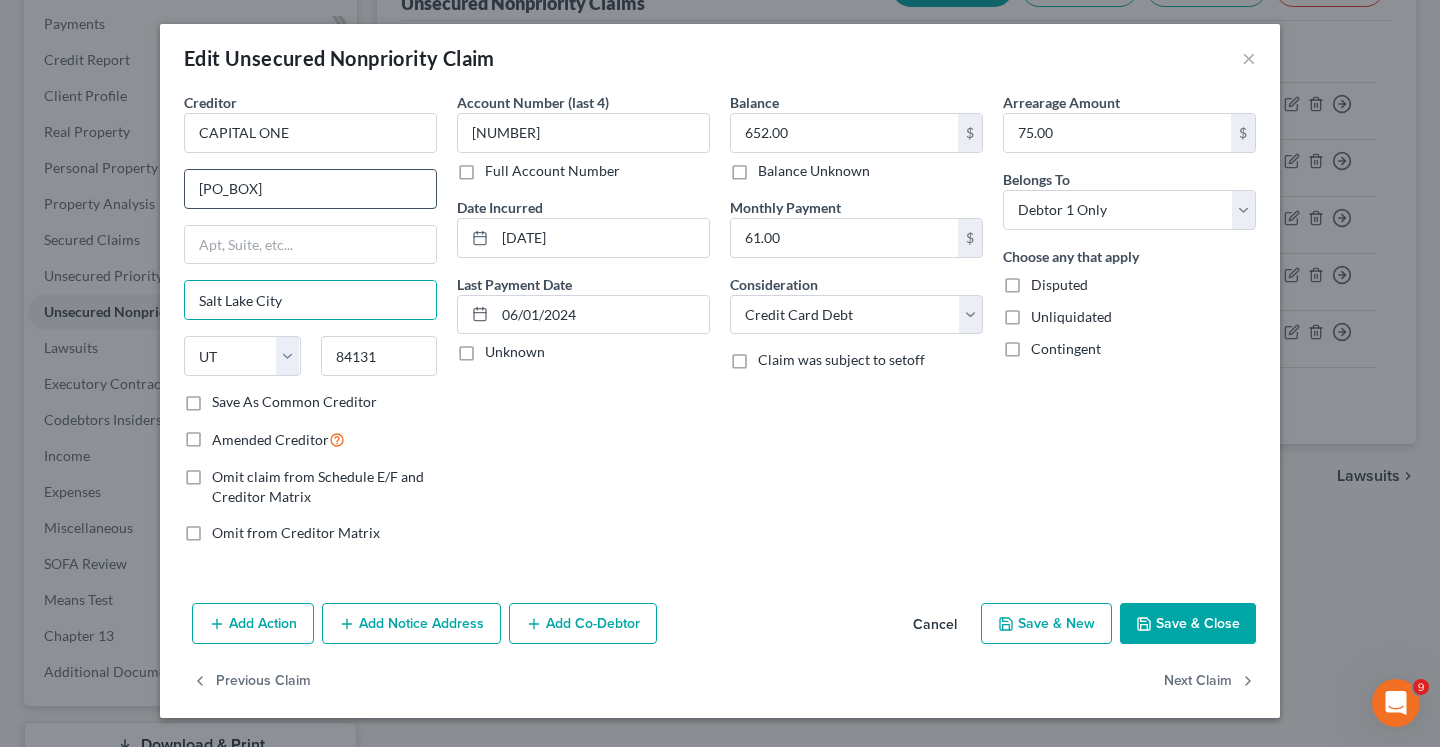click on "[PO_BOX]" at bounding box center (310, 189) 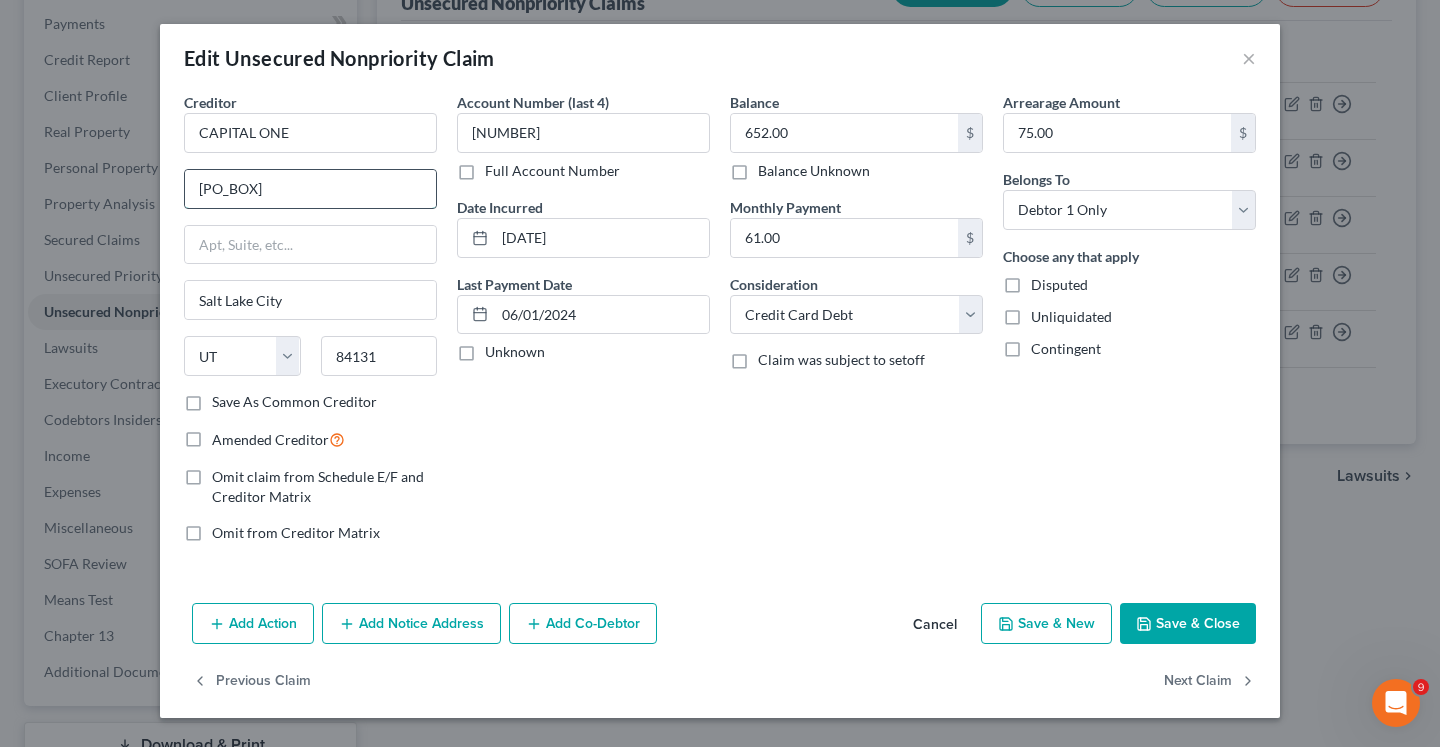 click on "[PO_BOX]" at bounding box center [310, 189] 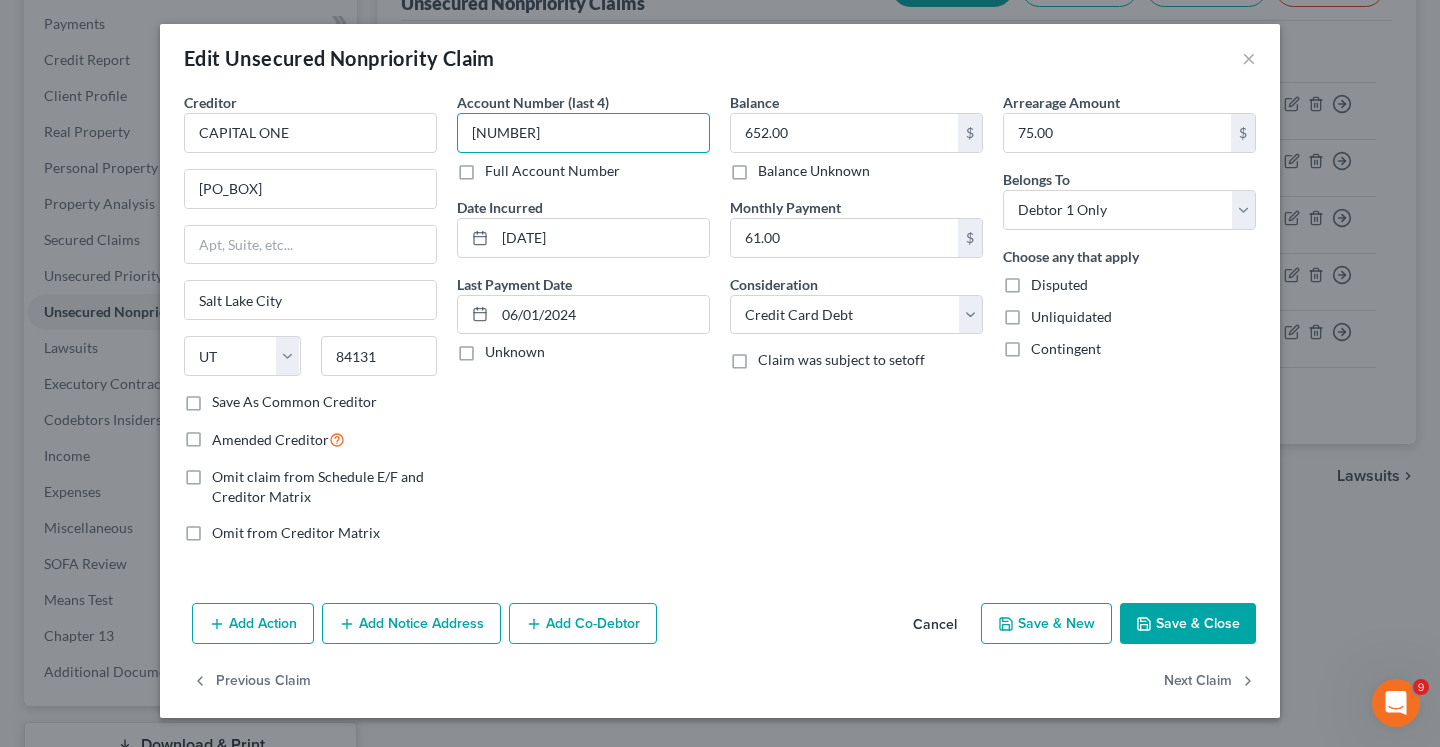 click on "[NUMBER]" at bounding box center (583, 133) 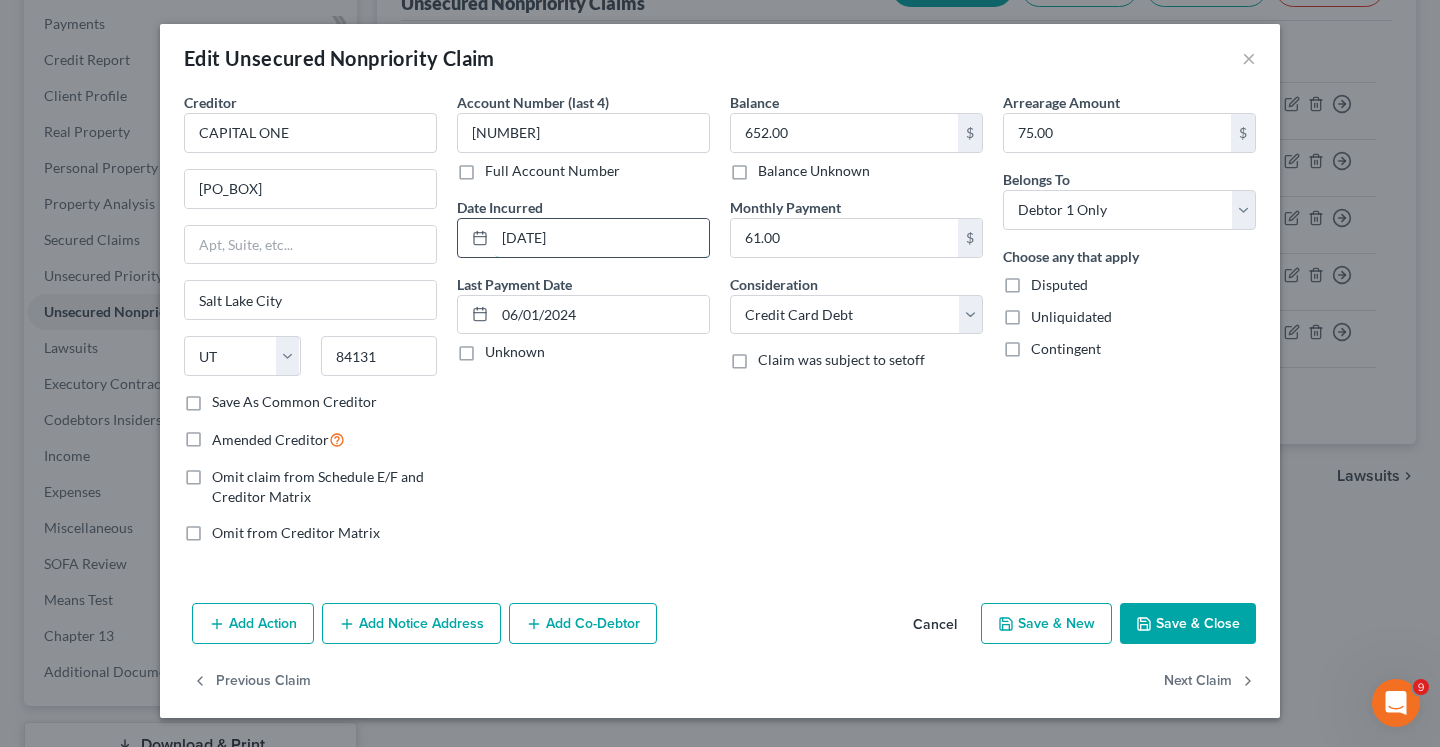click on "[DATE]" at bounding box center [602, 238] 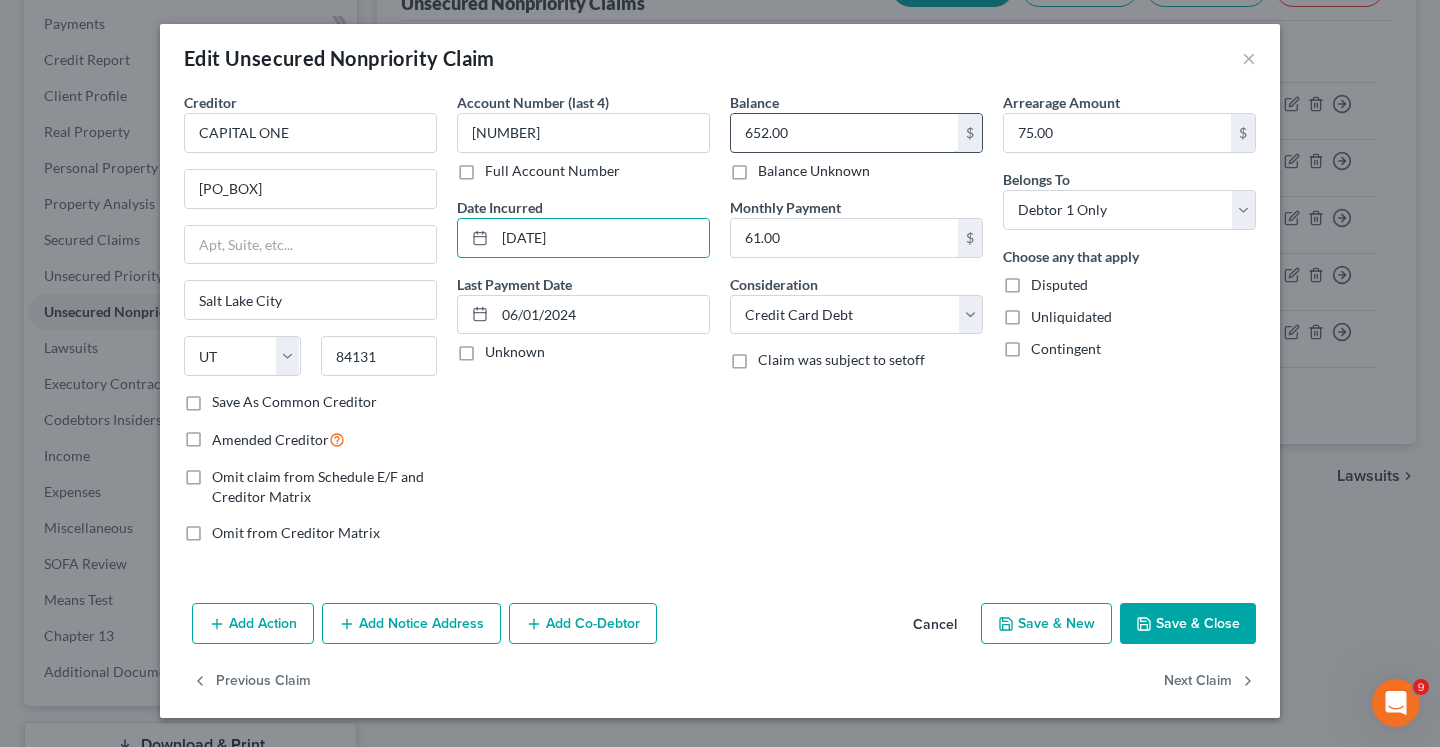 click on "652.00" at bounding box center (844, 133) 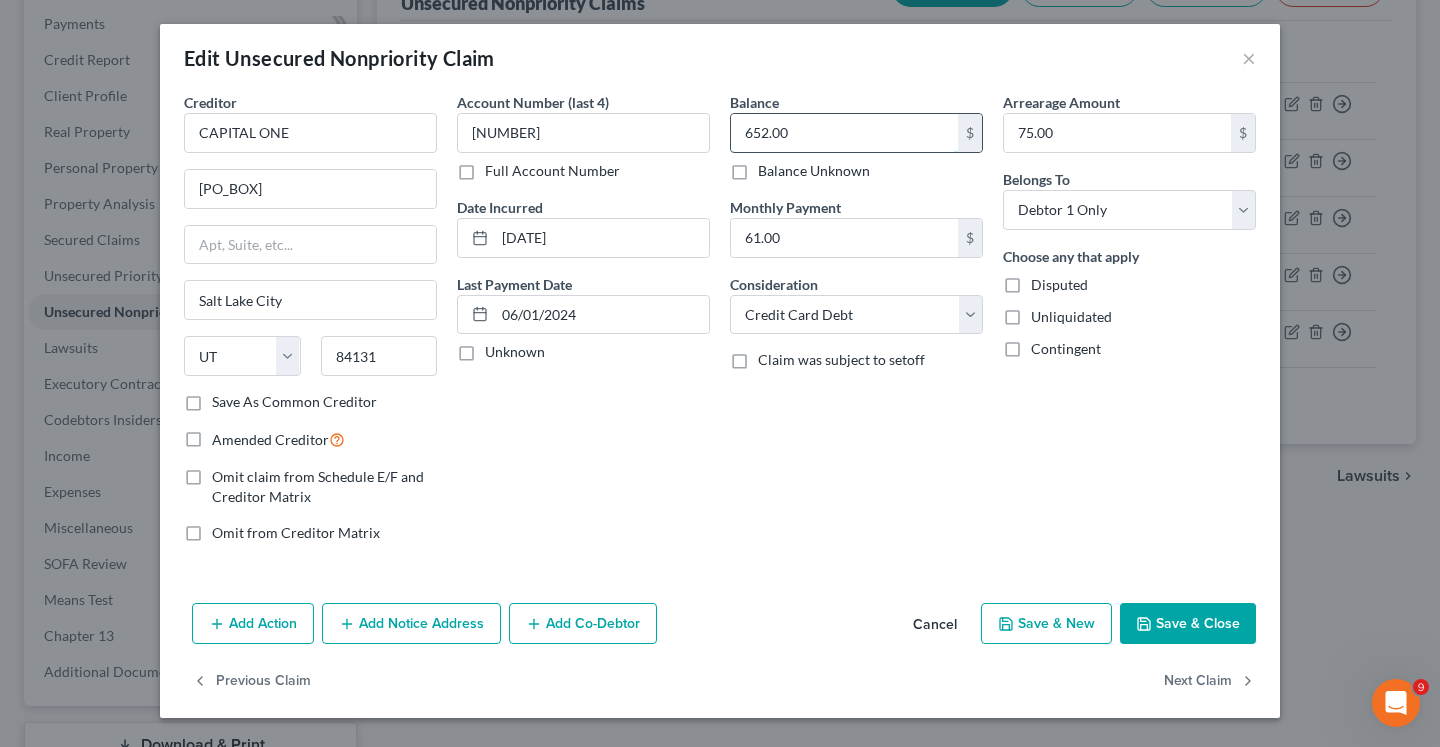 click on "652.00" at bounding box center [844, 133] 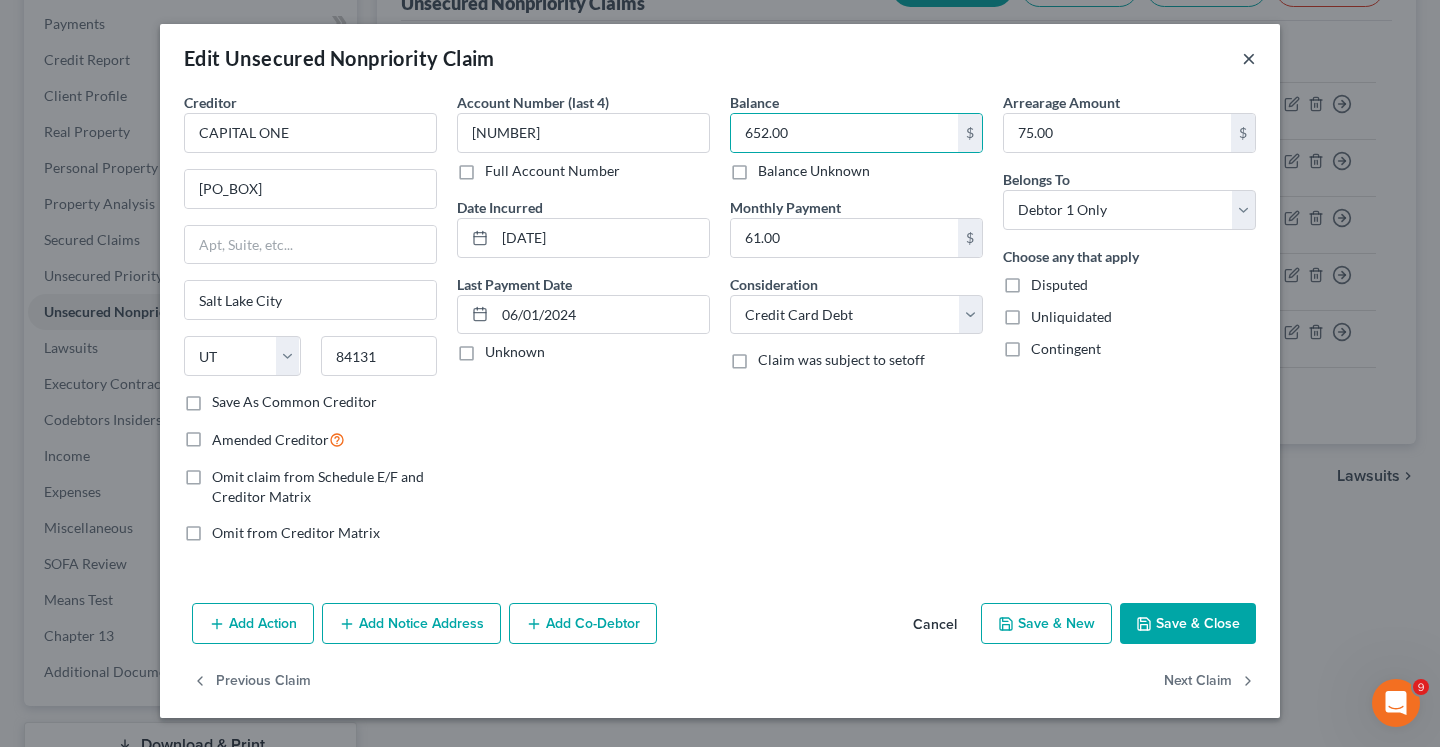 click on "×" at bounding box center (1249, 58) 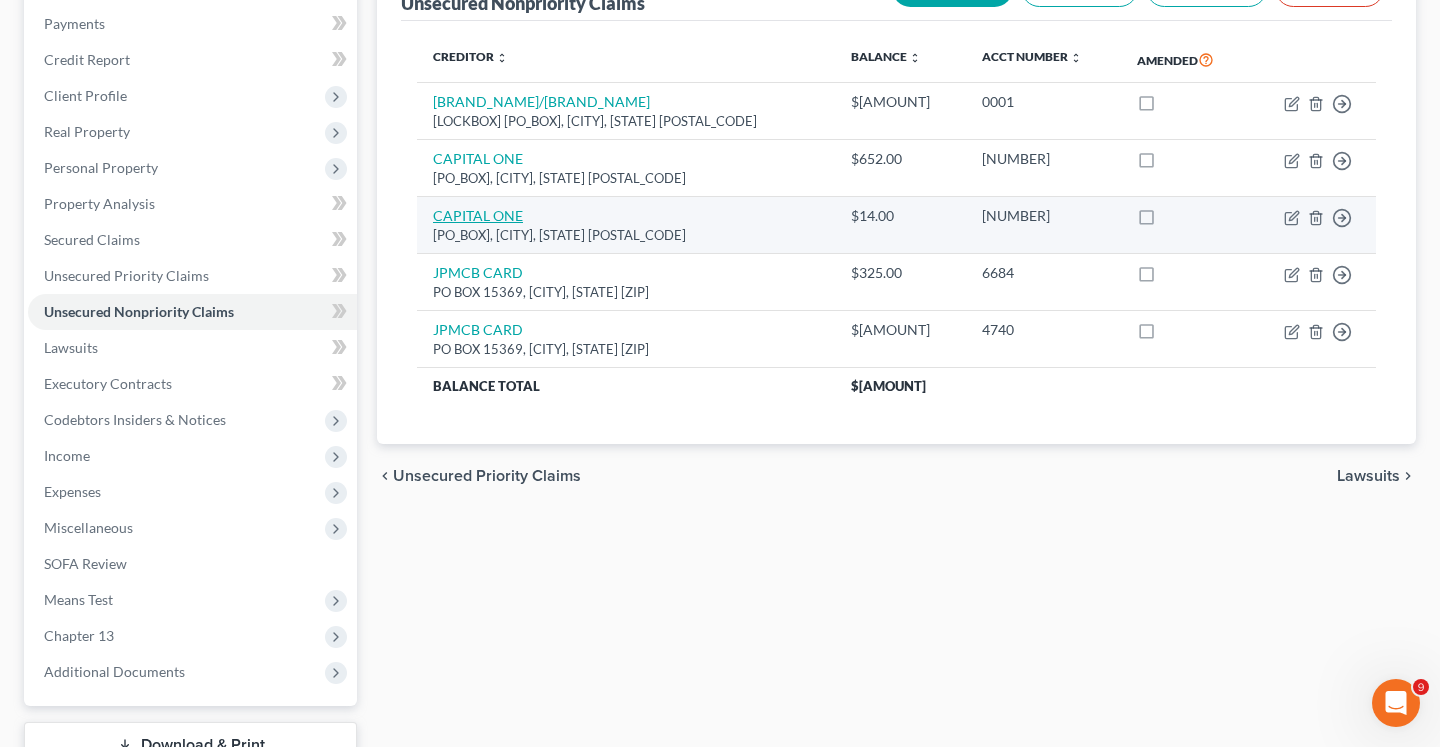 click on "CAPITAL ONE" at bounding box center [478, 215] 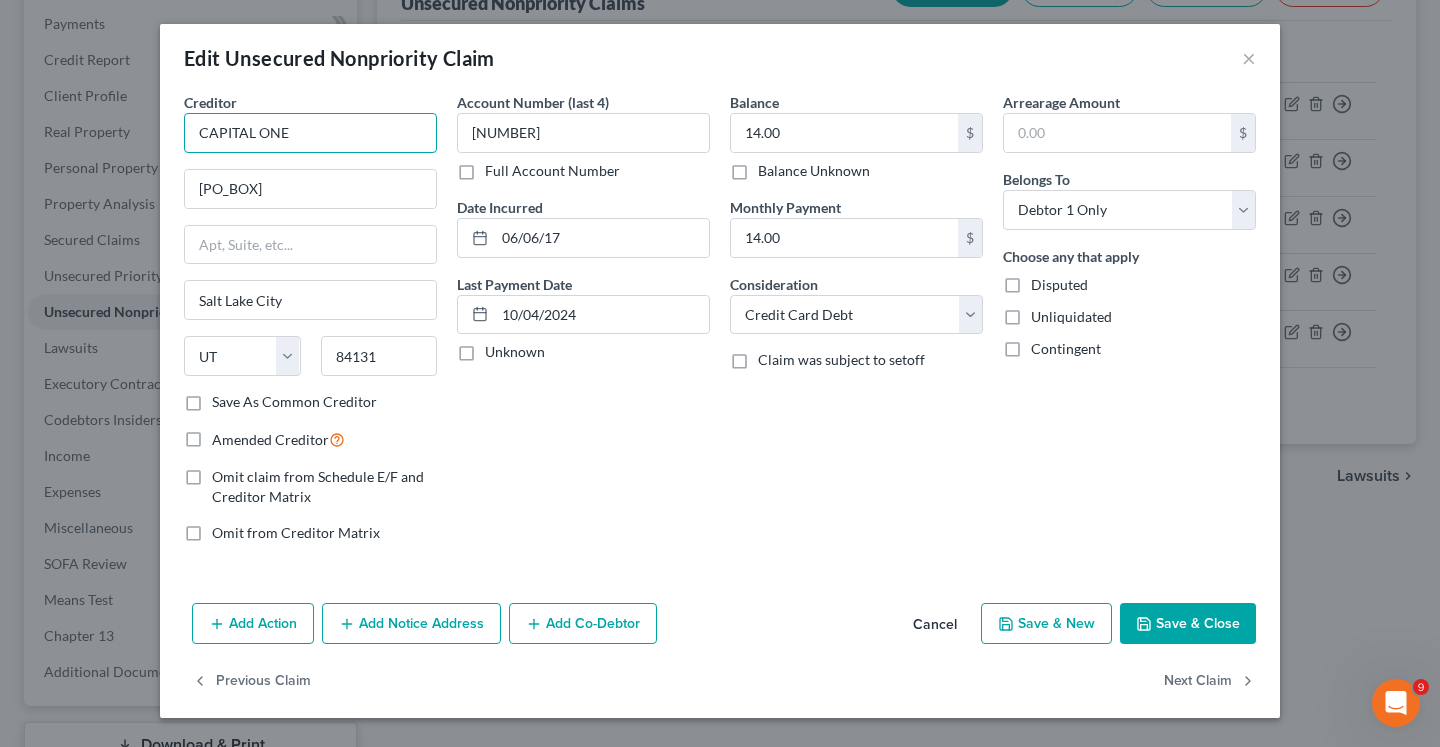 click on "CAPITAL ONE" at bounding box center [310, 133] 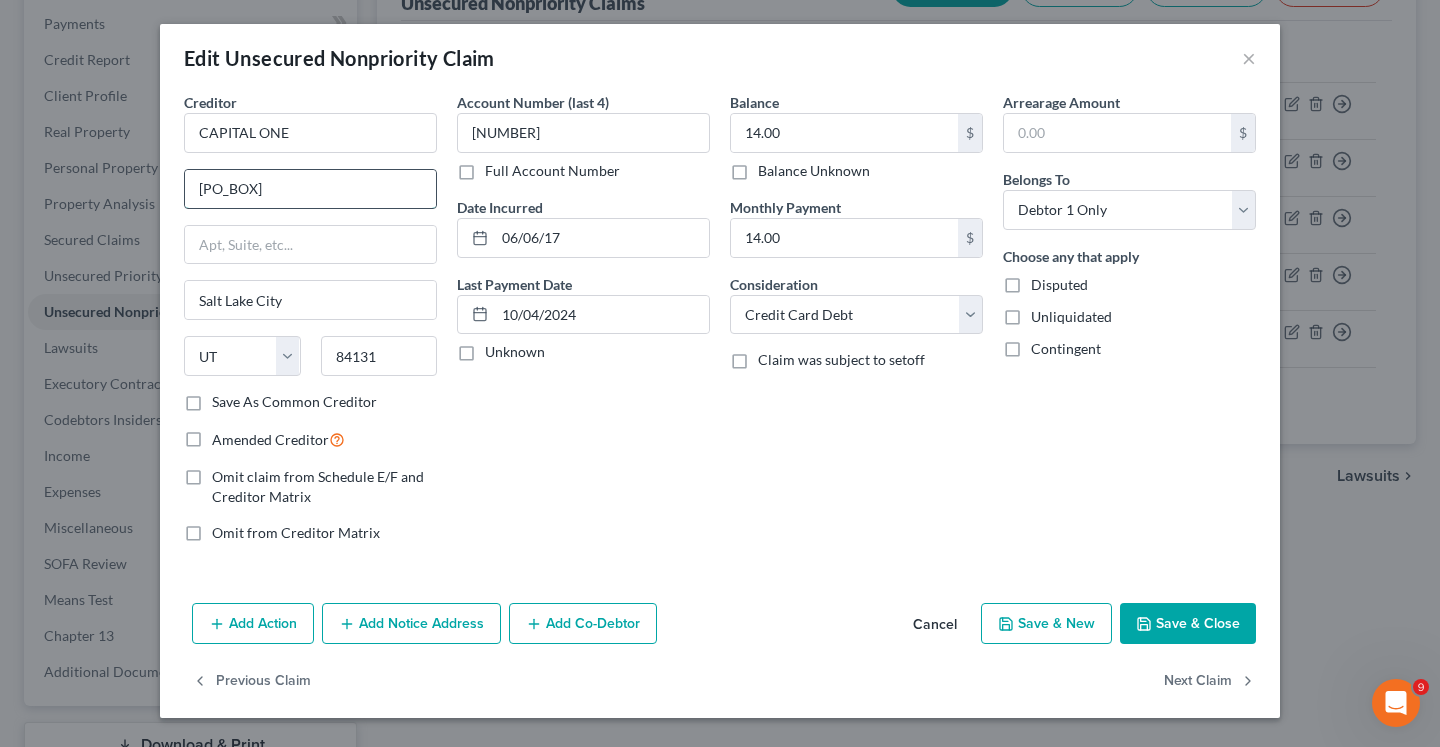 click on "[PO_BOX]" at bounding box center [310, 189] 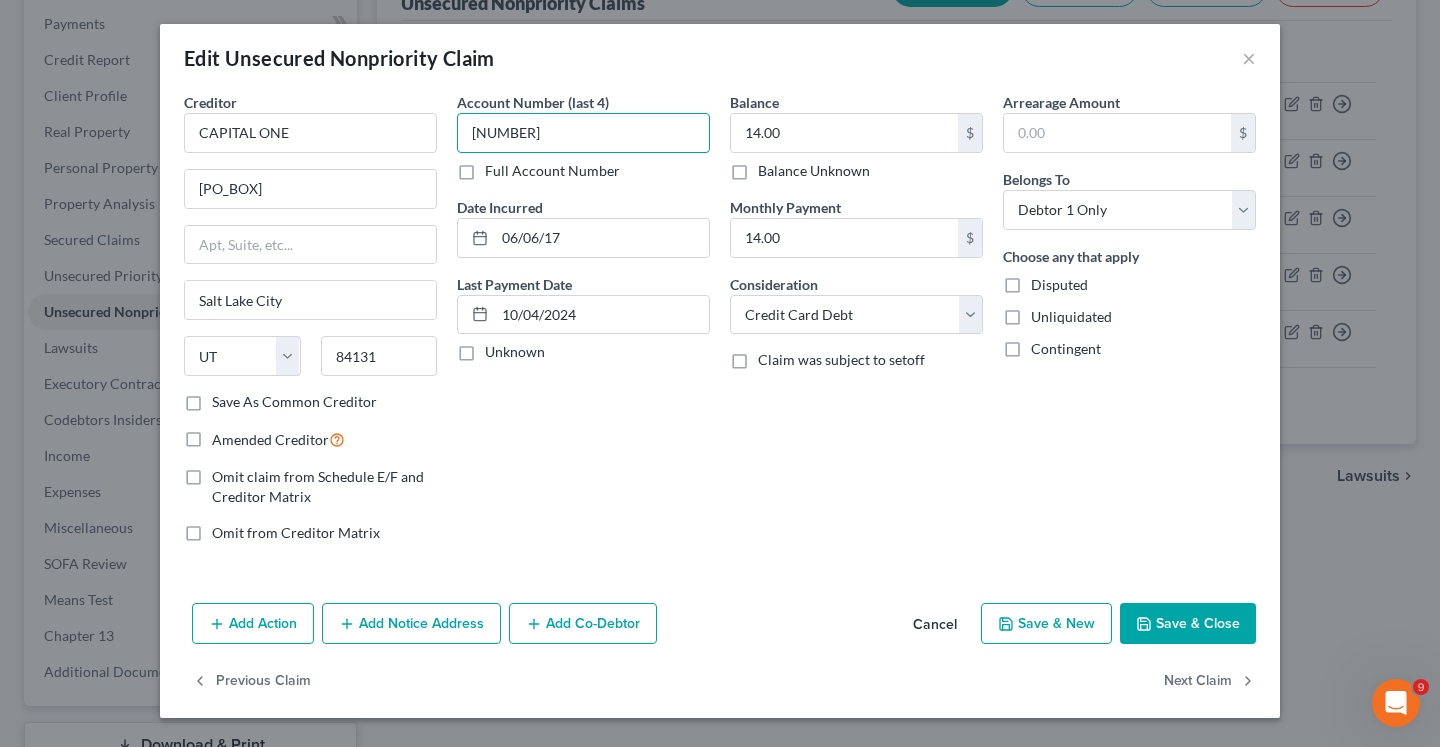 click on "[NUMBER]" at bounding box center [583, 133] 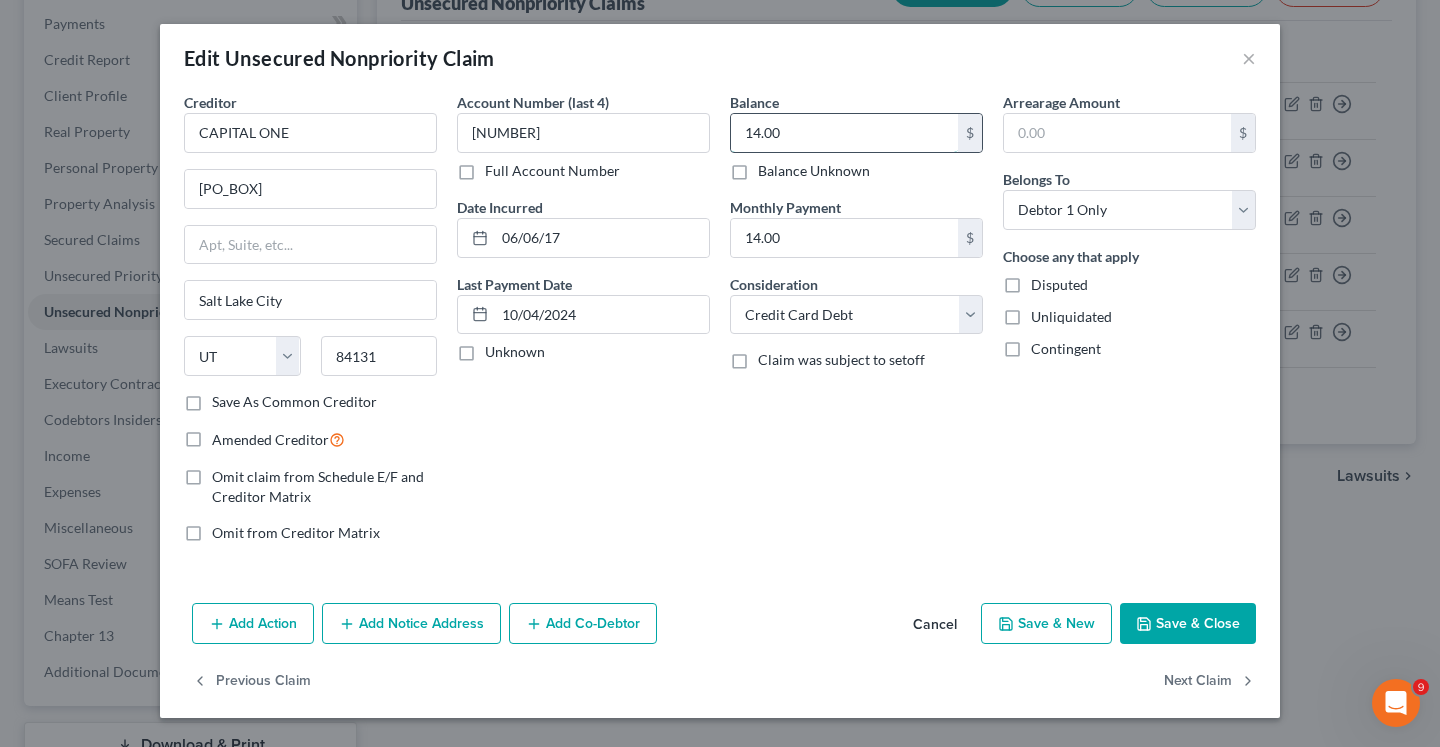 click on "14.00" at bounding box center [844, 133] 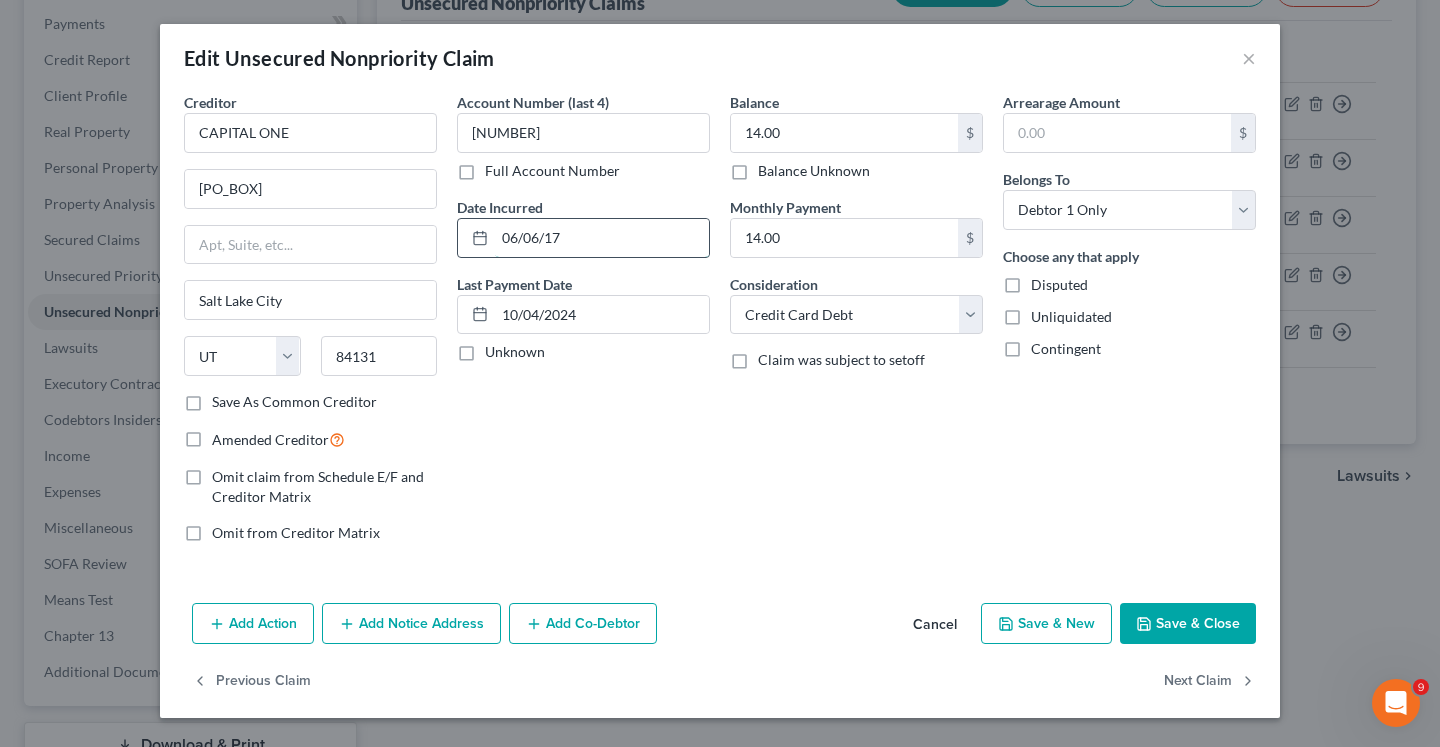 click on "06/06/17" at bounding box center [602, 238] 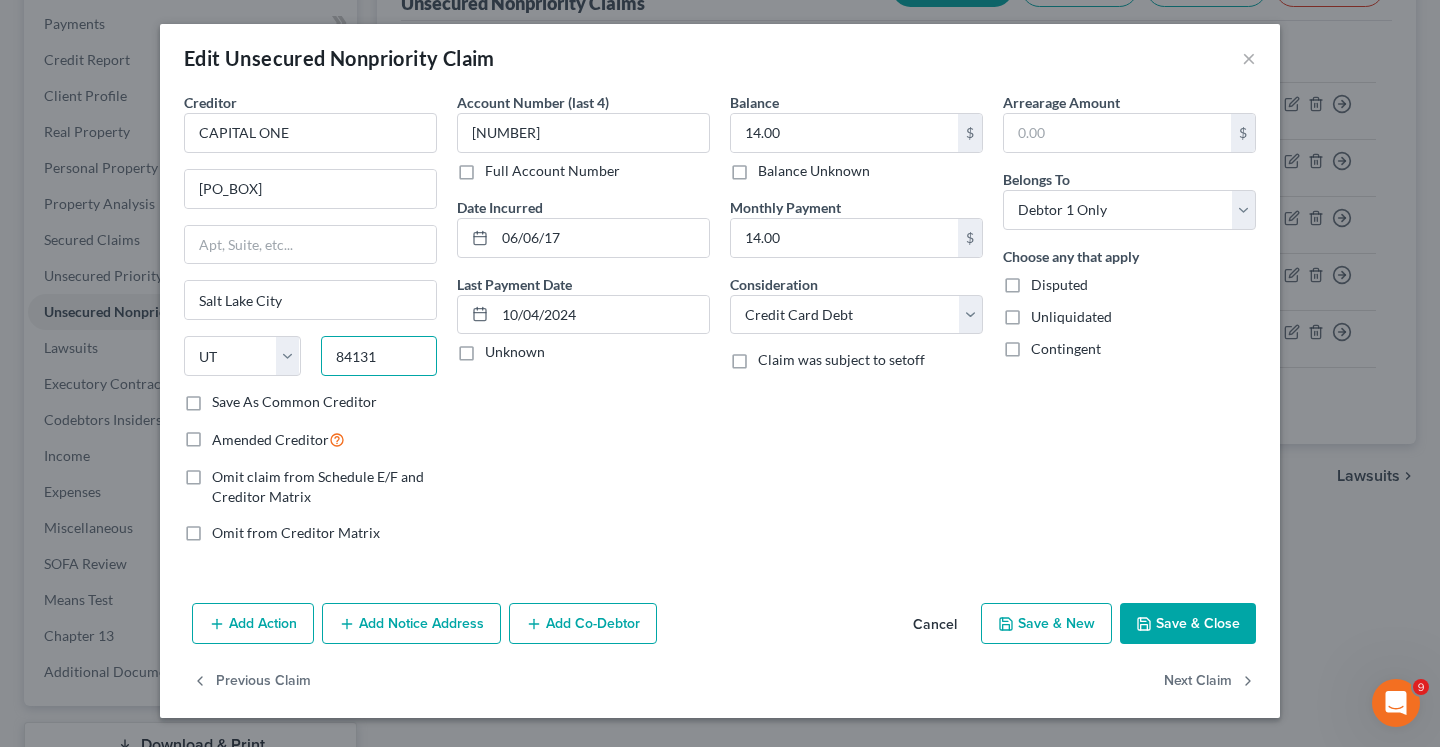click on "84131" at bounding box center [379, 356] 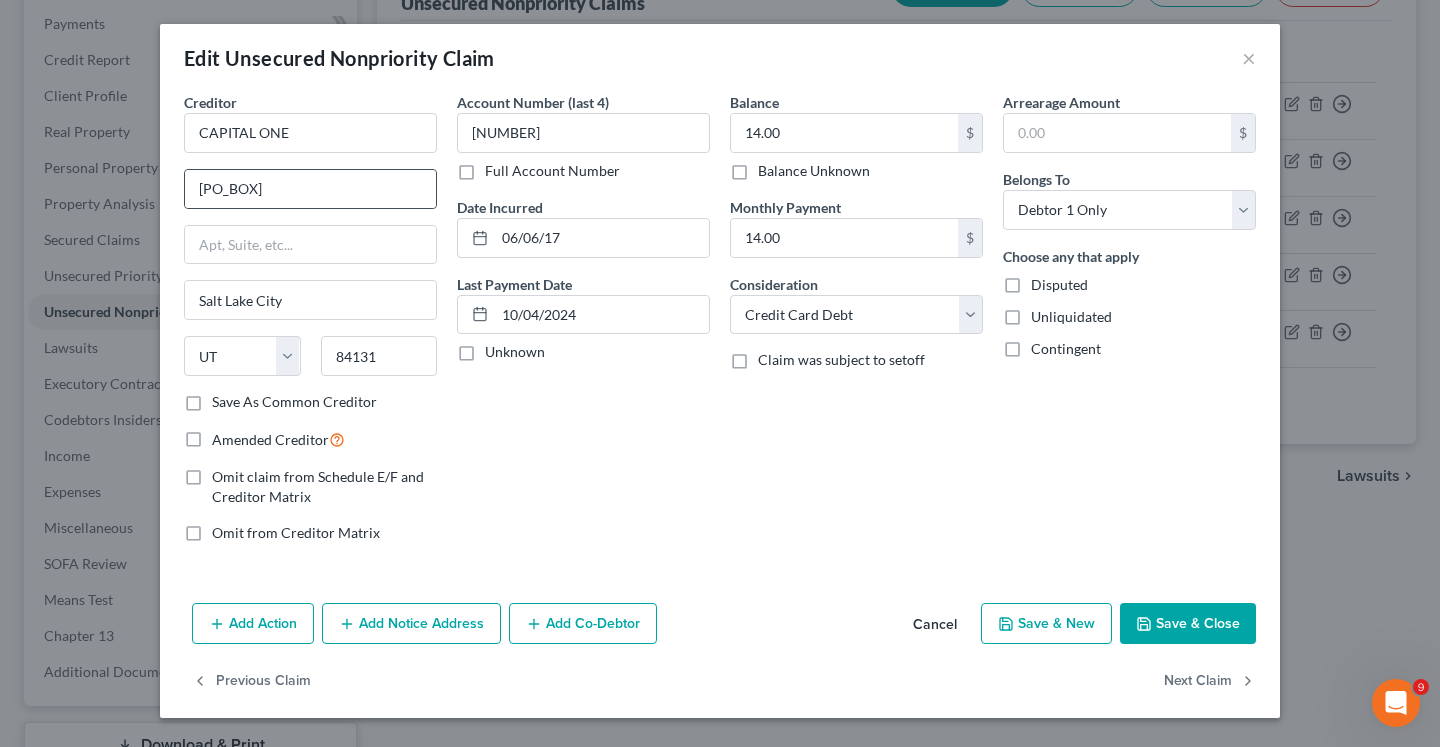click on "[PO_BOX]" at bounding box center [310, 189] 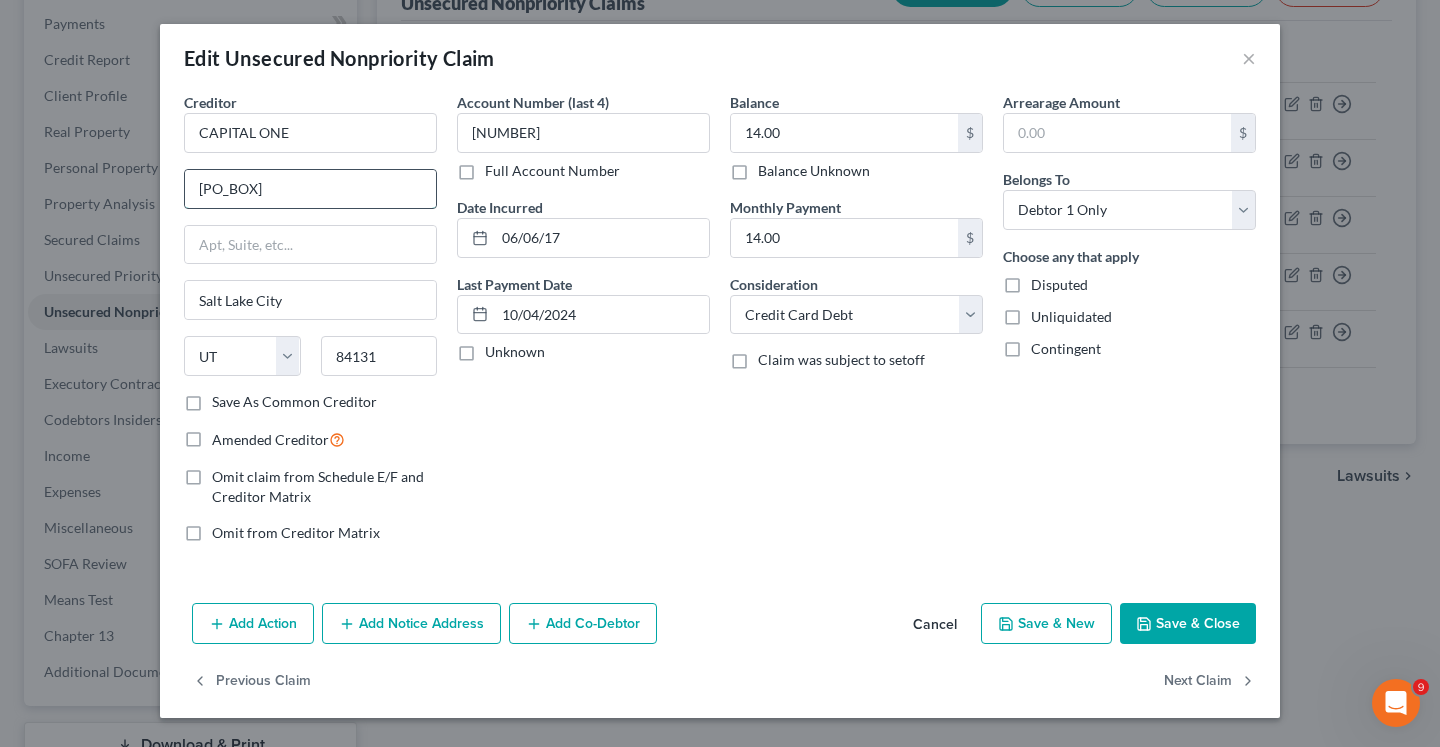 click on "[PO_BOX]" at bounding box center (310, 189) 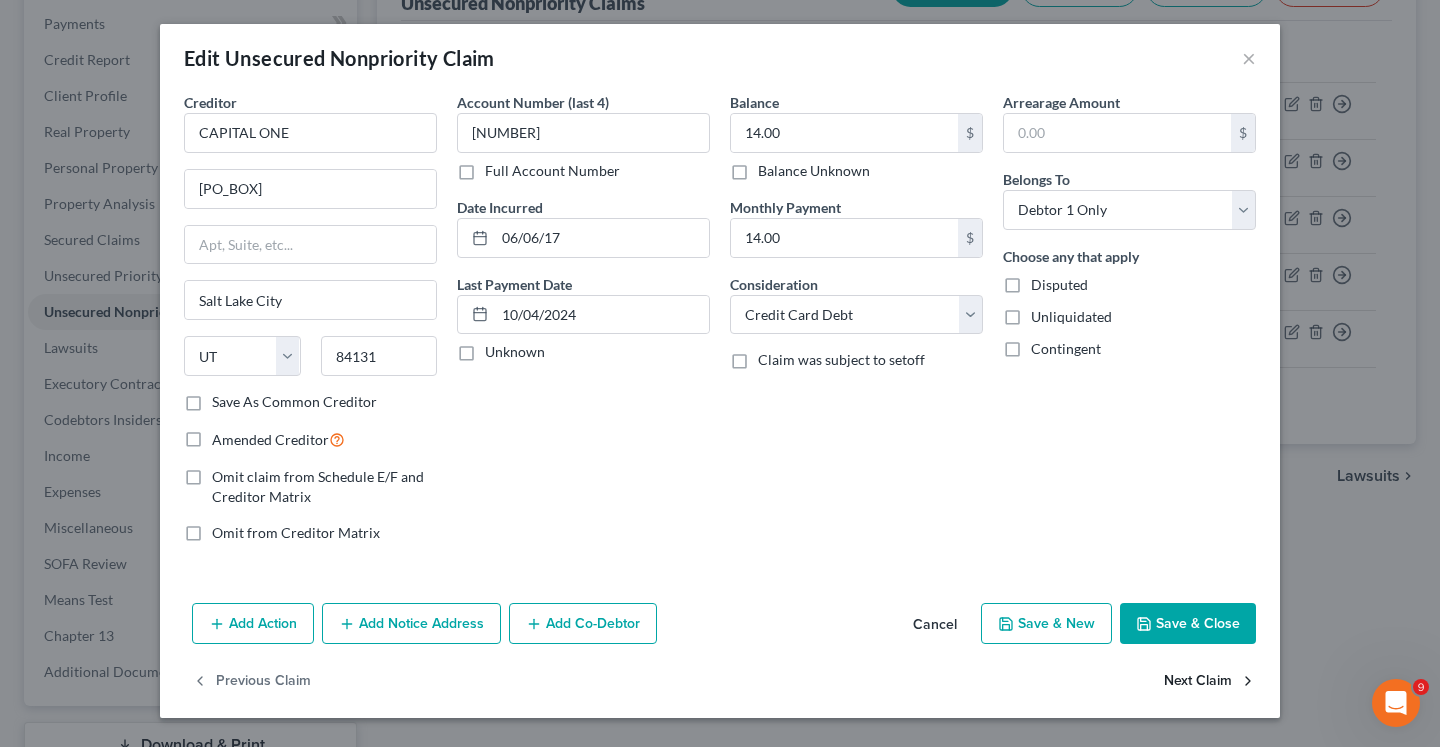 click on "Next Claim" at bounding box center [1210, 681] 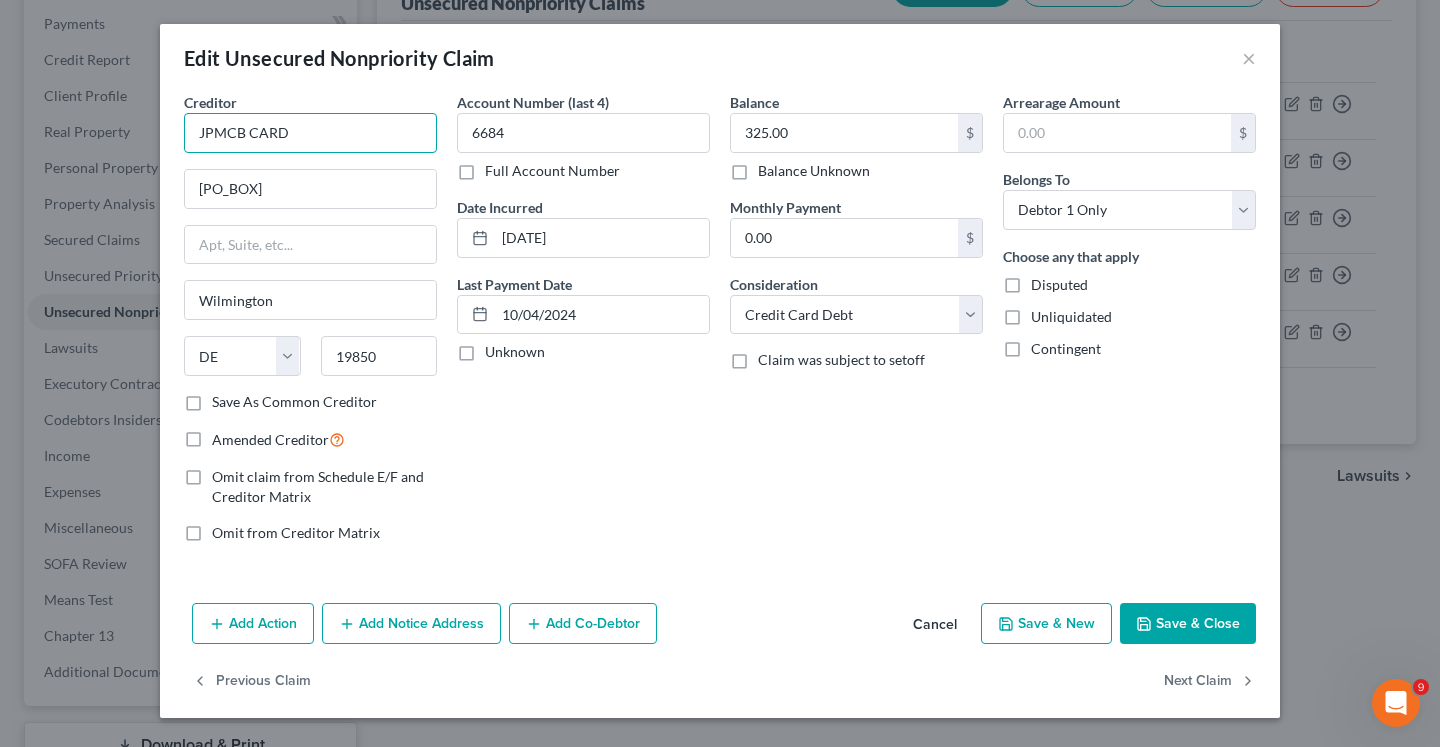 click on "JPMCB CARD" at bounding box center (310, 133) 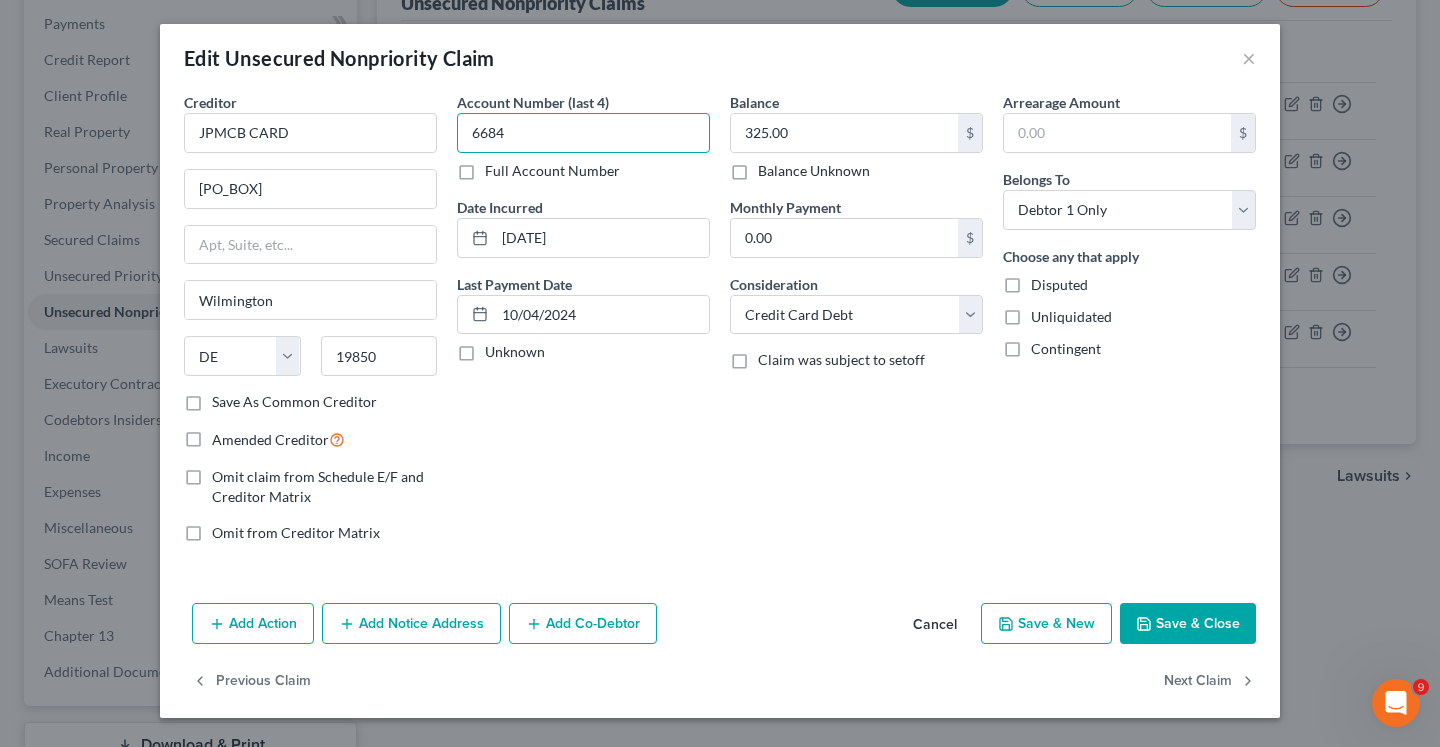 click on "6684" at bounding box center [583, 133] 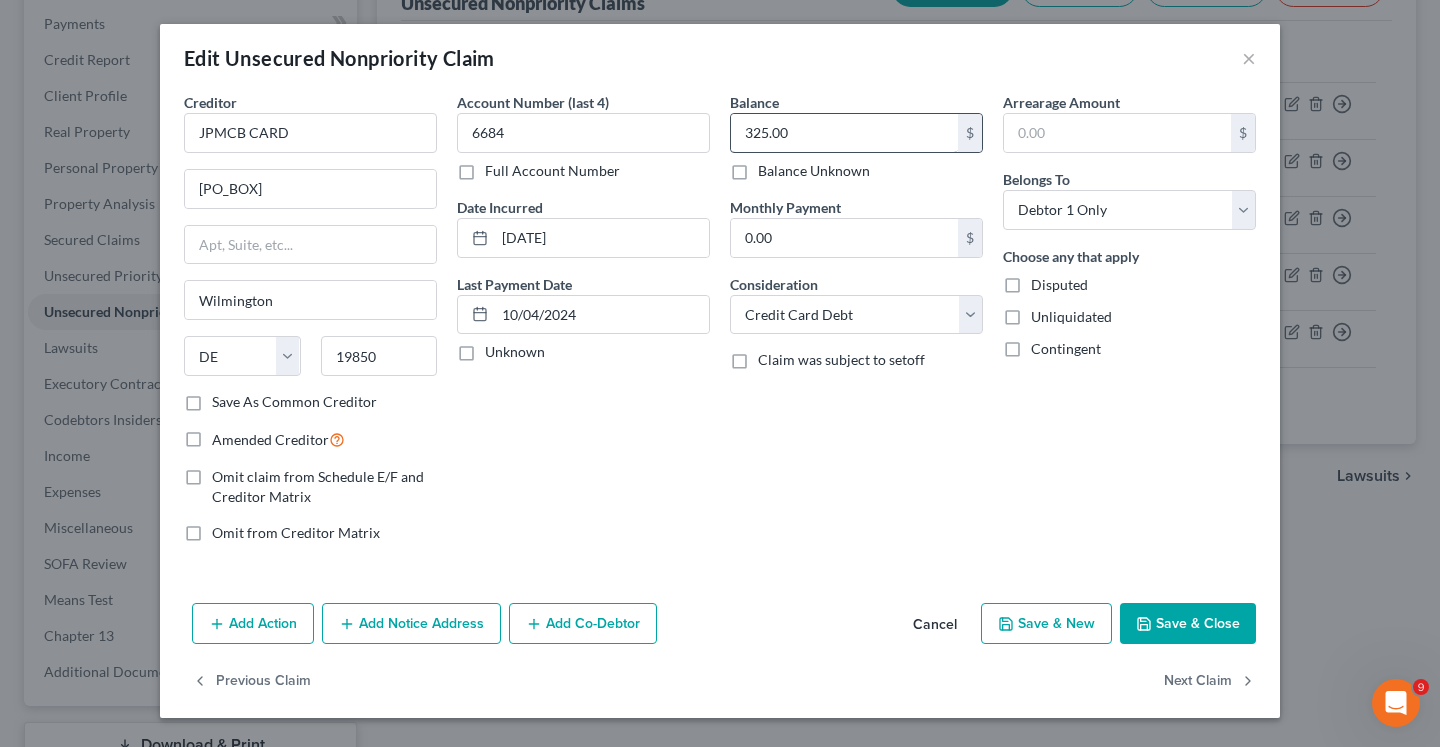 click on "325.00" at bounding box center [844, 133] 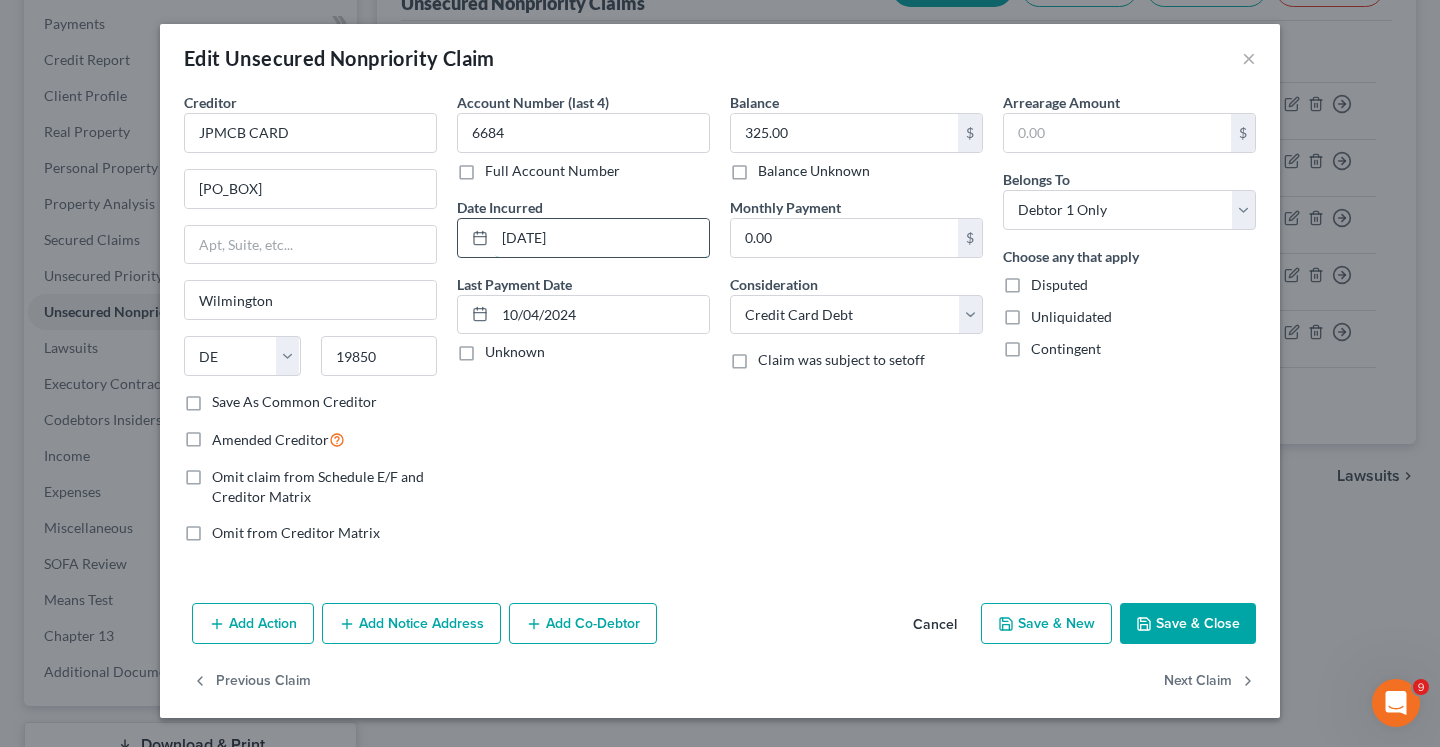 click on "[DATE]" at bounding box center [602, 238] 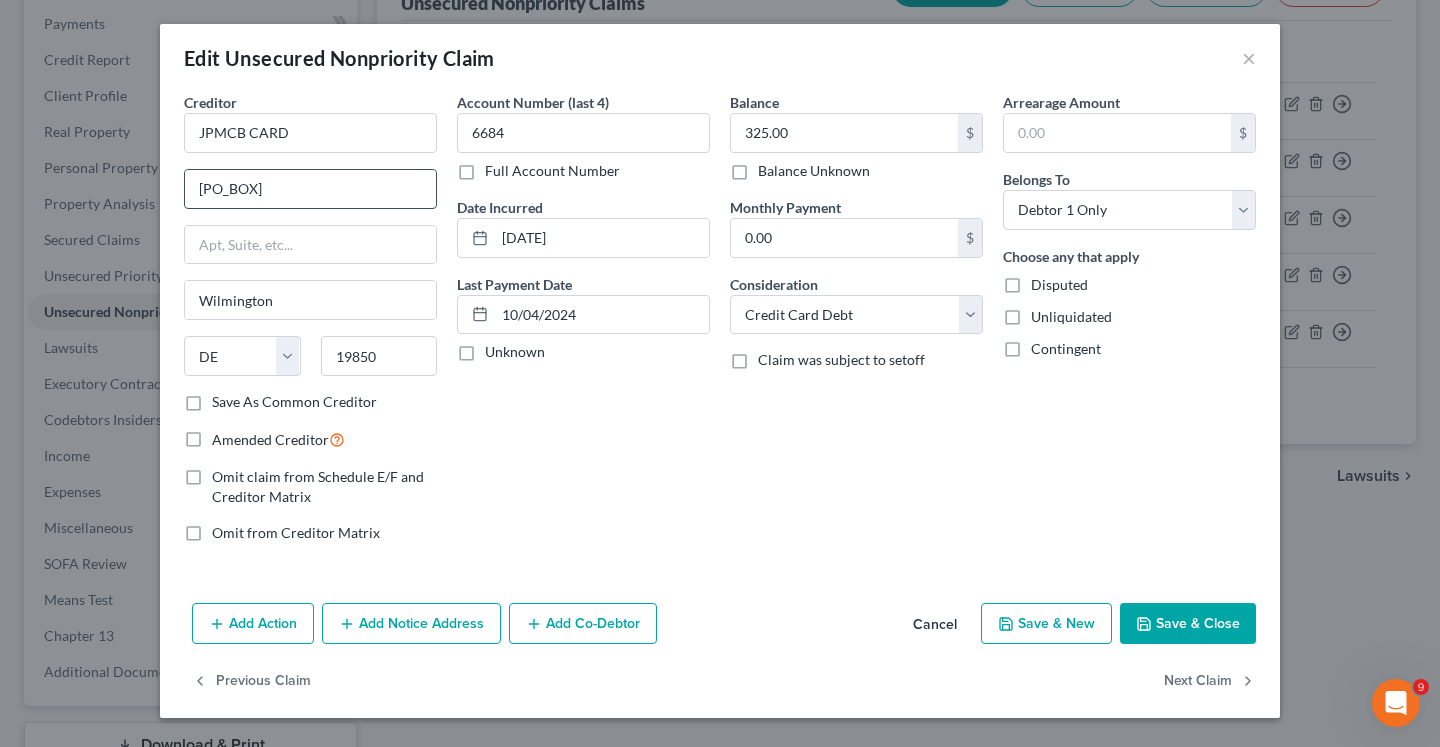 click on "[PO_BOX]" at bounding box center [310, 189] 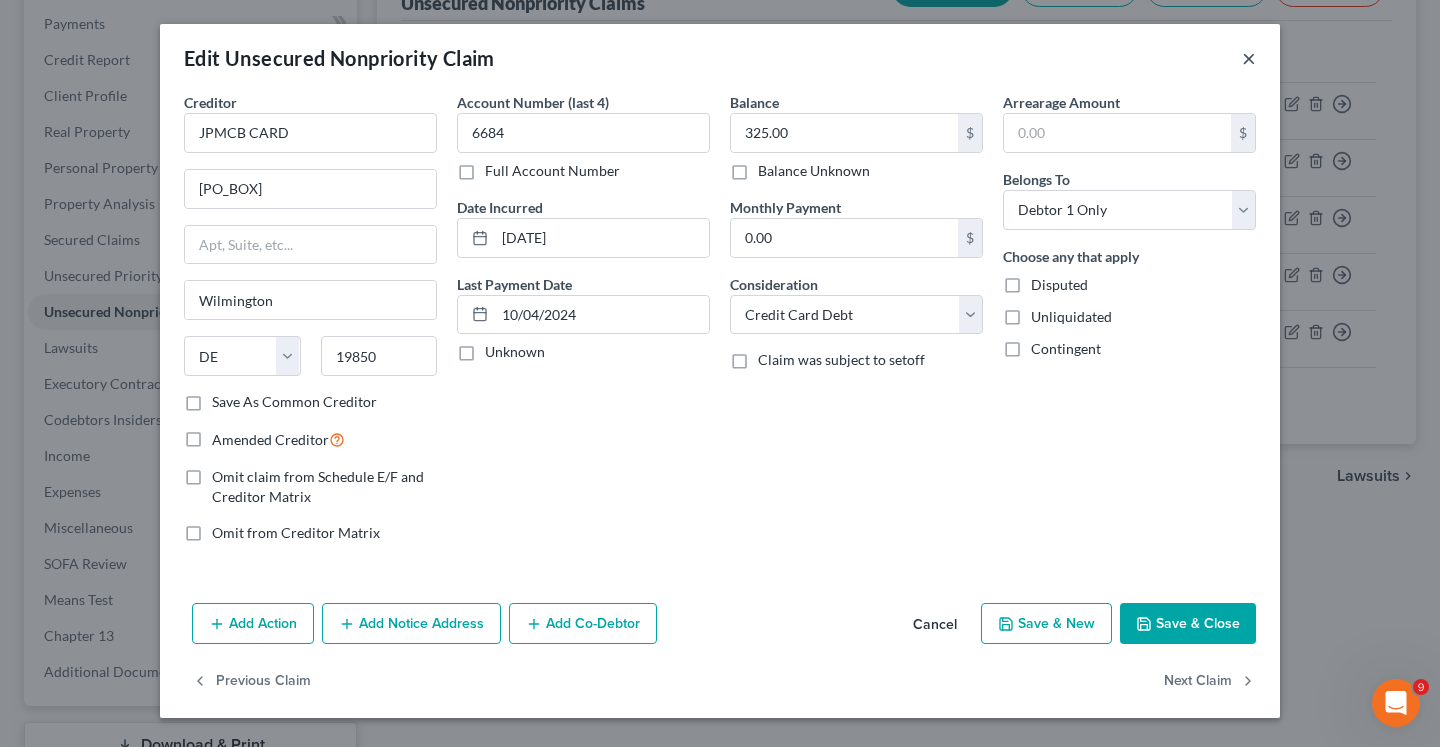 click on "×" at bounding box center (1249, 58) 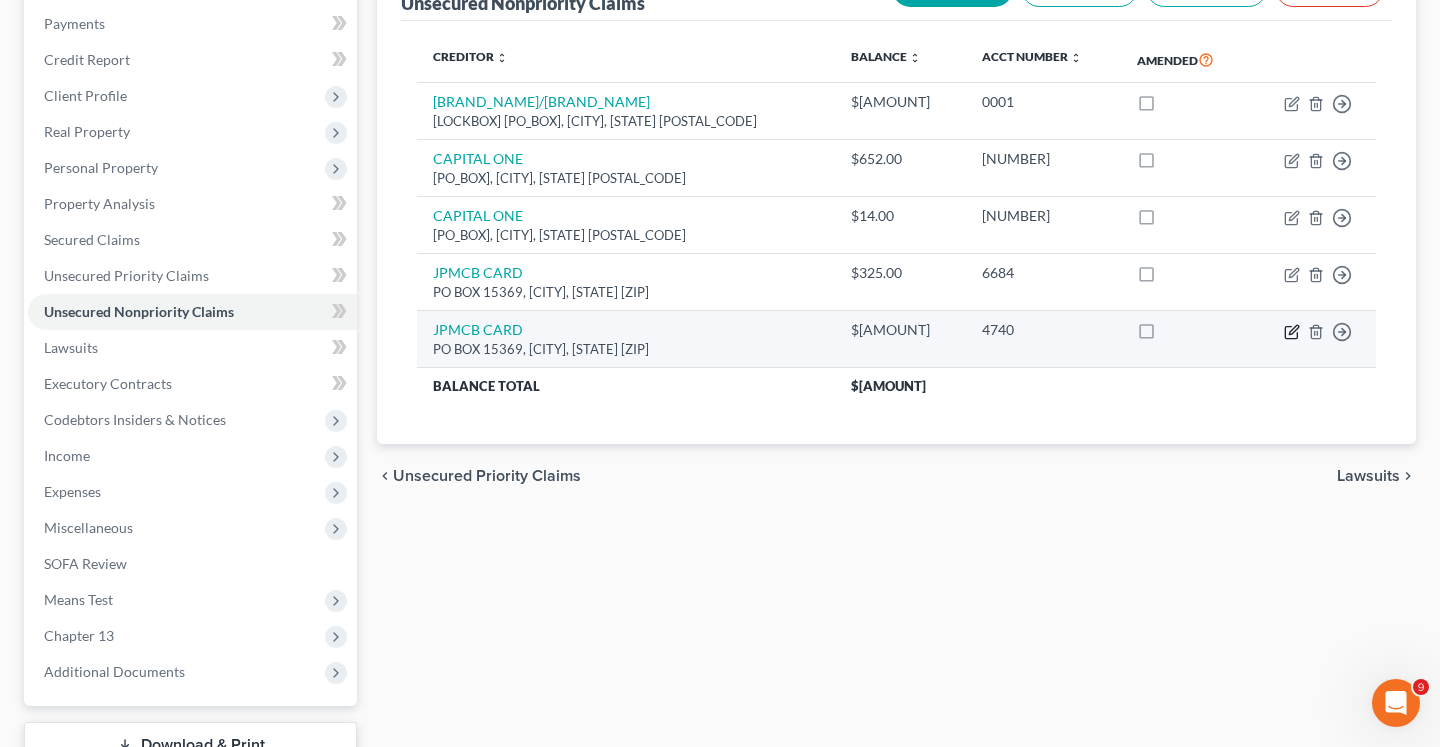 click 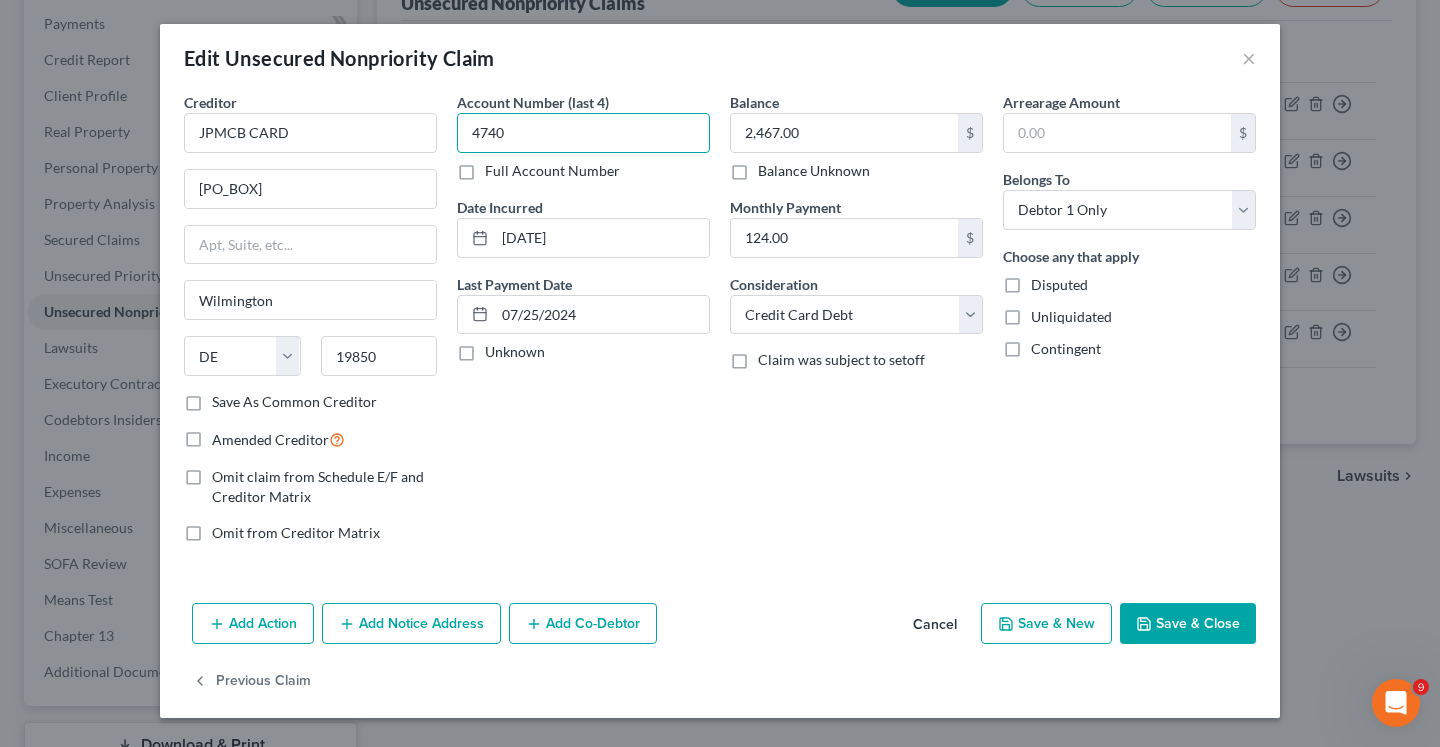 click on "4740" at bounding box center [583, 133] 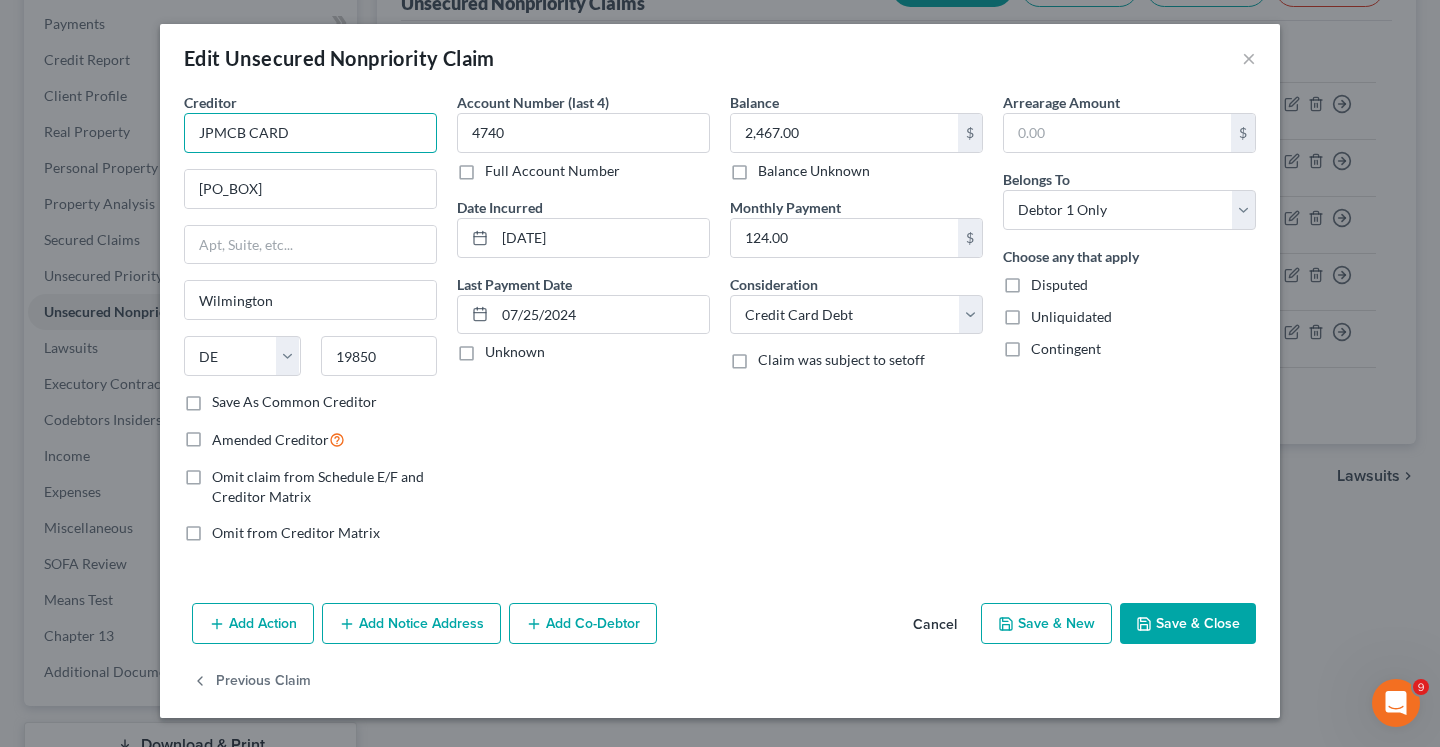 click on "JPMCB CARD" at bounding box center [310, 133] 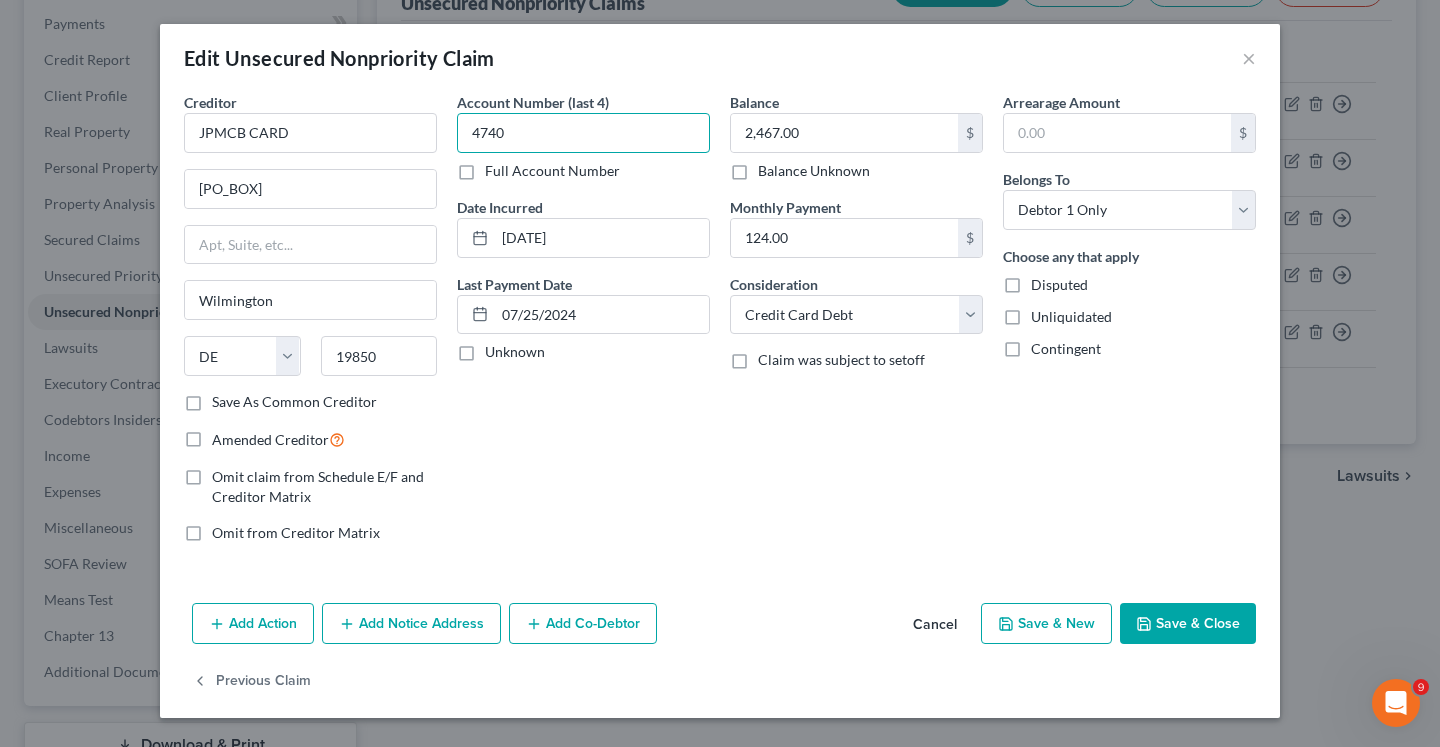 click on "4740" at bounding box center (583, 133) 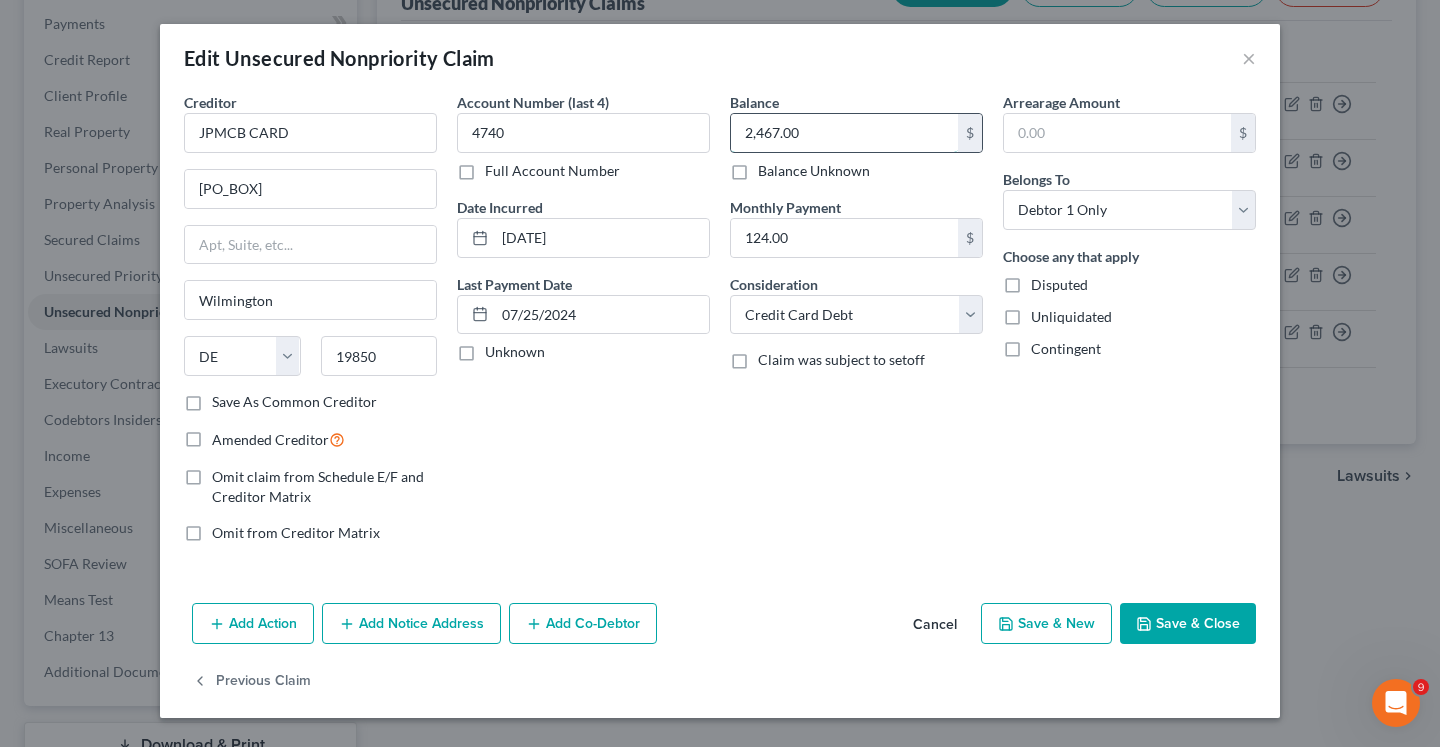 click on "2,467.00" at bounding box center (844, 133) 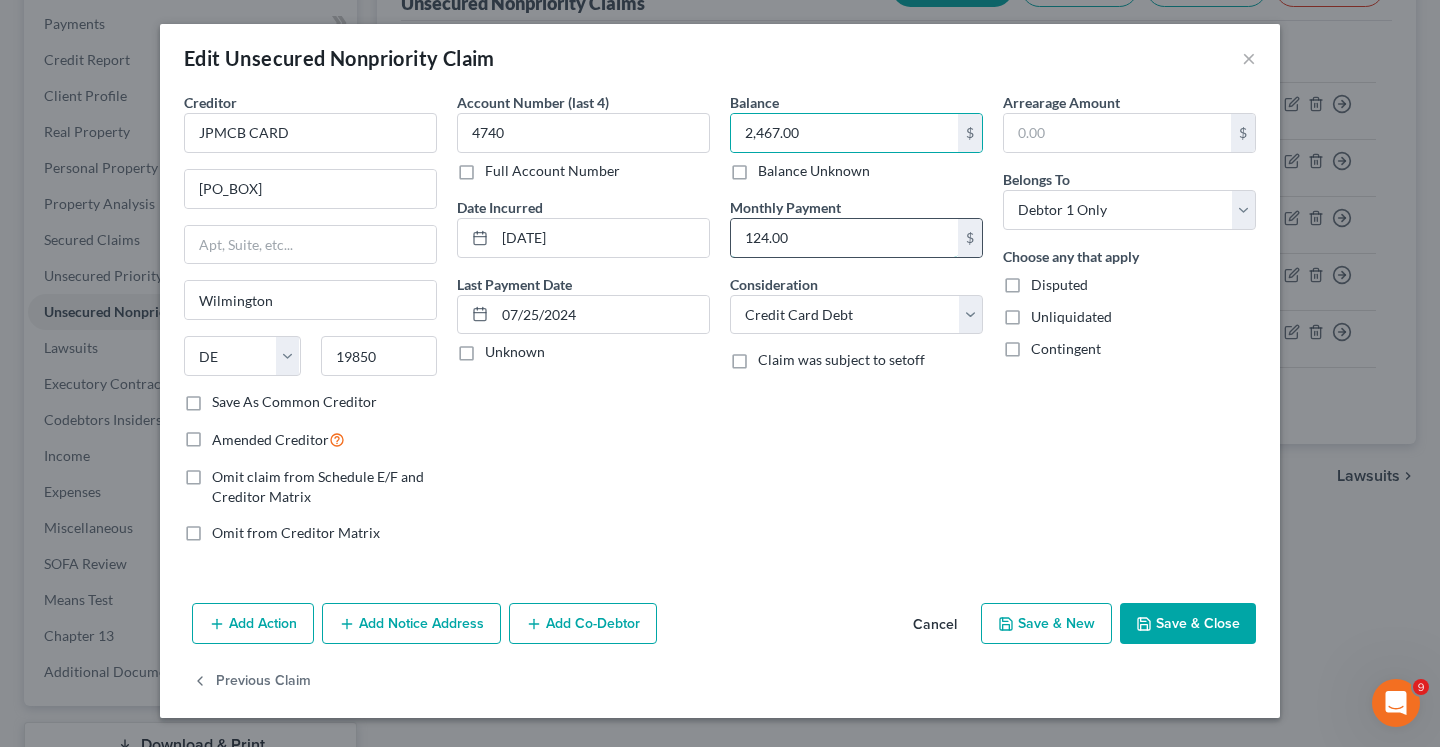 click on "124.00" at bounding box center [844, 238] 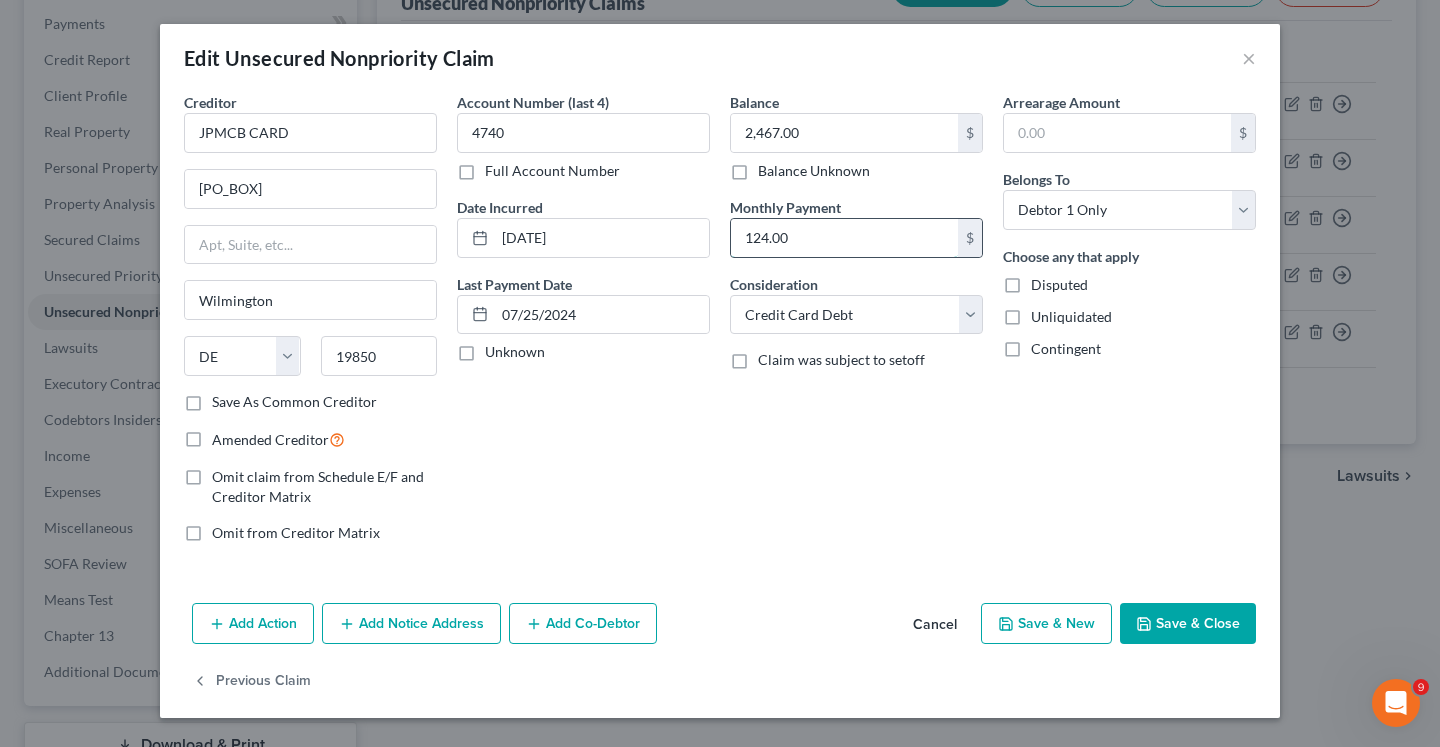 click on "124.00" at bounding box center (844, 238) 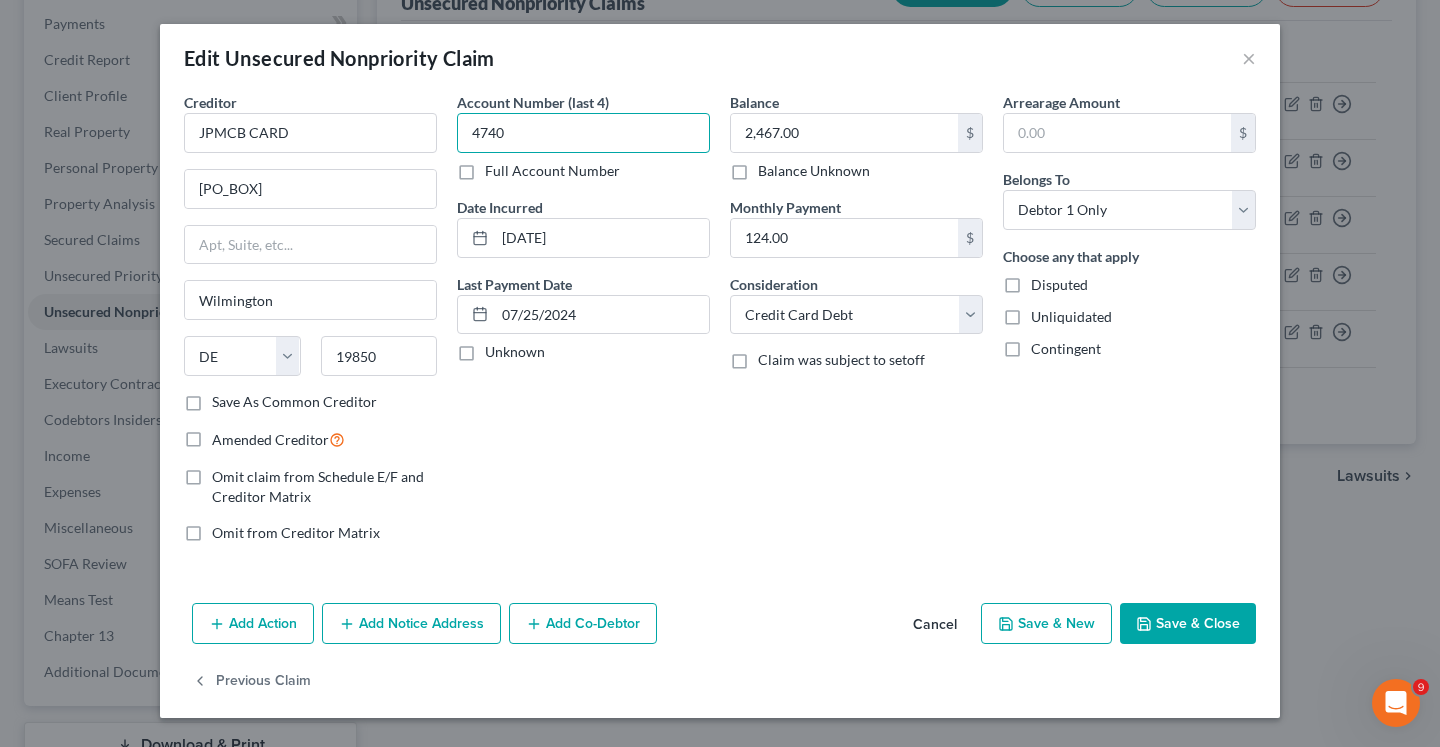 click on "4740" at bounding box center (583, 133) 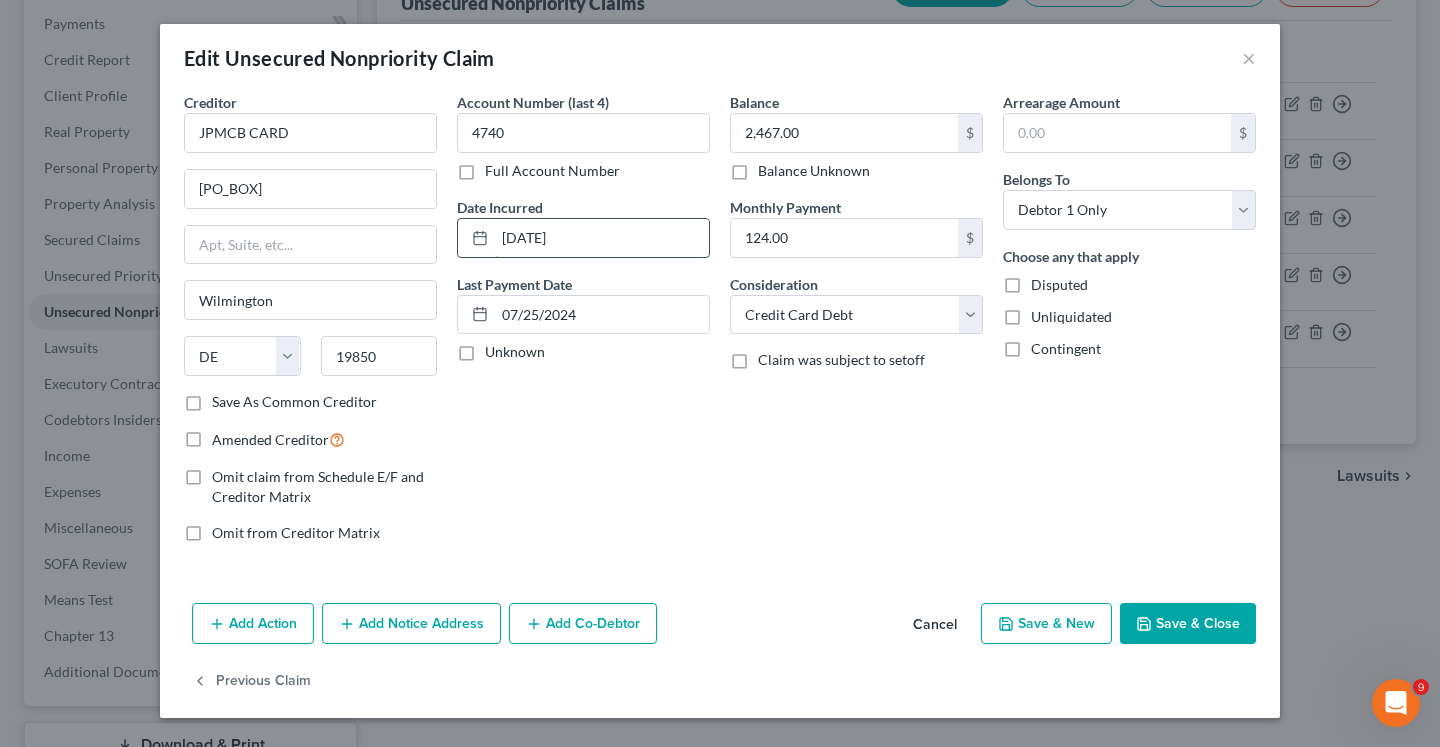 click on "[DATE]" at bounding box center (602, 238) 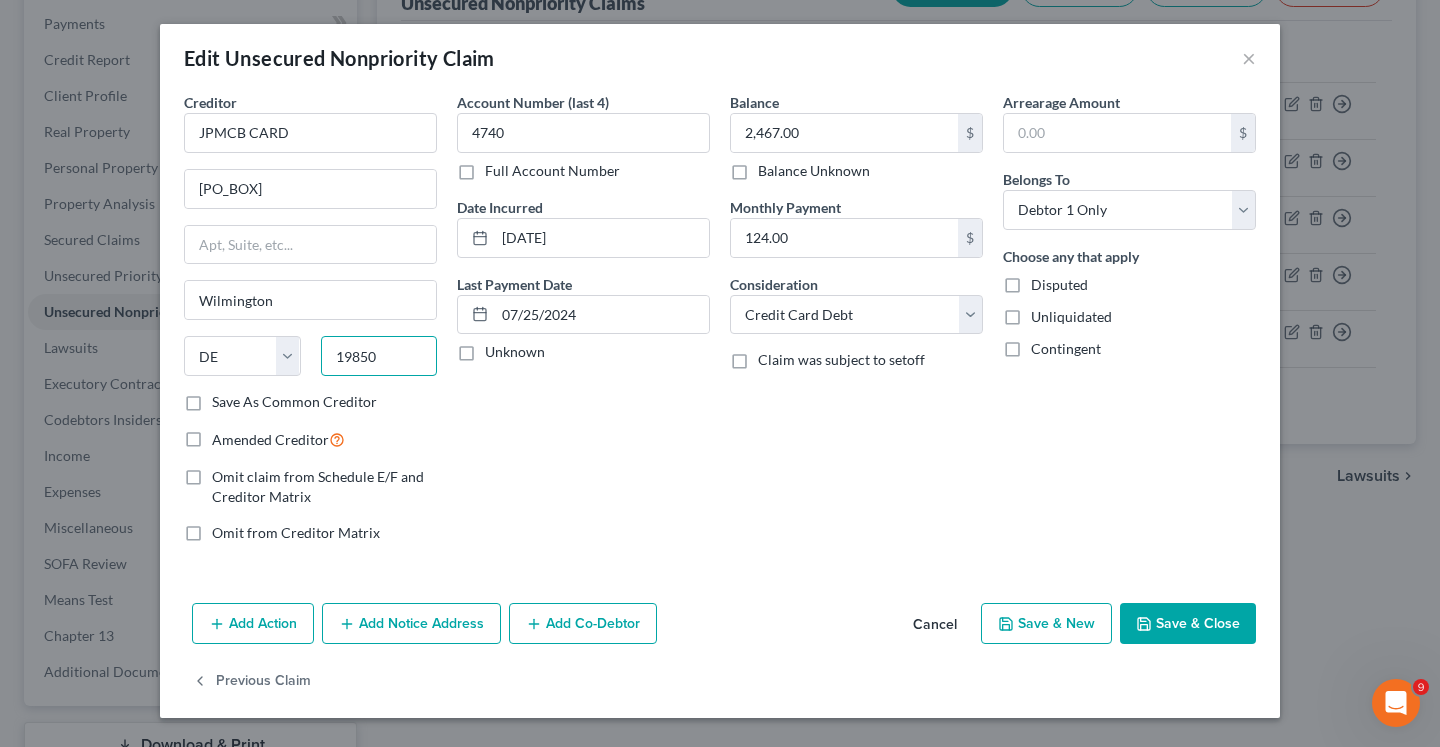 click on "19850" at bounding box center [379, 356] 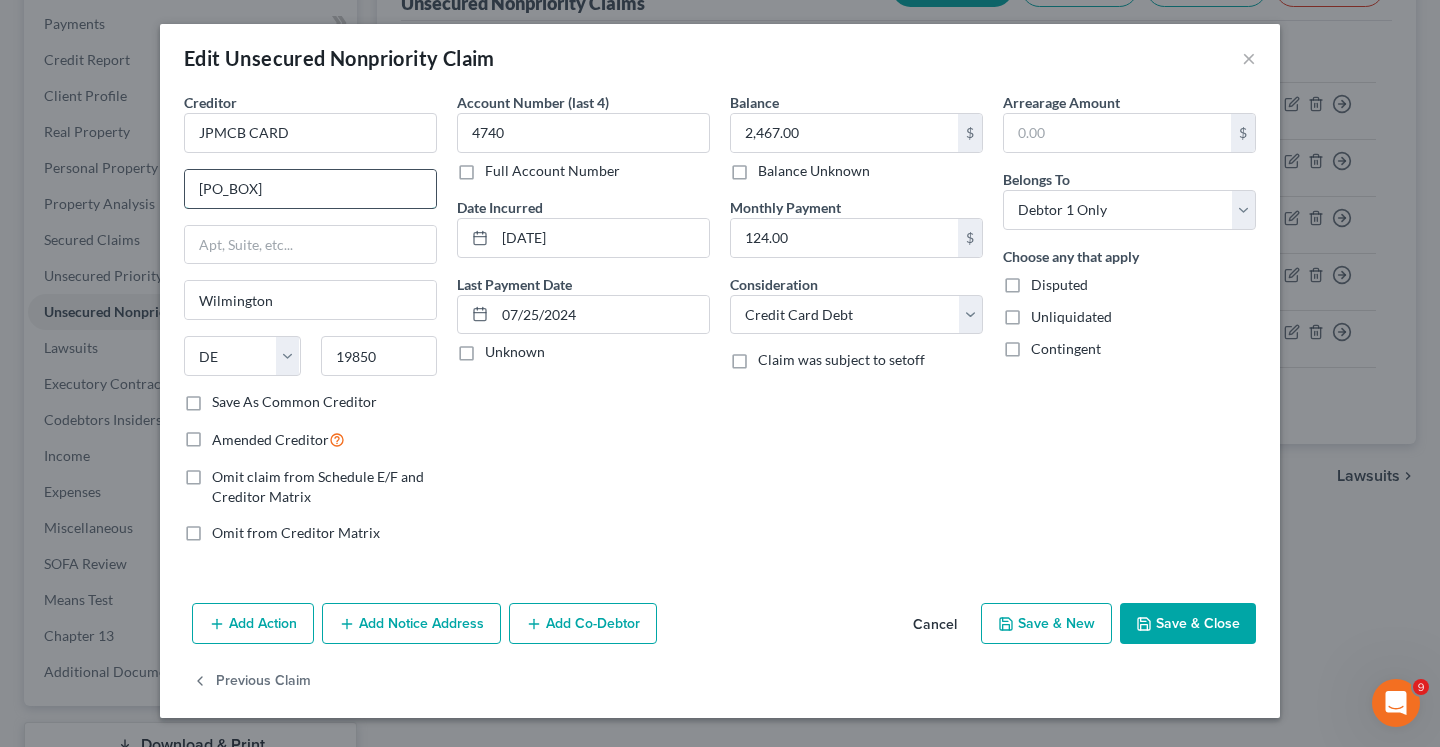 click on "[PO_BOX]" at bounding box center [310, 189] 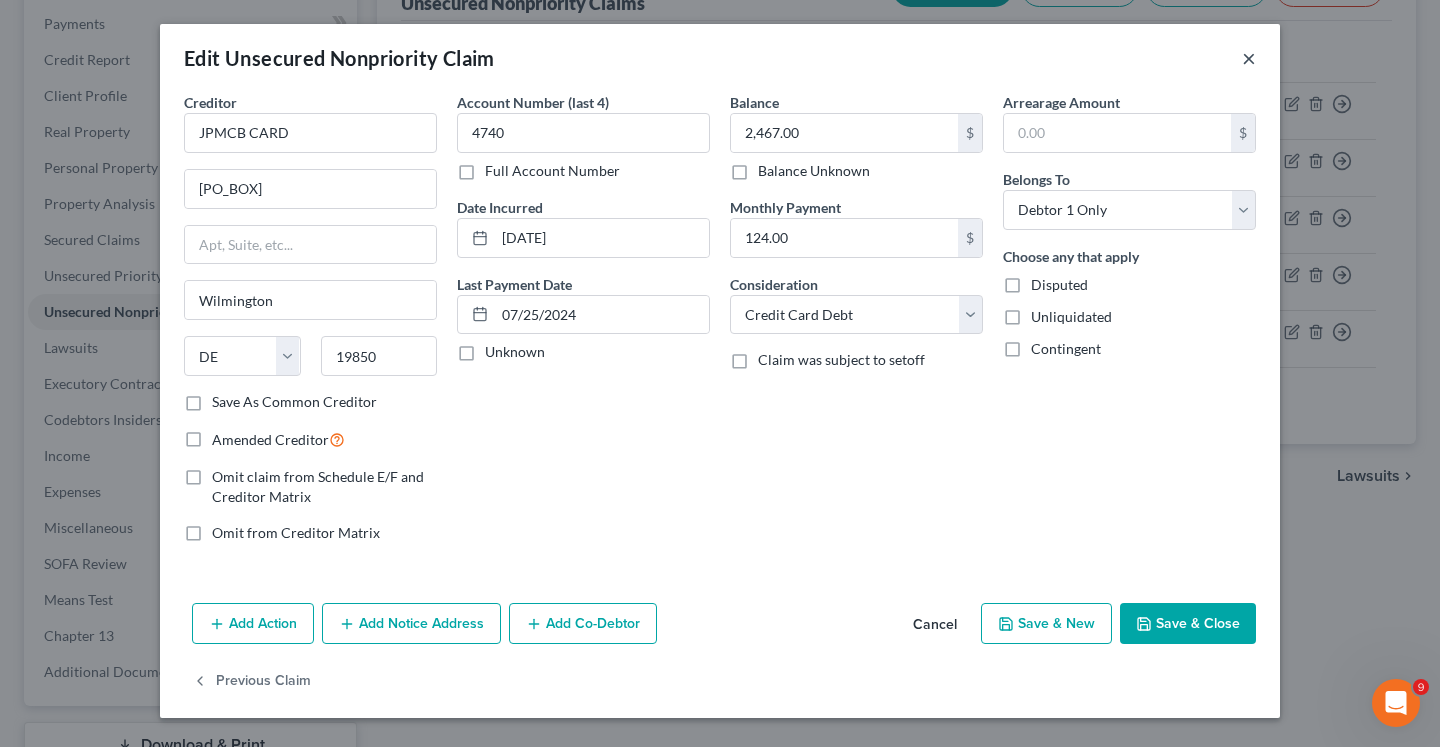 click on "×" at bounding box center [1249, 58] 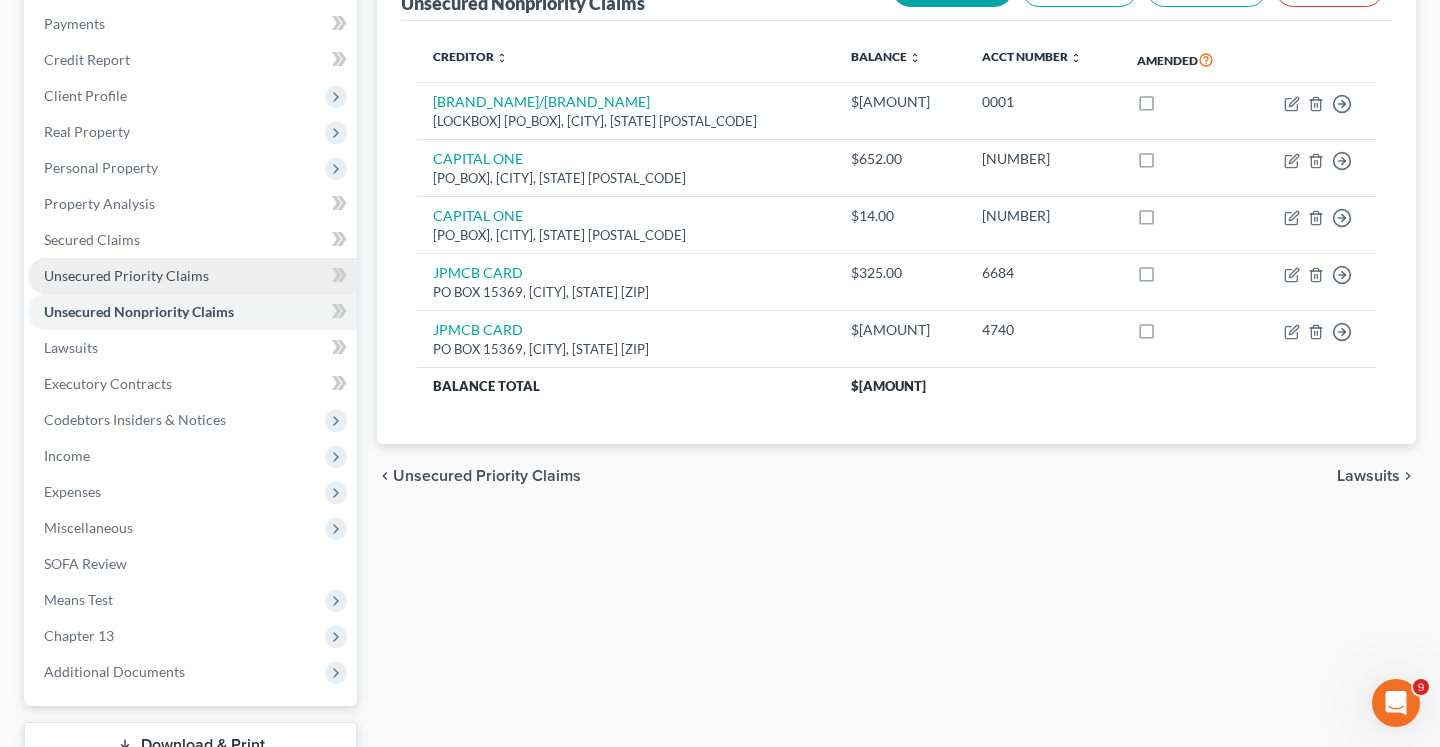 click on "Unsecured Priority Claims" at bounding box center [126, 275] 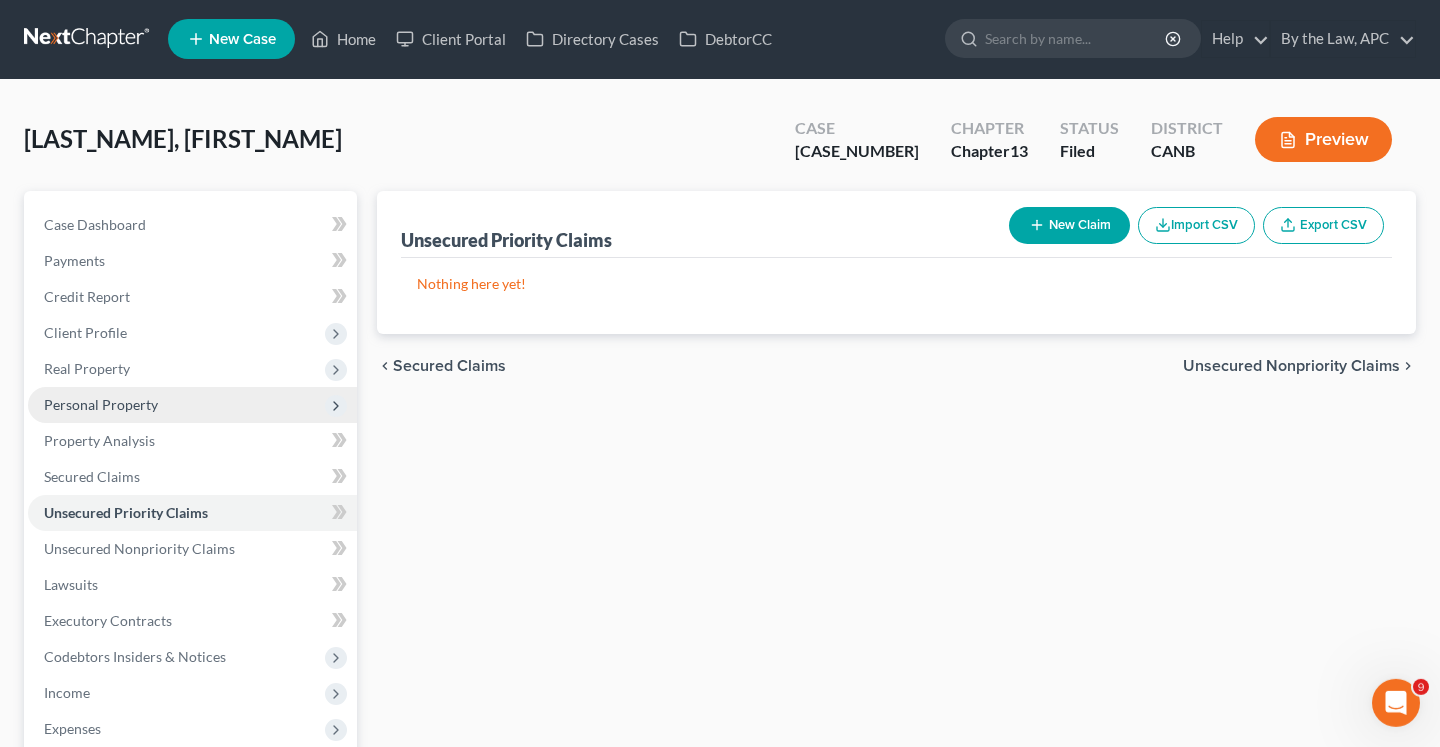 scroll, scrollTop: 0, scrollLeft: 0, axis: both 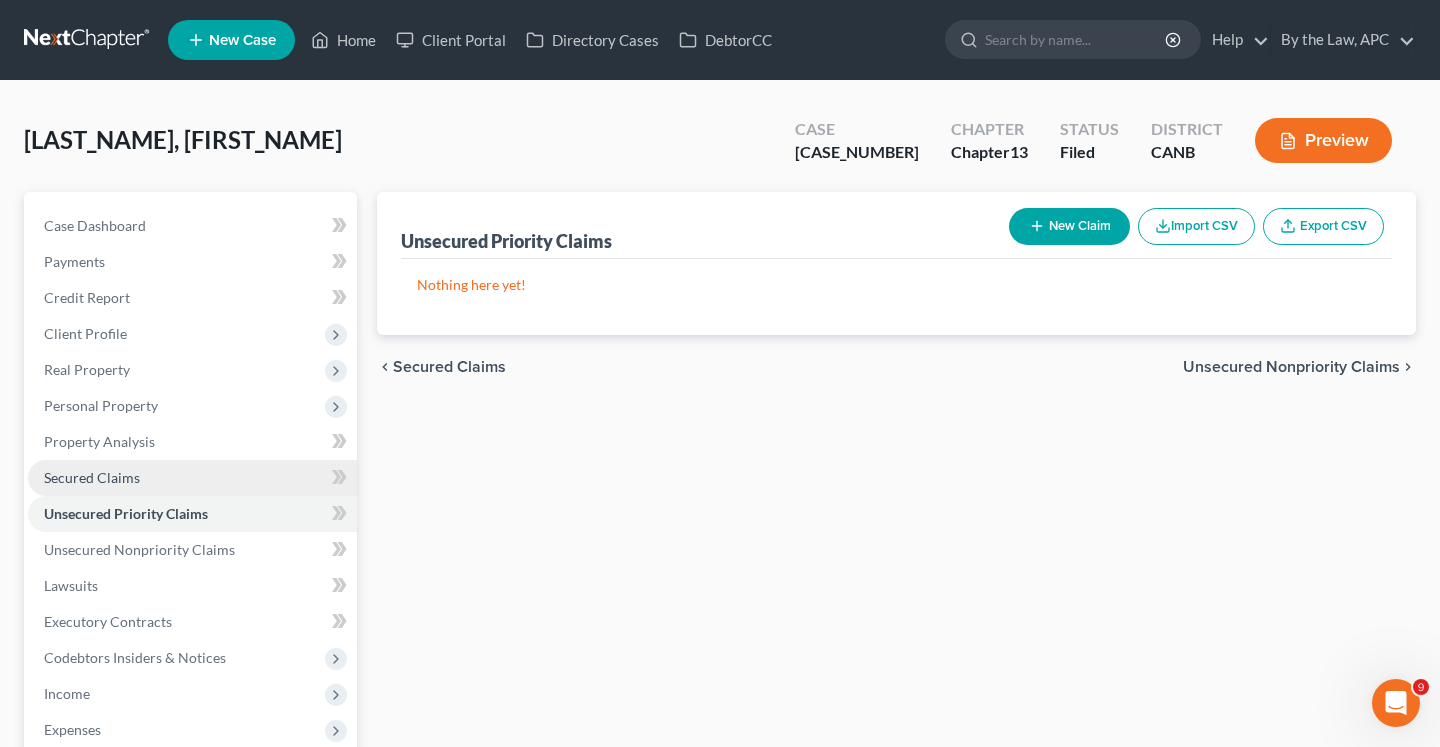 click on "Secured Claims" at bounding box center (92, 477) 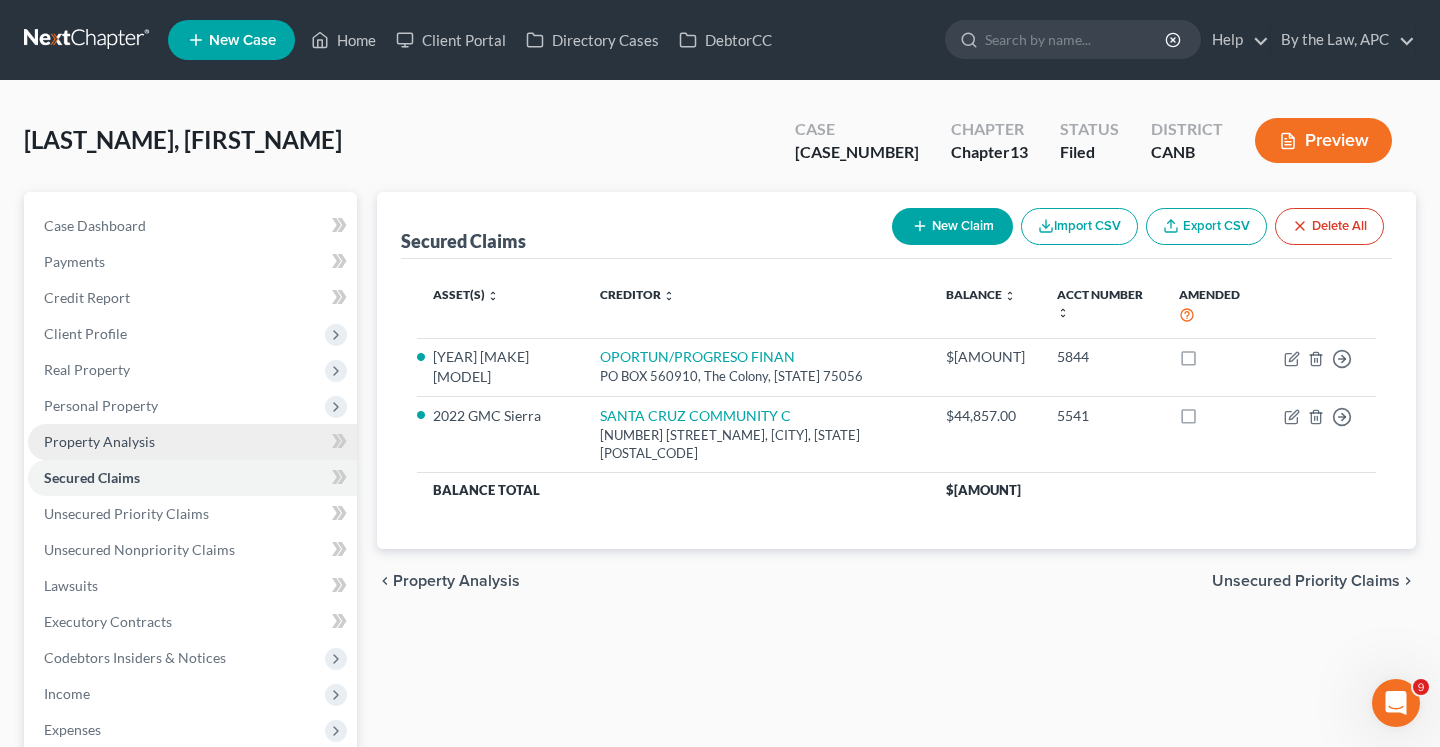 click on "Property Analysis" at bounding box center (192, 442) 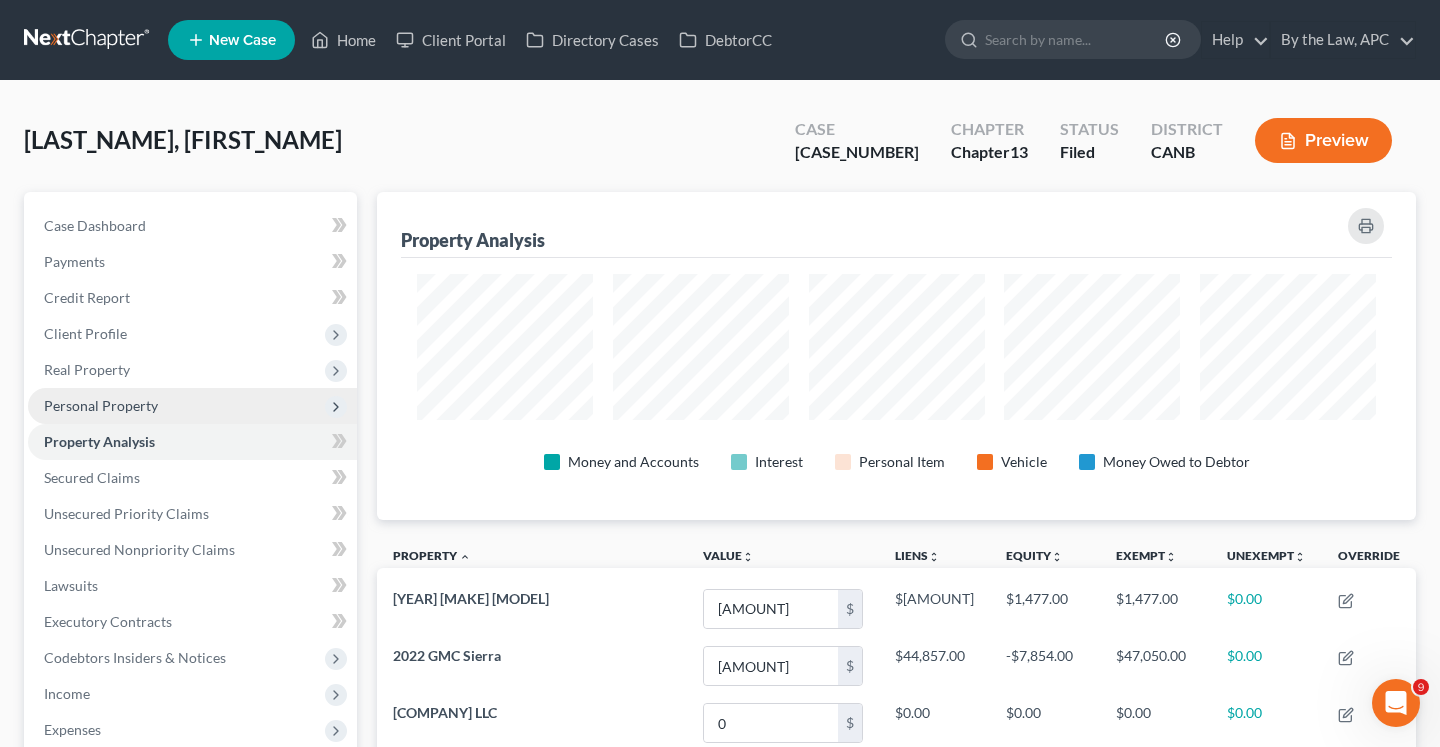 scroll, scrollTop: 999672, scrollLeft: 998961, axis: both 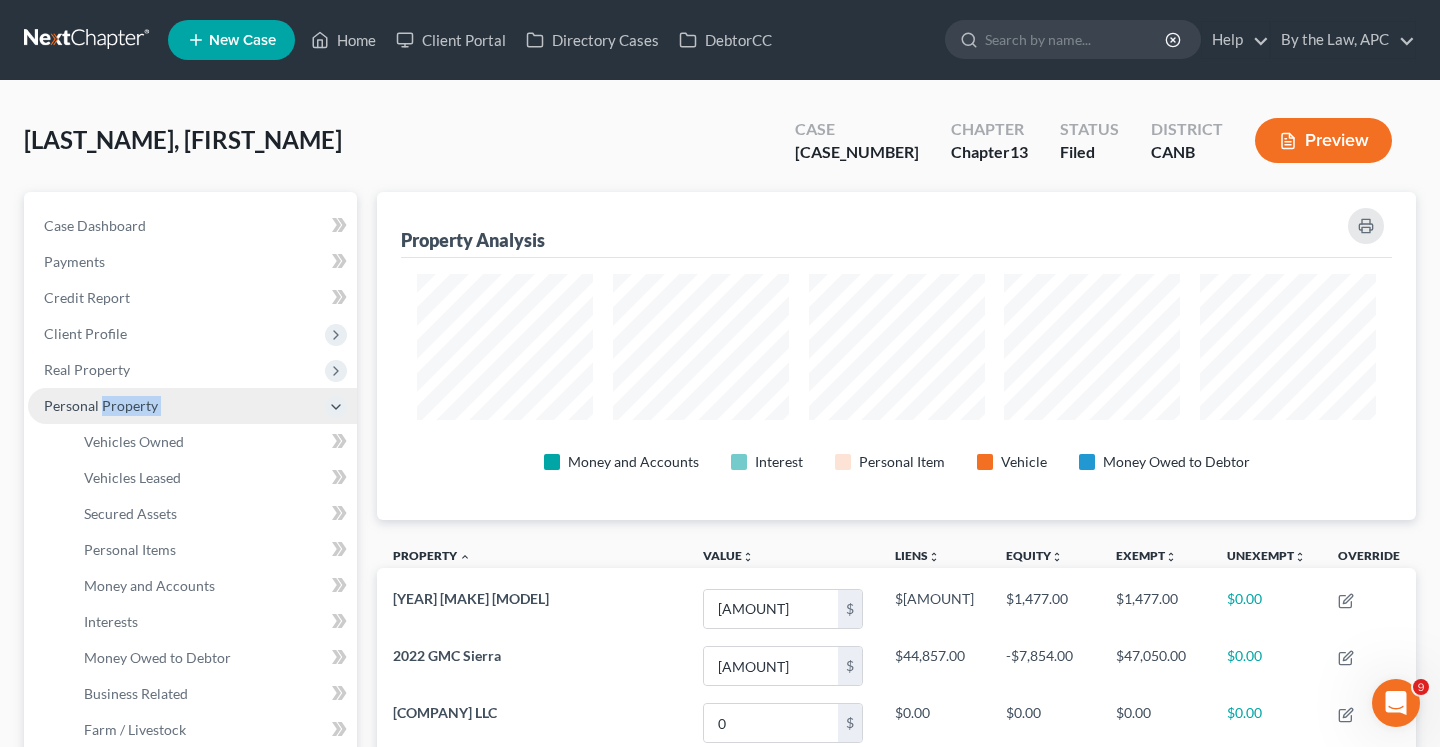 click on "Personal Property" at bounding box center (192, 406) 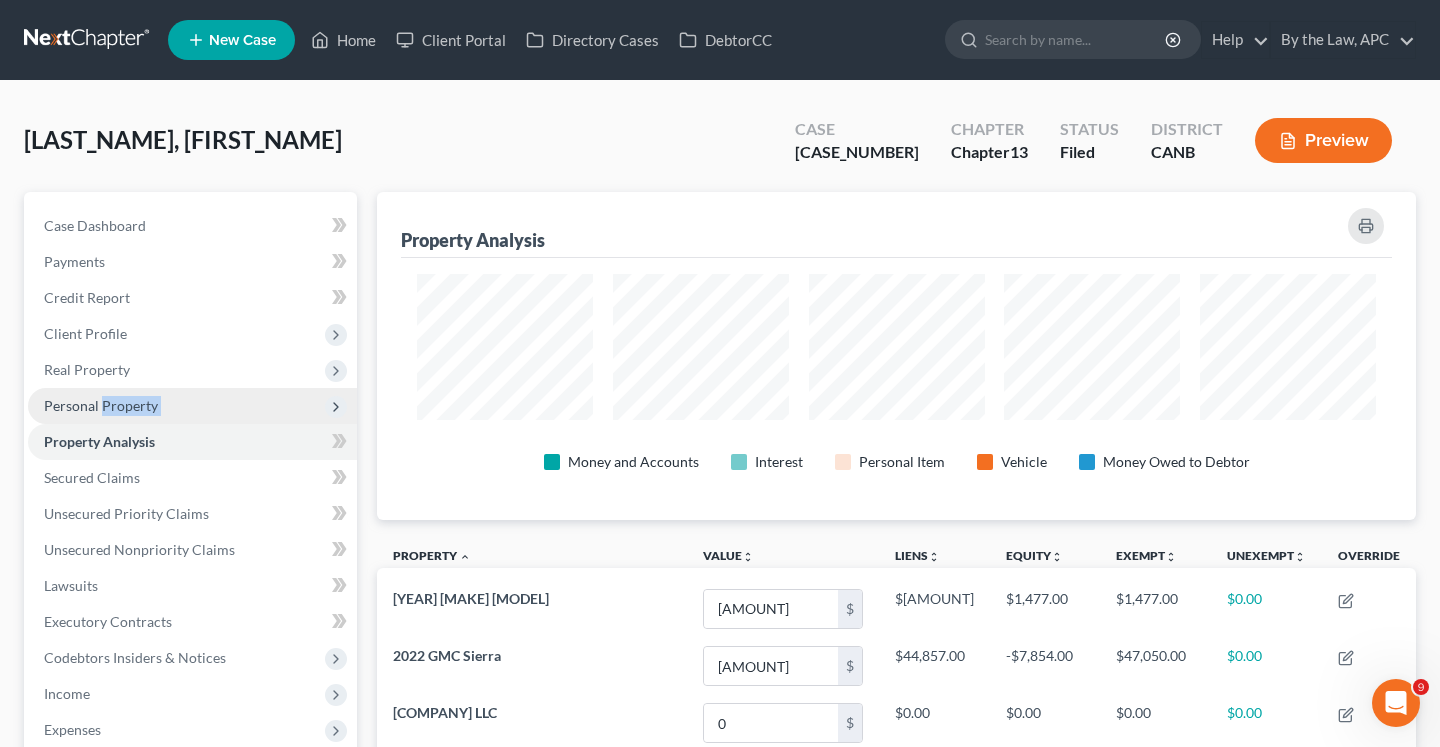 click on "Personal Property" at bounding box center (192, 406) 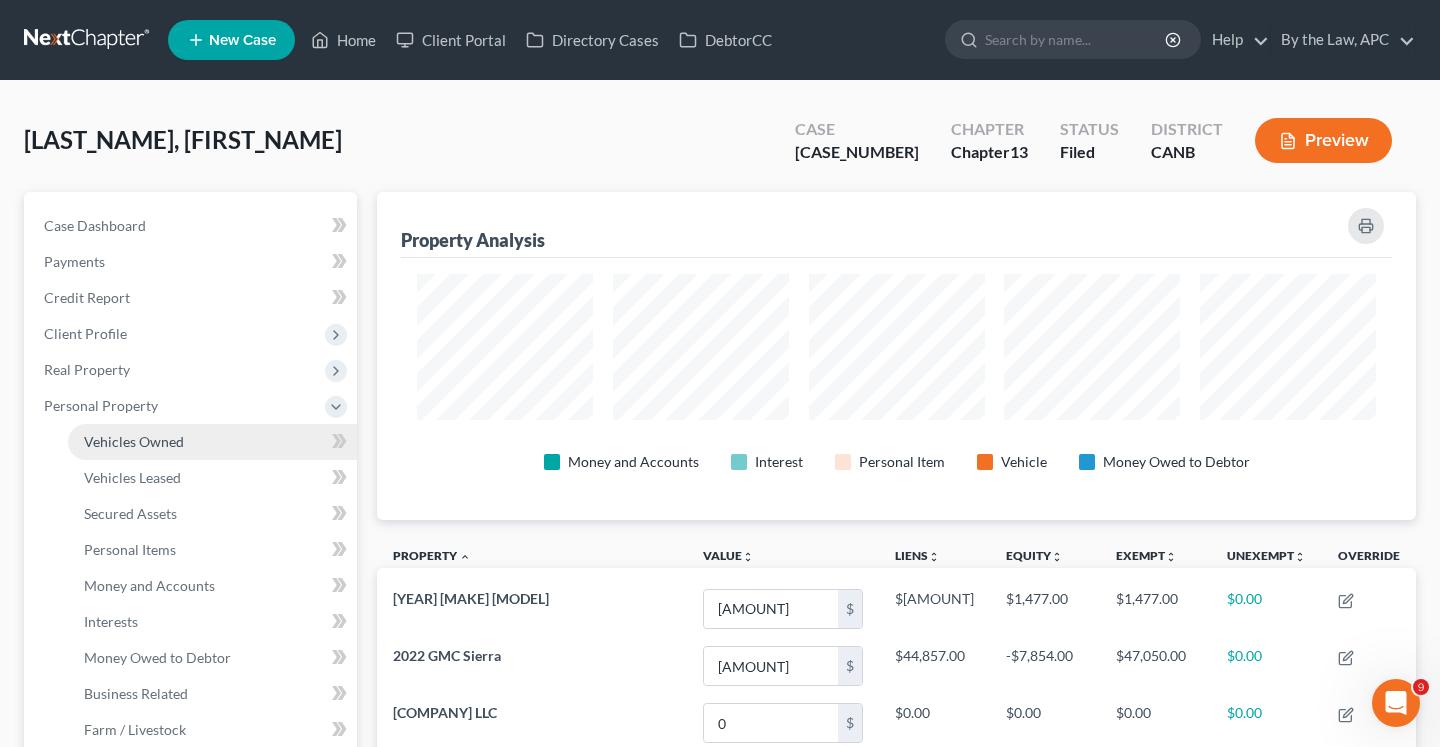 click on "Vehicles Owned" at bounding box center (134, 441) 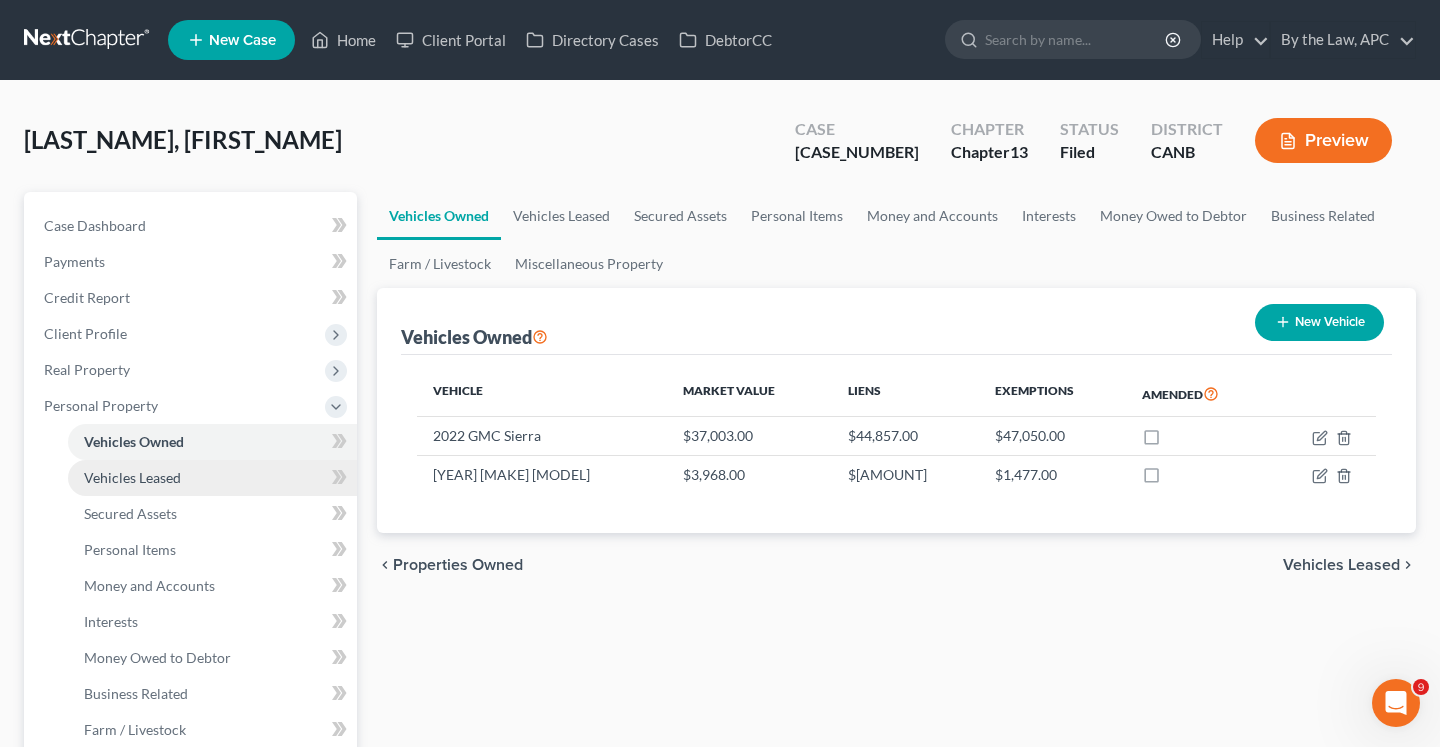 click on "Vehicles Leased" at bounding box center [212, 478] 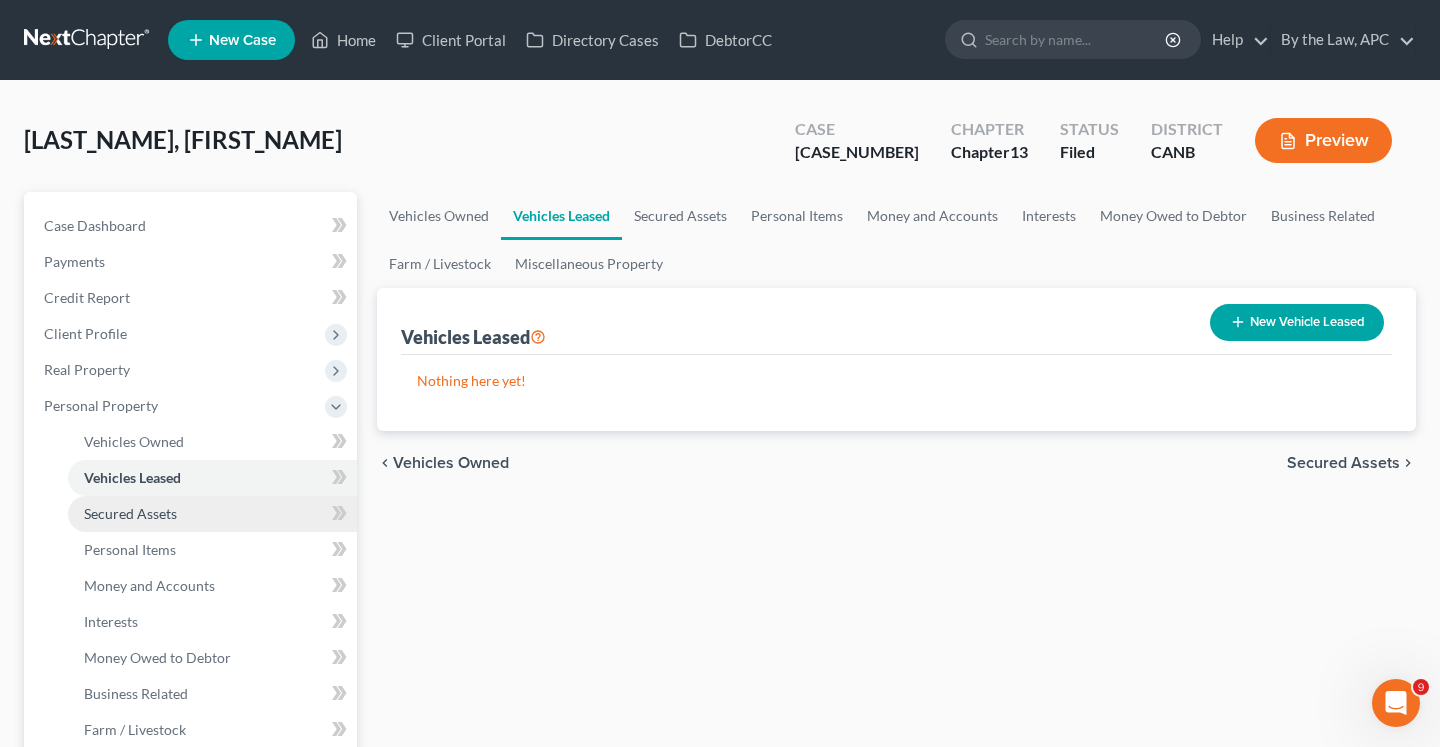 click on "Secured Assets" at bounding box center (212, 514) 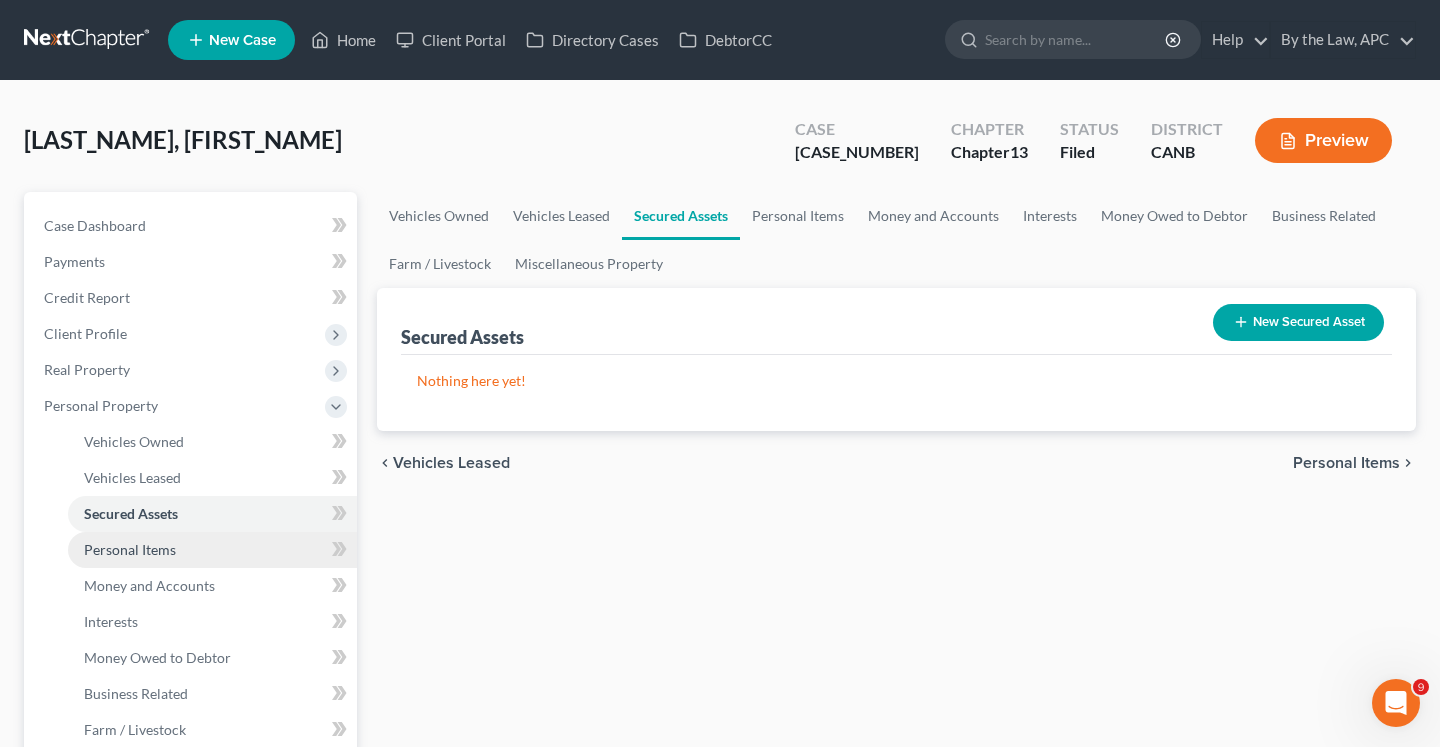 click on "Personal Items" at bounding box center [212, 550] 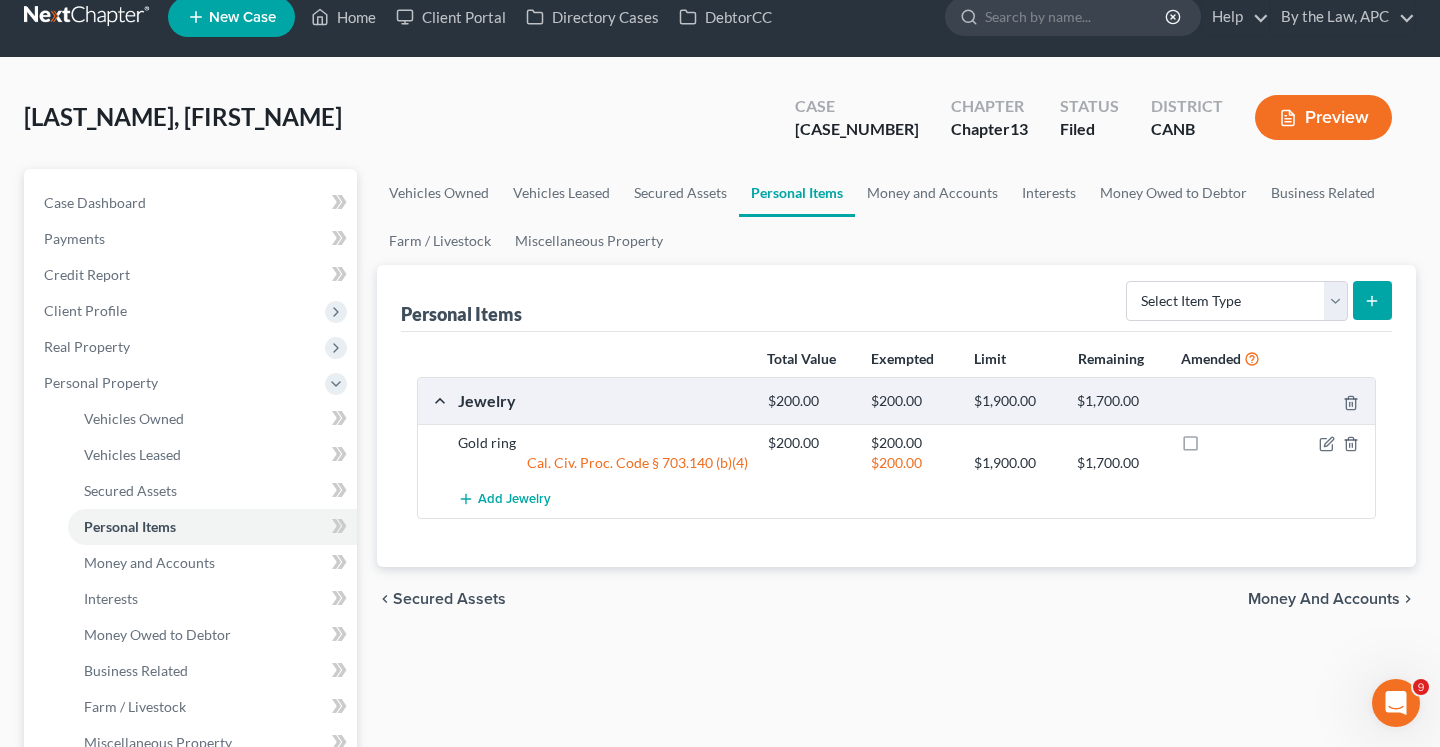 scroll, scrollTop: 139, scrollLeft: 0, axis: vertical 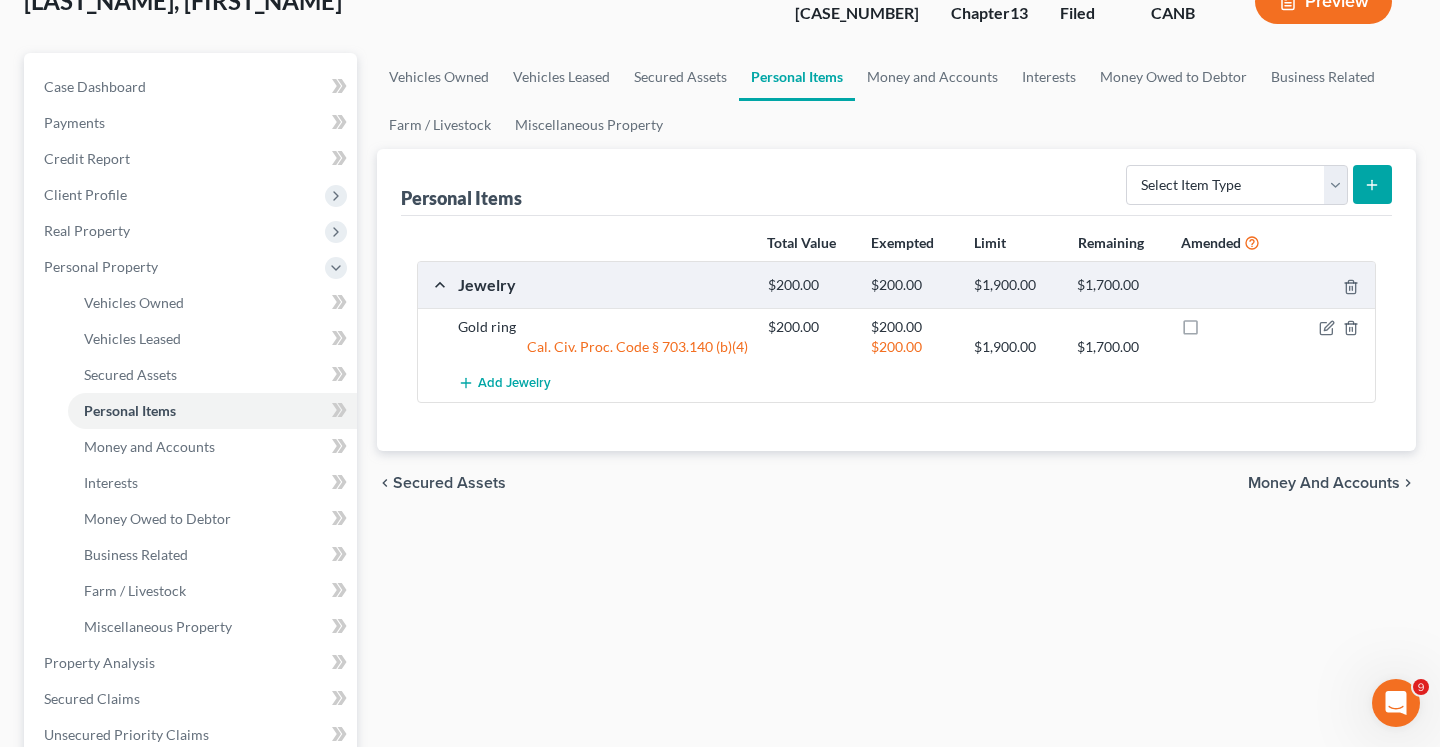 click on "Gold ring" at bounding box center [603, 327] 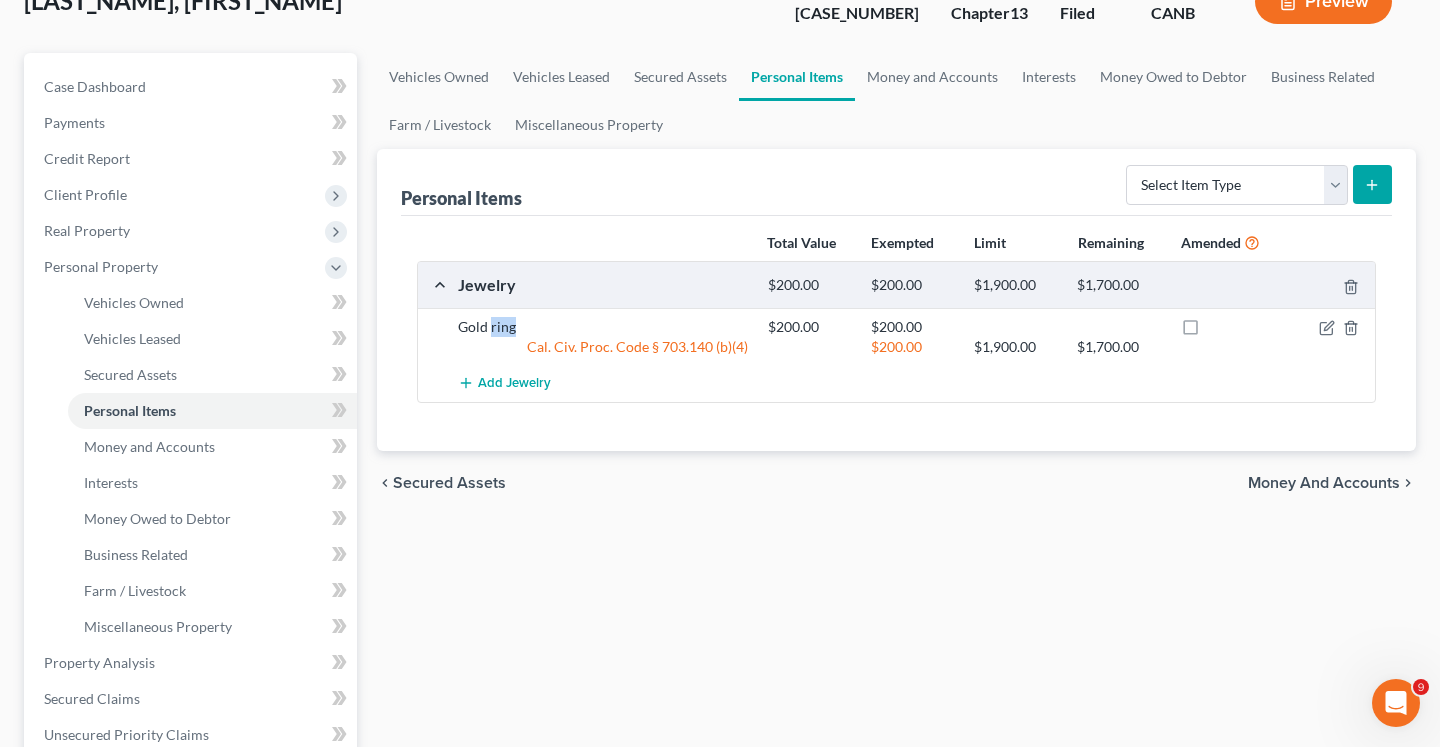click on "Gold ring" at bounding box center [603, 327] 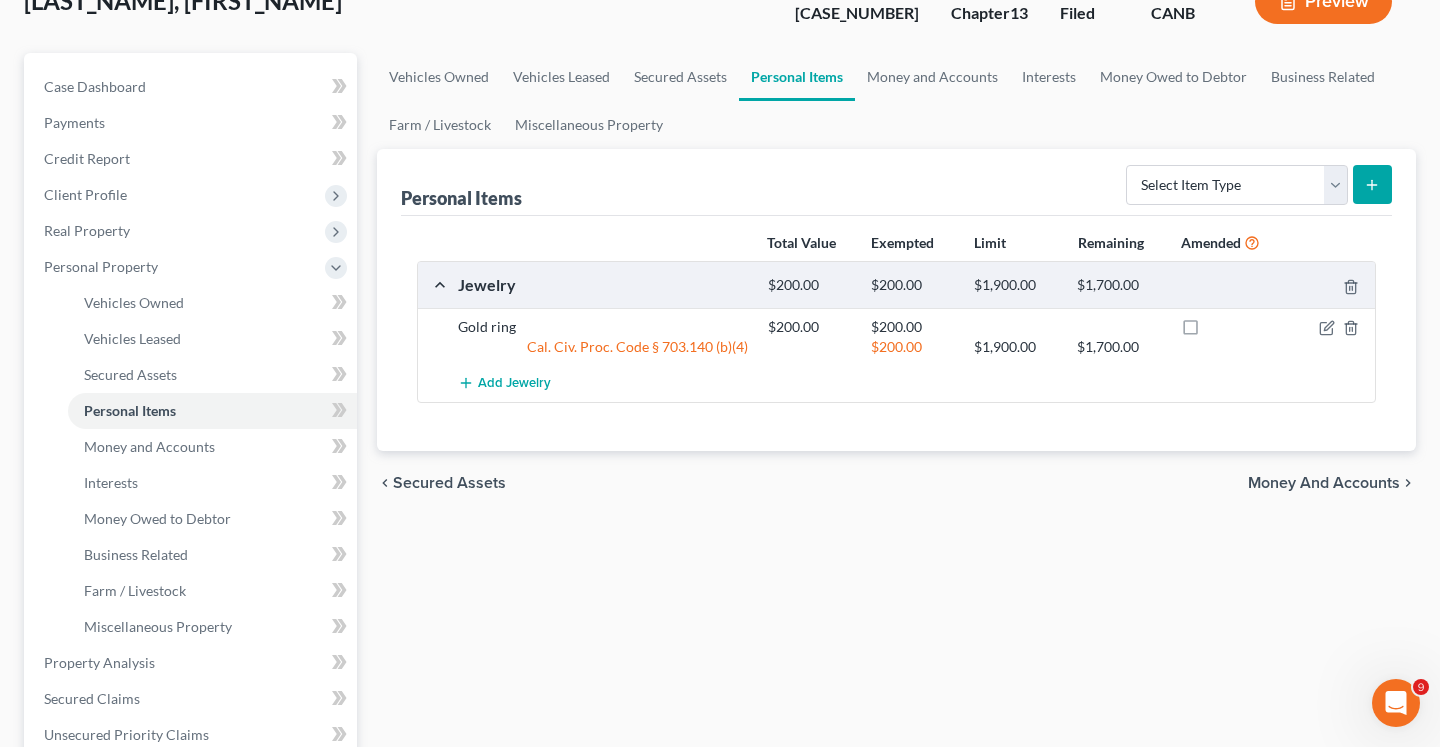 click on "Gold ring" at bounding box center (603, 327) 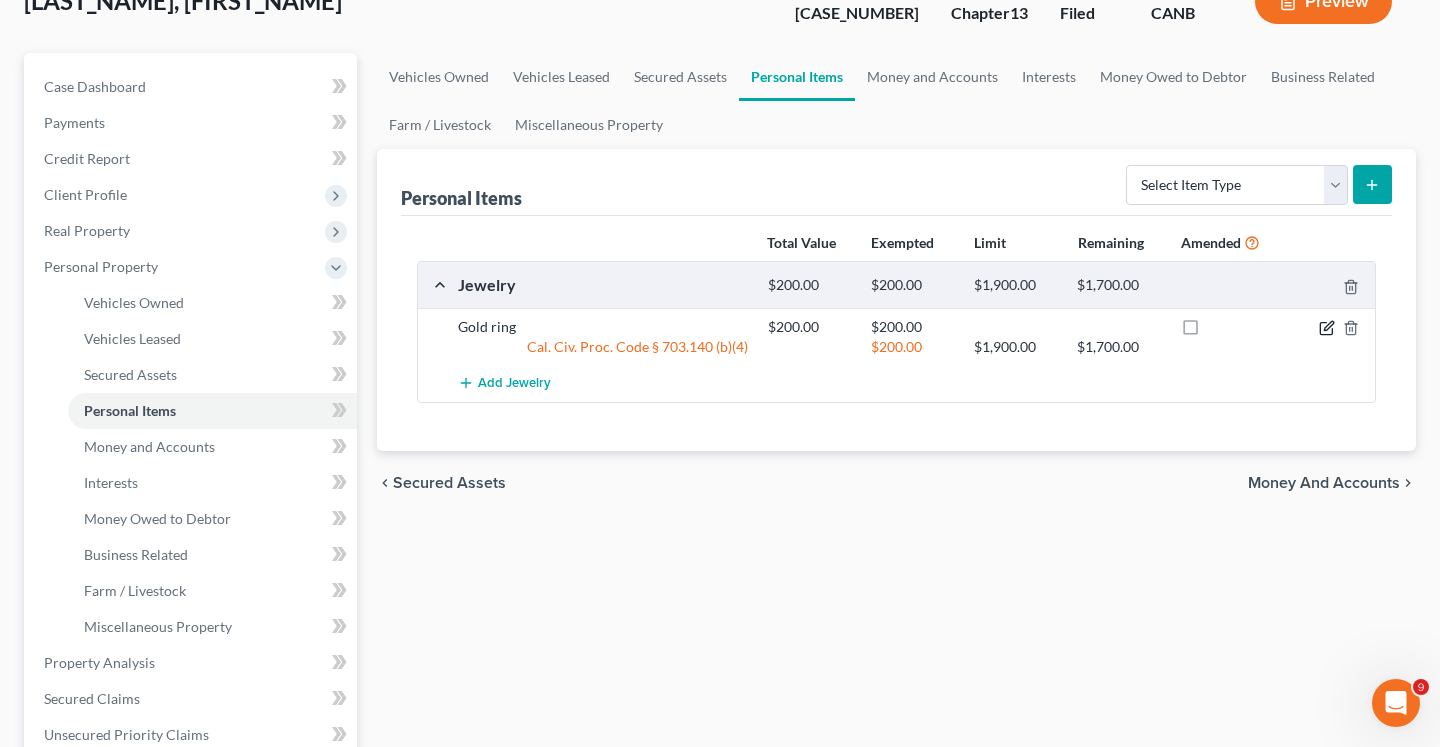 click 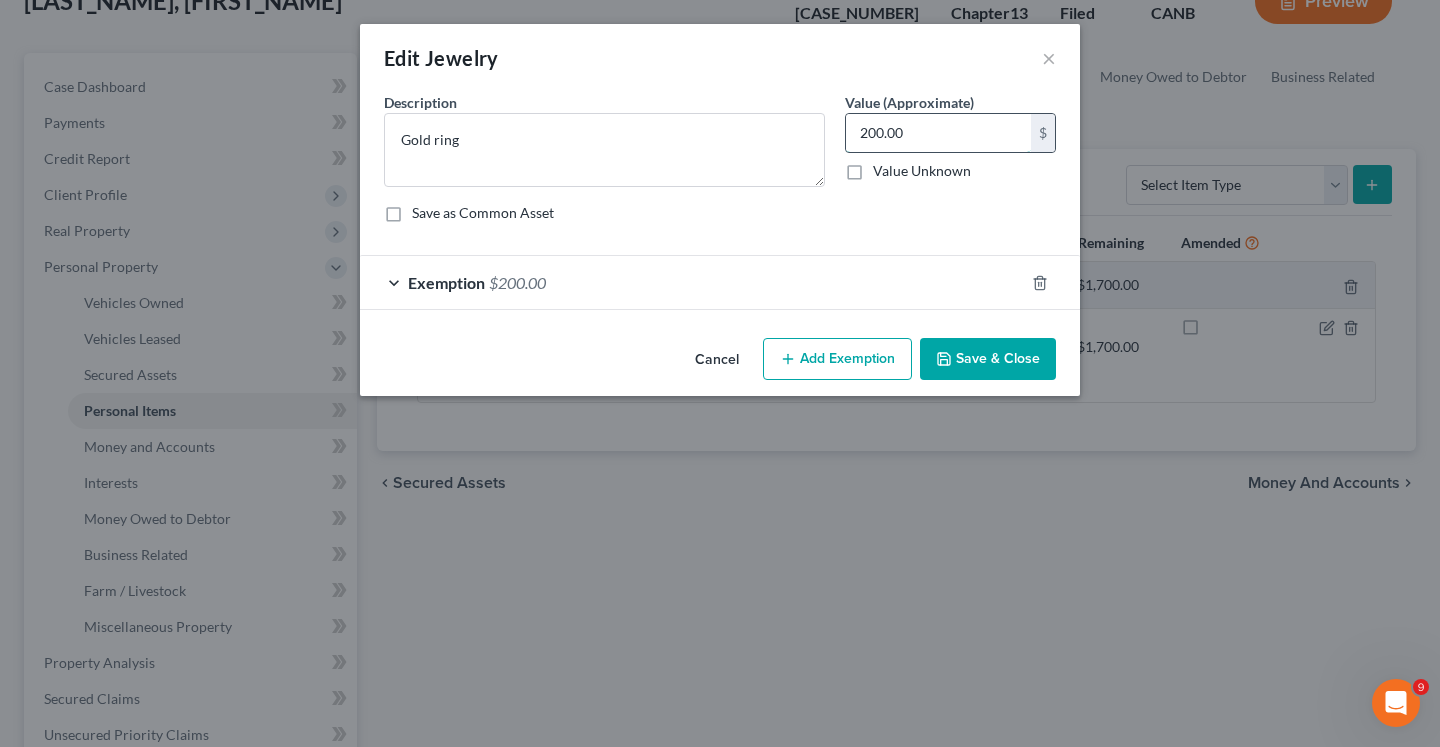 click on "200.00" at bounding box center (938, 133) 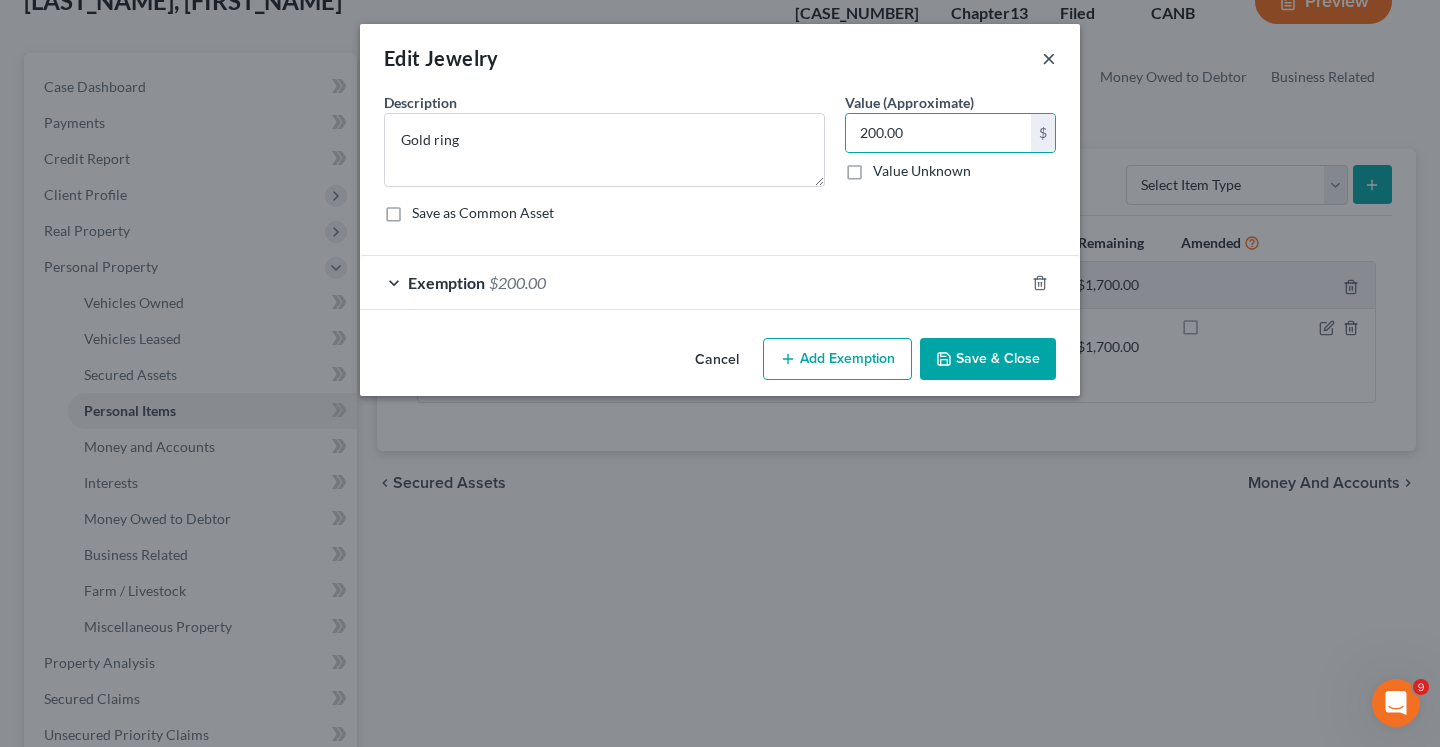 click on "×" at bounding box center (1049, 58) 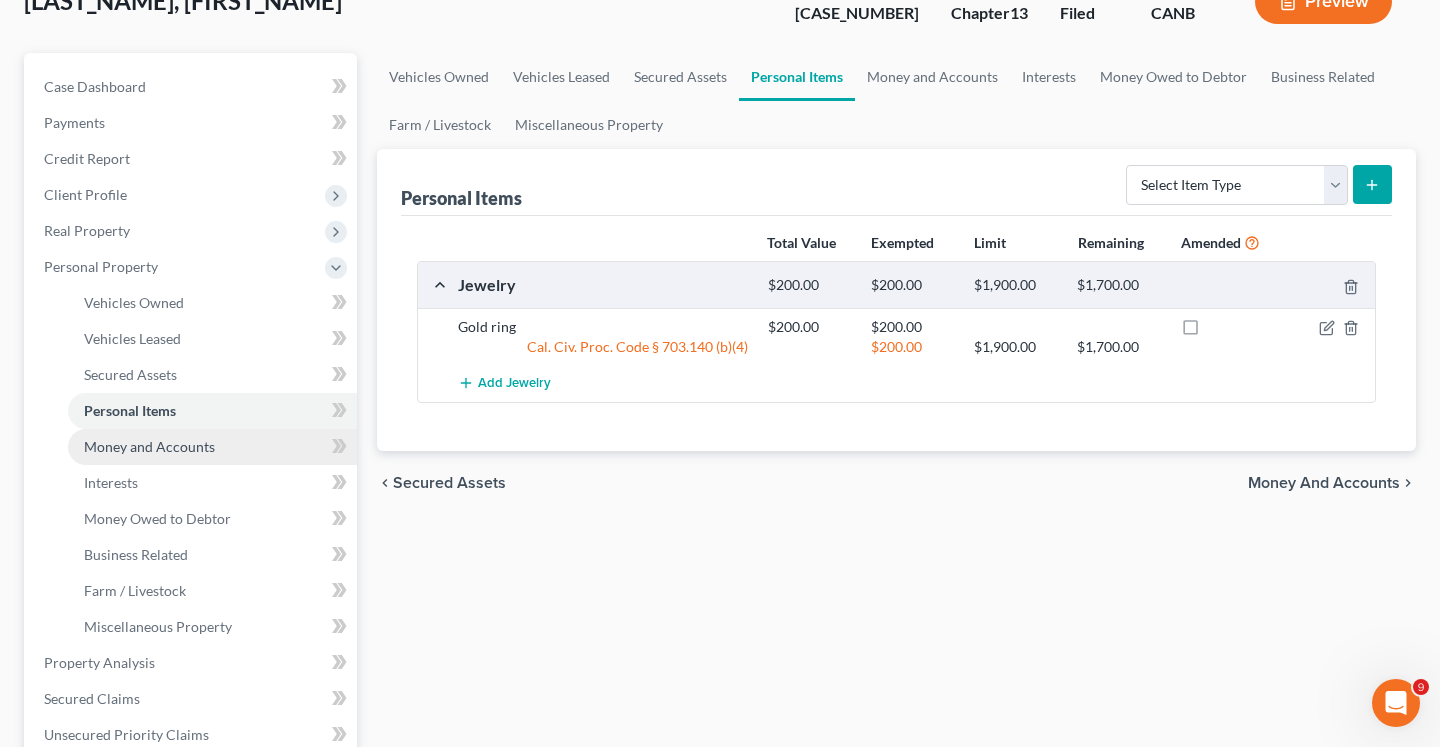 click on "Money and Accounts" at bounding box center (149, 446) 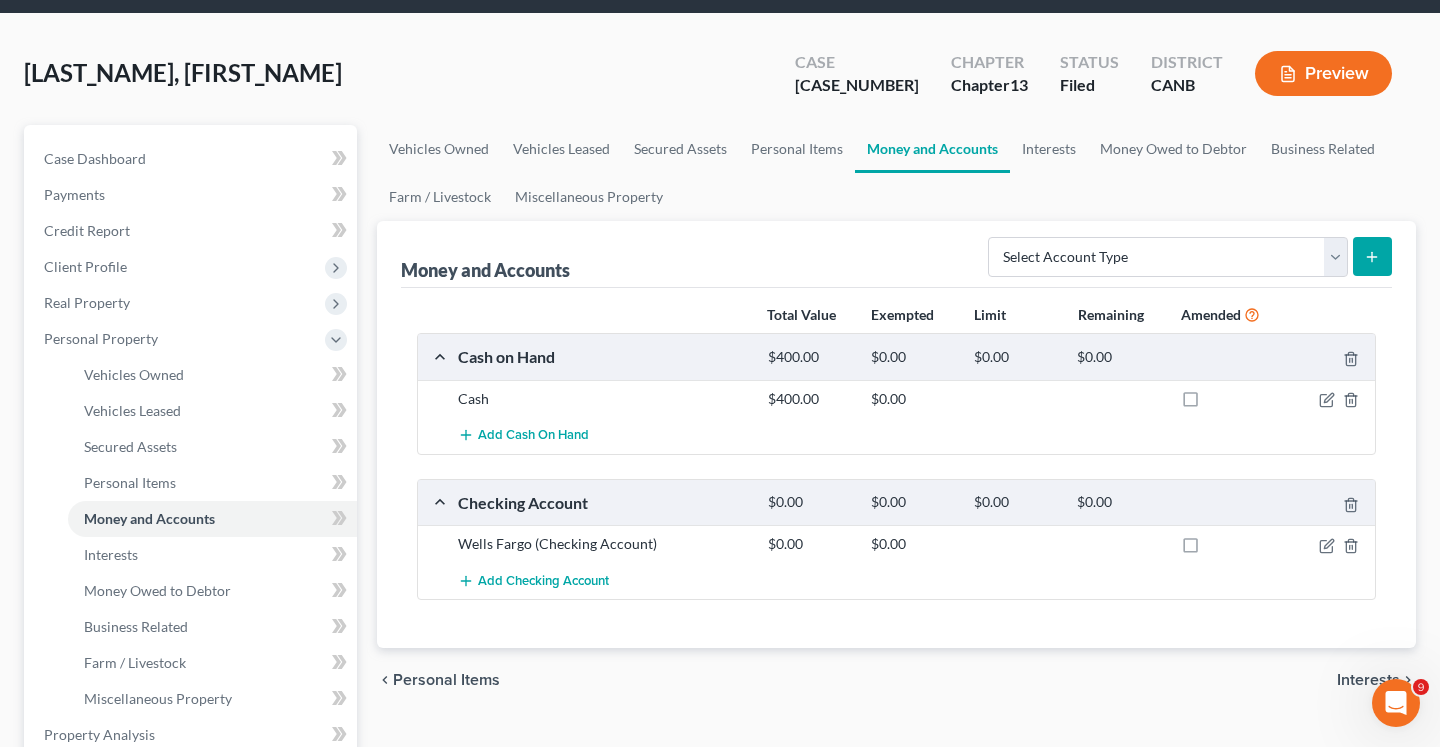 scroll, scrollTop: 84, scrollLeft: 0, axis: vertical 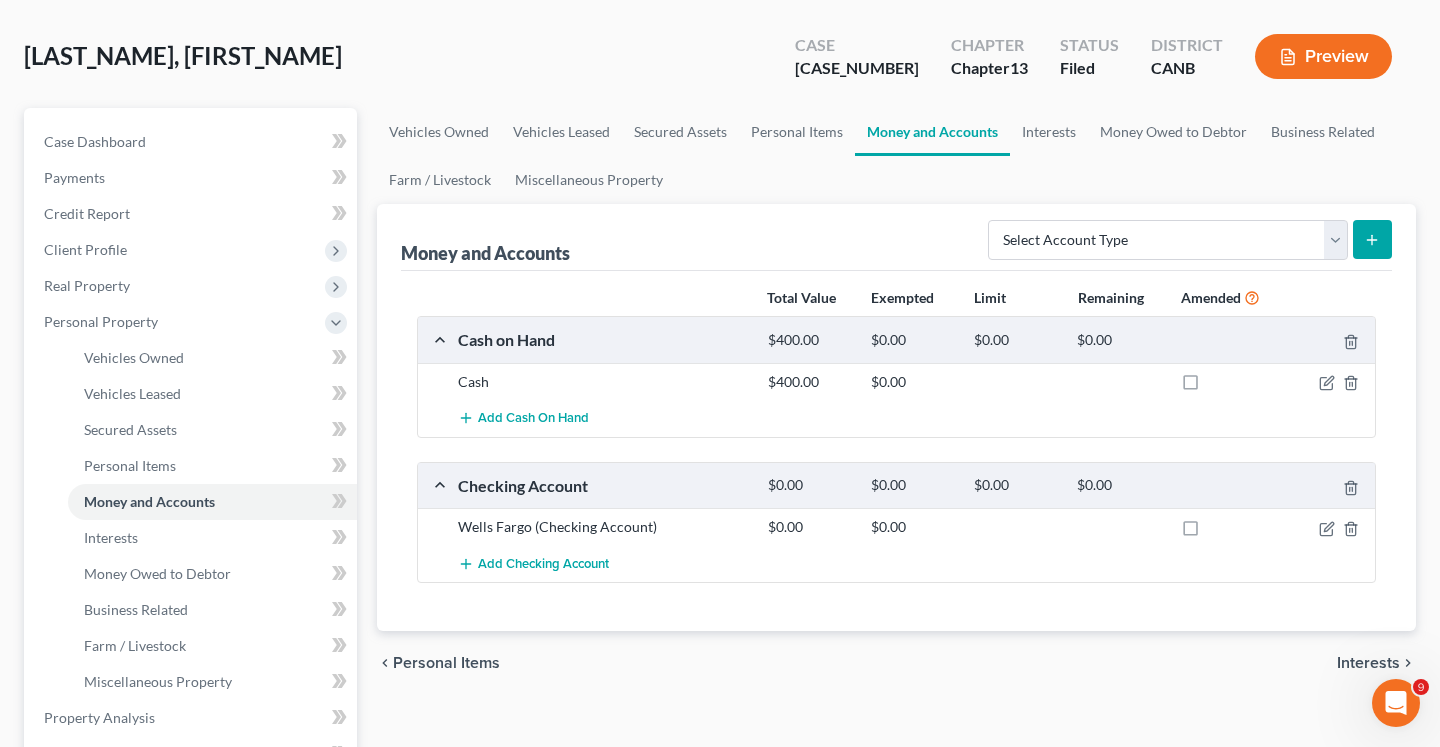 click on "Cash" at bounding box center (603, 382) 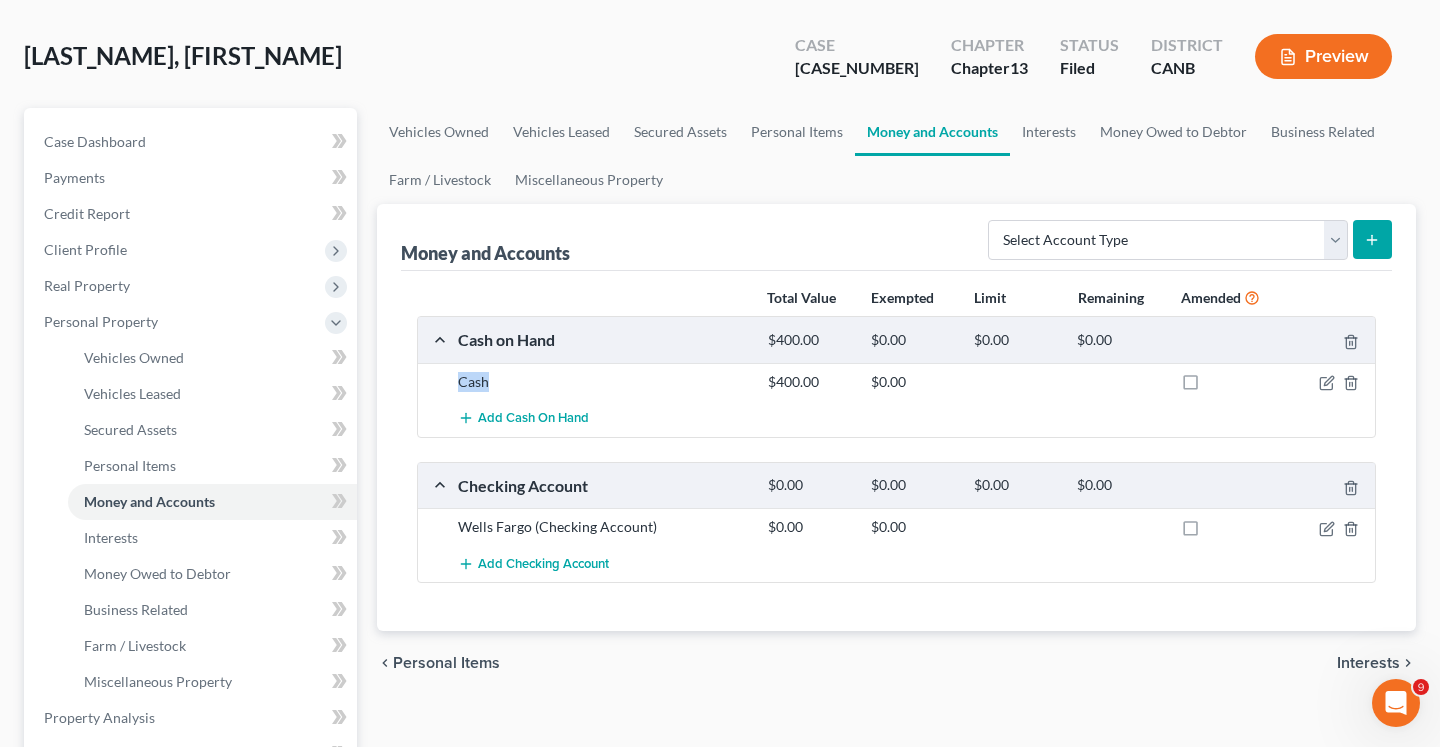click on "Cash" at bounding box center [603, 382] 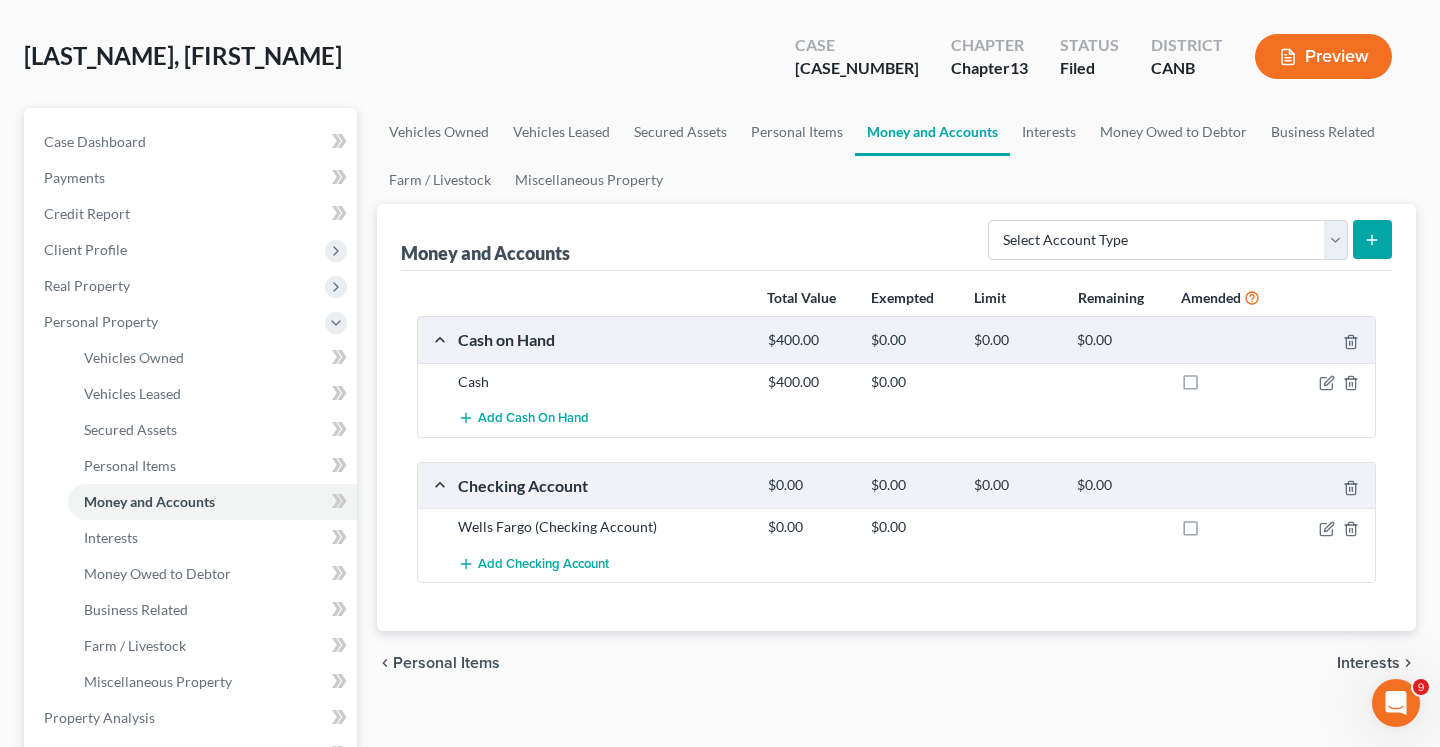 click on "Cash" at bounding box center [603, 382] 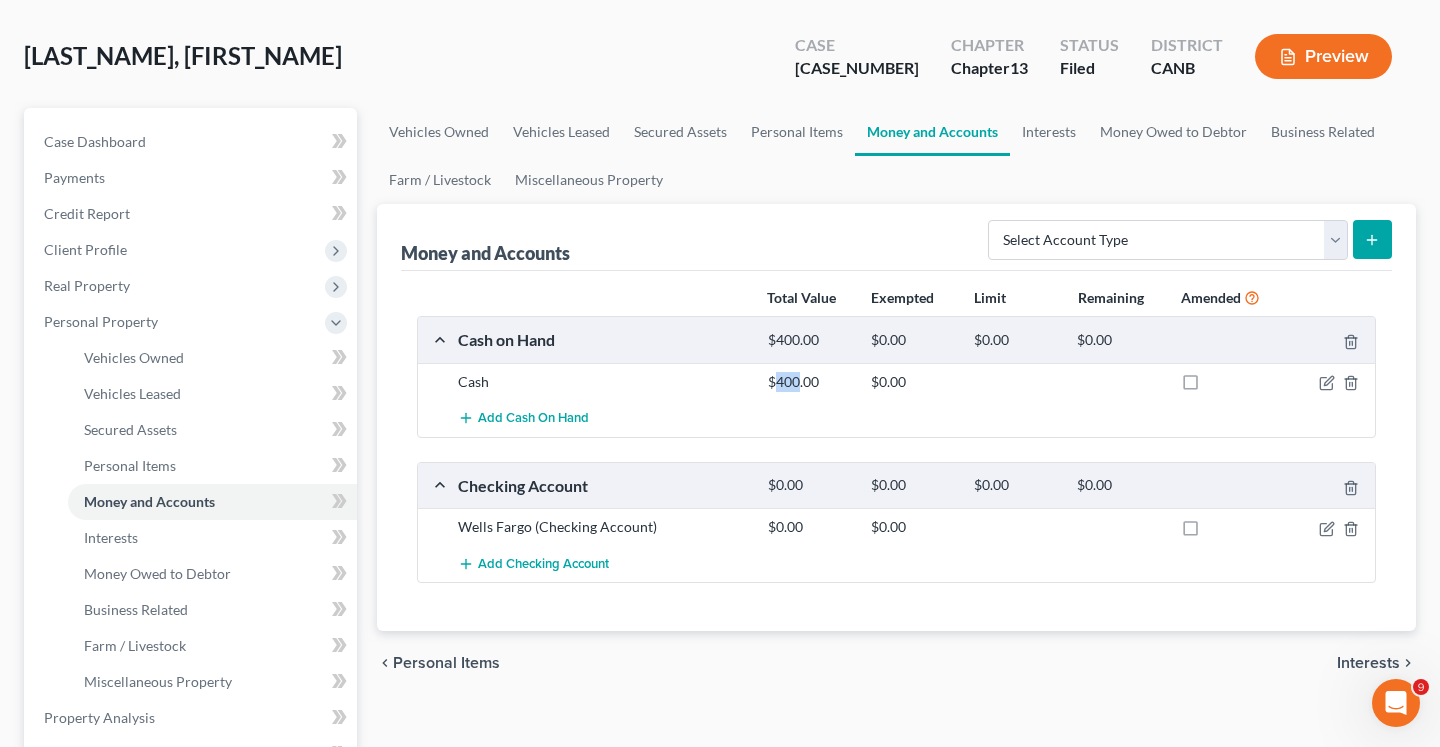click on "$400.00" at bounding box center (809, 382) 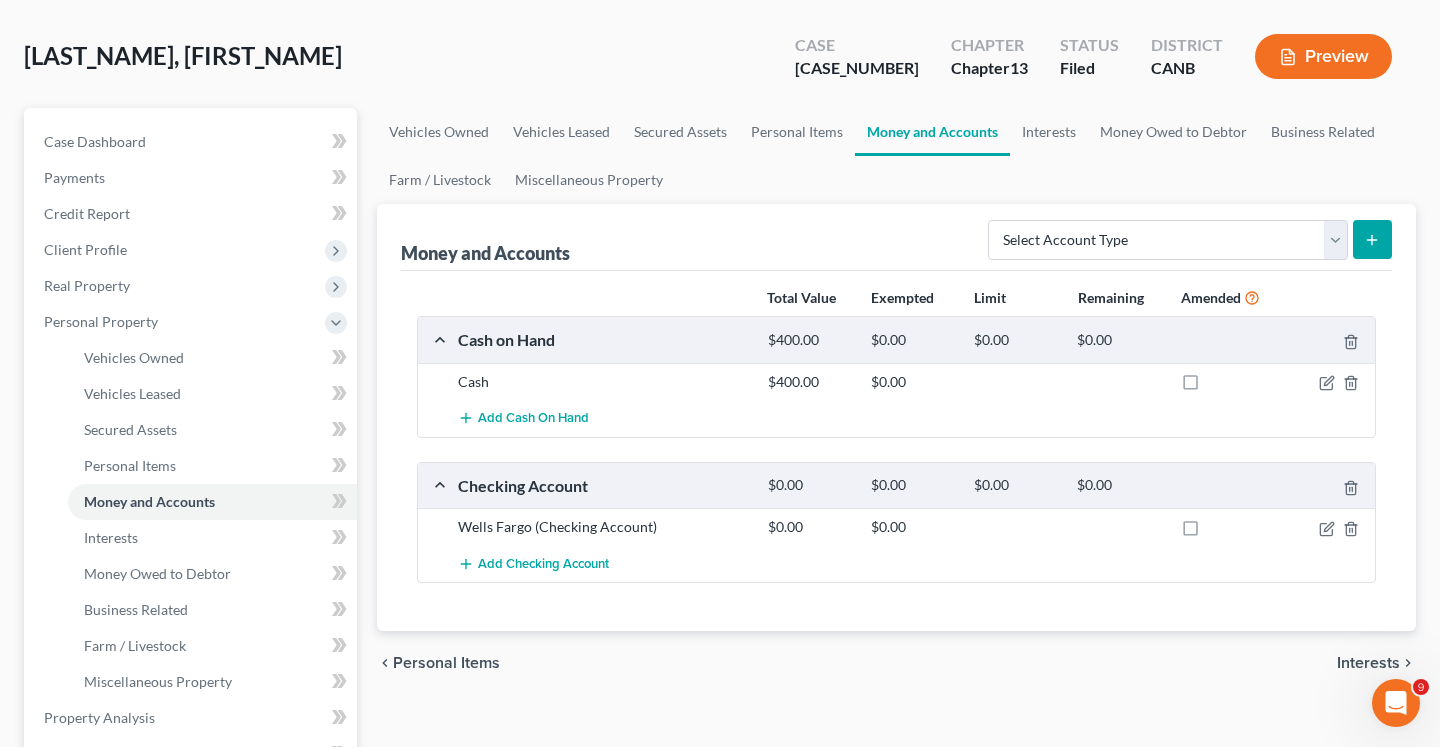 click on "$400.00" at bounding box center [809, 382] 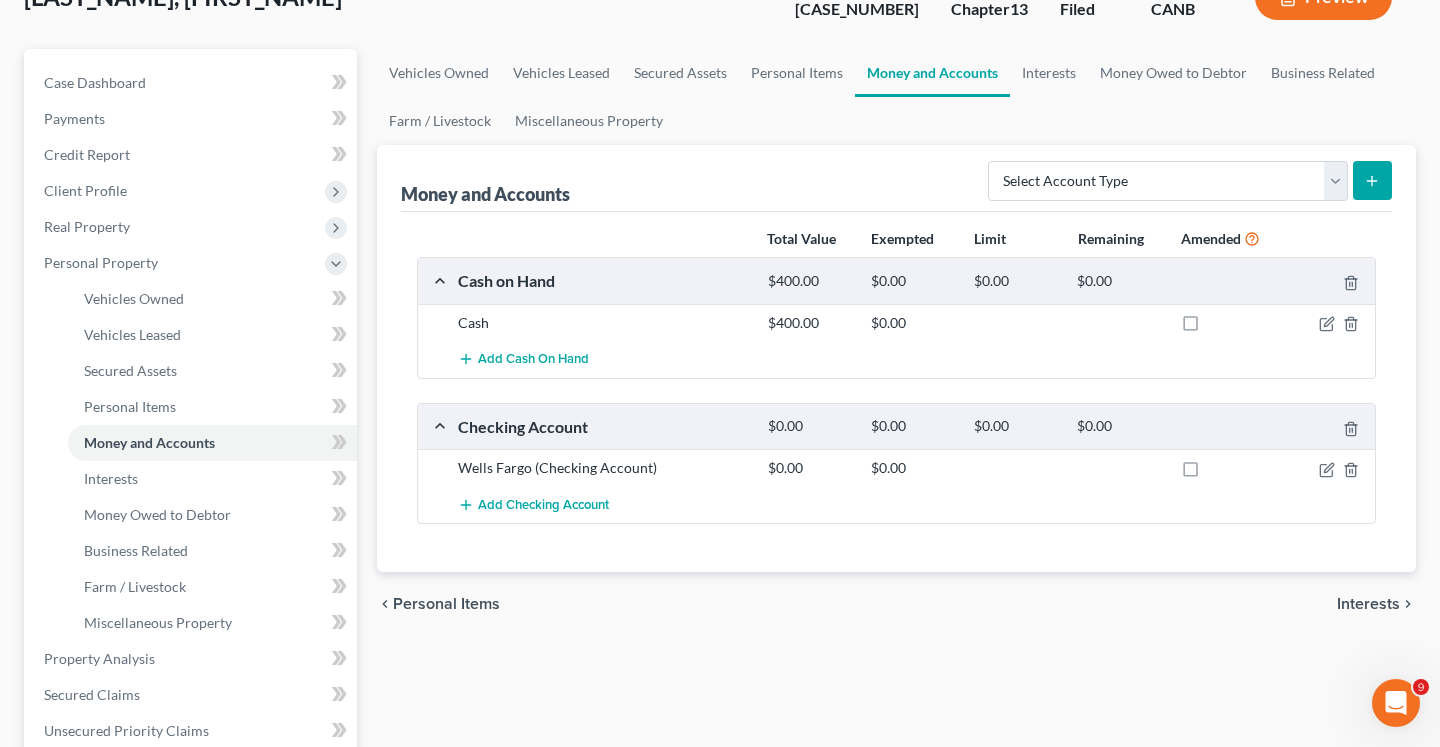 click on "Wells Fargo (Checking Account)" at bounding box center (603, 468) 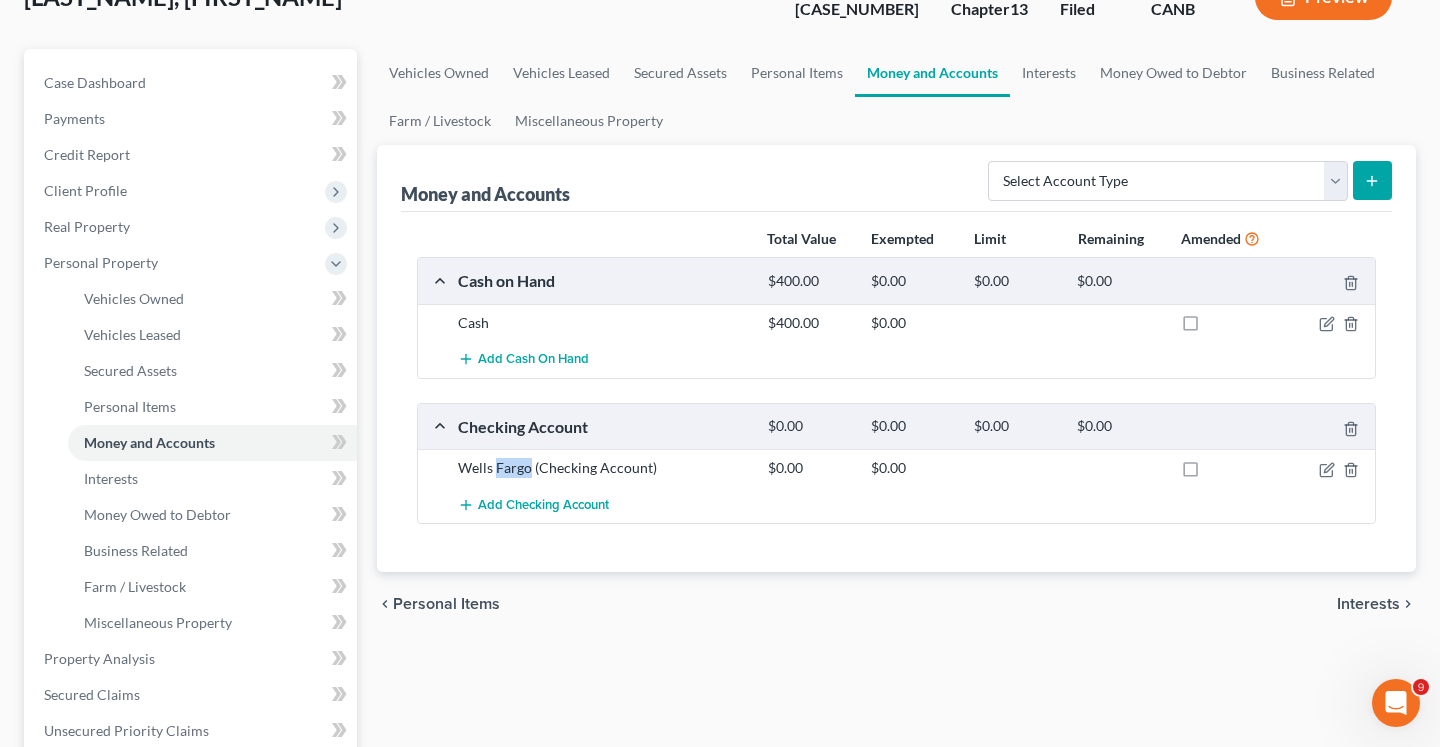 click on "Wells Fargo (Checking Account)" at bounding box center (603, 468) 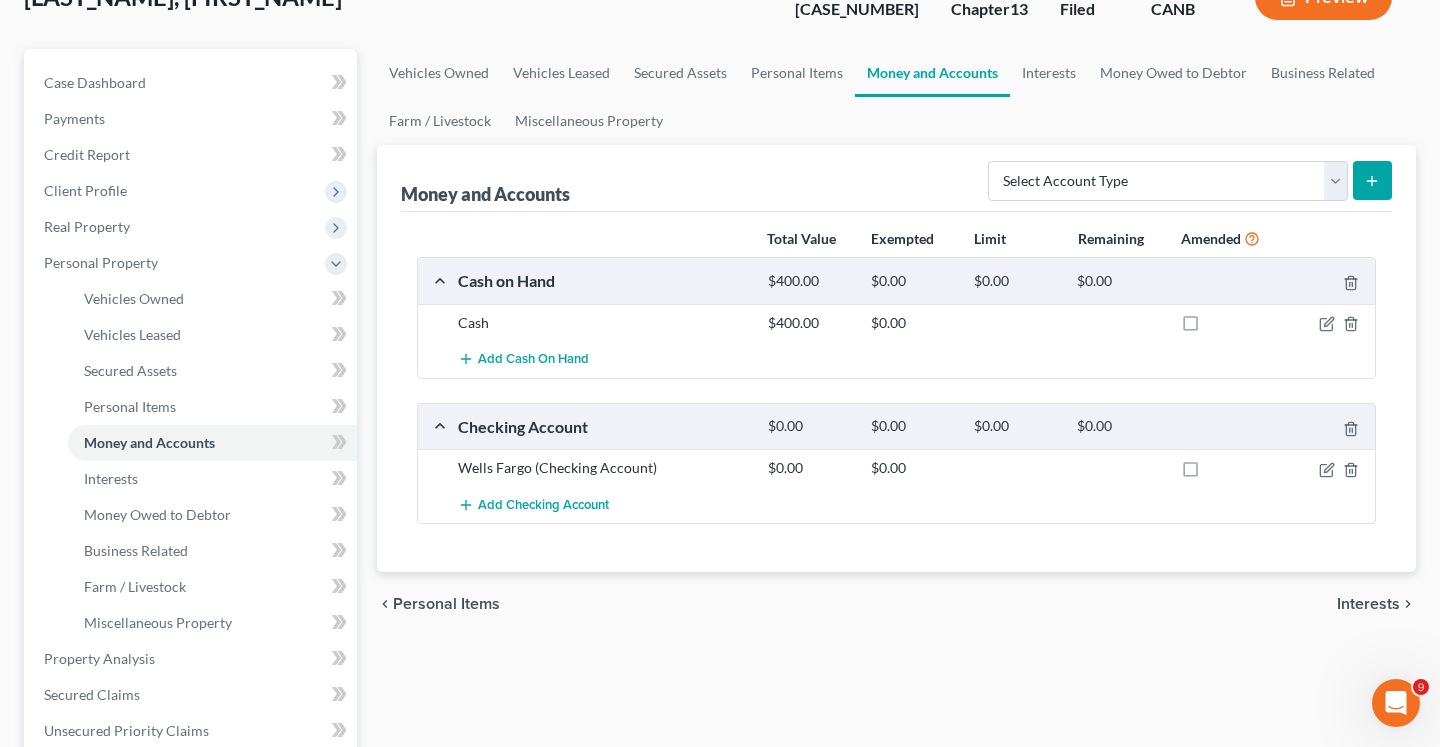click on "Wells Fargo (Checking Account)" at bounding box center [603, 468] 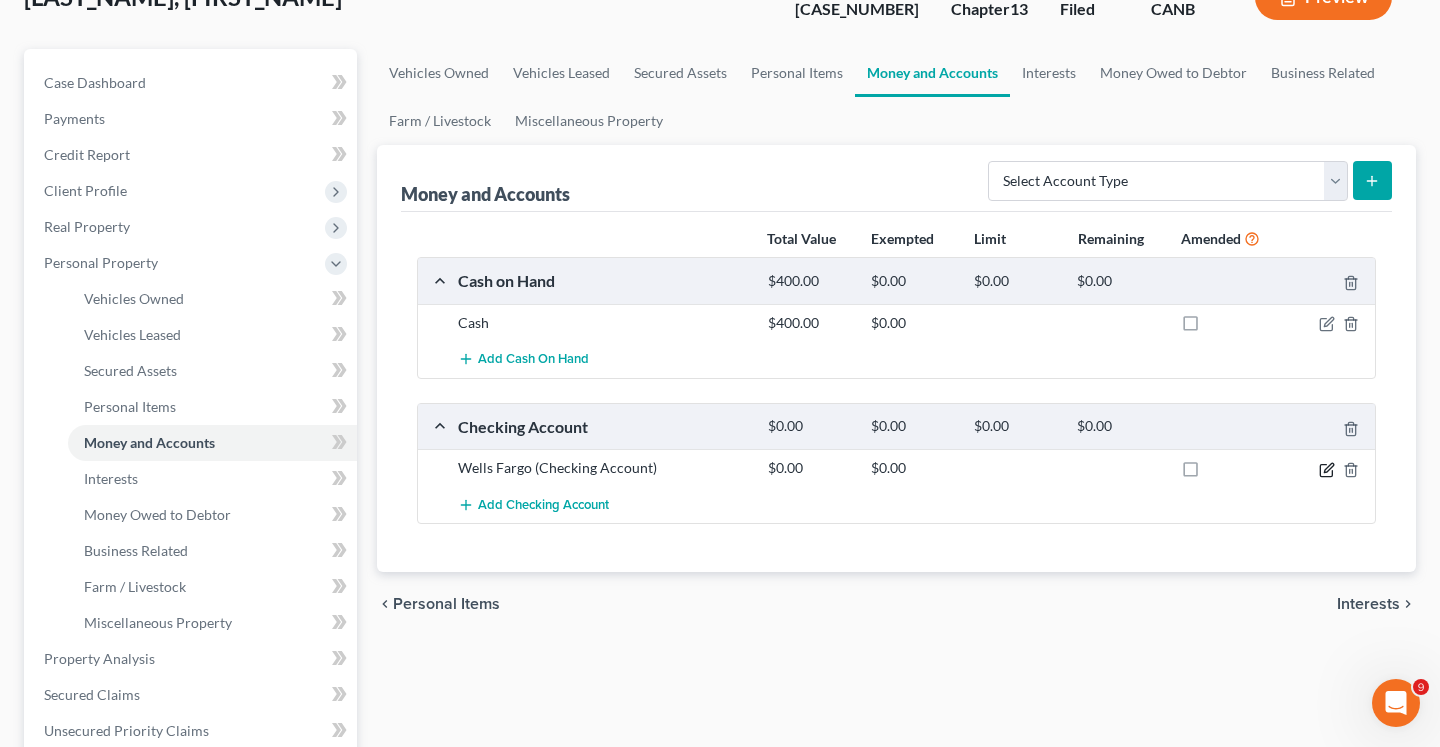 click 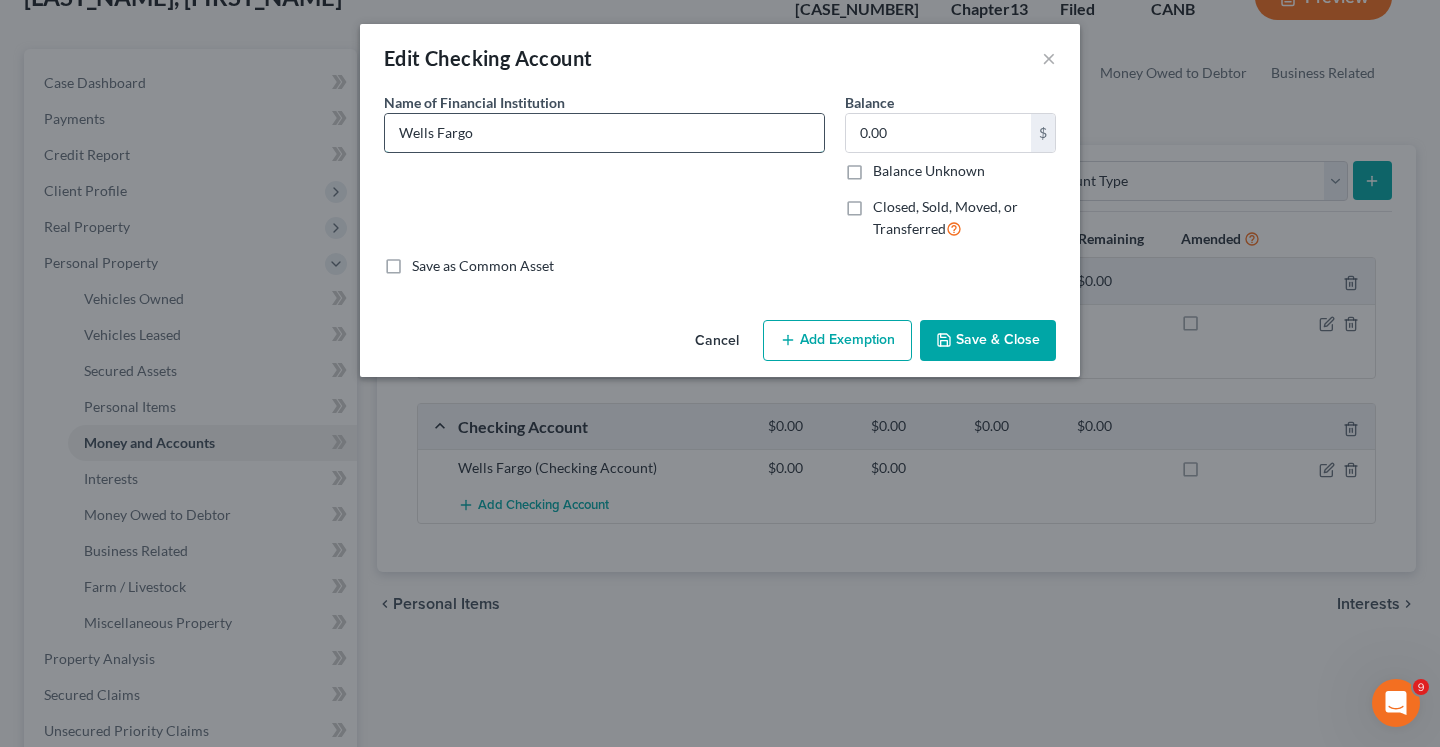 click on "Wells Fargo" at bounding box center [604, 133] 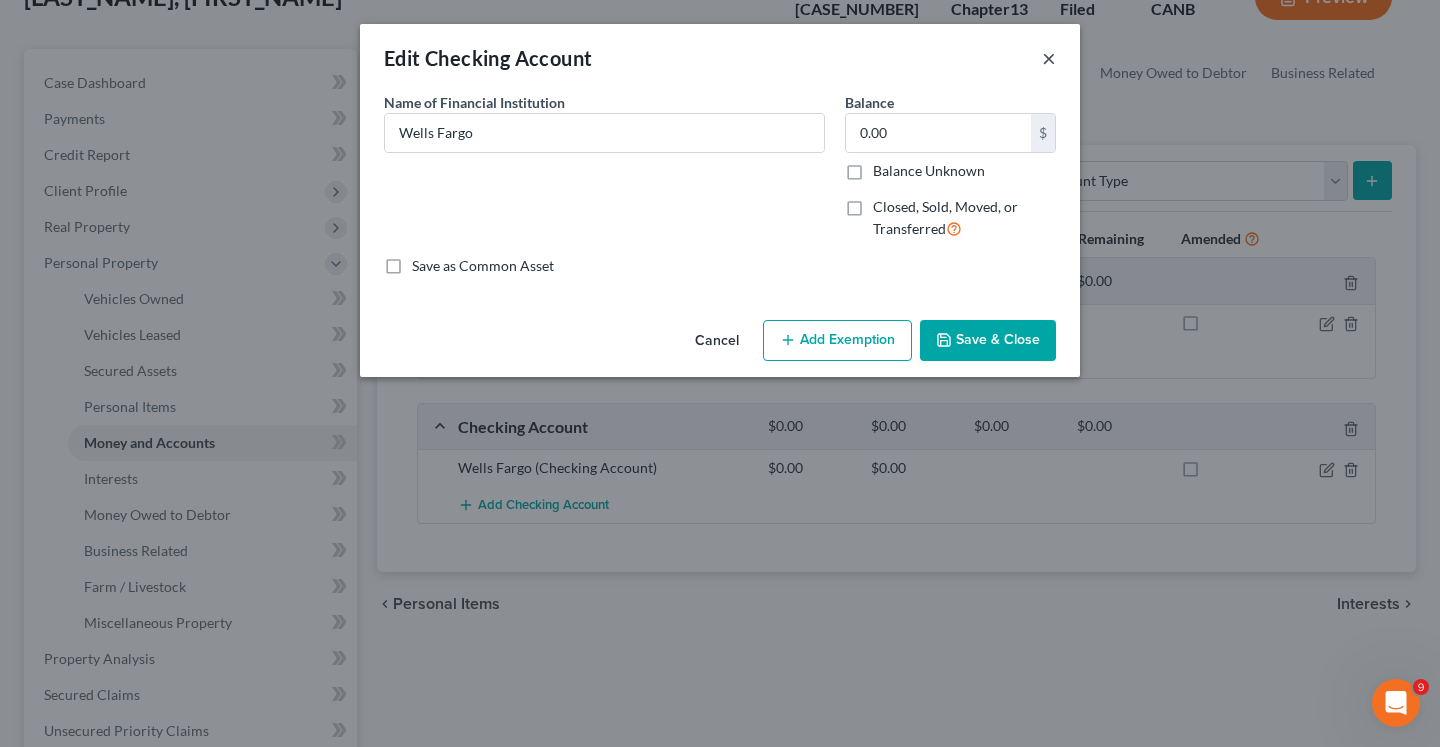 click on "×" at bounding box center [1049, 58] 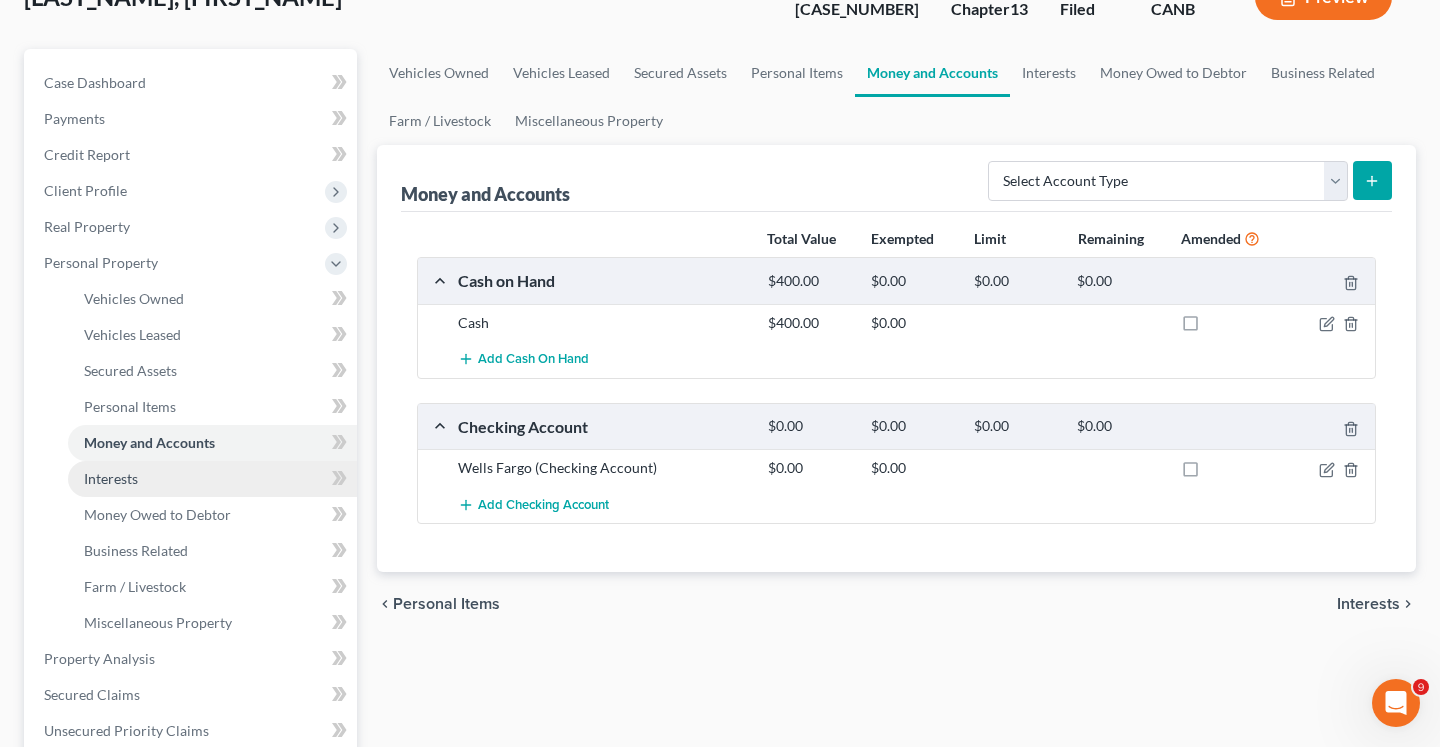 click on "Interests" at bounding box center (212, 479) 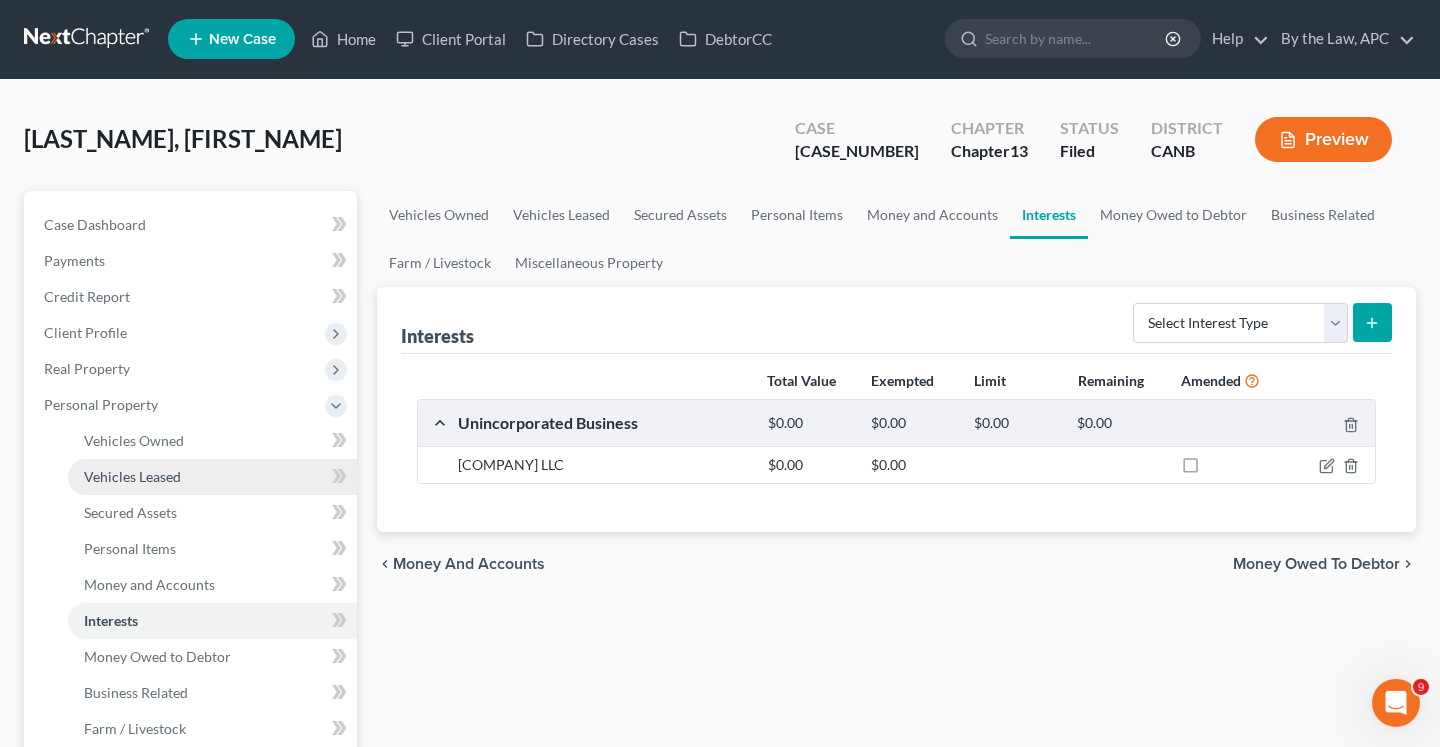 scroll, scrollTop: 0, scrollLeft: 0, axis: both 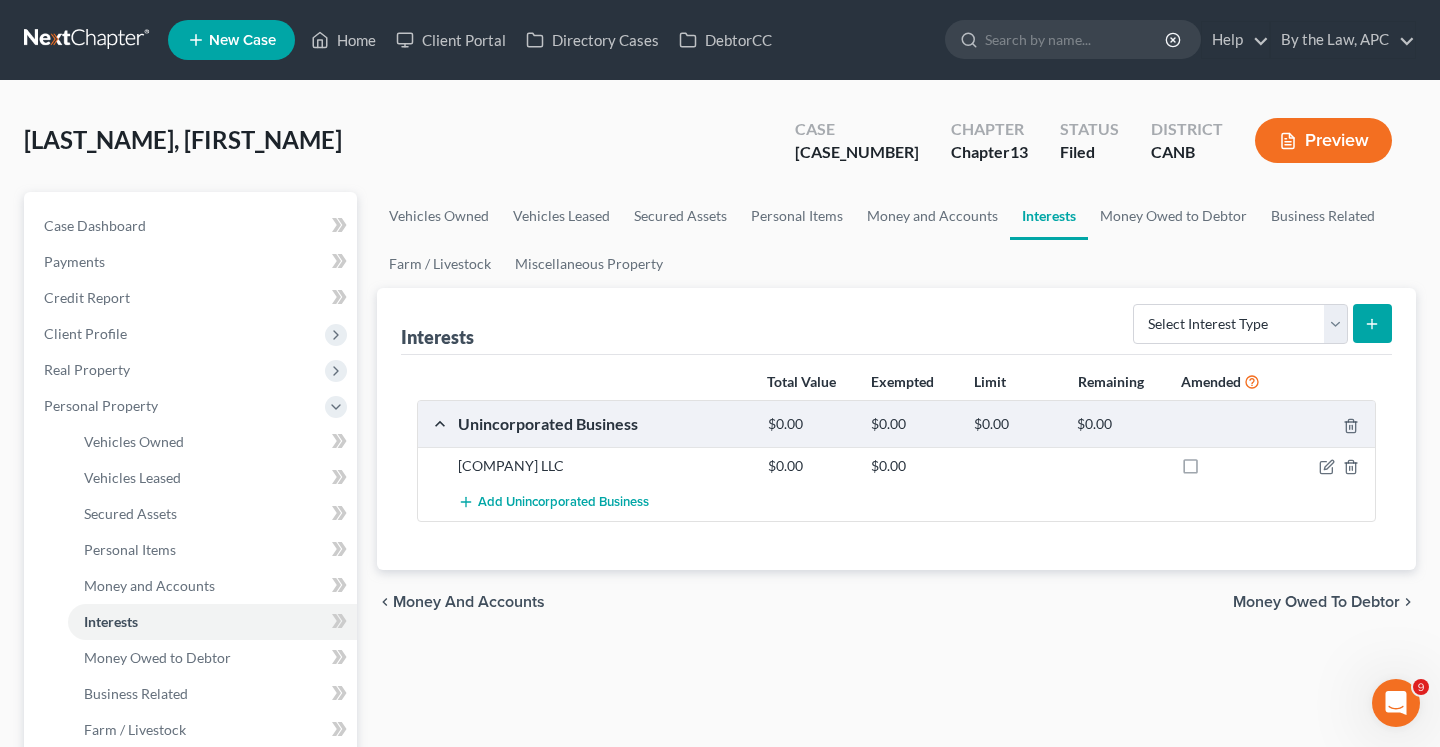 click on "[COMPANY] LLC $[AMOUNT] $[AMOUNT]" at bounding box center [896, 465] 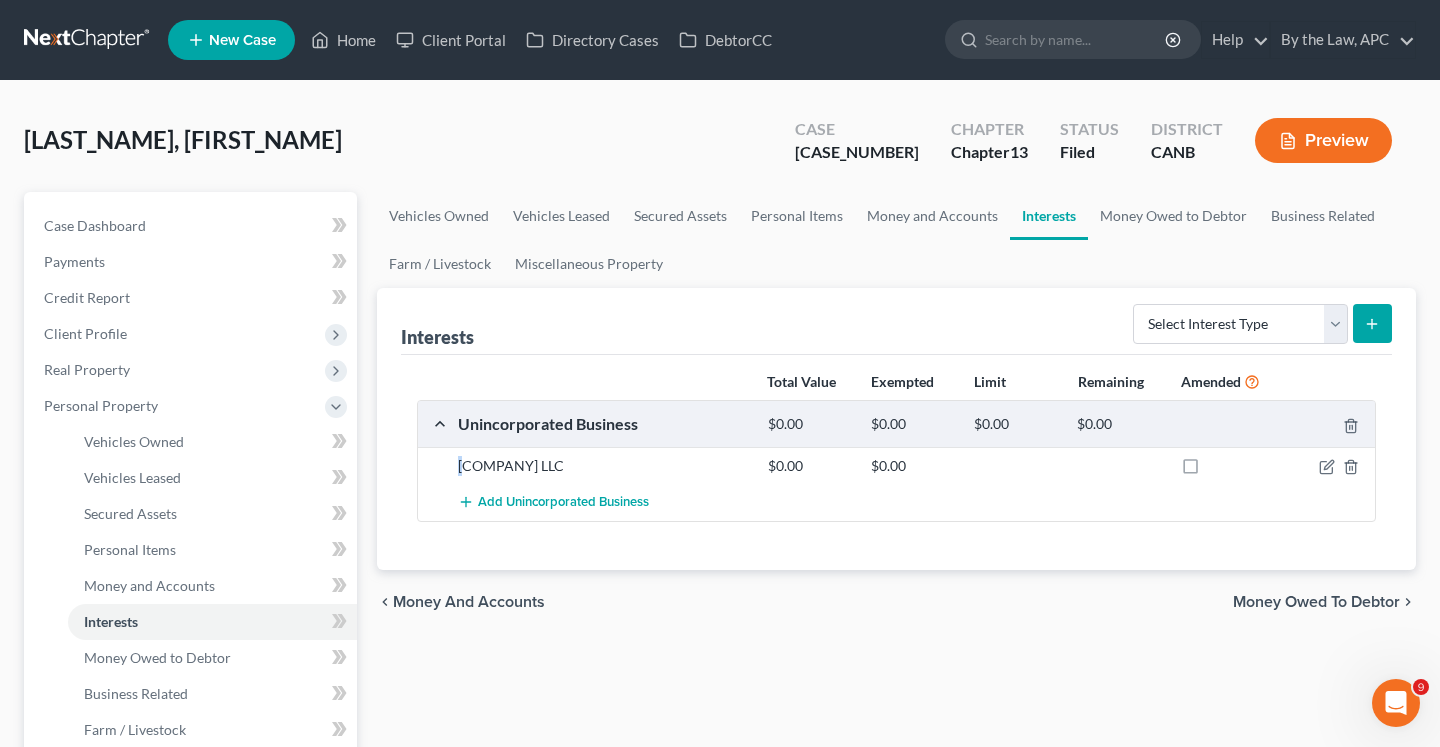 click on "[COMPANY] LLC $[AMOUNT] $[AMOUNT]" at bounding box center (896, 465) 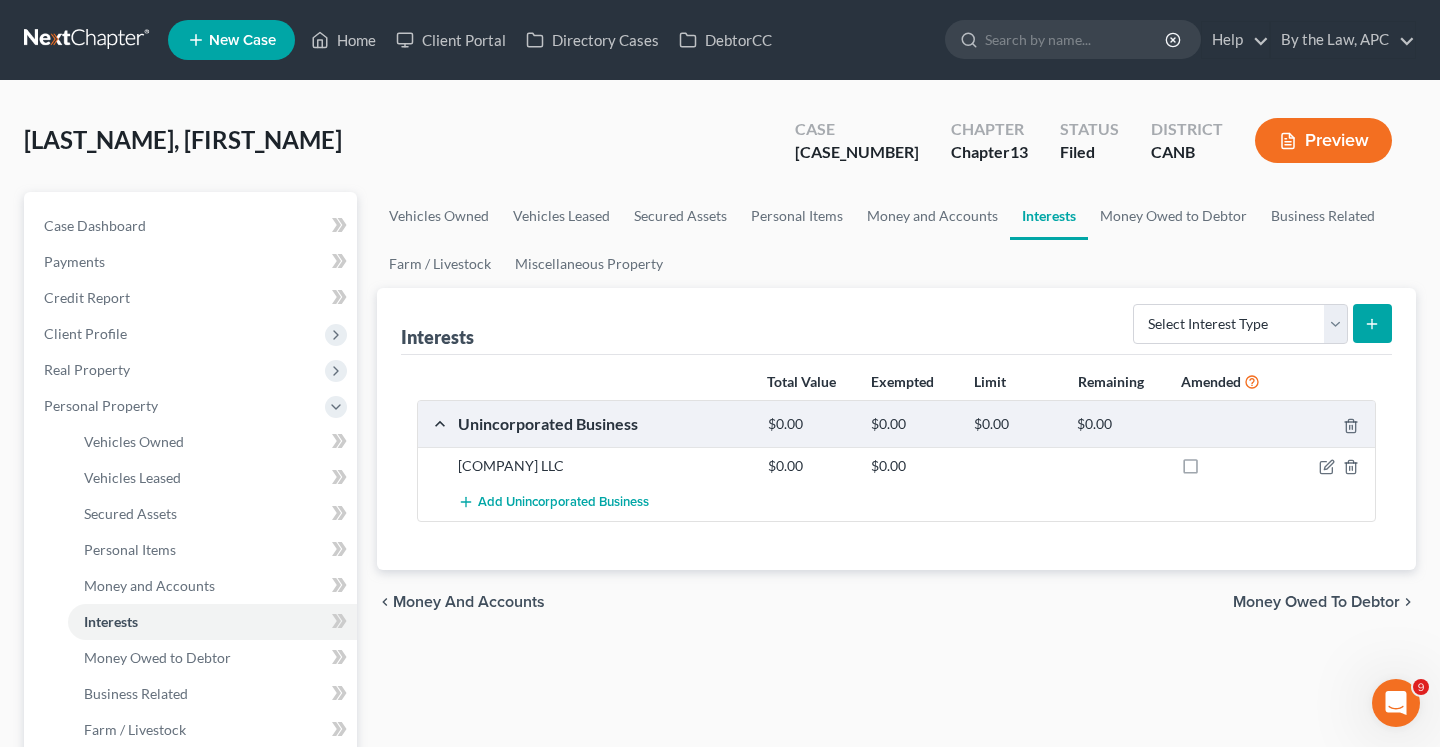 click on "[COMPANY] LLC $[AMOUNT] $[AMOUNT]" at bounding box center (896, 465) 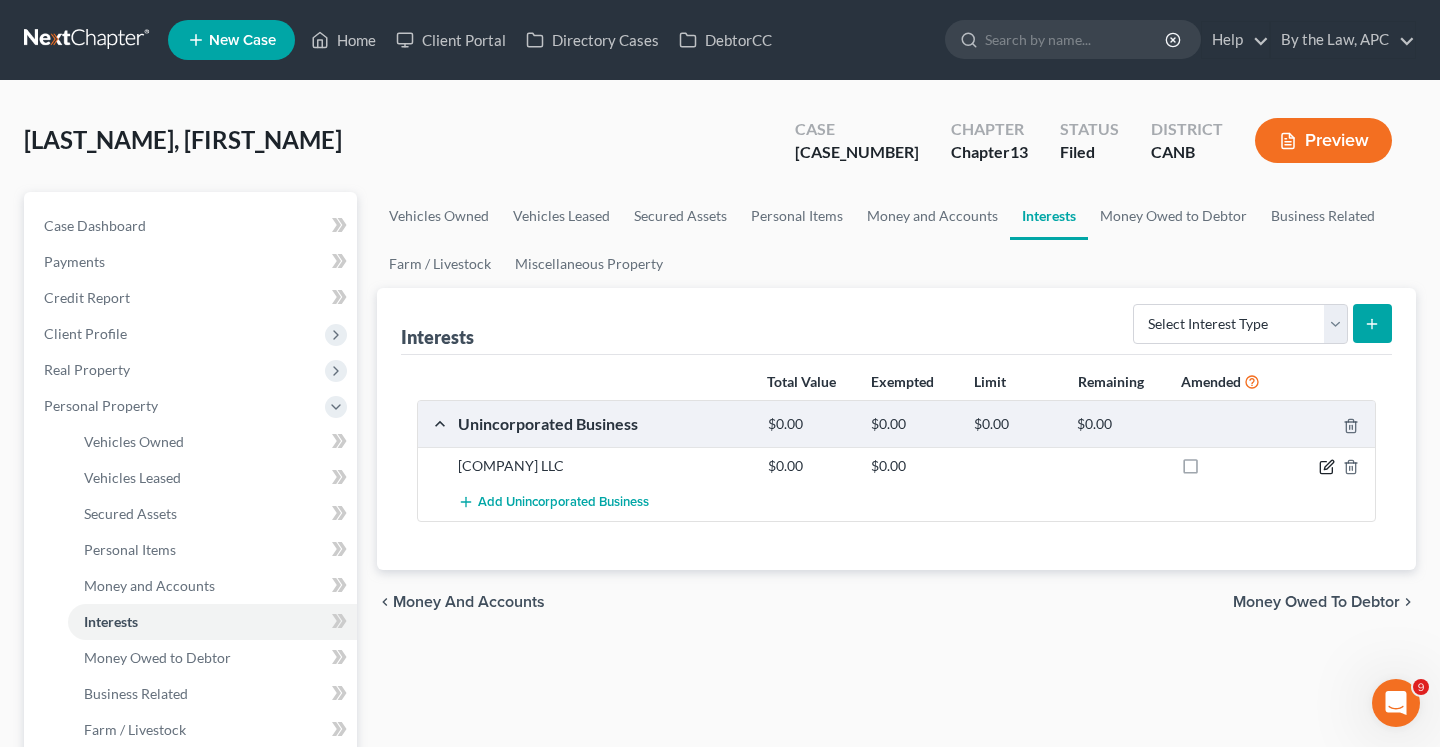 click 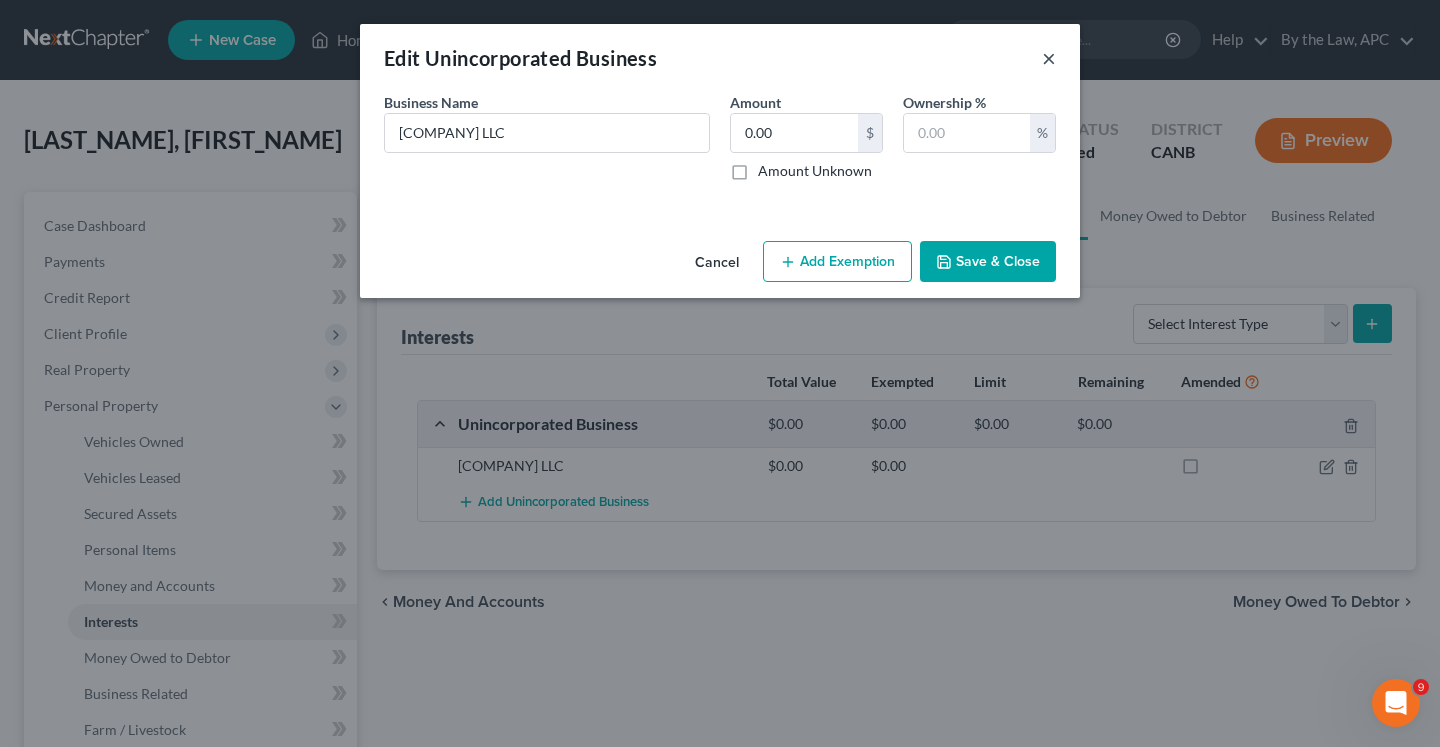 click on "×" at bounding box center [1049, 58] 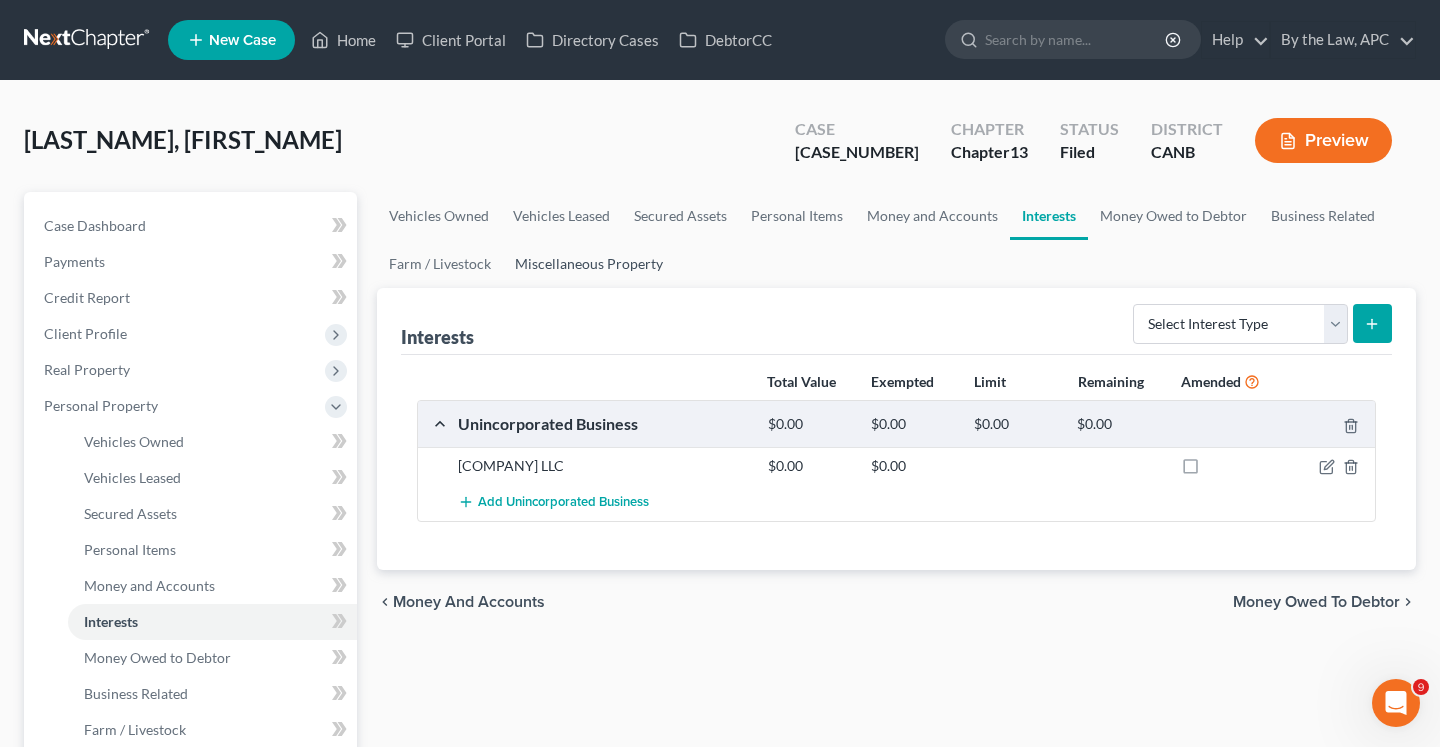 scroll, scrollTop: 59, scrollLeft: 0, axis: vertical 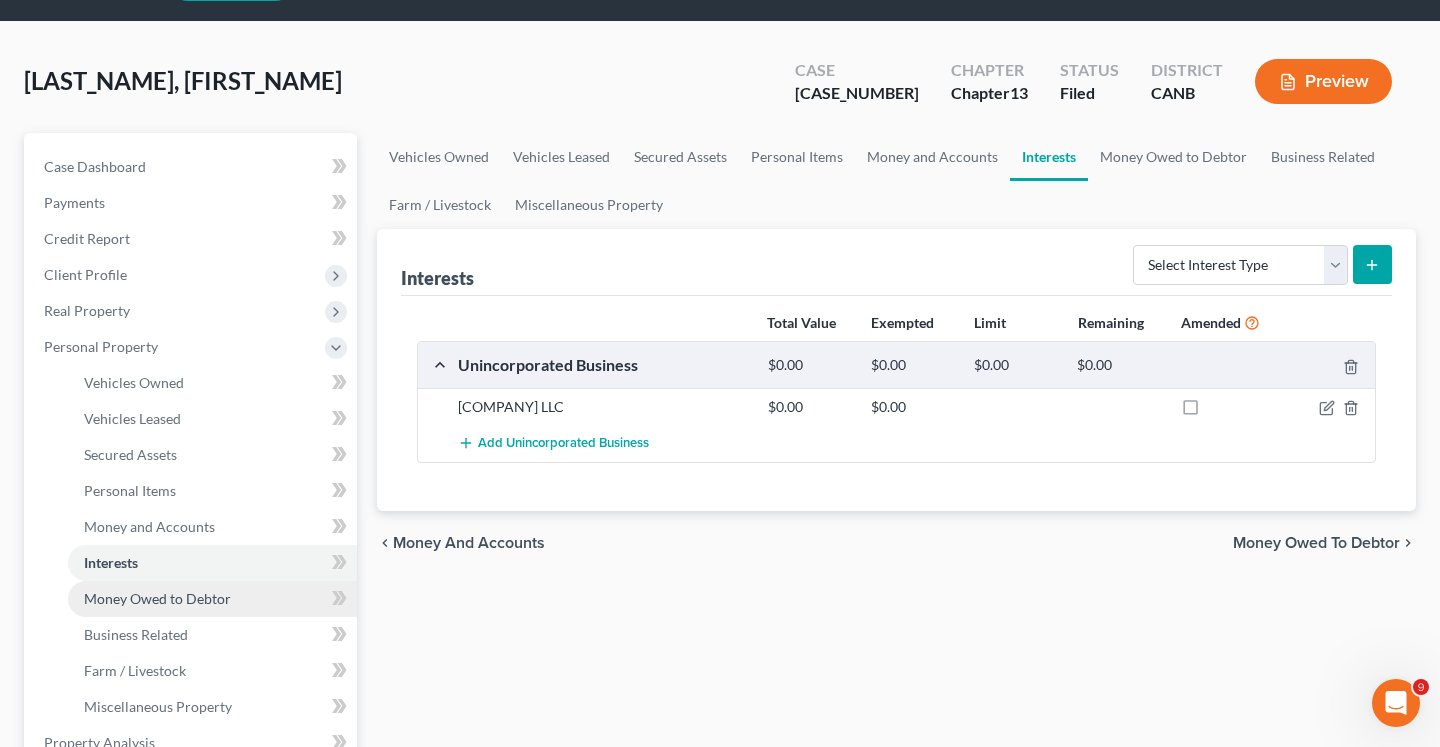 click on "Money Owed to Debtor" at bounding box center [157, 598] 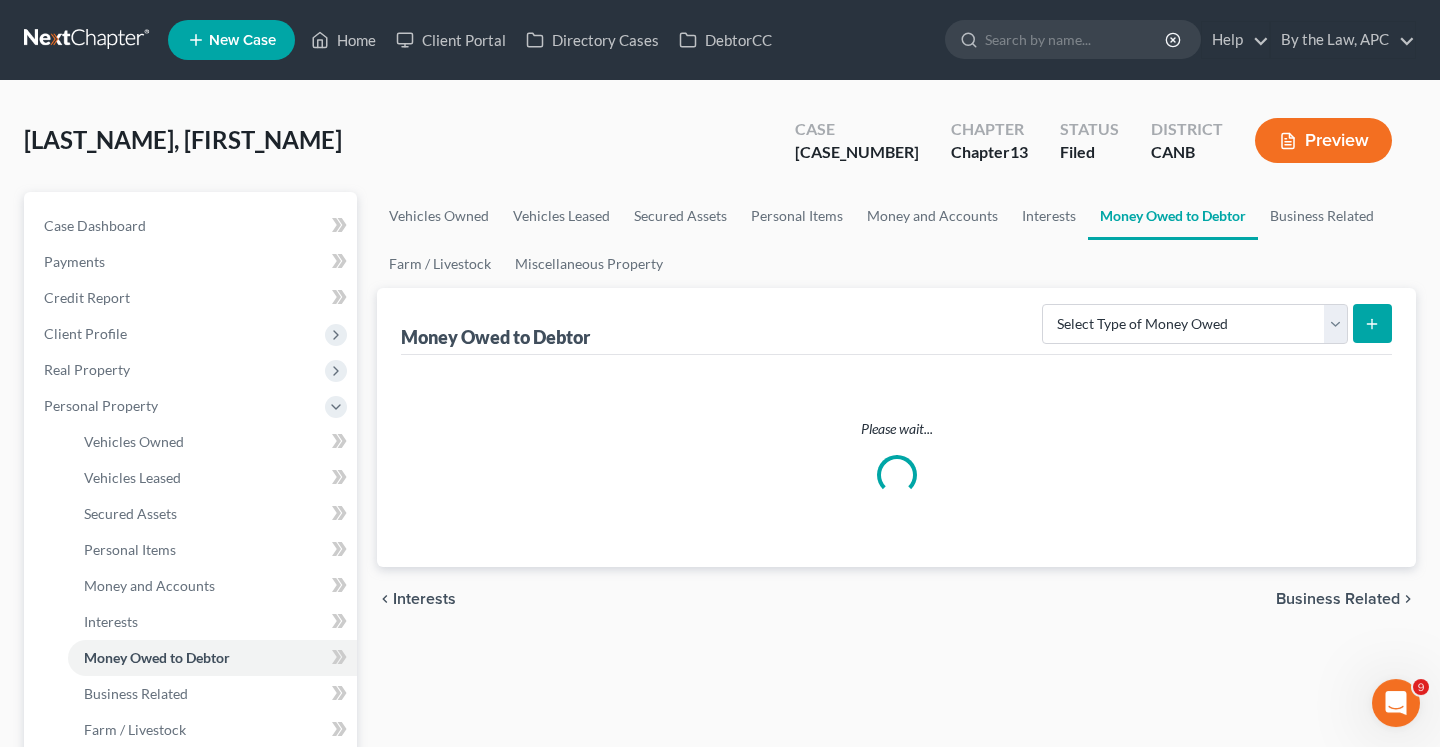scroll, scrollTop: 0, scrollLeft: 0, axis: both 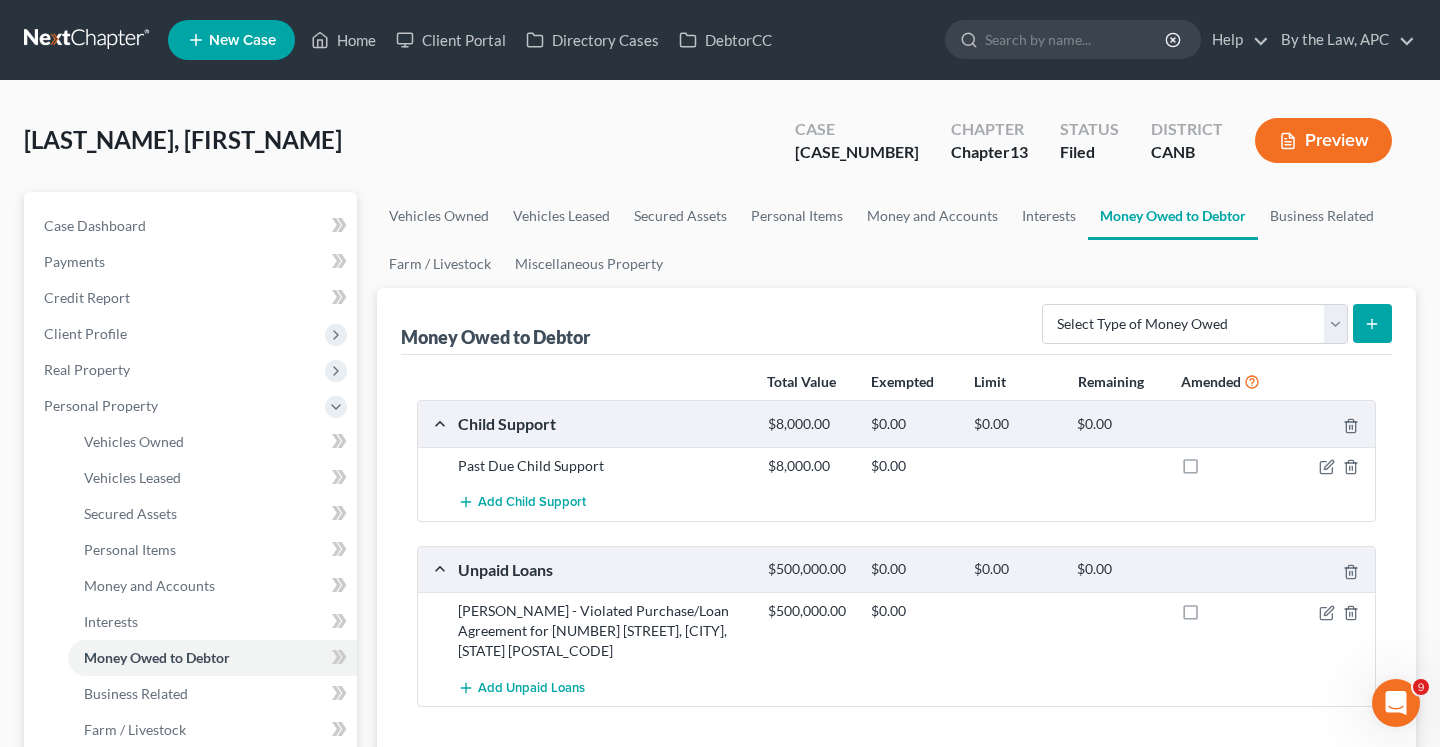 click on "Past Due Child Support" at bounding box center (603, 466) 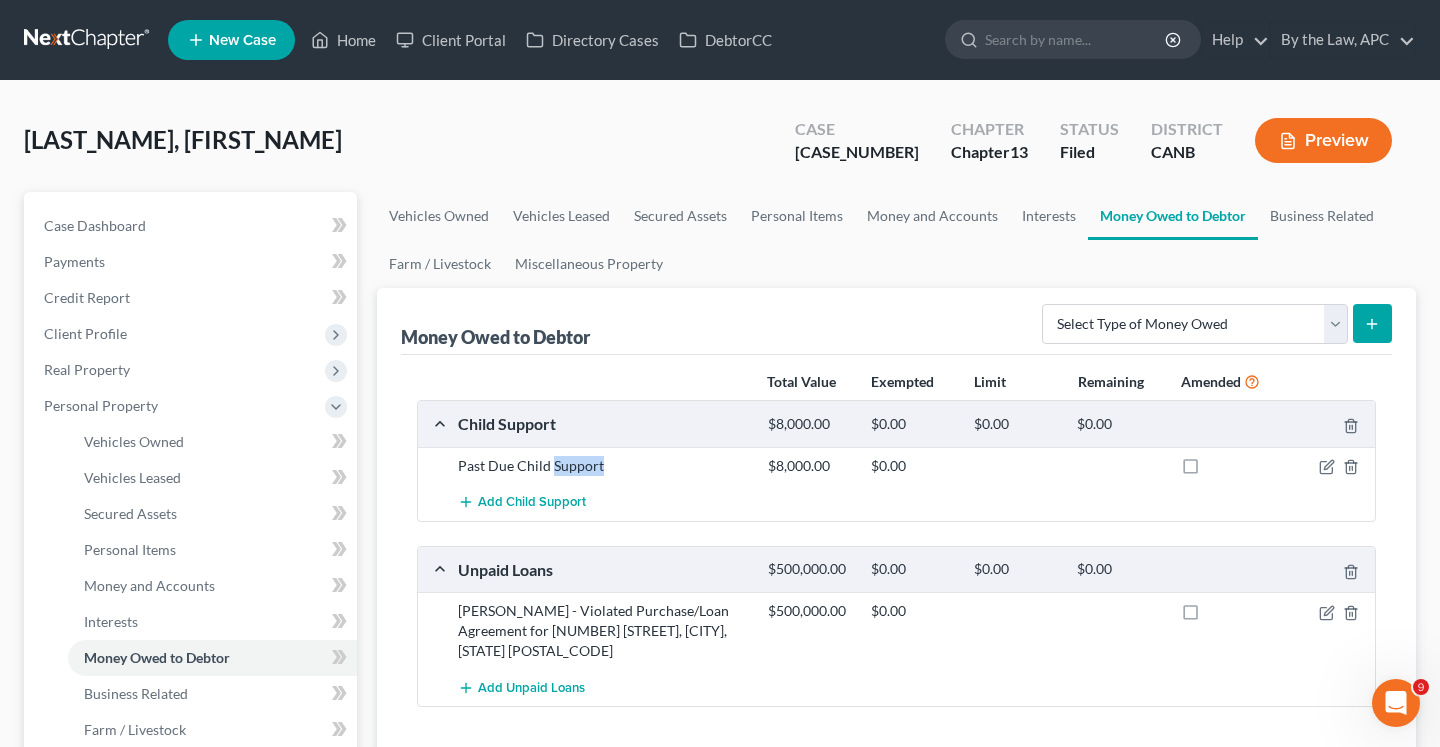 click on "Past Due Child Support" at bounding box center (603, 466) 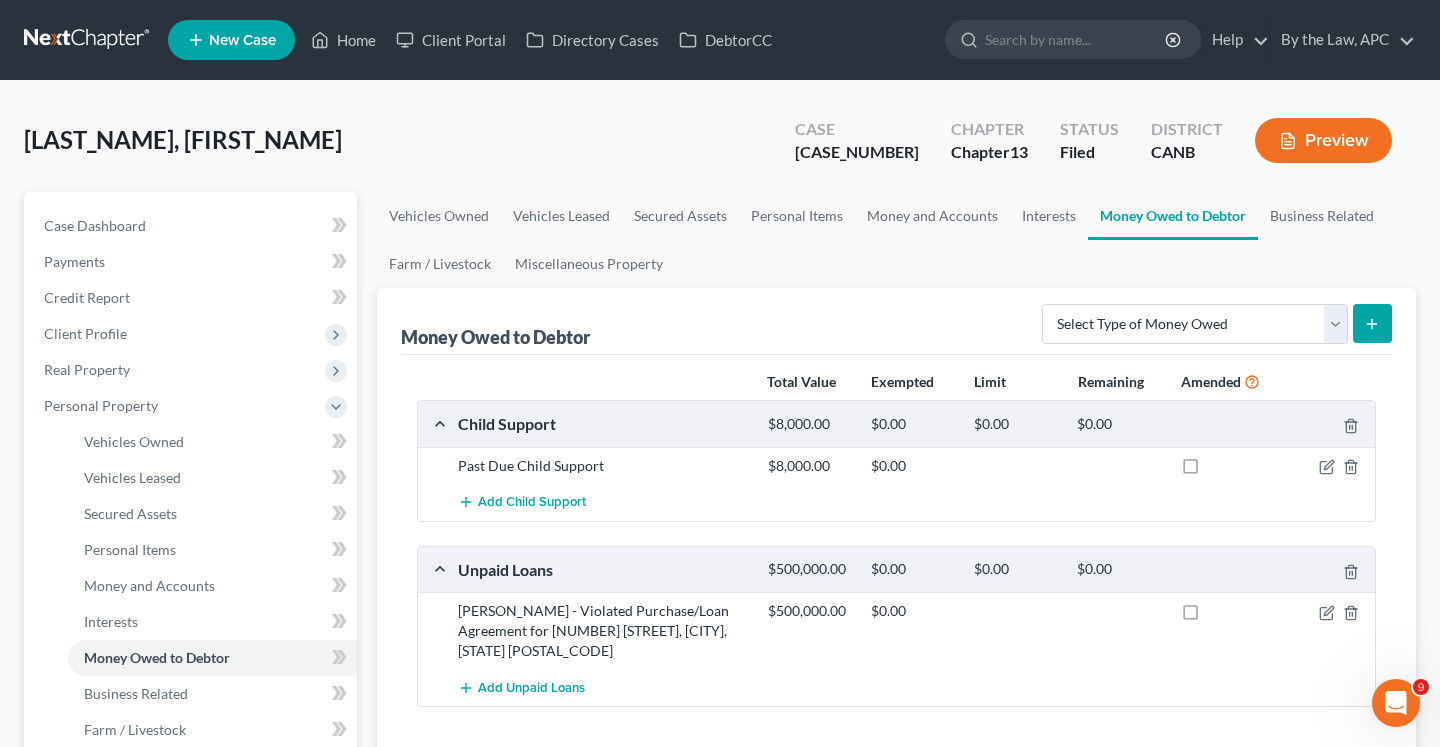 click on "Past Due Child Support" at bounding box center [603, 466] 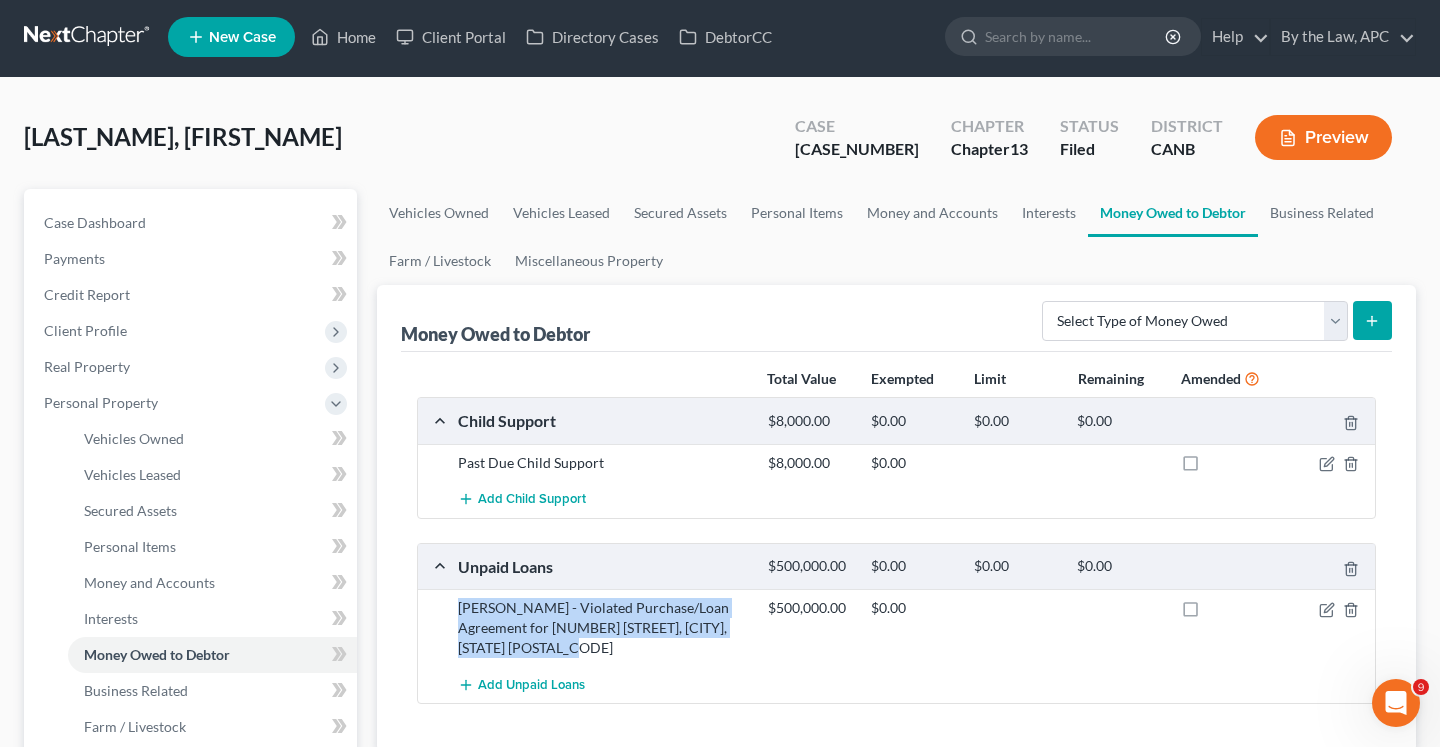 drag, startPoint x: 508, startPoint y: 651, endPoint x: 440, endPoint y: 604, distance: 82.661964 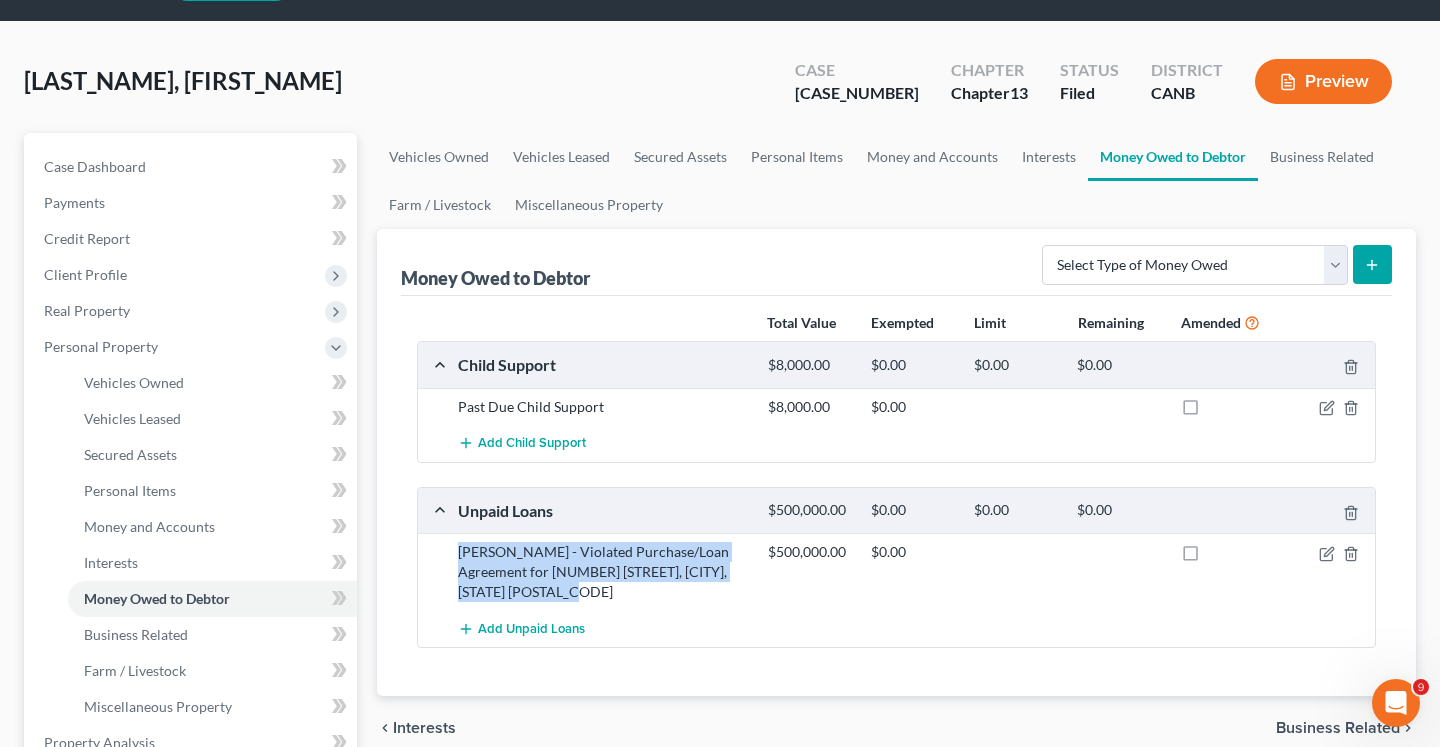 scroll, scrollTop: 71, scrollLeft: 0, axis: vertical 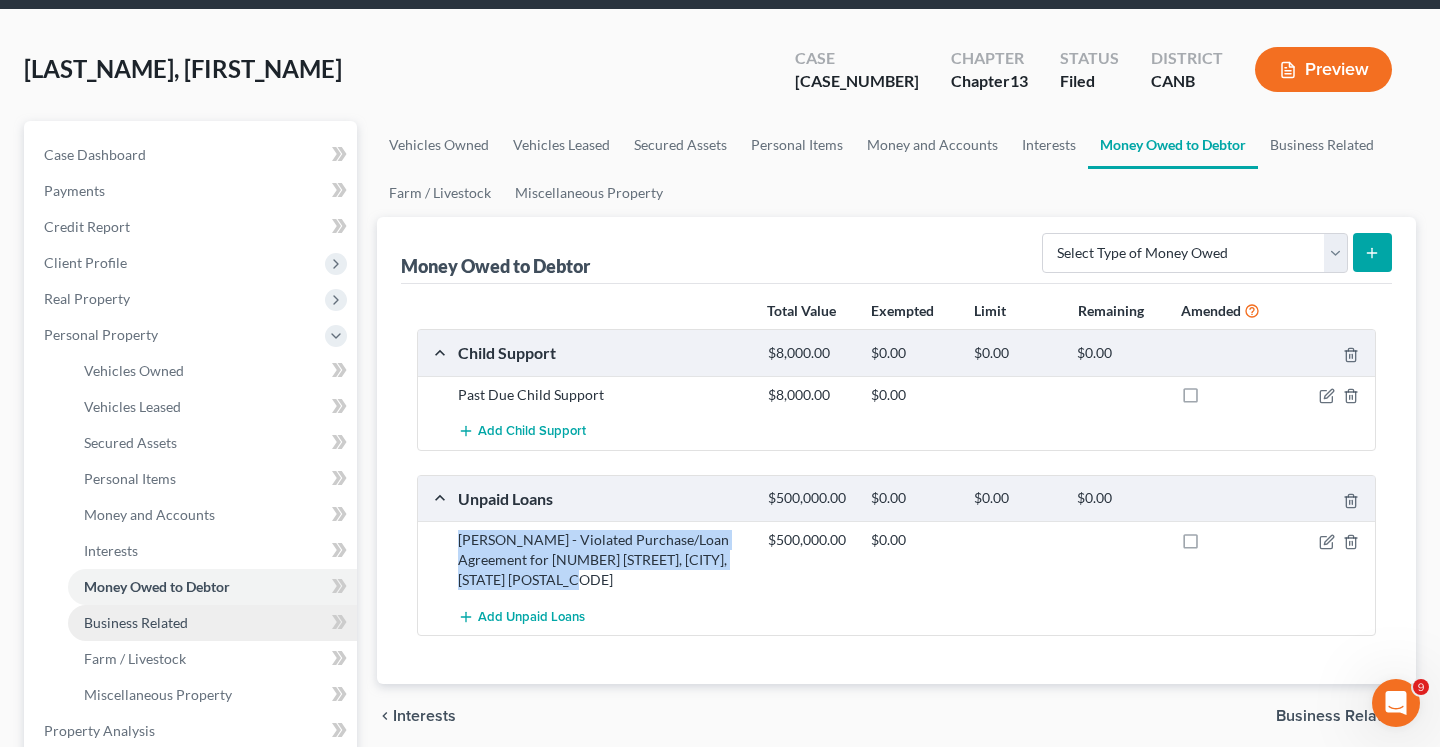 click on "Business Related" at bounding box center (212, 623) 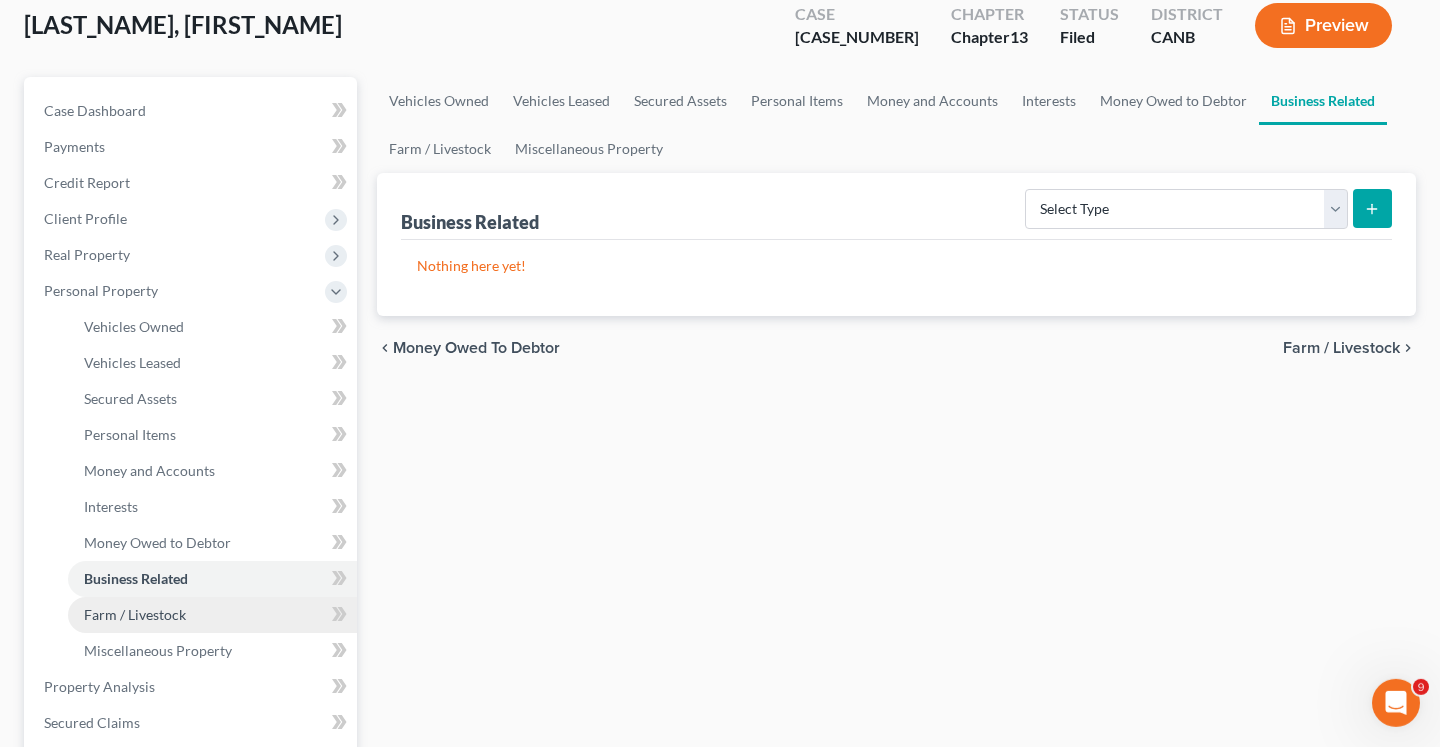 click on "Farm / Livestock" at bounding box center [135, 614] 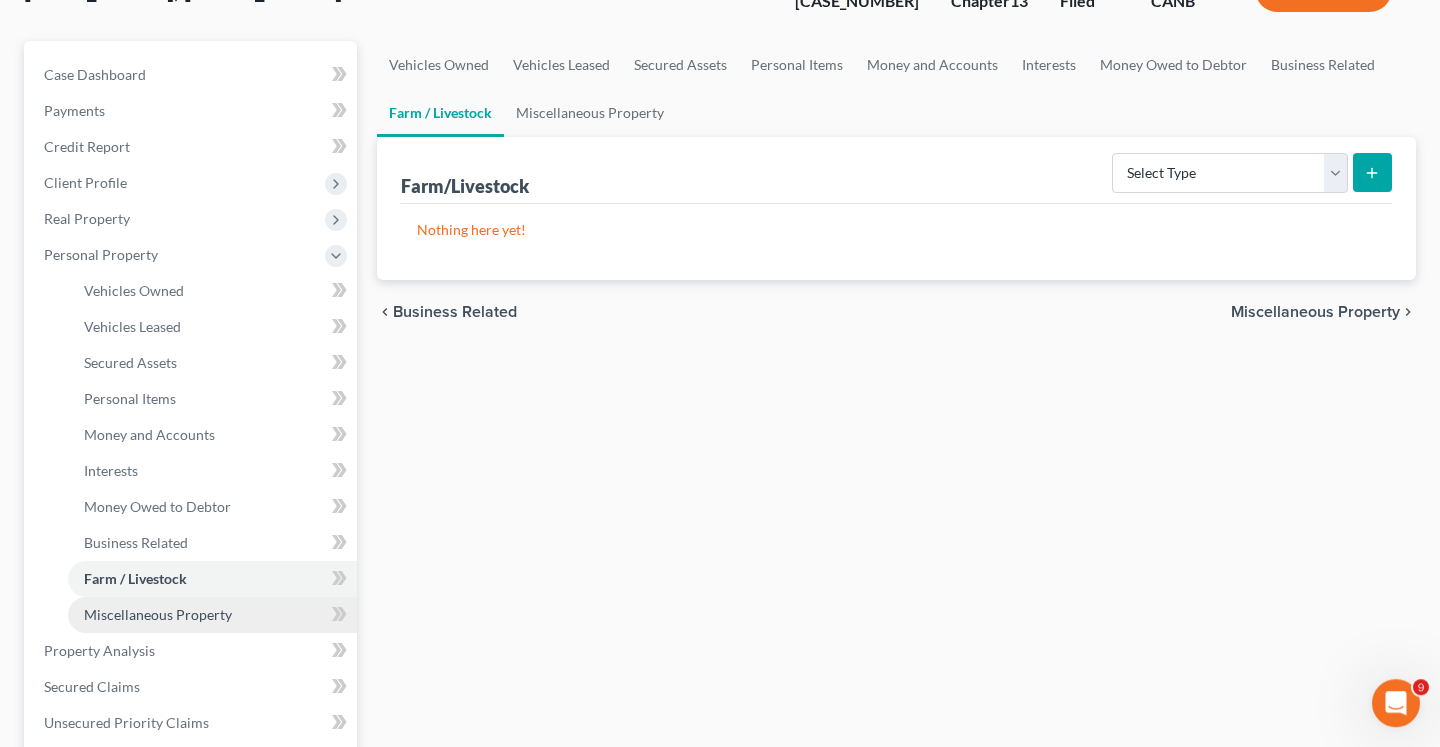 click on "Miscellaneous Property" at bounding box center [158, 614] 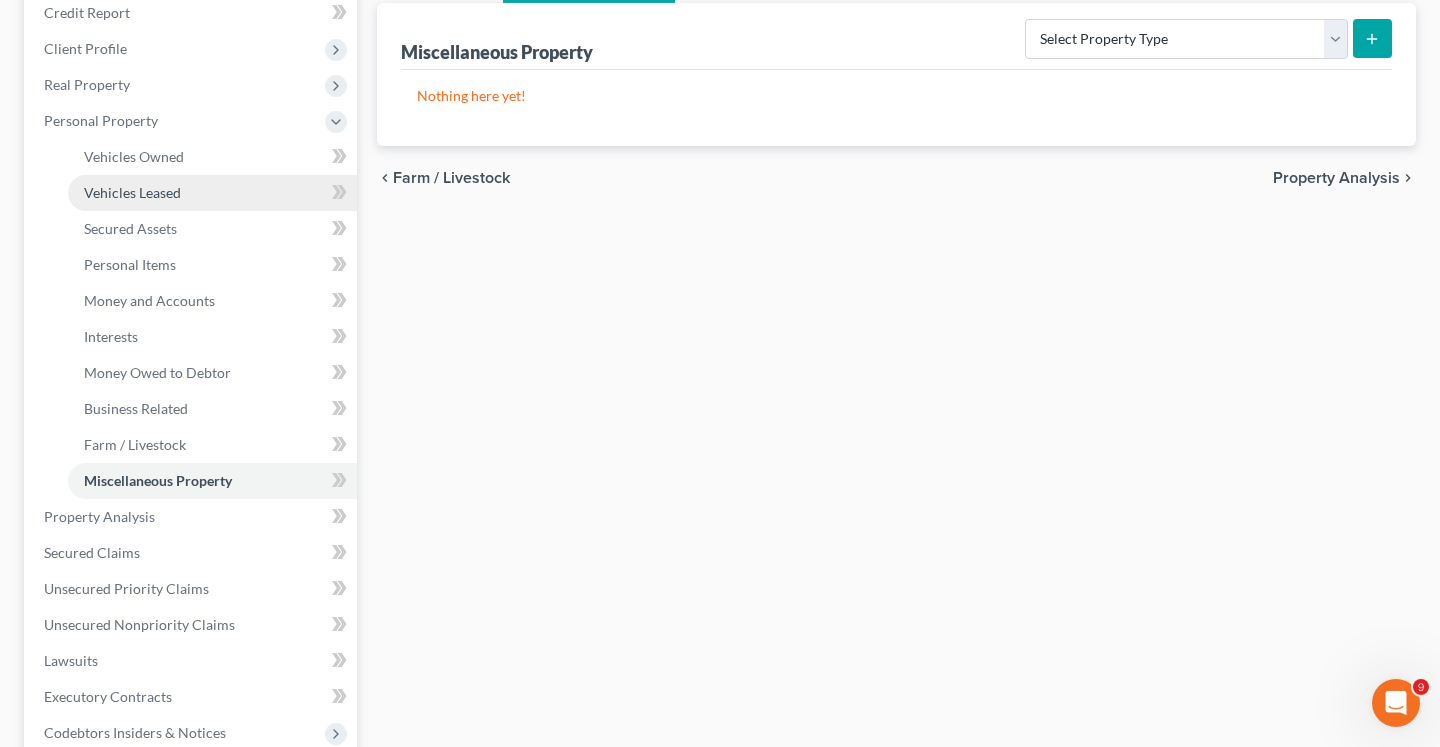 scroll, scrollTop: 448, scrollLeft: 0, axis: vertical 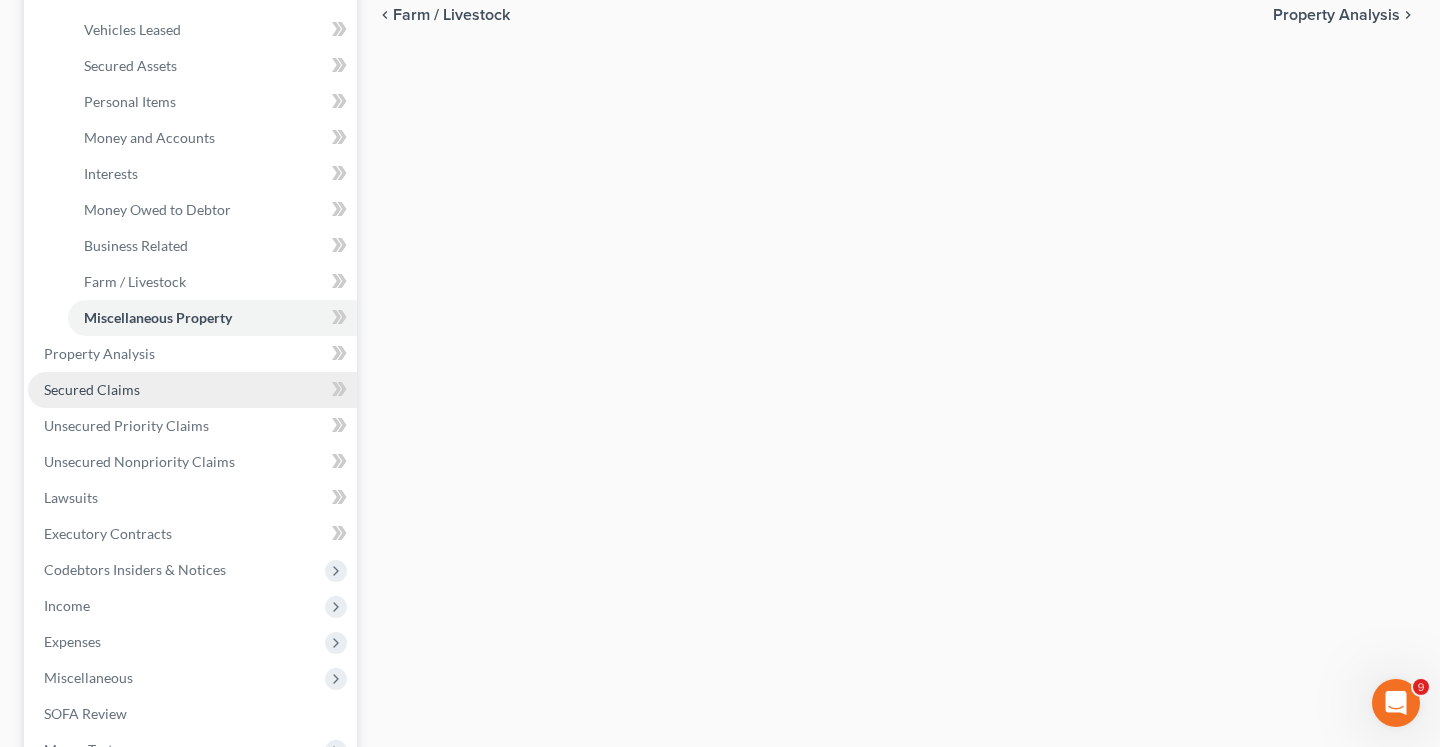 click on "Secured Claims" at bounding box center (192, 390) 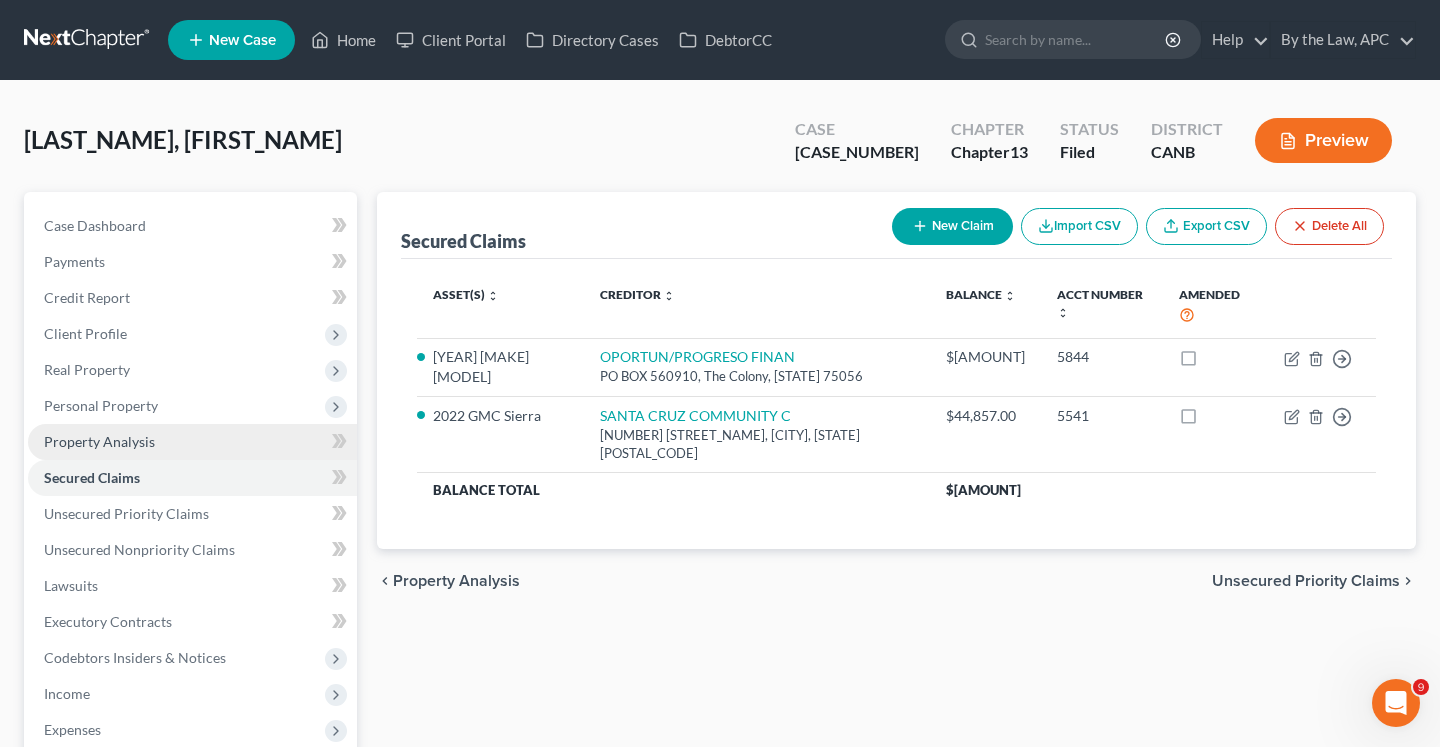 scroll, scrollTop: 0, scrollLeft: 0, axis: both 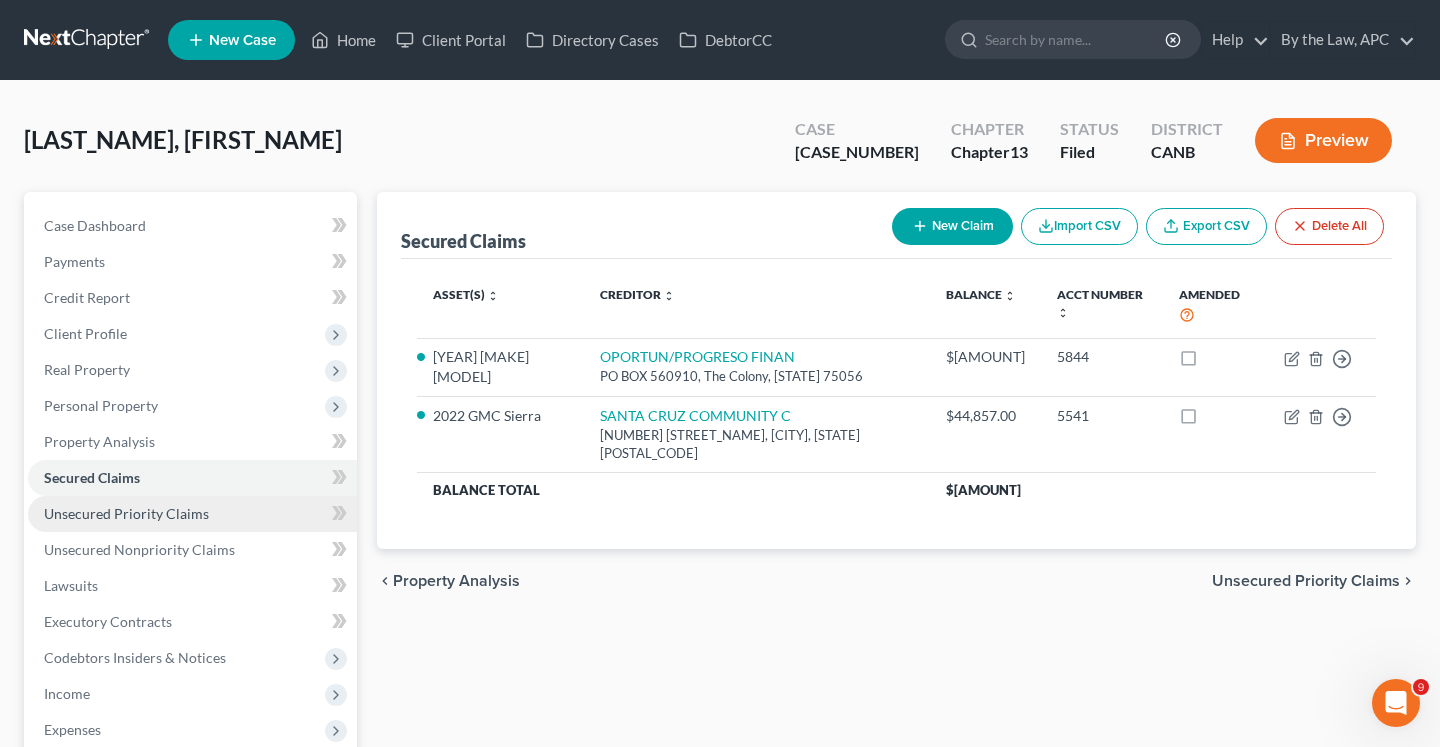 click on "Unsecured Priority Claims" at bounding box center [192, 514] 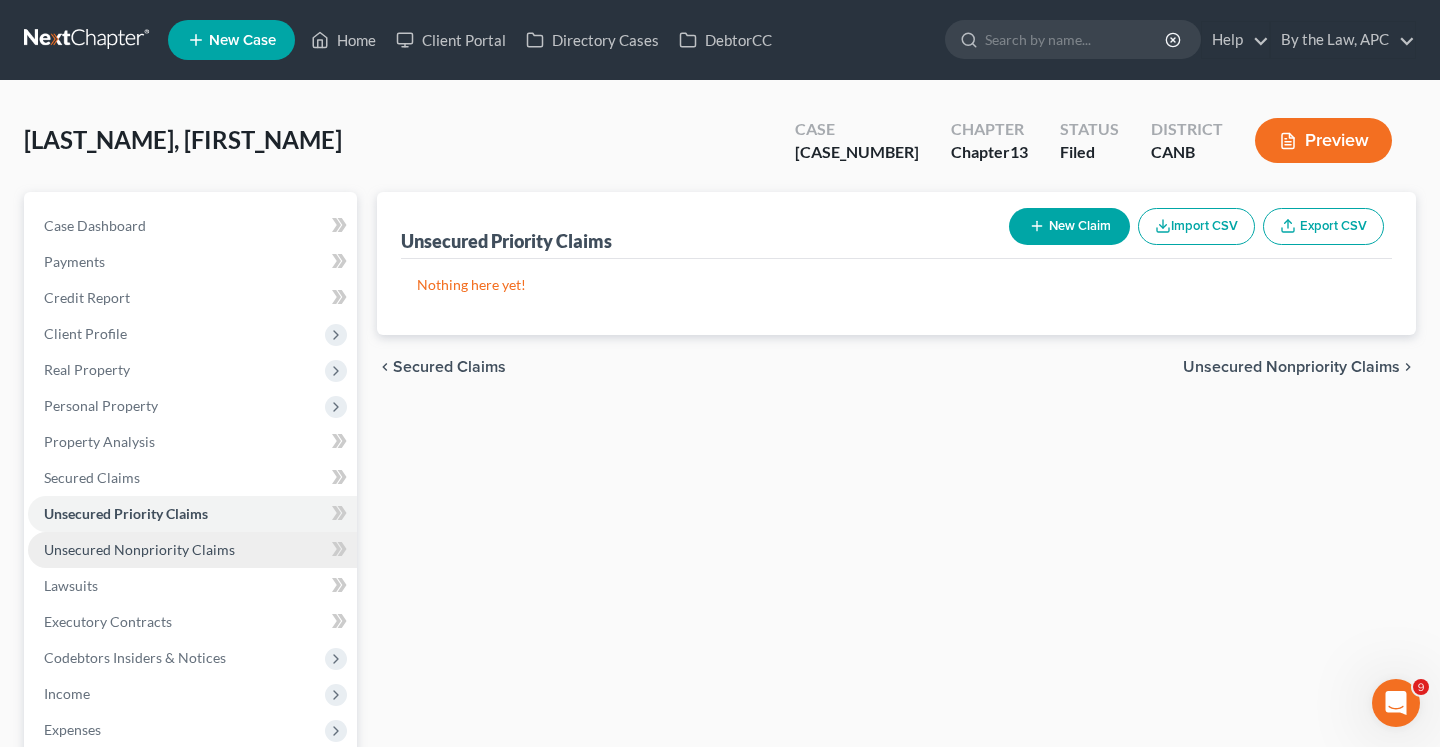 click on "Unsecured Nonpriority Claims" at bounding box center (139, 549) 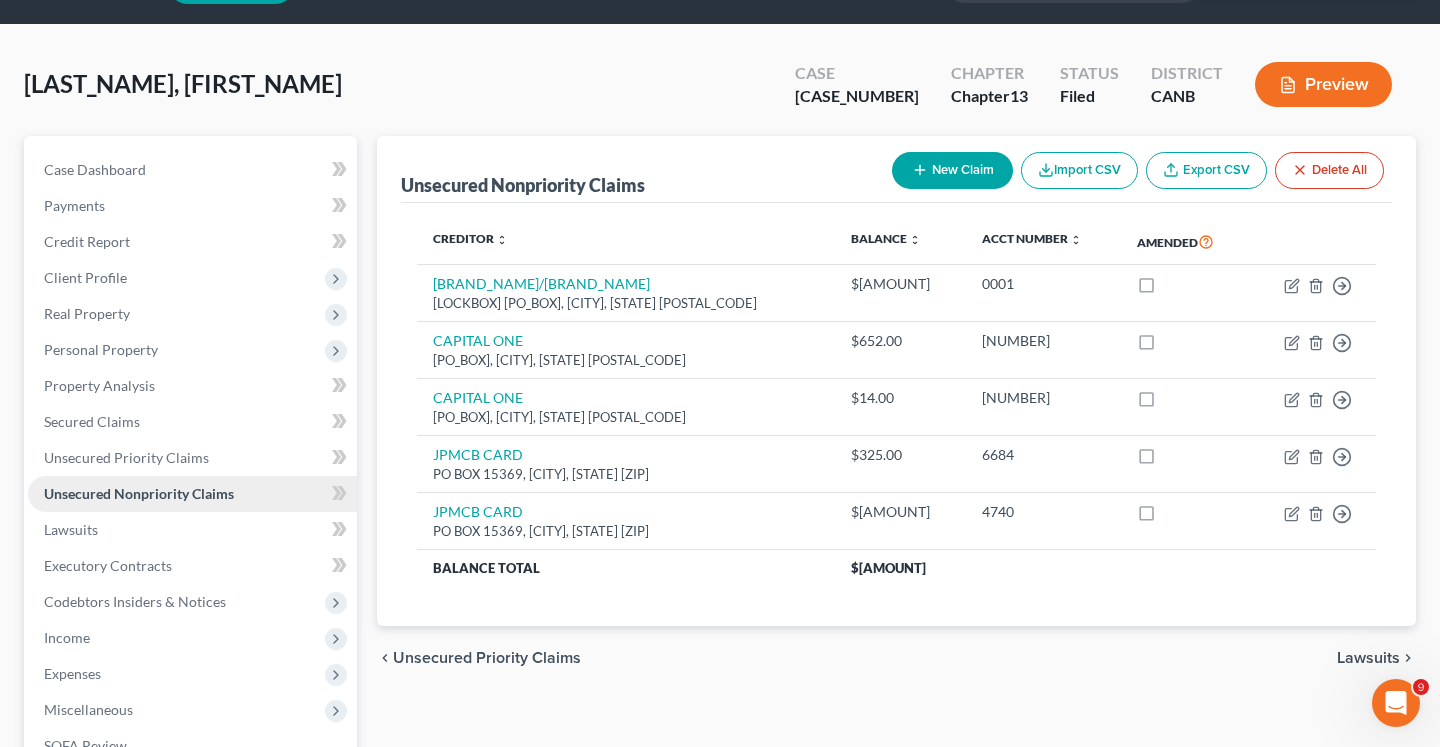 scroll, scrollTop: 60, scrollLeft: 0, axis: vertical 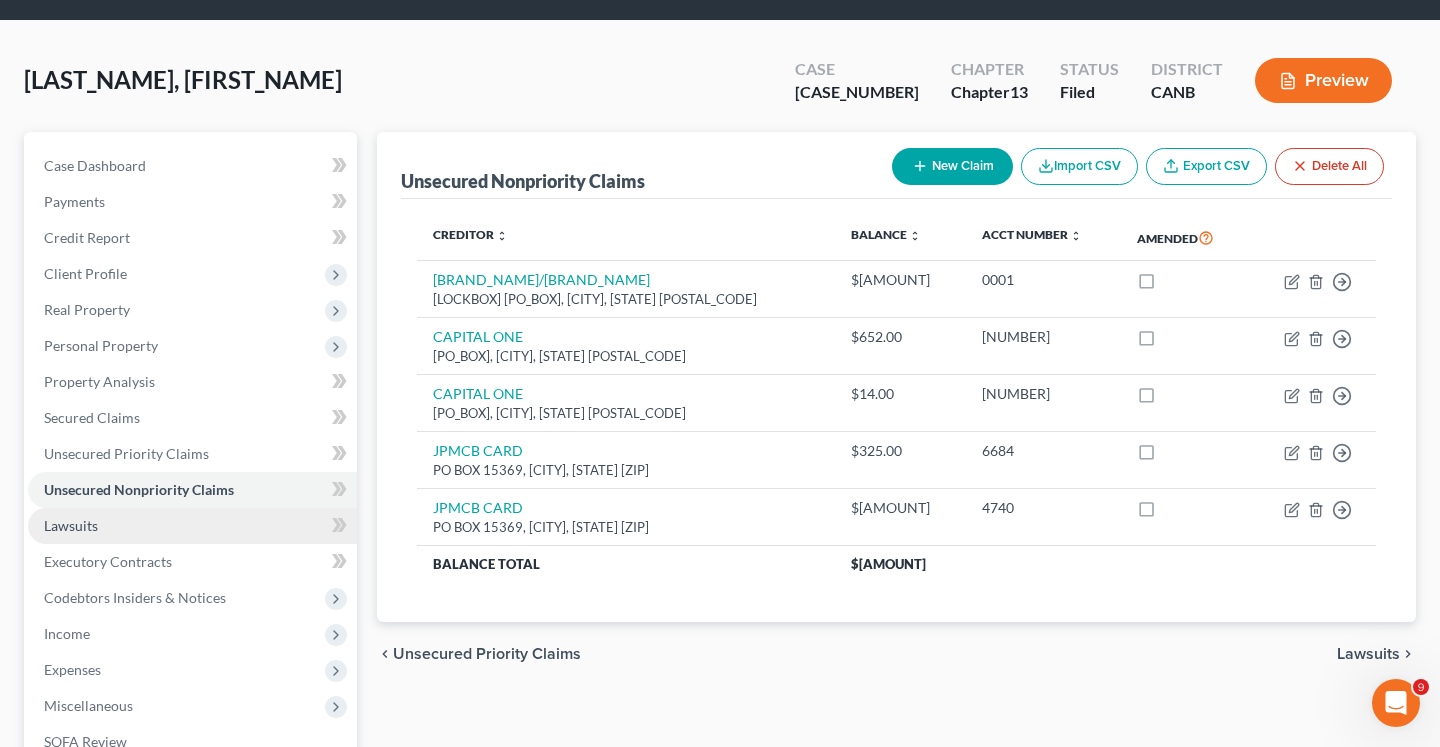 click on "Lawsuits" at bounding box center (192, 526) 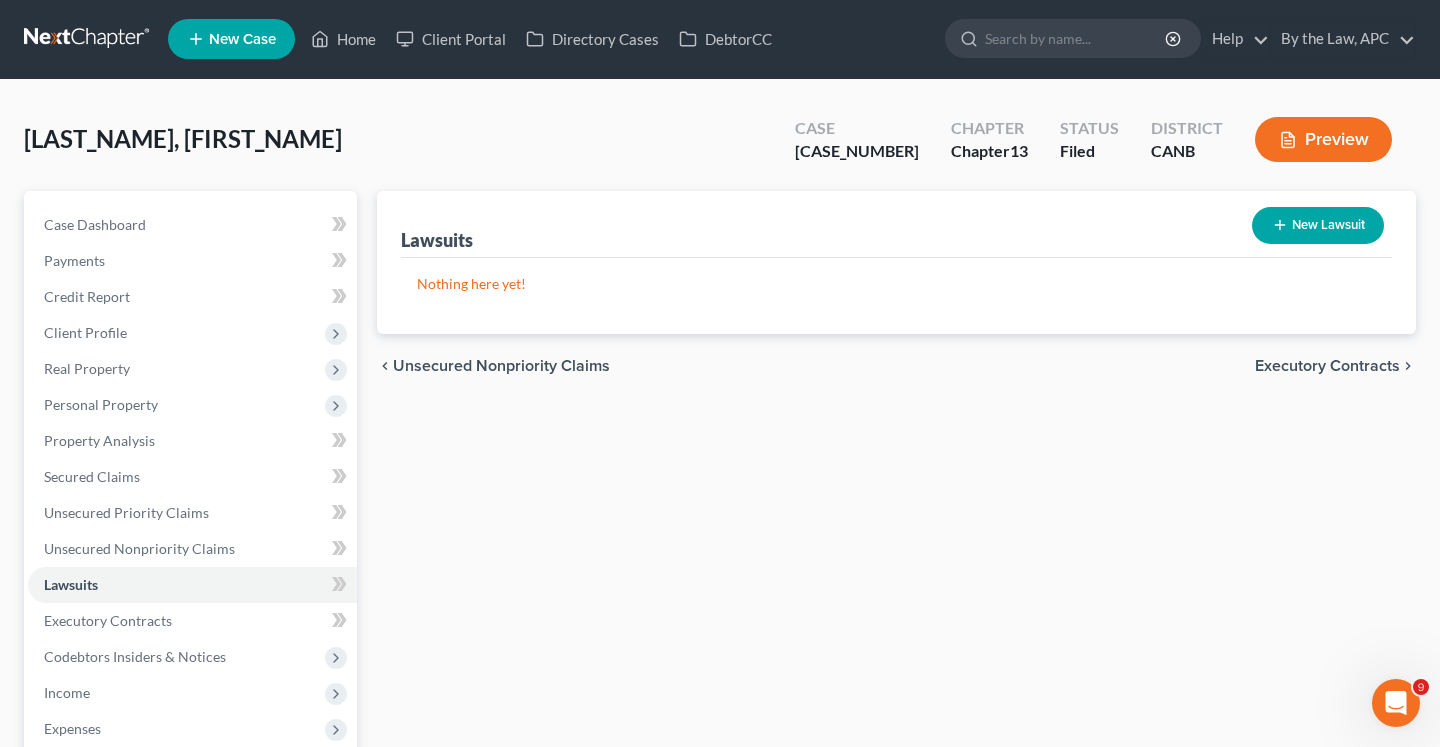 scroll, scrollTop: 0, scrollLeft: 0, axis: both 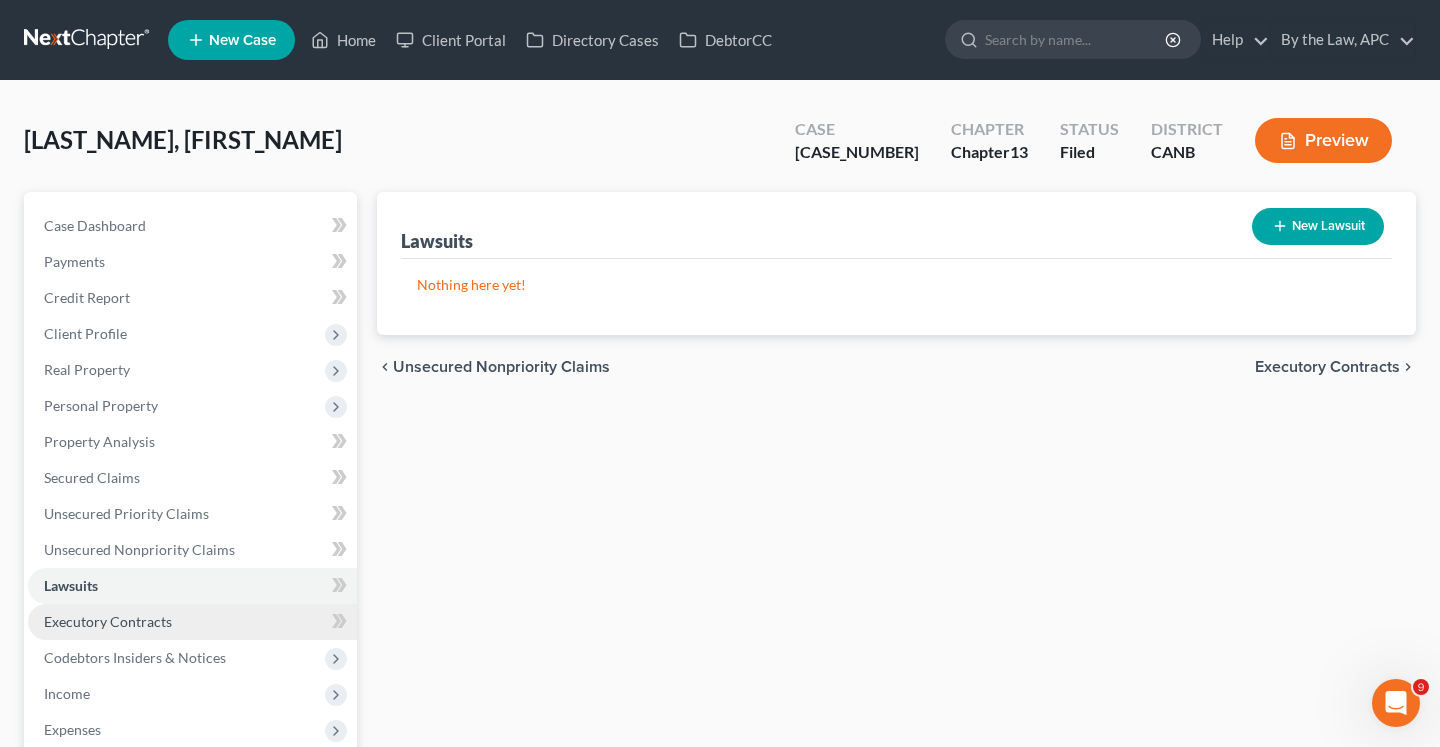 click on "Executory Contracts" at bounding box center [108, 621] 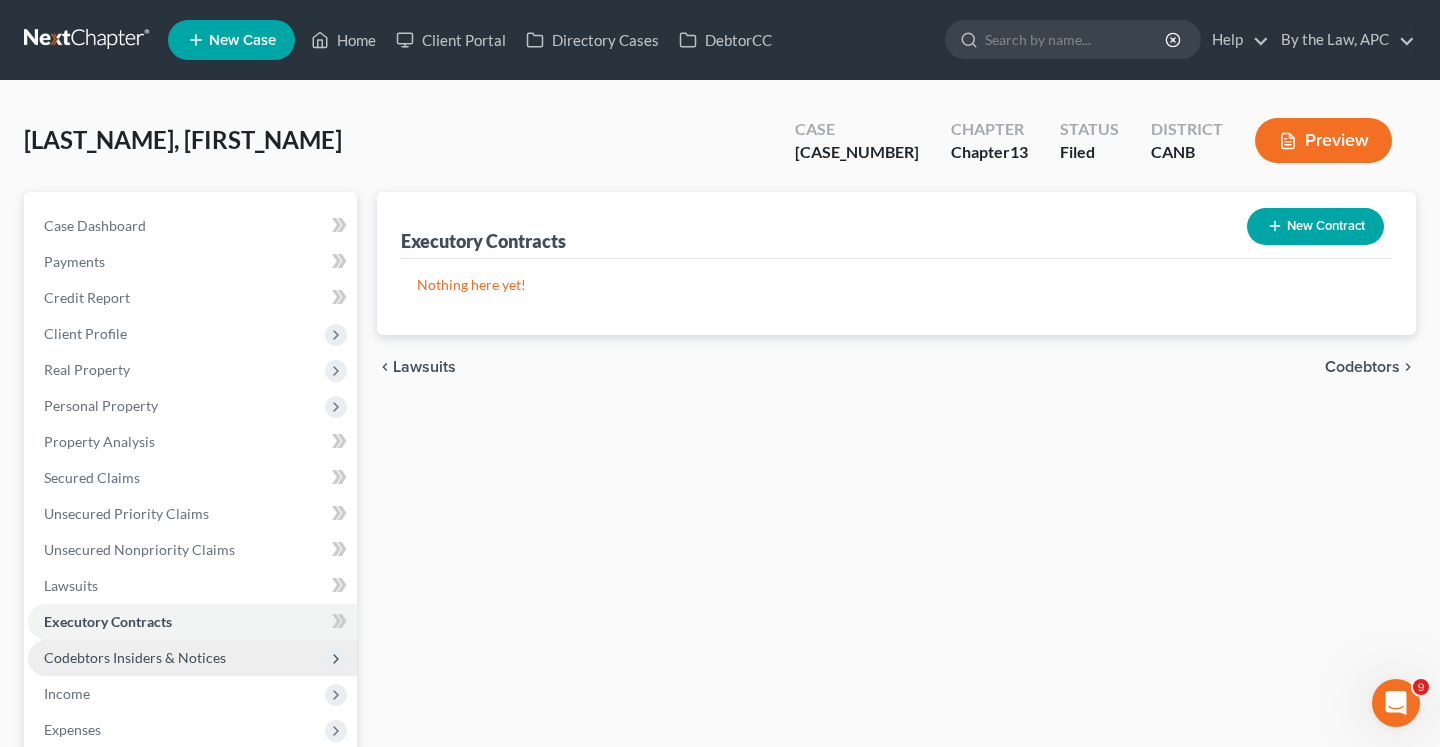 click on "Codebtors Insiders & Notices" at bounding box center [135, 657] 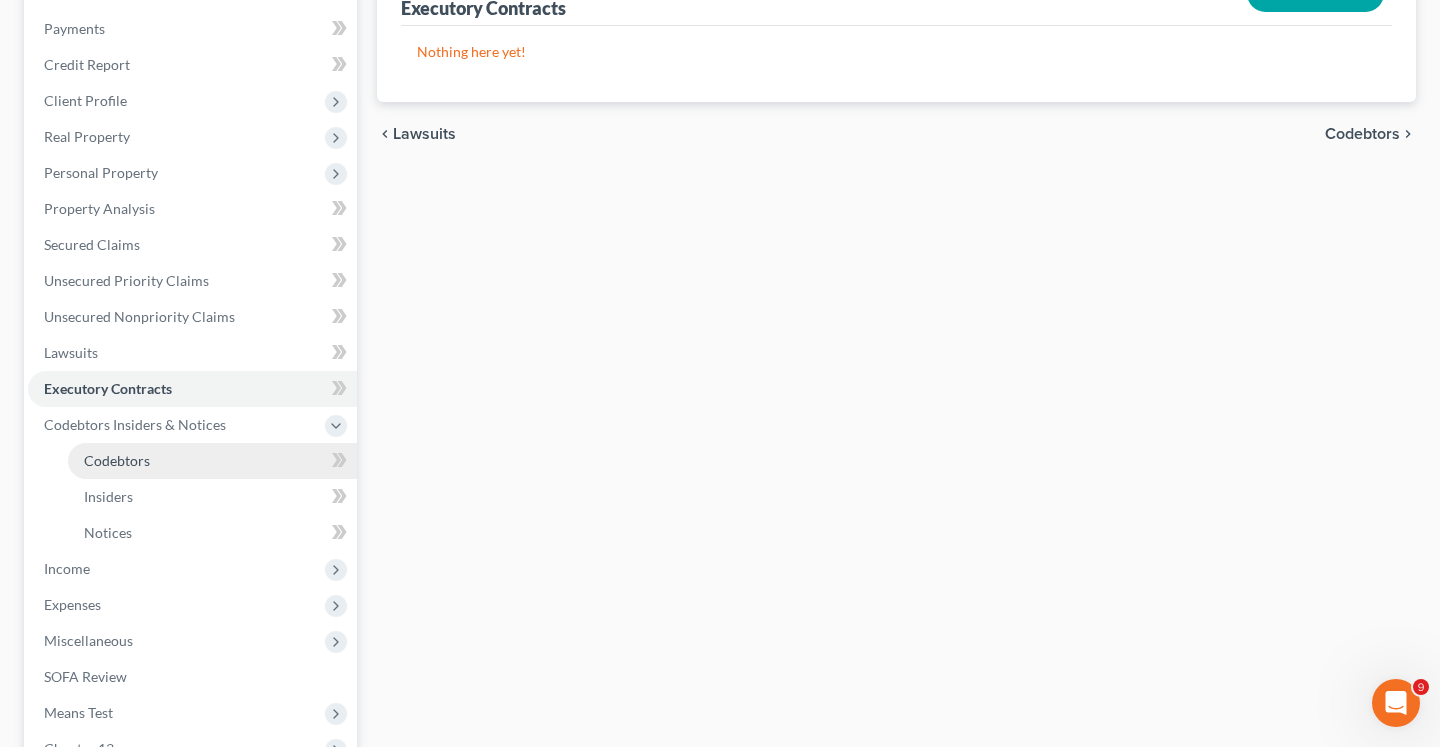 click on "Codebtors" at bounding box center (212, 461) 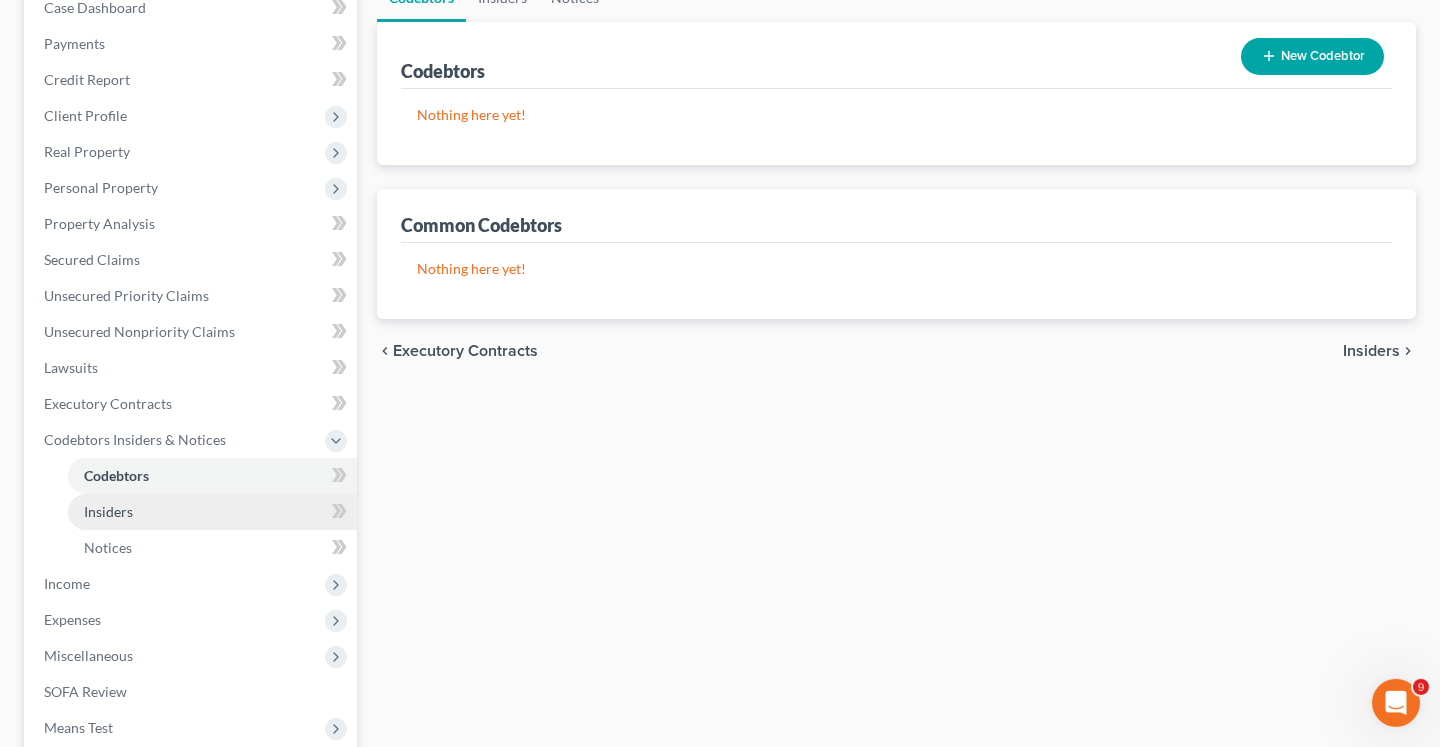 click on "Insiders" at bounding box center [212, 512] 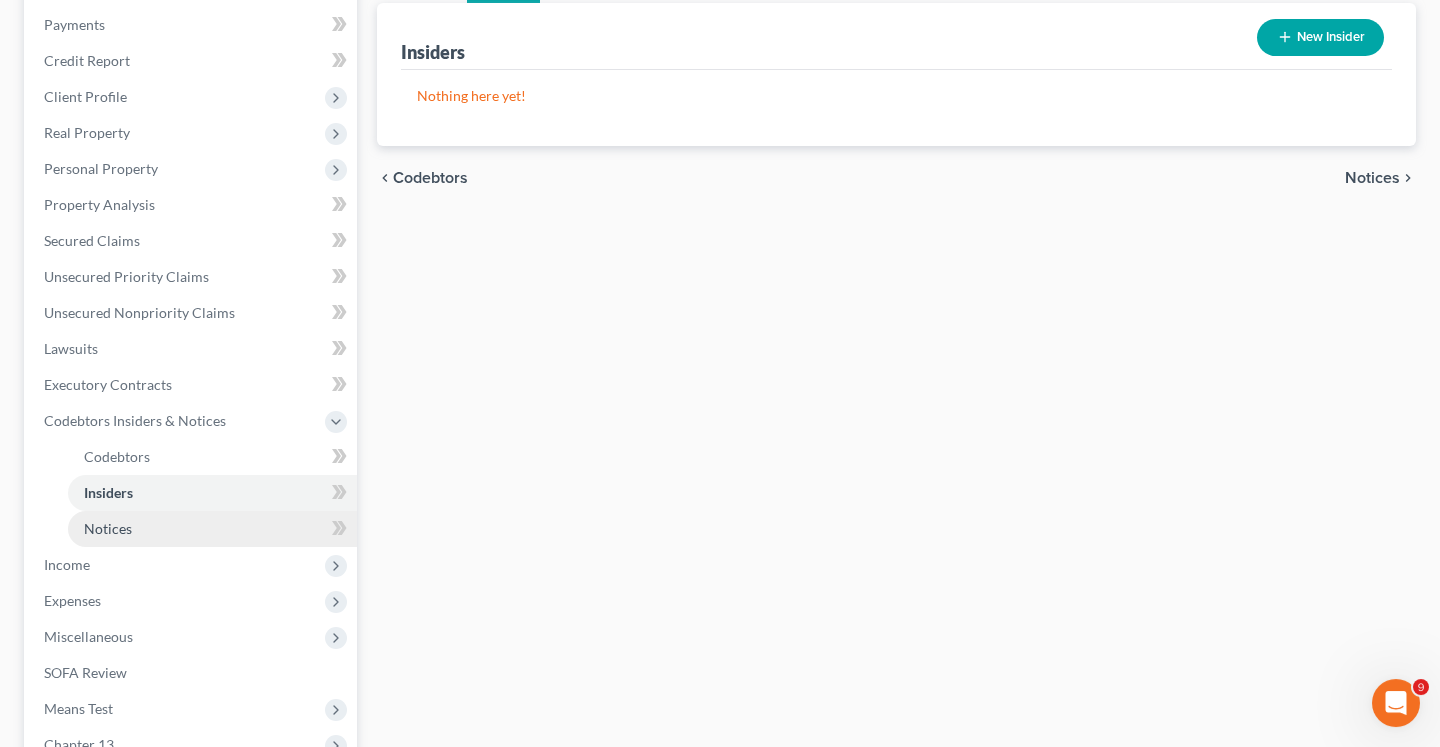 click on "Notices" at bounding box center [212, 529] 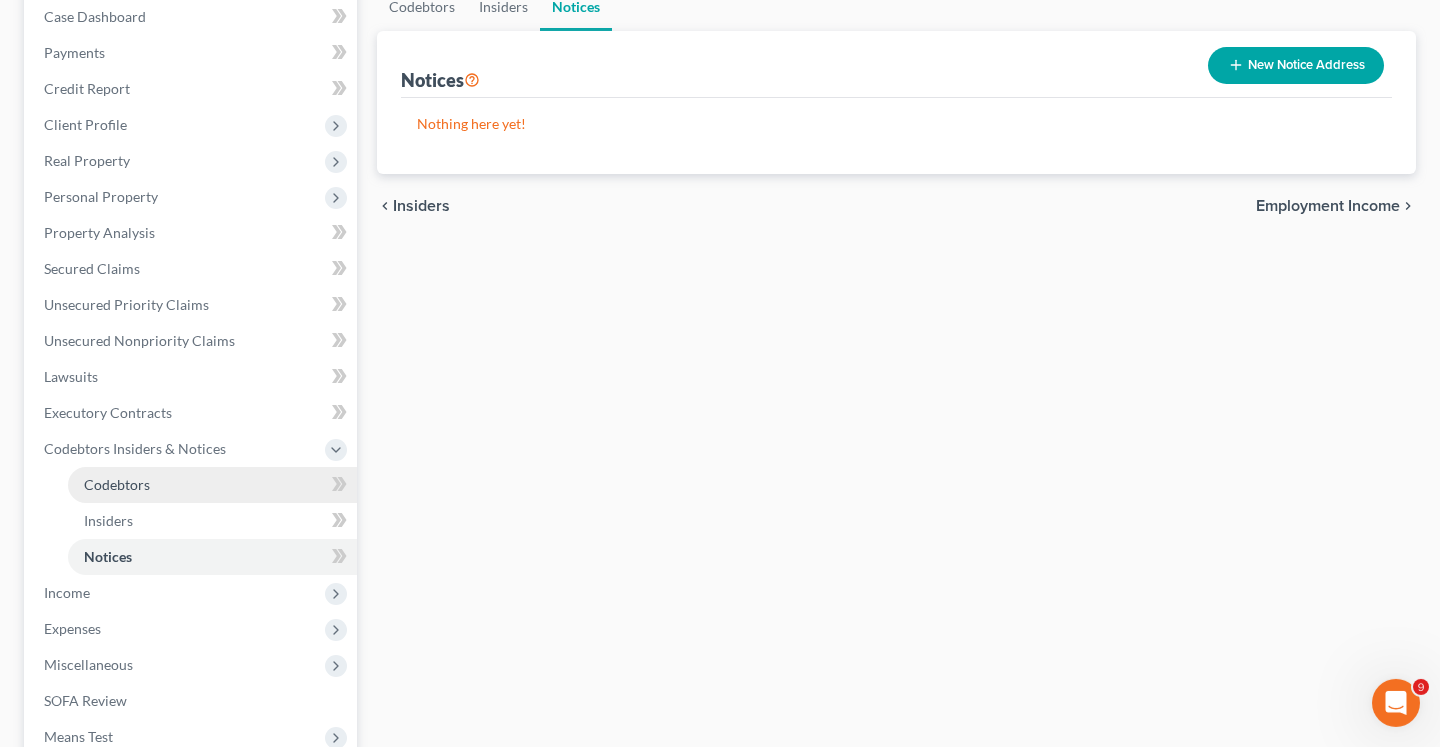 scroll, scrollTop: 215, scrollLeft: 0, axis: vertical 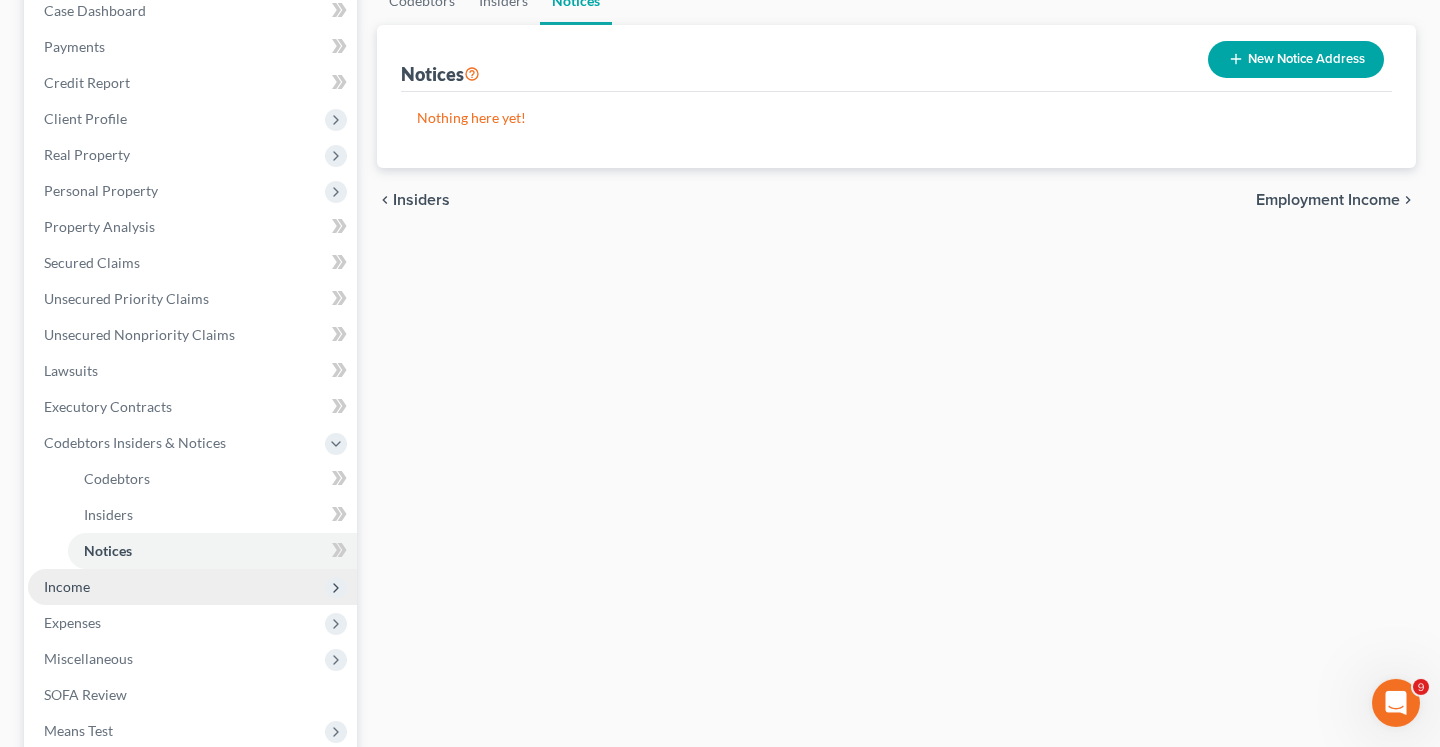 click on "Income" at bounding box center (67, 586) 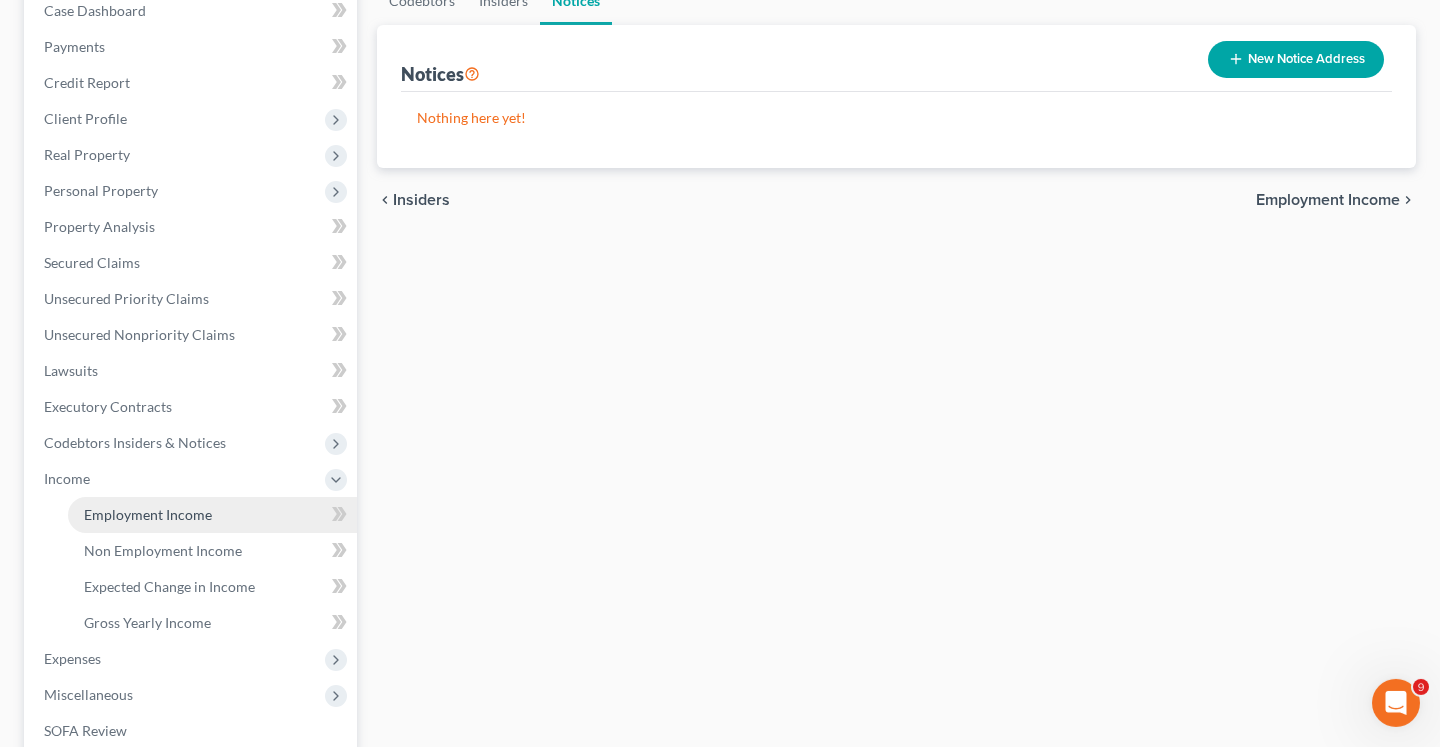 click on "Employment Income" at bounding box center (148, 514) 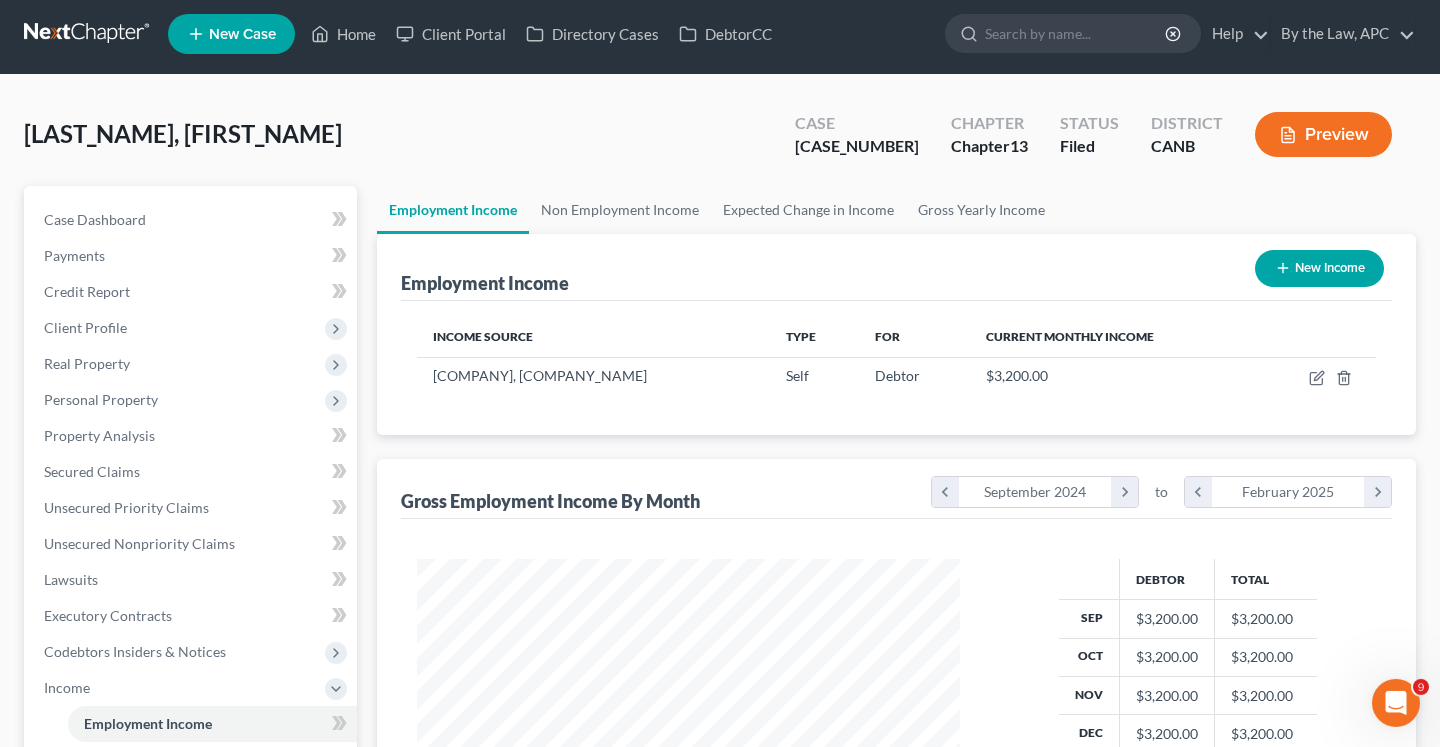 scroll, scrollTop: 1, scrollLeft: 0, axis: vertical 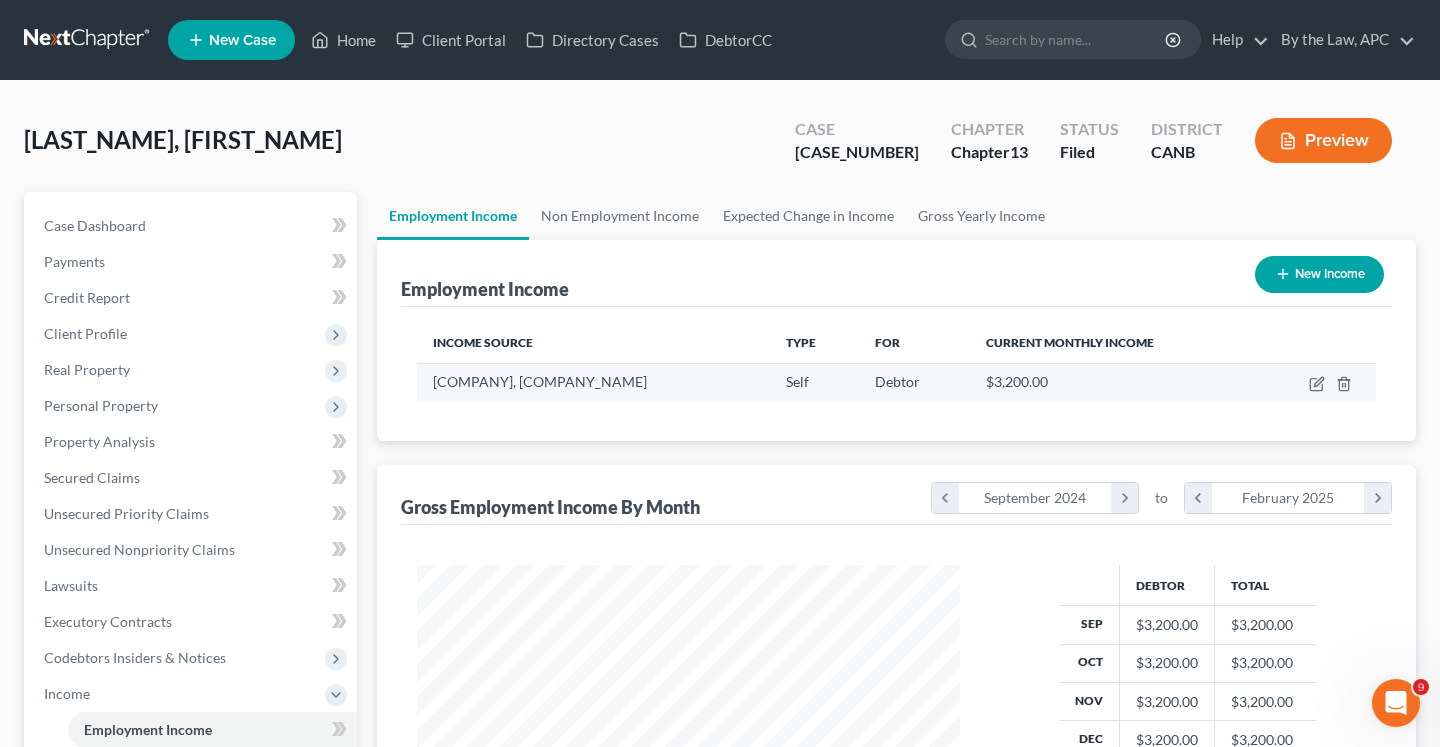 click on "$3,200.00" at bounding box center (1017, 381) 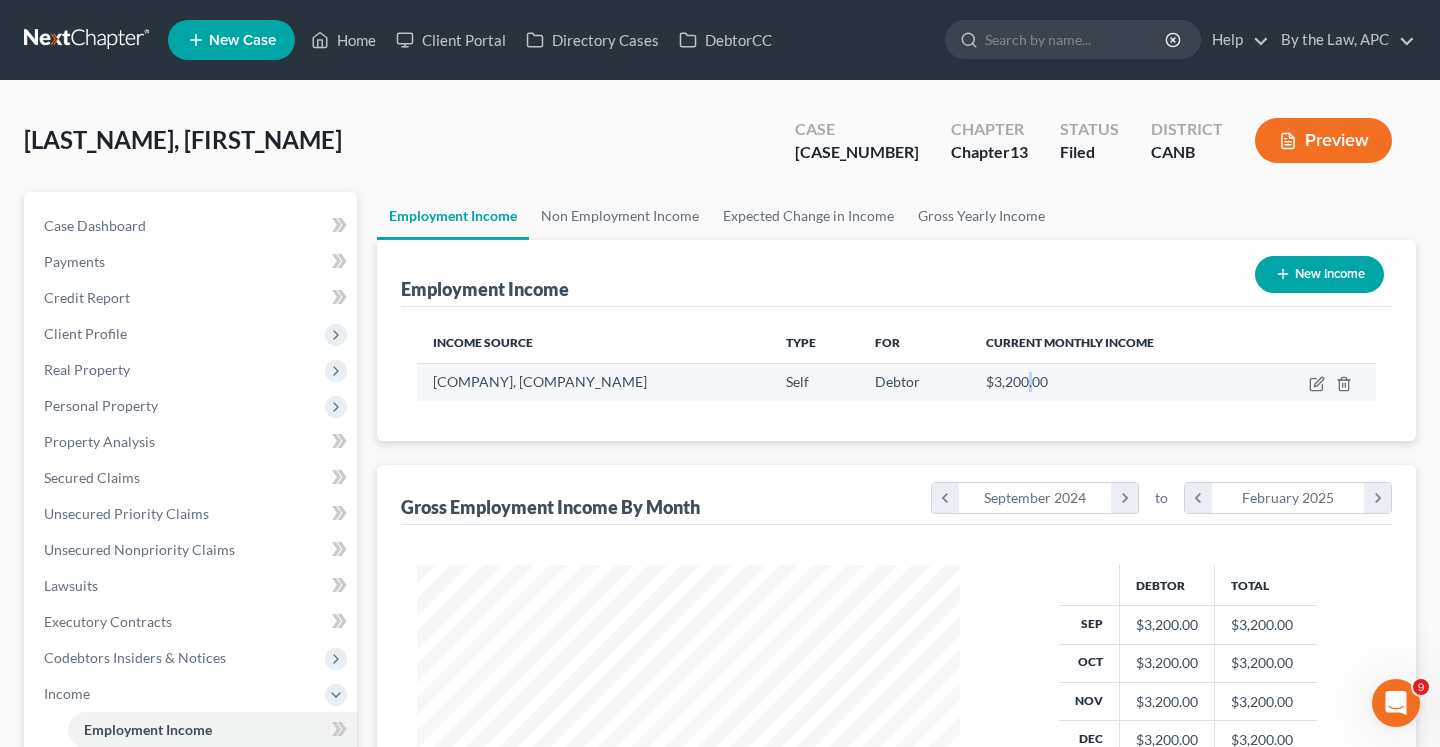 click on "$3,200.00" at bounding box center (1017, 381) 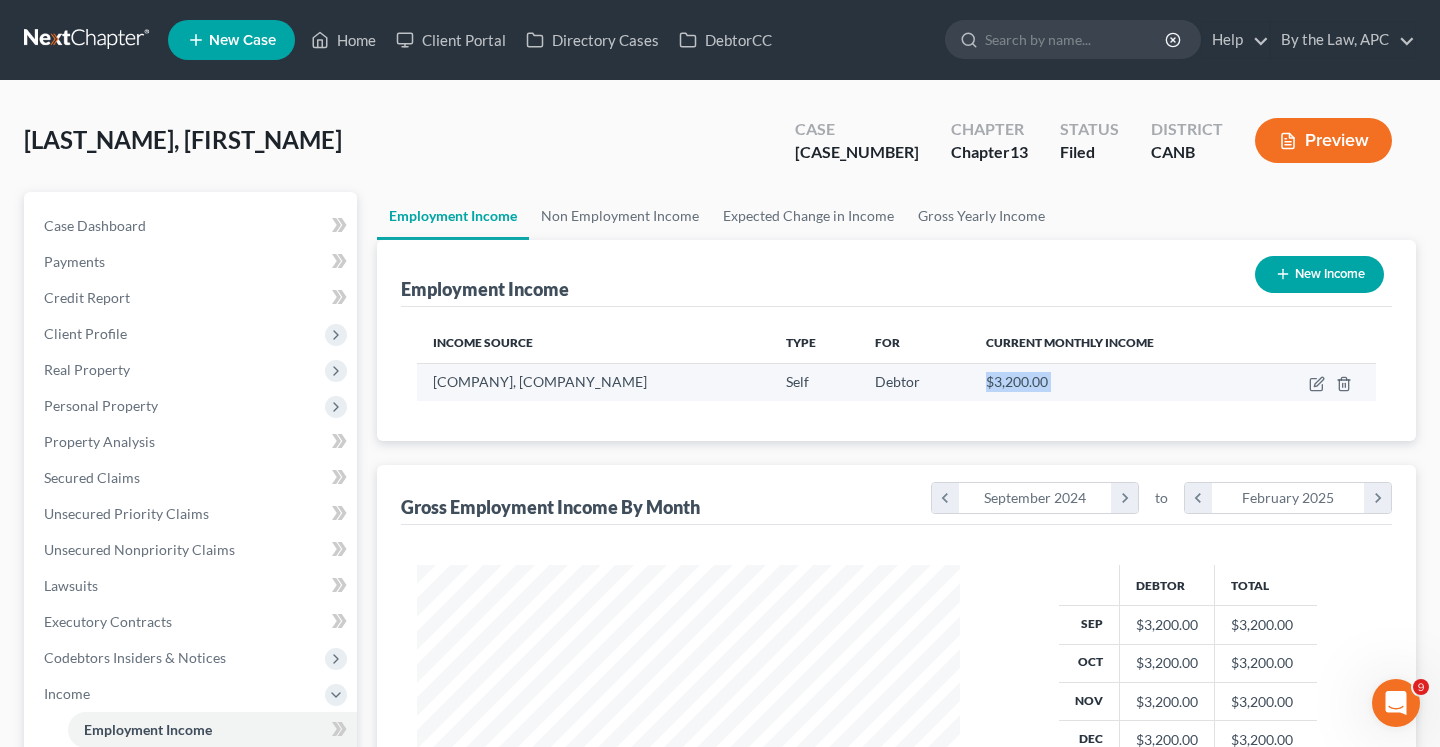 click on "$3,200.00" at bounding box center [1017, 381] 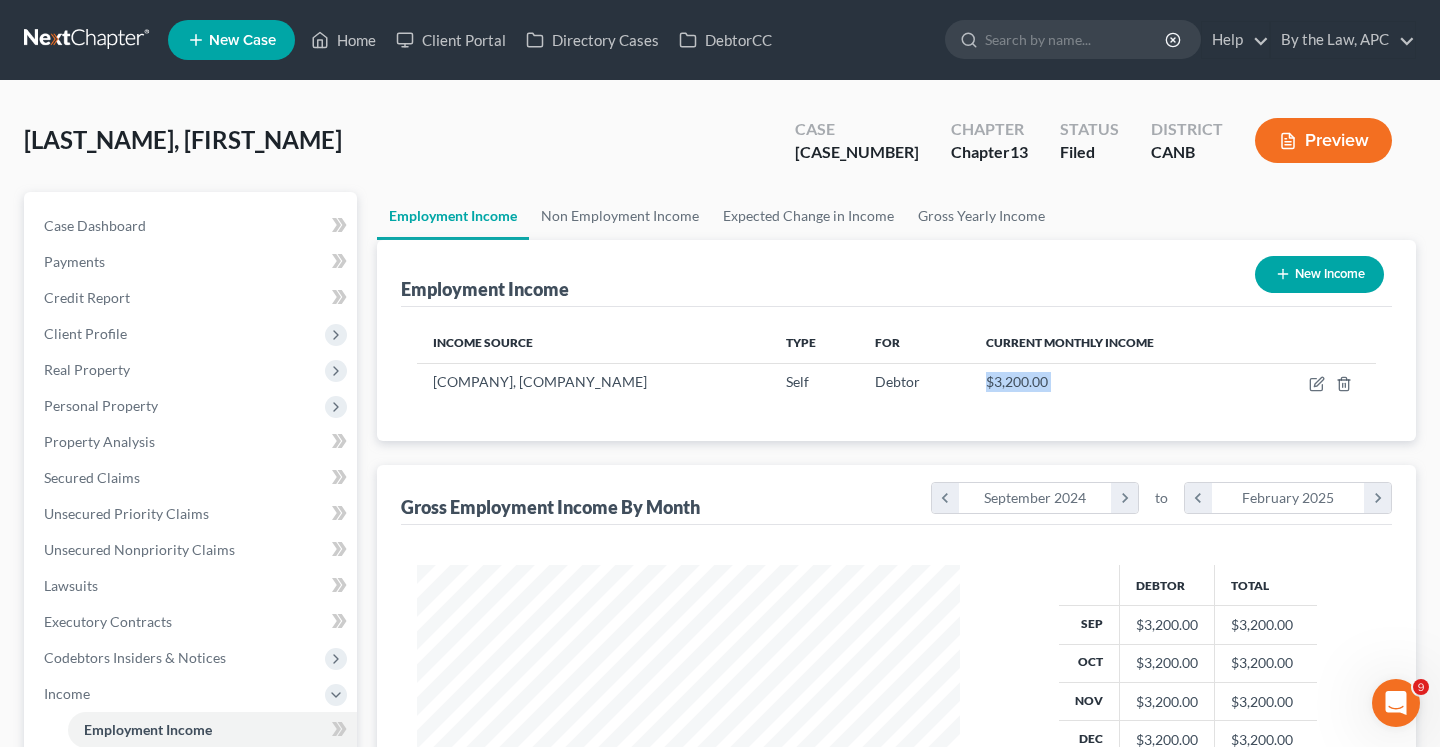 copy on "$3,200.00" 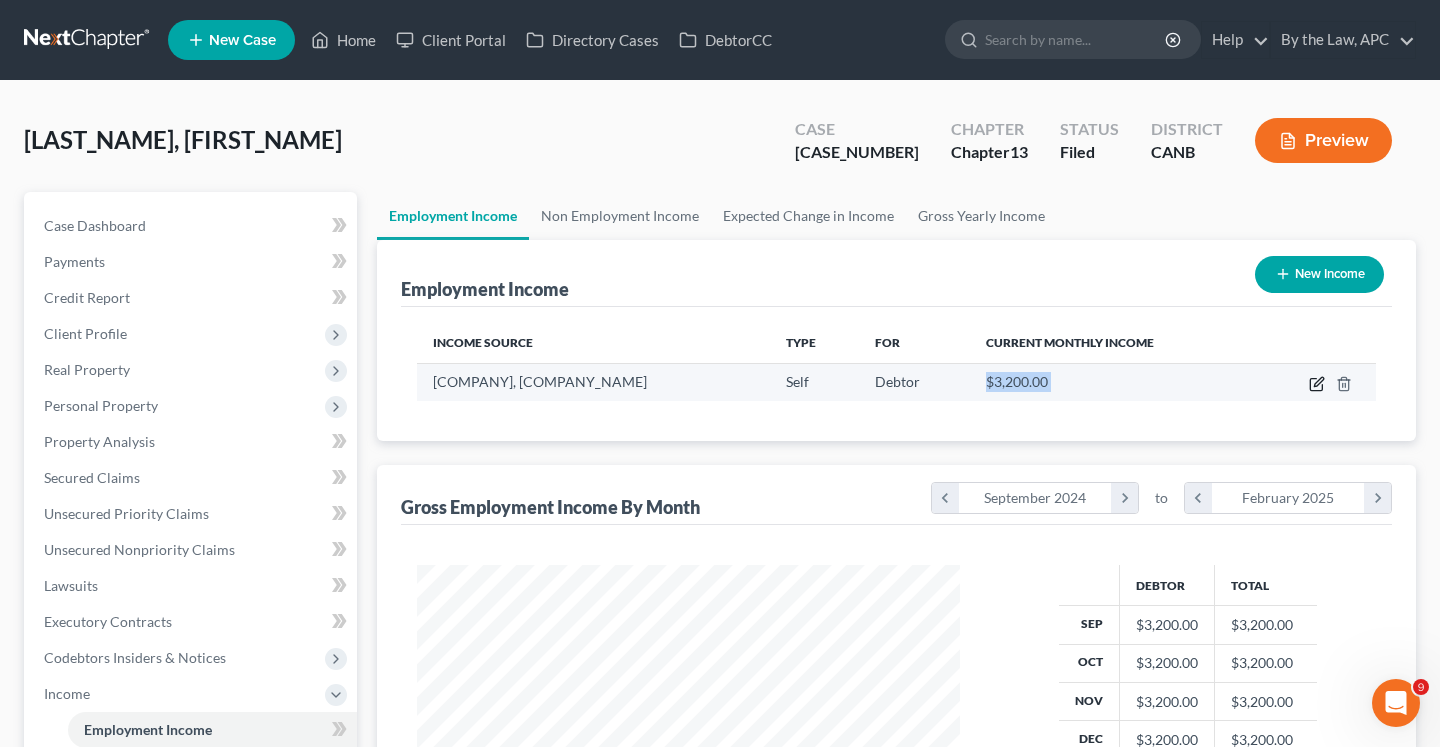 click 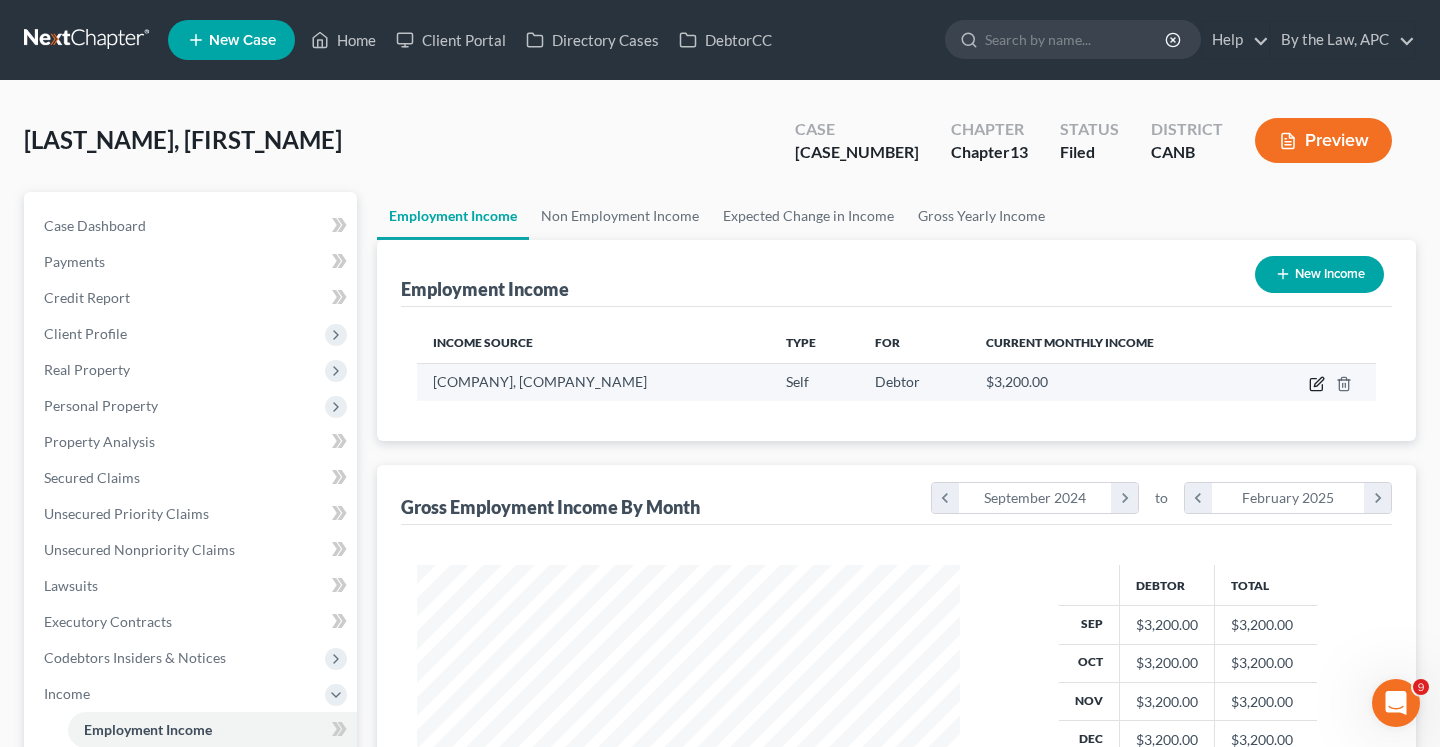 select on "1" 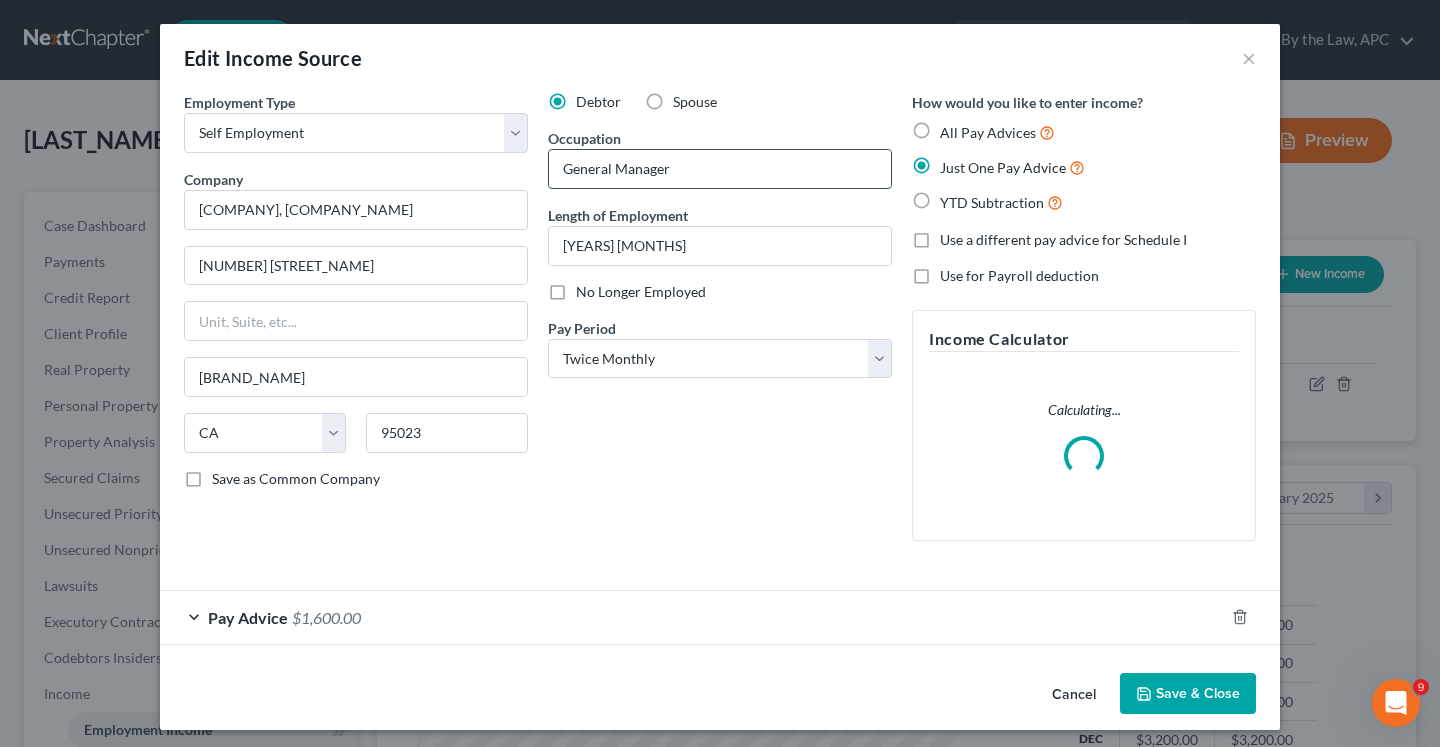 click on "General Manager" at bounding box center (720, 169) 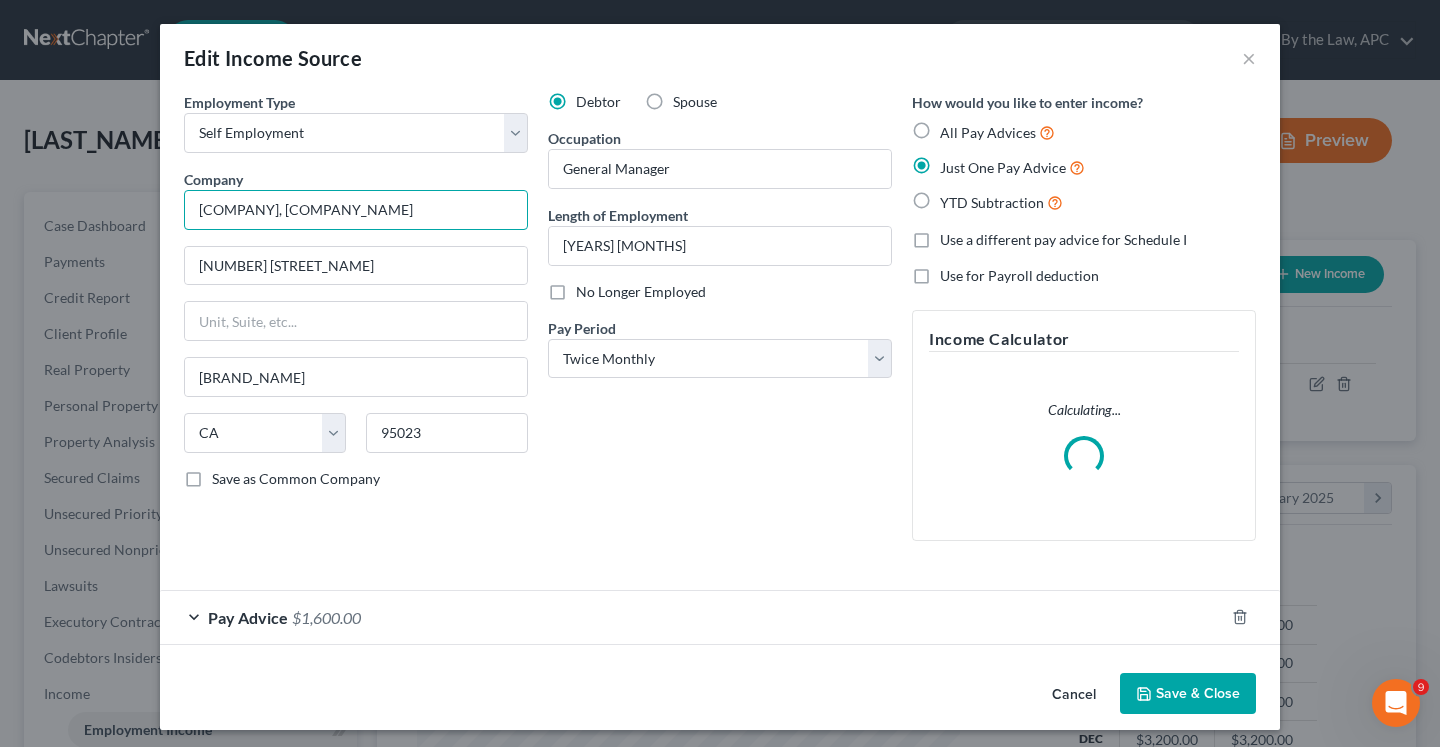click on "[COMPANY], [COMPANY_NAME]" at bounding box center (356, 210) 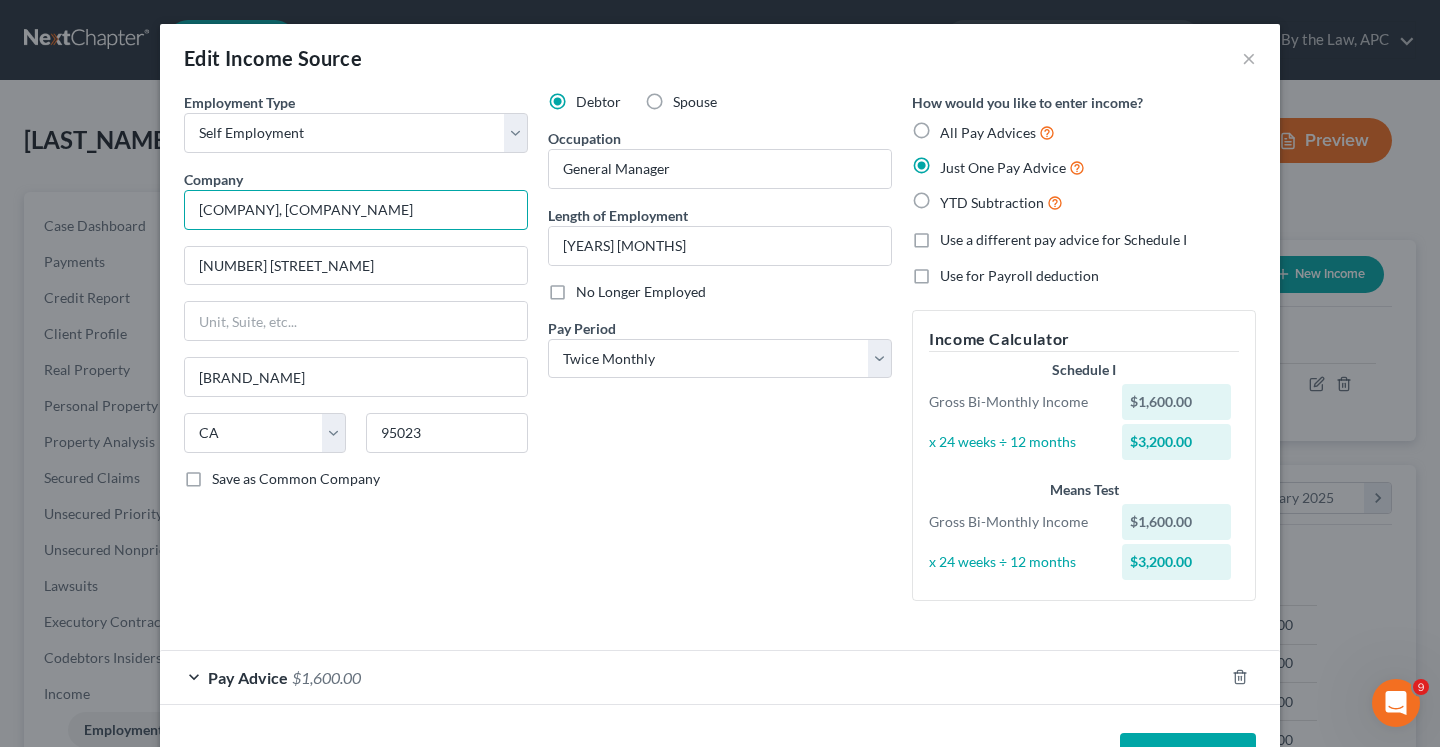 click on "[COMPANY], [COMPANY_NAME]" at bounding box center (356, 210) 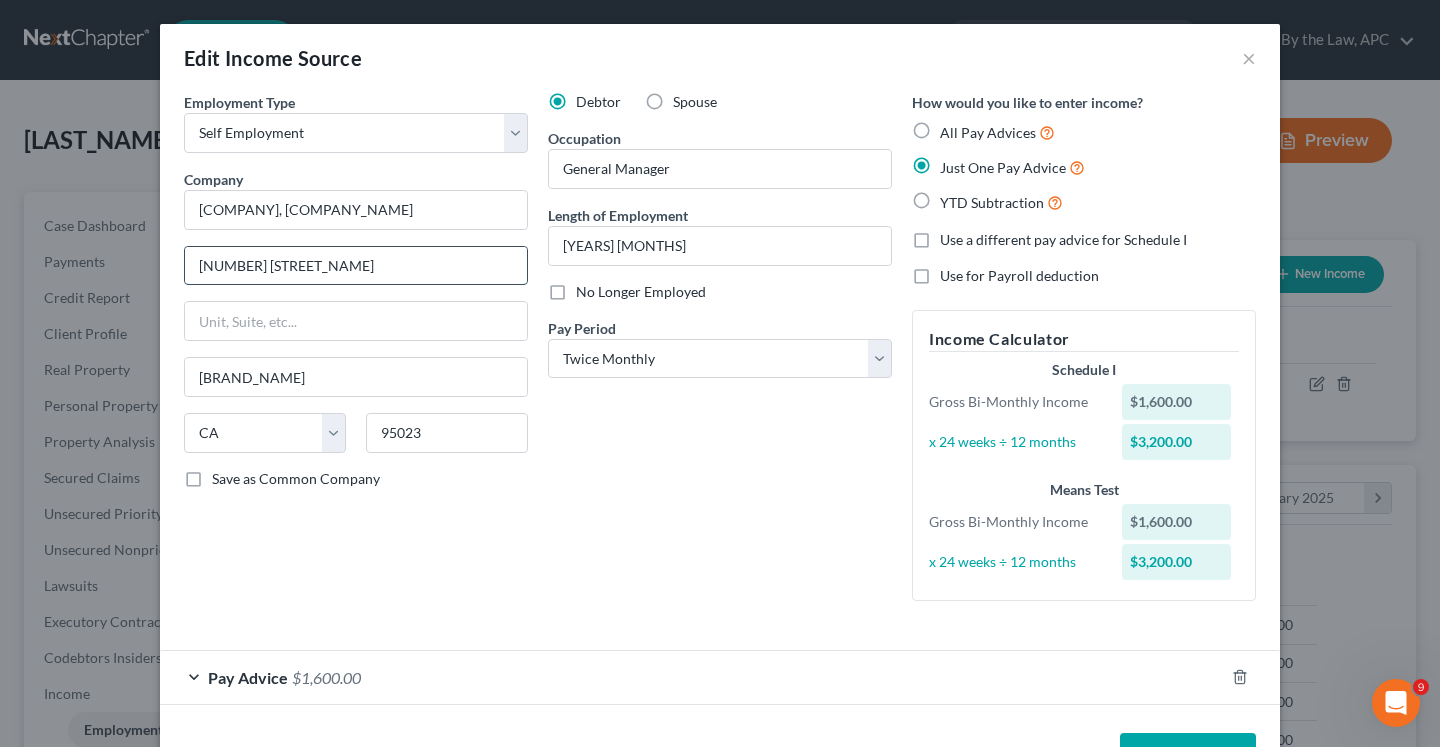 click on "[NUMBER] [STREET_NAME]" at bounding box center [356, 266] 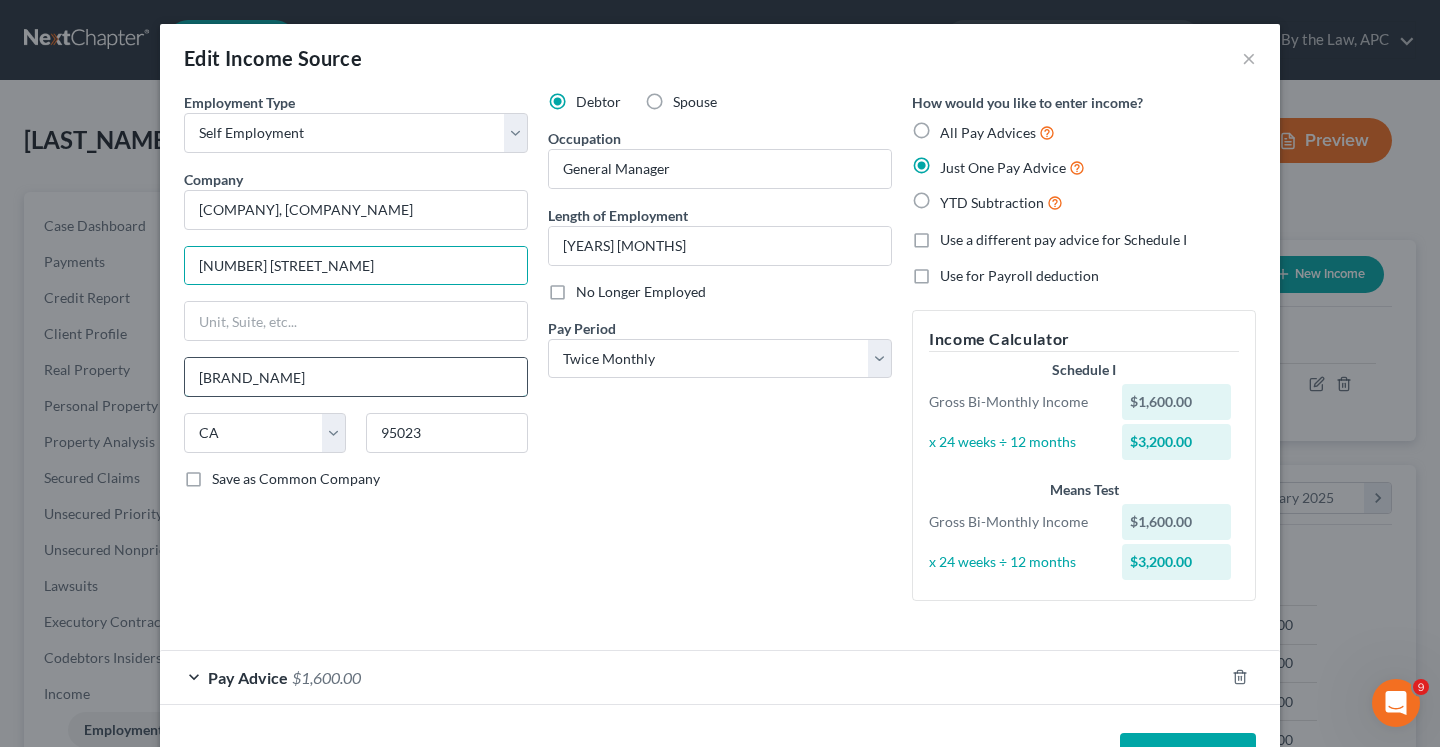 click on "[BRAND_NAME]" at bounding box center (356, 377) 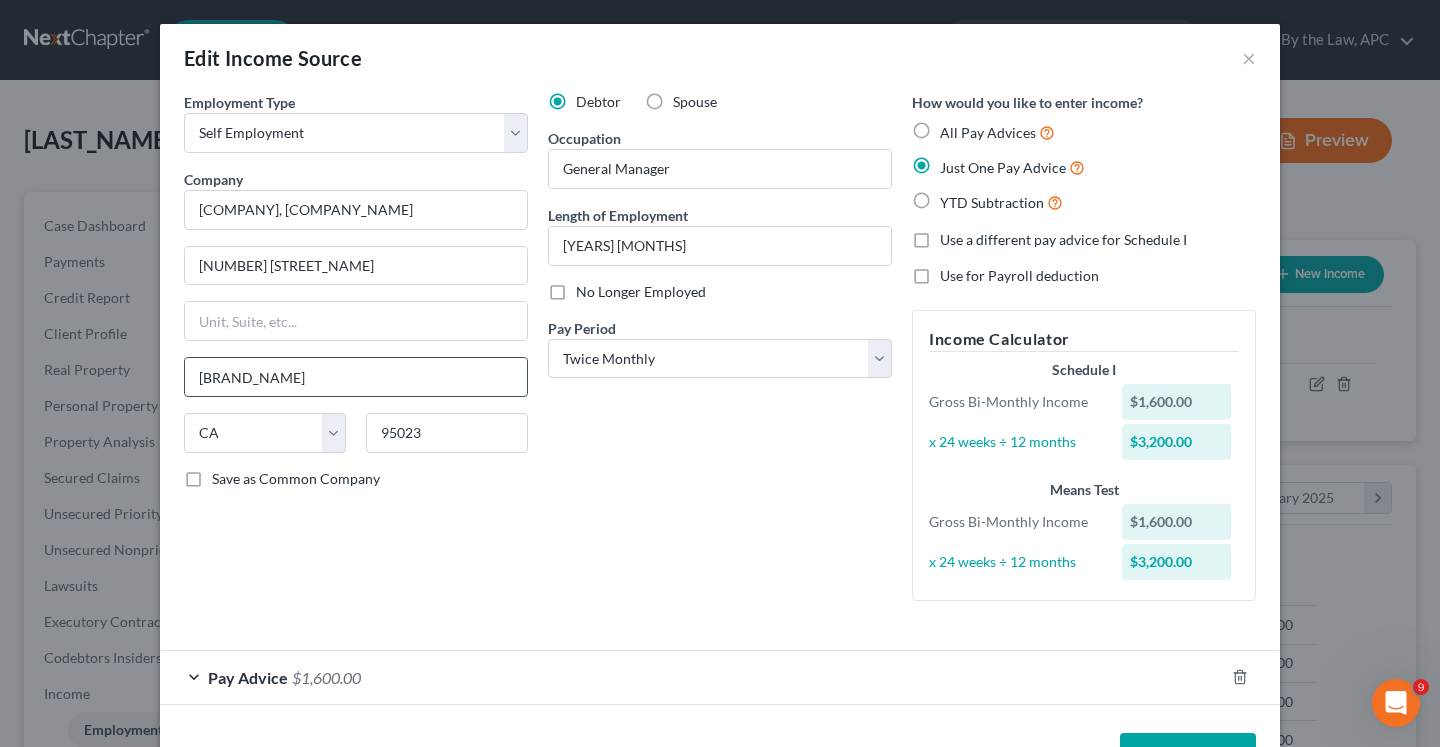 click on "[BRAND_NAME]" at bounding box center [356, 377] 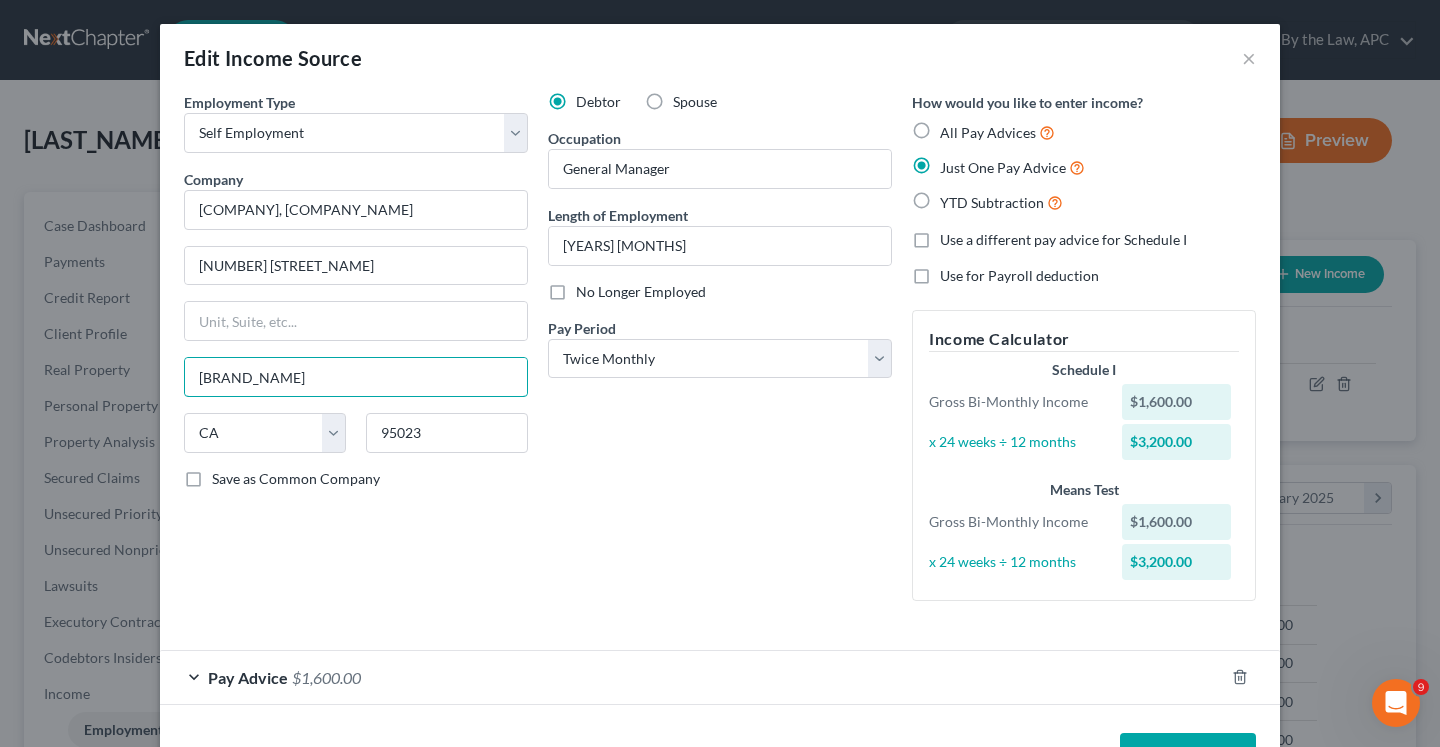 paste on "[NUMBER] [STREET_NAME]" 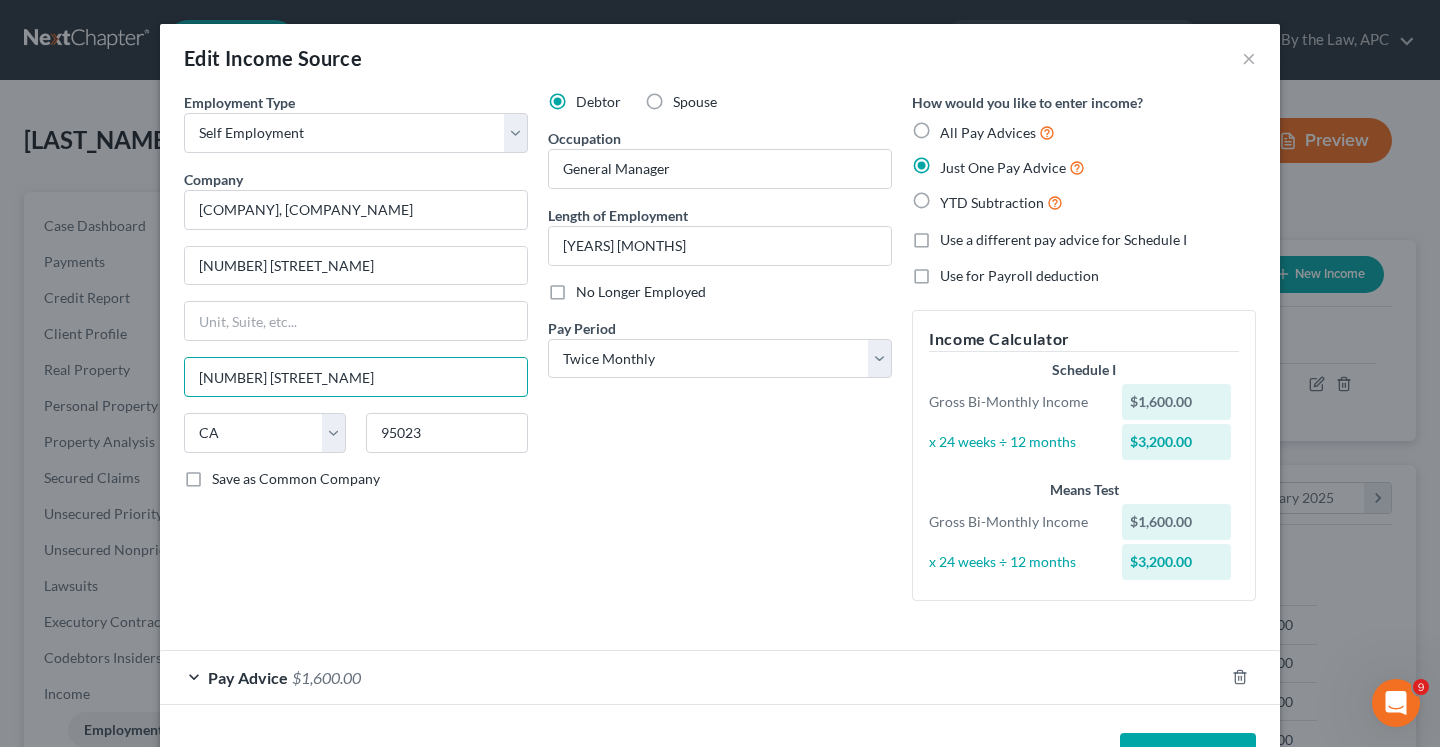 type on "[BRAND_NAME]" 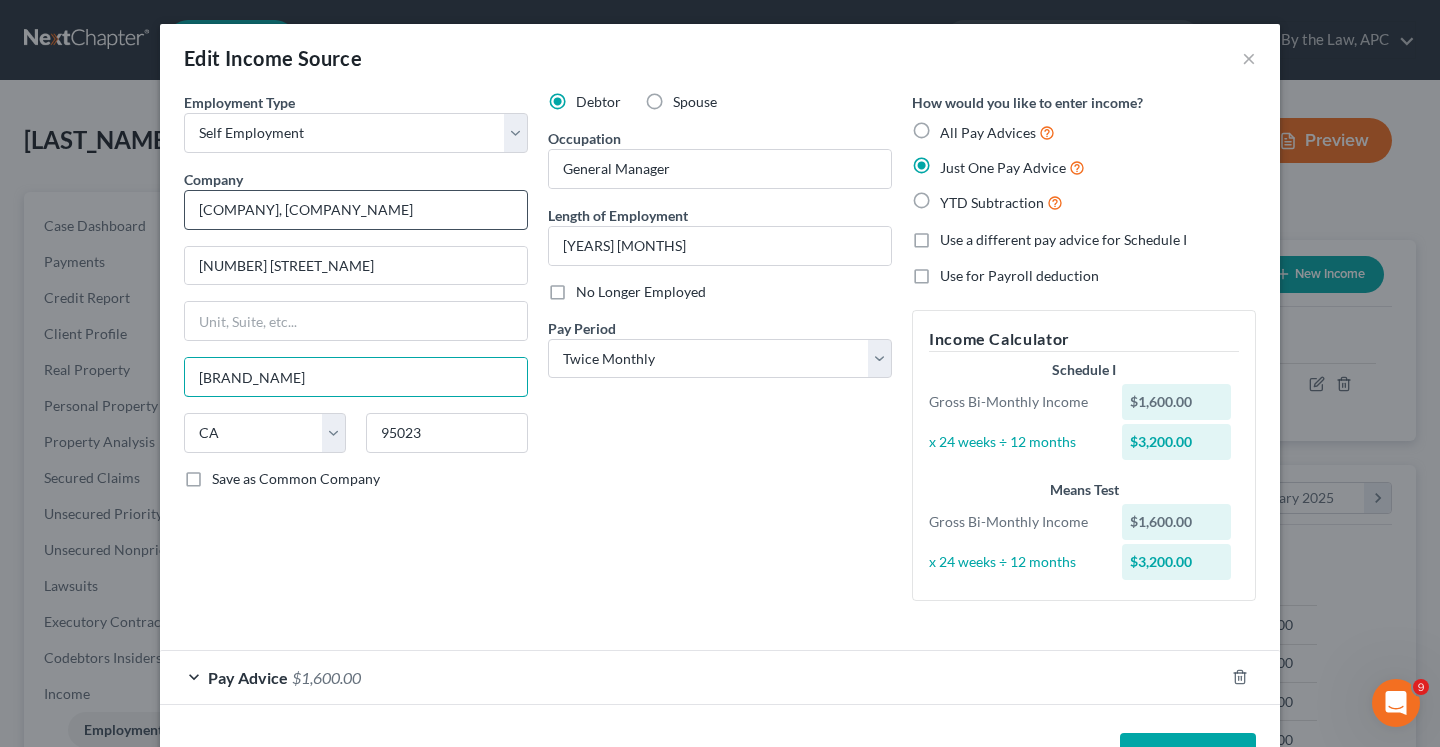 scroll, scrollTop: 68, scrollLeft: 0, axis: vertical 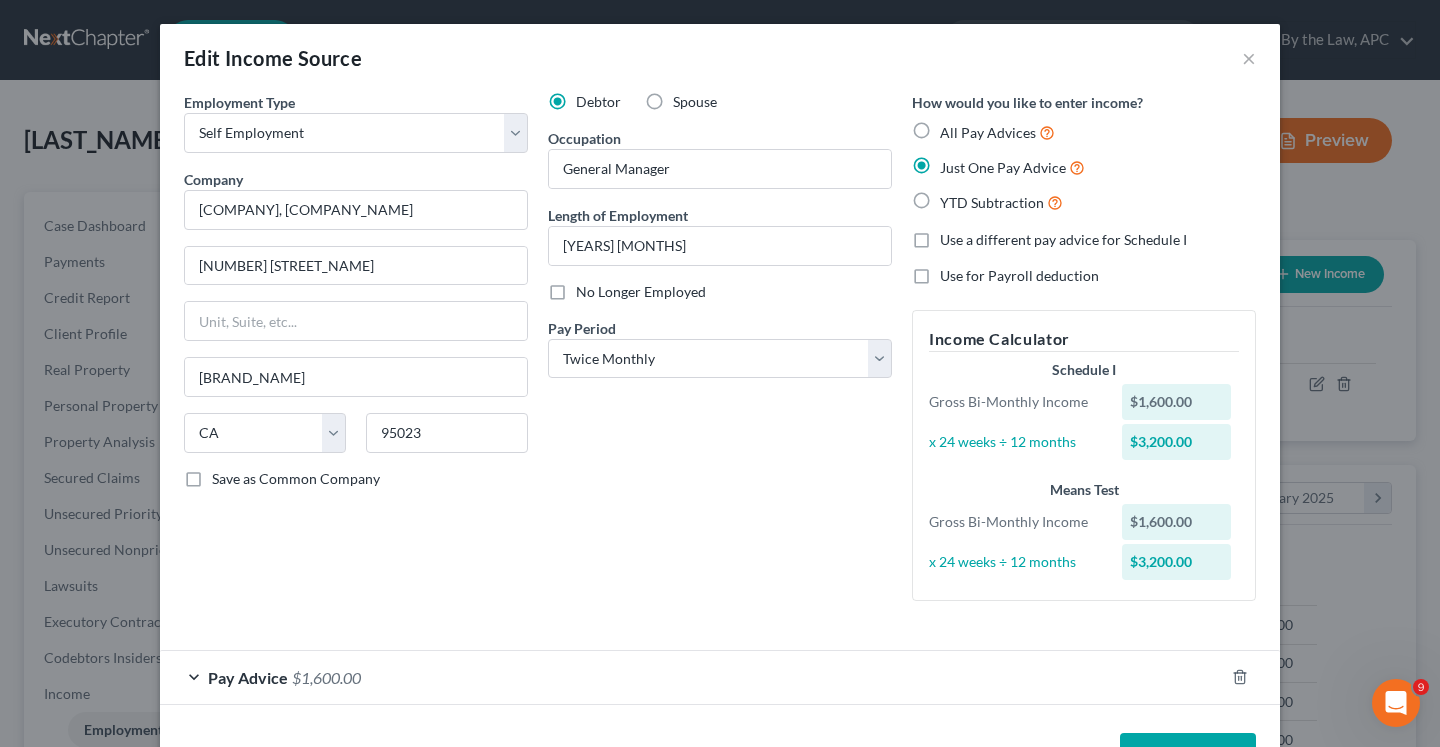 click on "Edit Income Source ×" at bounding box center [720, 58] 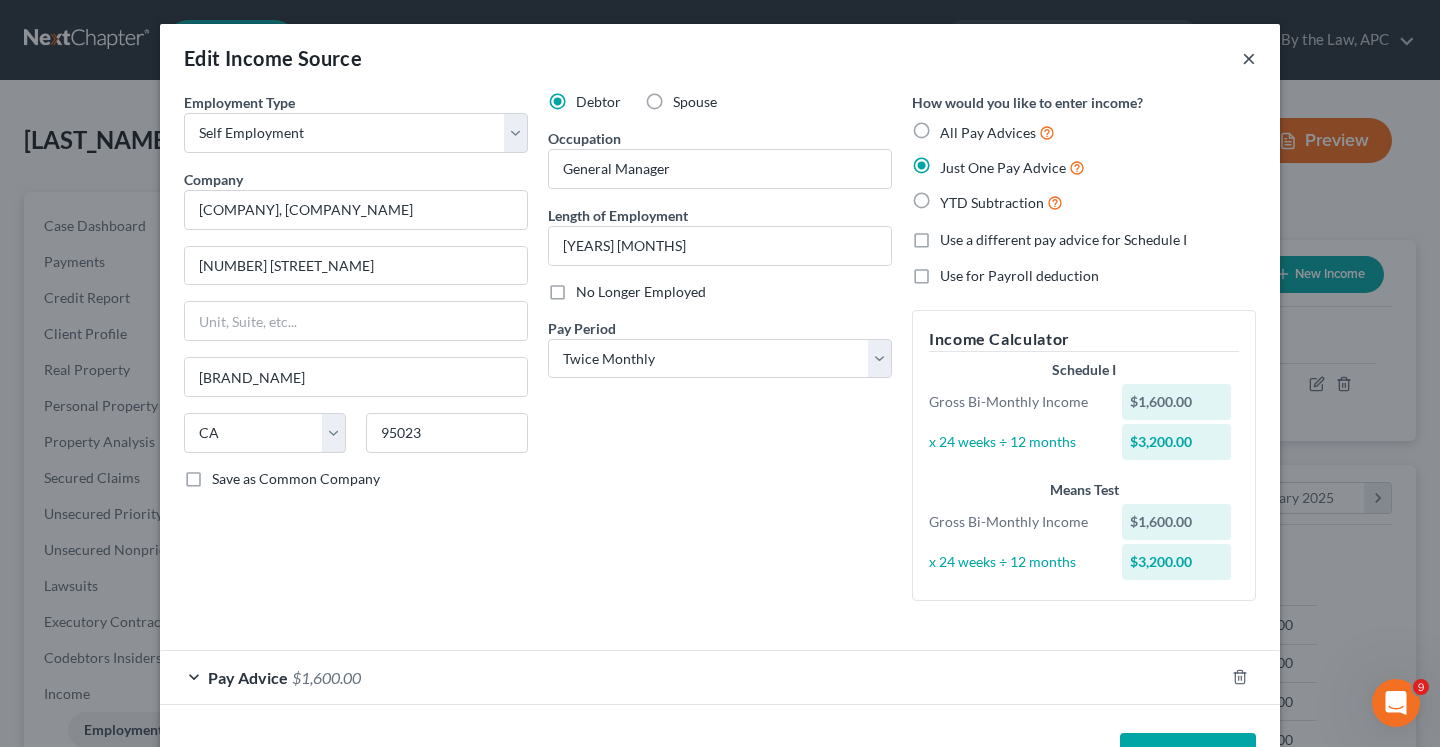 click on "×" at bounding box center (1249, 58) 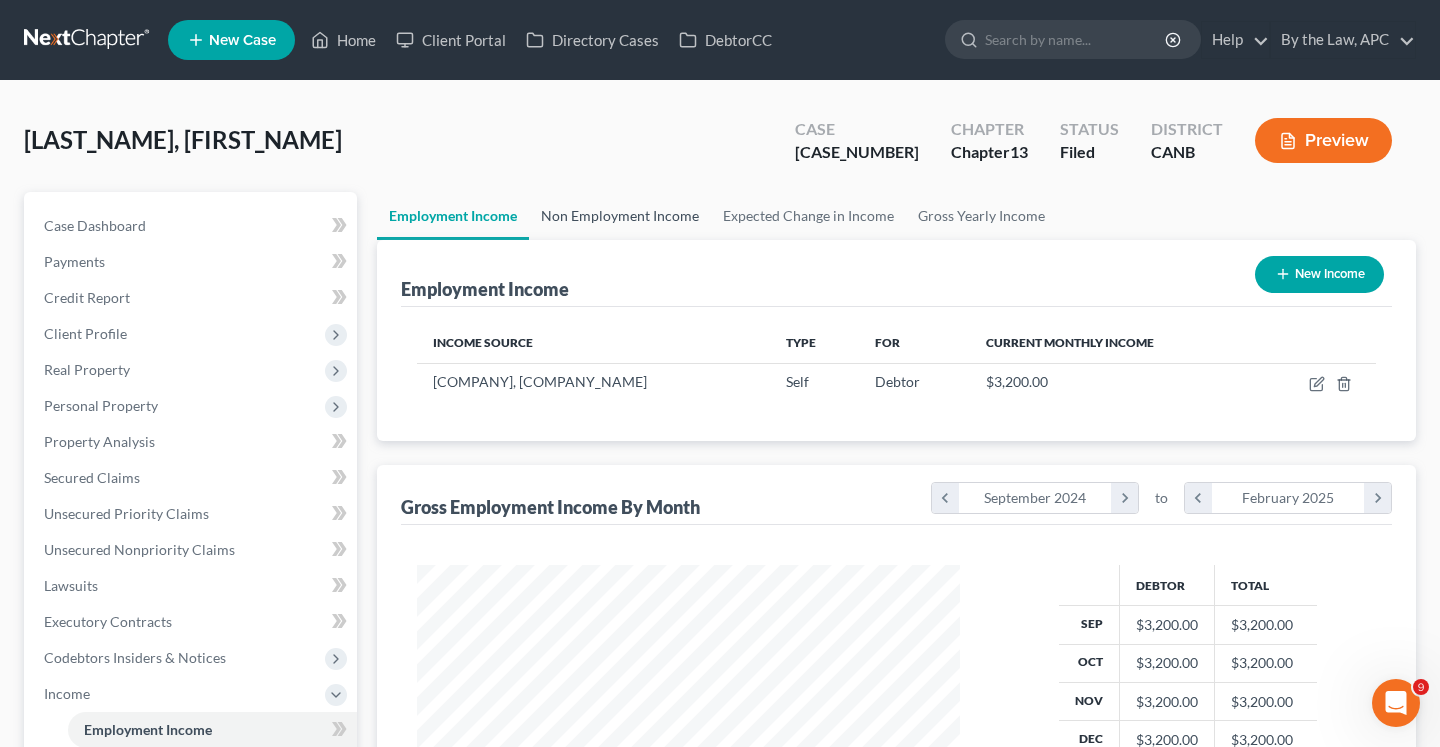 click on "Non Employment Income" at bounding box center (620, 216) 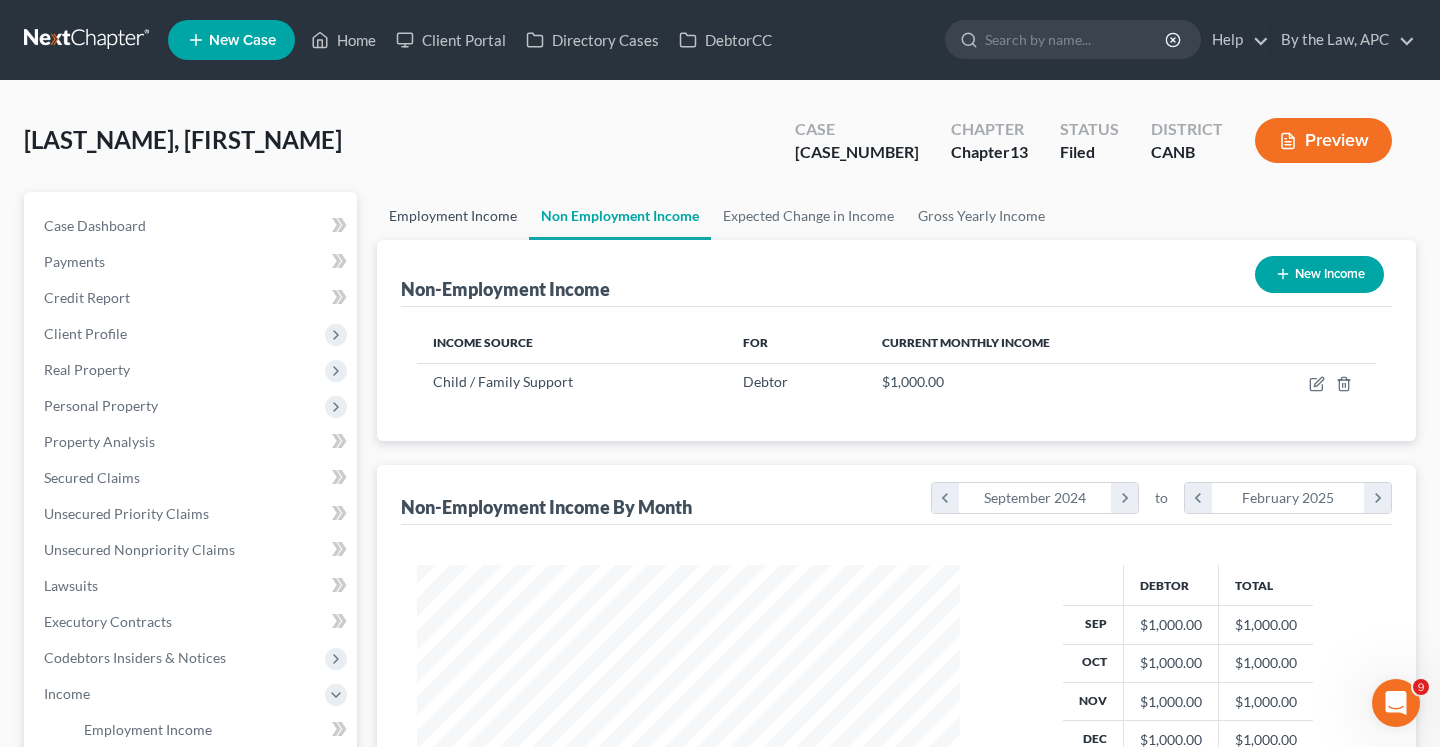 scroll, scrollTop: 999641, scrollLeft: 999417, axis: both 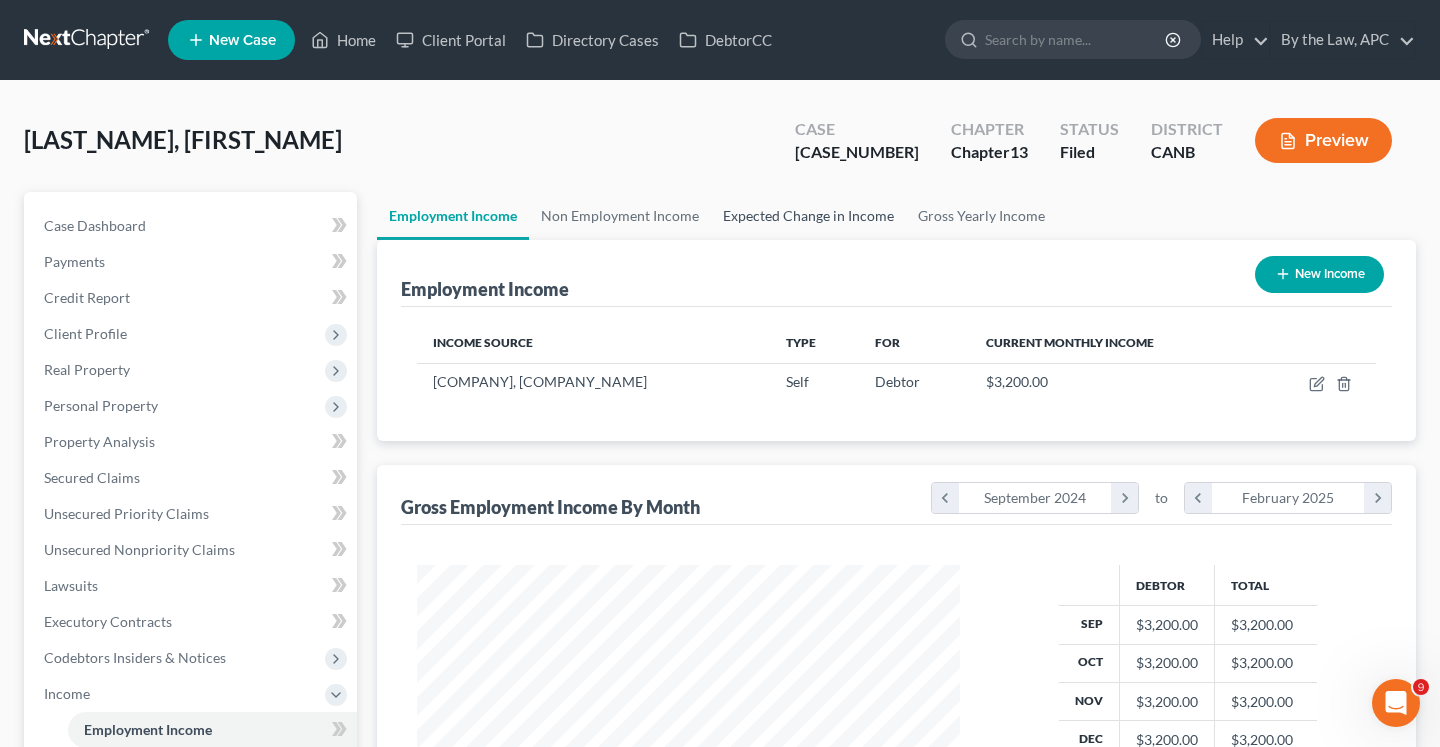 click on "Expected Change in Income" at bounding box center (808, 216) 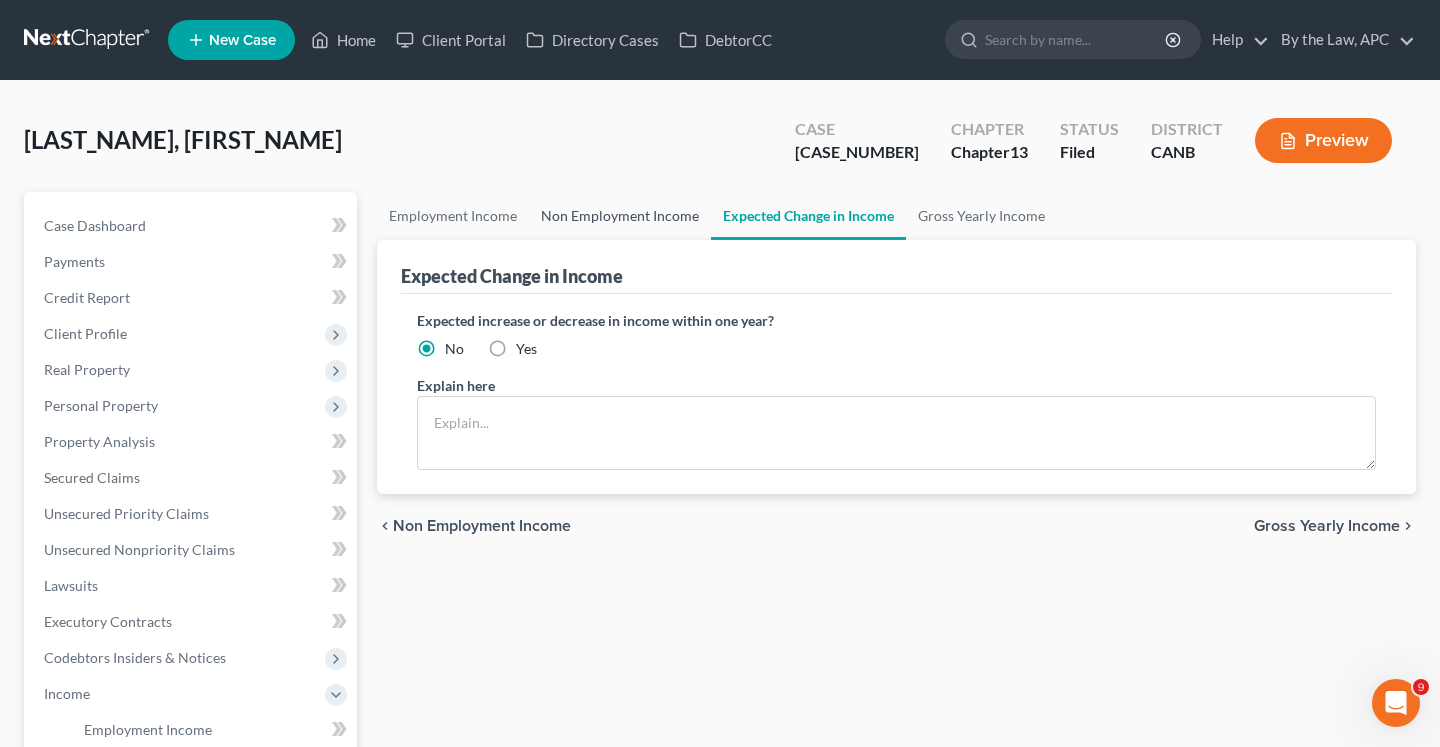 click on "Non Employment Income" at bounding box center (620, 216) 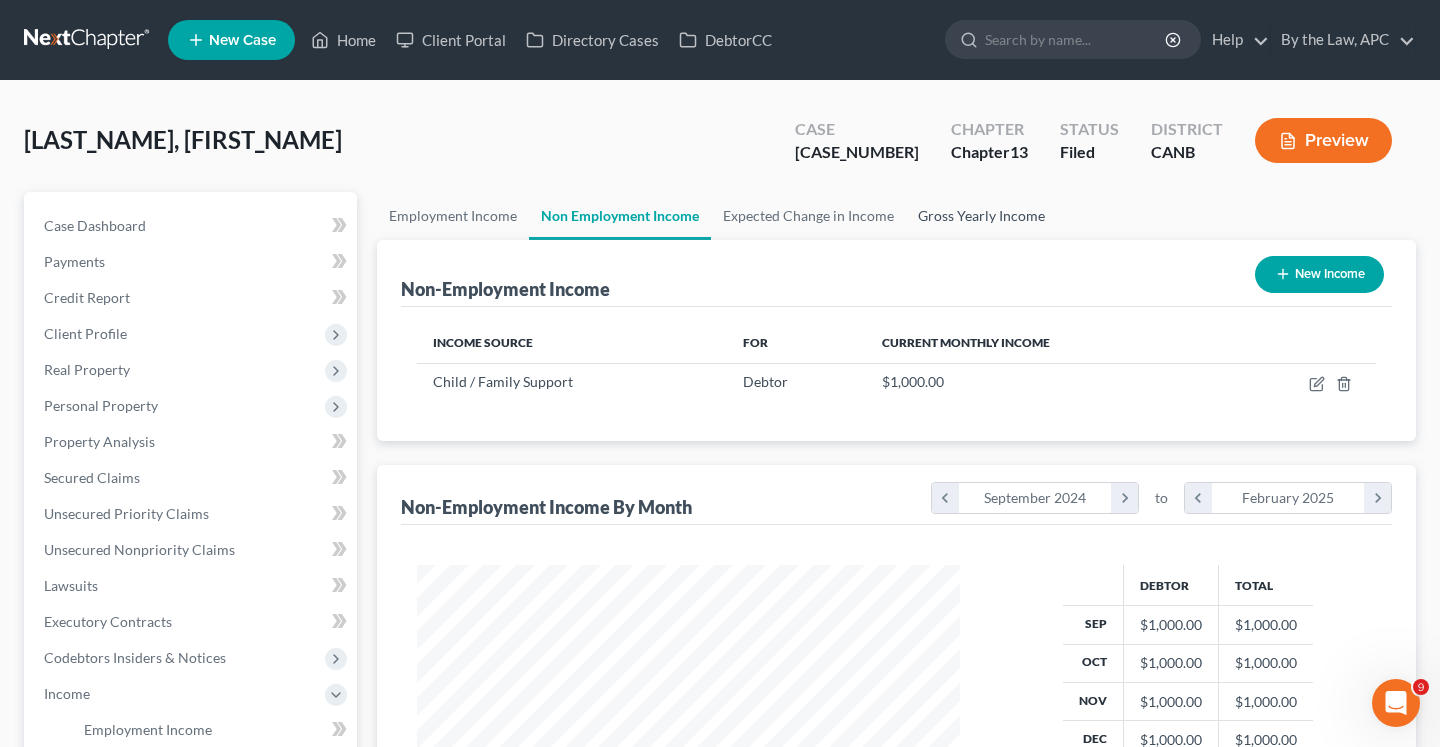 scroll, scrollTop: 999641, scrollLeft: 999417, axis: both 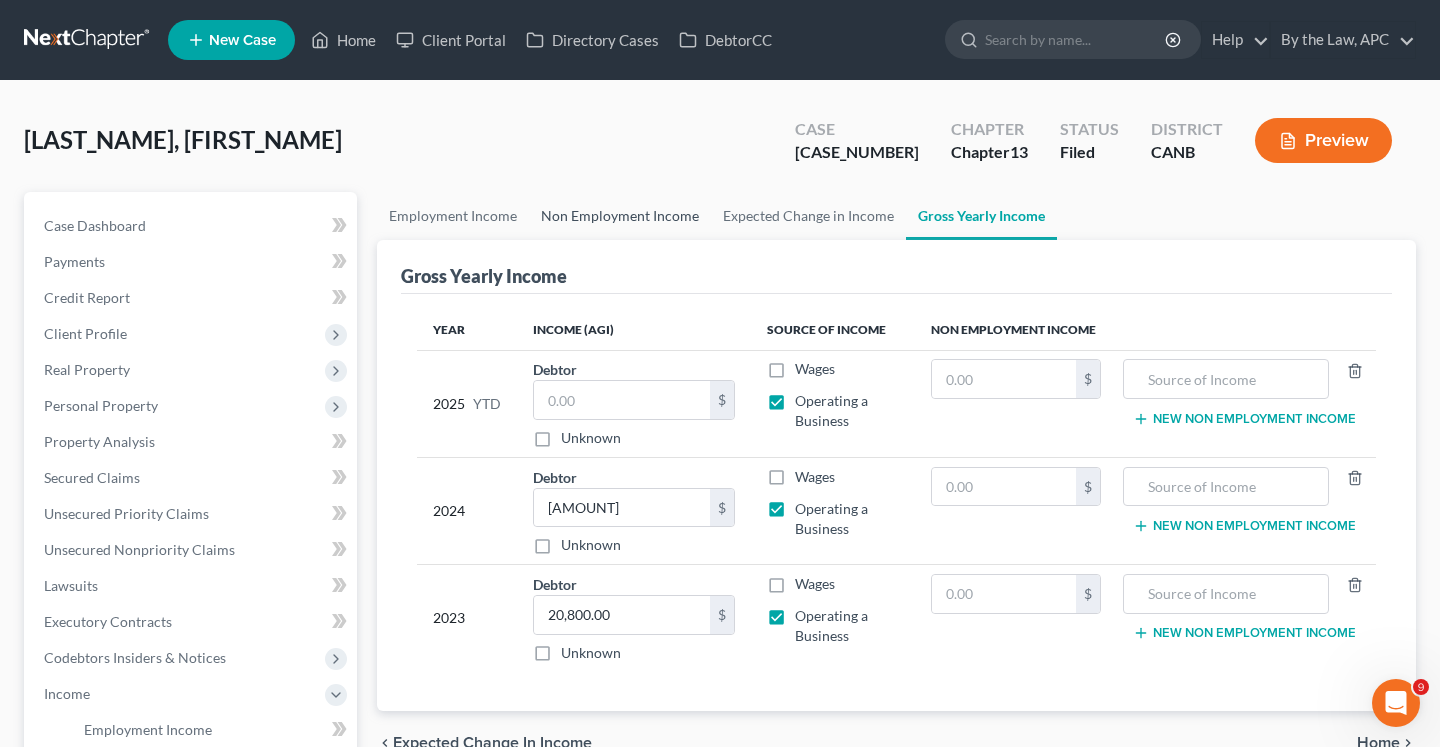 click on "Non Employment Income" at bounding box center [620, 216] 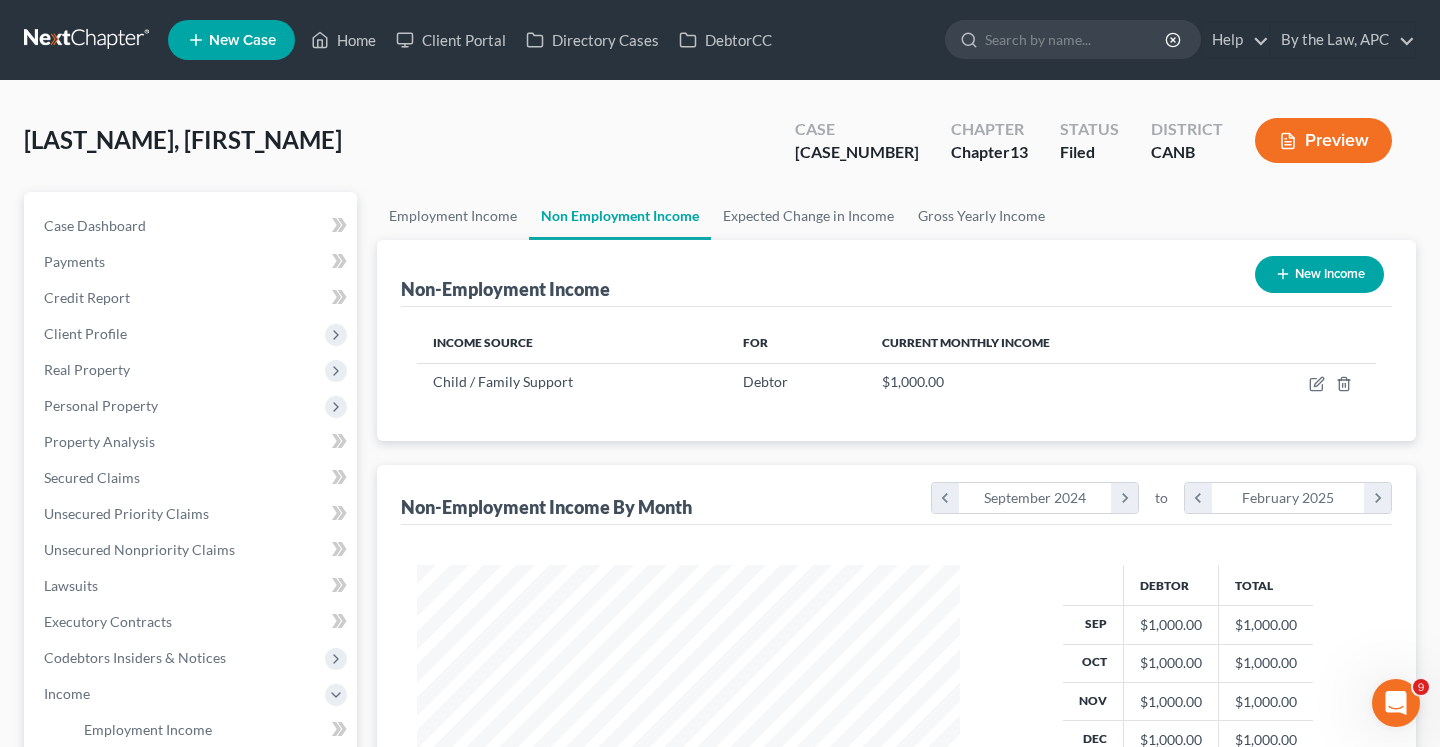 scroll, scrollTop: 999641, scrollLeft: 999417, axis: both 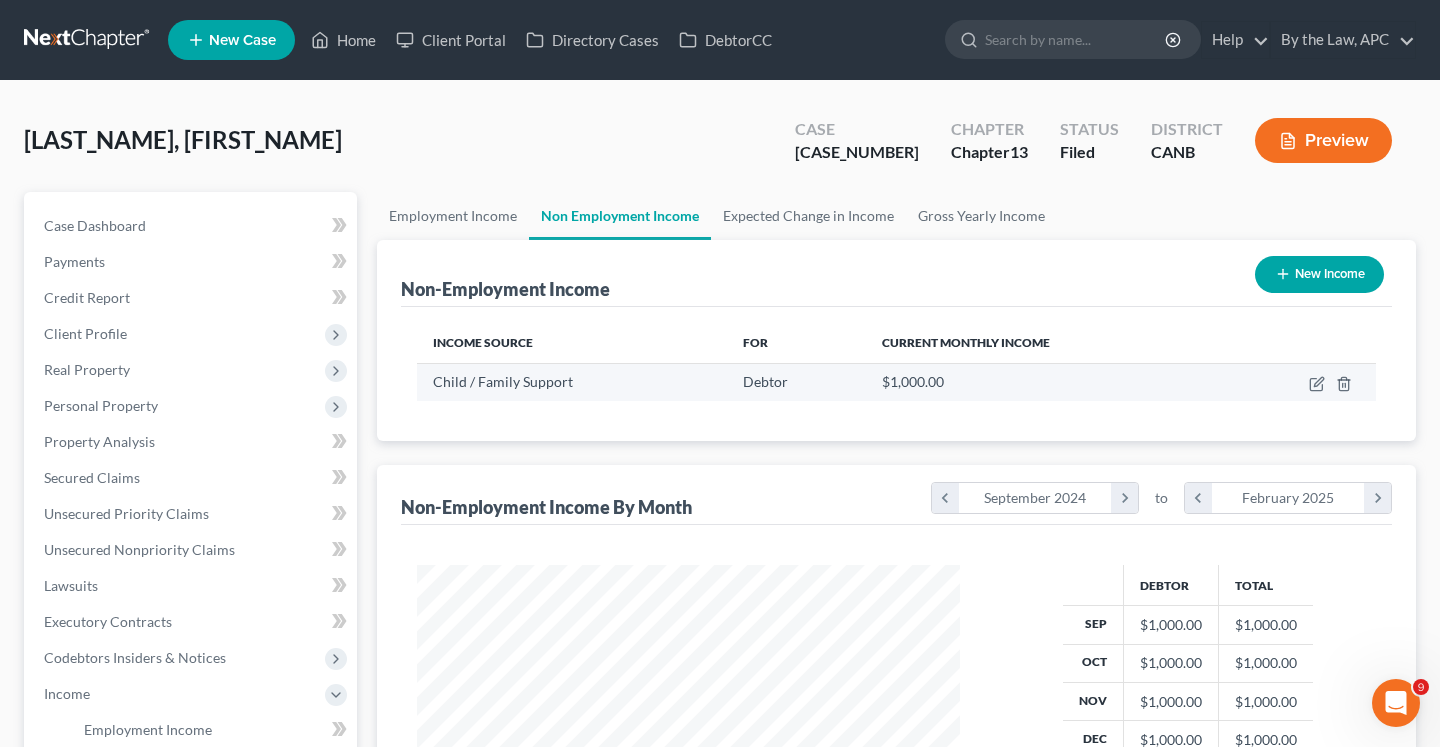 click on "$1,000.00" at bounding box center (913, 381) 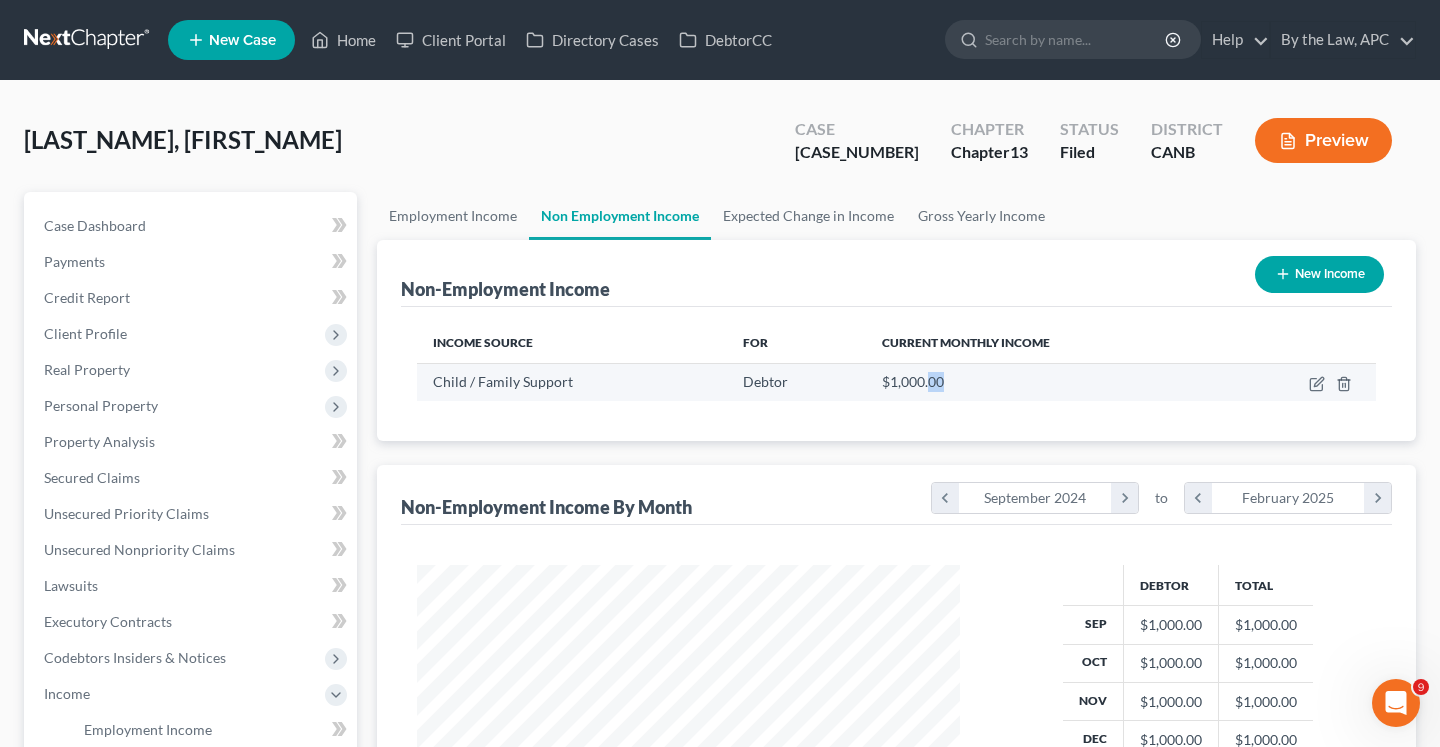 click on "$1,000.00" at bounding box center [913, 381] 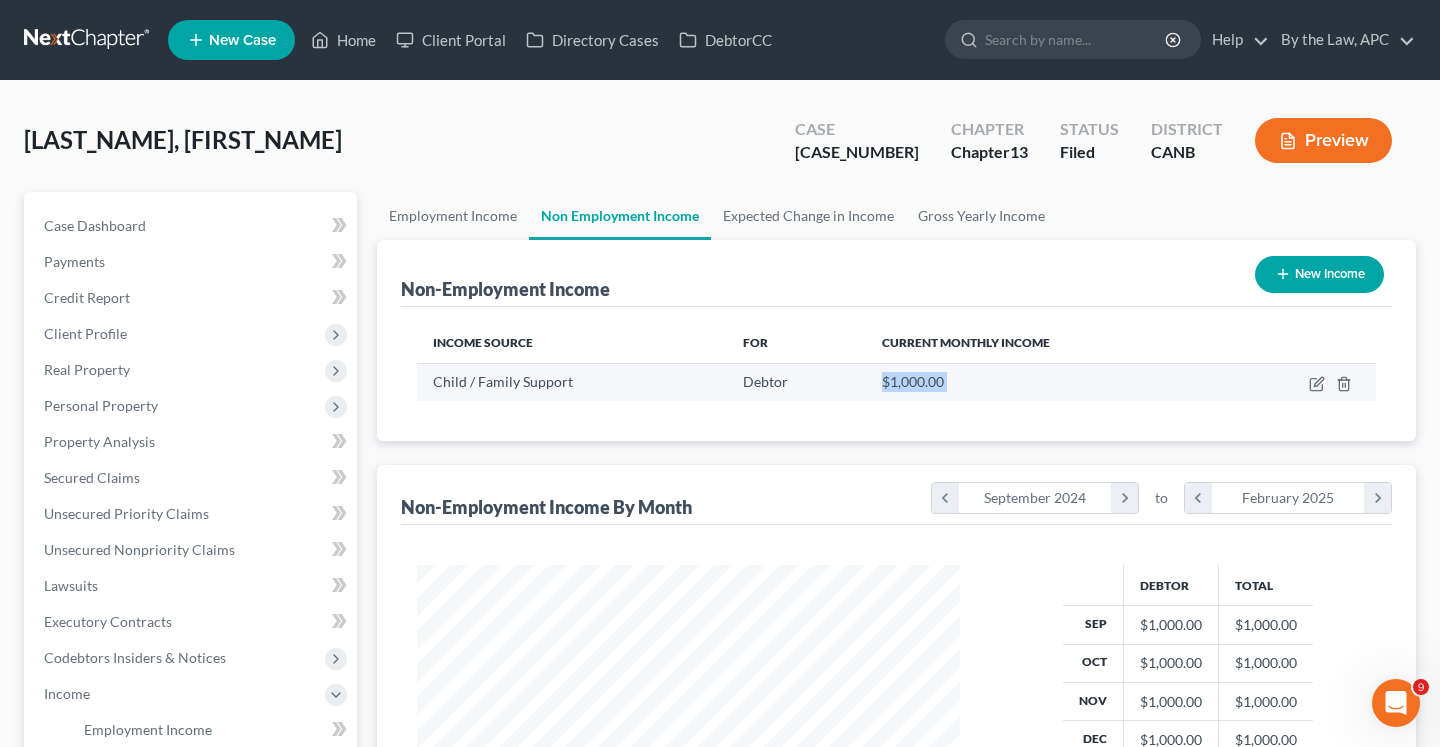 click on "$1,000.00" at bounding box center (913, 381) 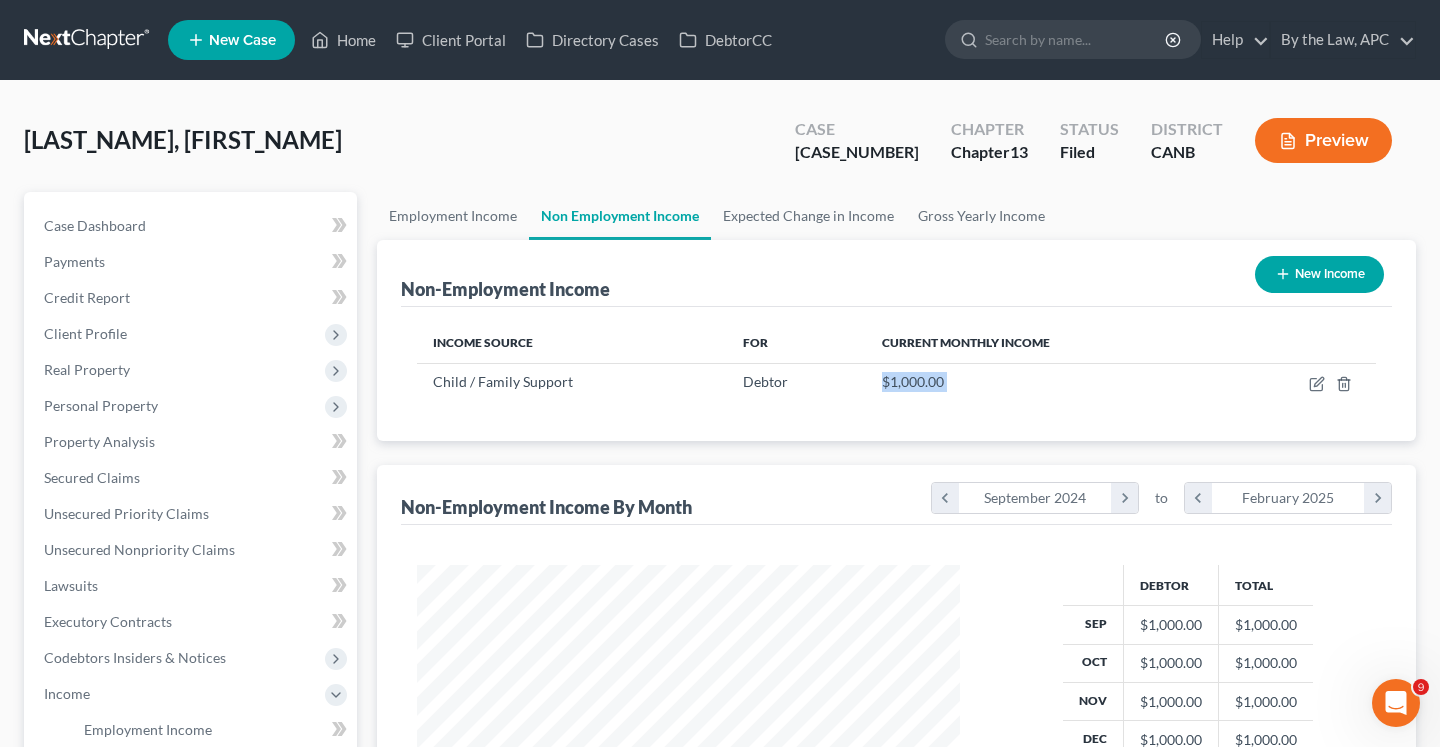 scroll, scrollTop: 11, scrollLeft: 0, axis: vertical 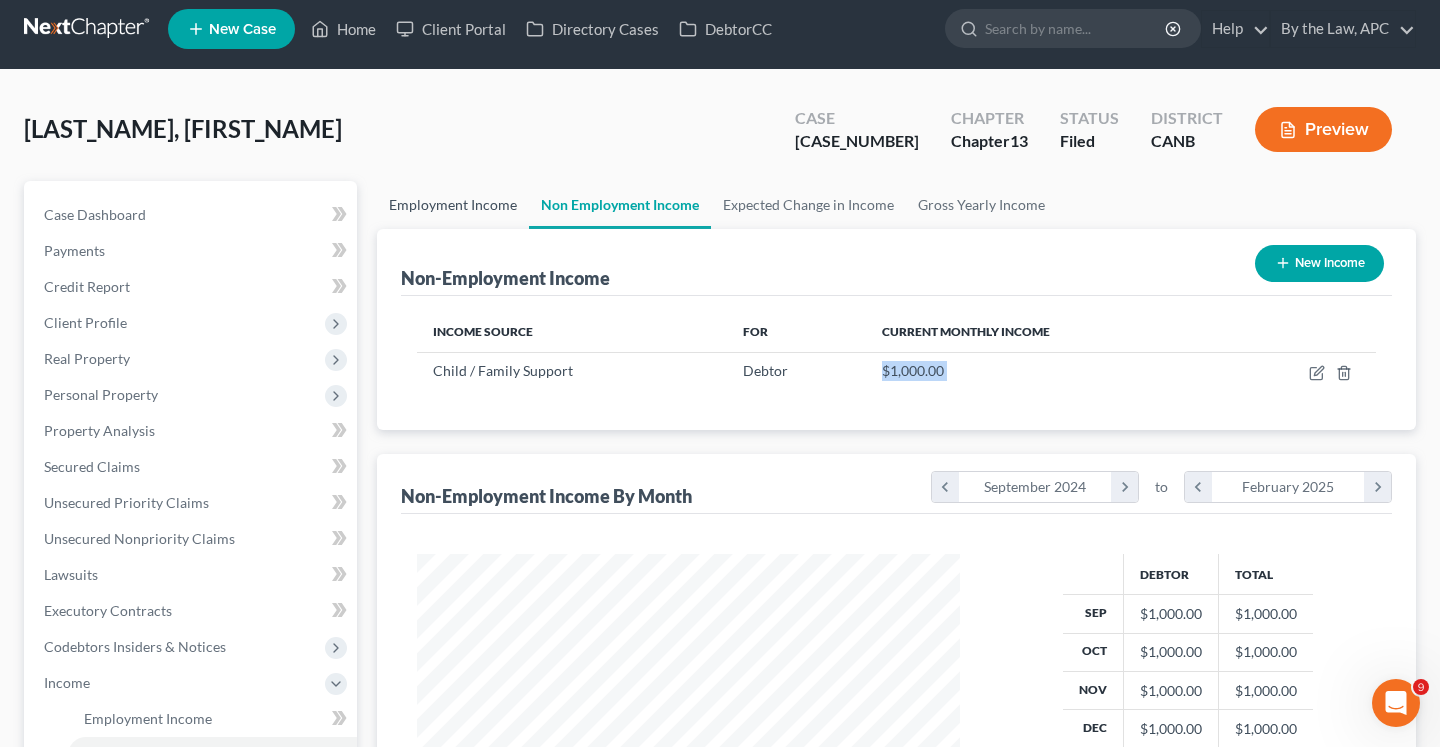 click on "Employment Income" at bounding box center [453, 205] 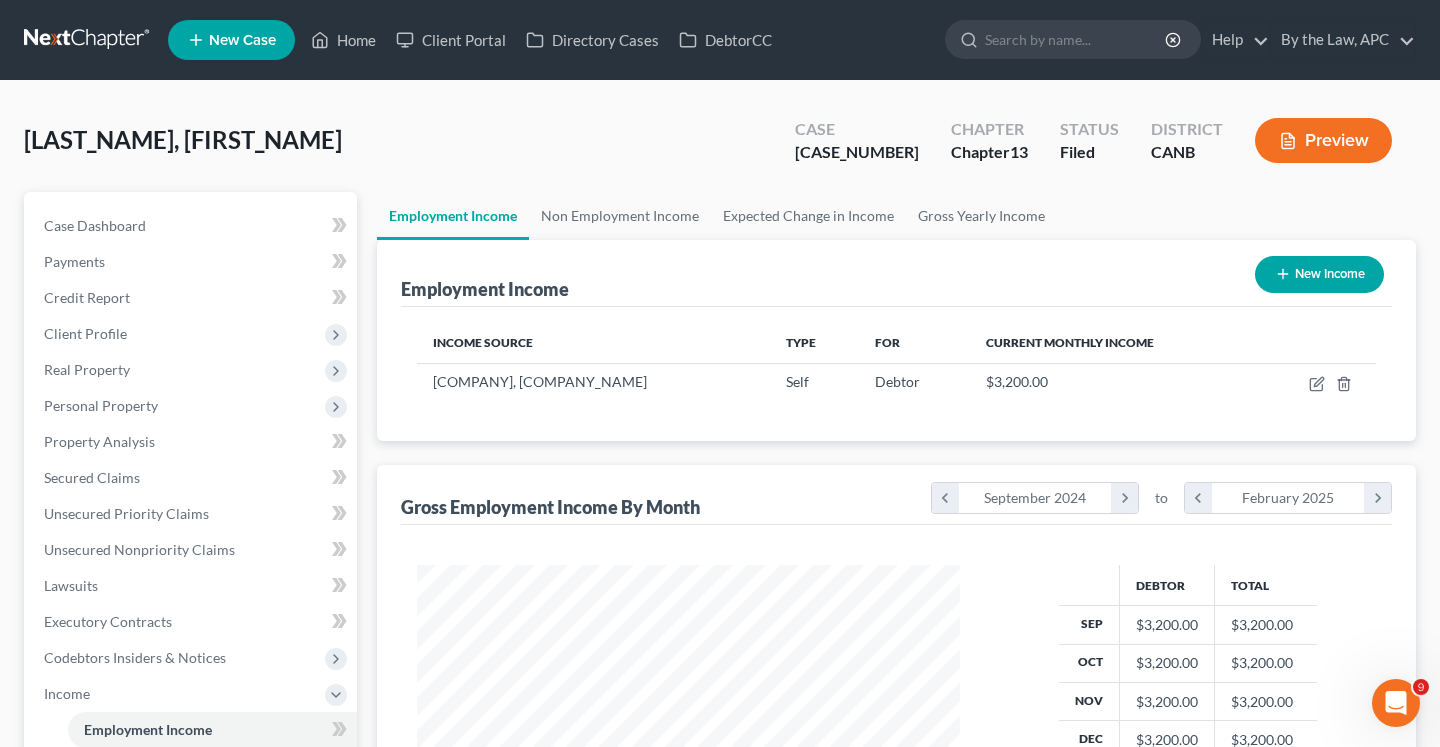 scroll, scrollTop: 1, scrollLeft: 0, axis: vertical 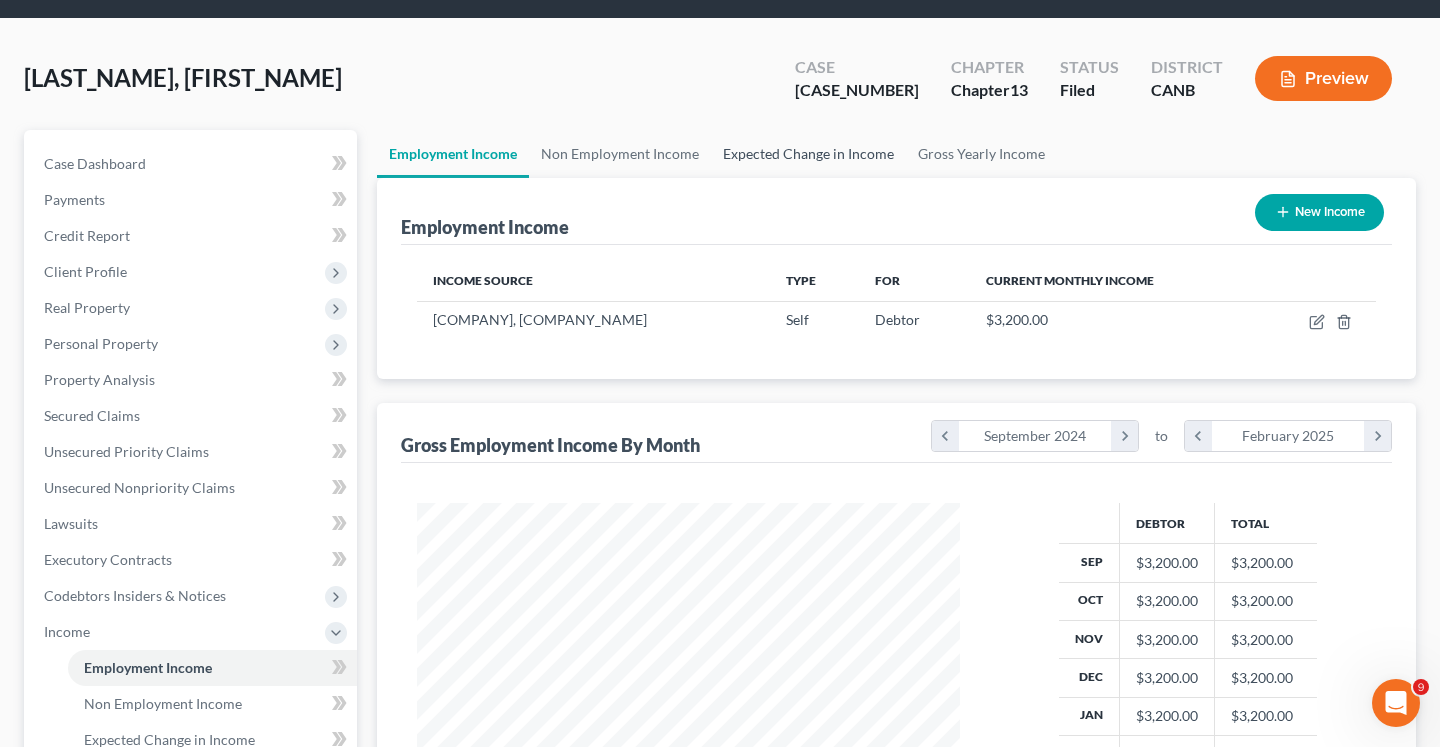 click on "Expected Change in Income" at bounding box center [808, 154] 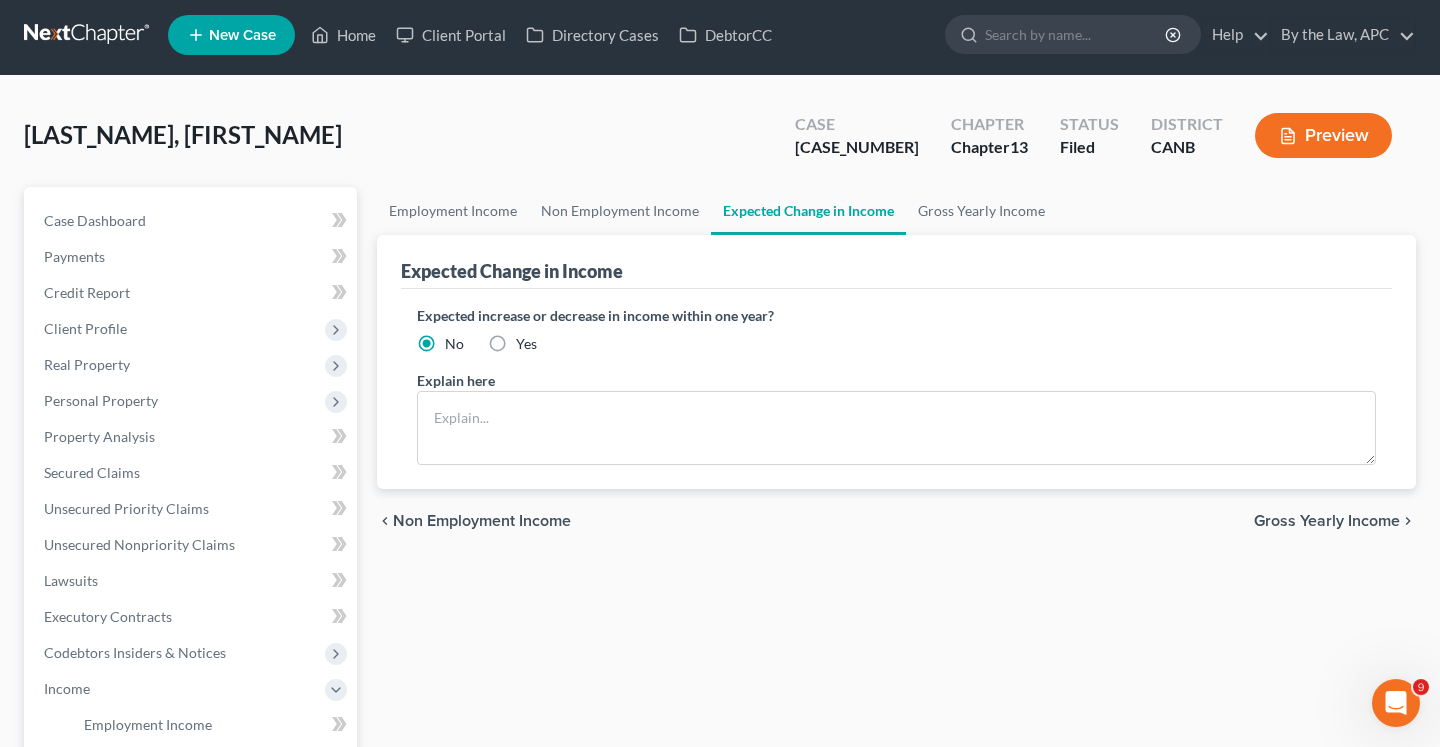 click on "Chapter Chapter  13" at bounding box center (989, 137) 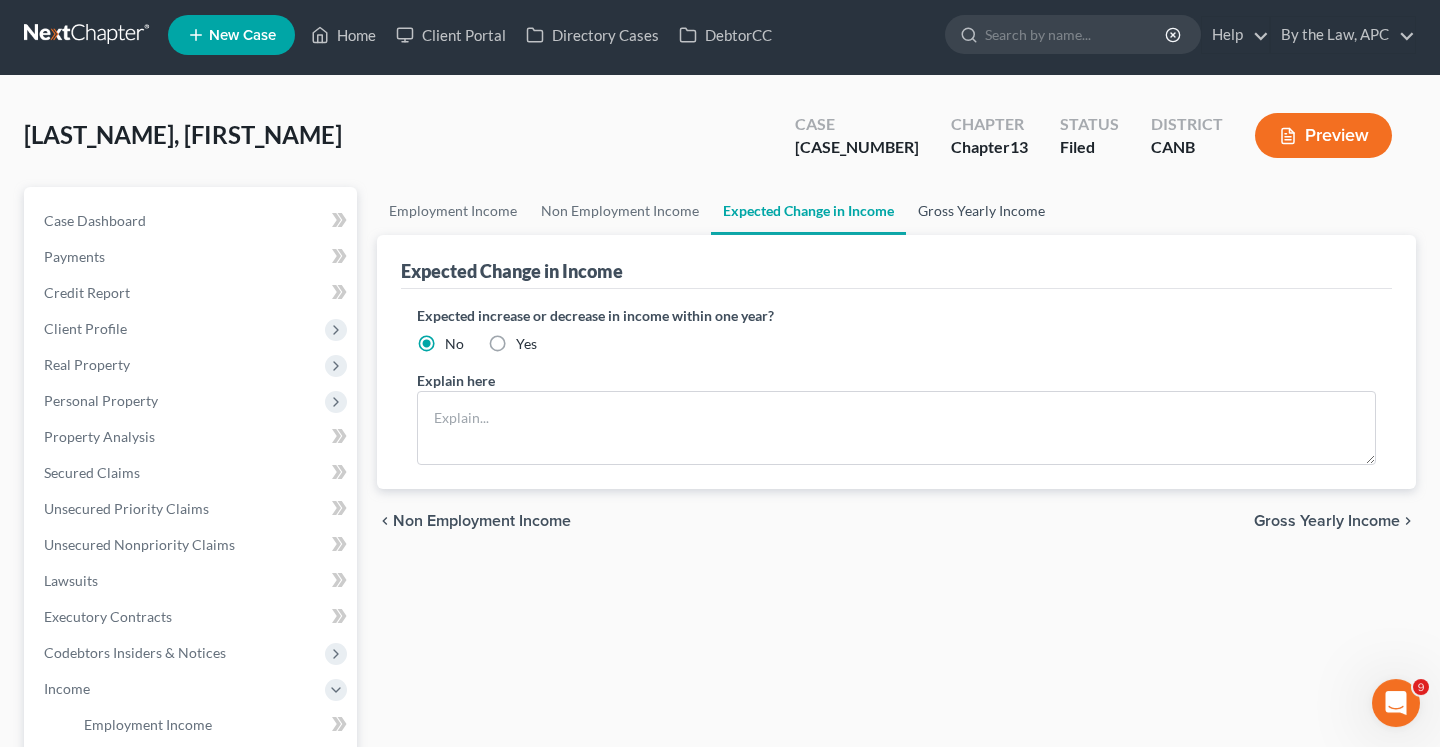 click on "Gross Yearly Income" at bounding box center [981, 211] 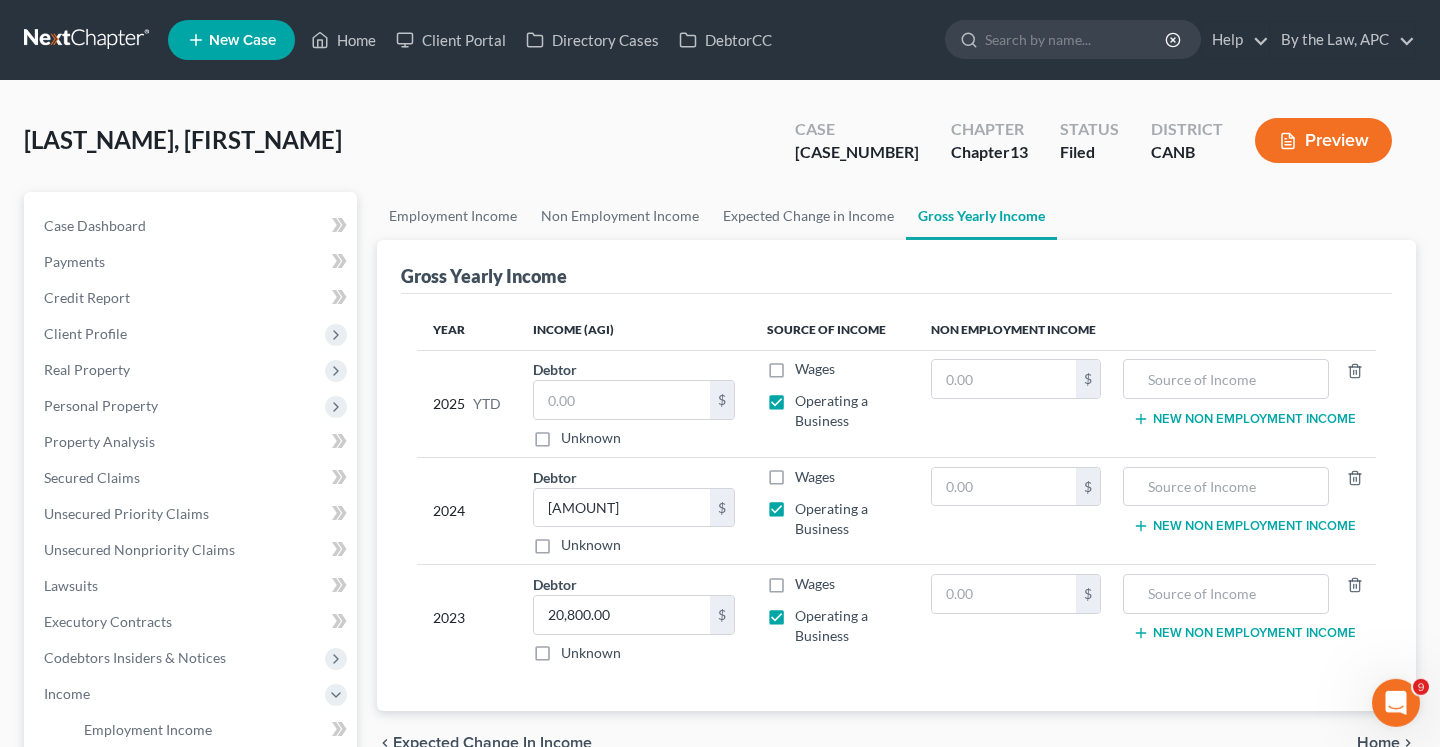 scroll, scrollTop: 0, scrollLeft: 0, axis: both 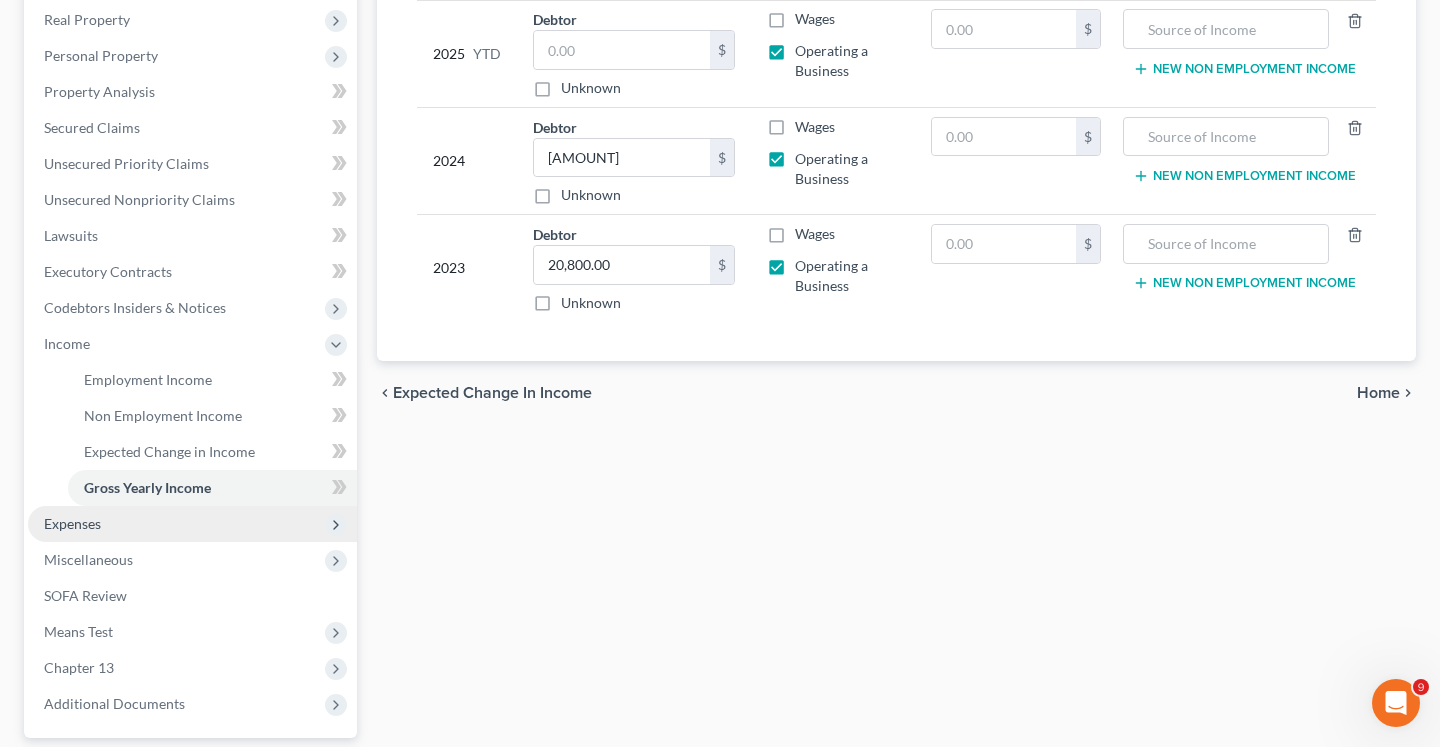 click on "Expenses" at bounding box center [192, 524] 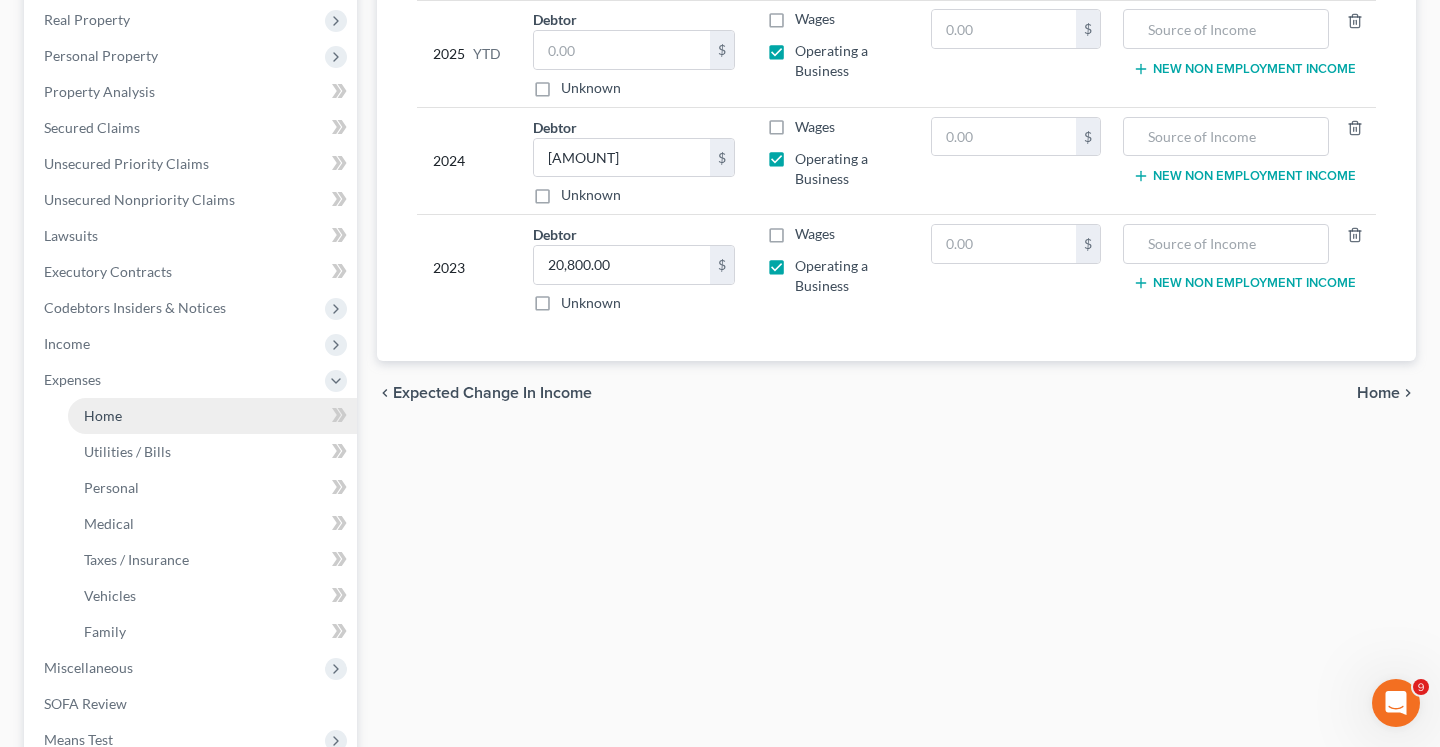 click on "Home" at bounding box center [212, 416] 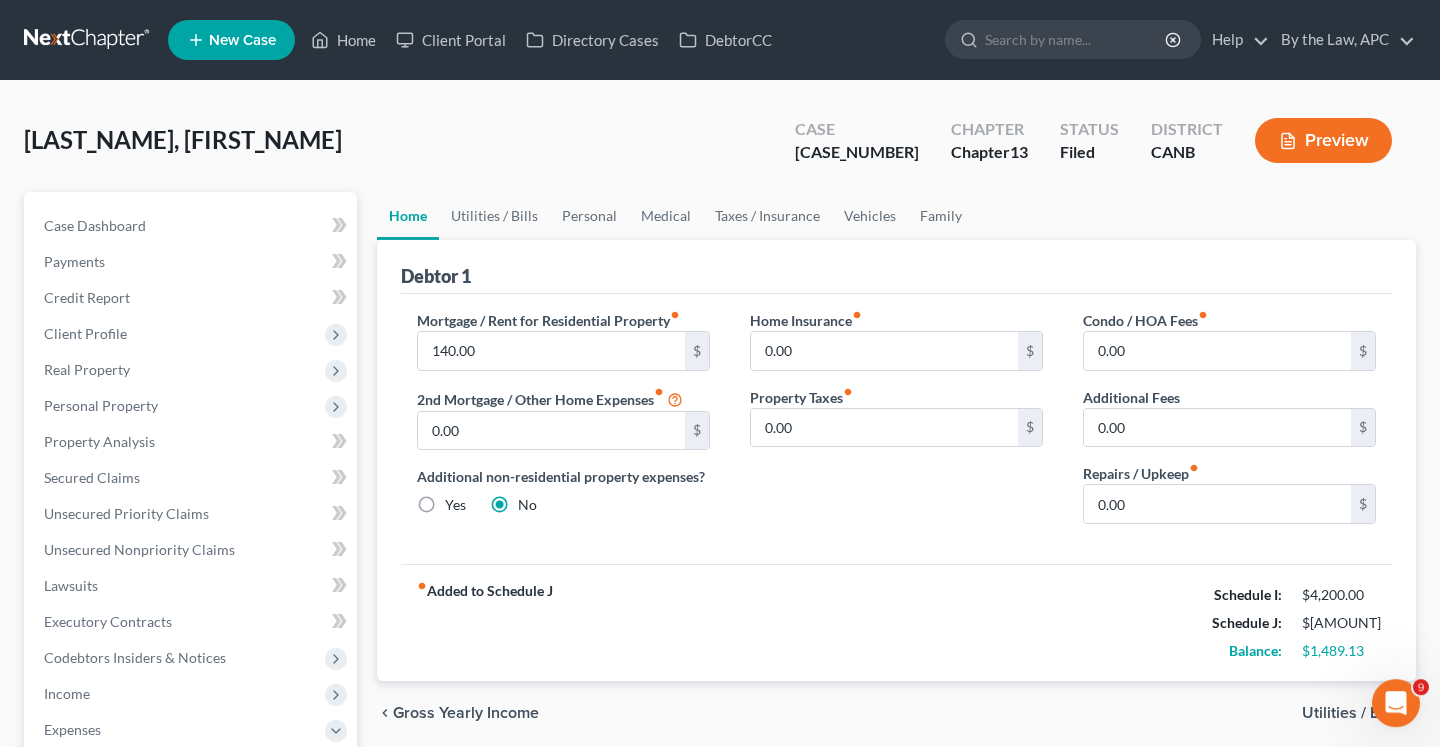 scroll, scrollTop: 0, scrollLeft: 0, axis: both 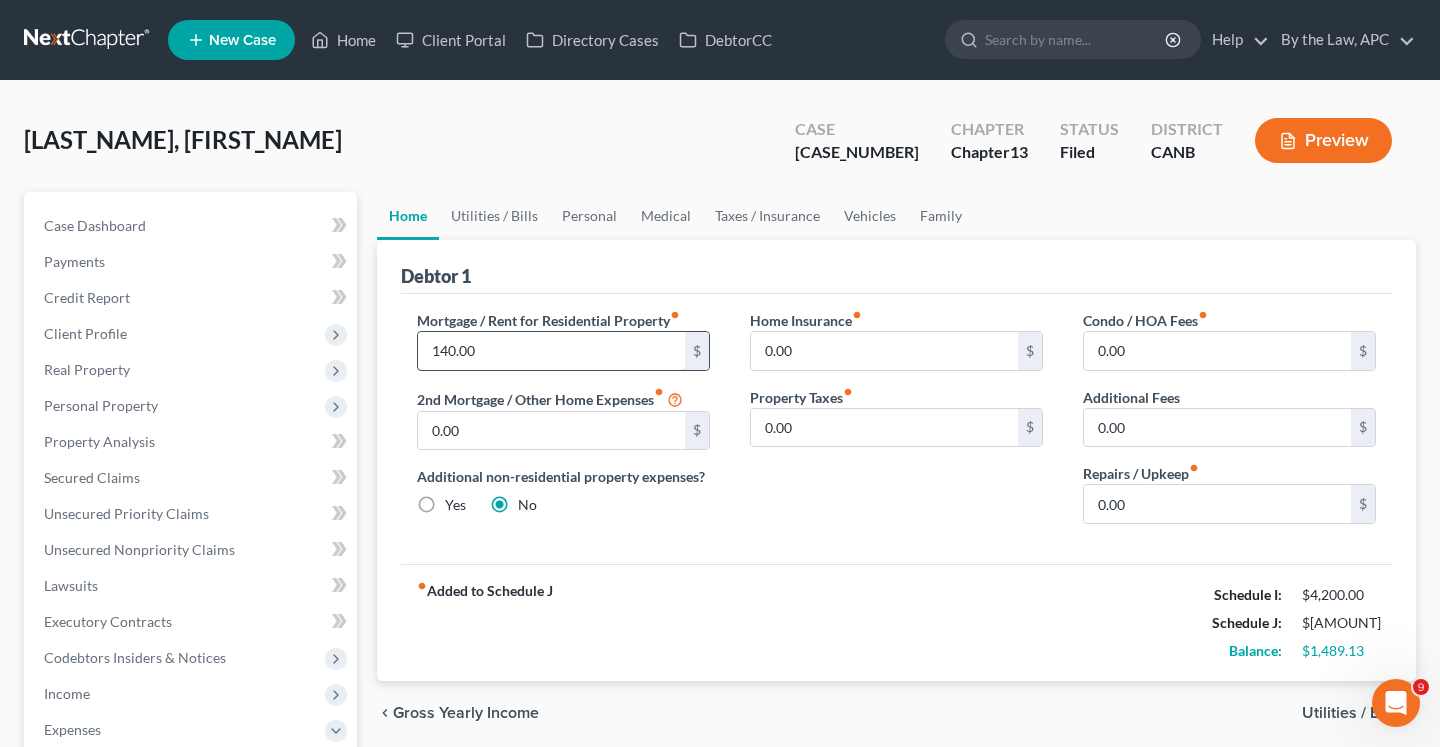 click on "140.00" at bounding box center (551, 351) 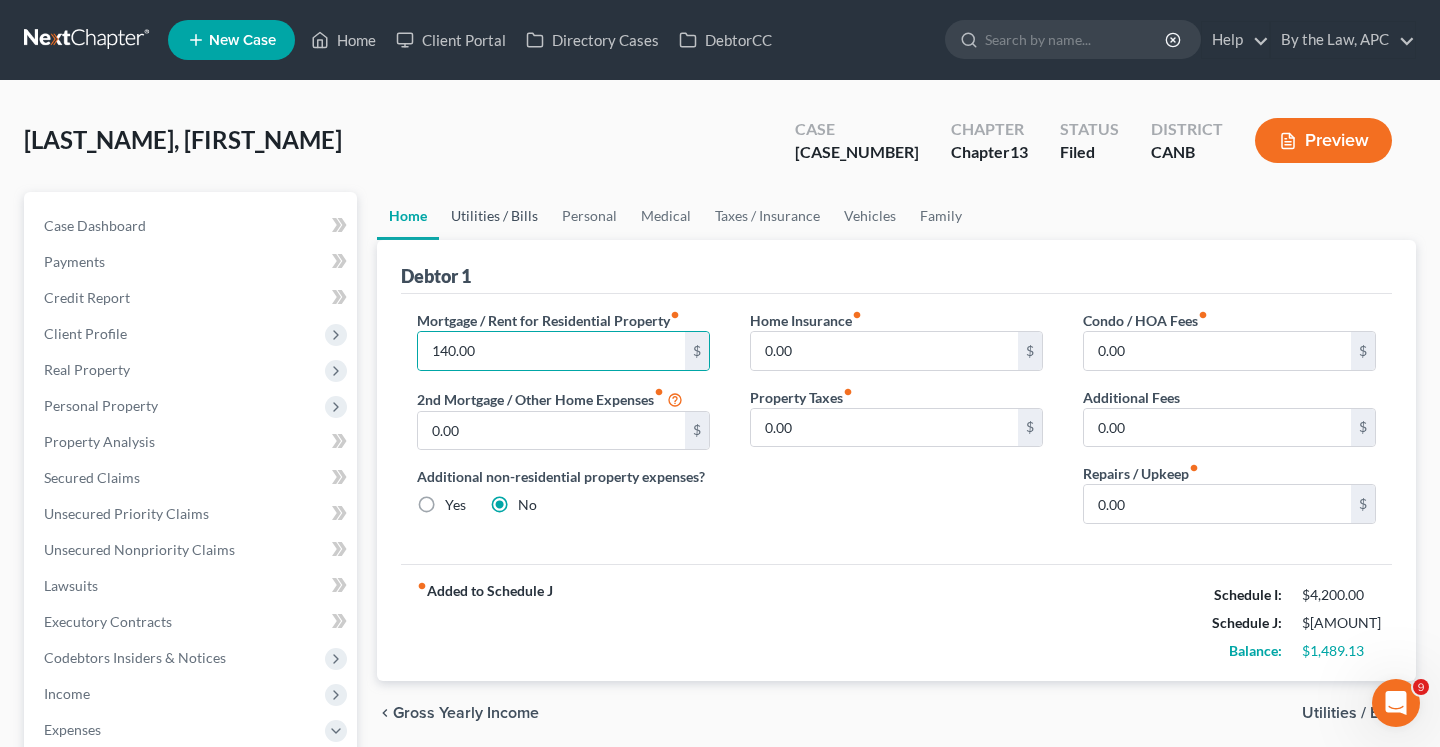 click on "Utilities / Bills" at bounding box center (494, 216) 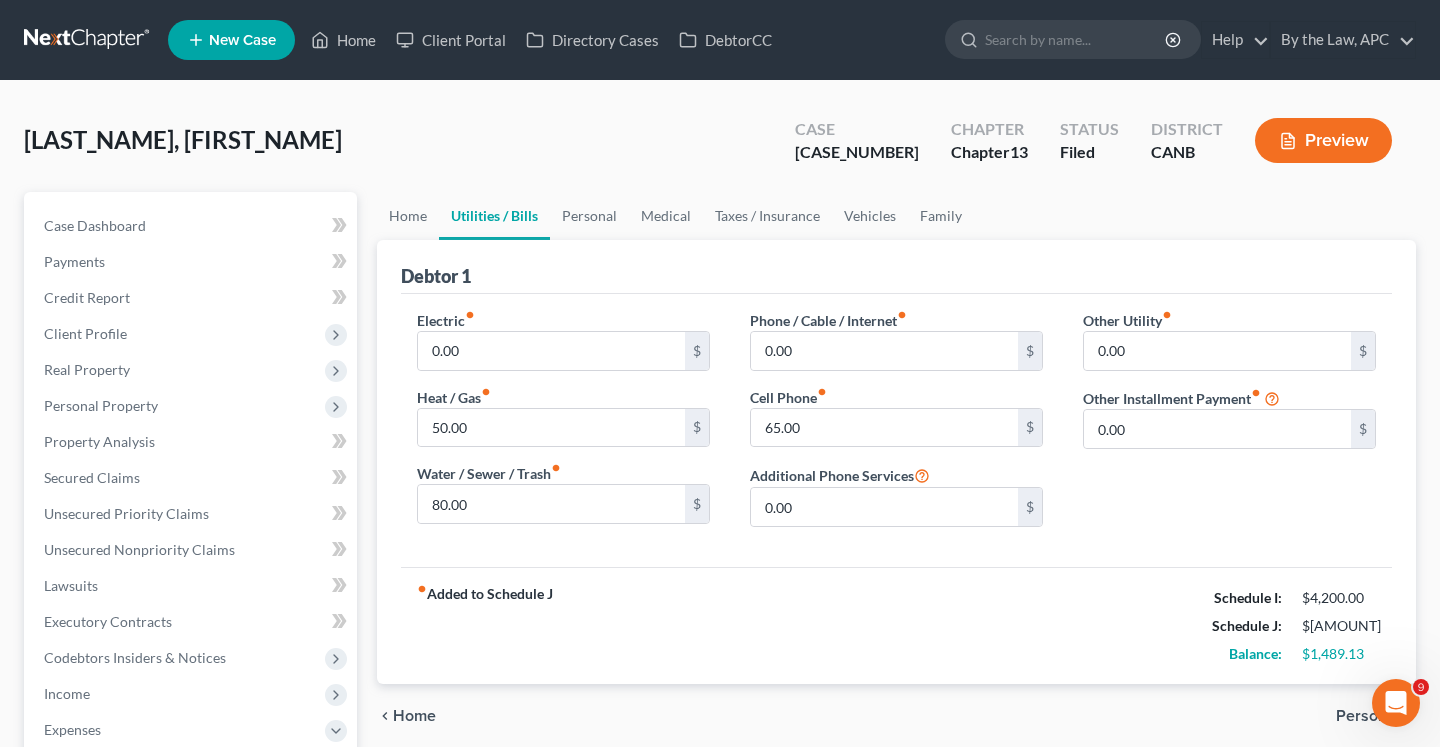 click on "Debtor 1" at bounding box center (896, 267) 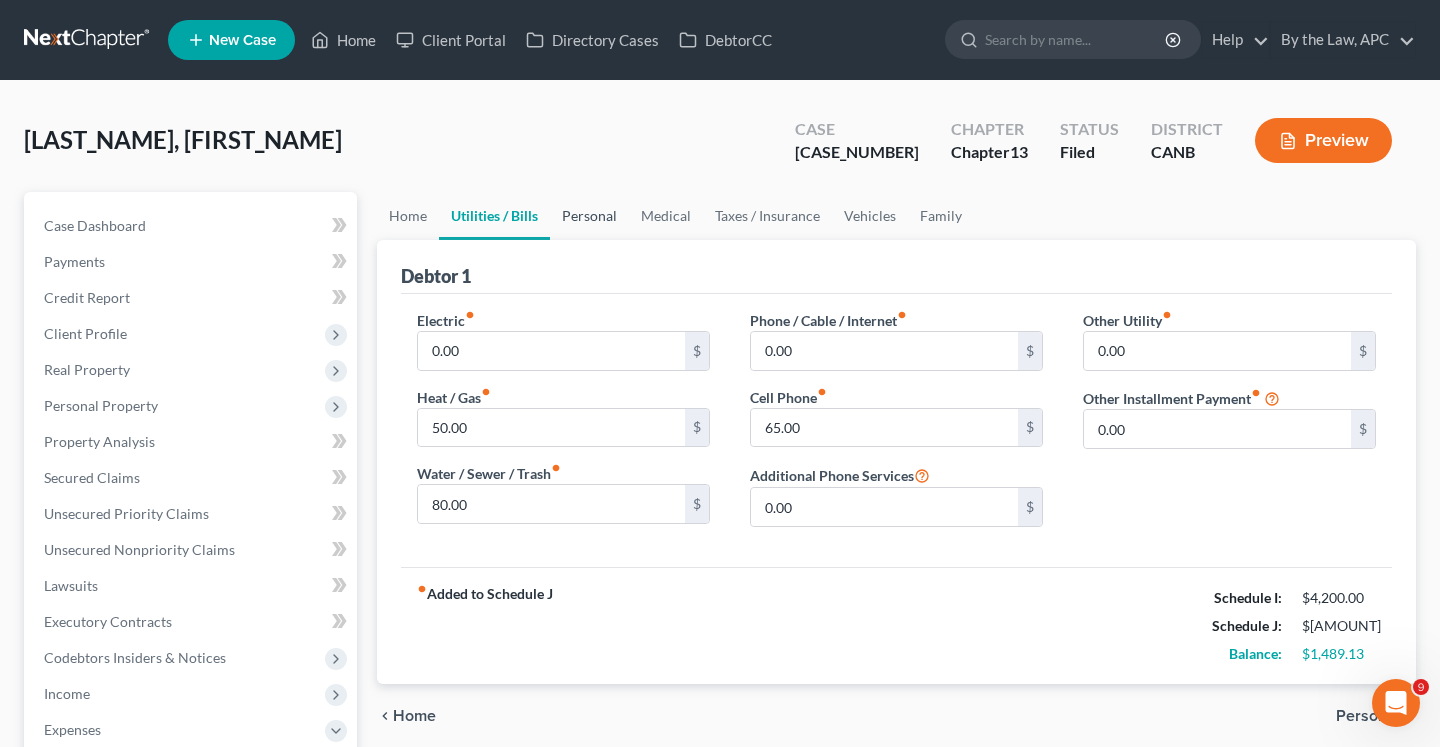 click on "Personal" at bounding box center (589, 216) 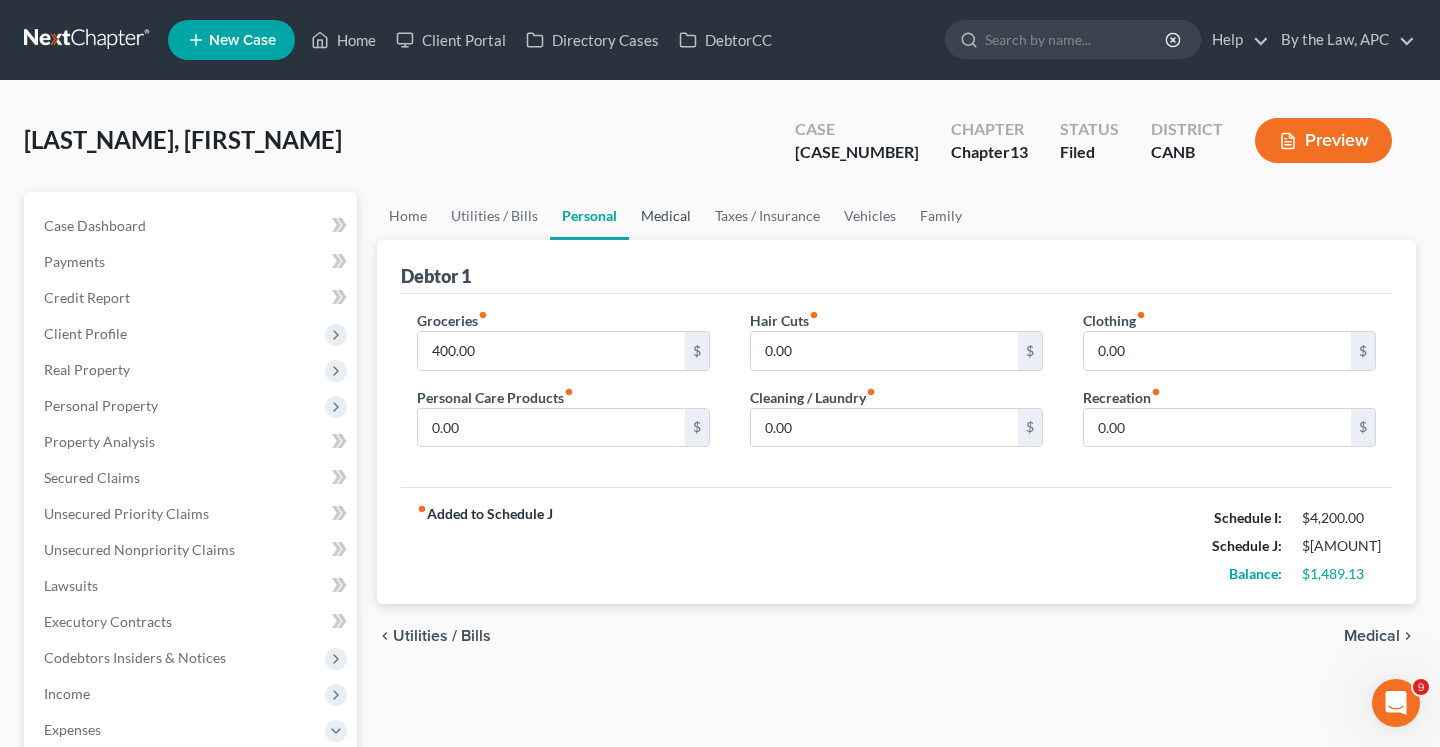 click on "Medical" at bounding box center [666, 216] 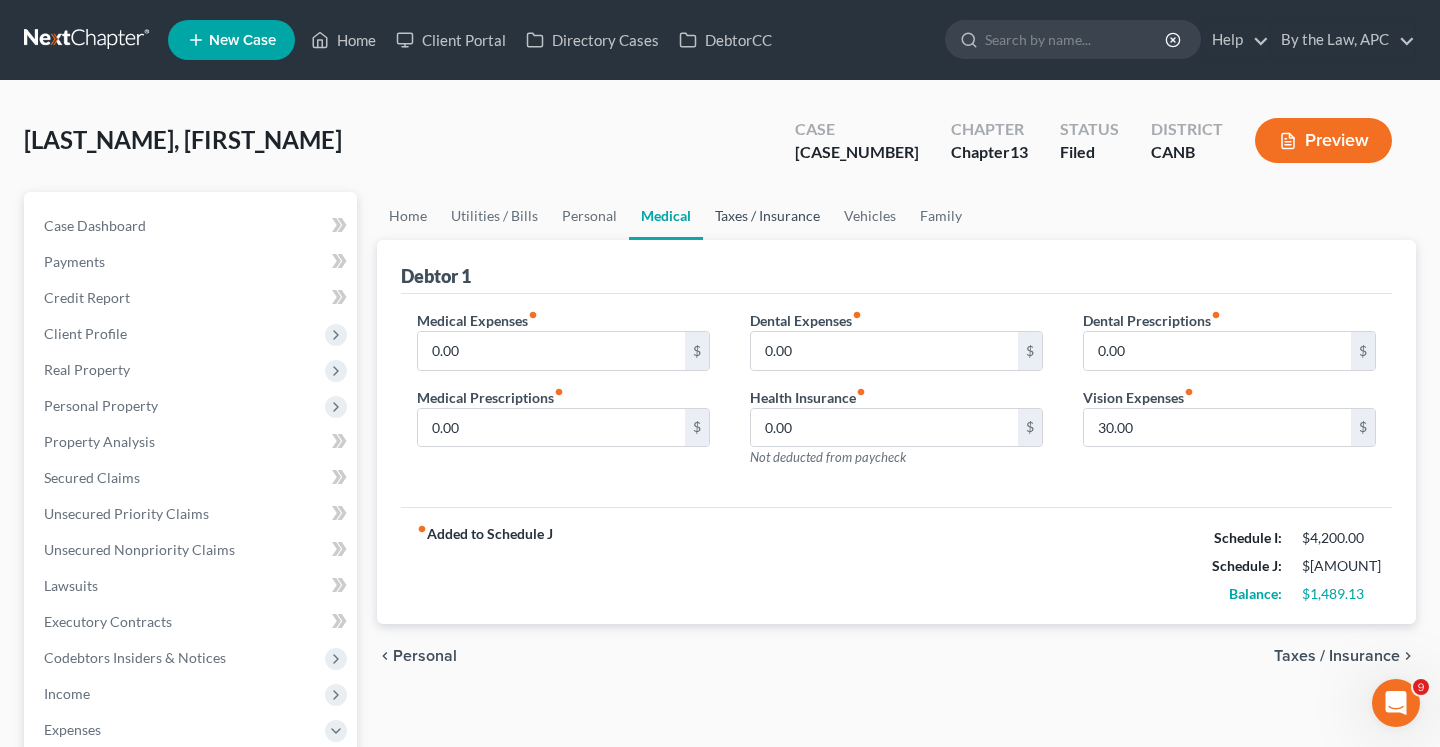 click on "Taxes / Insurance" at bounding box center (767, 216) 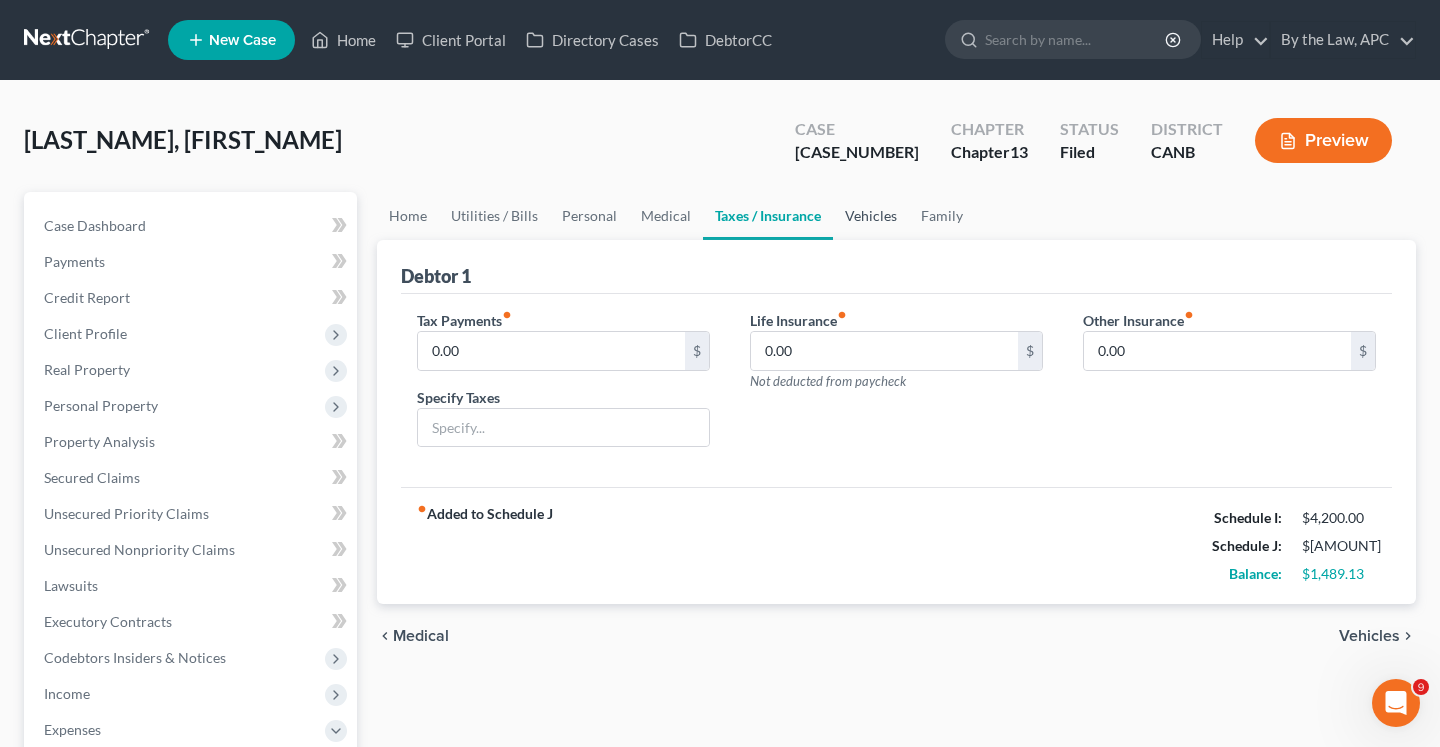 click on "Vehicles" at bounding box center (871, 216) 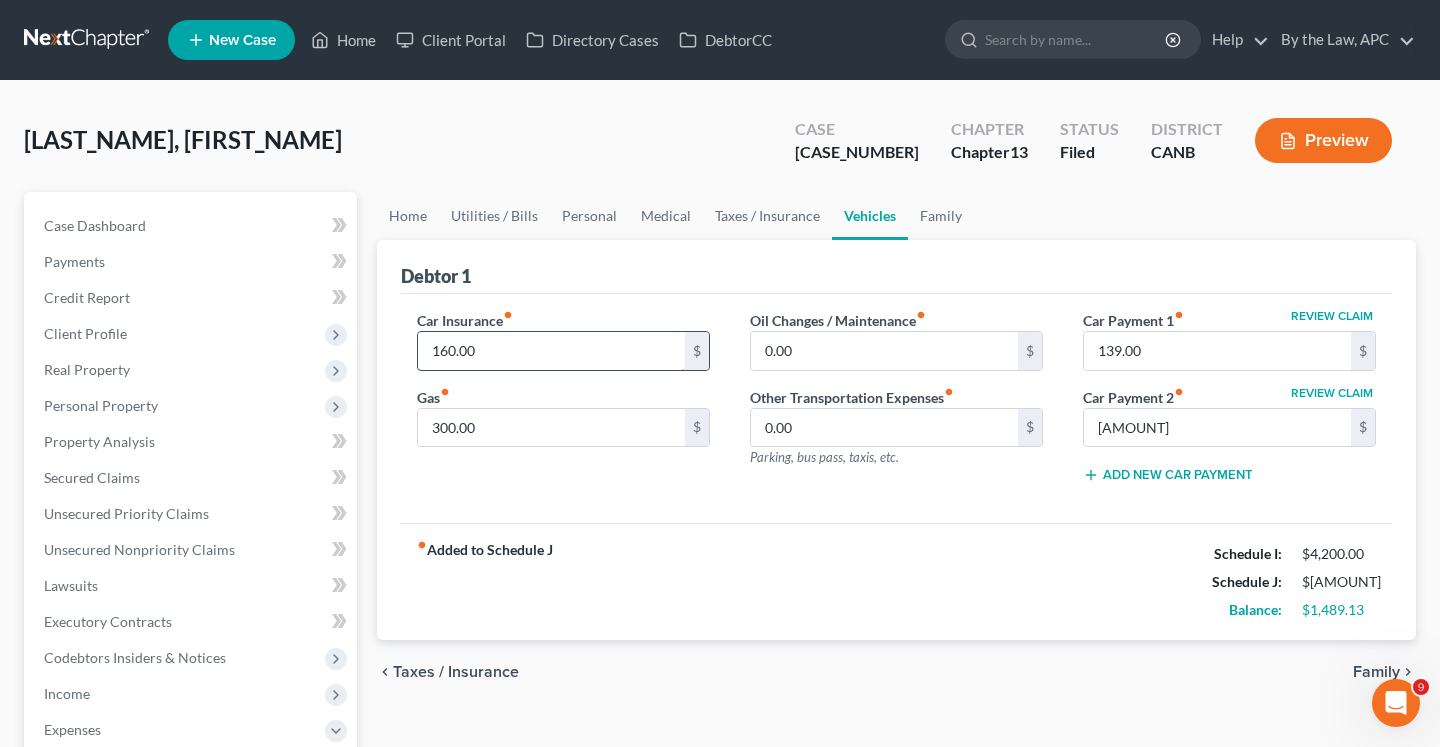 click on "160.00" at bounding box center [551, 351] 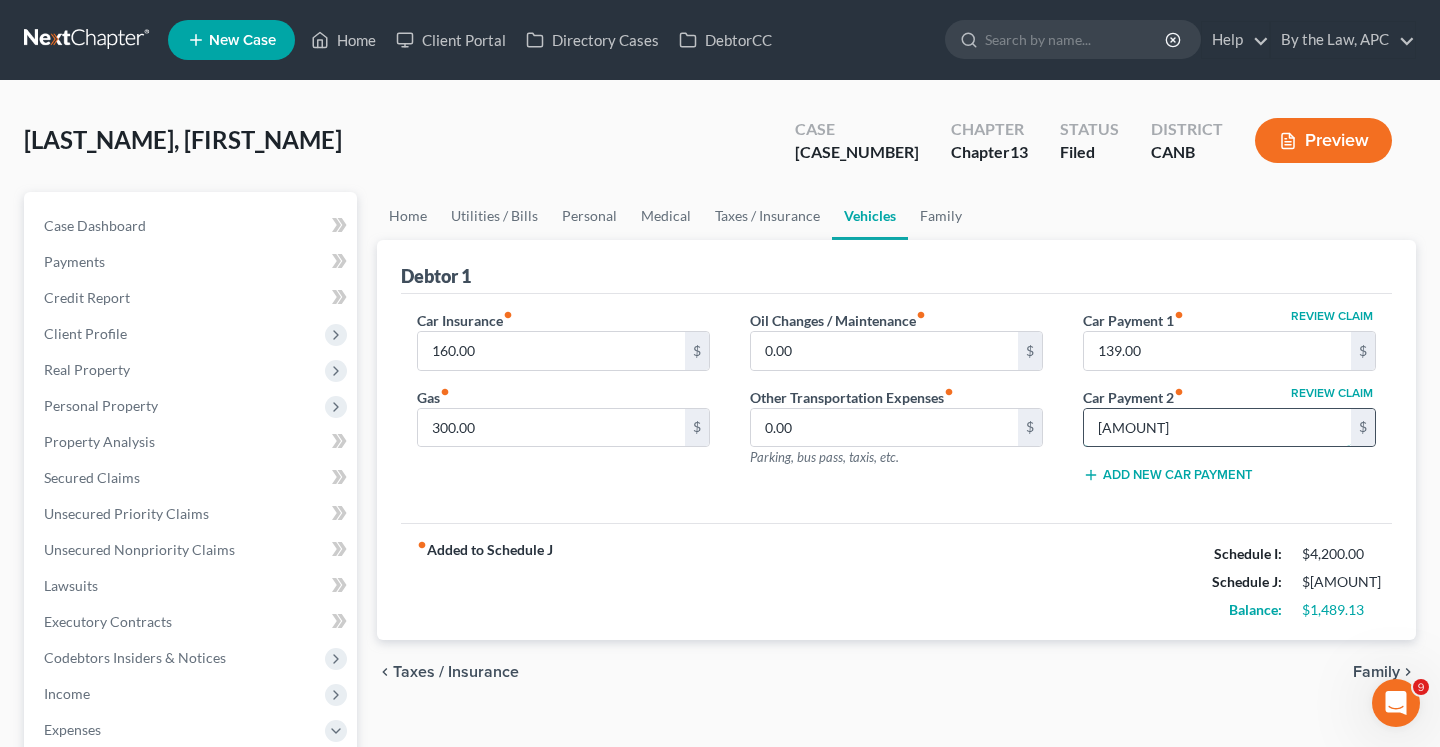 click on "[AMOUNT]" at bounding box center [1217, 428] 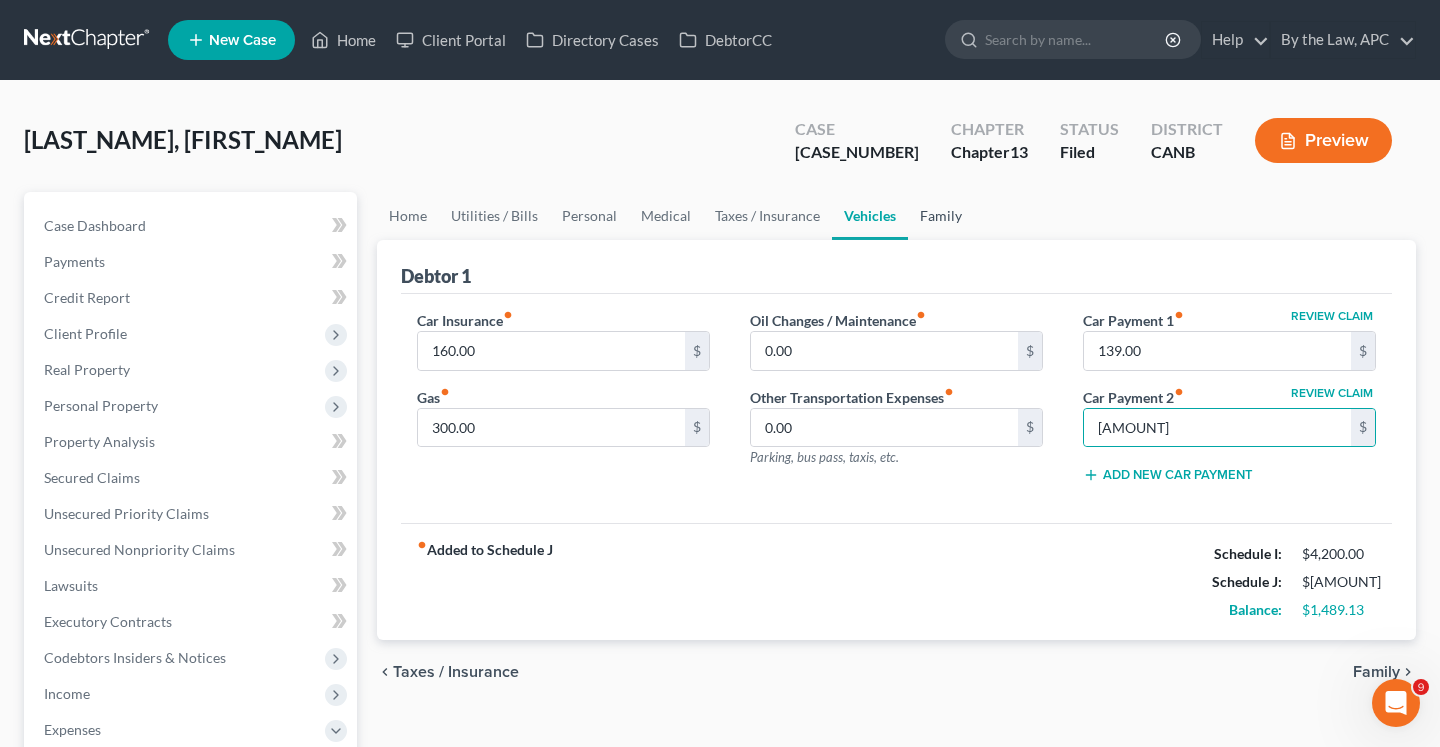 click on "Family" at bounding box center [941, 216] 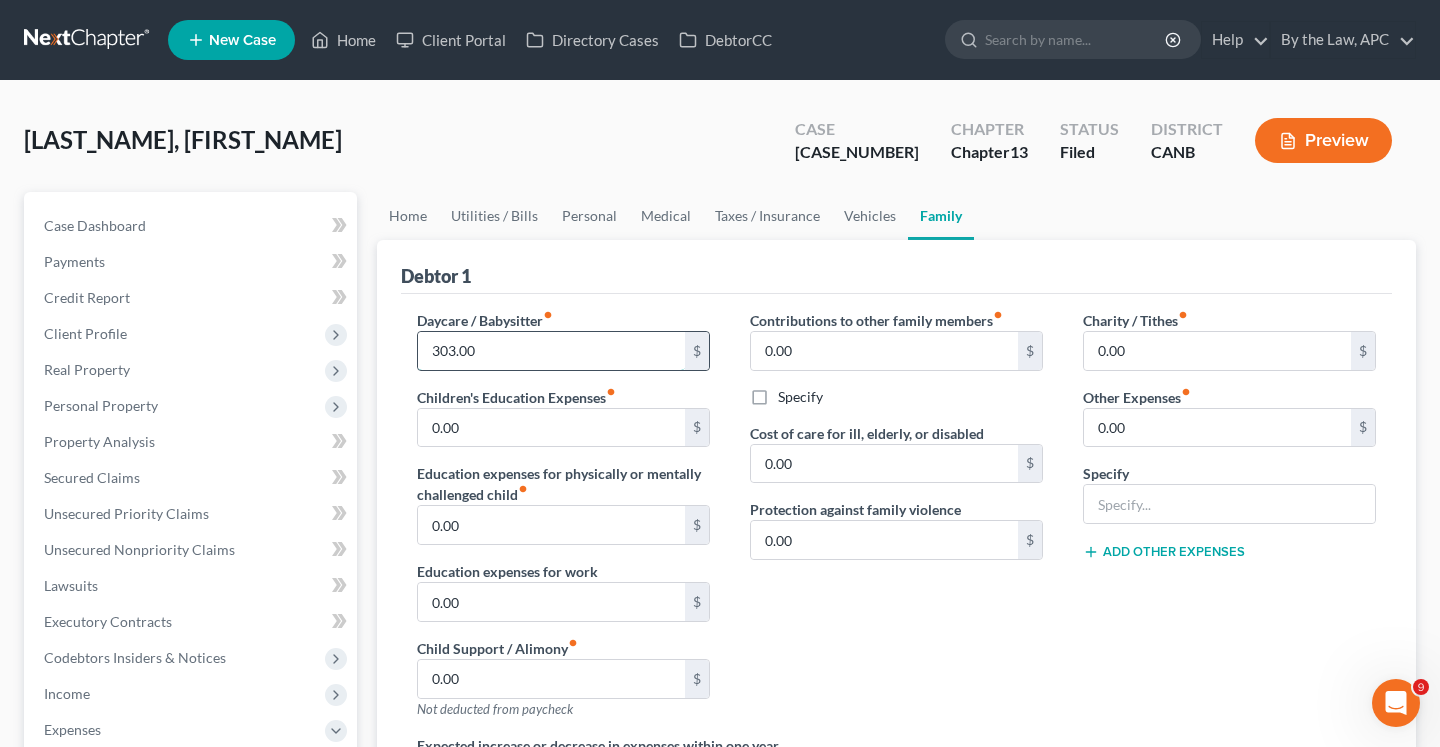 click on "303.00" at bounding box center (551, 351) 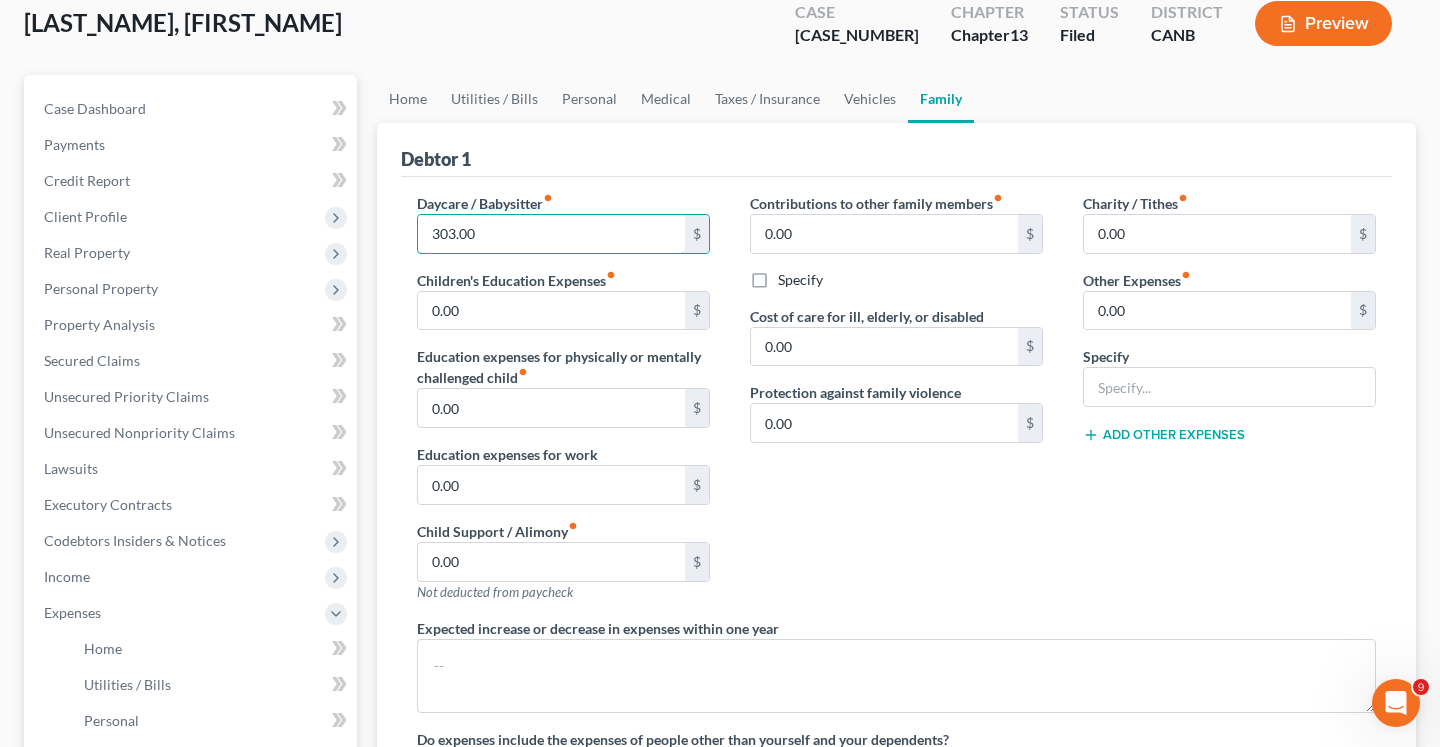 scroll, scrollTop: 0, scrollLeft: 0, axis: both 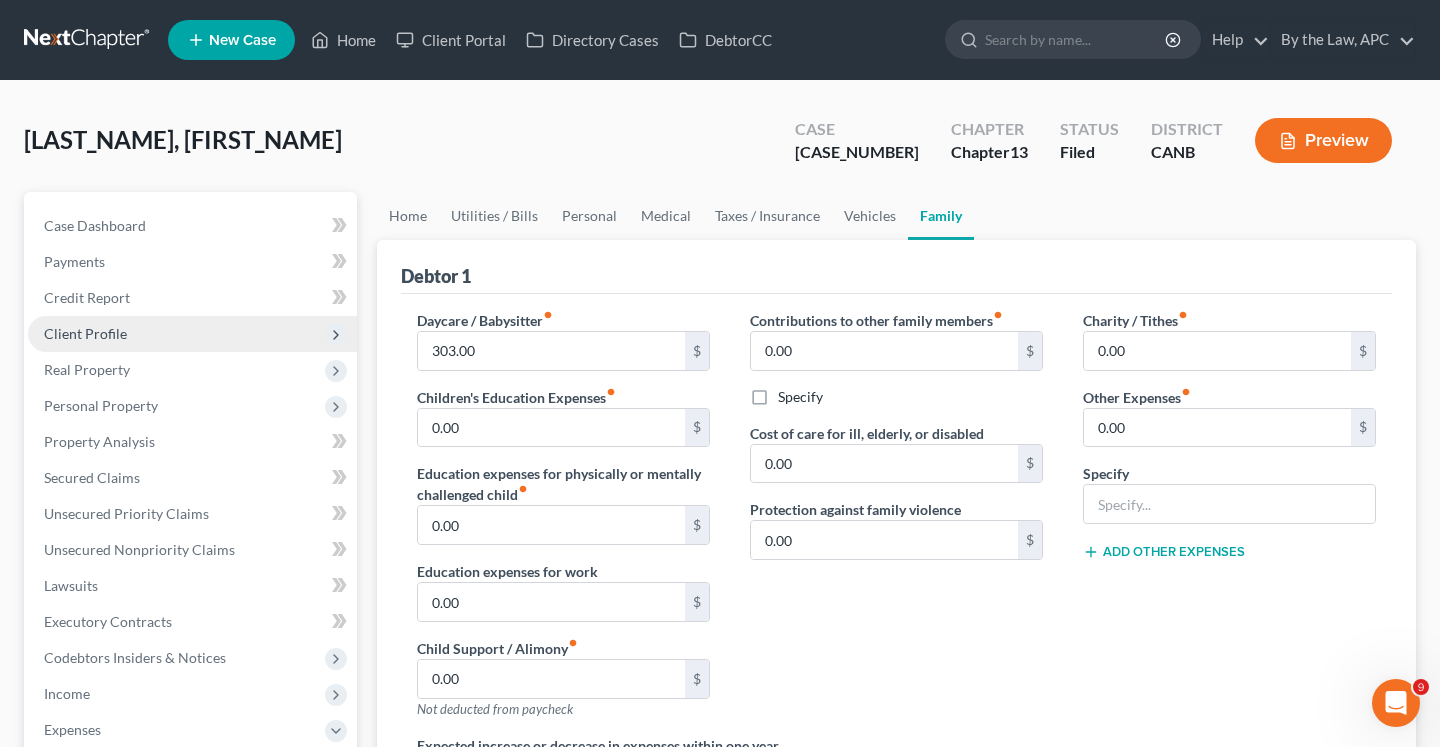 click on "Client Profile" at bounding box center (192, 334) 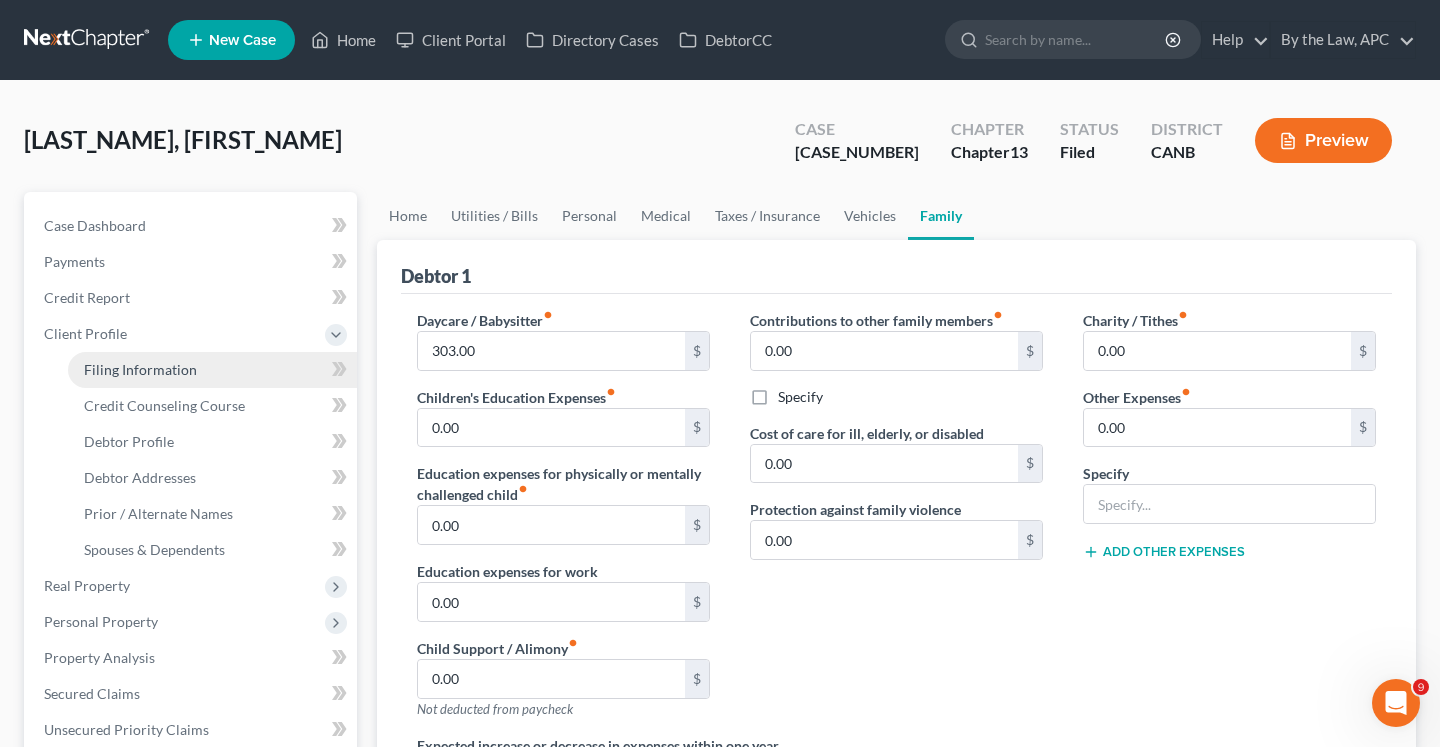 click on "Filing Information" at bounding box center (140, 369) 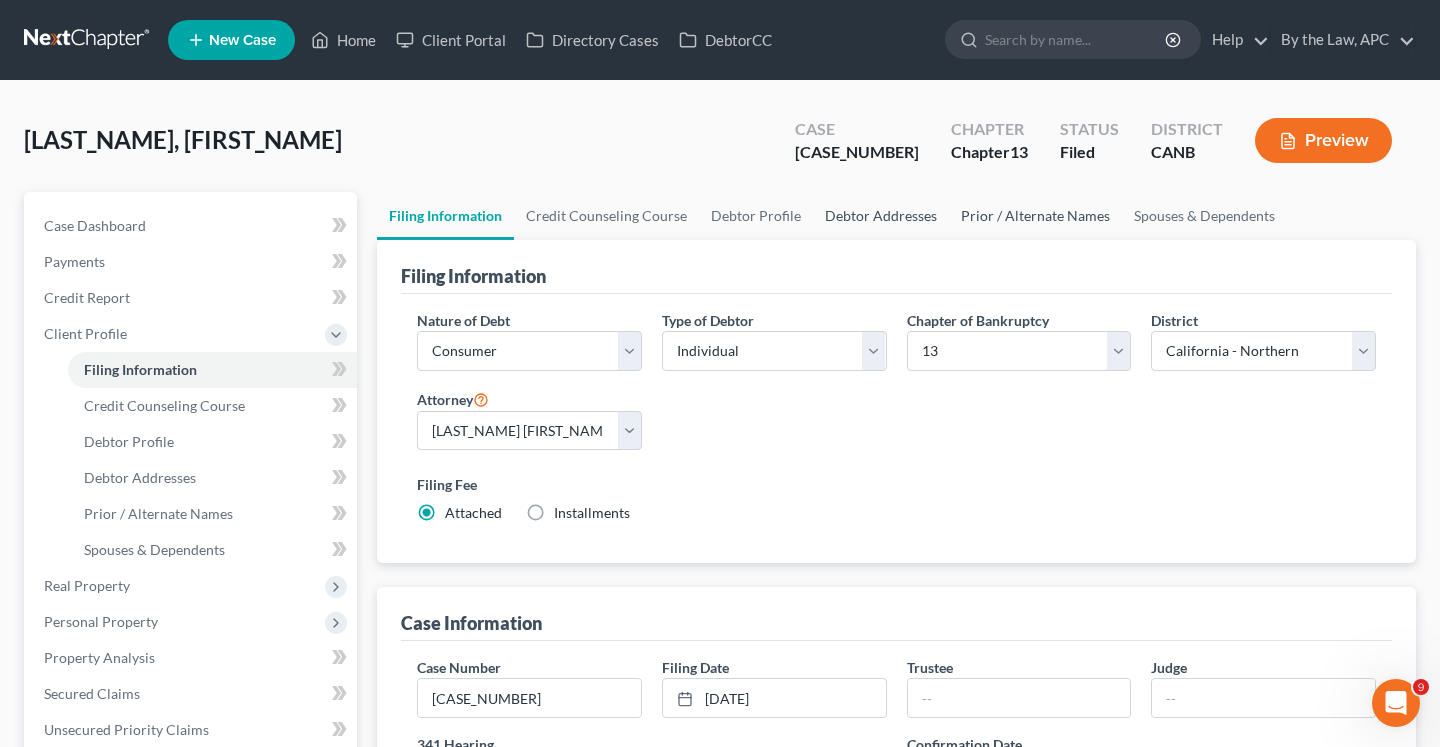 drag, startPoint x: 919, startPoint y: 225, endPoint x: 989, endPoint y: 222, distance: 70.064255 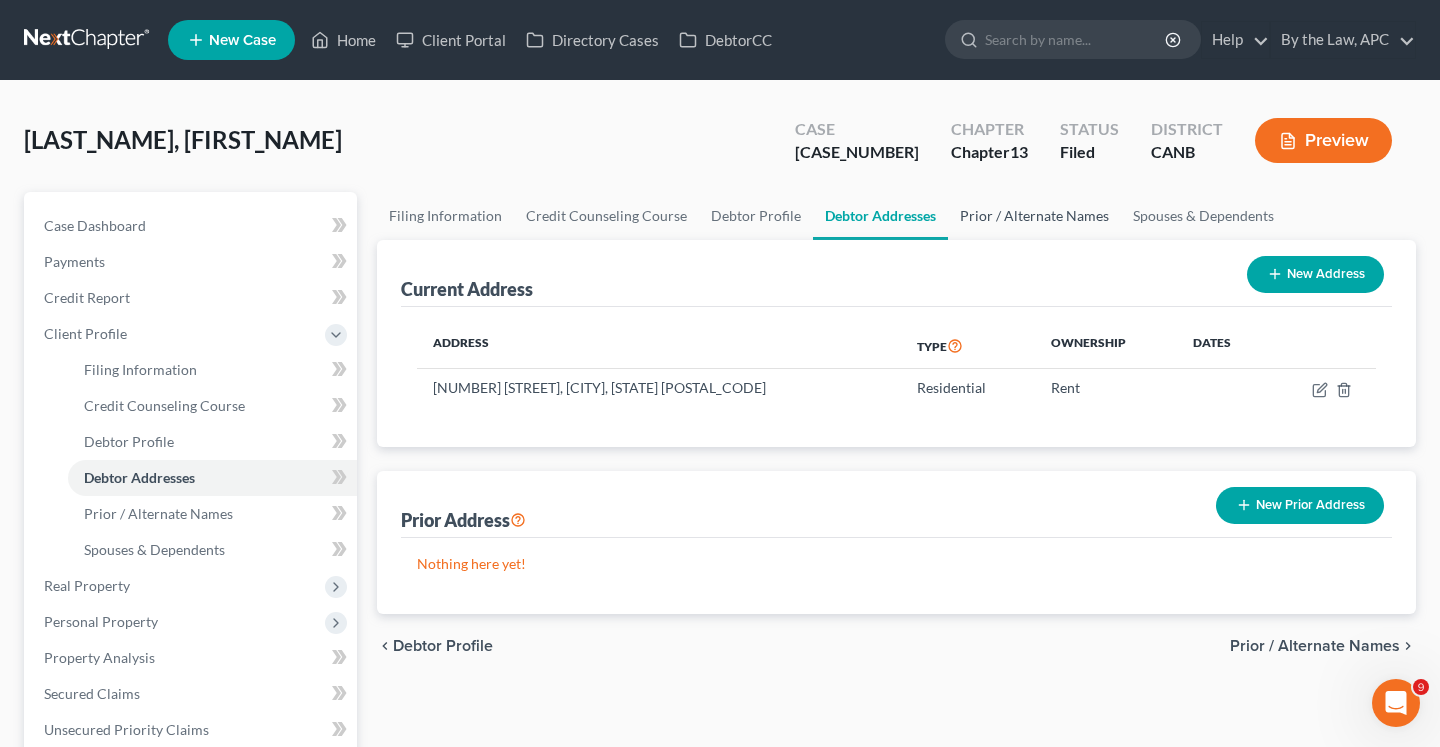 click on "Prior / Alternate Names" at bounding box center (1034, 216) 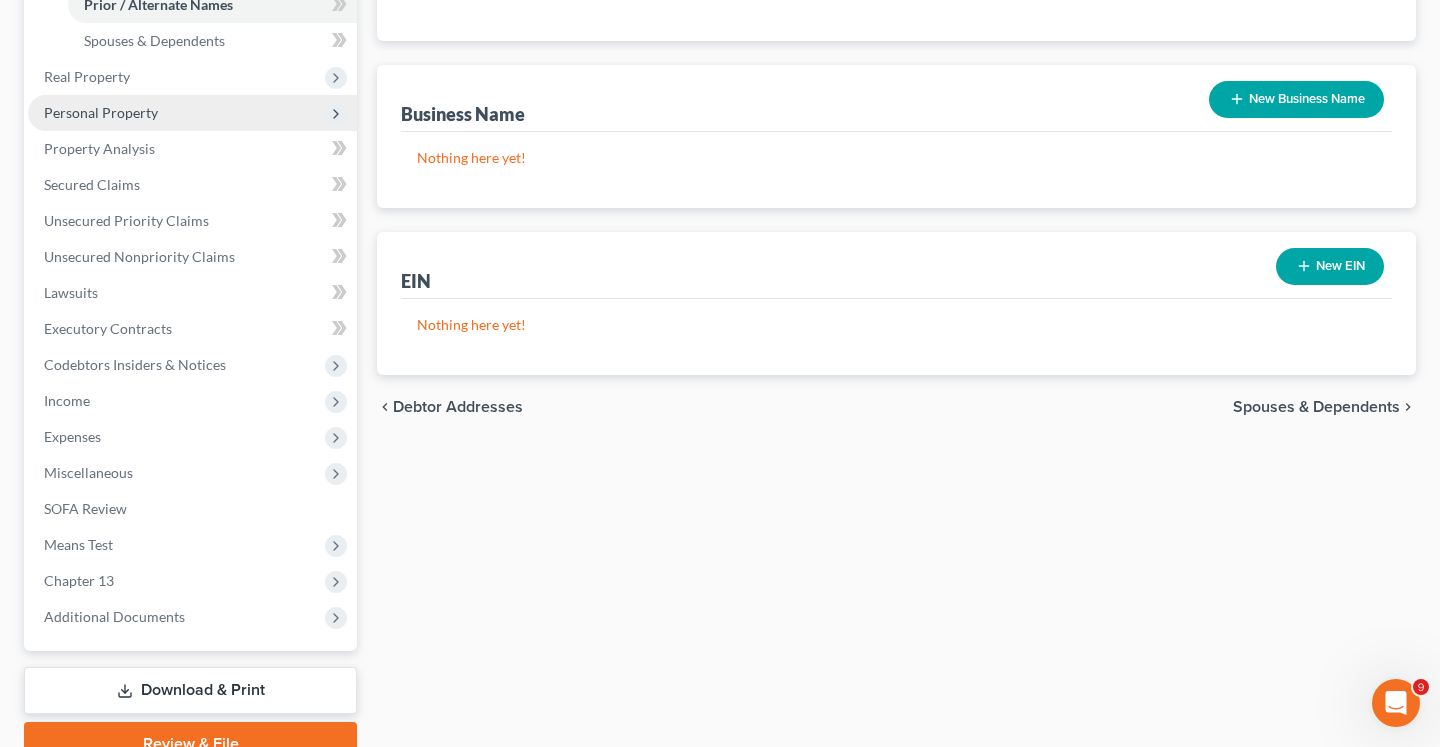 scroll, scrollTop: 602, scrollLeft: 0, axis: vertical 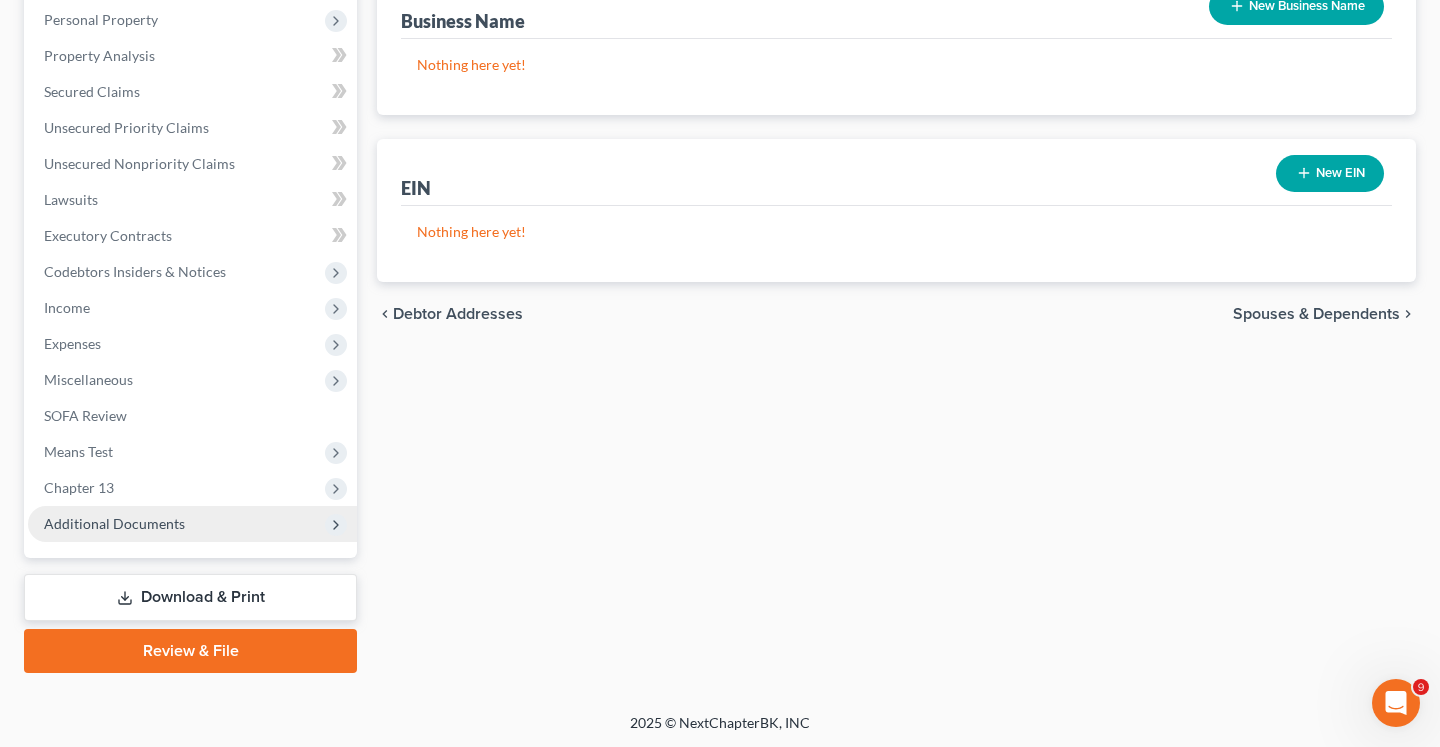 click on "Additional Documents" at bounding box center (114, 523) 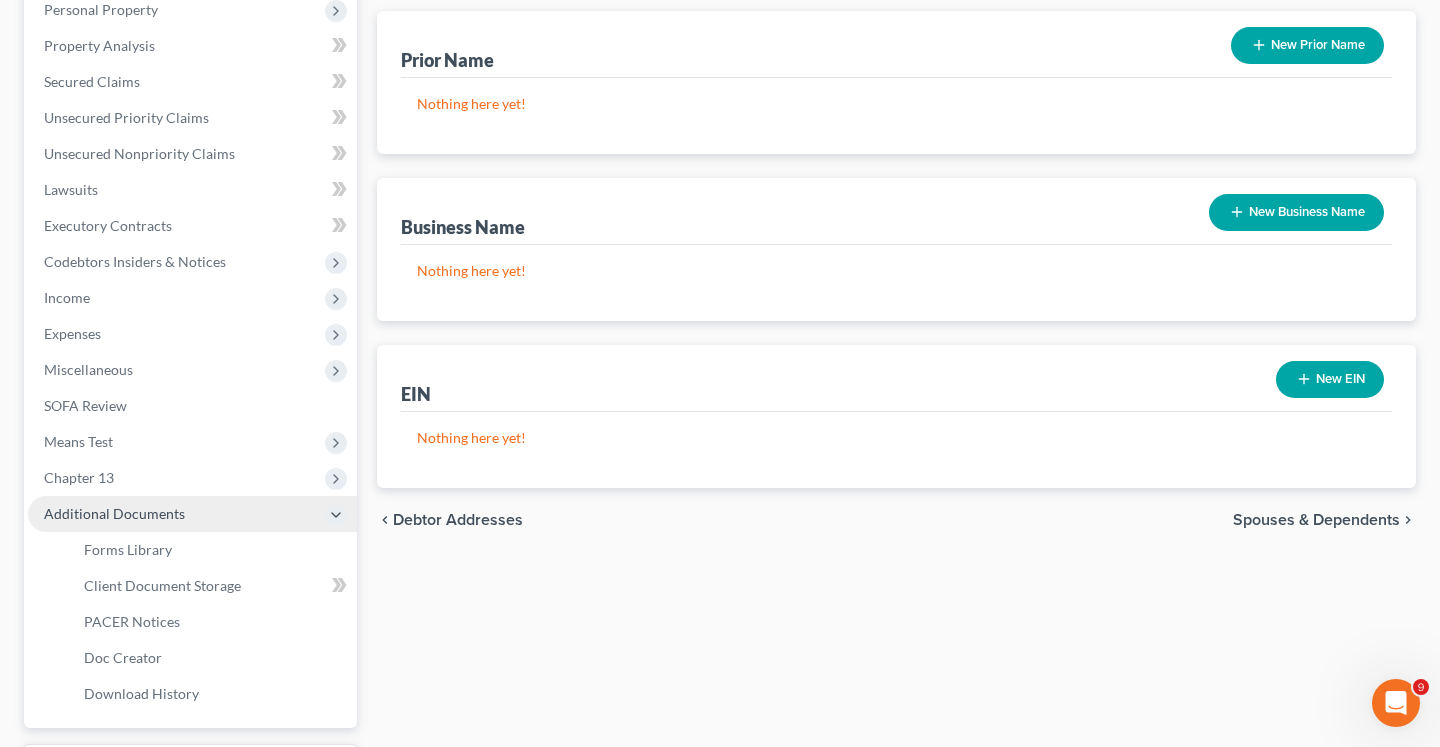 scroll, scrollTop: 386, scrollLeft: 0, axis: vertical 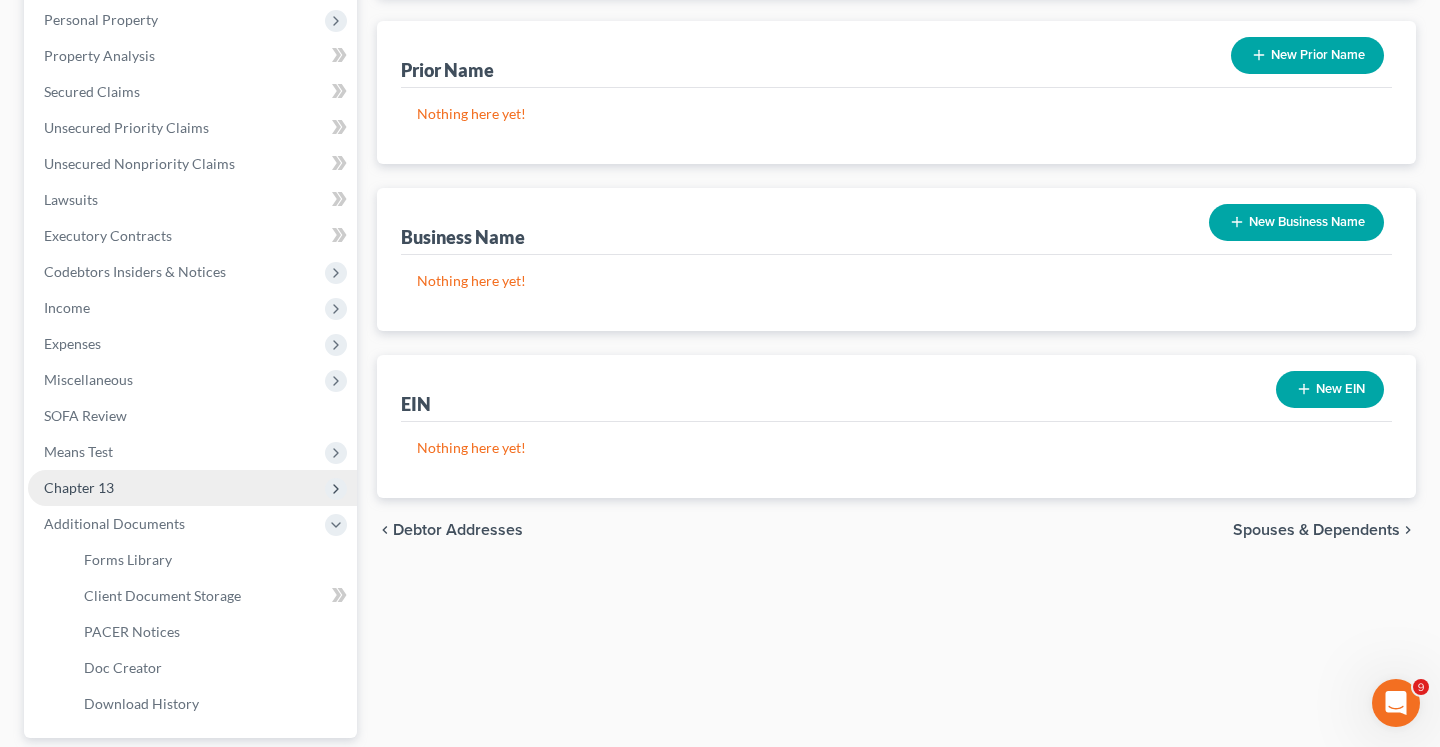 click on "Chapter 13" at bounding box center (79, 487) 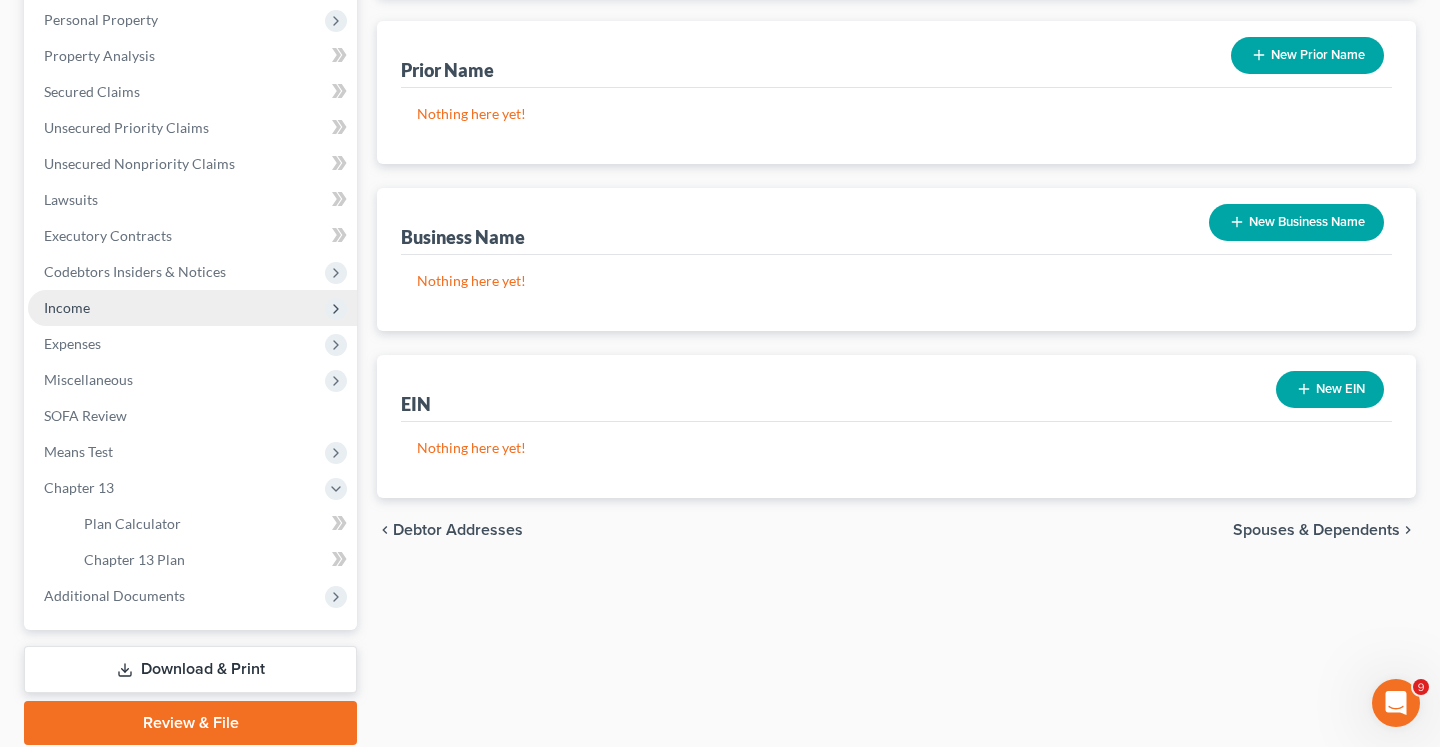 click on "Income" at bounding box center [192, 308] 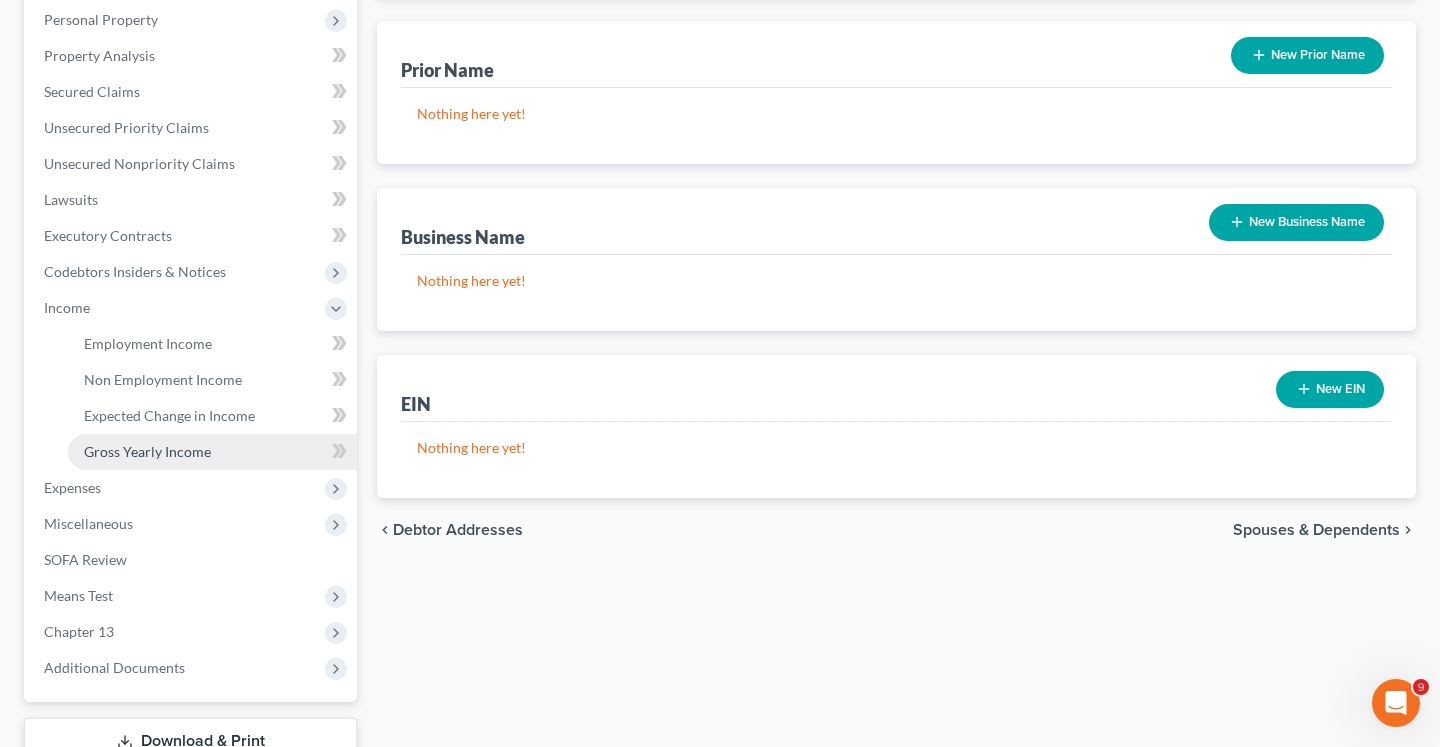 click on "Gross Yearly Income" at bounding box center (147, 451) 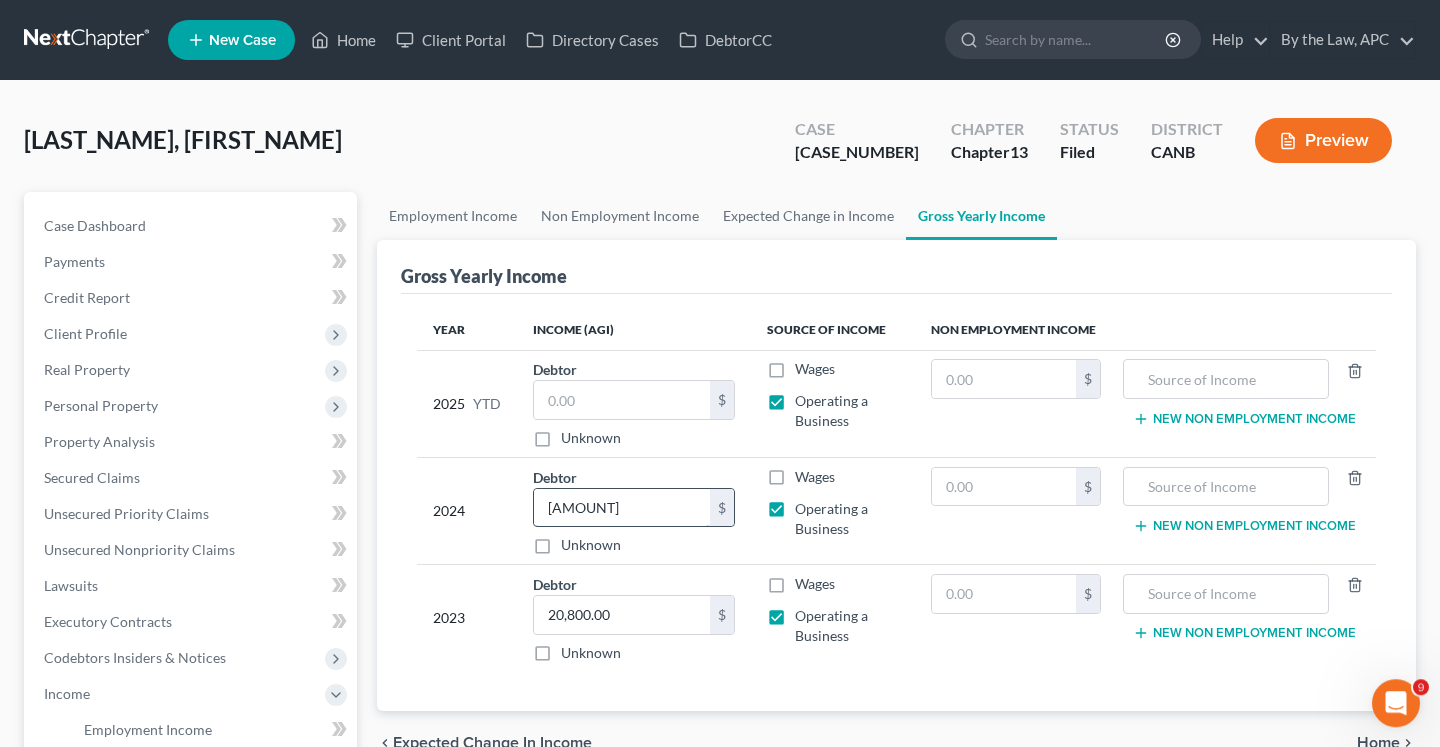 scroll, scrollTop: 0, scrollLeft: 0, axis: both 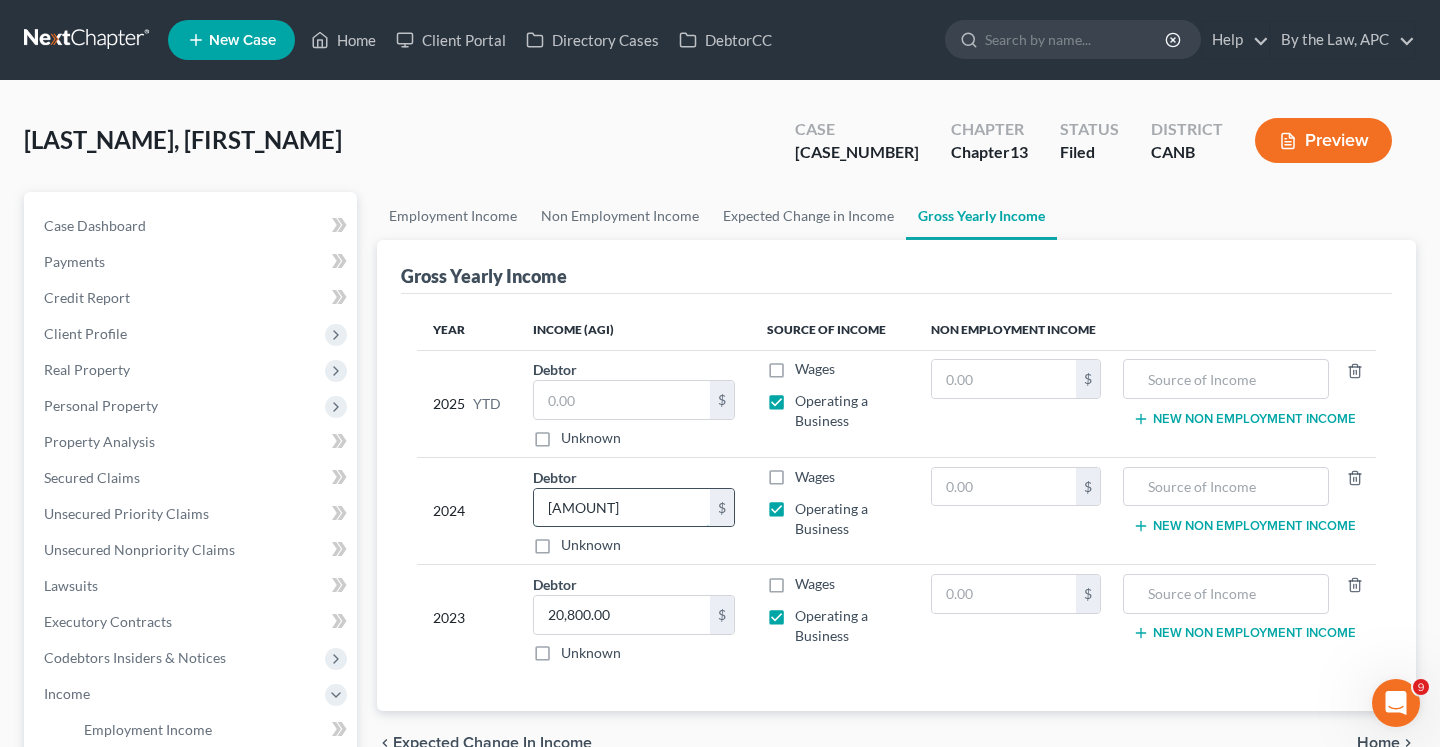 click on "[AMOUNT]" at bounding box center [622, 508] 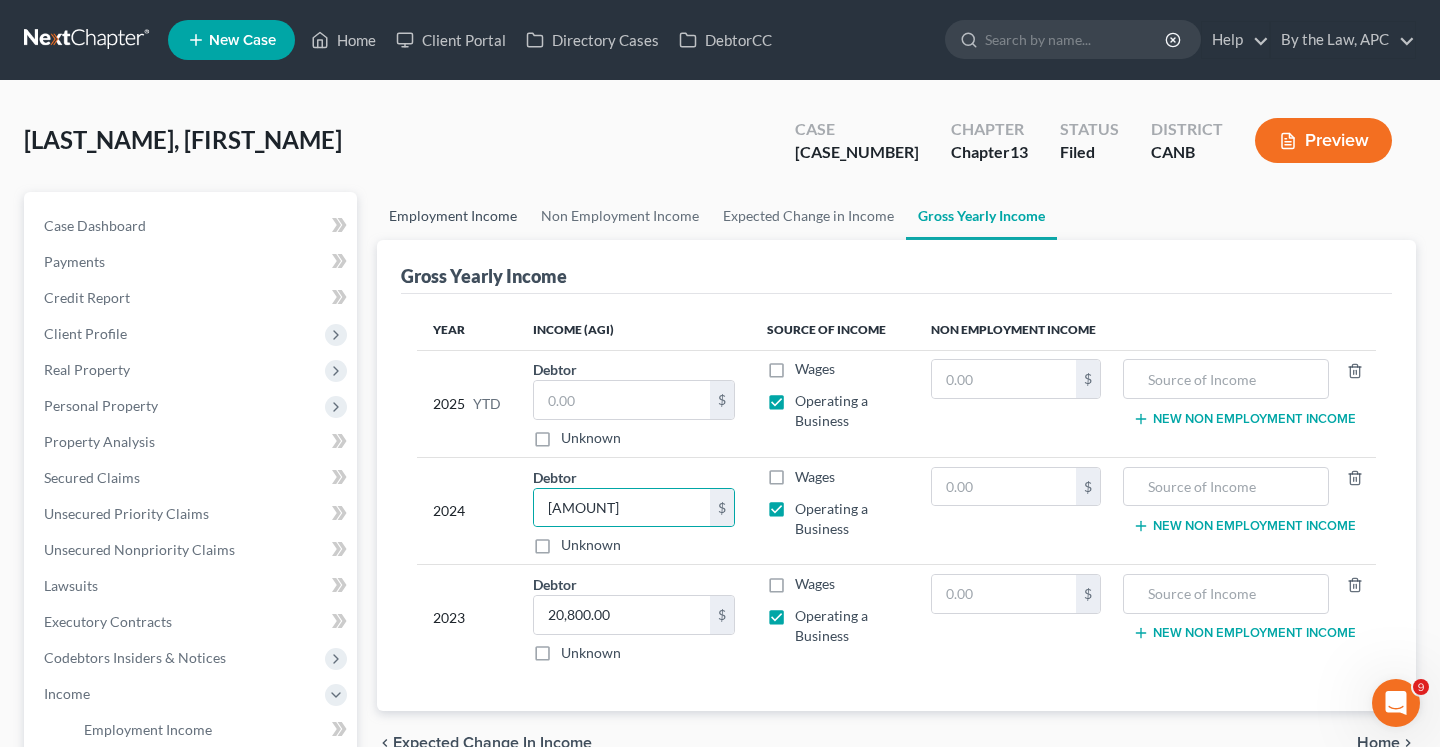 click on "Employment Income" at bounding box center [453, 216] 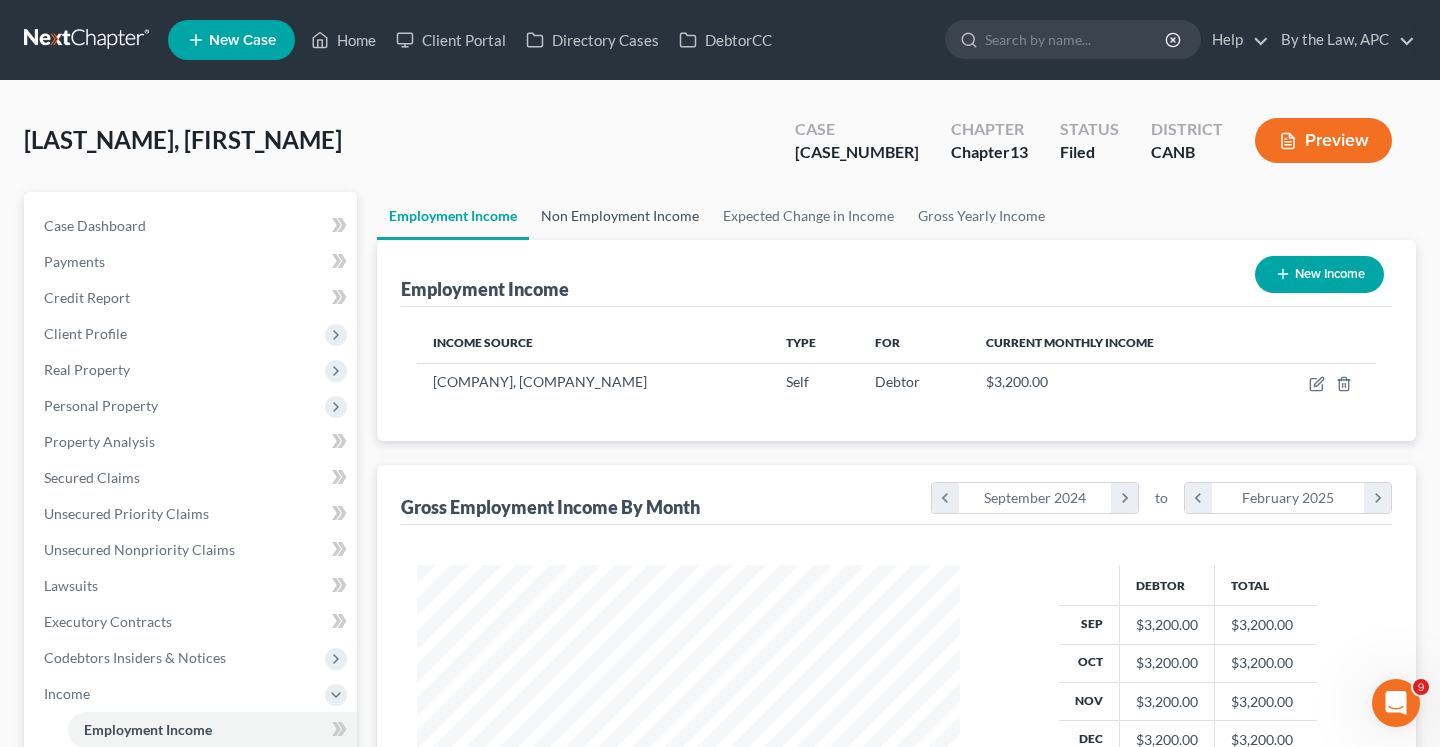 scroll, scrollTop: 999641, scrollLeft: 999417, axis: both 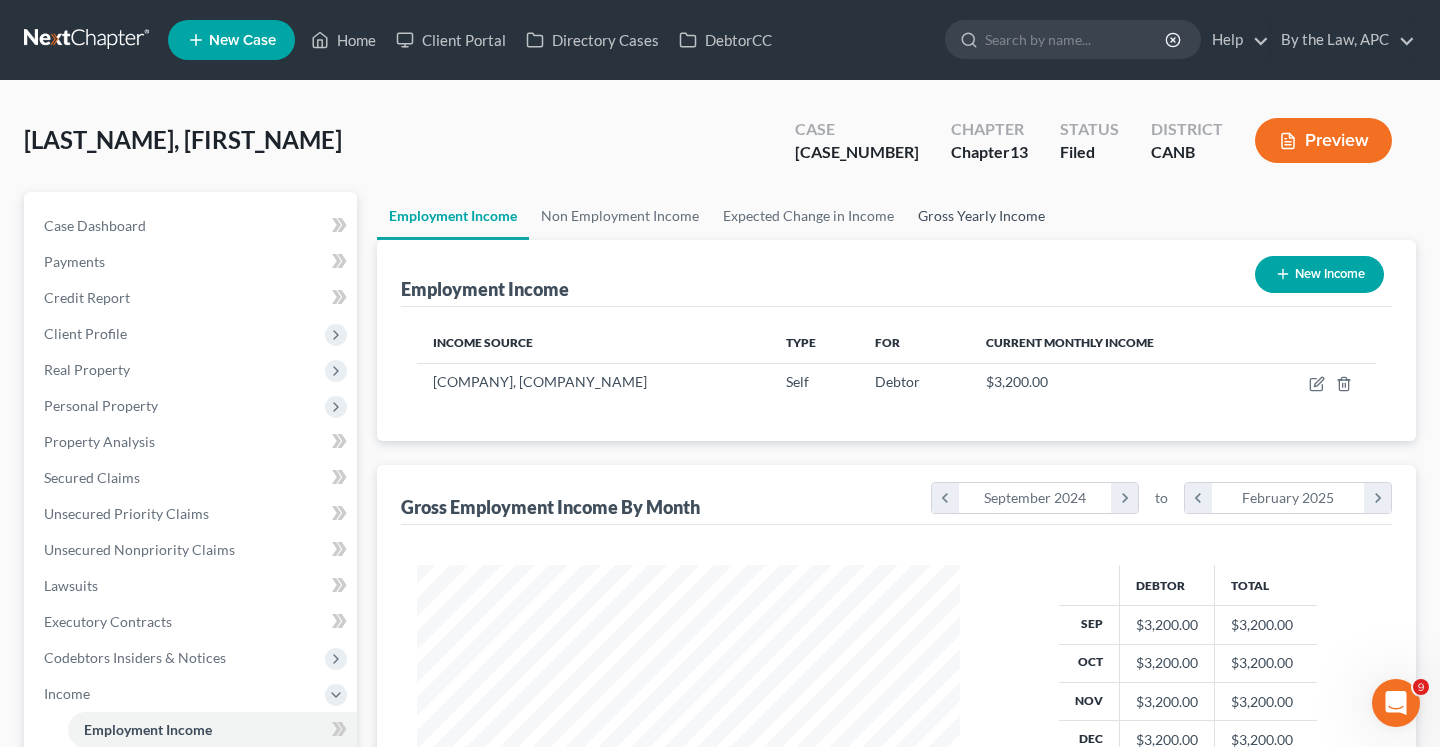 click on "Gross Yearly Income" at bounding box center (981, 216) 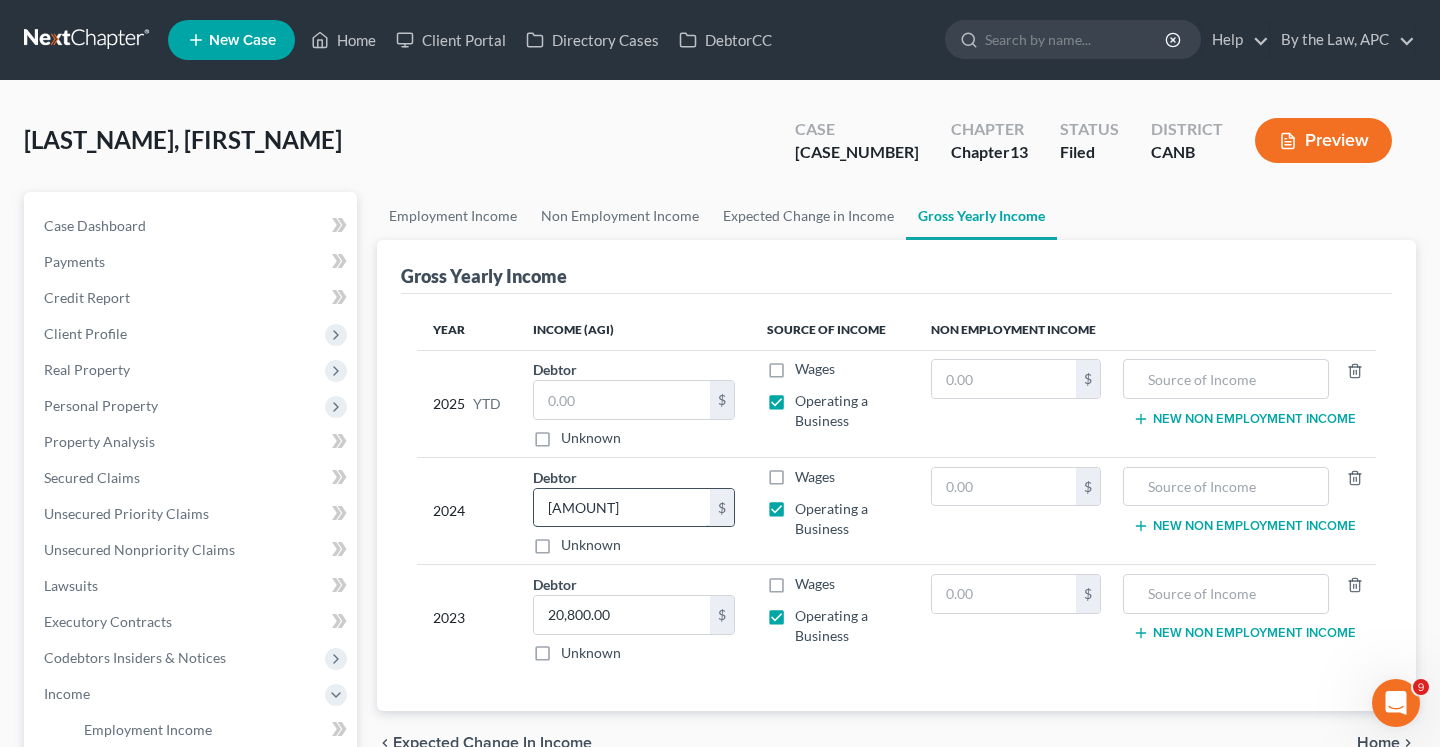 click on "[AMOUNT]" at bounding box center (622, 508) 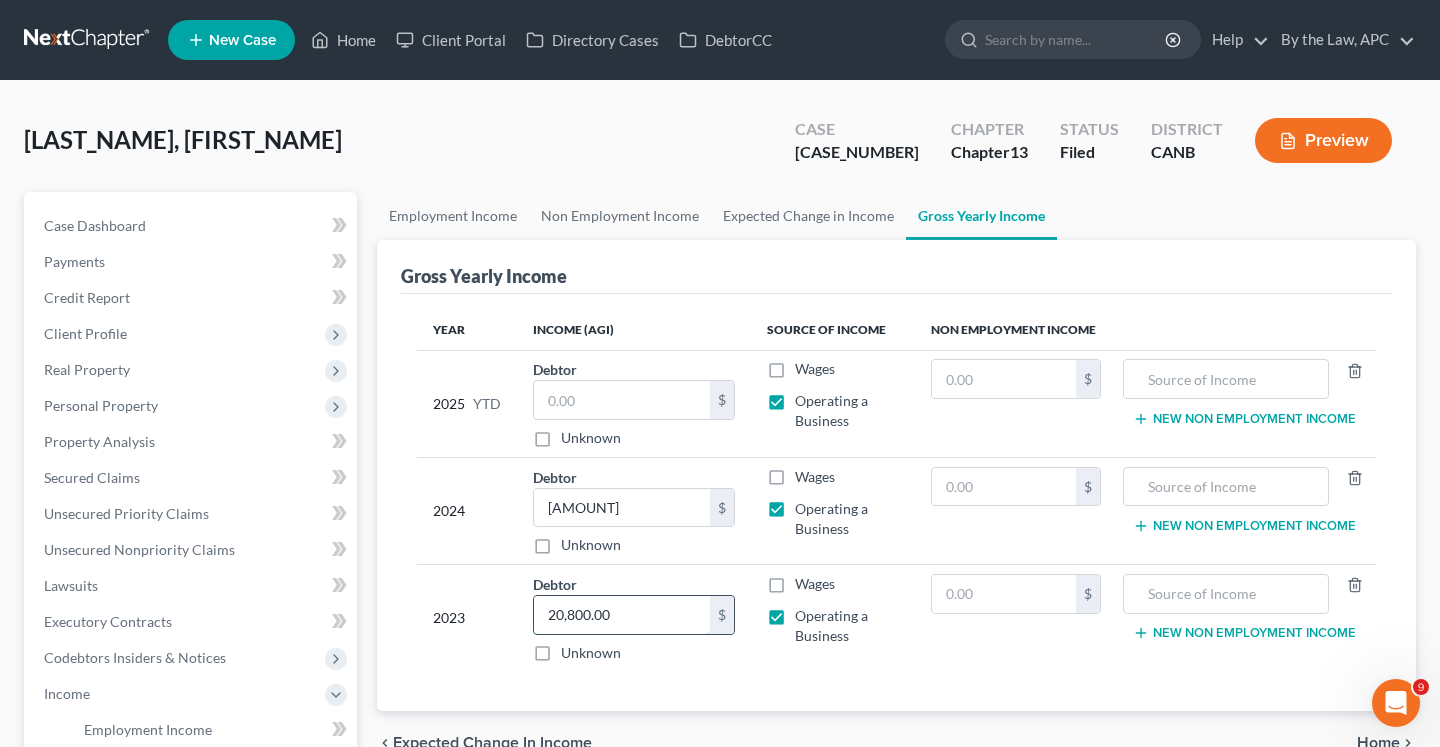 click on "20,800.00" at bounding box center [622, 615] 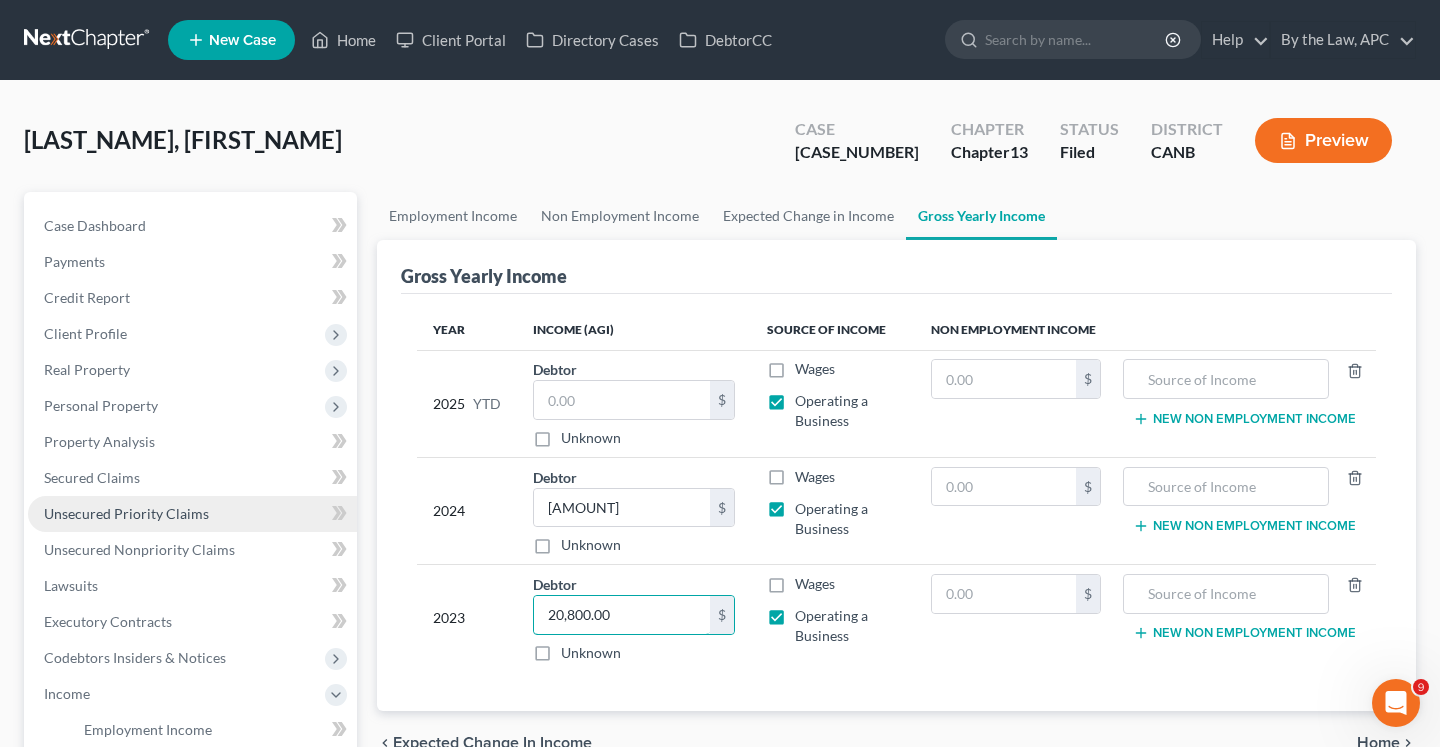 scroll, scrollTop: 530, scrollLeft: 0, axis: vertical 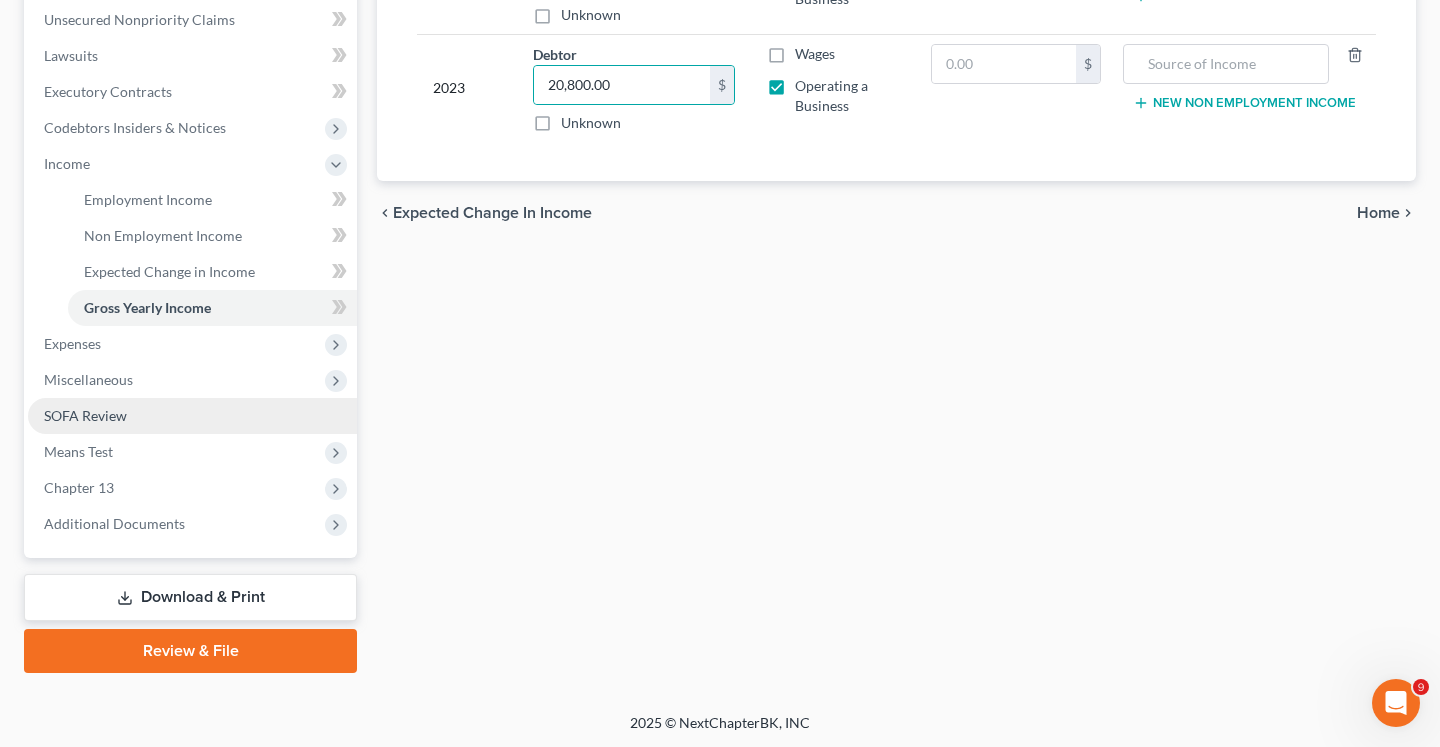 click on "SOFA Review" at bounding box center (192, 416) 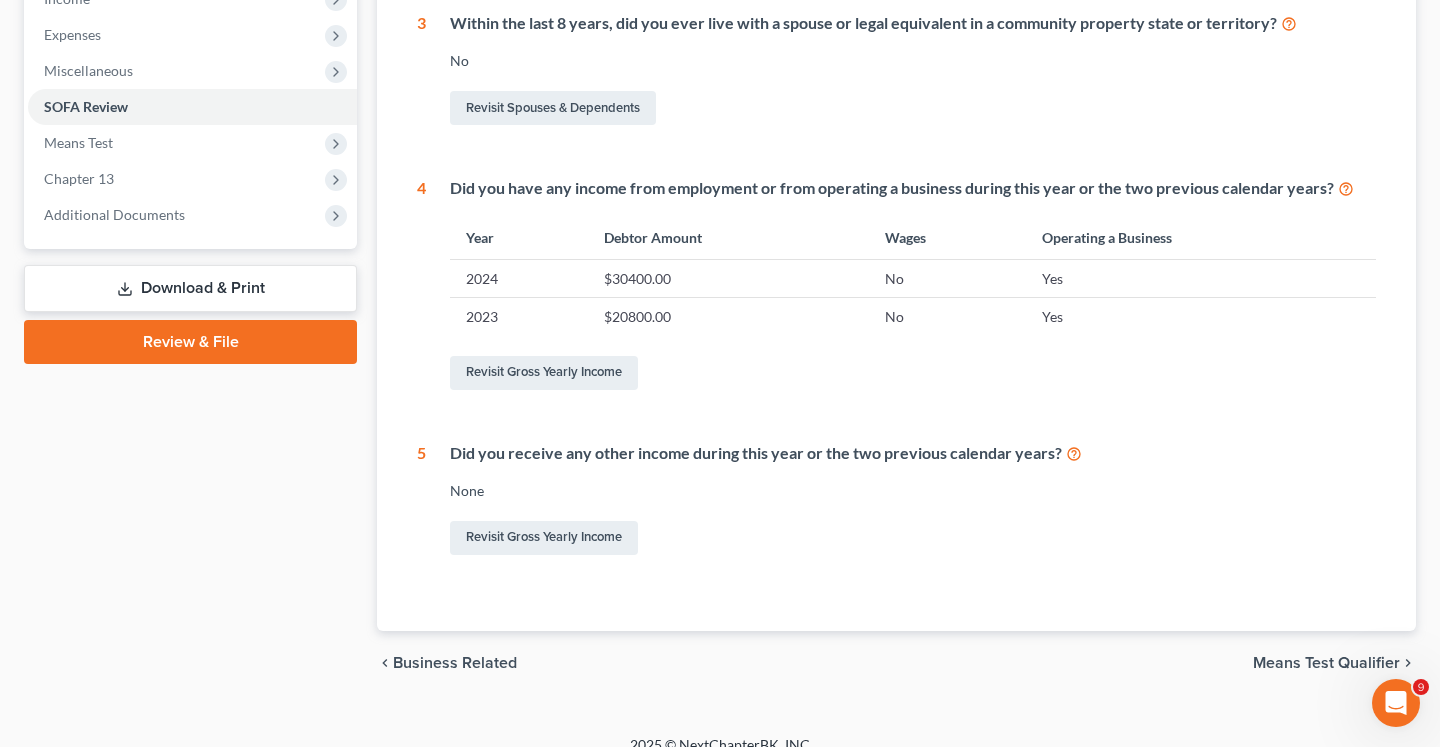 scroll, scrollTop: 718, scrollLeft: 0, axis: vertical 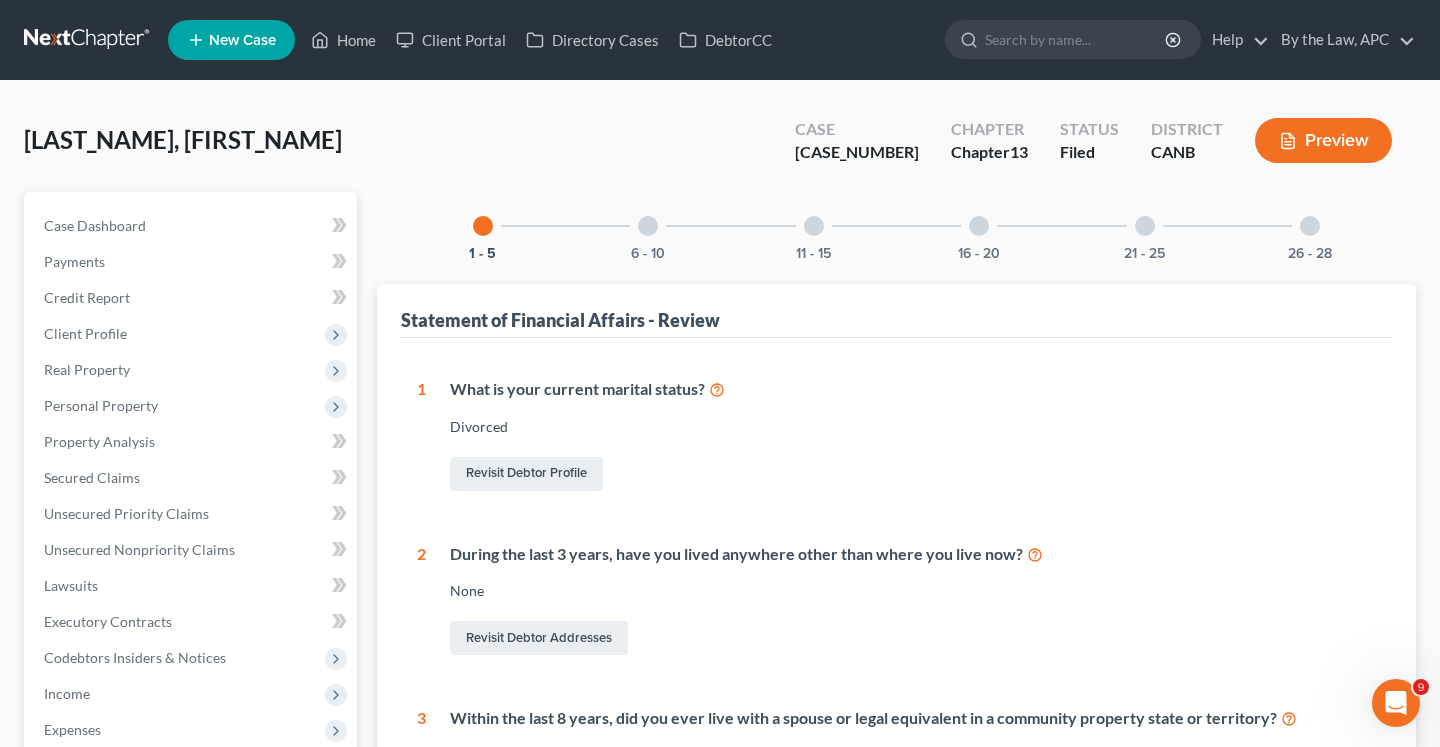 click on "6 - 10" at bounding box center (648, 226) 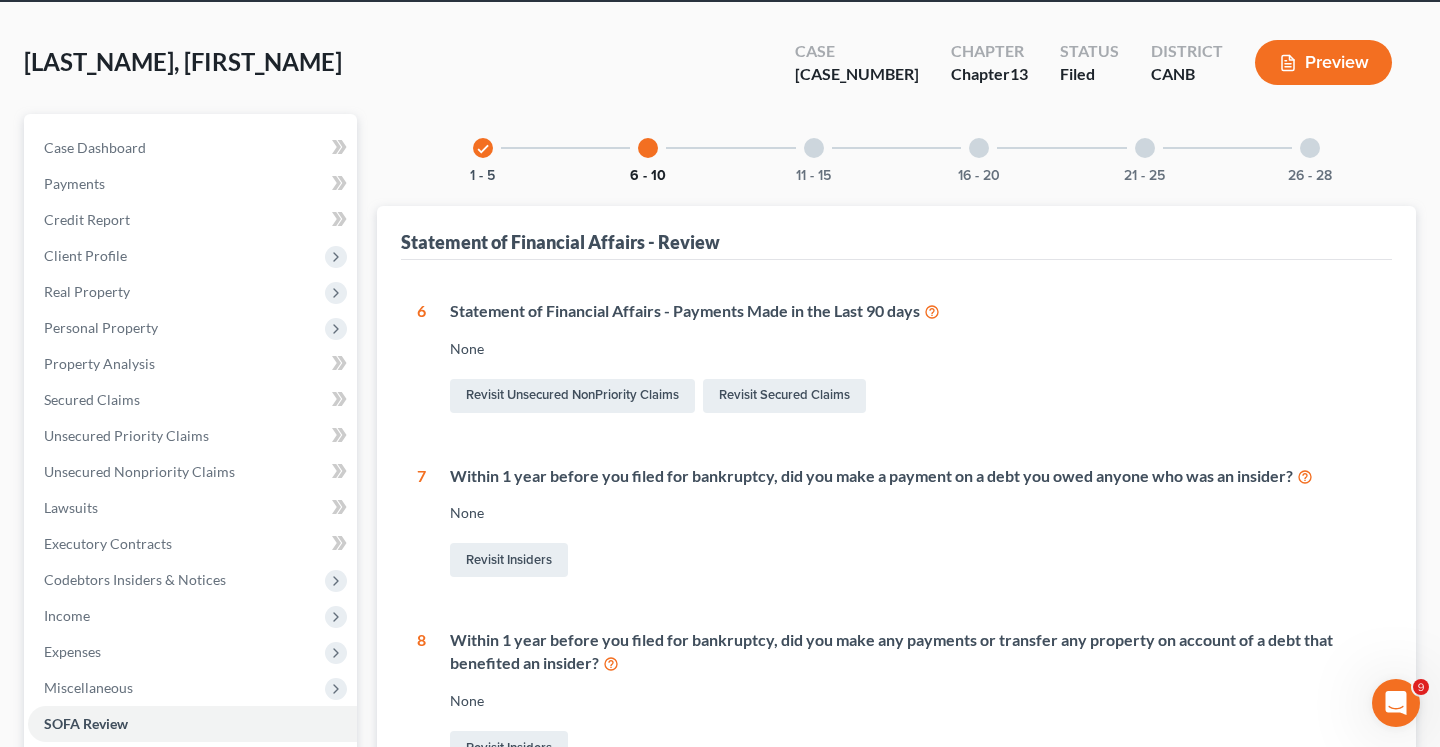 scroll, scrollTop: 86, scrollLeft: 0, axis: vertical 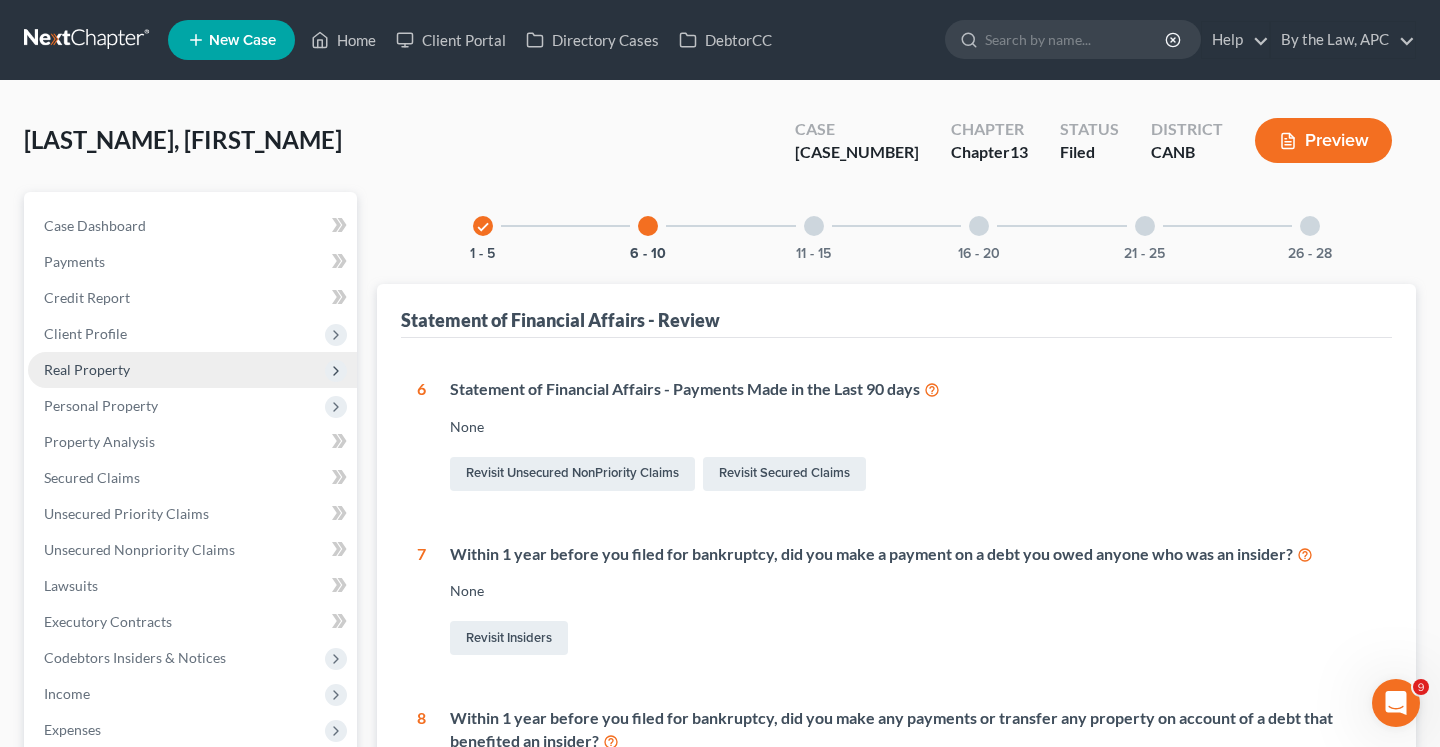 click on "Real Property" at bounding box center (87, 369) 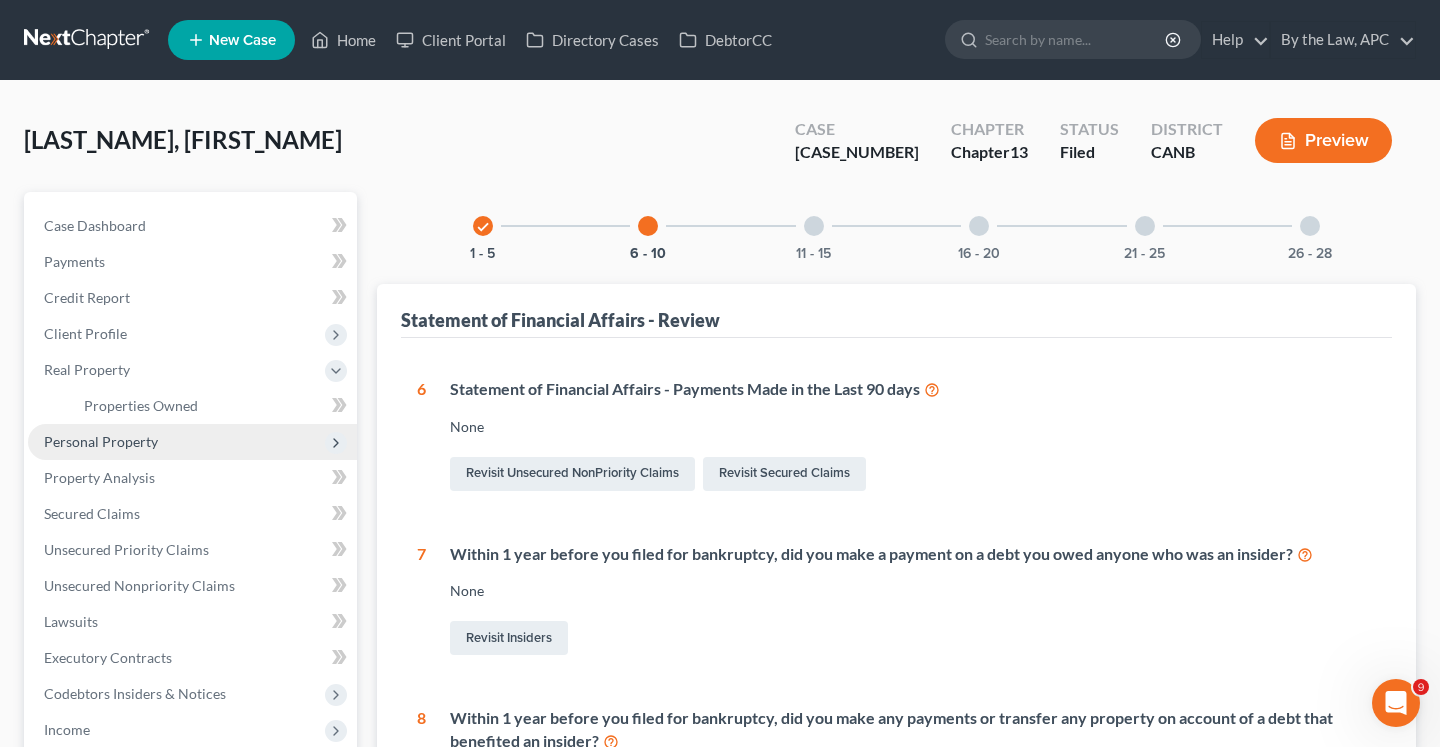 click on "Personal Property" at bounding box center [192, 442] 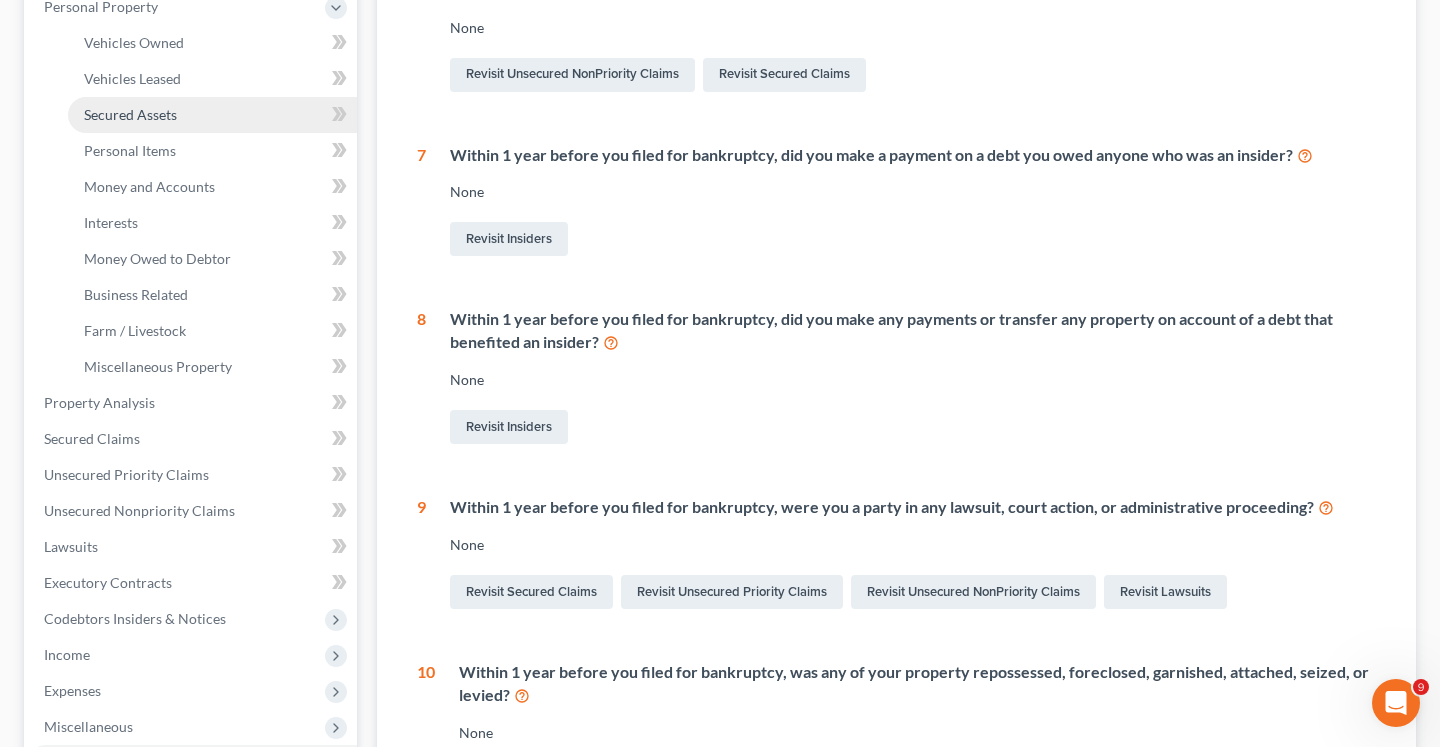 scroll, scrollTop: 434, scrollLeft: 0, axis: vertical 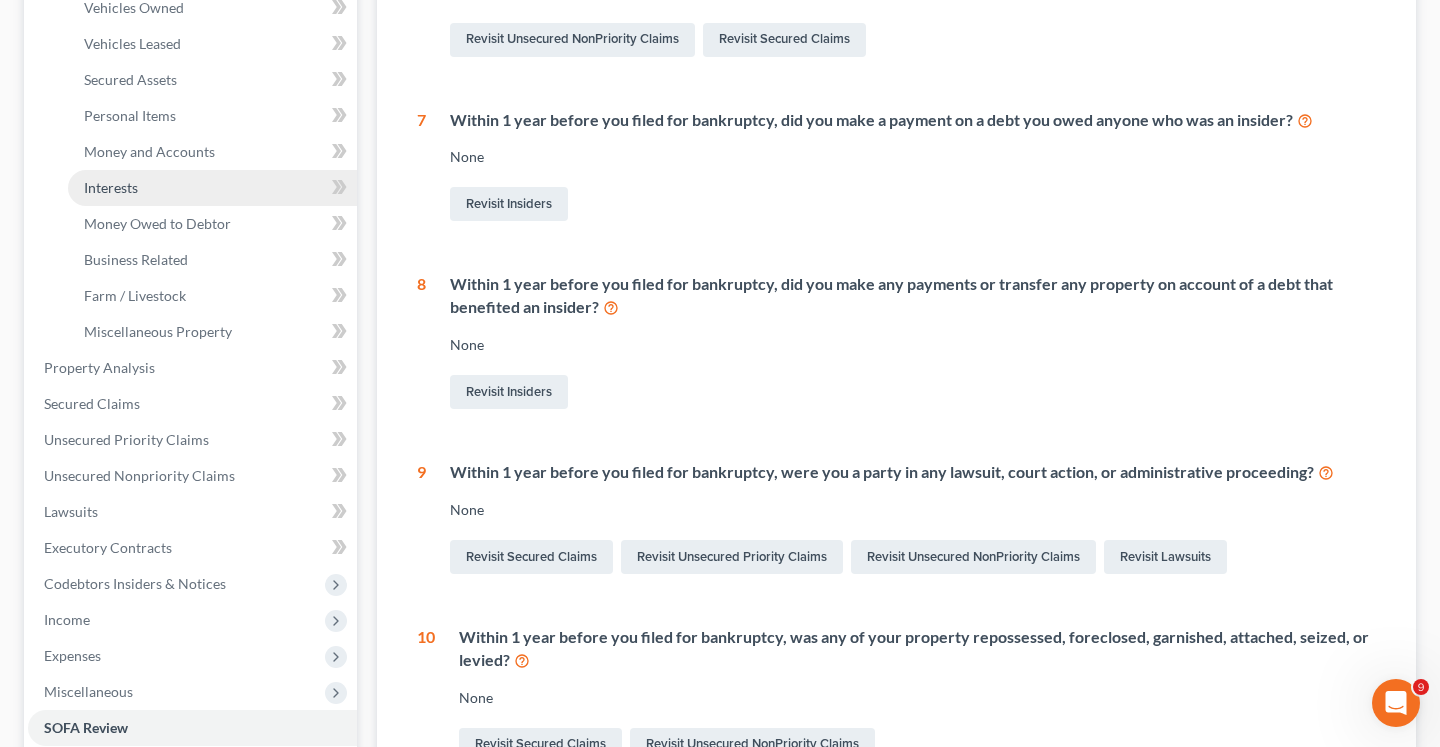 click on "Interests" at bounding box center (111, 187) 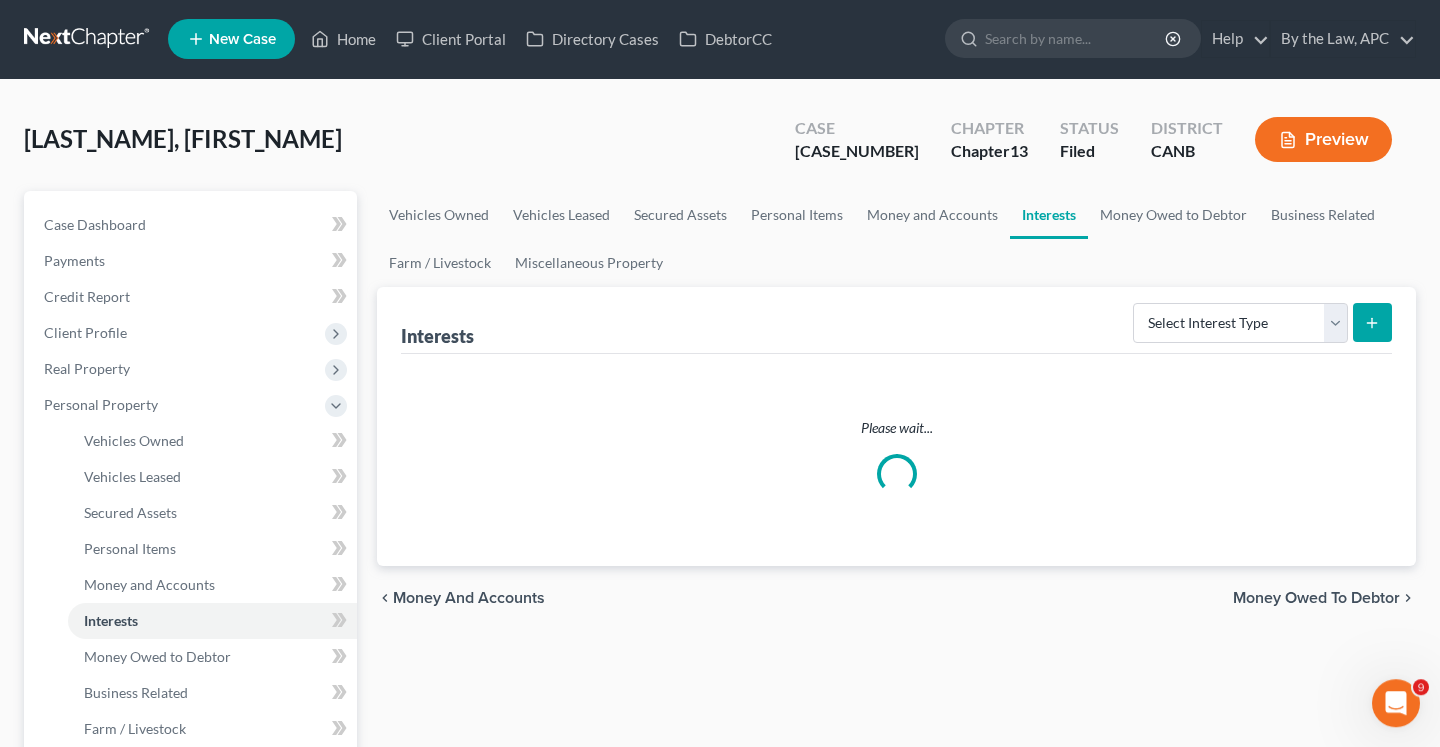 scroll, scrollTop: 0, scrollLeft: 0, axis: both 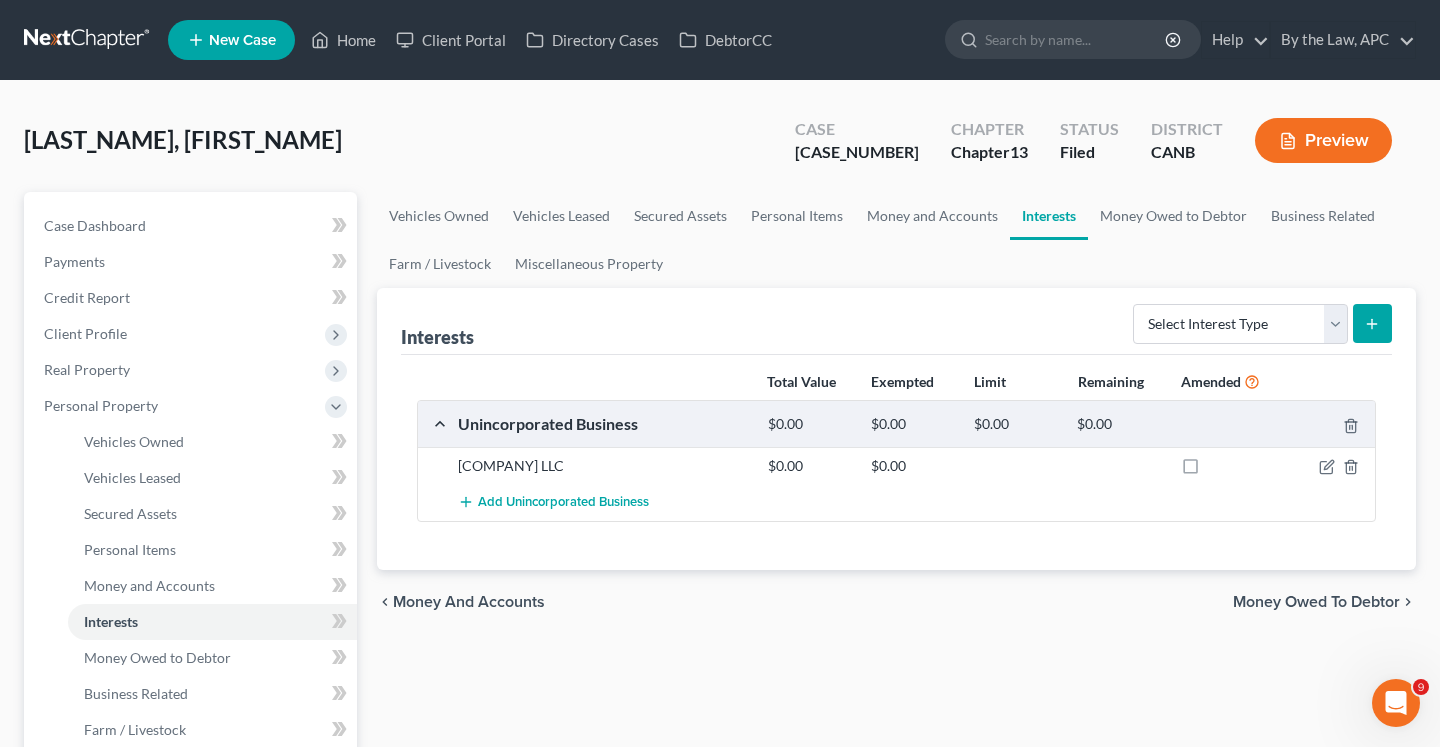 click on "[COMPANY] LLC" at bounding box center (603, 466) 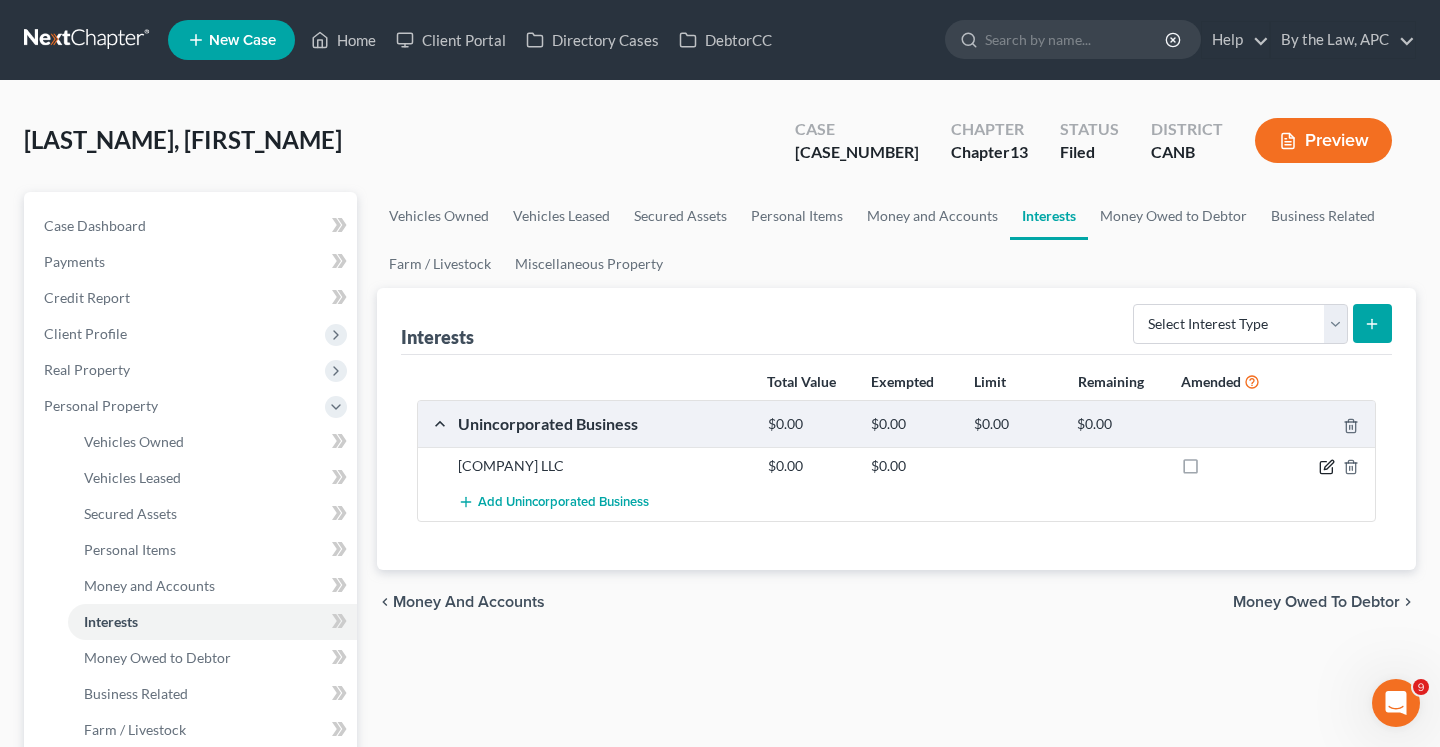 click 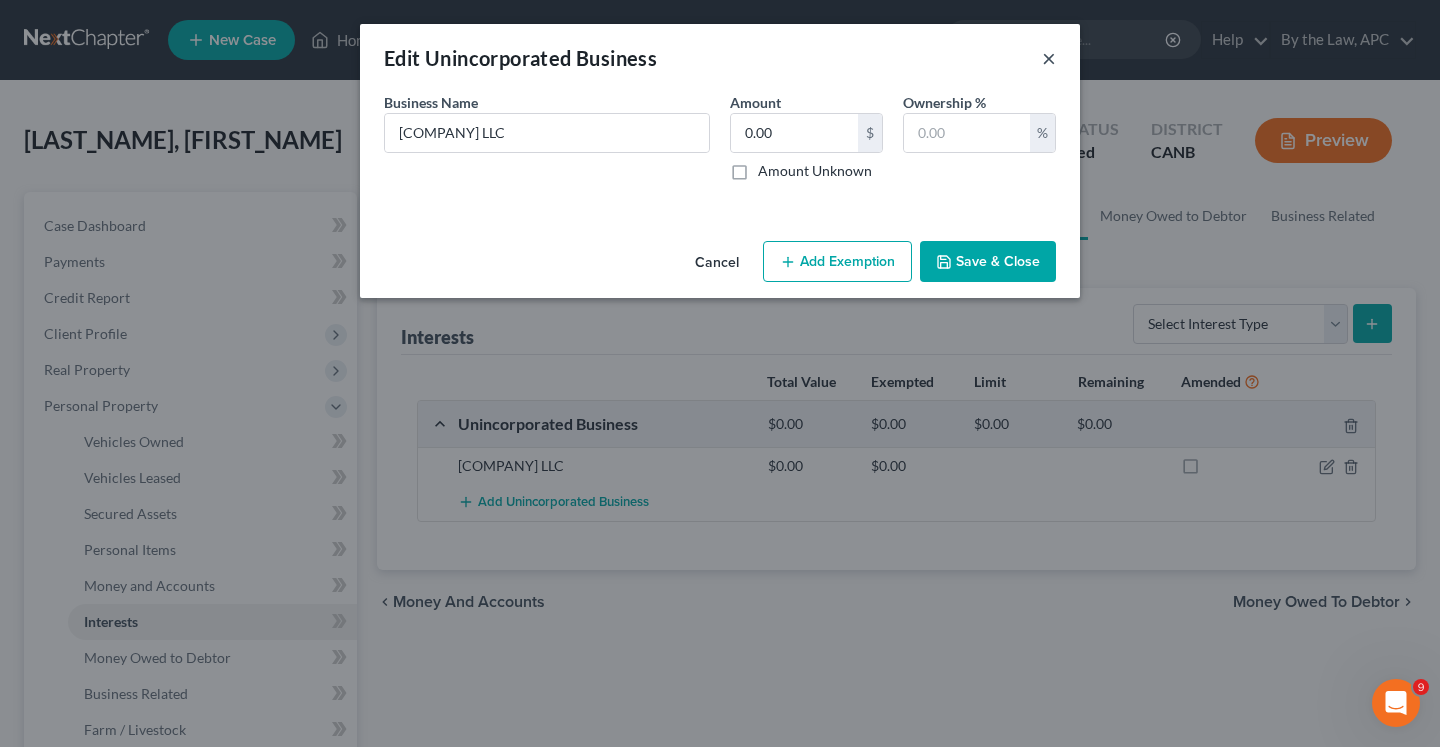 click on "×" at bounding box center [1049, 58] 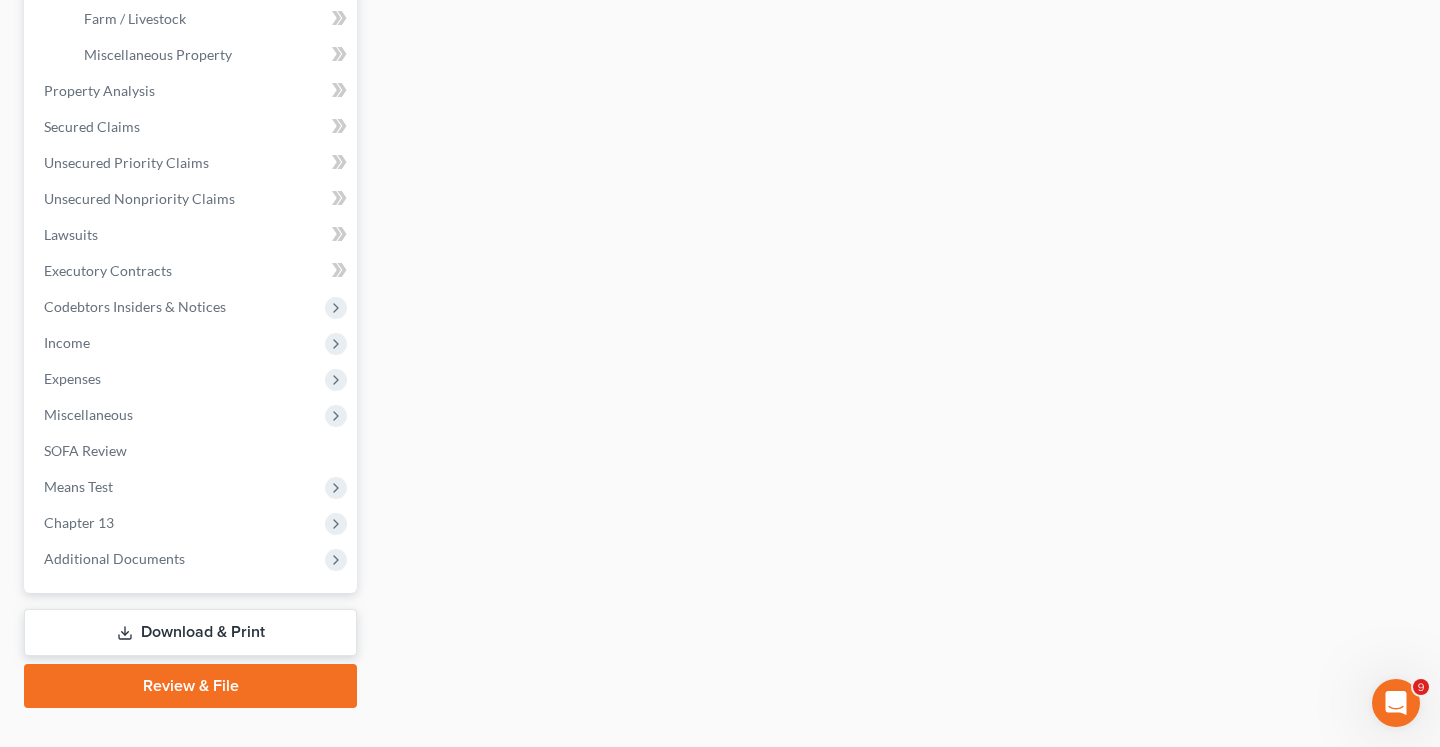 scroll, scrollTop: 746, scrollLeft: 0, axis: vertical 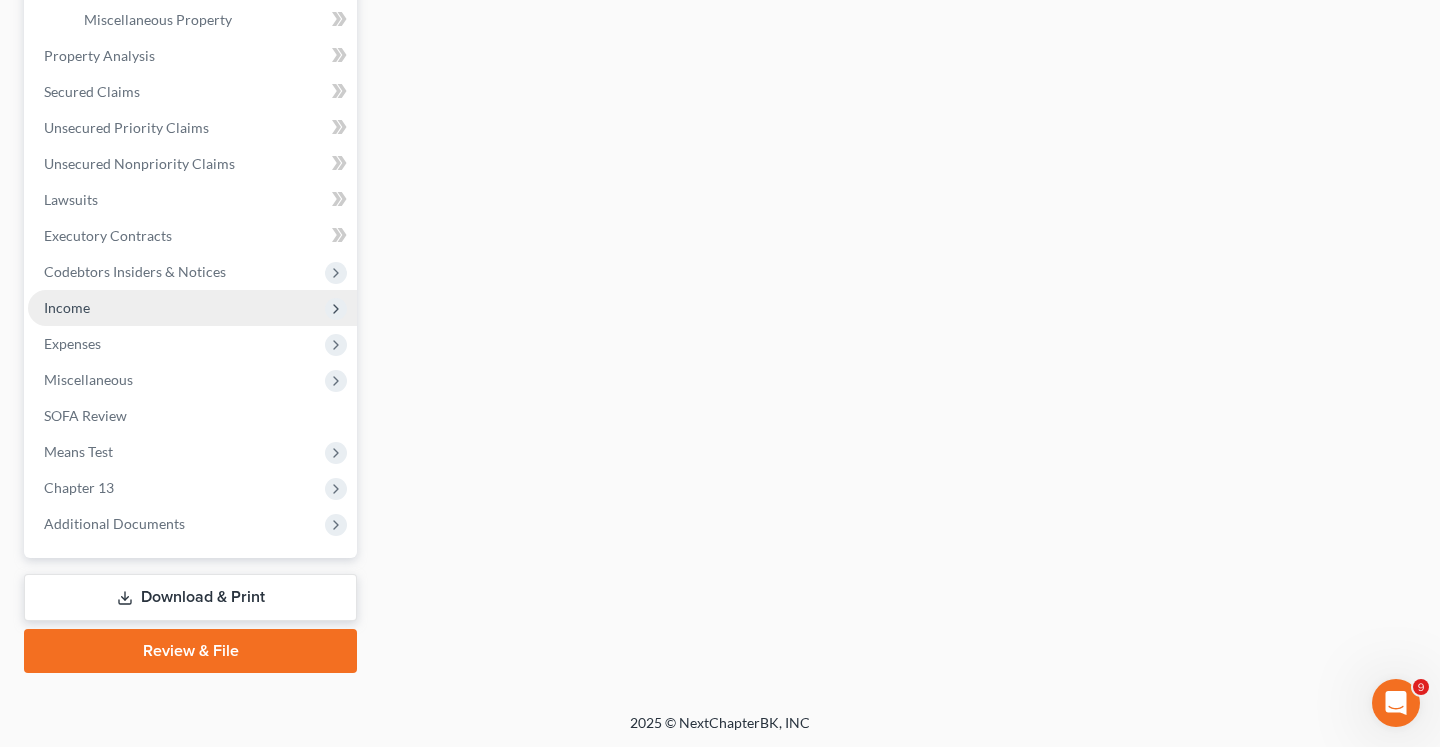 click on "Income" at bounding box center [192, 308] 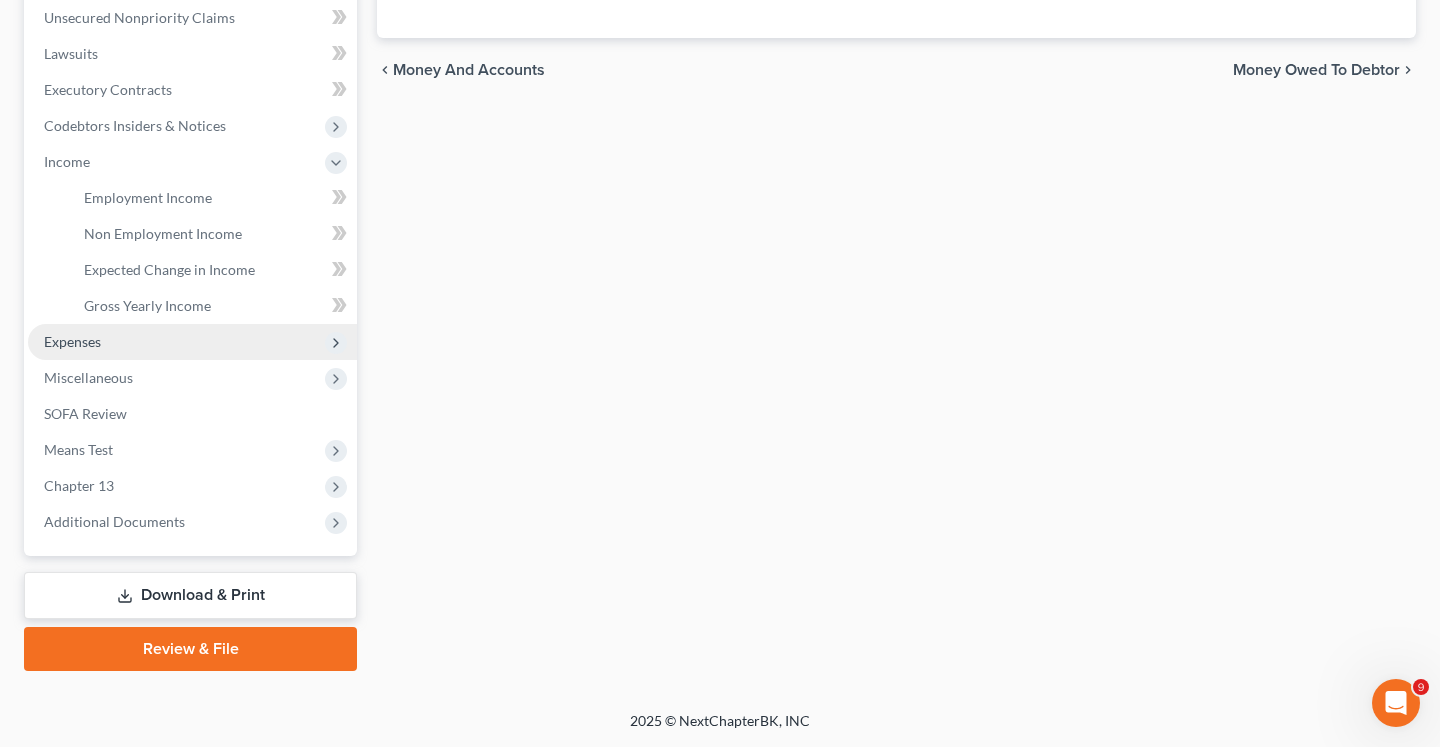 scroll, scrollTop: 530, scrollLeft: 0, axis: vertical 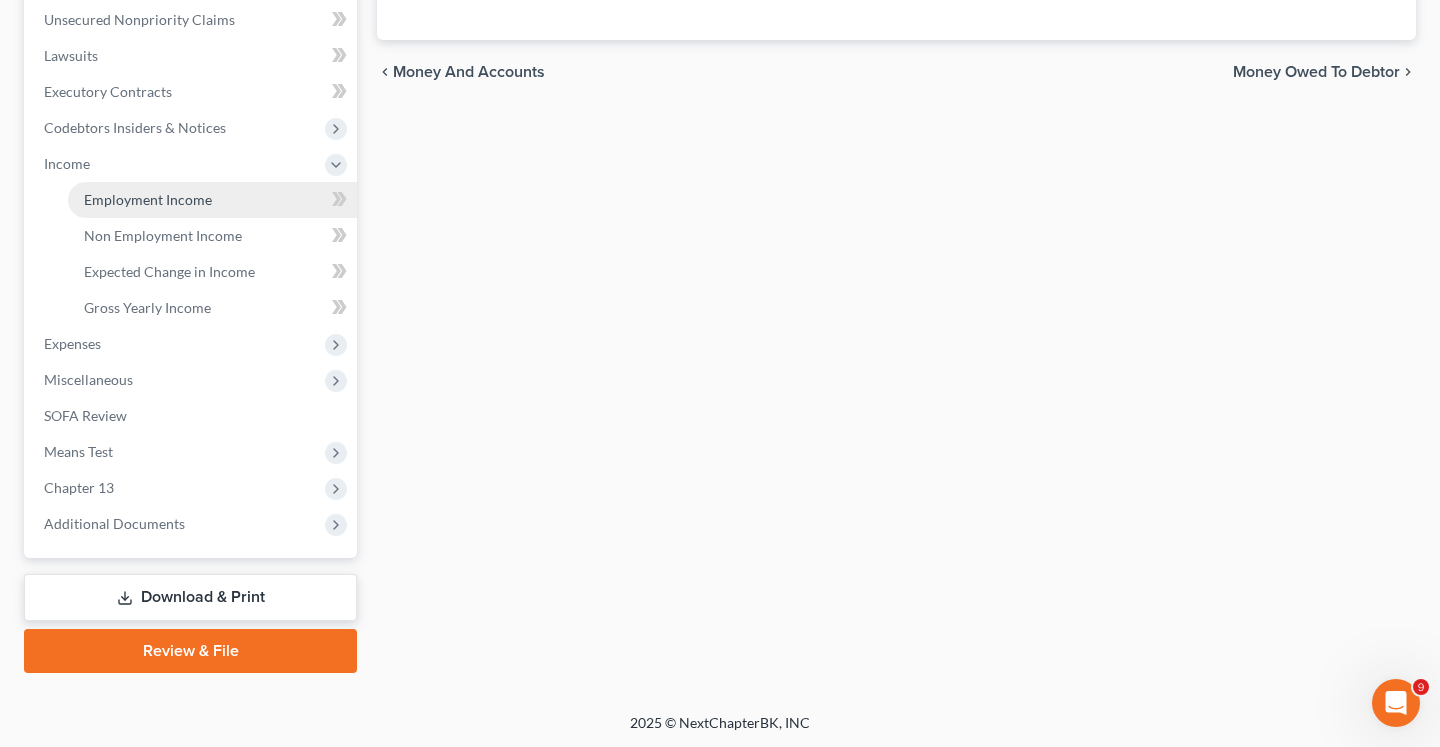 click on "Employment Income" at bounding box center [212, 200] 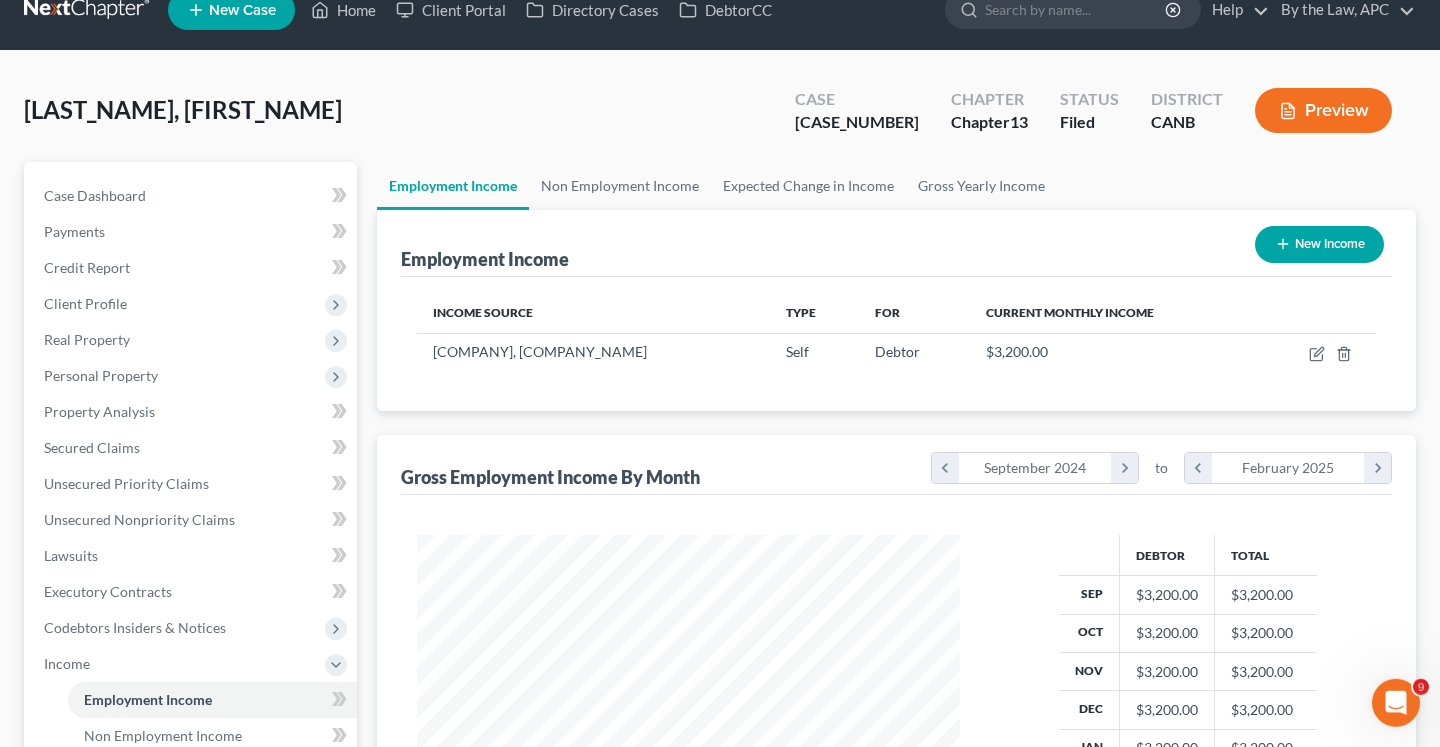 scroll, scrollTop: 2, scrollLeft: 0, axis: vertical 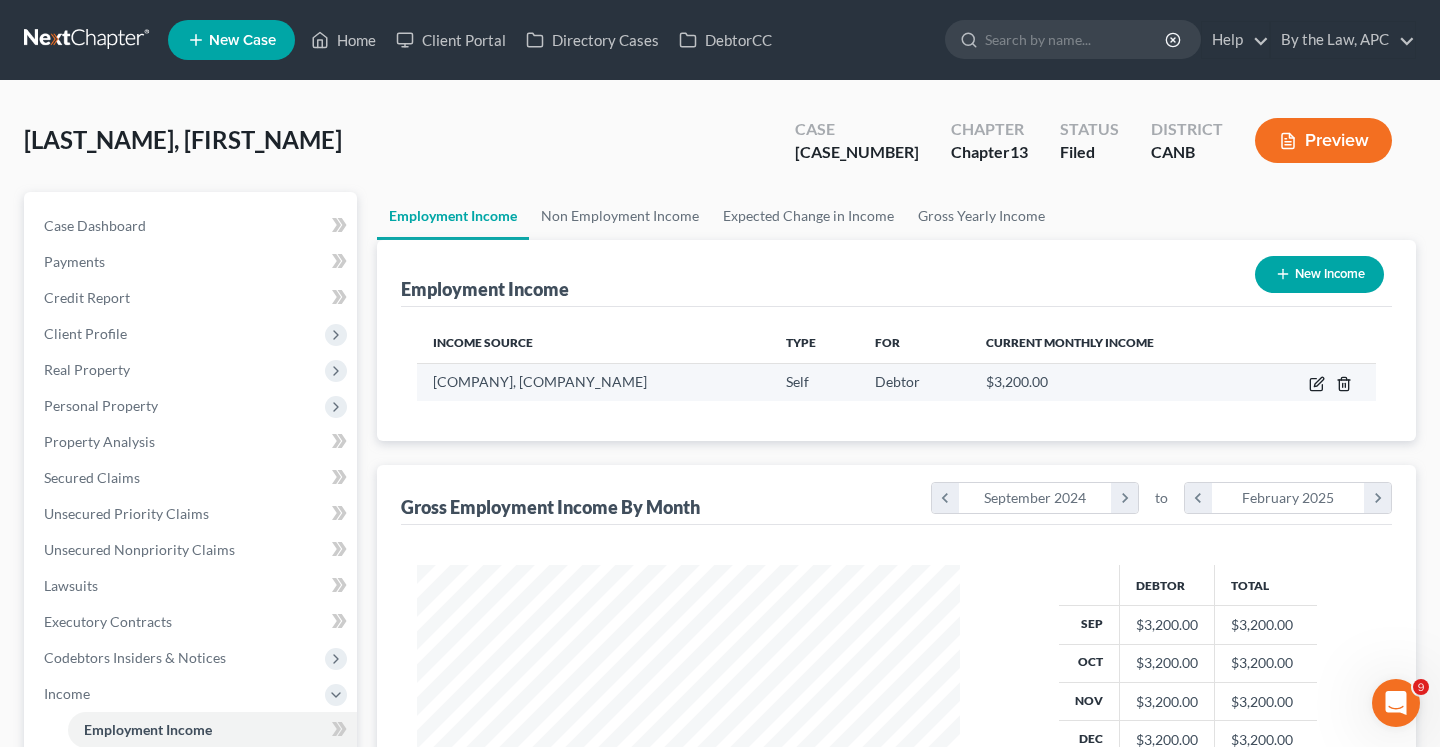 drag, startPoint x: 1317, startPoint y: 380, endPoint x: 1341, endPoint y: 389, distance: 25.632011 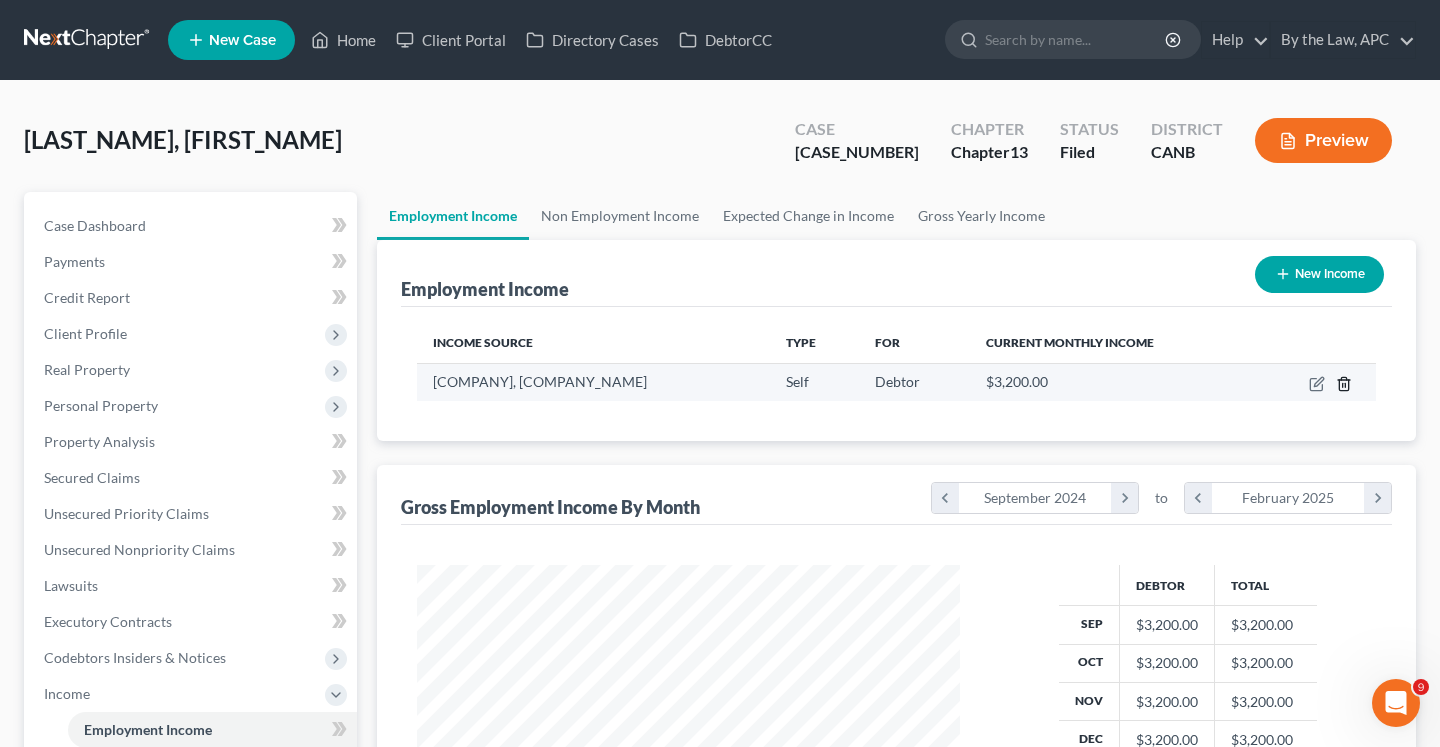 select on "1" 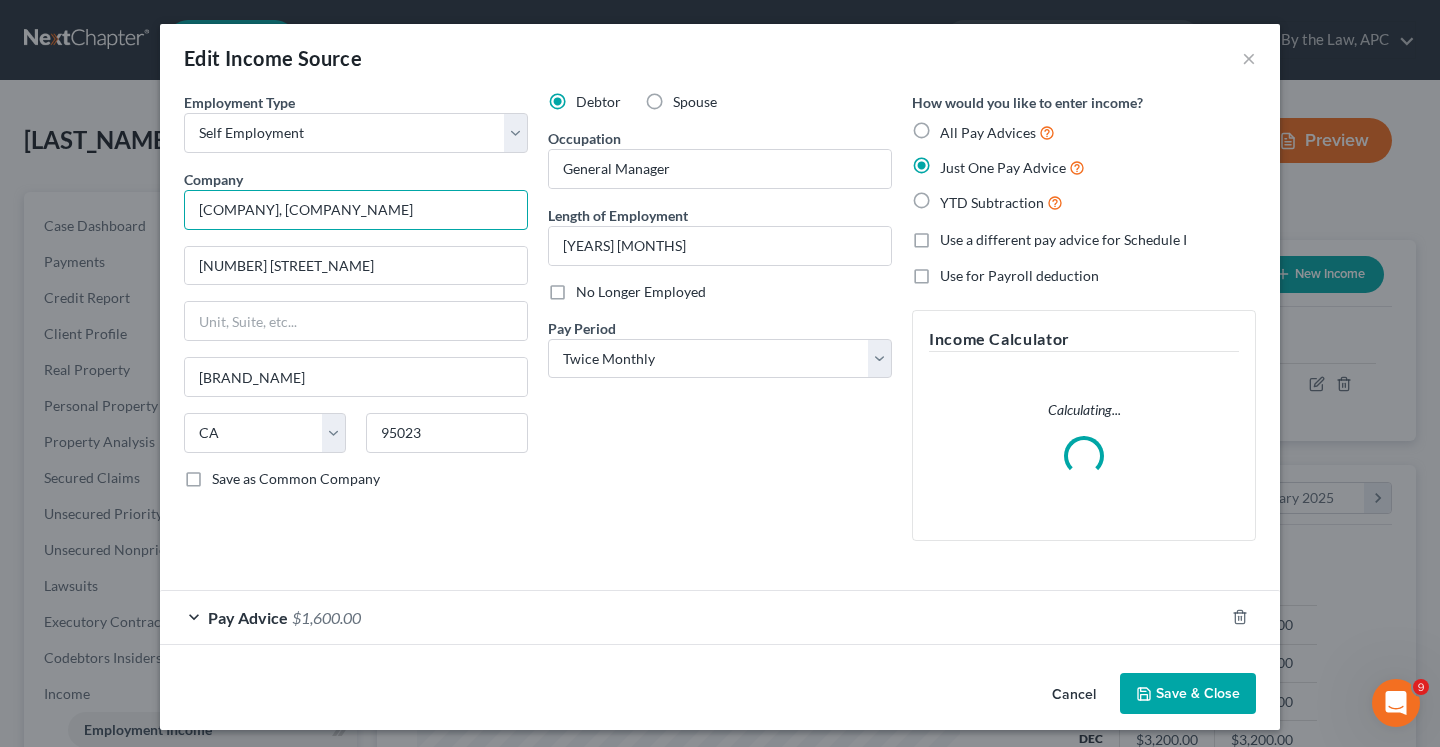 click on "[COMPANY], [COMPANY_NAME]" at bounding box center [356, 210] 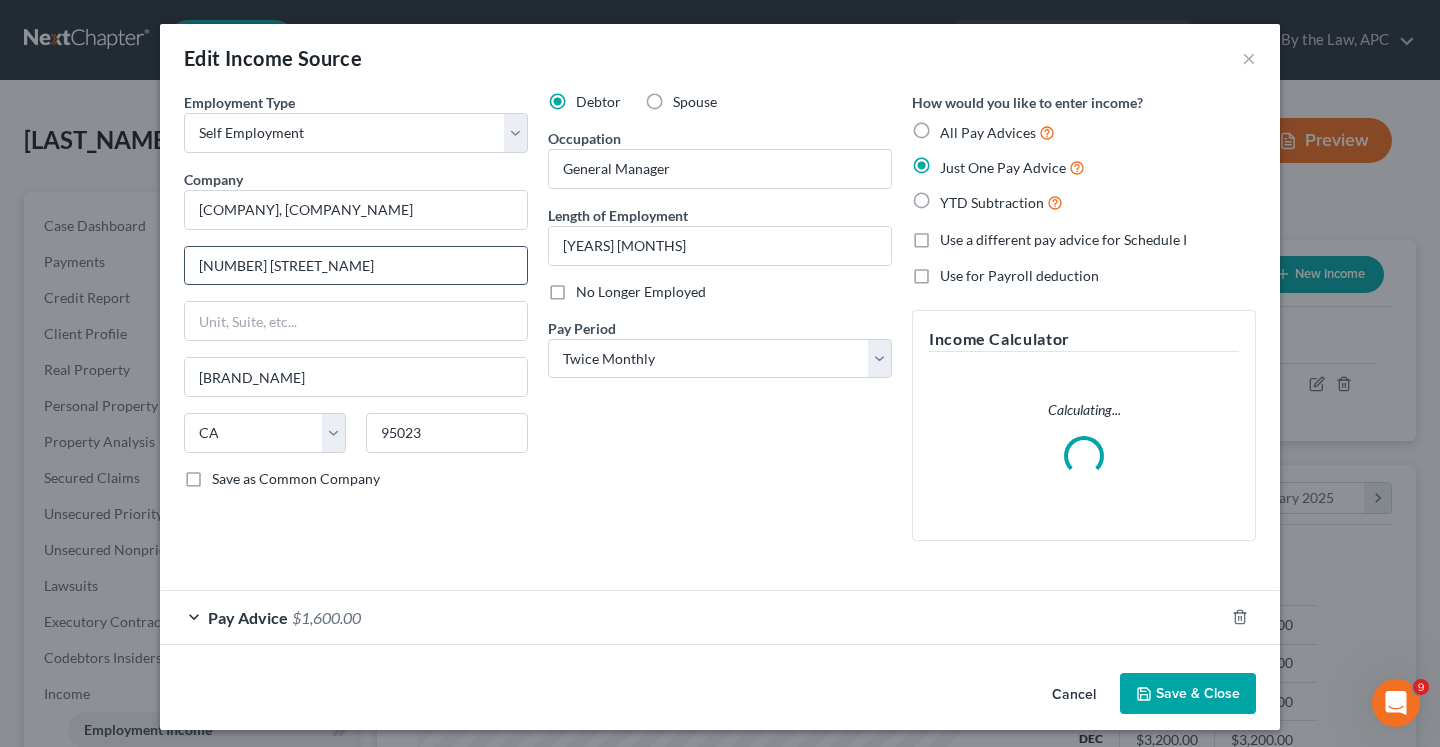 click on "[NUMBER] [STREET_NAME]" at bounding box center [356, 266] 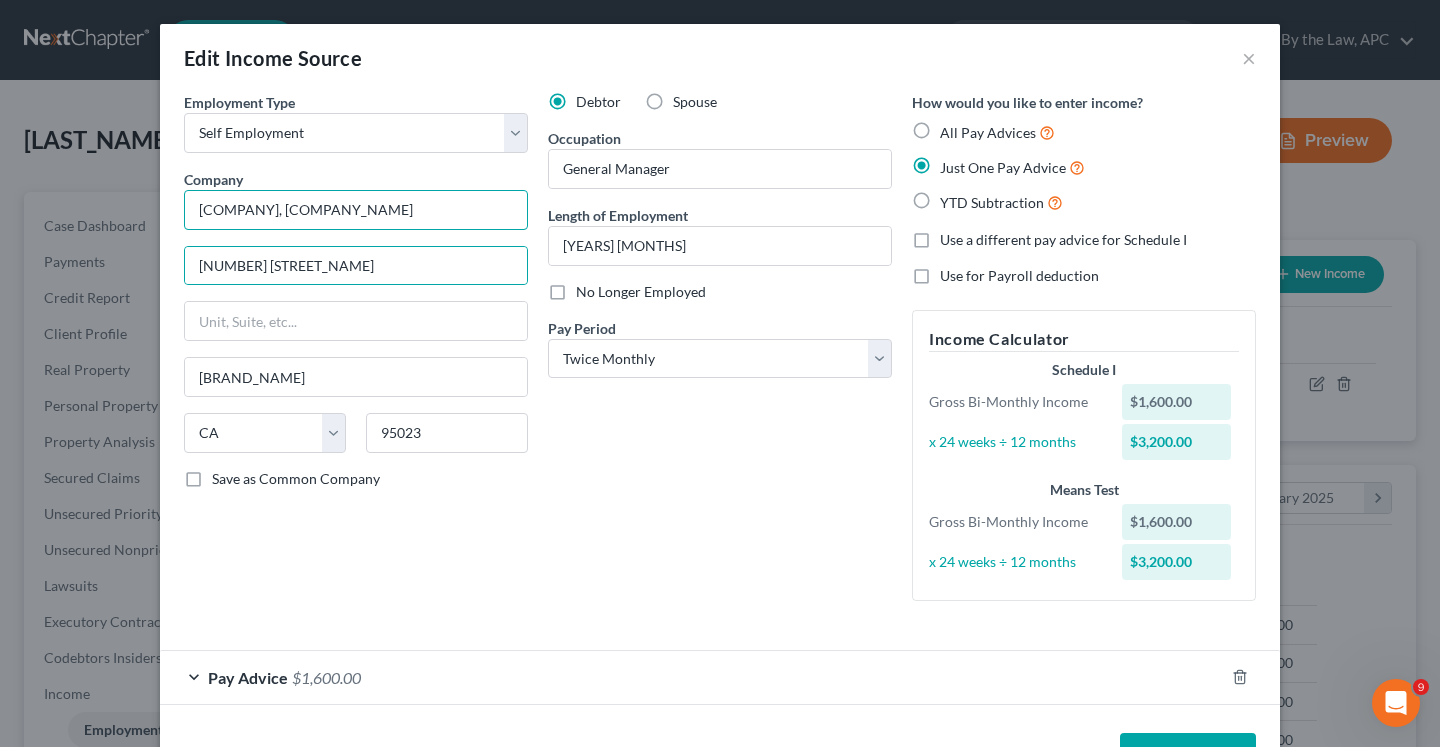 click on "[COMPANY], [COMPANY_NAME]" at bounding box center [356, 210] 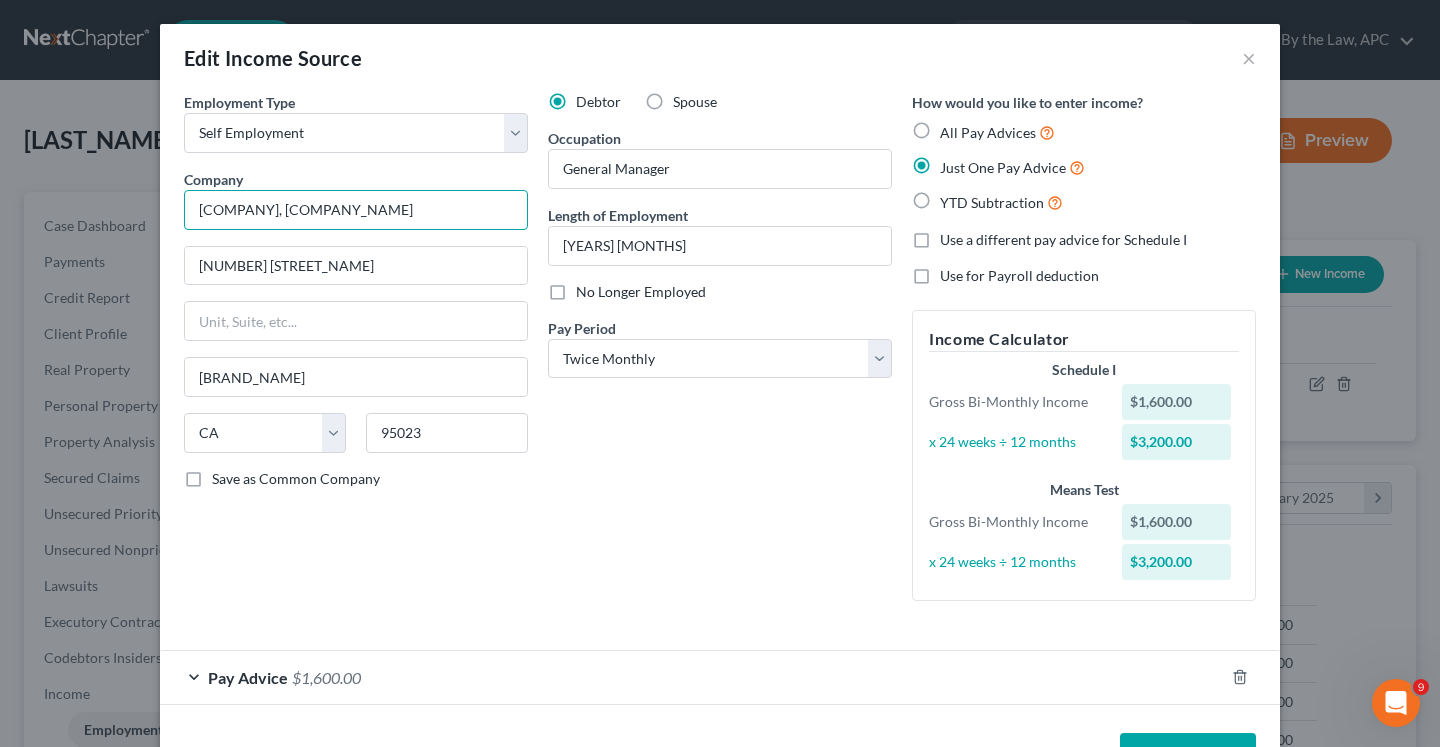 click on "[COMPANY], [COMPANY_NAME]" at bounding box center (356, 210) 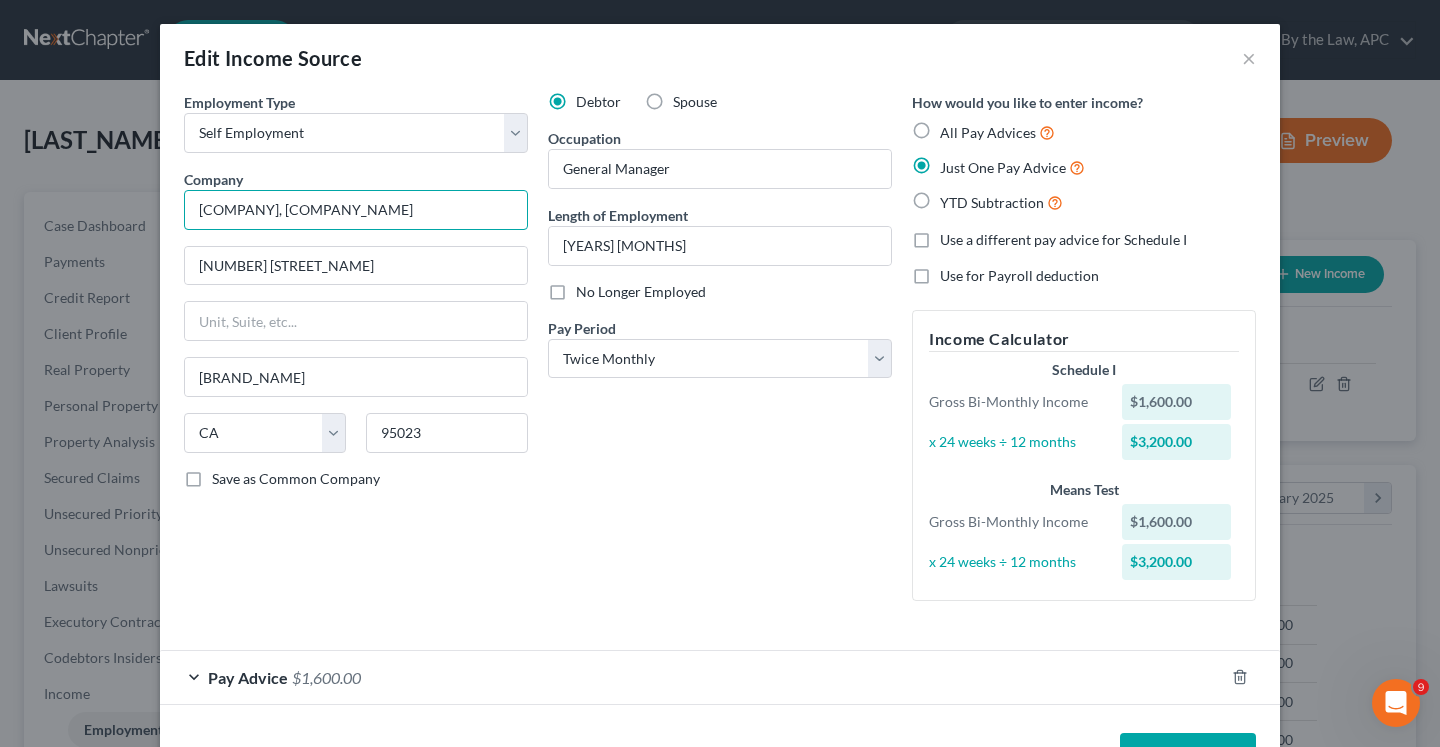 scroll, scrollTop: 68, scrollLeft: 0, axis: vertical 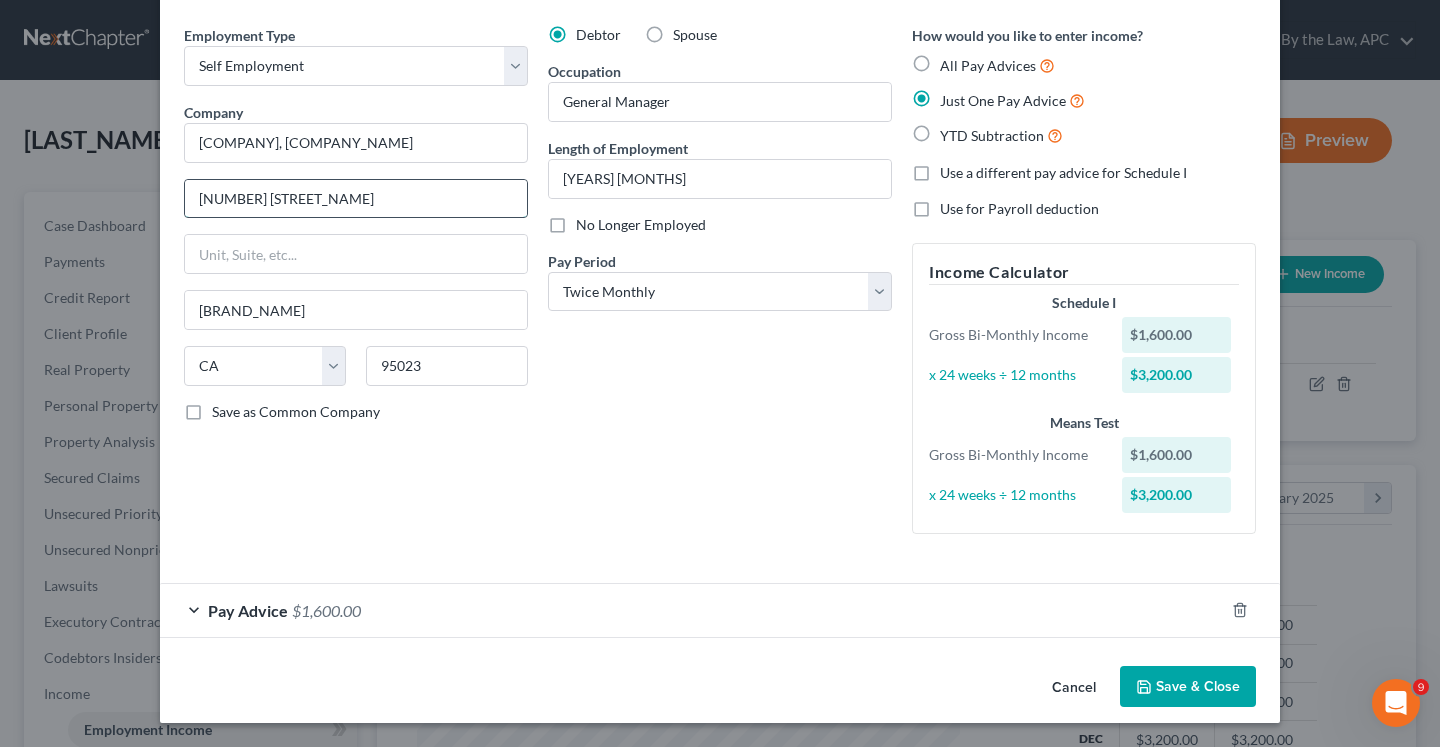click on "[NUMBER] [STREET_NAME]" at bounding box center (356, 199) 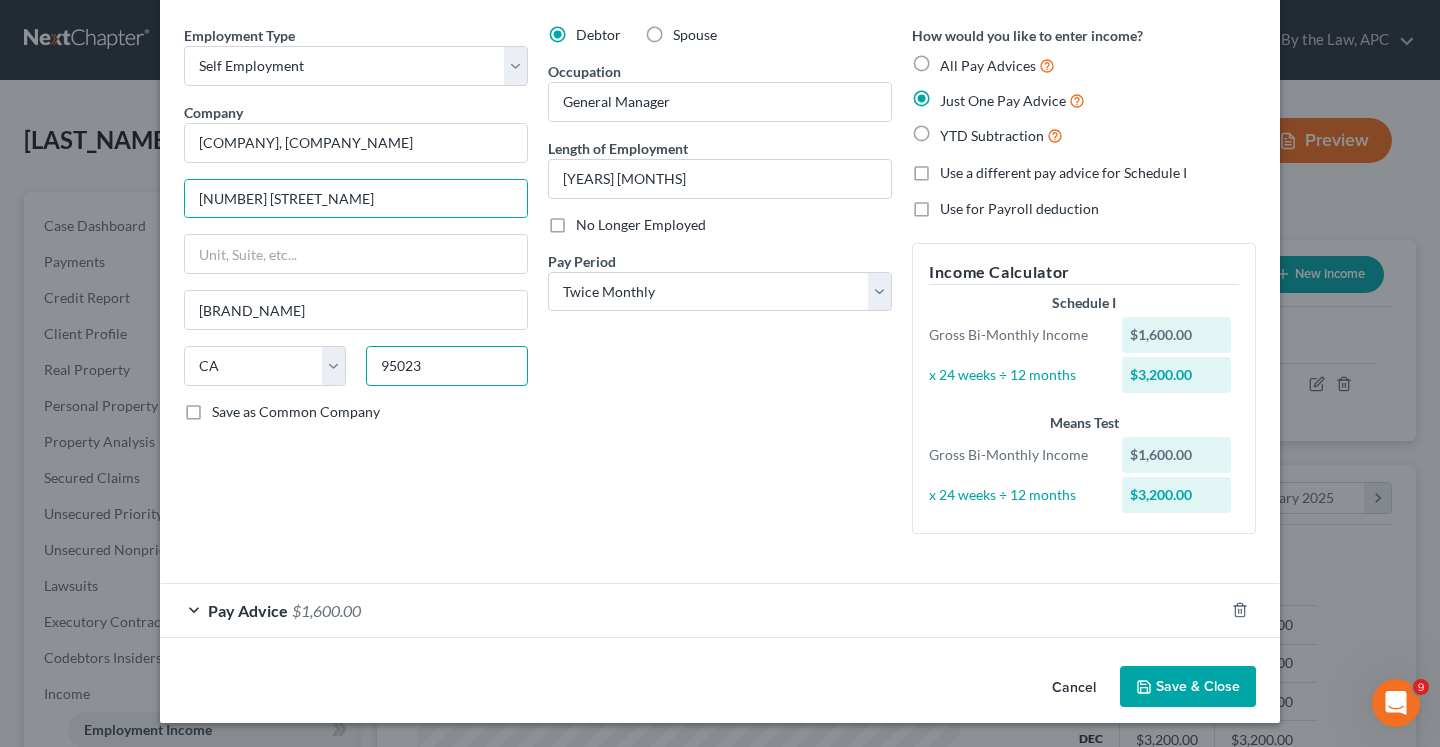 click on "95023" at bounding box center (447, 366) 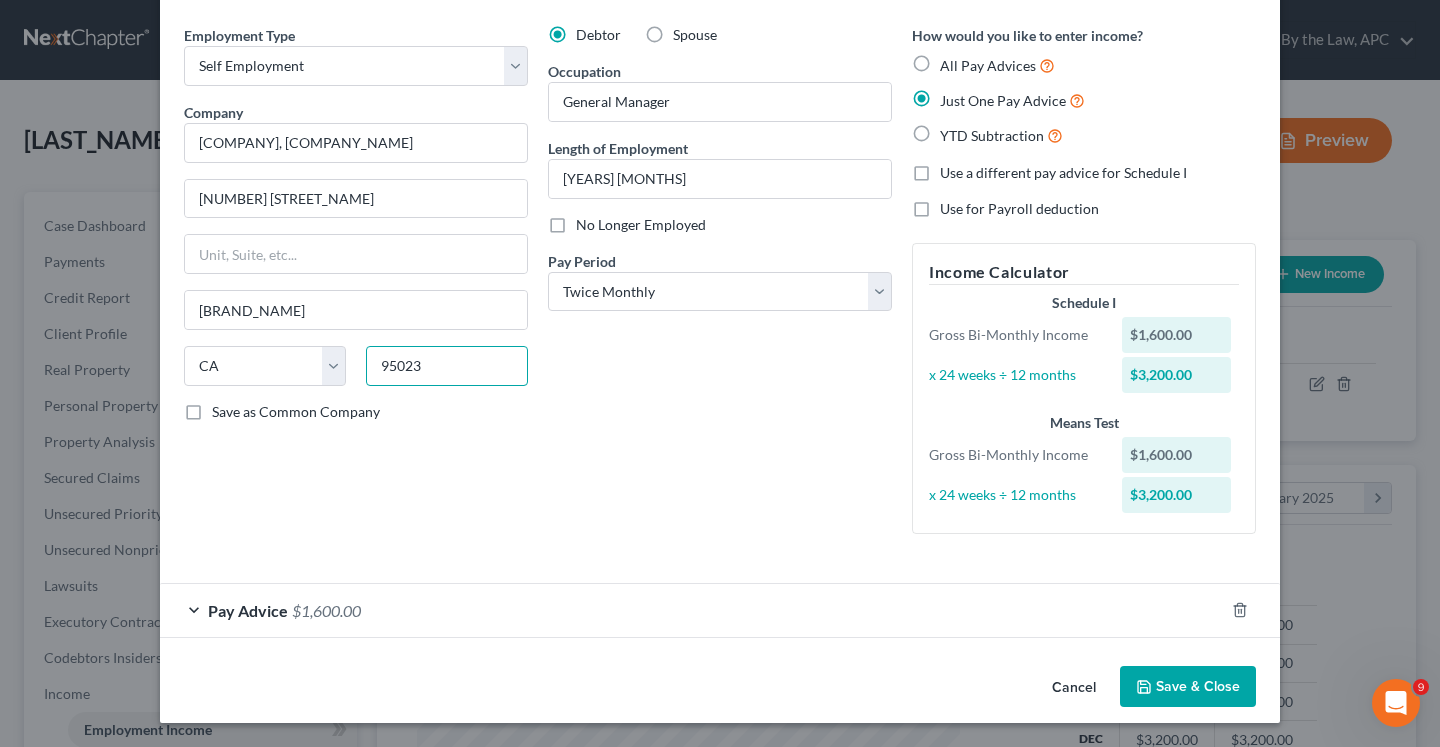 click on "95023" at bounding box center [447, 366] 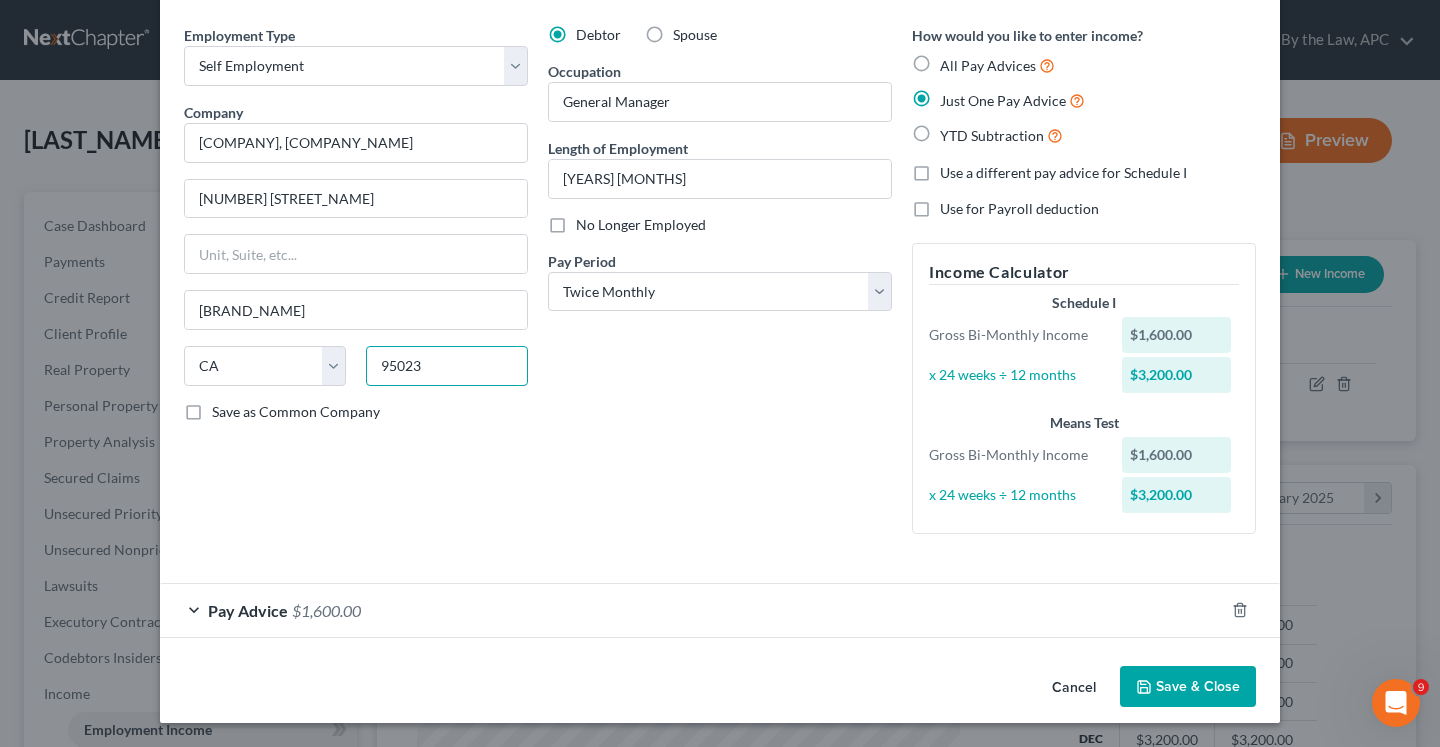 scroll, scrollTop: 0, scrollLeft: 0, axis: both 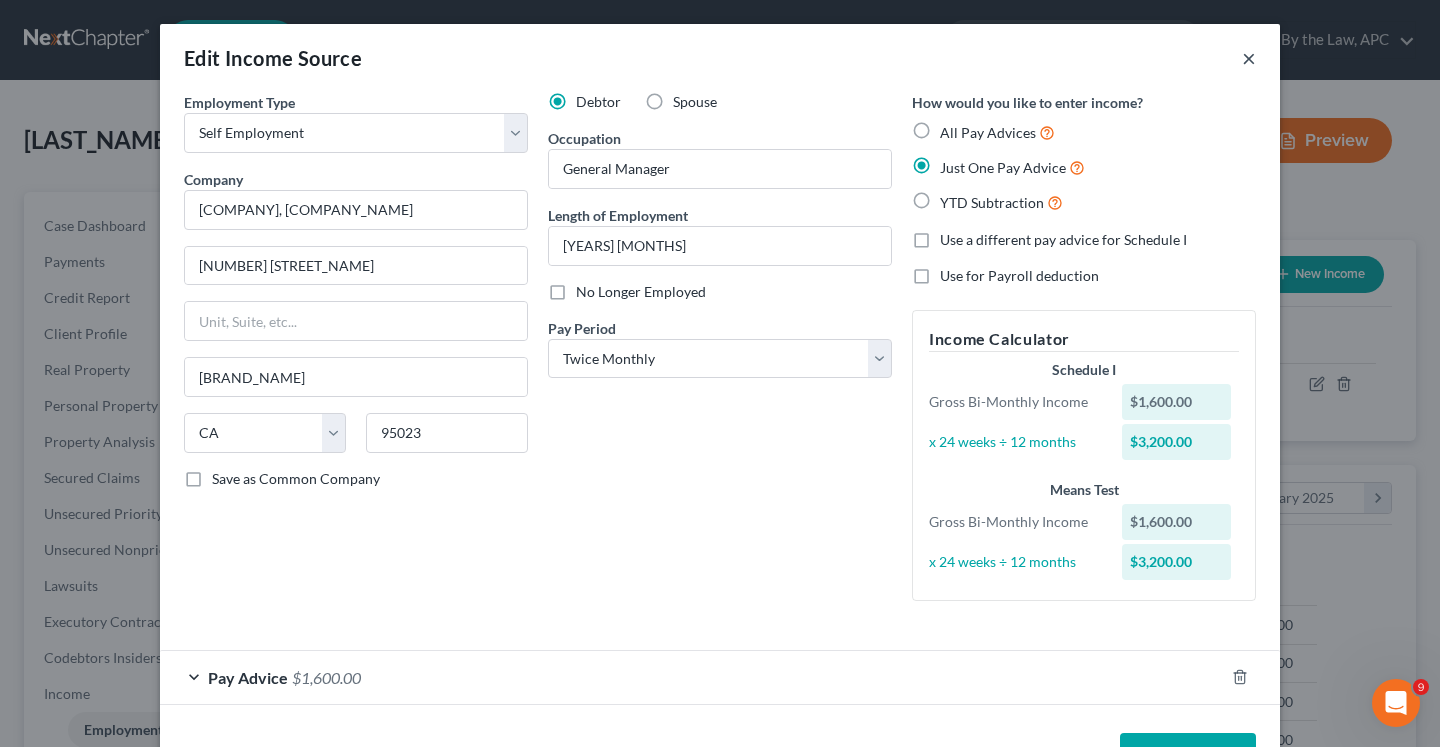 click on "×" at bounding box center (1249, 58) 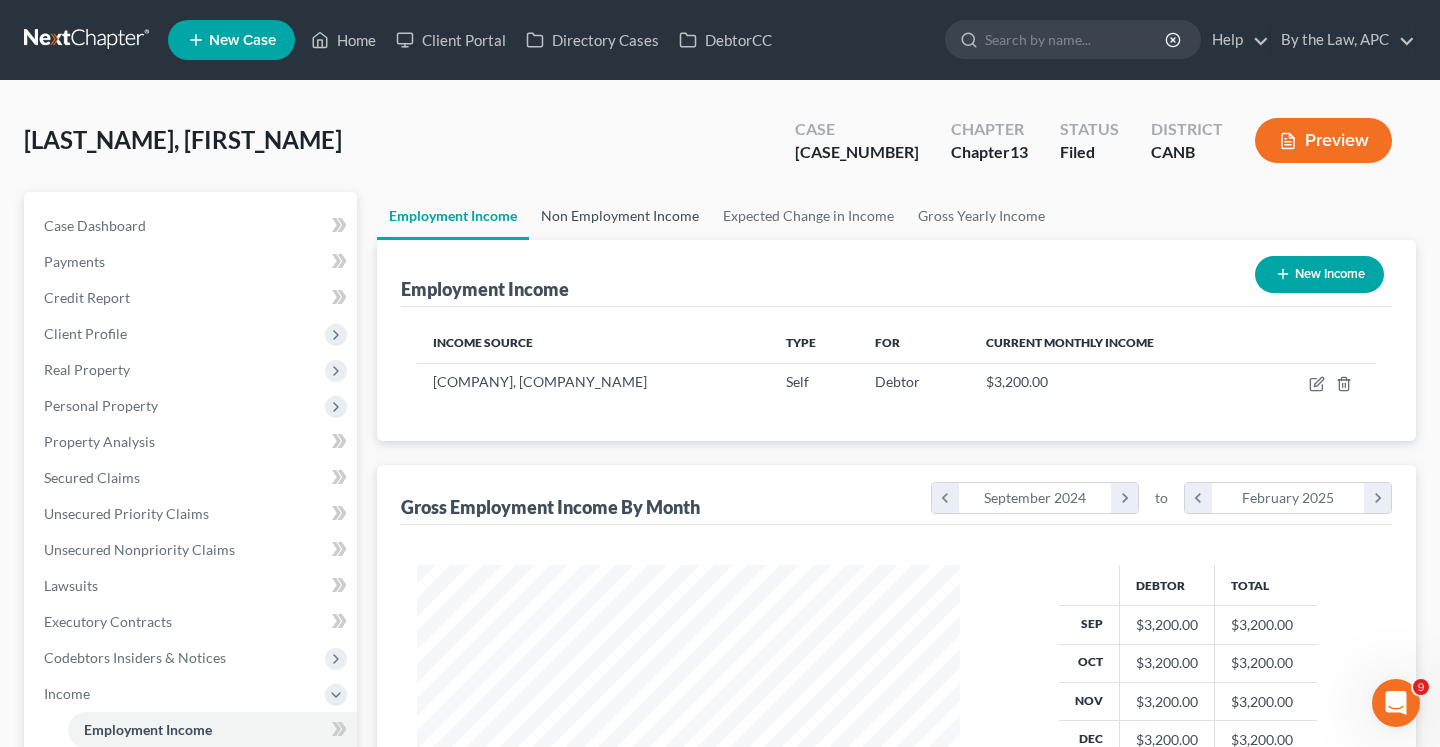click on "Non Employment Income" at bounding box center [620, 216] 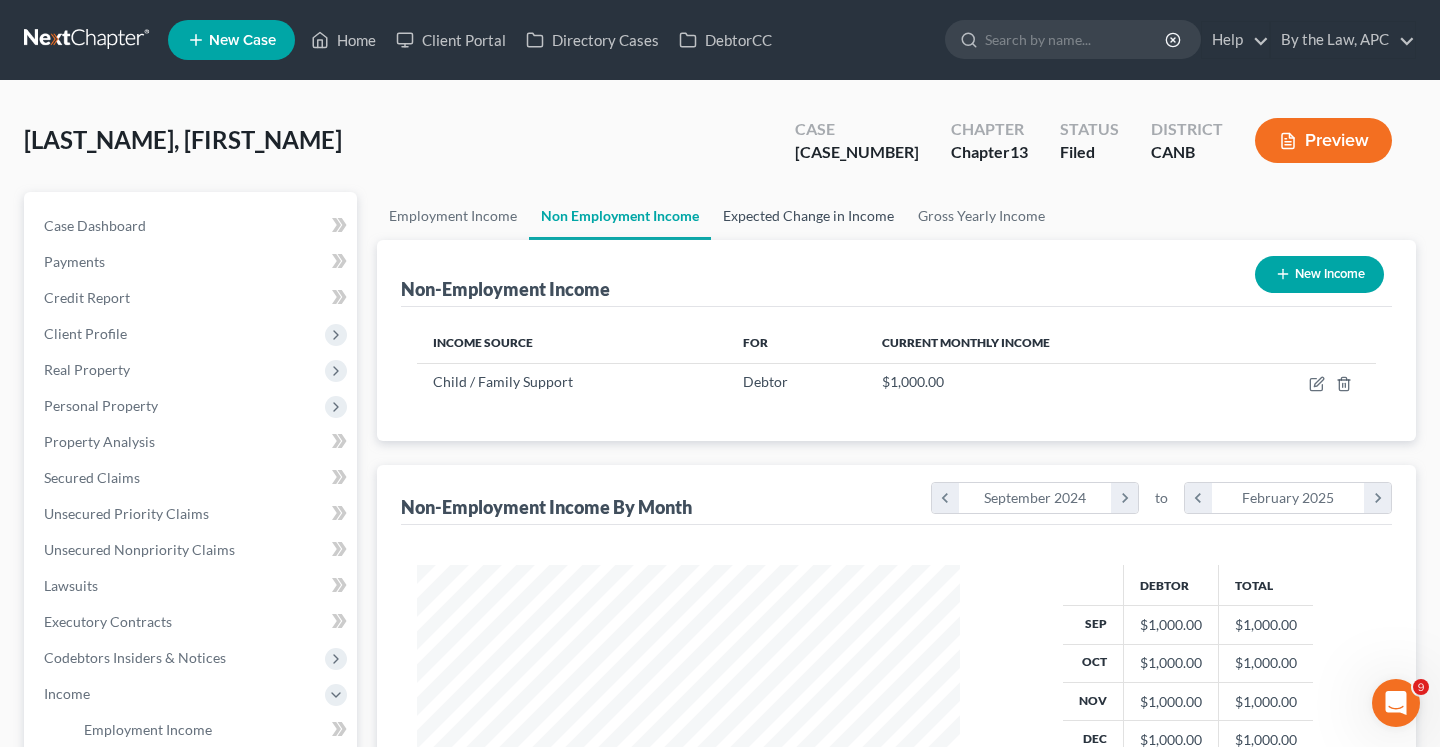 scroll, scrollTop: 999641, scrollLeft: 999417, axis: both 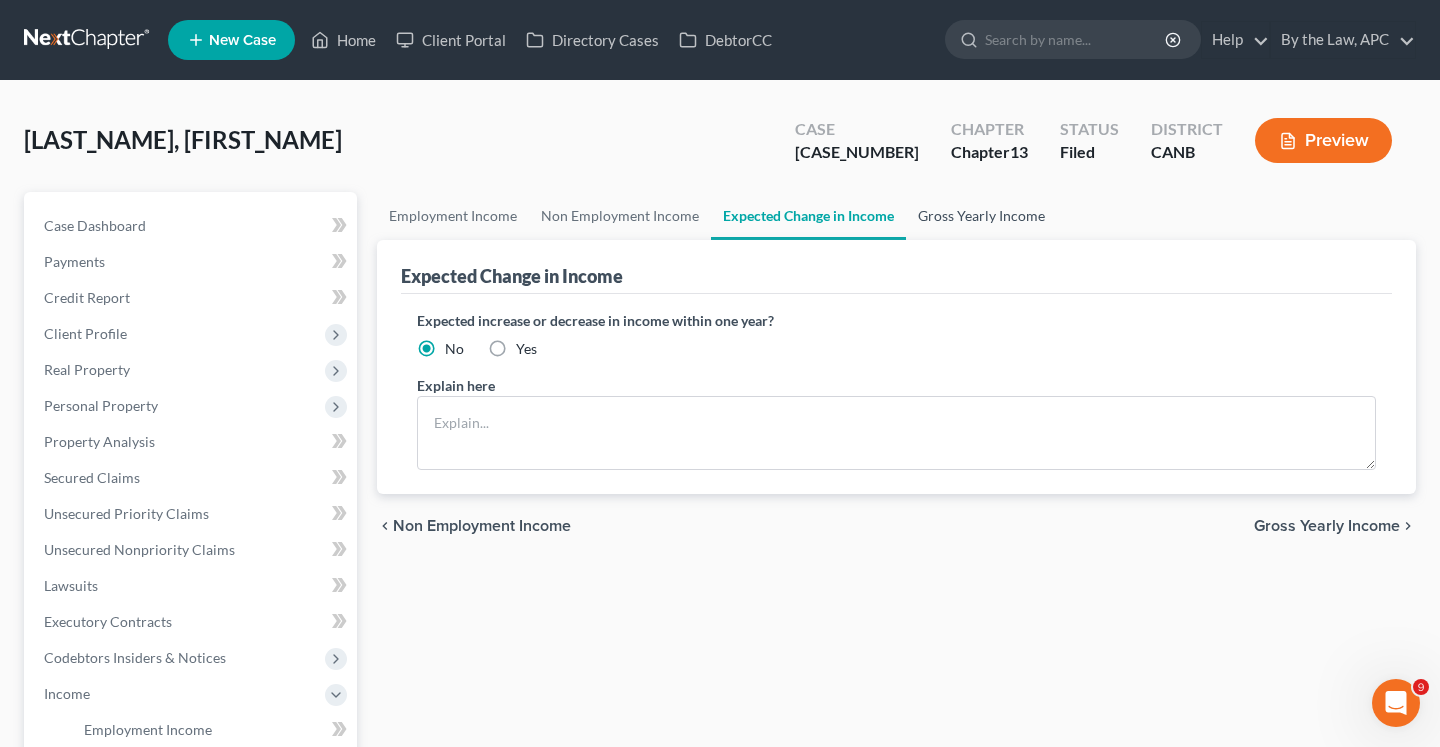 click on "Gross Yearly Income" at bounding box center (981, 216) 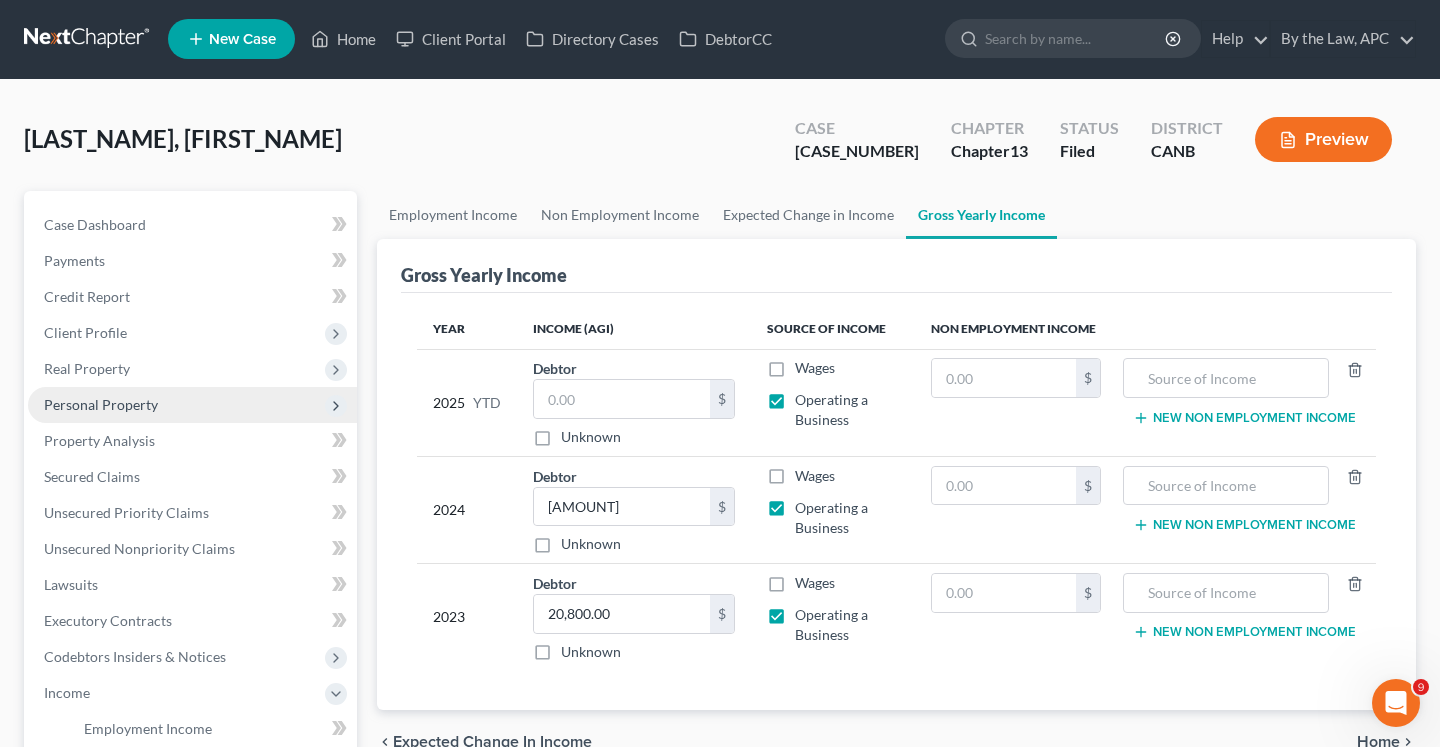 scroll, scrollTop: 530, scrollLeft: 0, axis: vertical 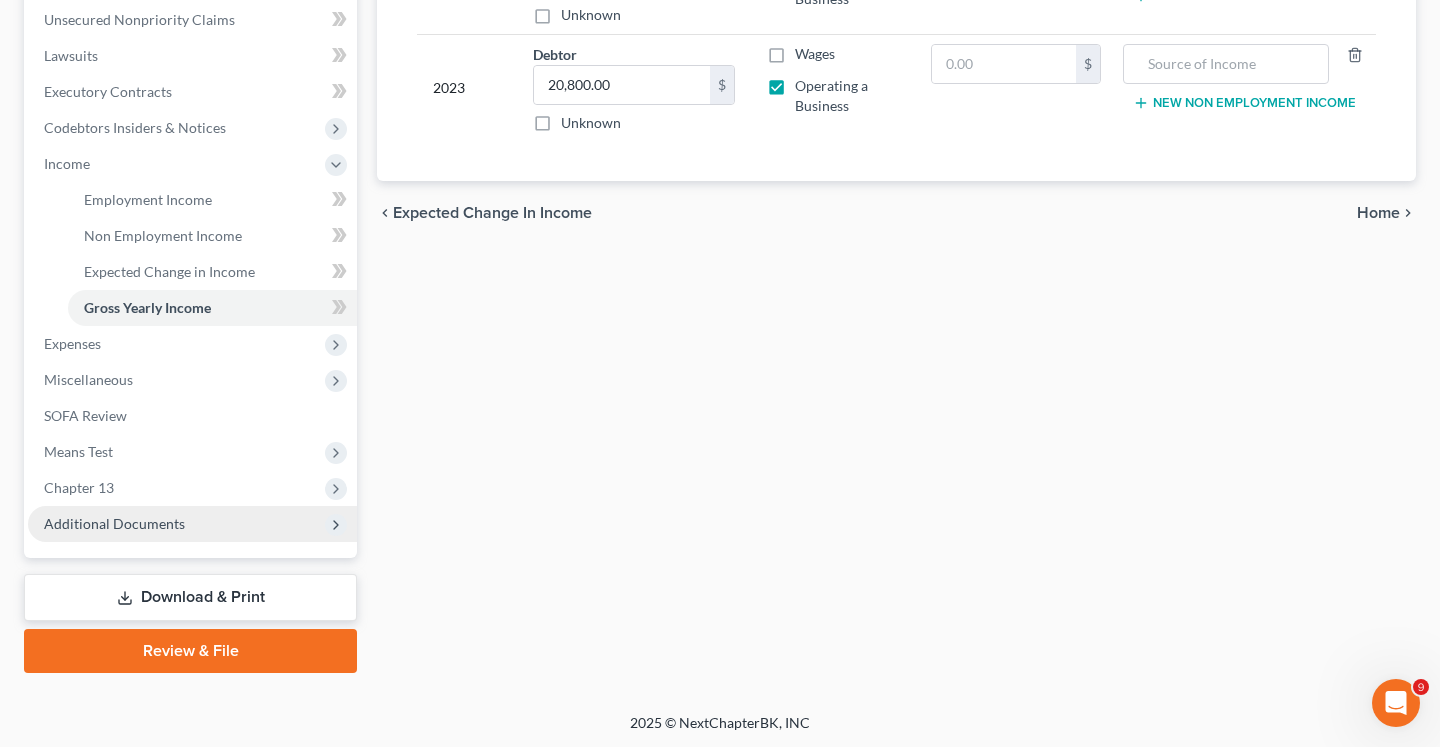 click on "Additional Documents" at bounding box center (192, 524) 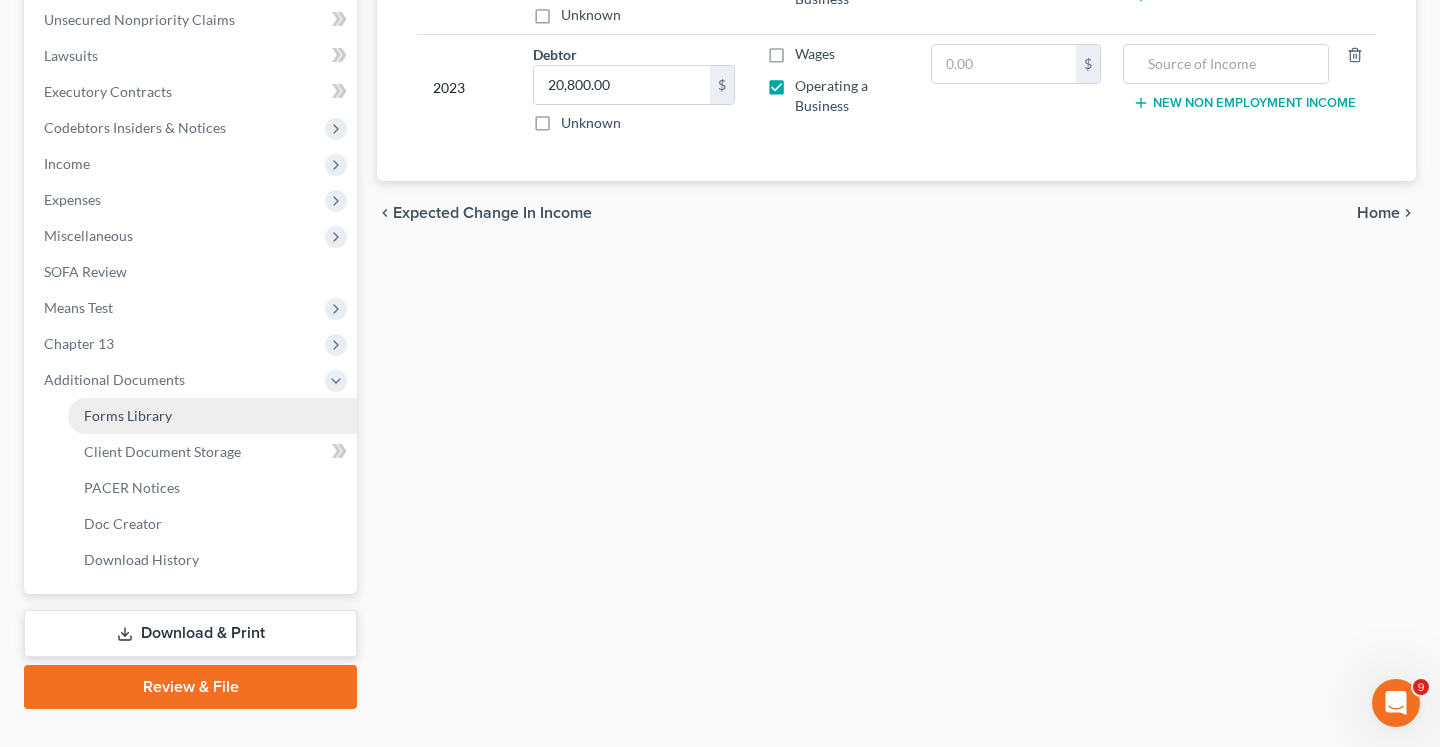 click on "Forms Library" at bounding box center [128, 415] 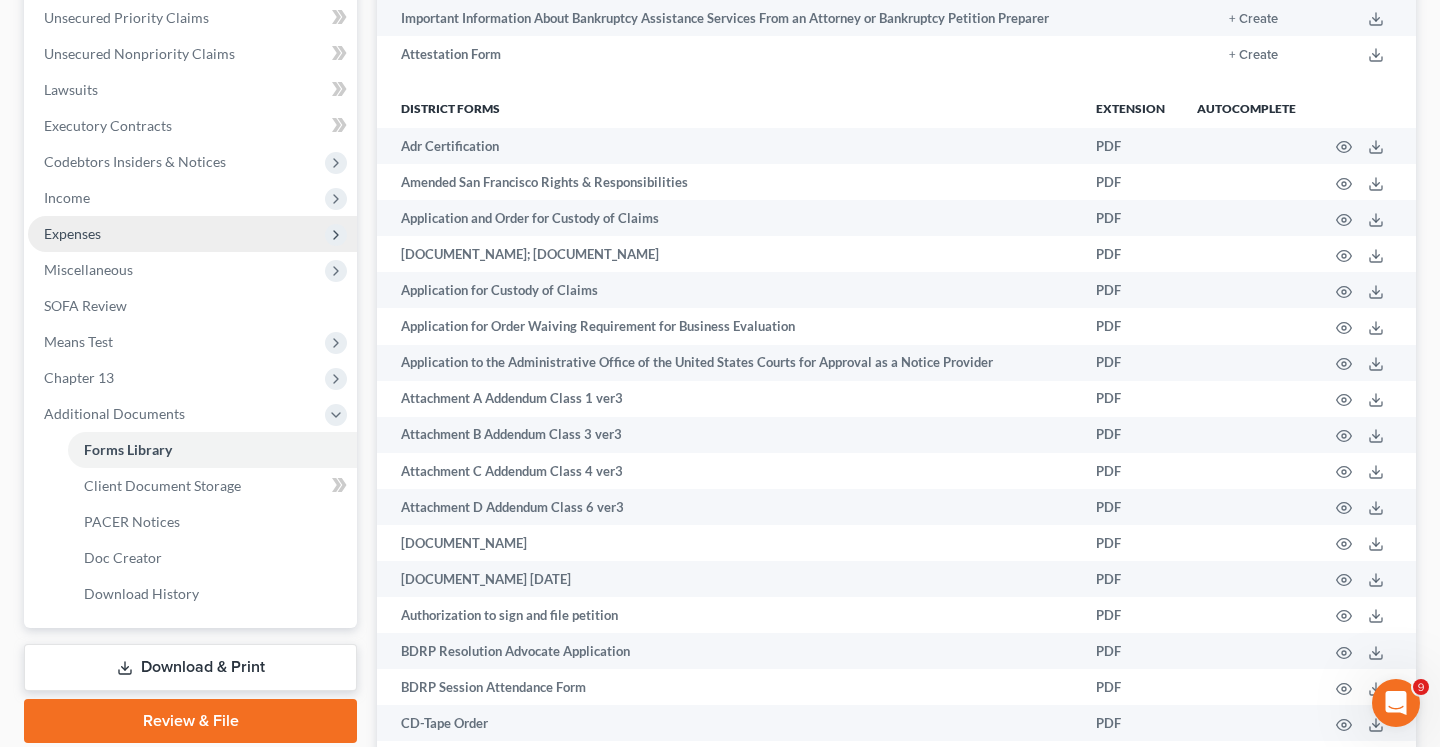 scroll, scrollTop: 475, scrollLeft: 0, axis: vertical 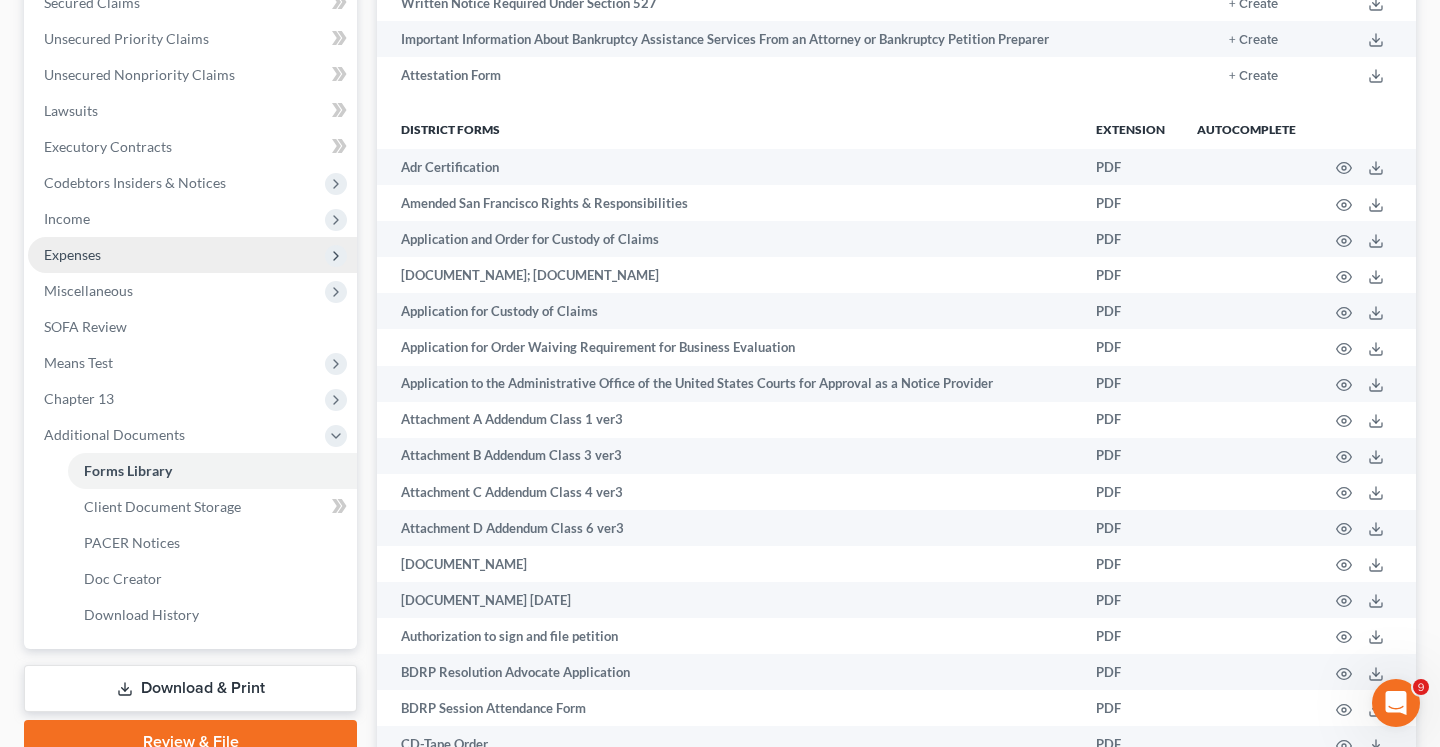 click on "Income" at bounding box center [192, 219] 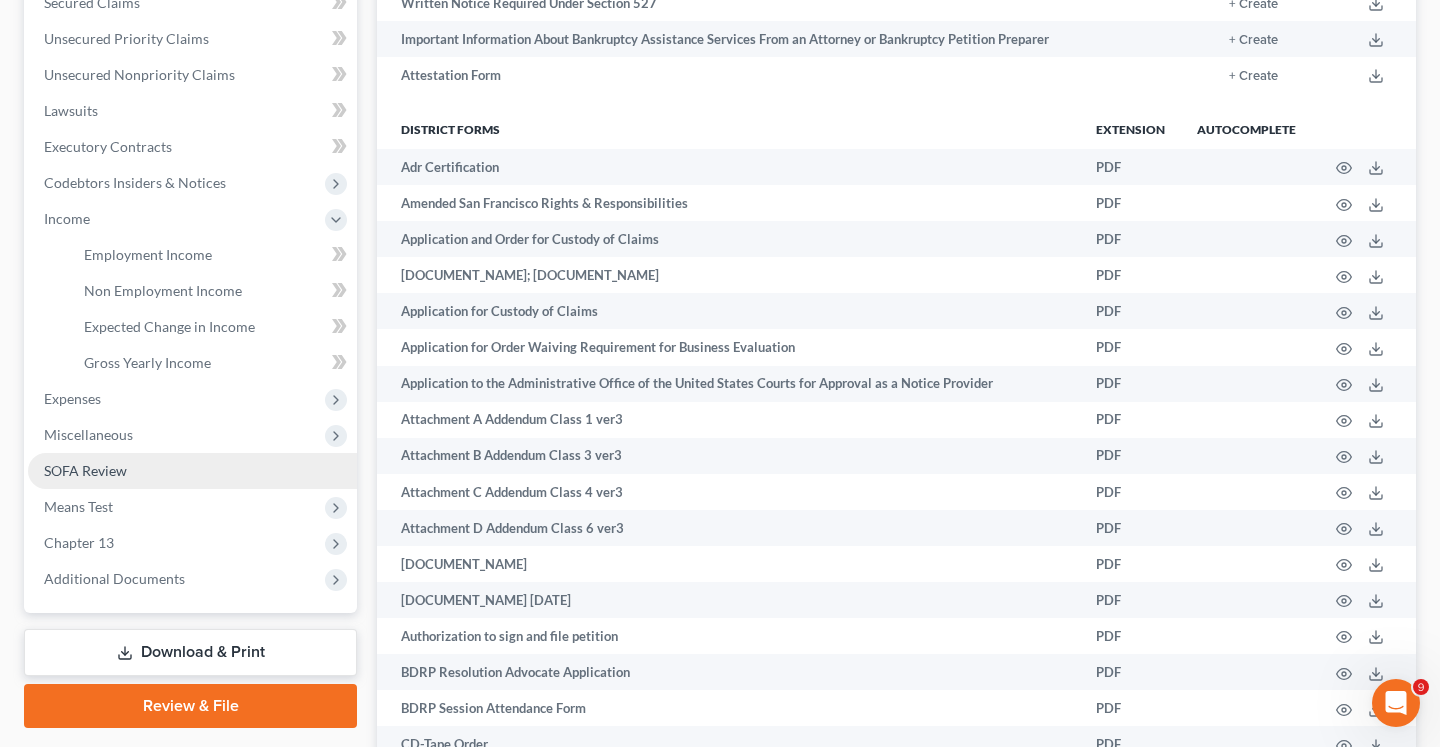 click on "SOFA Review" at bounding box center (192, 471) 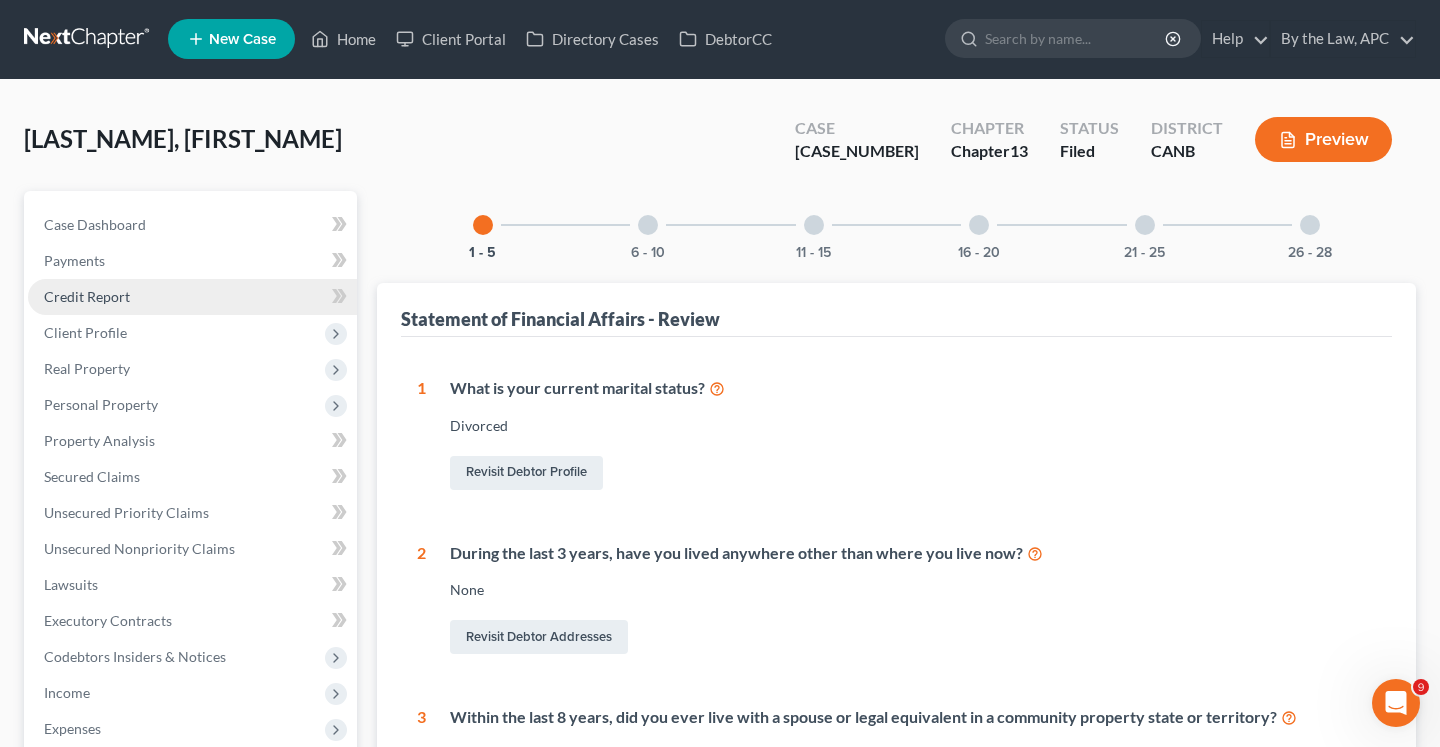 scroll, scrollTop: 0, scrollLeft: 0, axis: both 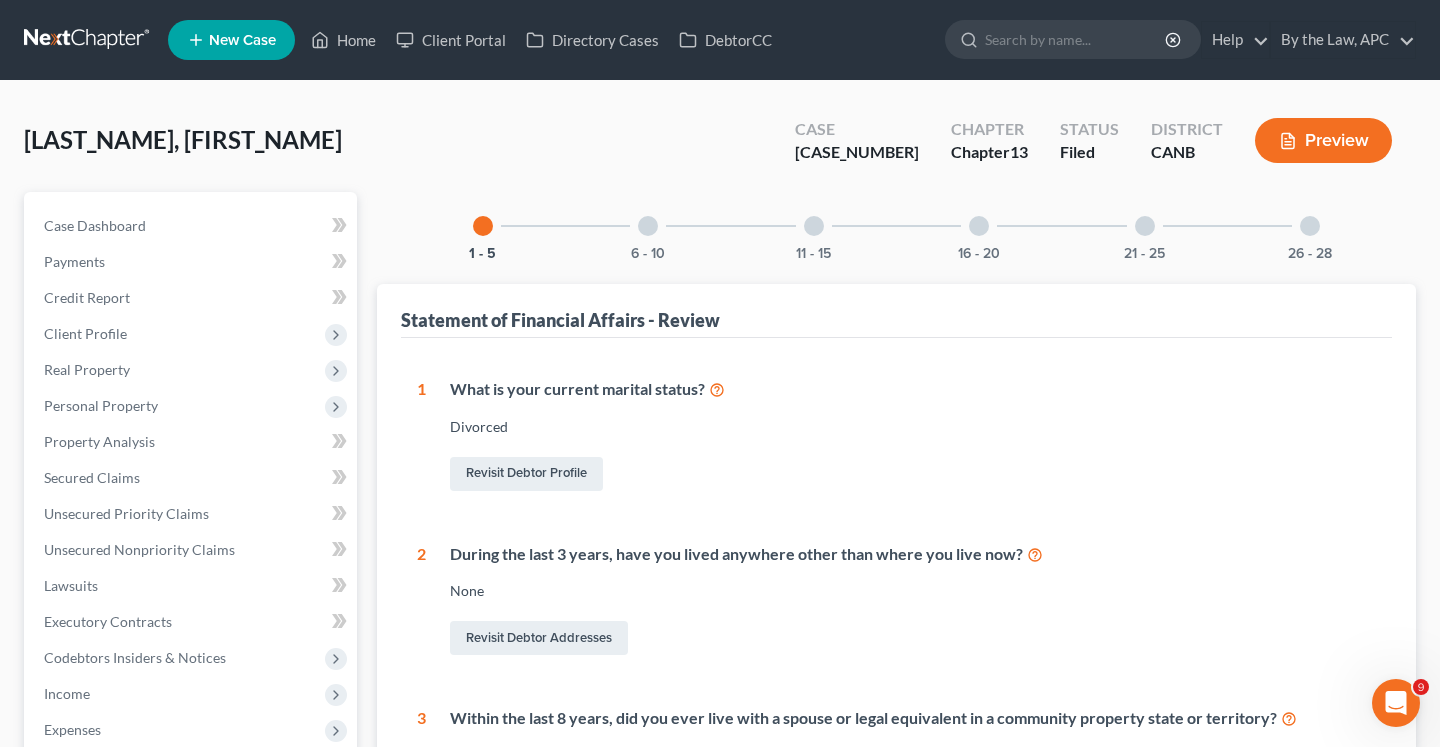 click on "26 - 28" at bounding box center (1310, 226) 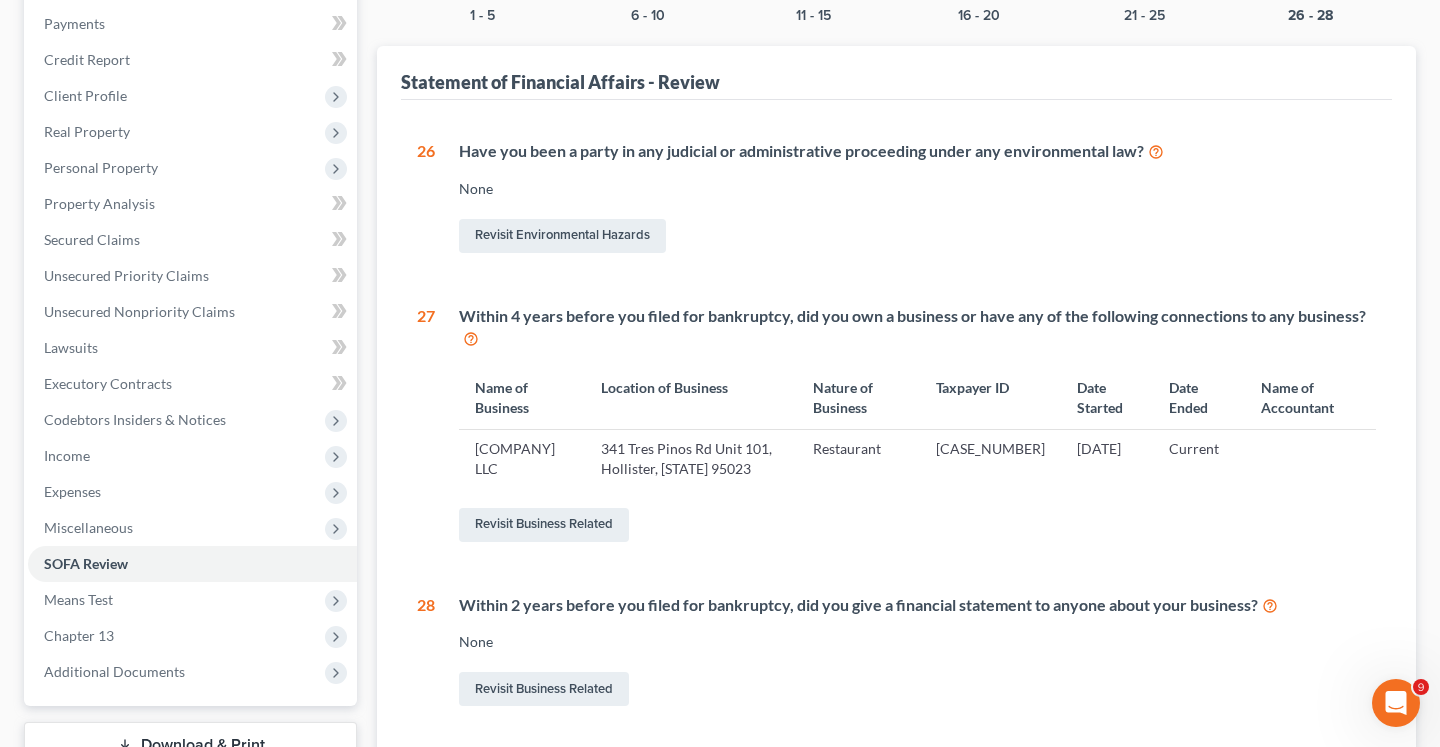 scroll, scrollTop: 131, scrollLeft: 0, axis: vertical 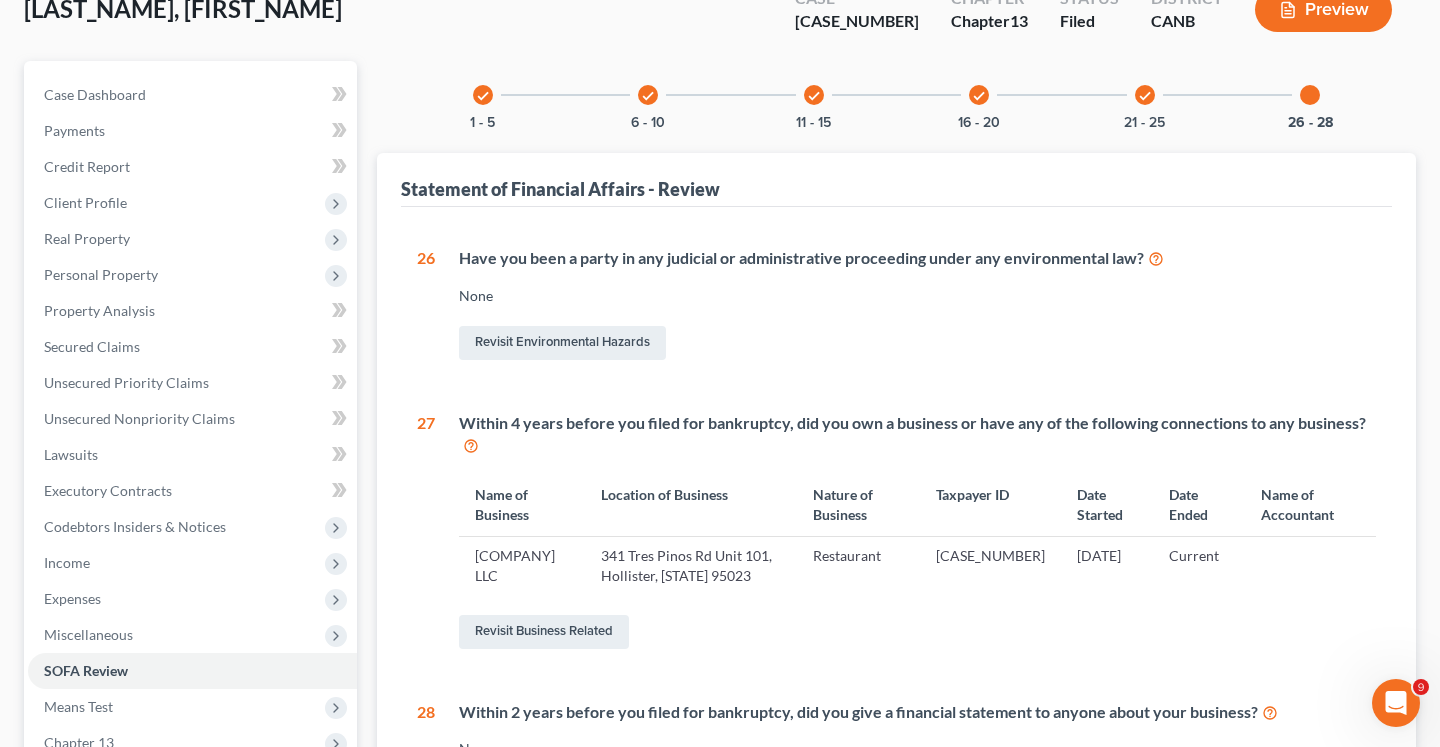 click on "check 21 - 25" at bounding box center (1145, 95) 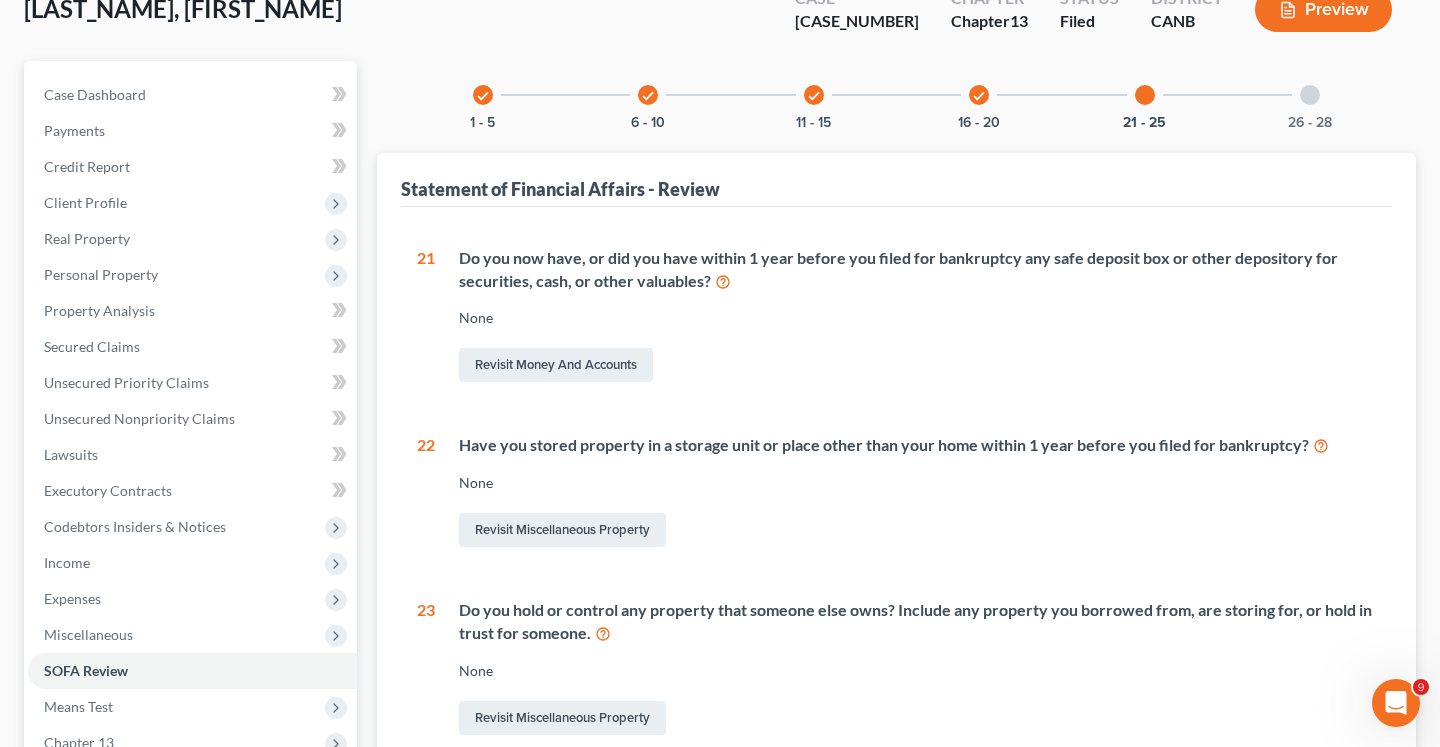 click at bounding box center (1145, 95) 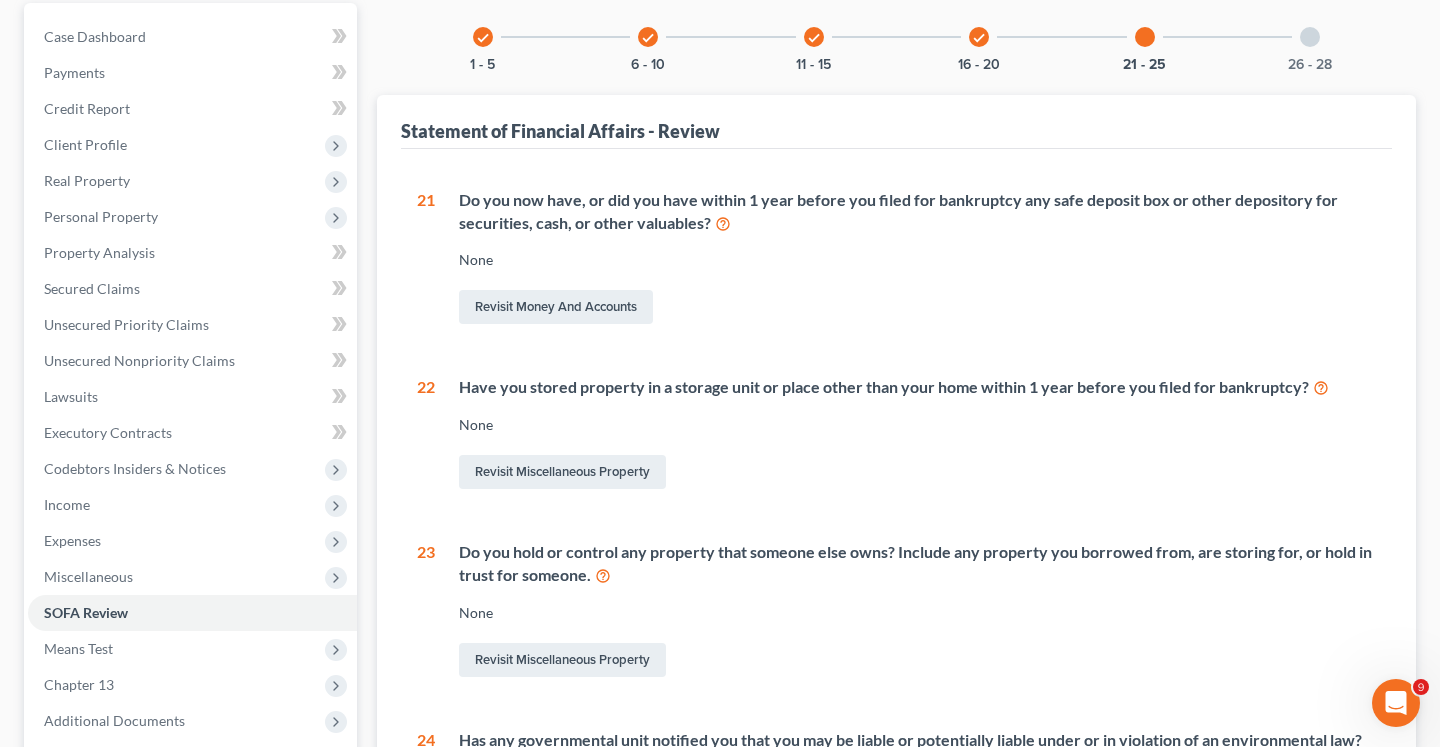scroll, scrollTop: 0, scrollLeft: 0, axis: both 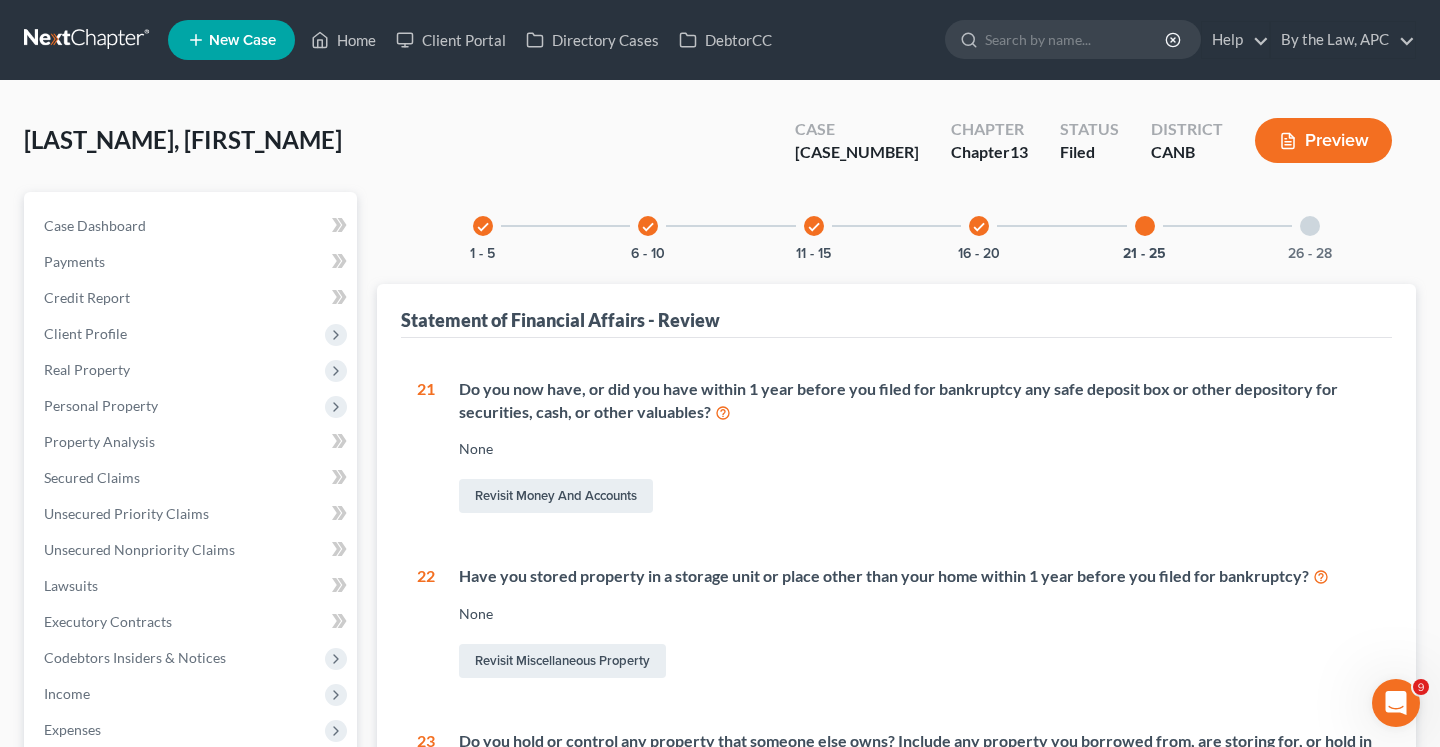 click on "check" at bounding box center [979, 227] 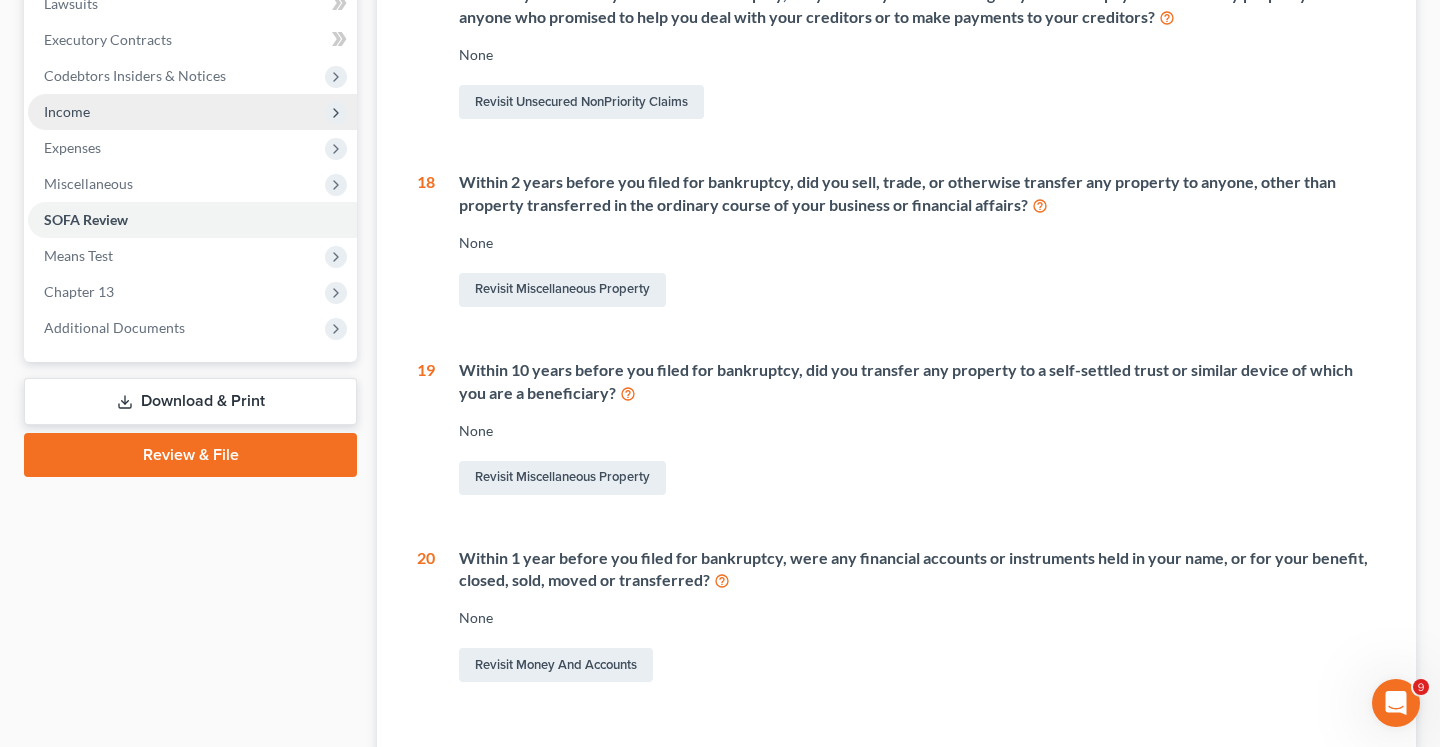 scroll, scrollTop: 732, scrollLeft: 0, axis: vertical 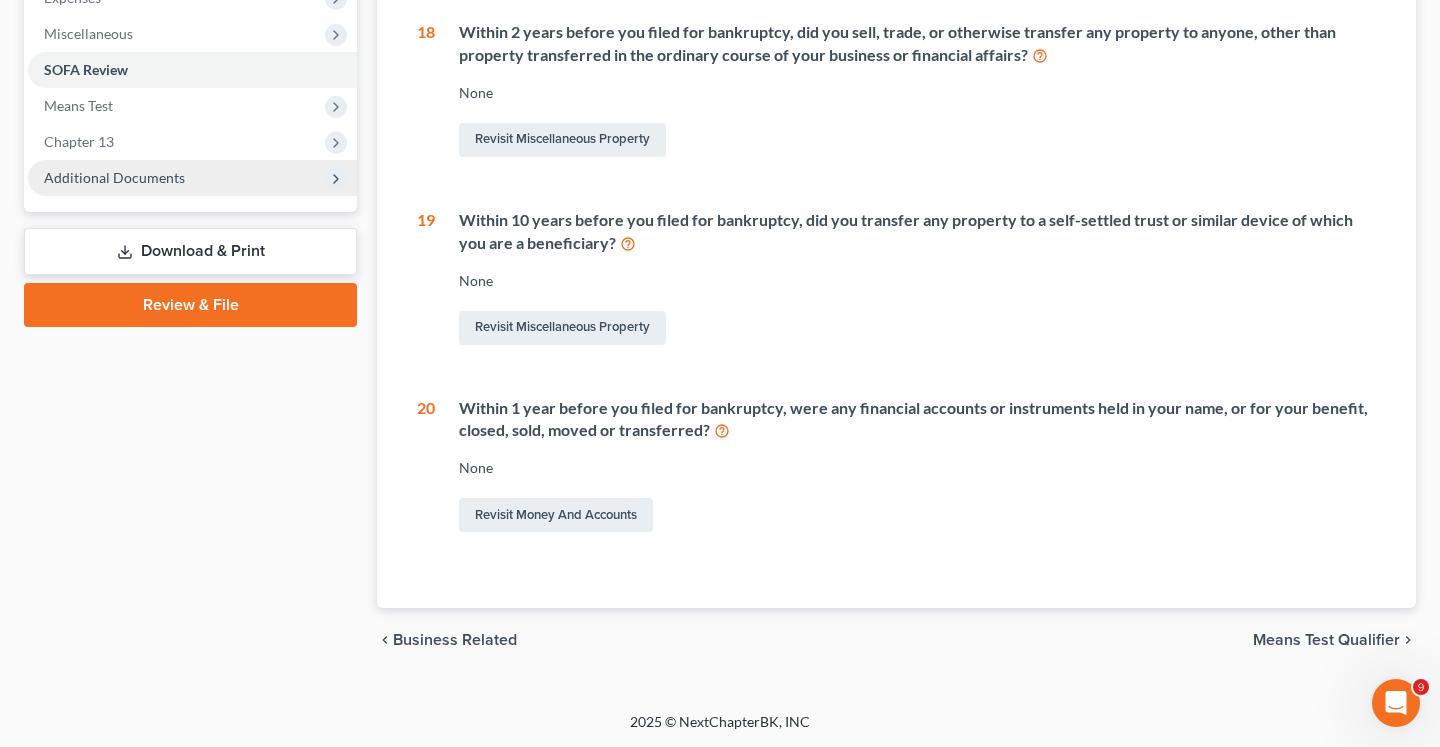 click on "Additional Documents" at bounding box center [114, 177] 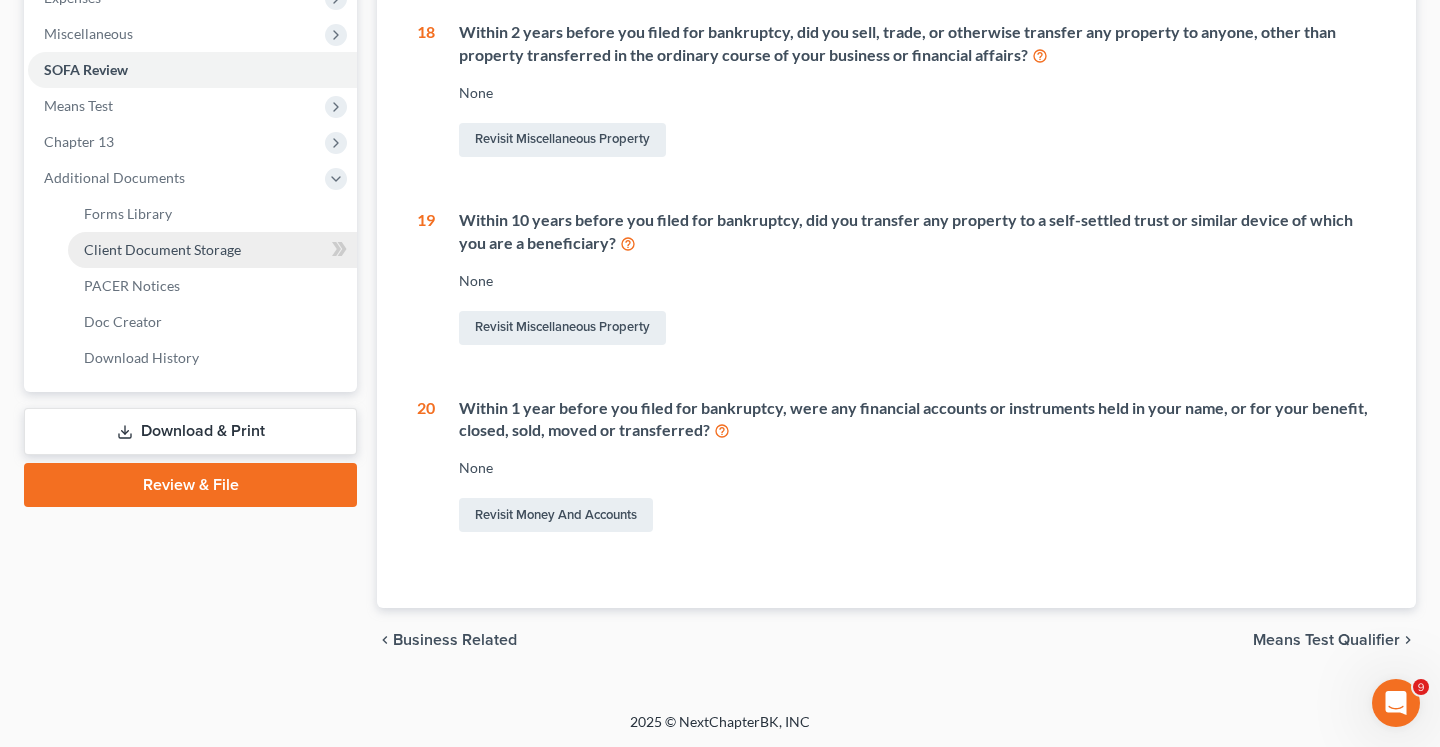 click on "Client Document Storage" at bounding box center [162, 249] 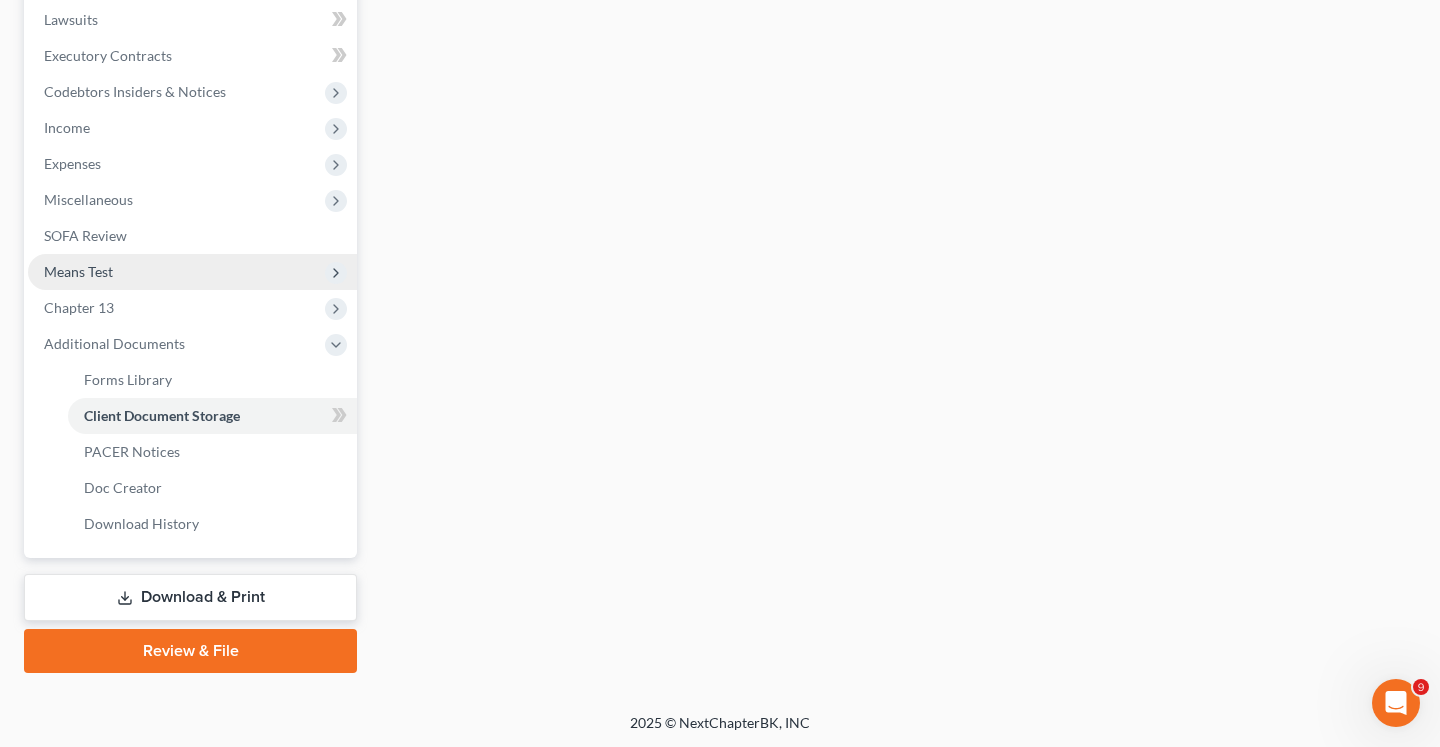 select on "2" 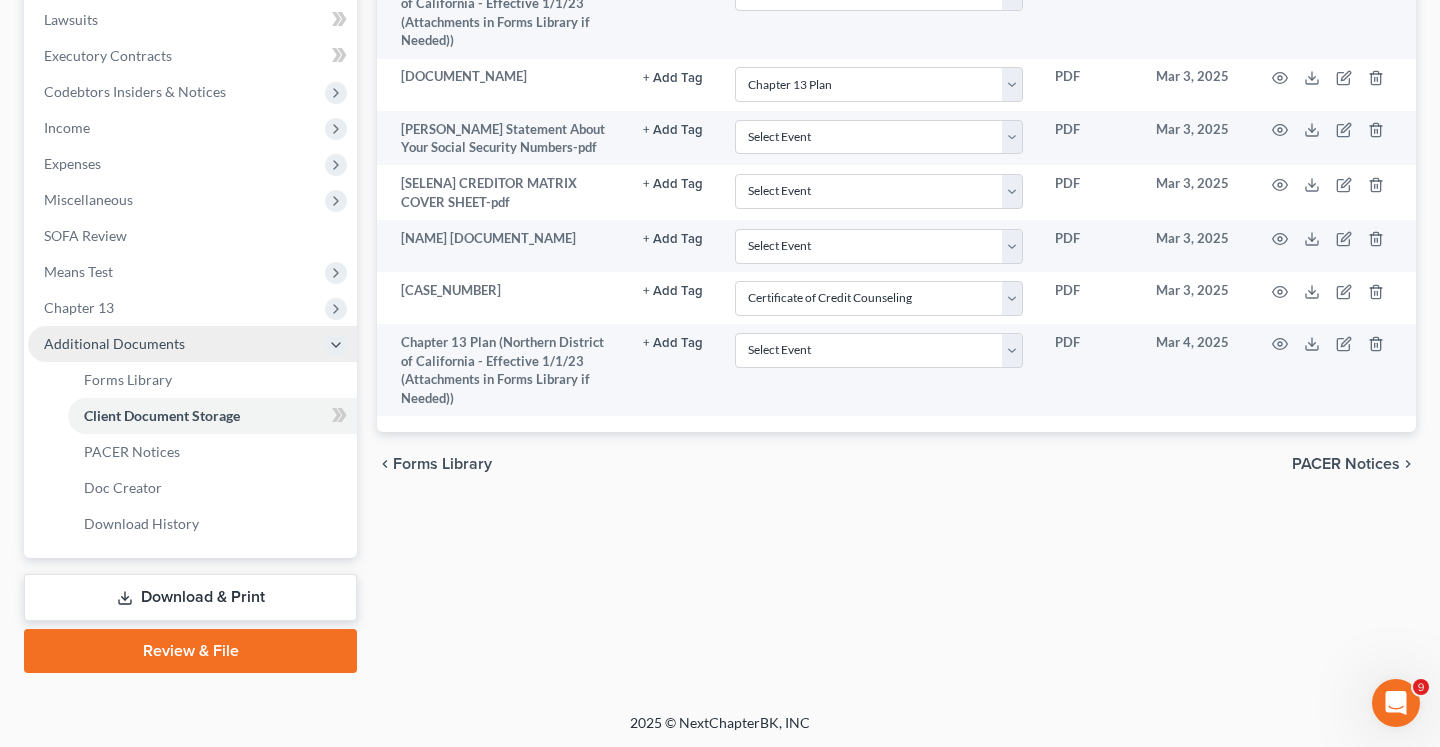 click on "Additional Documents" at bounding box center [192, 344] 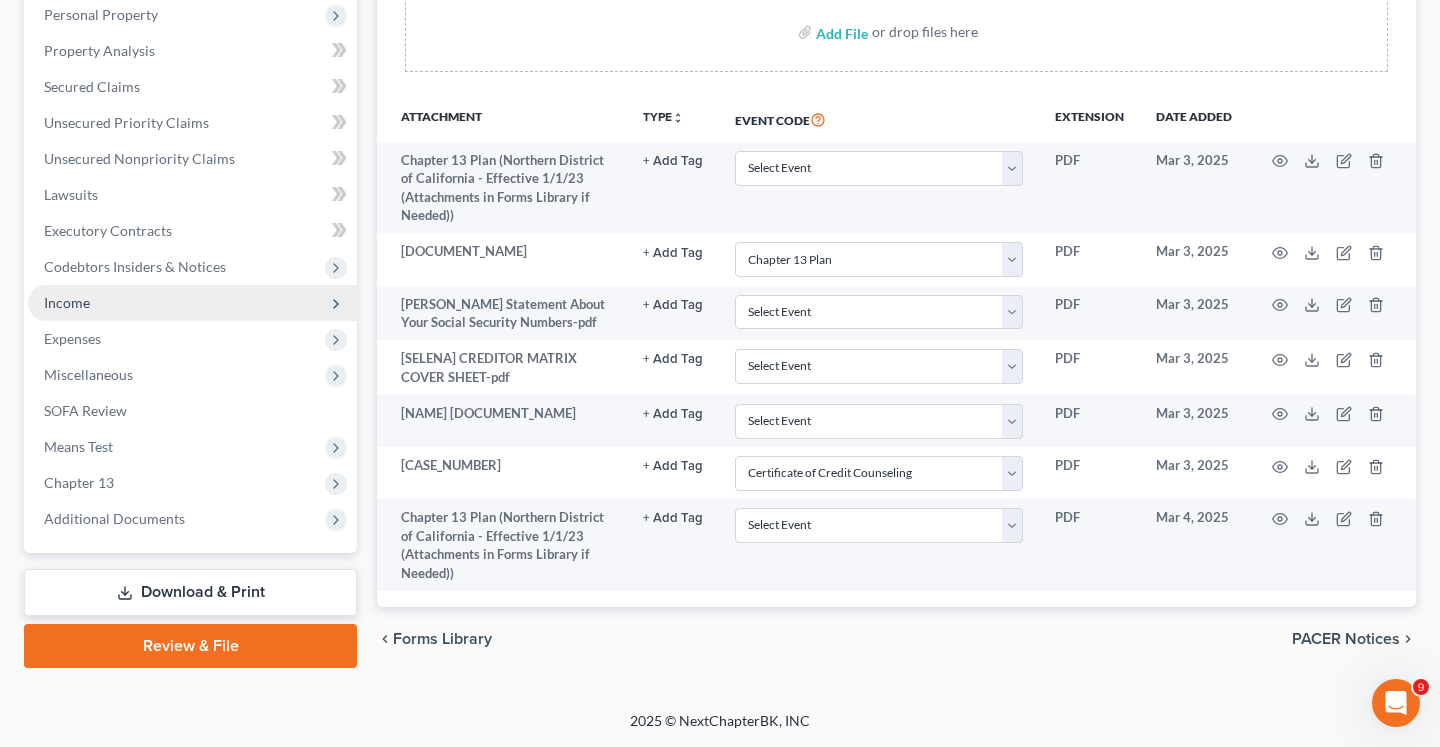 scroll, scrollTop: 393, scrollLeft: 0, axis: vertical 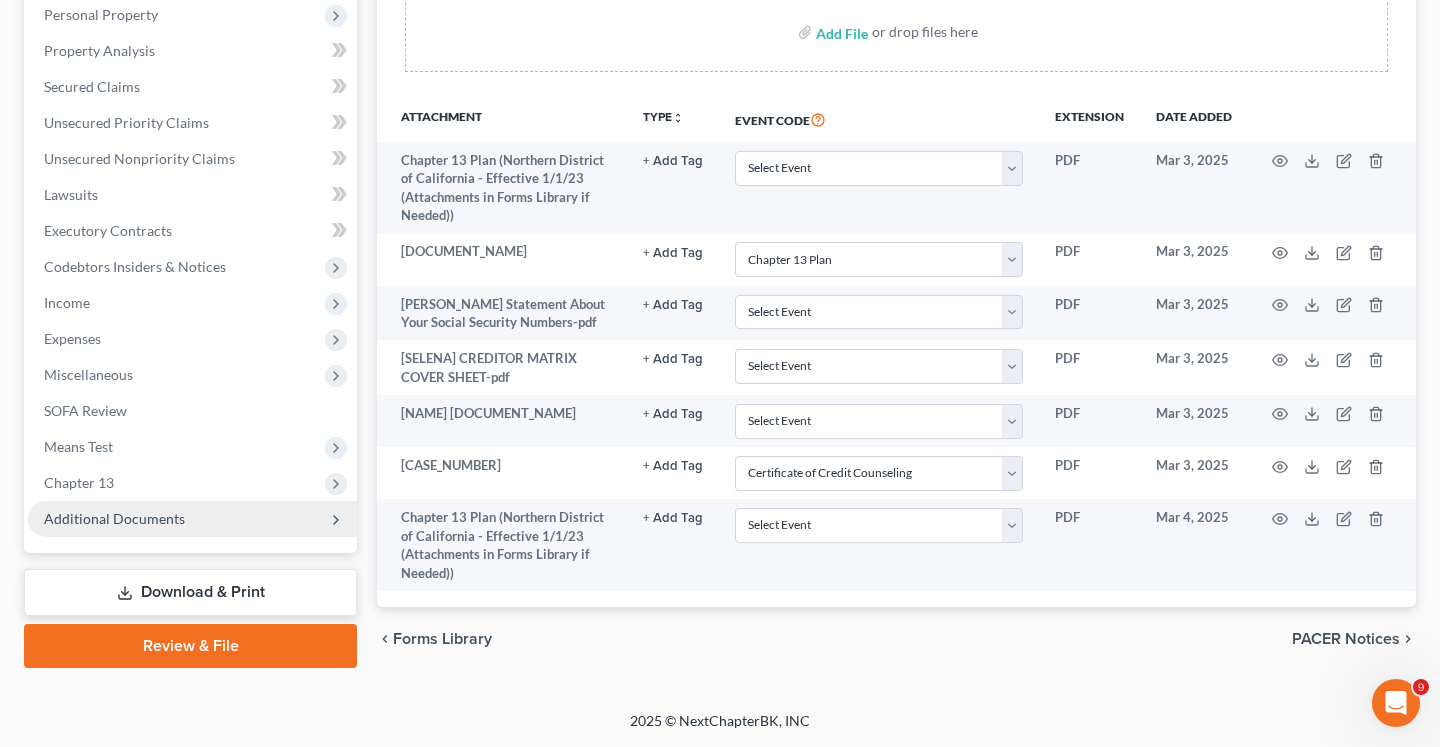 click on "Additional Documents" at bounding box center [114, 518] 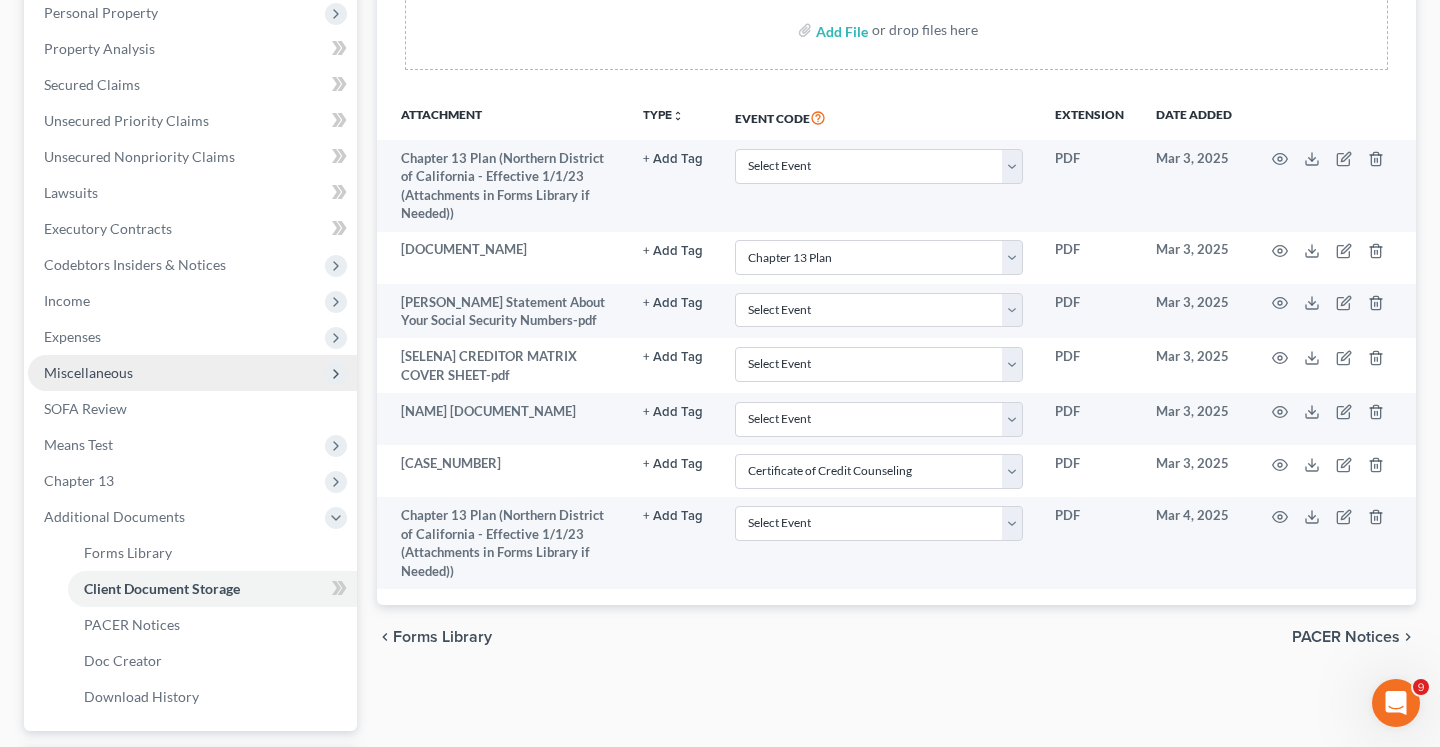 click on "Miscellaneous" at bounding box center (88, 372) 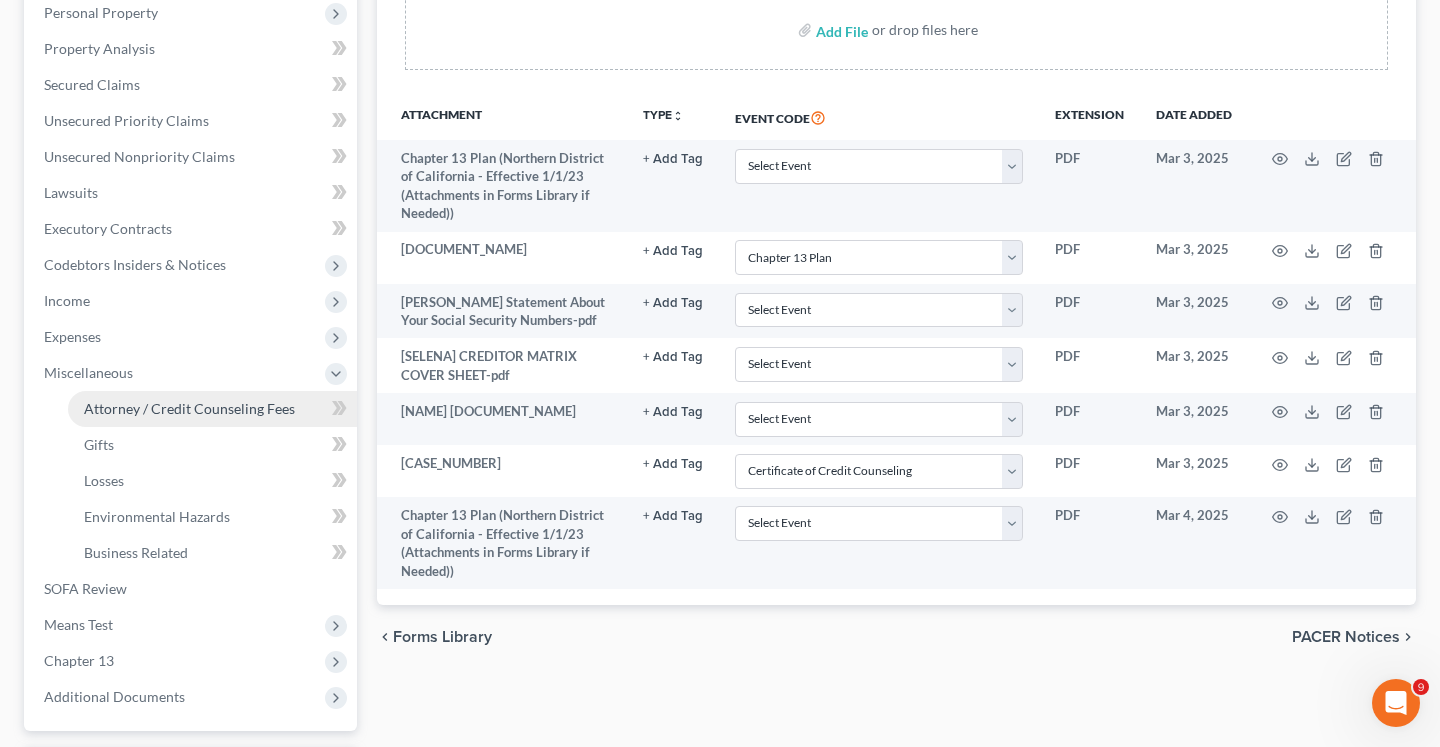 click on "Attorney / Credit Counseling Fees" at bounding box center [189, 408] 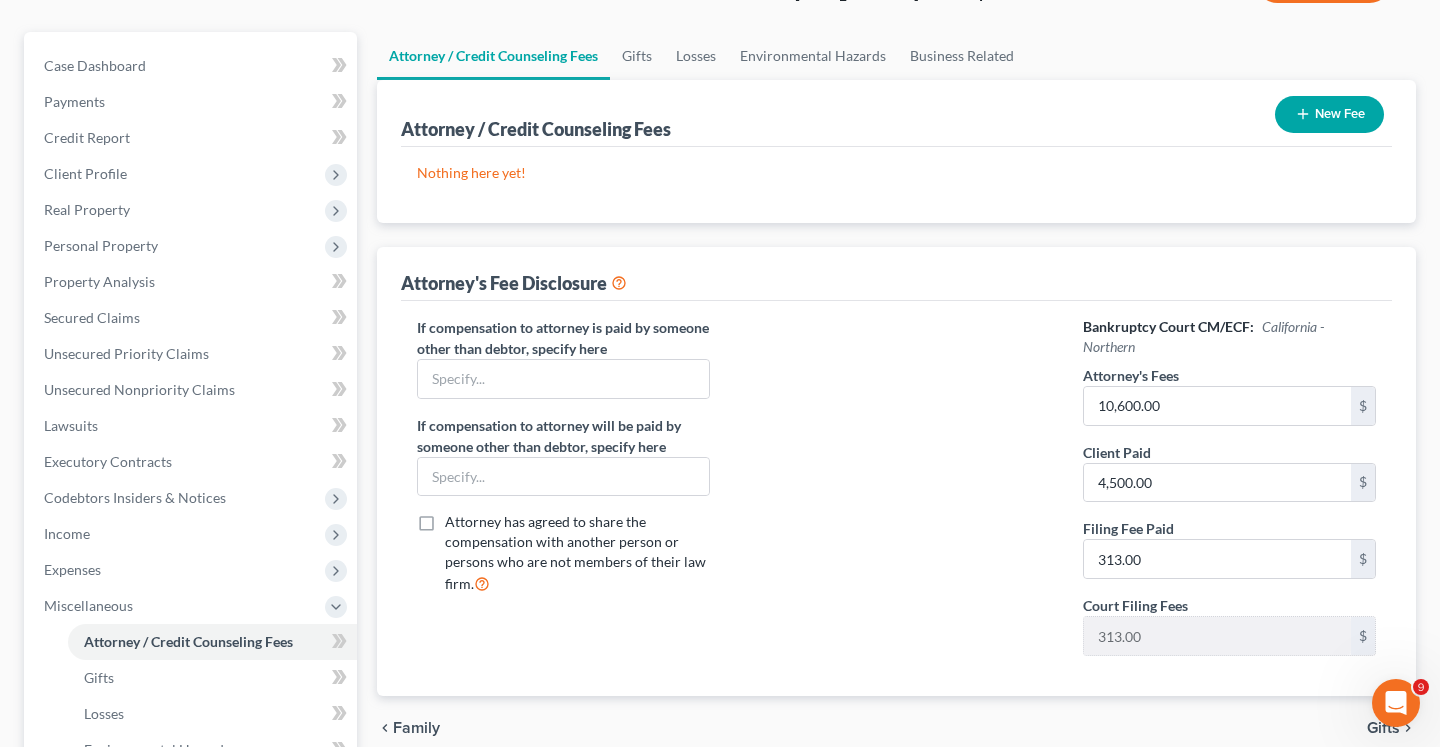 scroll, scrollTop: 285, scrollLeft: 0, axis: vertical 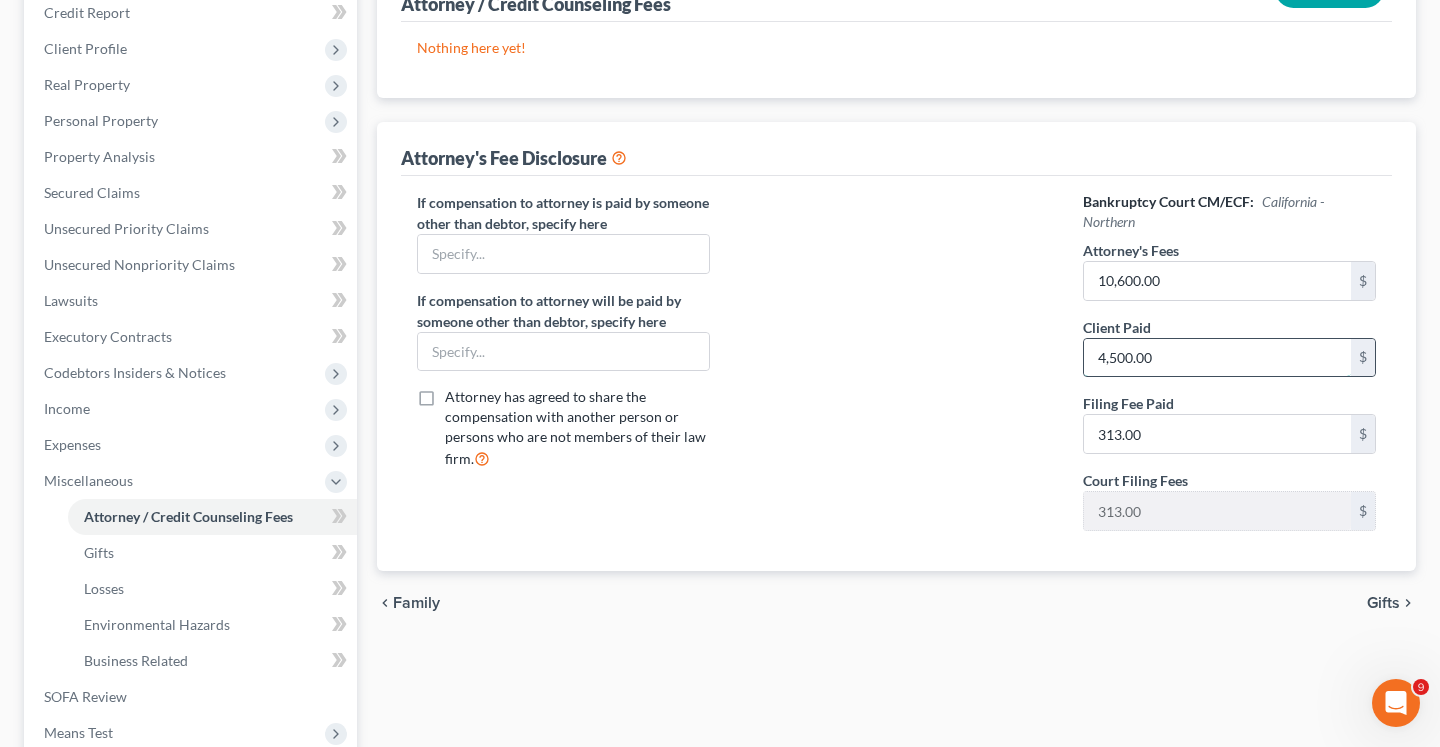 click on "4,500.00" at bounding box center [1217, 358] 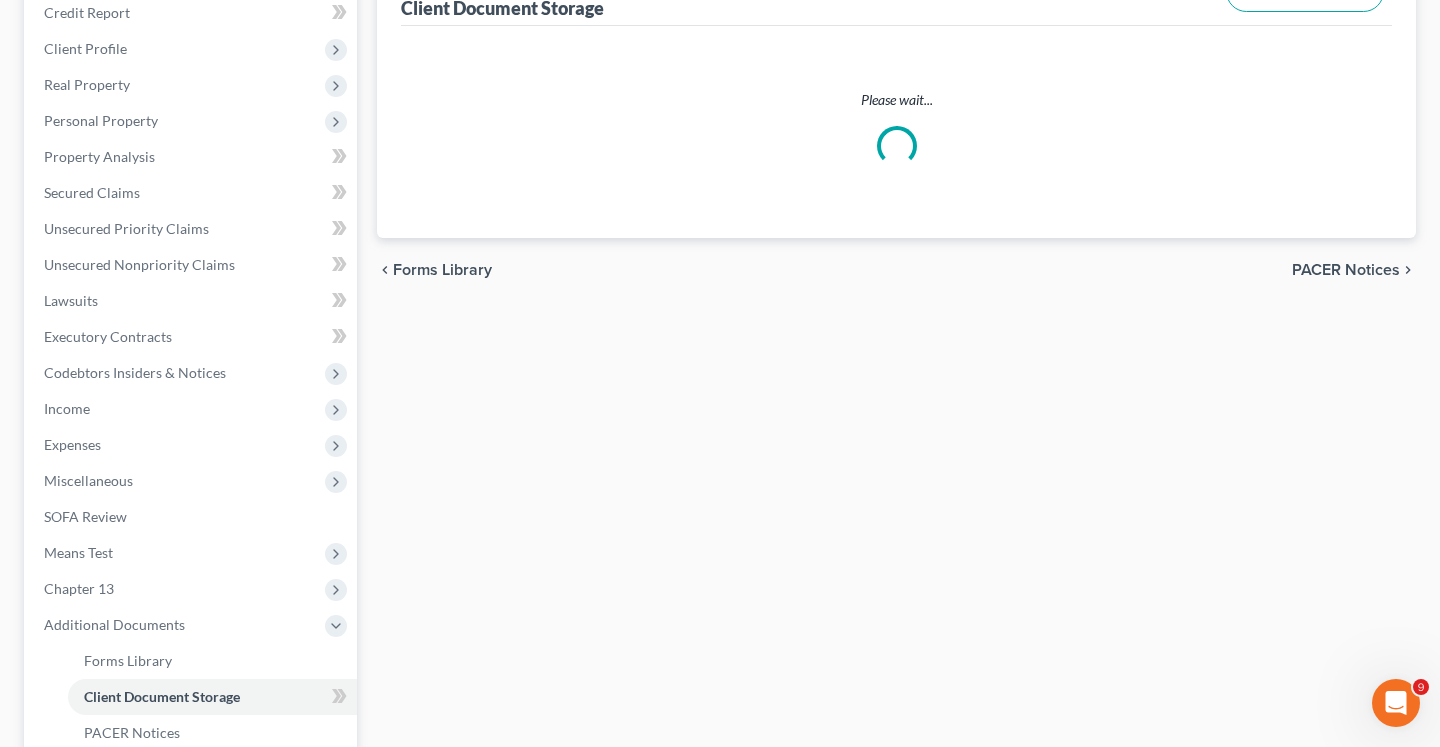 select on "2" 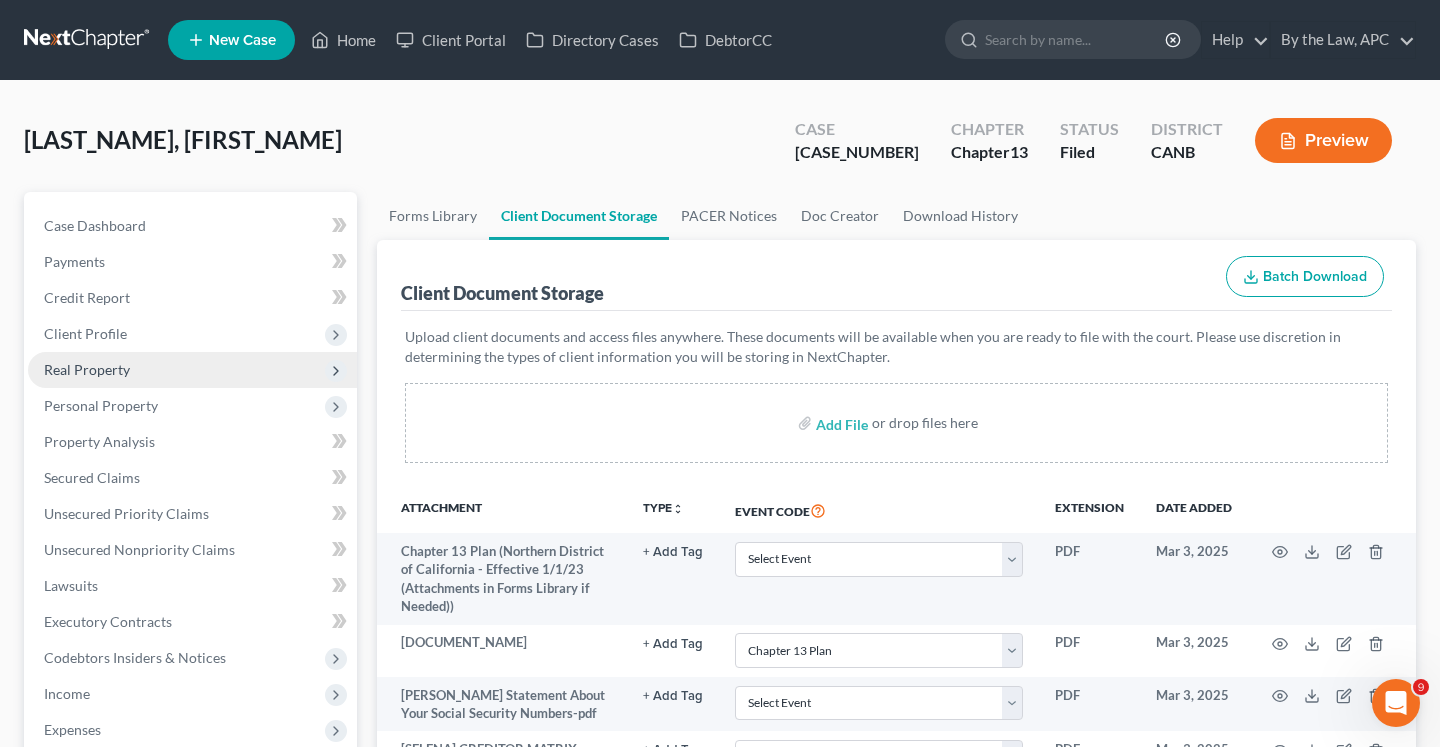 scroll, scrollTop: 566, scrollLeft: 0, axis: vertical 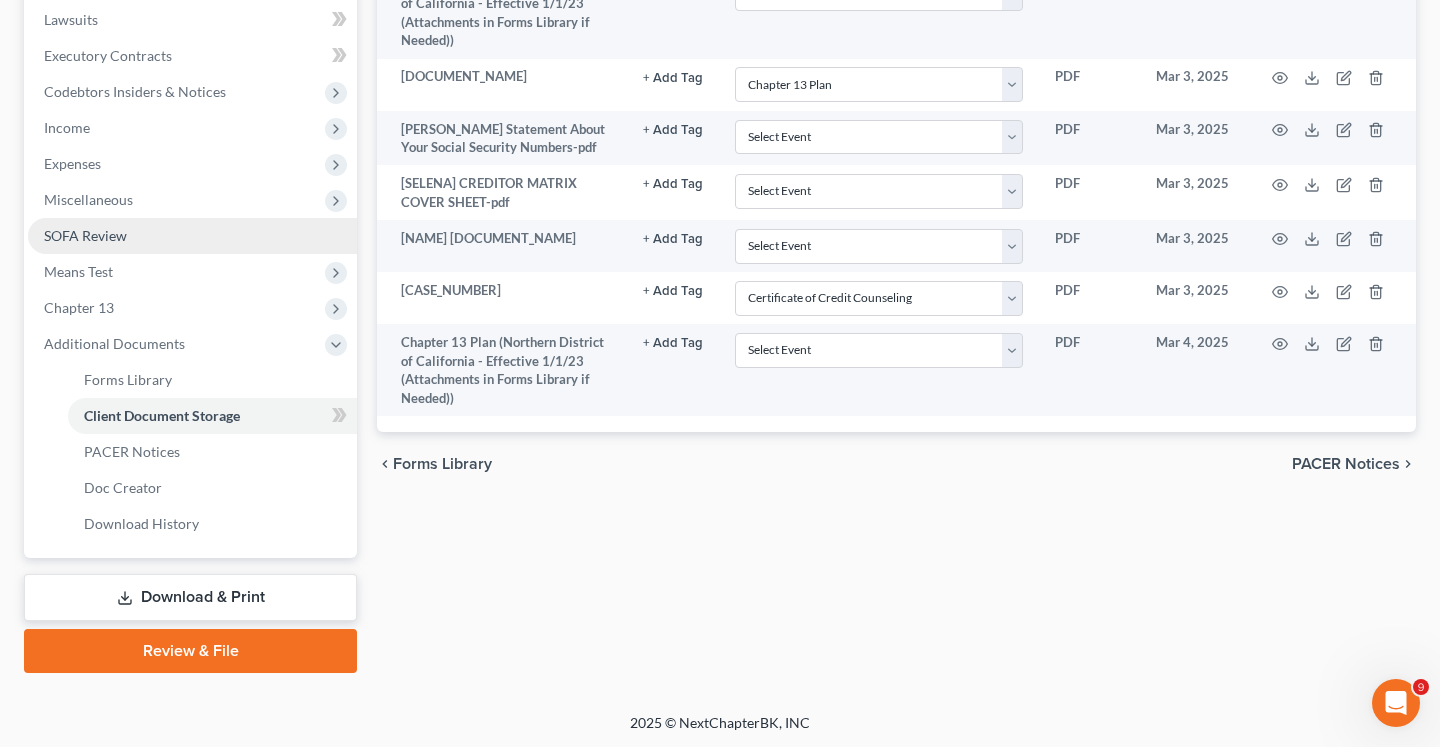 click on "SOFA Review" at bounding box center (192, 236) 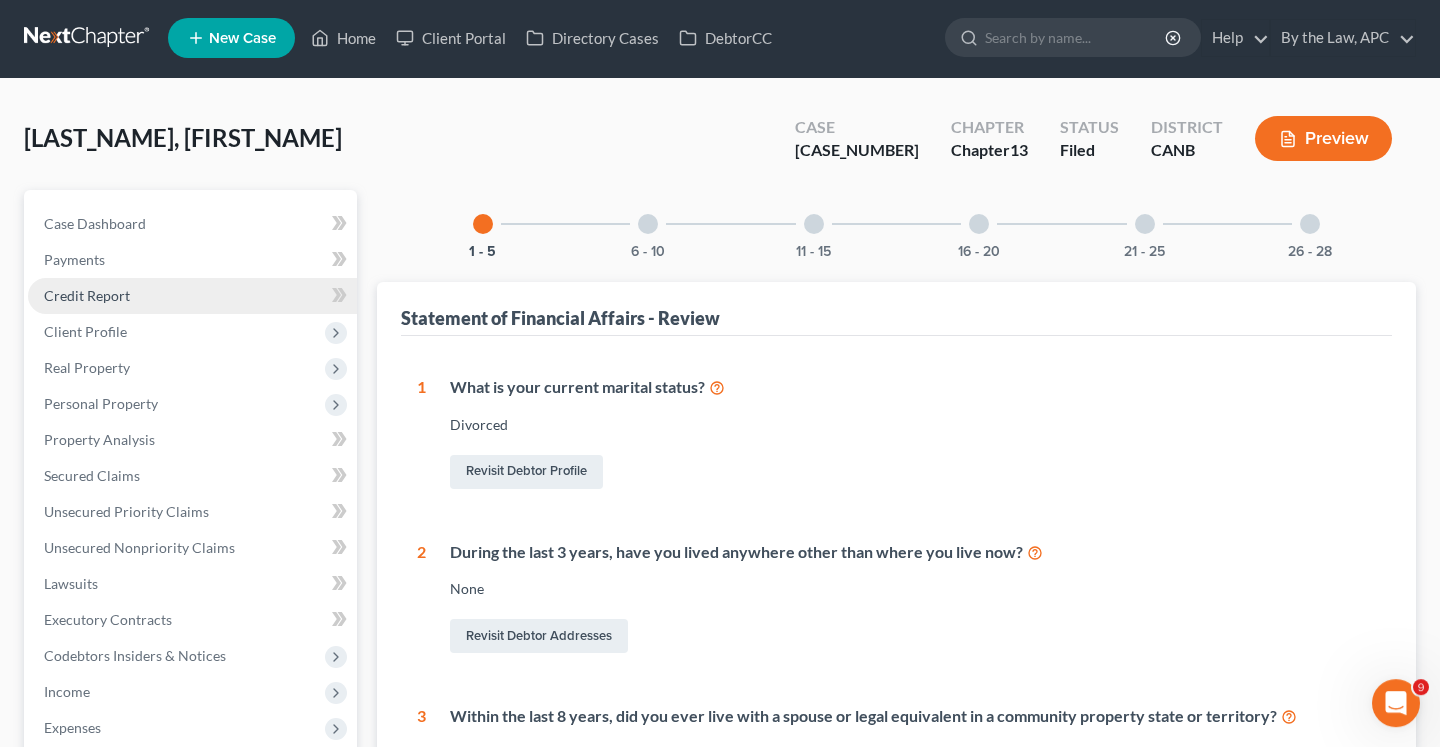 scroll, scrollTop: 0, scrollLeft: 0, axis: both 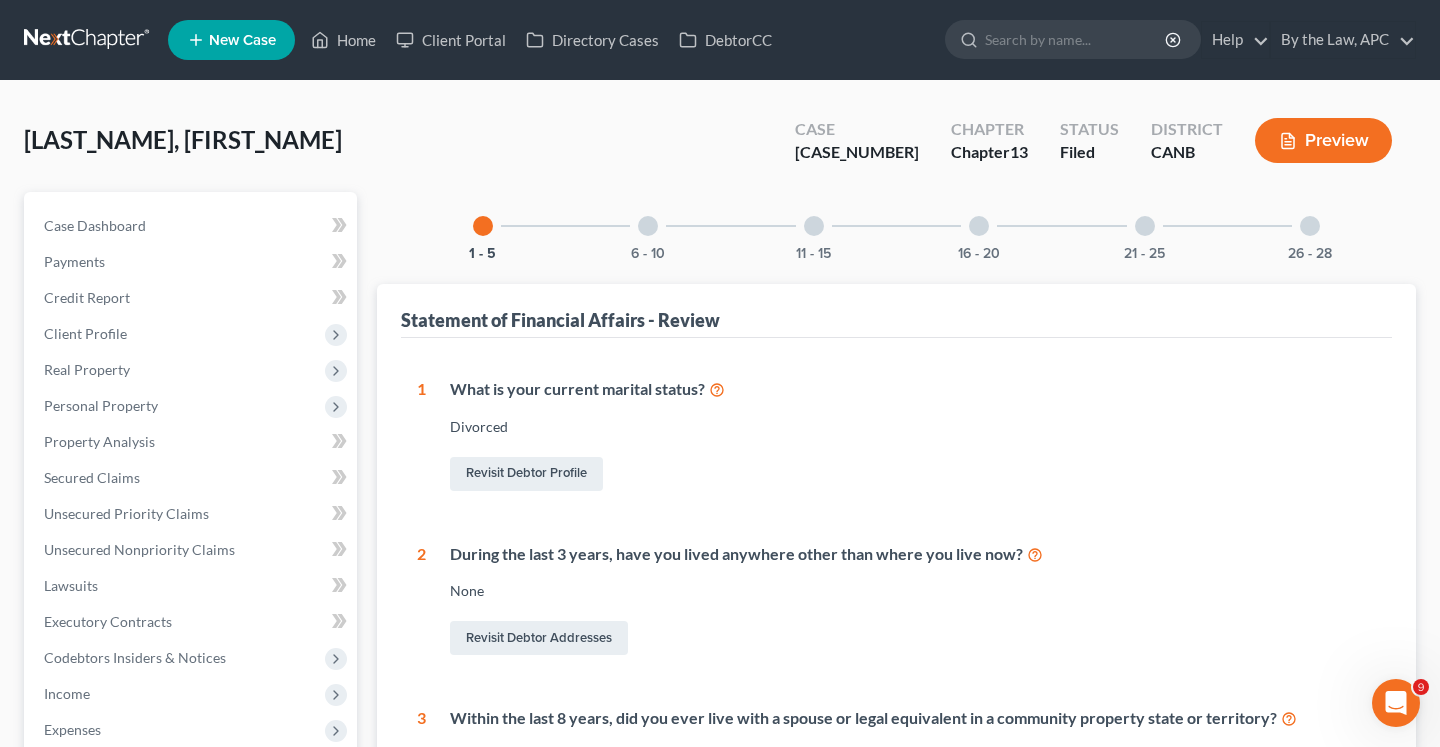 click on "16 - 20" at bounding box center [979, 226] 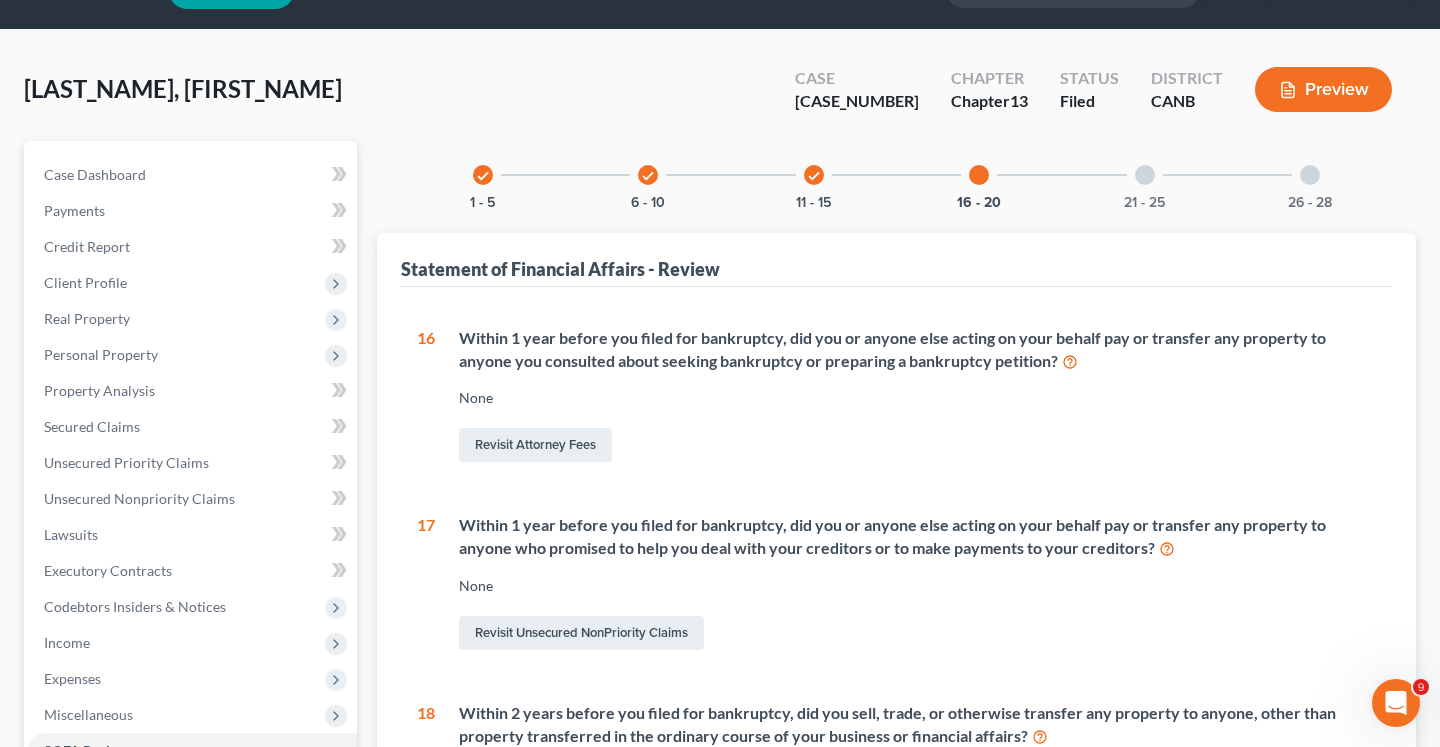scroll, scrollTop: 57, scrollLeft: 0, axis: vertical 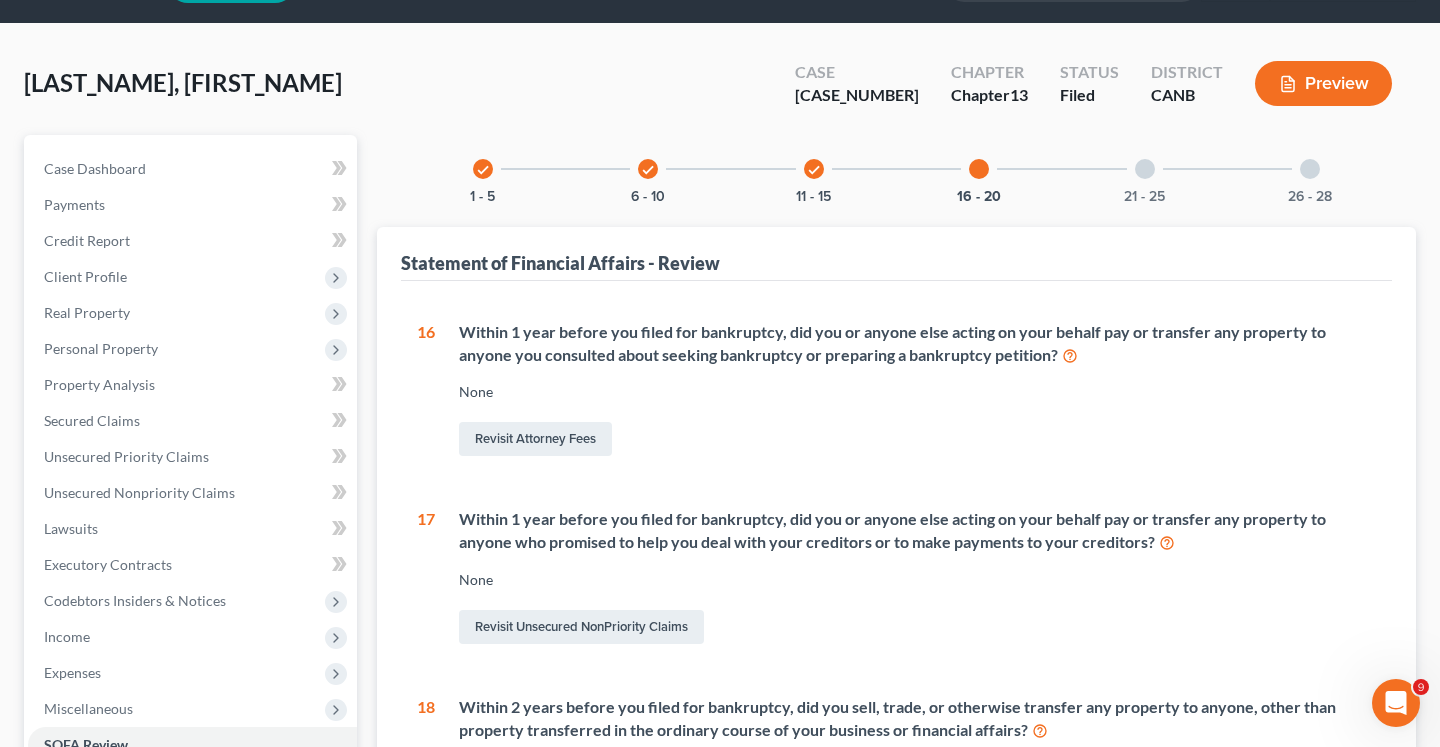 click on "21 - 25" at bounding box center (1145, 169) 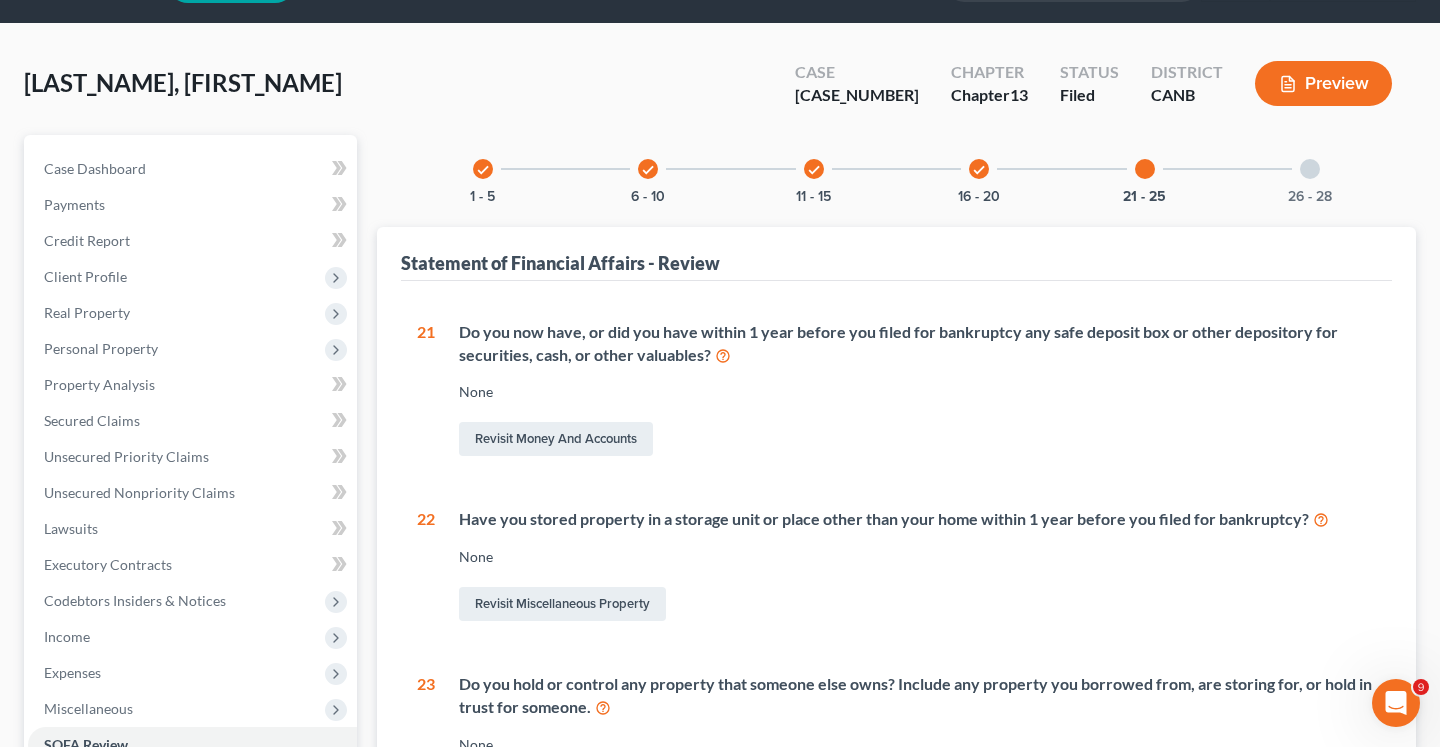 click on "check 1 - 5 check 6 - 10 check 11 - 15 check 16 - 20 21 - 25 26 - 28" at bounding box center [897, 169] 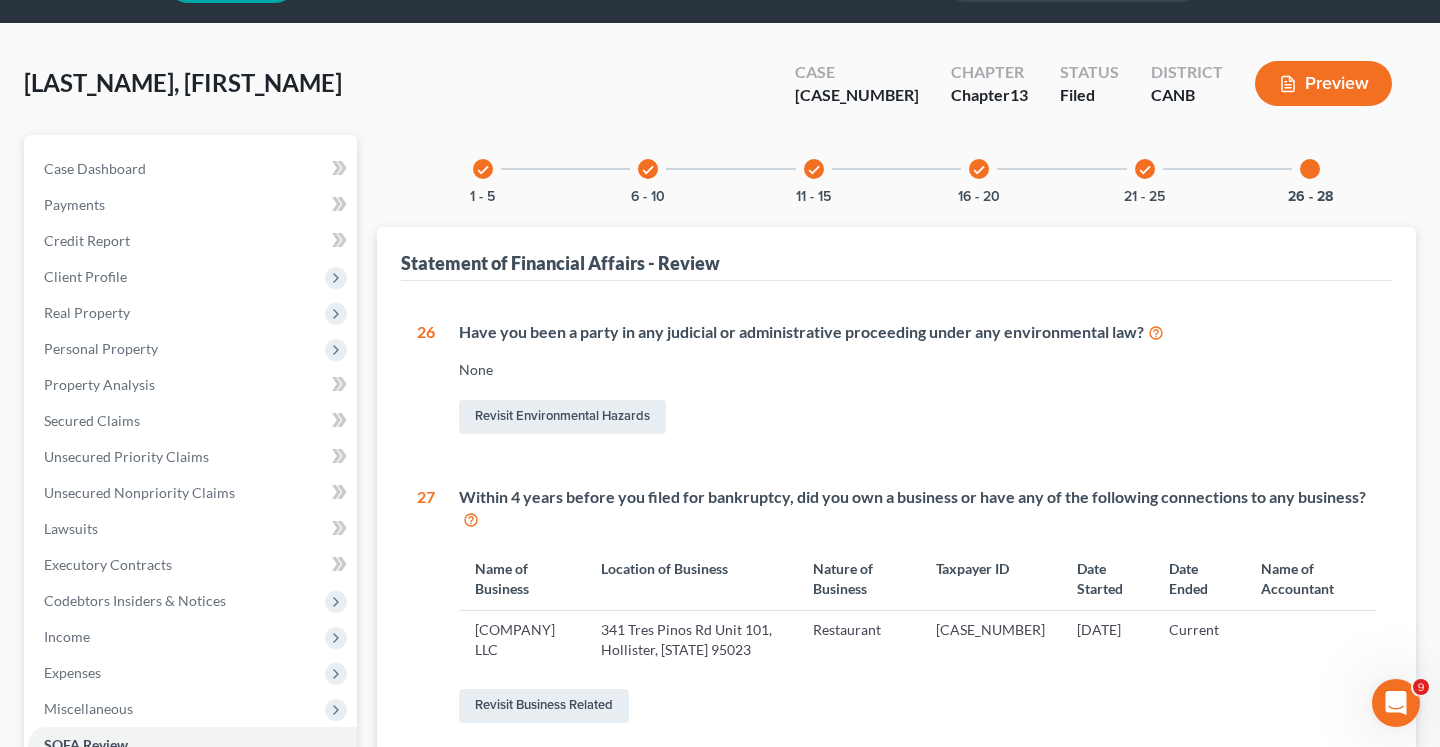 click on "check 1 - 5 check 6 - 10 check 11 - 15 check 16 - 20 check 21 - 25 26 - 28" at bounding box center [897, 169] 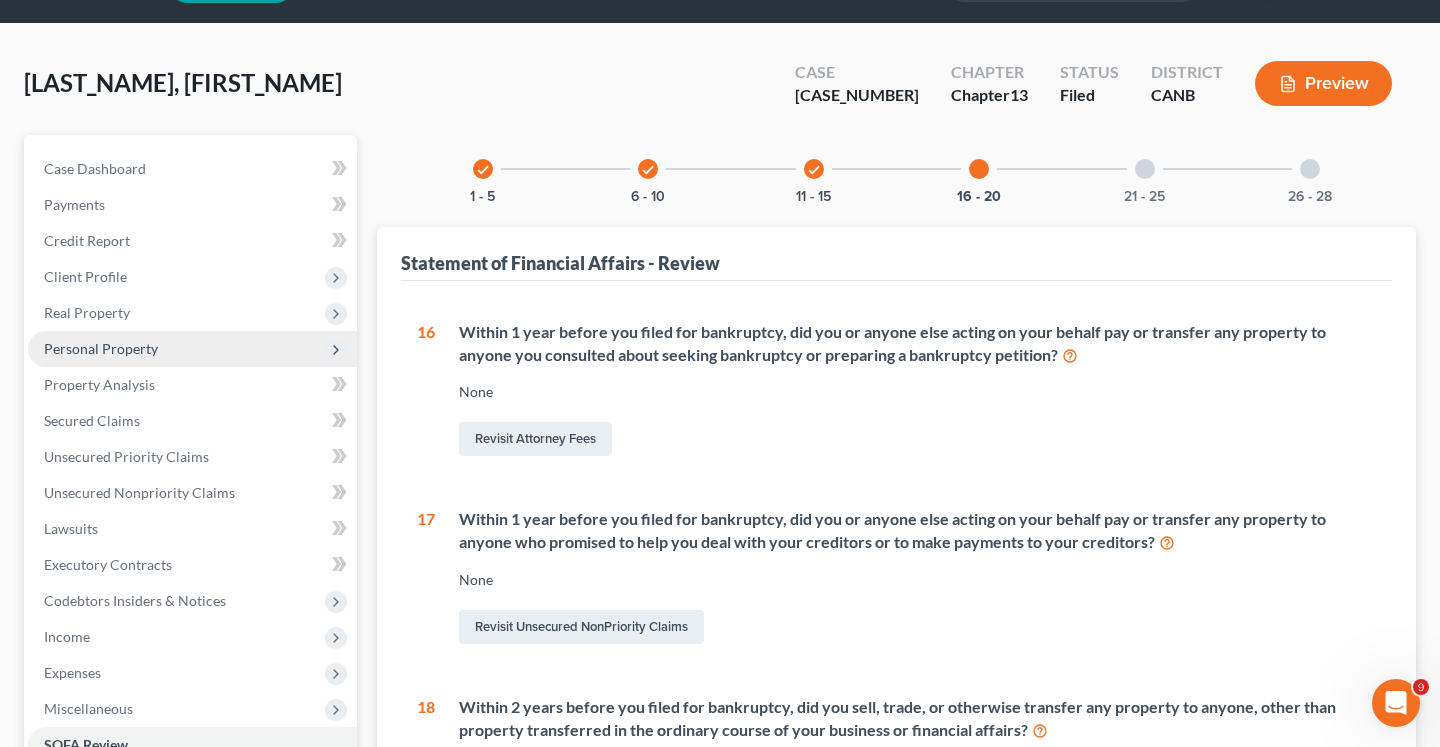 click on "Personal Property" at bounding box center [101, 348] 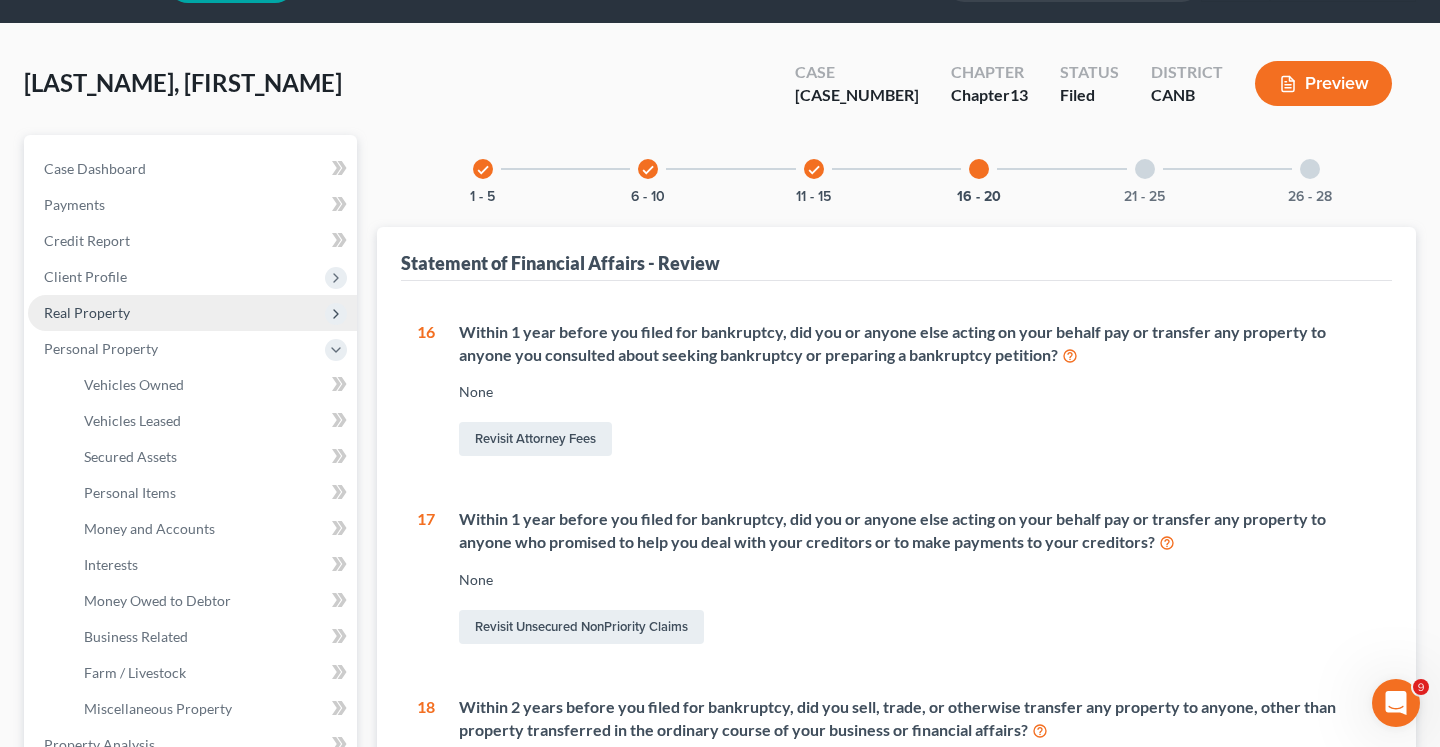 click on "Real Property" at bounding box center [192, 313] 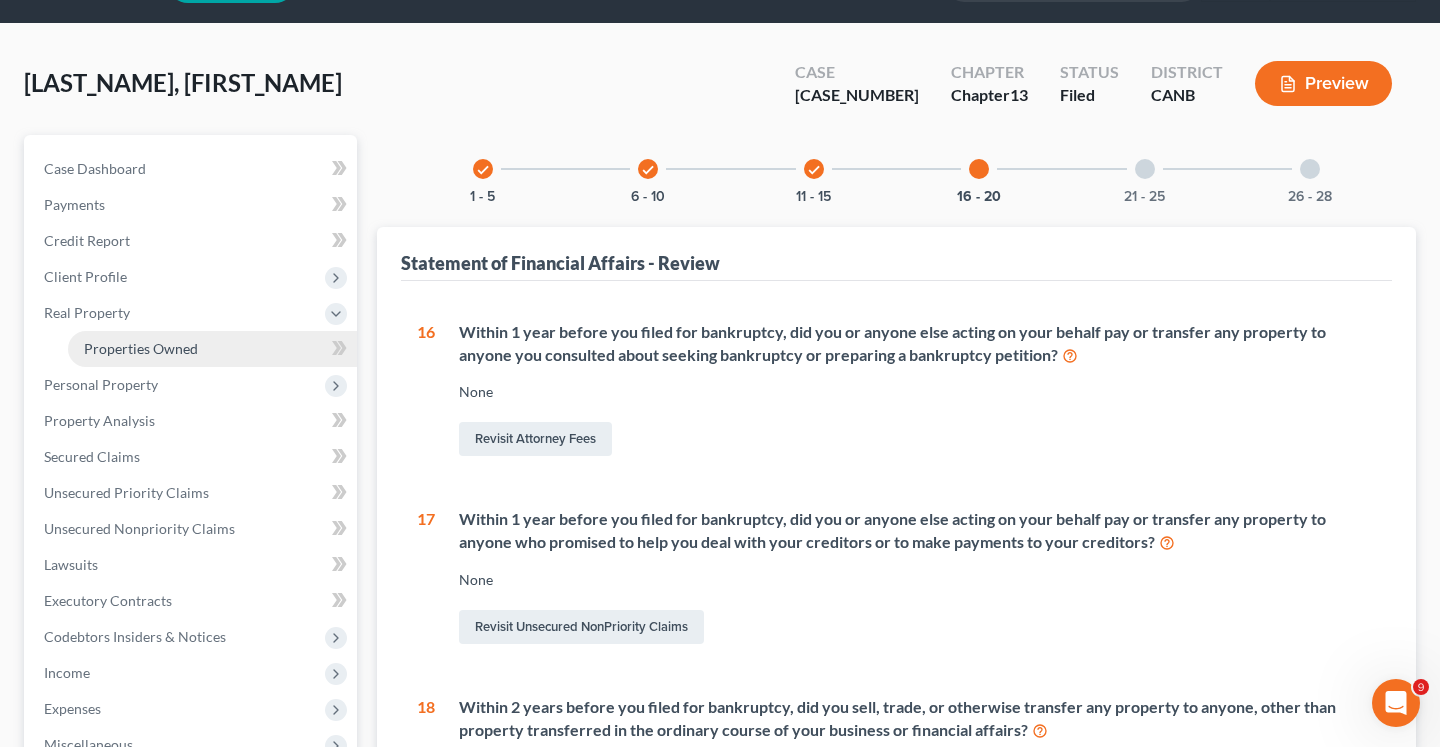 scroll, scrollTop: 114, scrollLeft: 0, axis: vertical 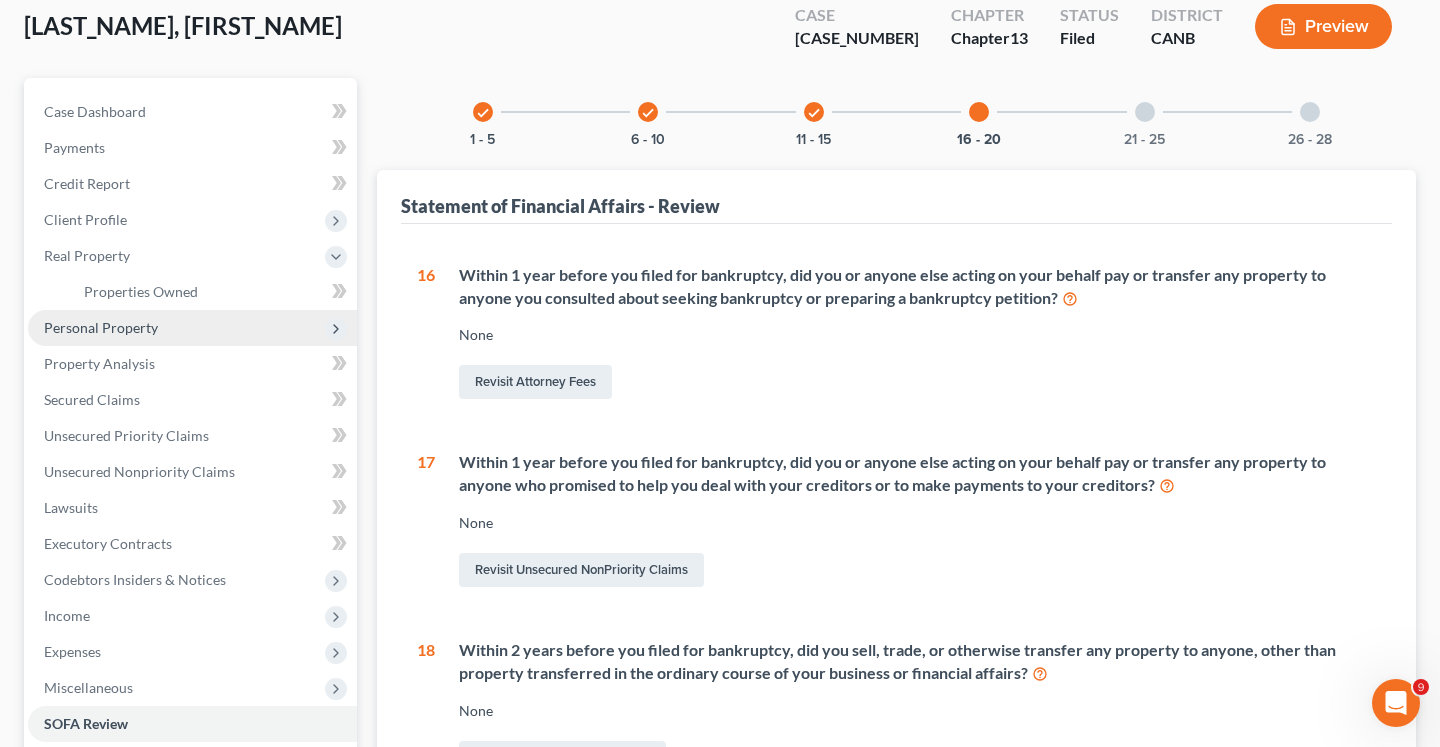 click on "Personal Property" at bounding box center (192, 328) 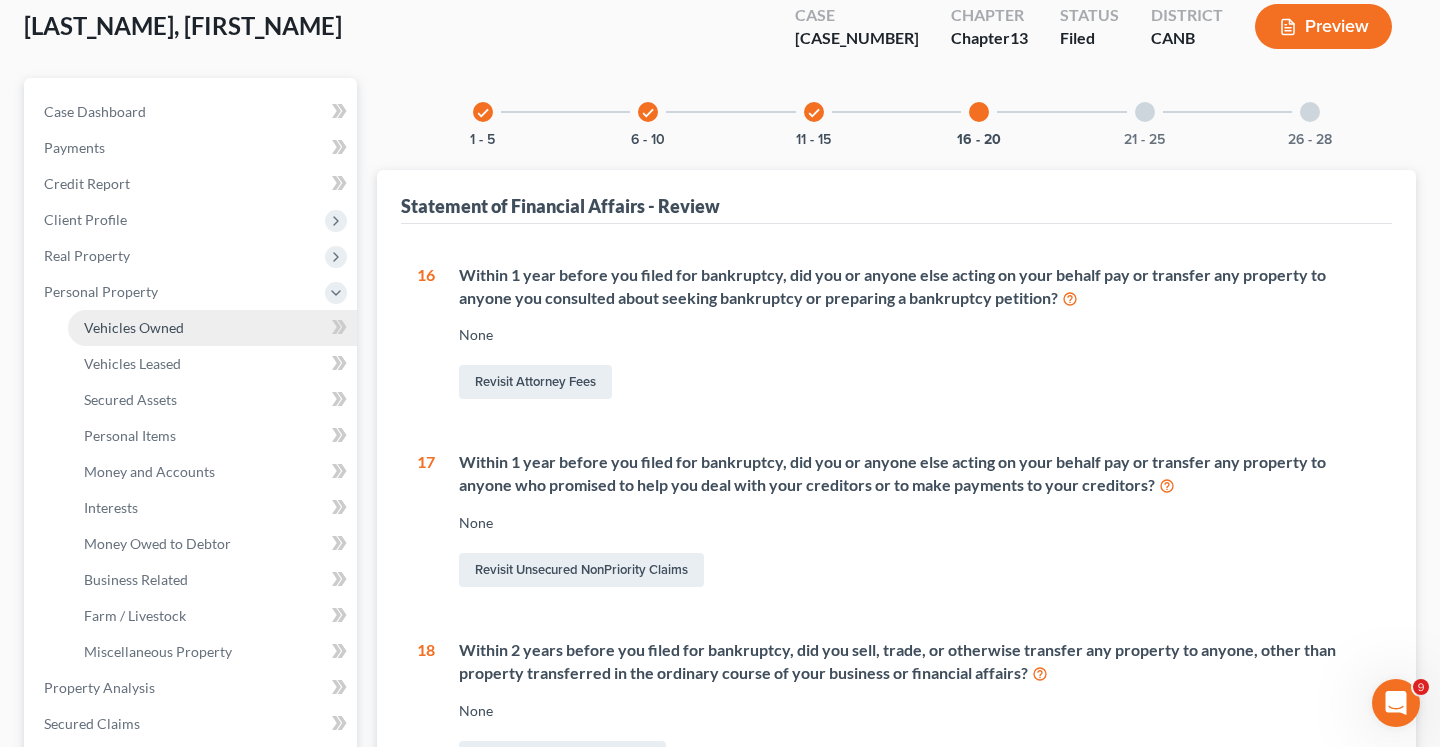 click on "Vehicles Owned" at bounding box center [134, 327] 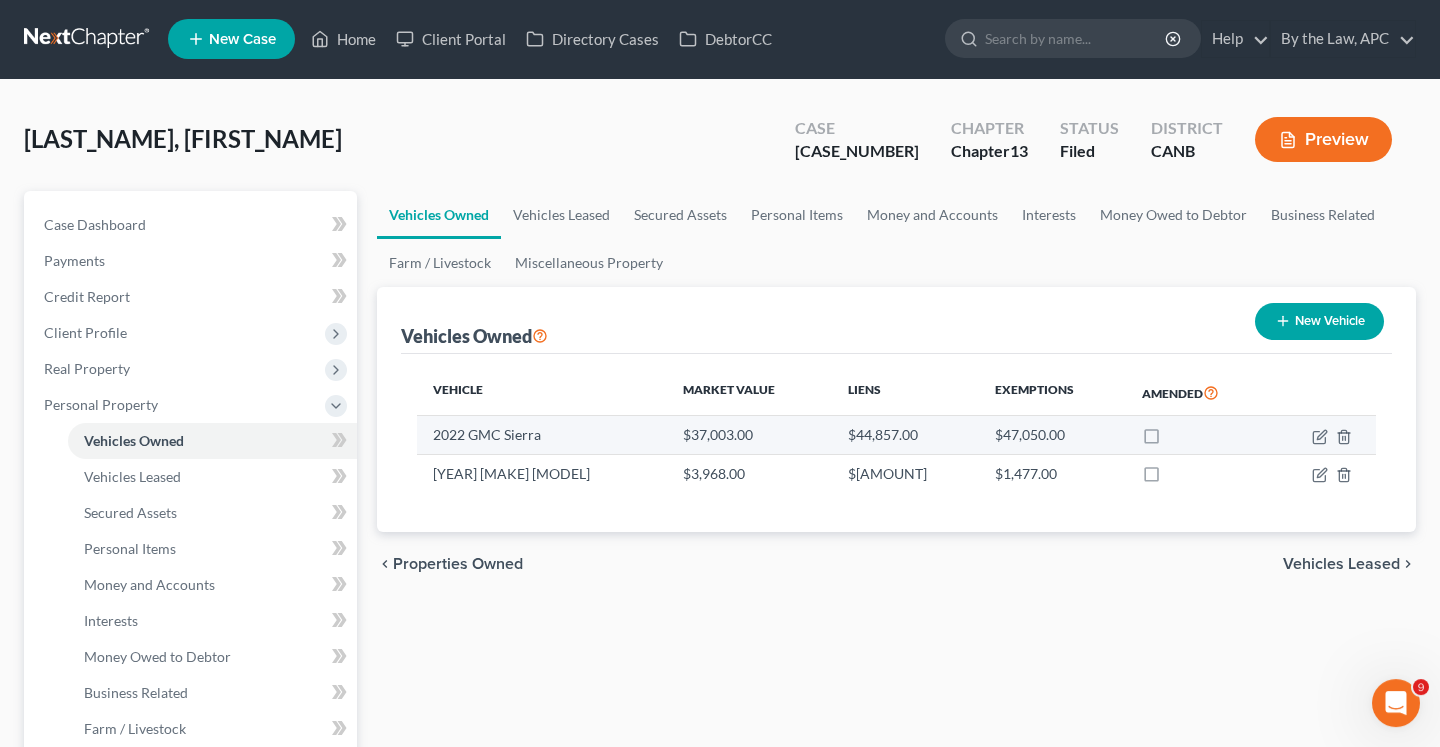 scroll, scrollTop: 0, scrollLeft: 0, axis: both 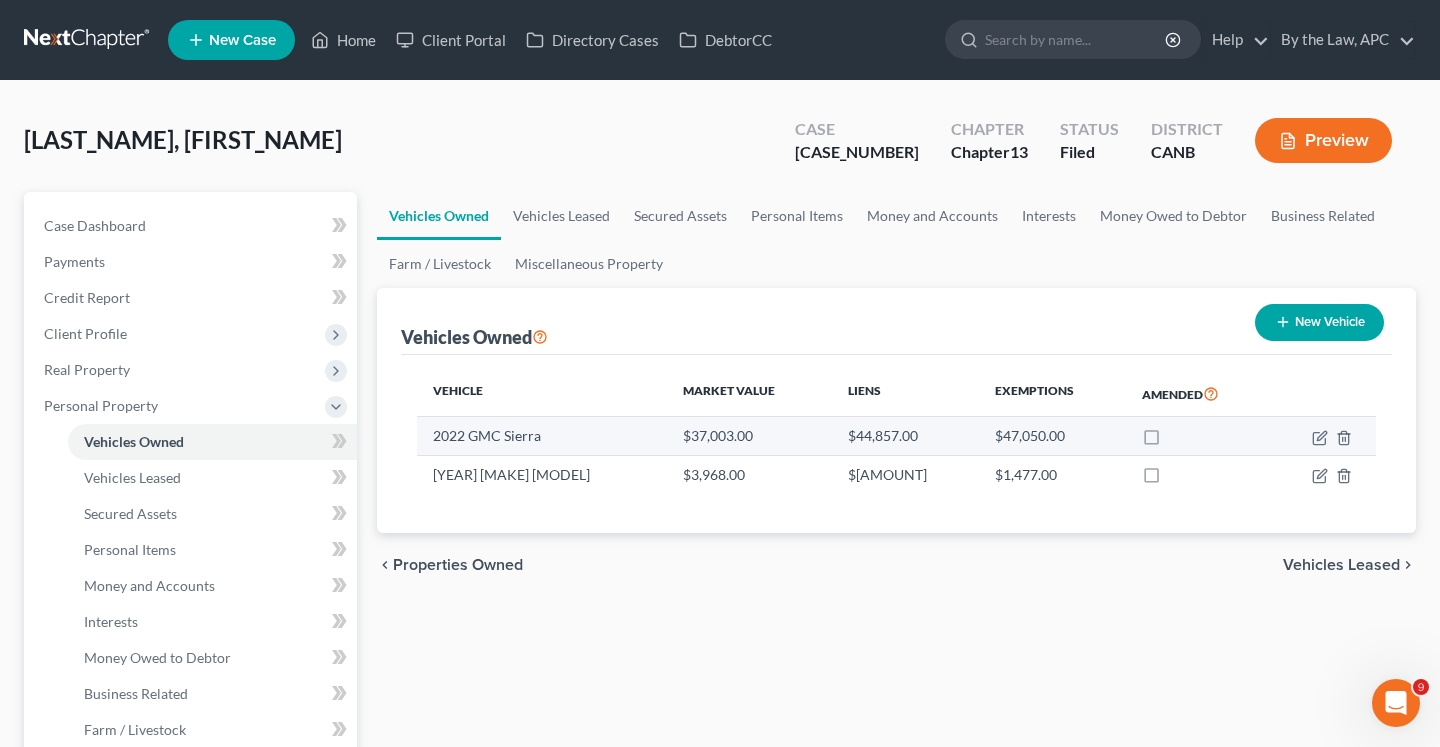click on "$44,857.00" at bounding box center (905, 436) 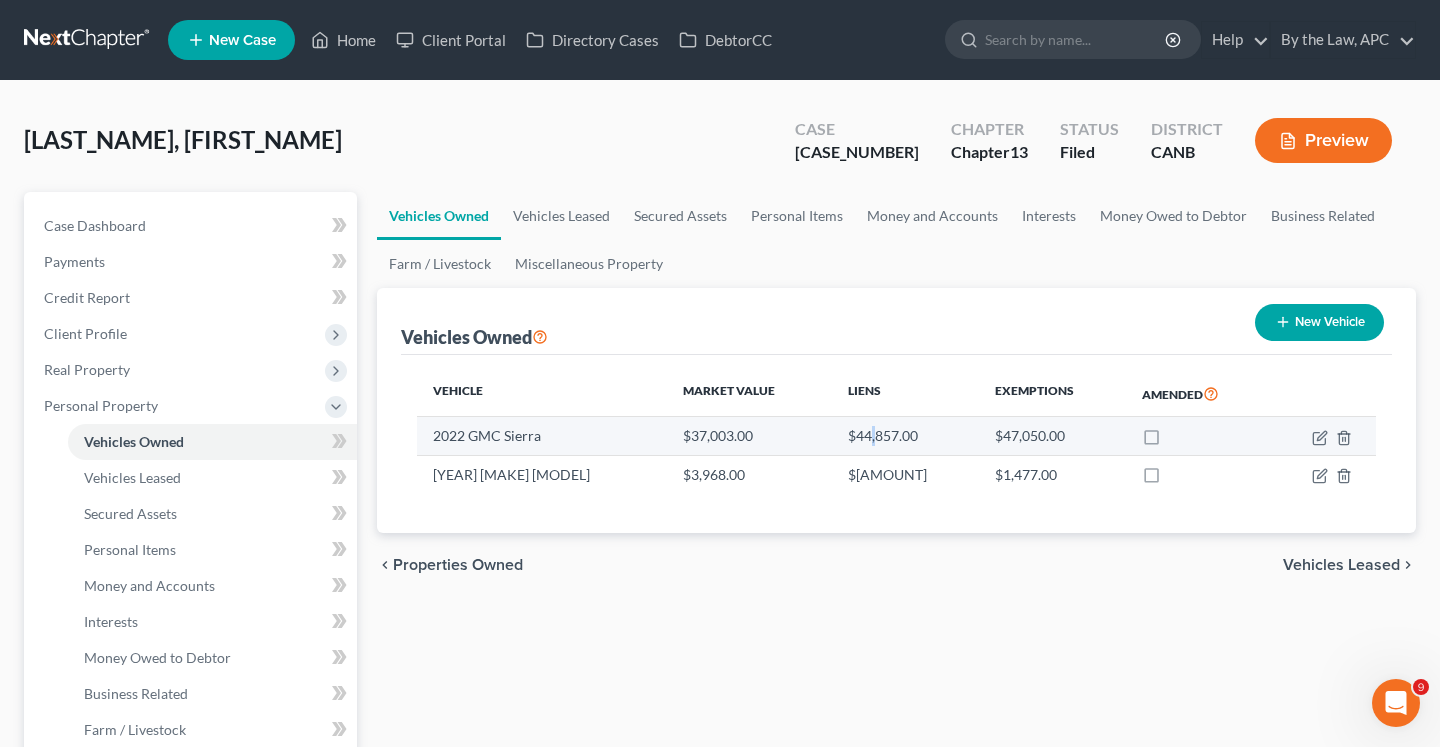 click on "$44,857.00" at bounding box center [905, 436] 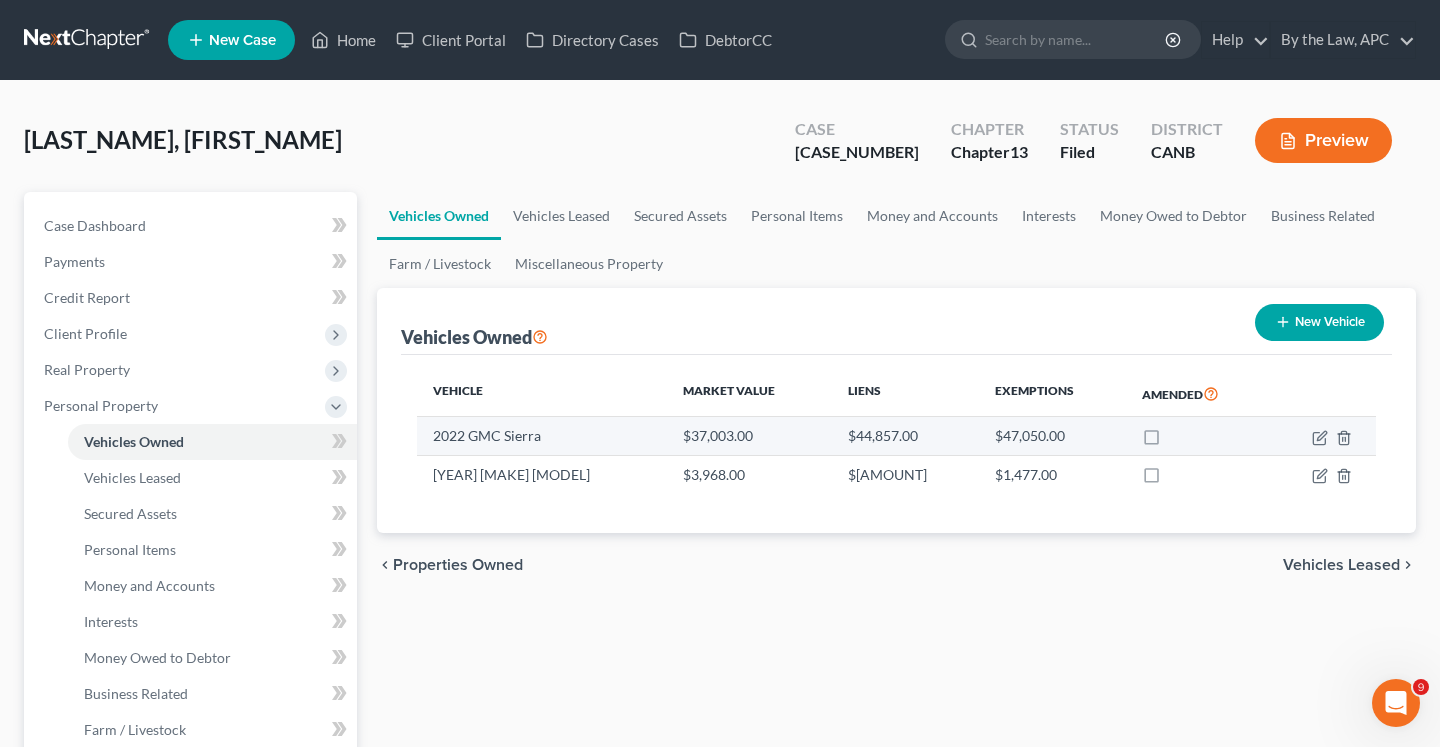 click on "$44,857.00" at bounding box center (905, 436) 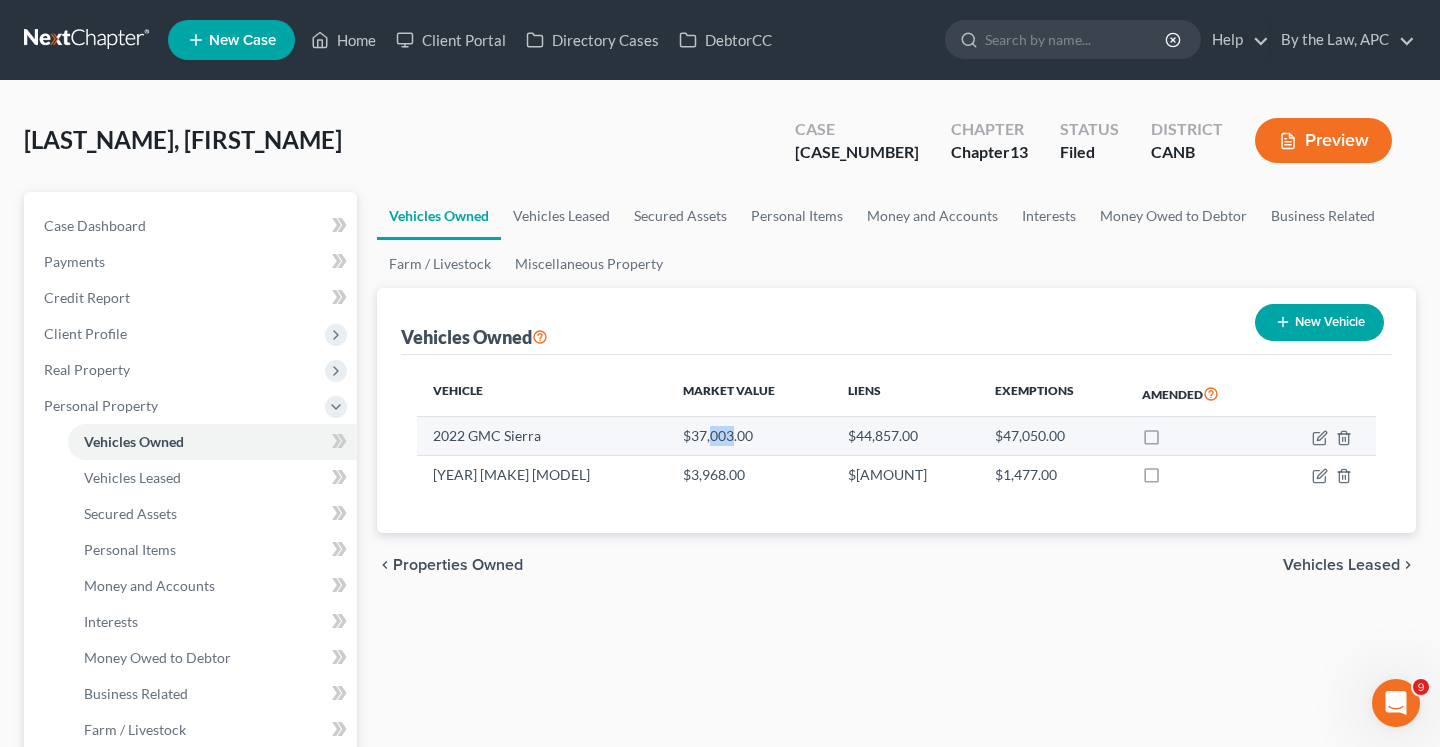 click on "$37,003.00" at bounding box center (749, 436) 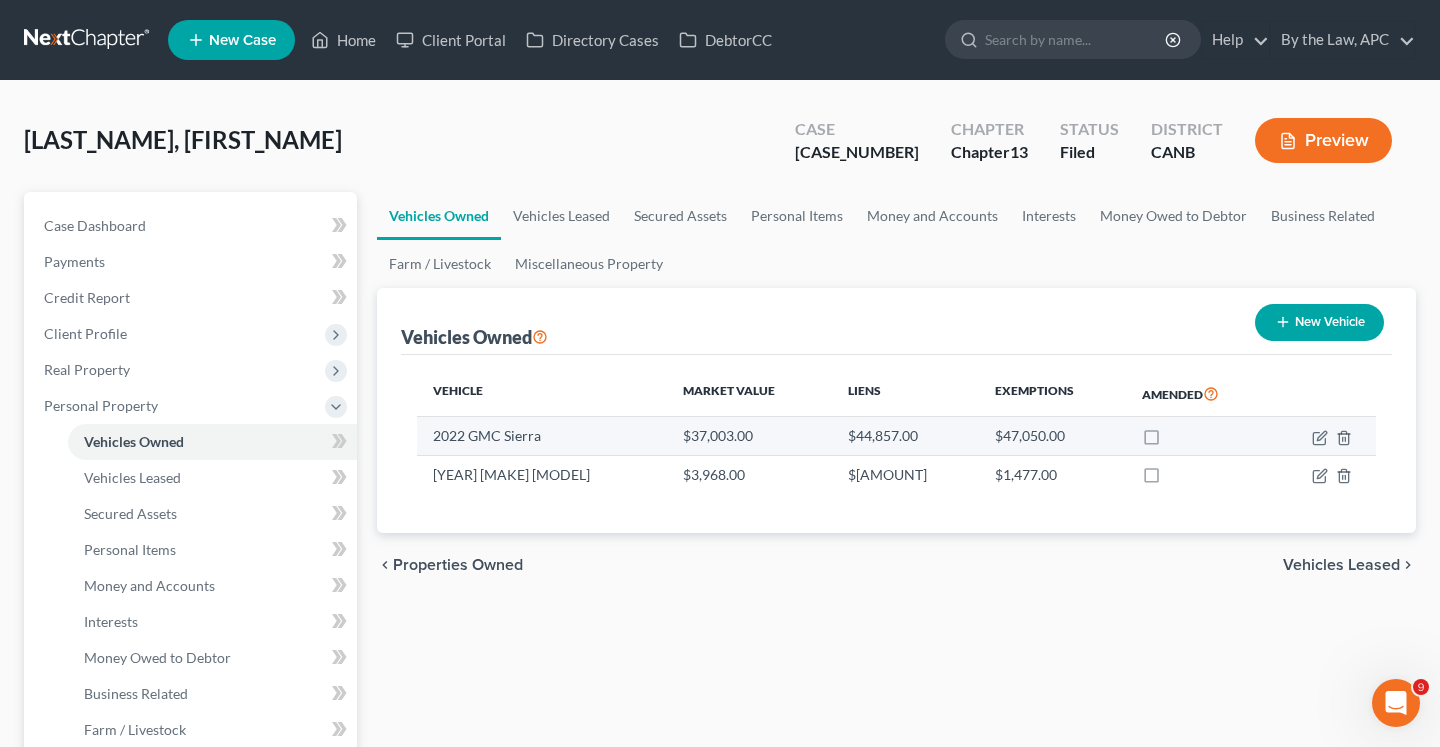 click on "$37,003.00" at bounding box center [749, 436] 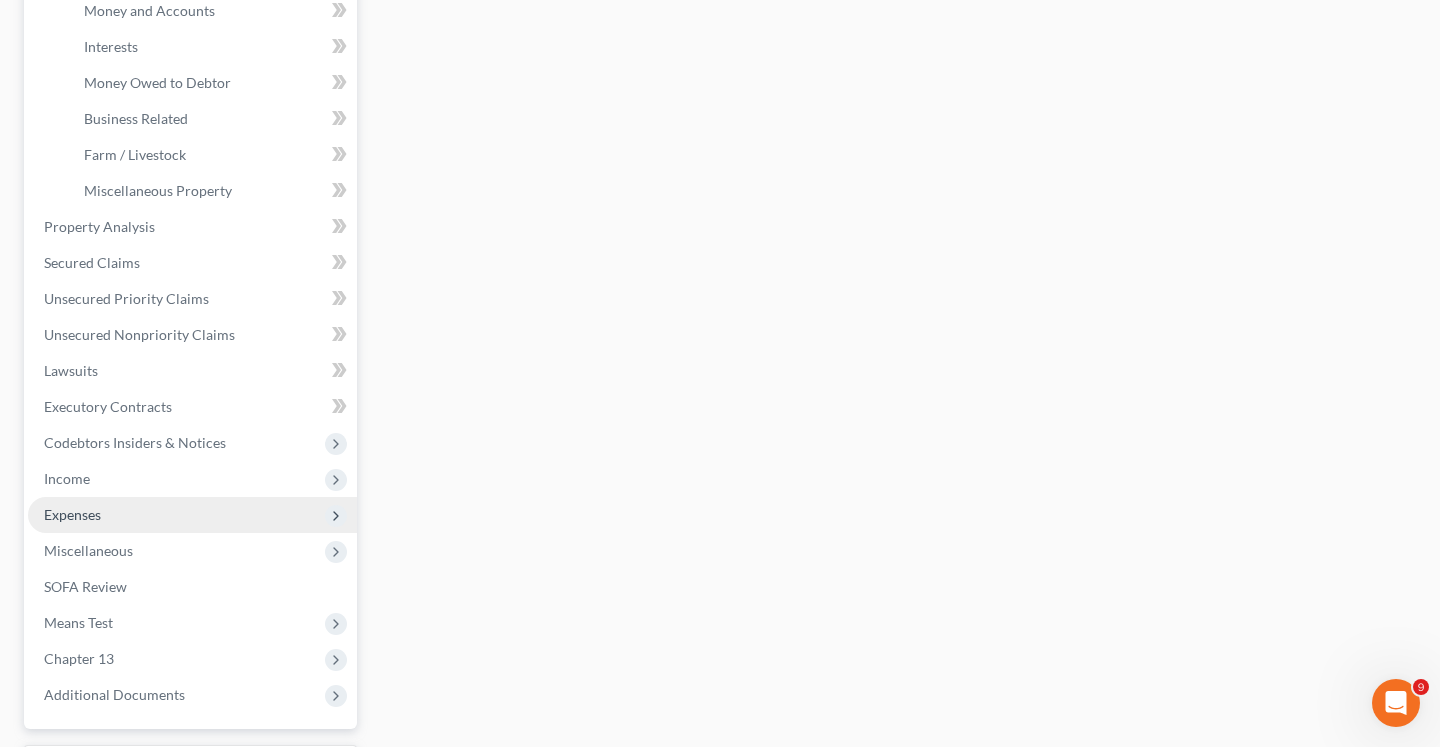 scroll, scrollTop: 603, scrollLeft: 0, axis: vertical 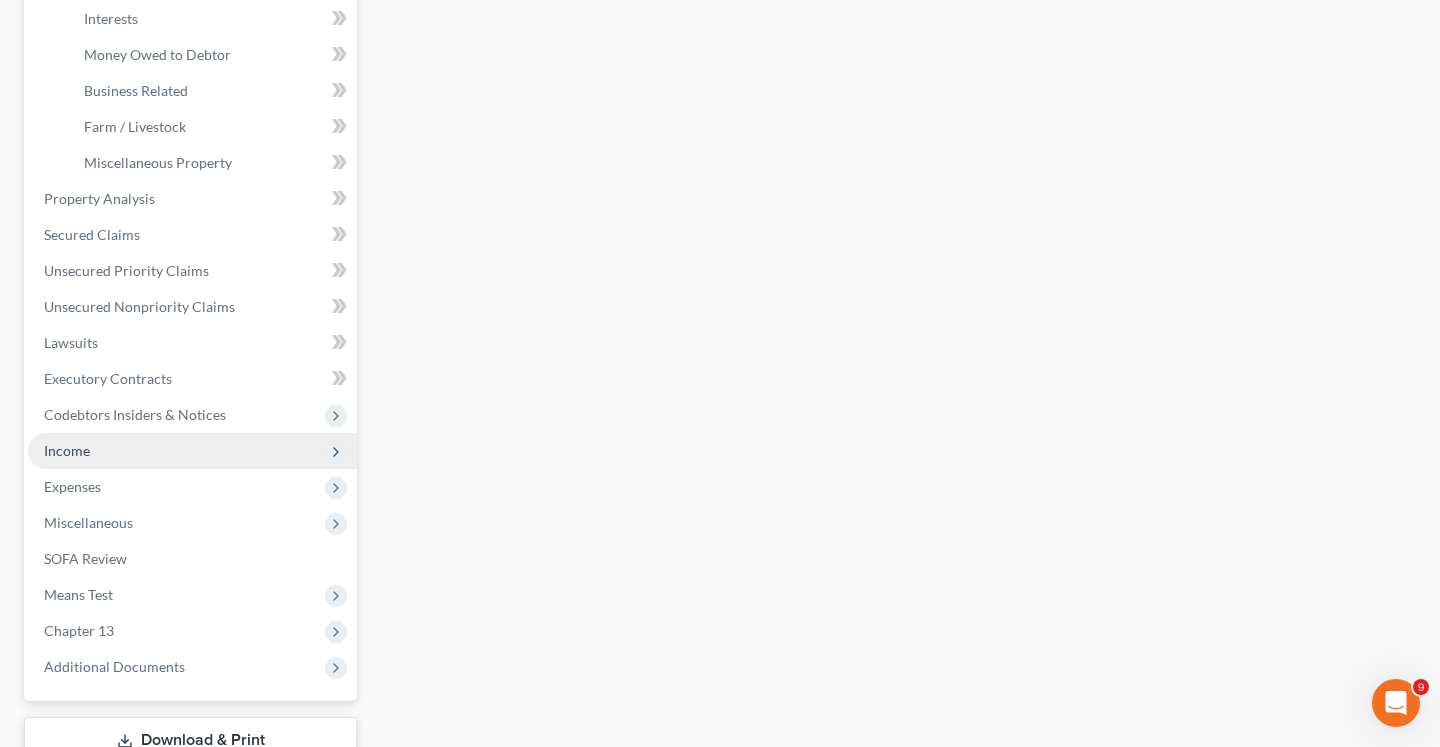 click on "Income" at bounding box center [192, 451] 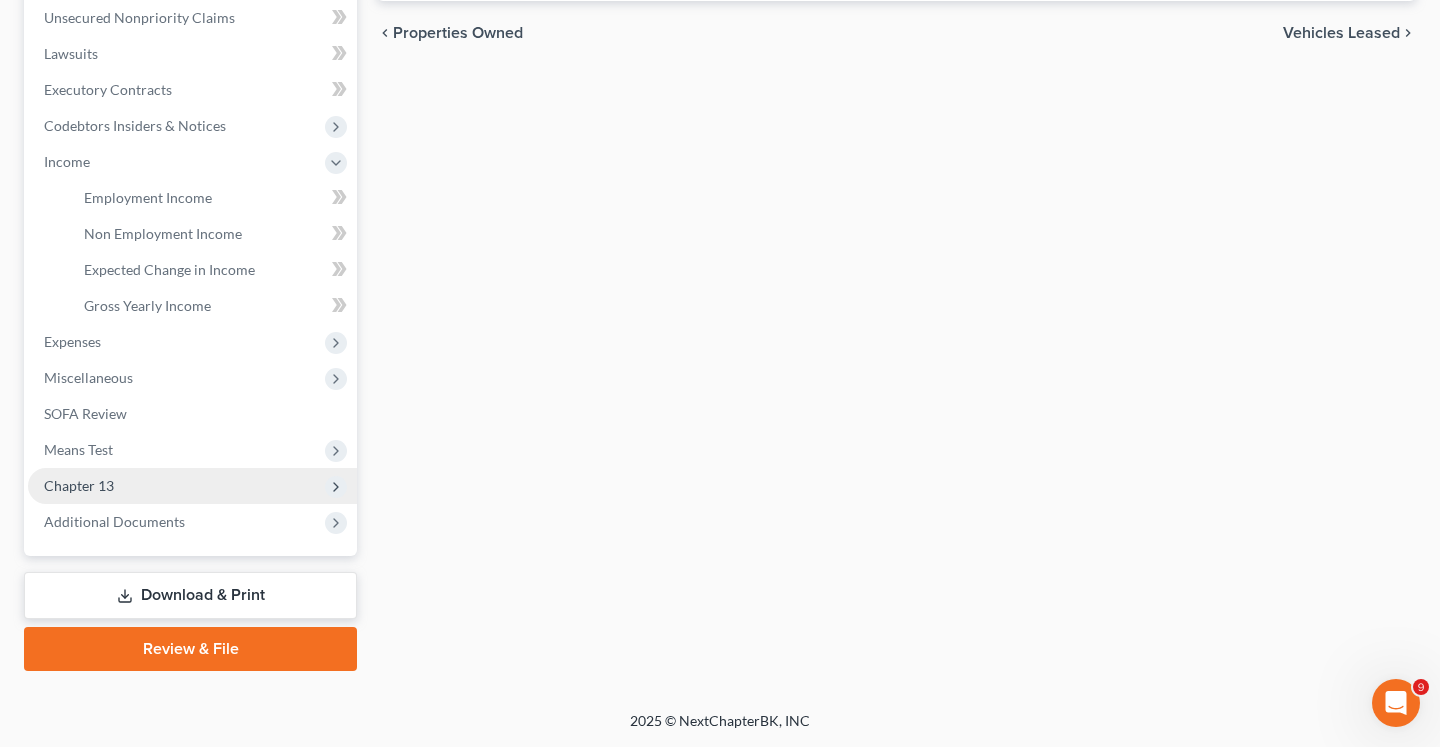 scroll, scrollTop: 530, scrollLeft: 0, axis: vertical 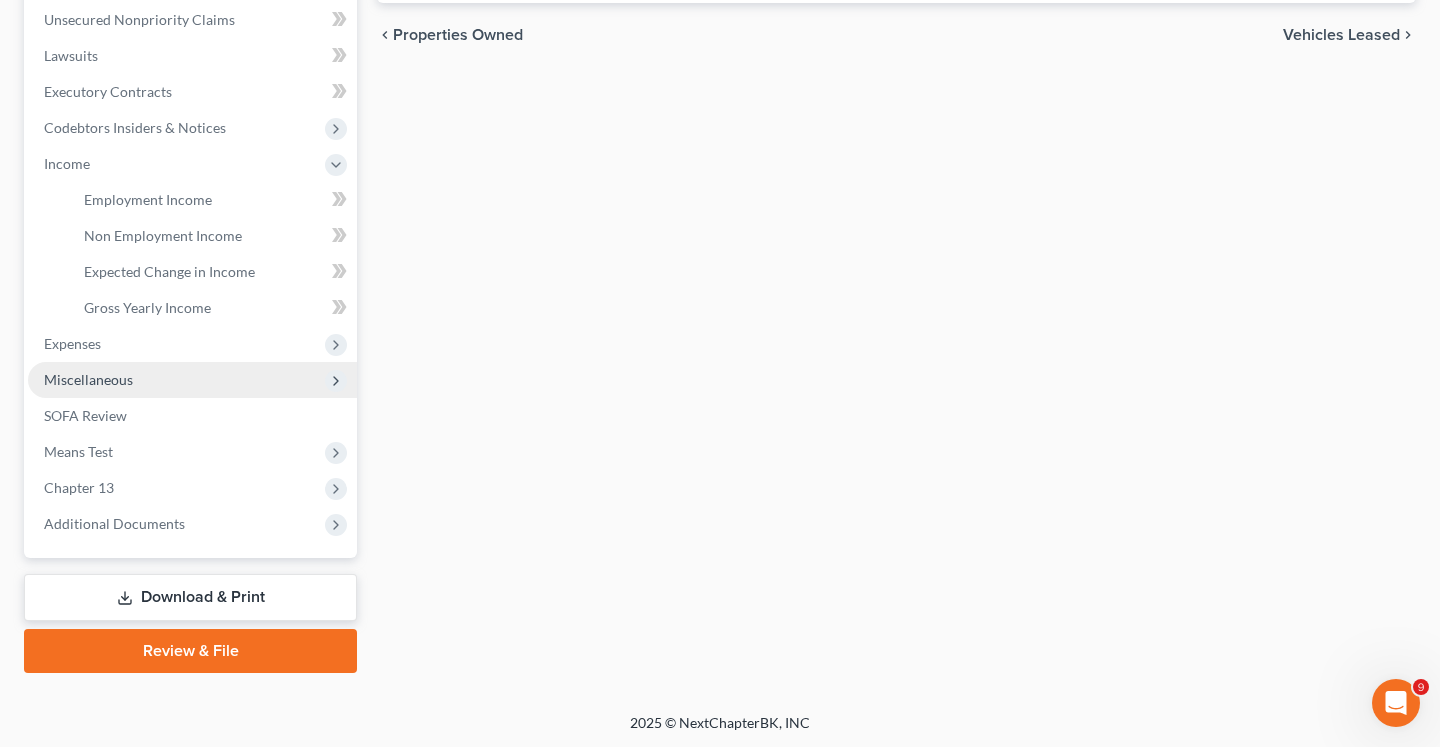 click on "Miscellaneous" at bounding box center (192, 380) 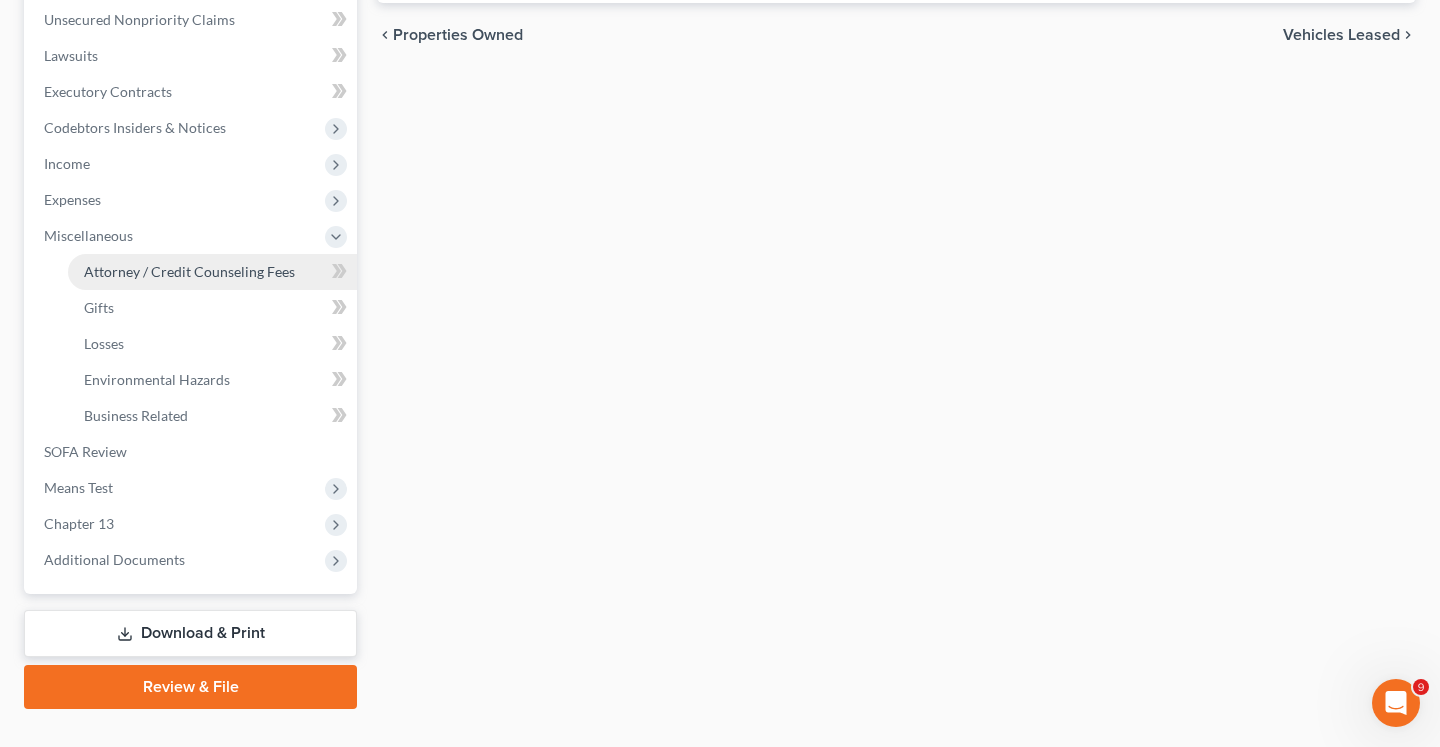 click on "Attorney / Credit Counseling Fees" at bounding box center [212, 272] 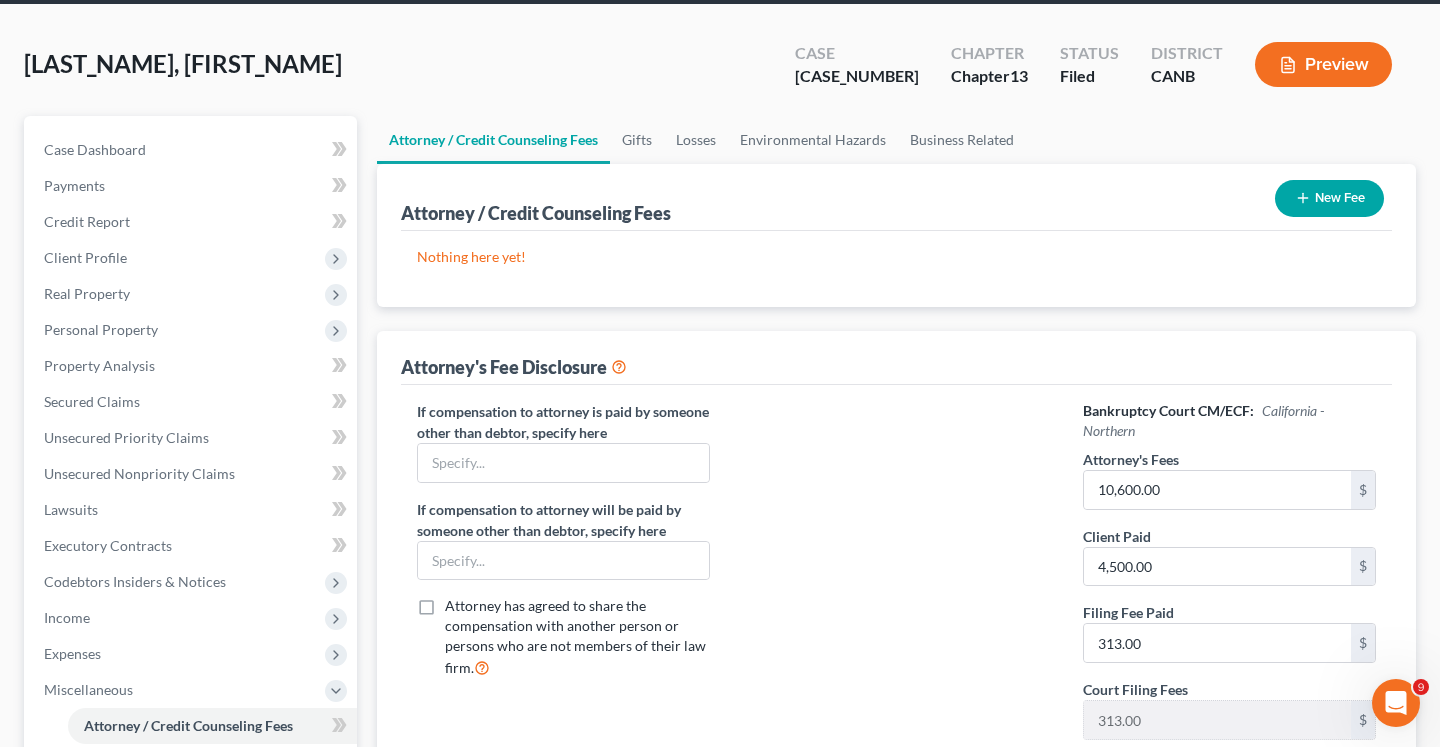 scroll, scrollTop: 168, scrollLeft: 0, axis: vertical 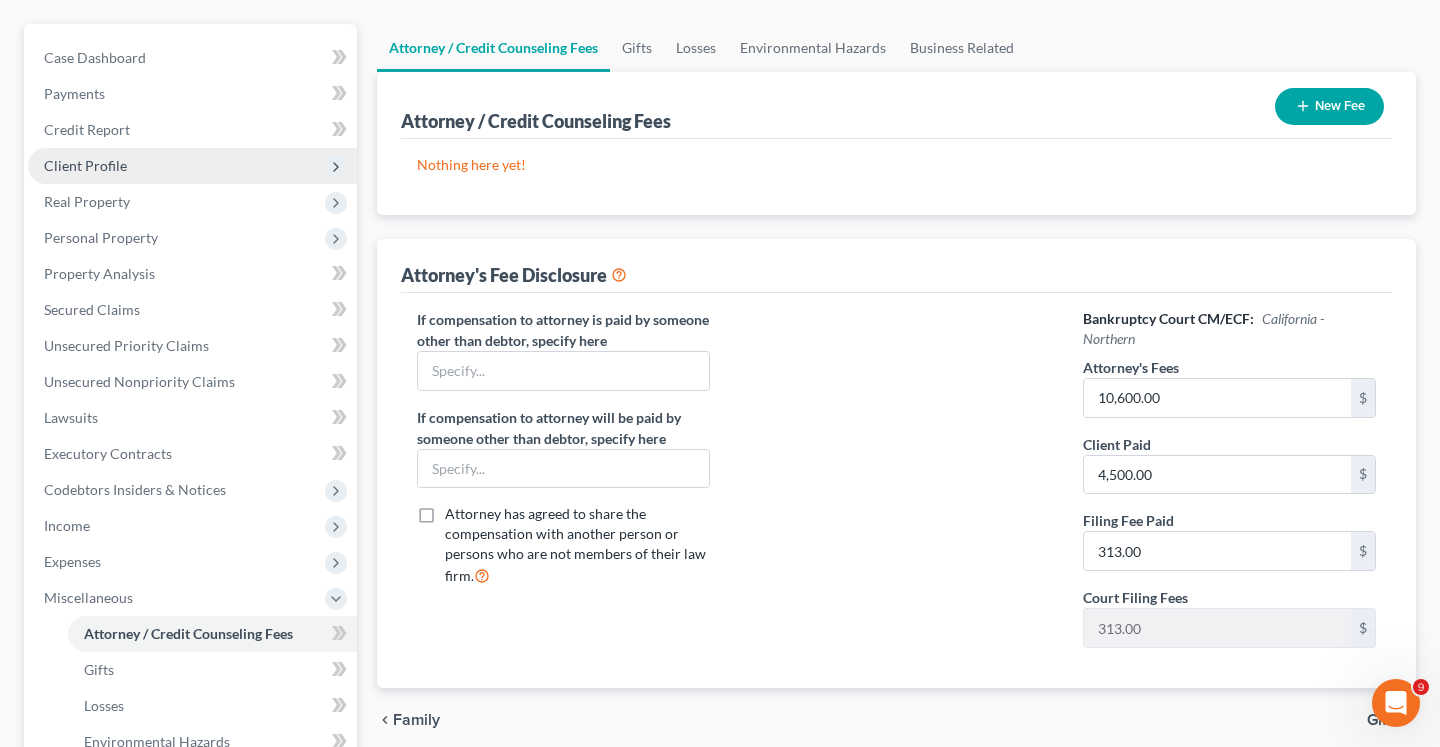 click on "Client Profile" at bounding box center [192, 166] 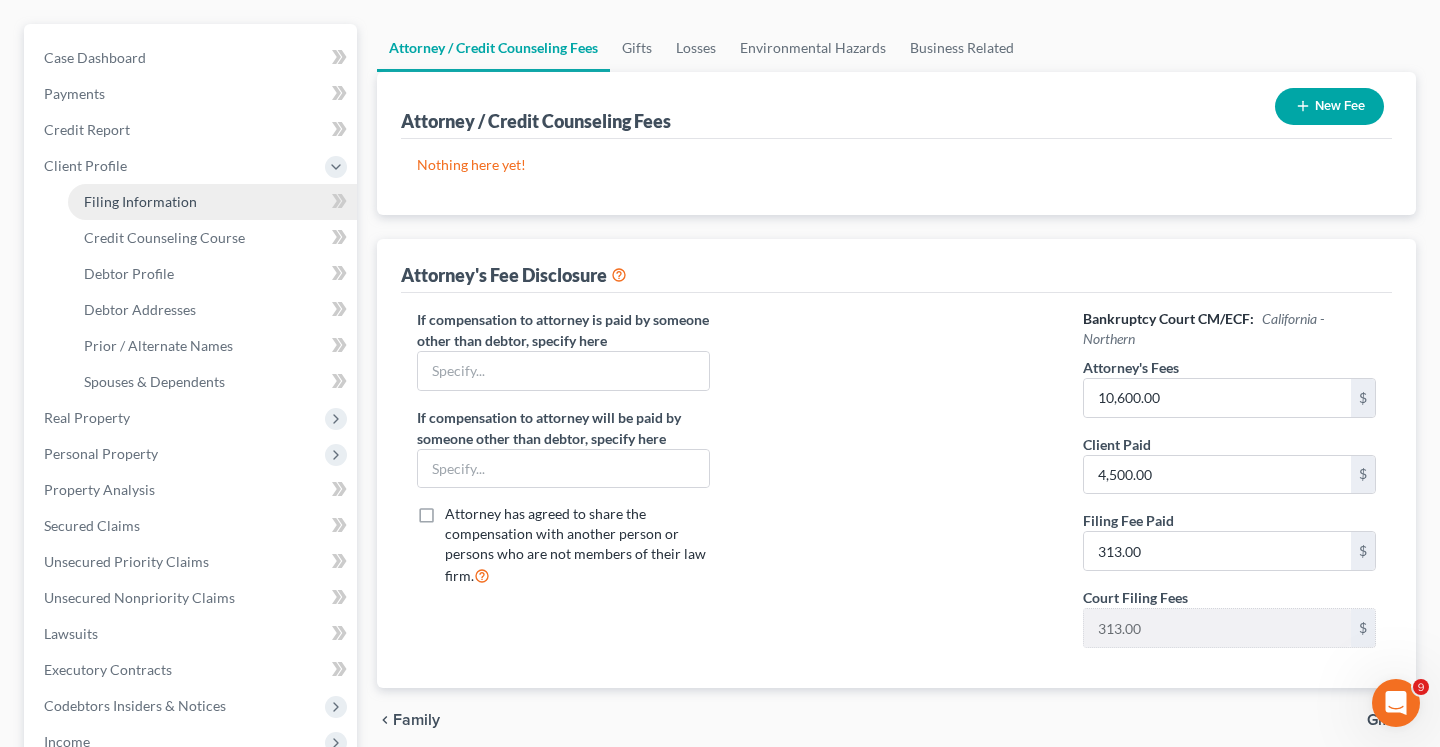 click on "Filing Information" at bounding box center [140, 201] 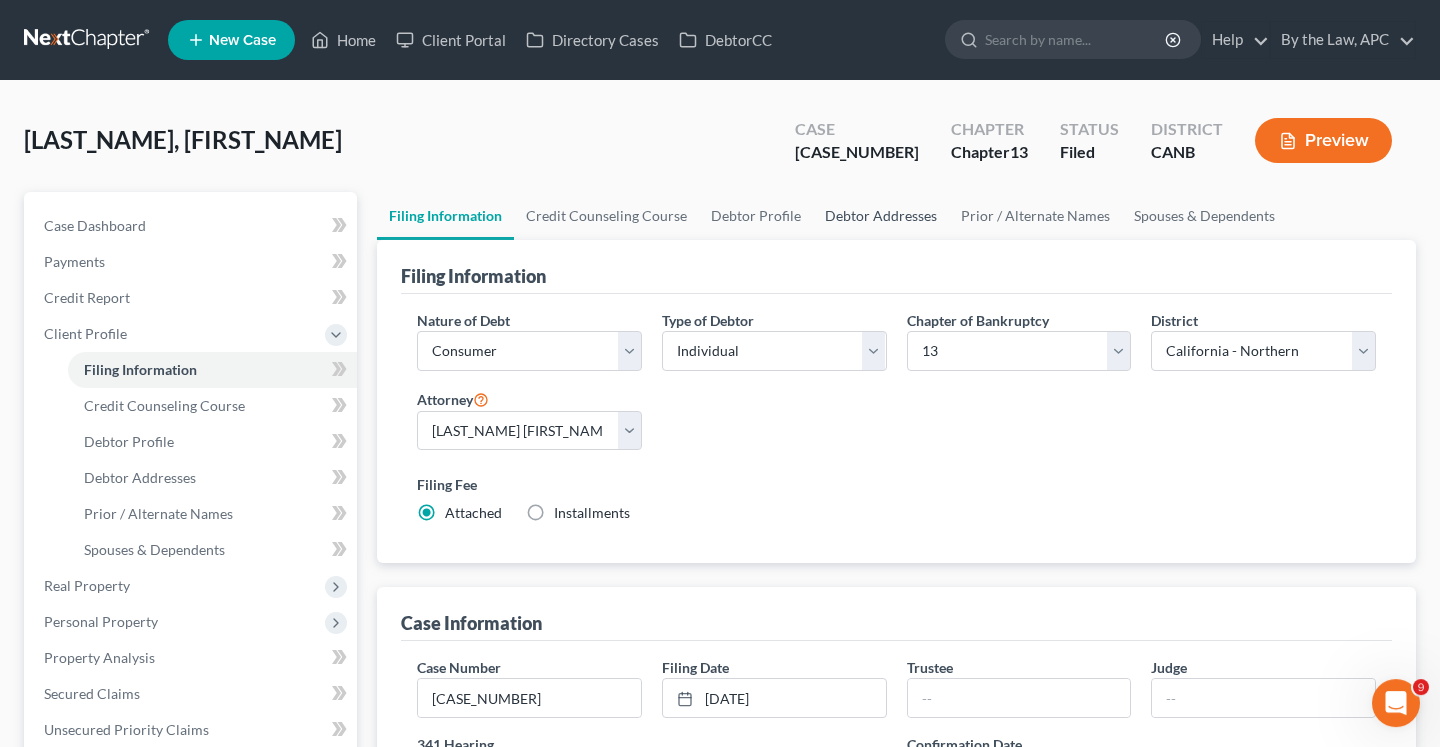 scroll, scrollTop: 0, scrollLeft: 0, axis: both 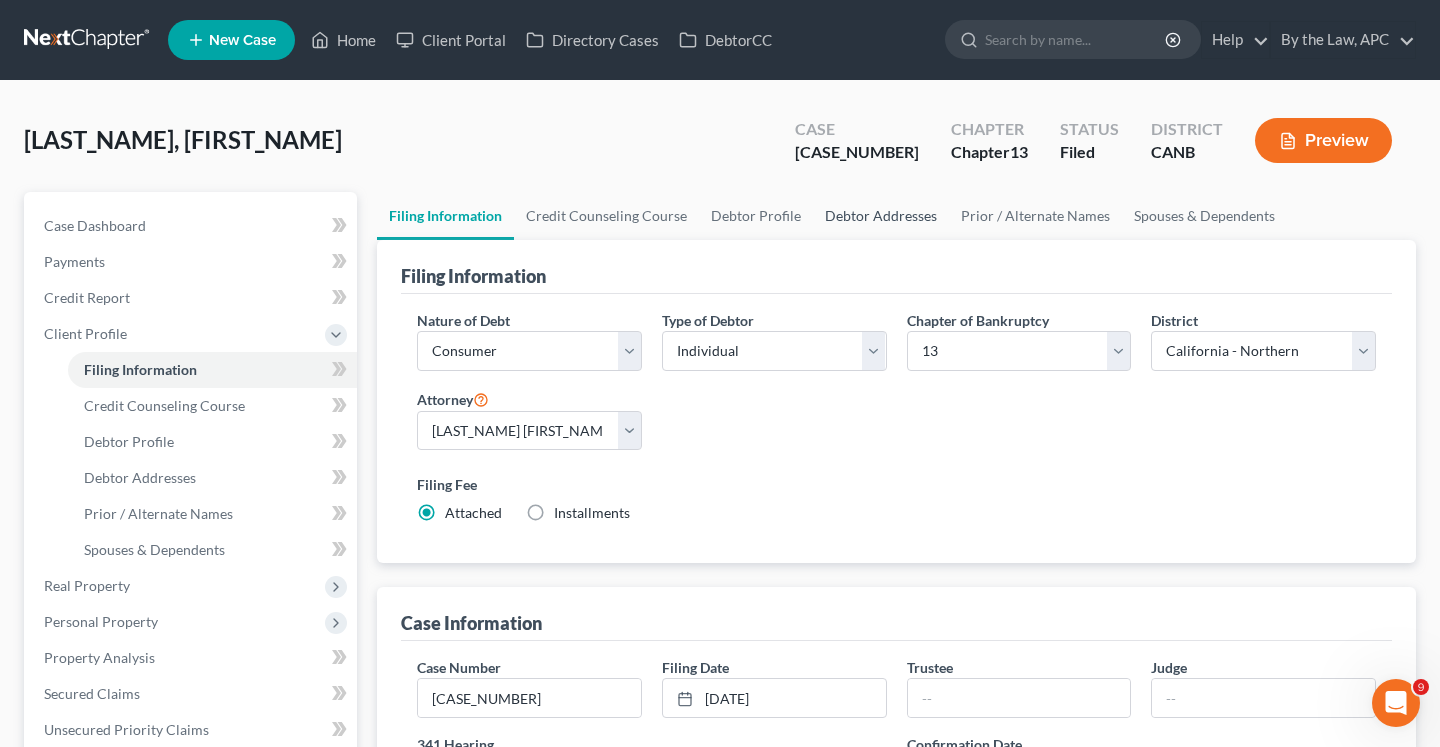 click on "Debtor Addresses" at bounding box center (881, 216) 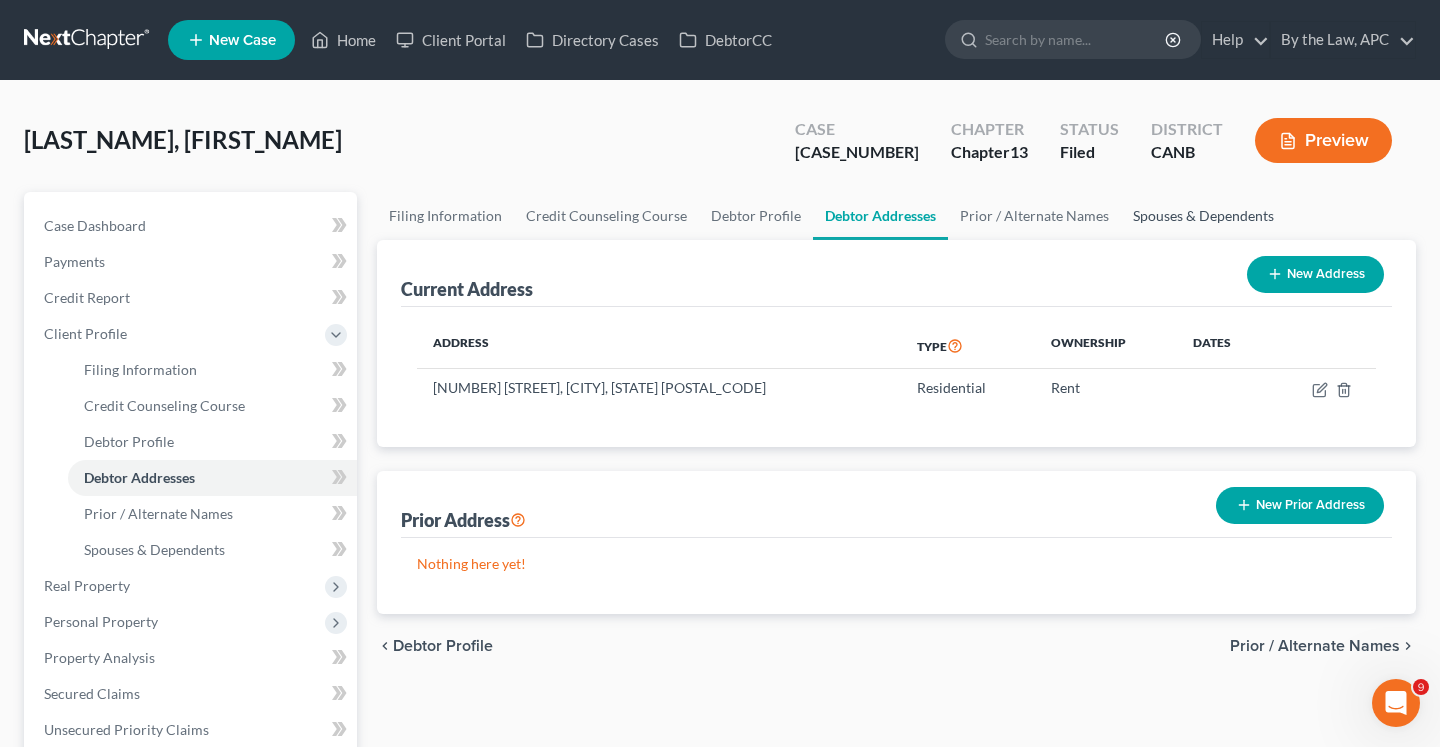 click on "Spouses & Dependents" at bounding box center [1203, 216] 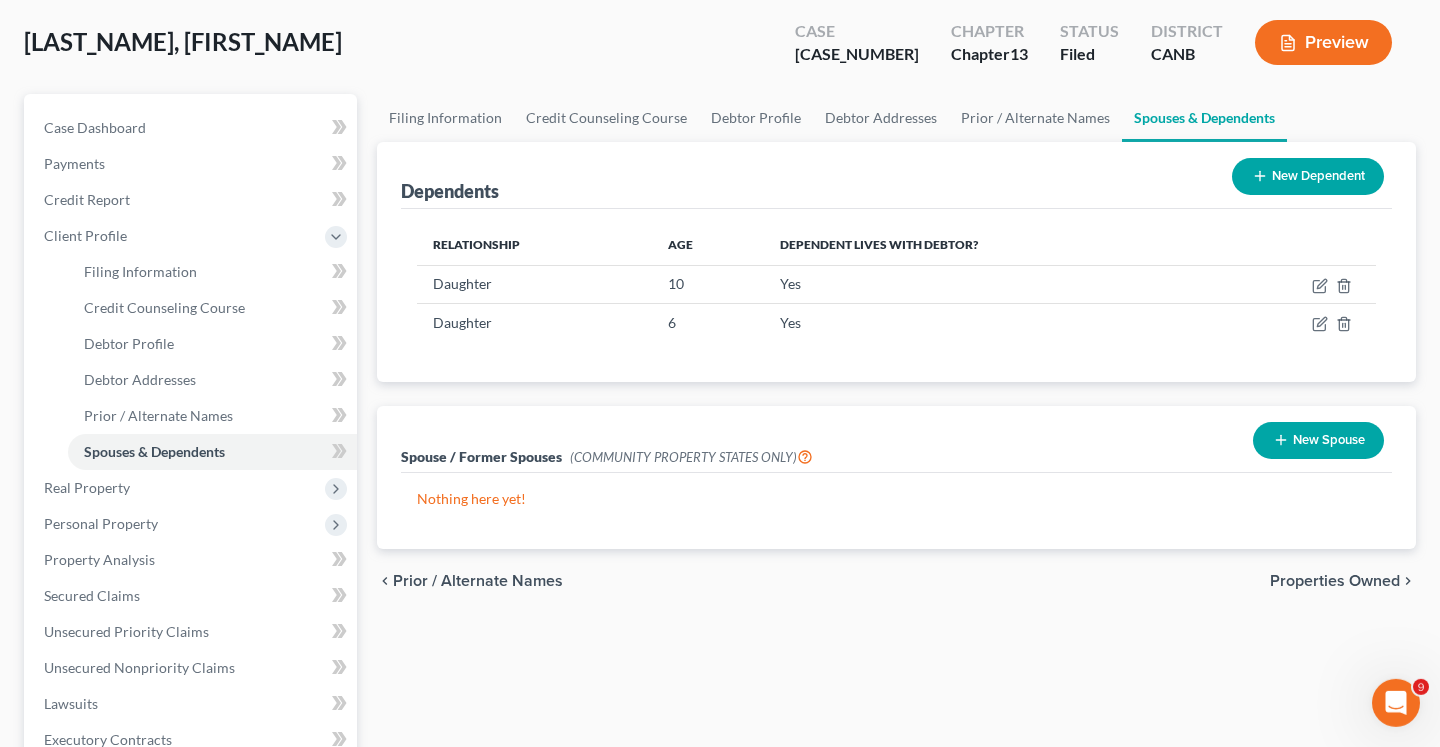 scroll, scrollTop: 0, scrollLeft: 0, axis: both 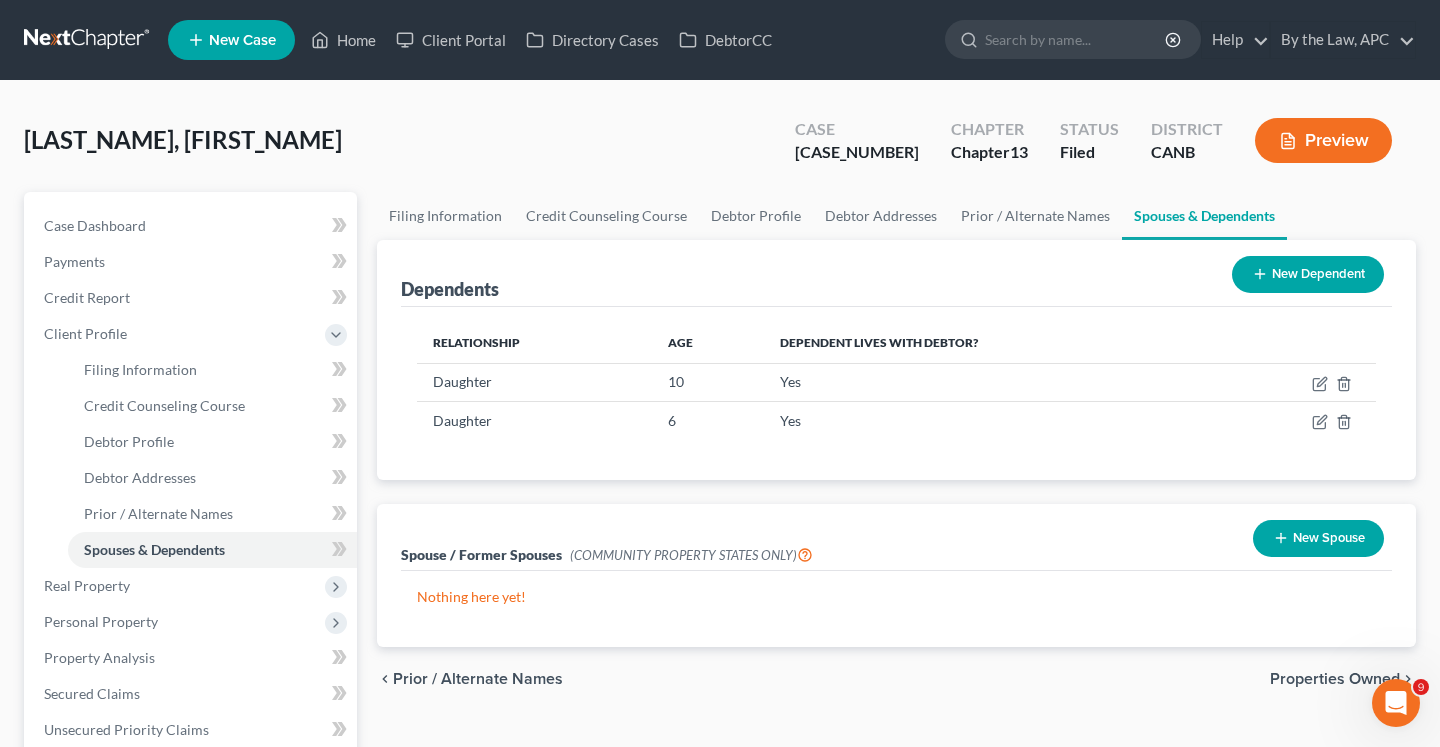 click 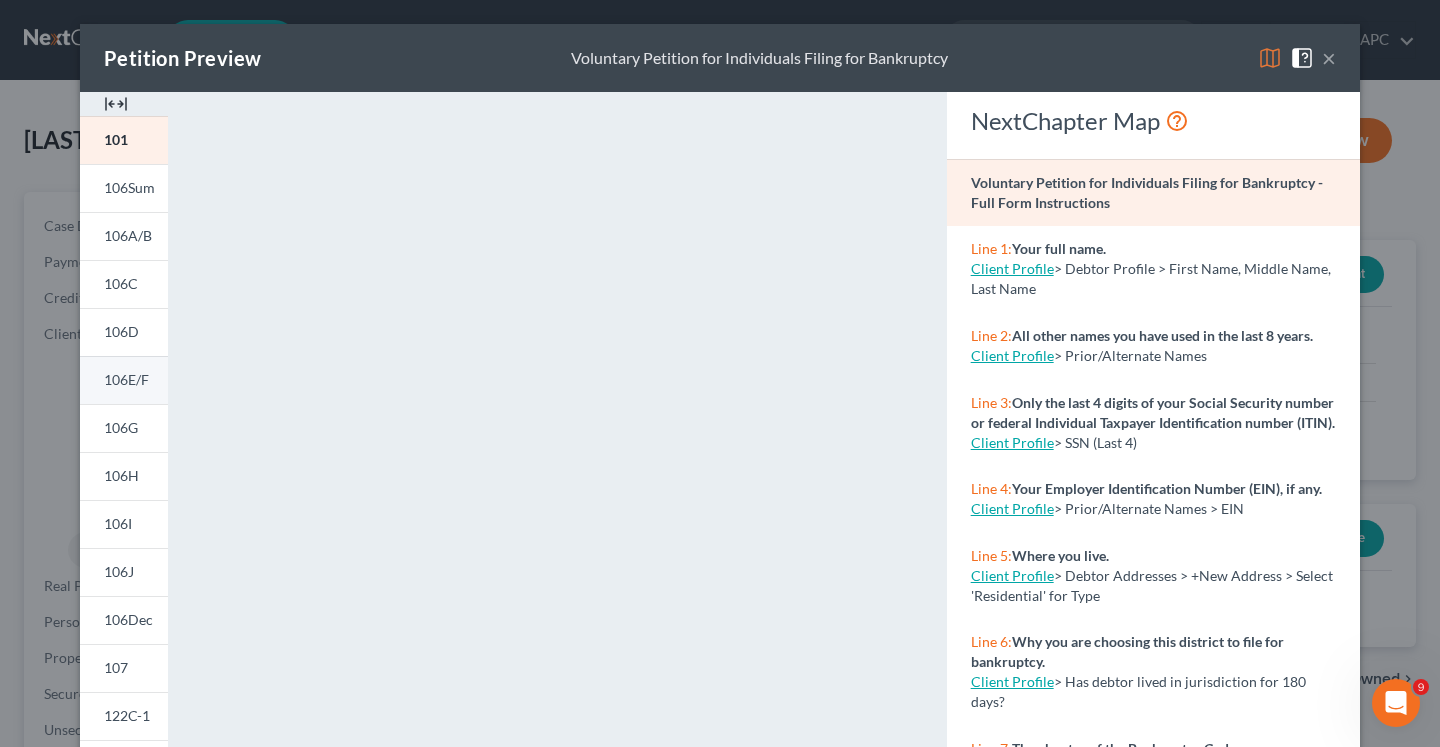 scroll, scrollTop: 381, scrollLeft: 0, axis: vertical 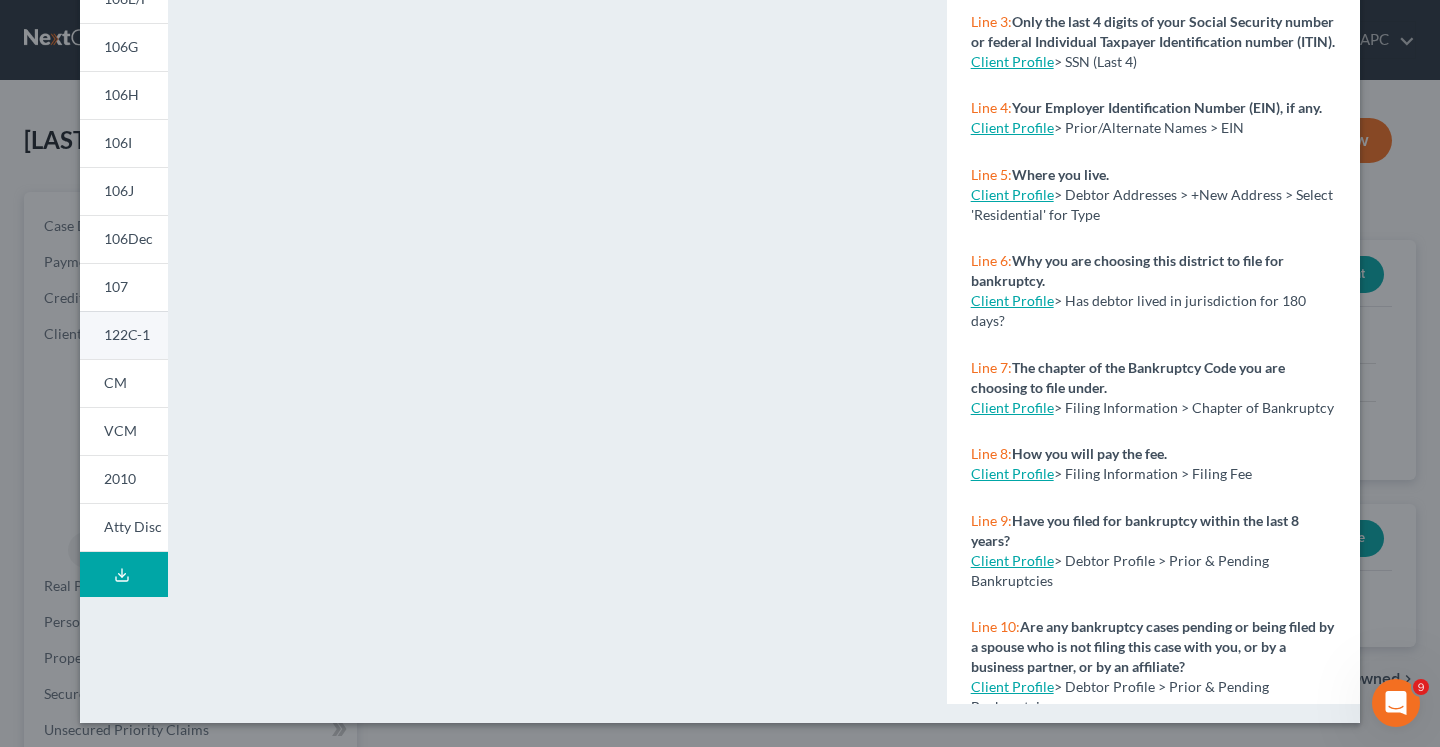 click on "122C-1" at bounding box center (127, 334) 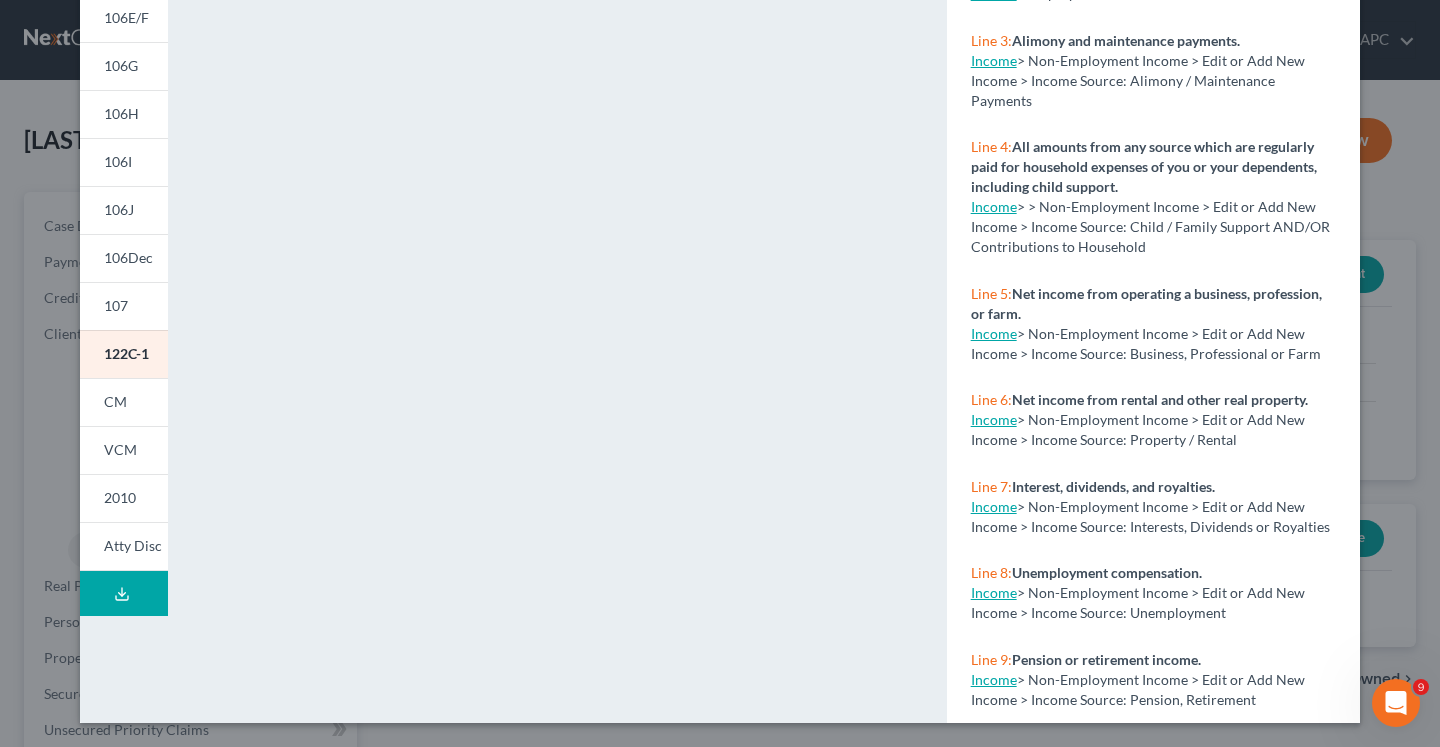 scroll, scrollTop: 362, scrollLeft: 0, axis: vertical 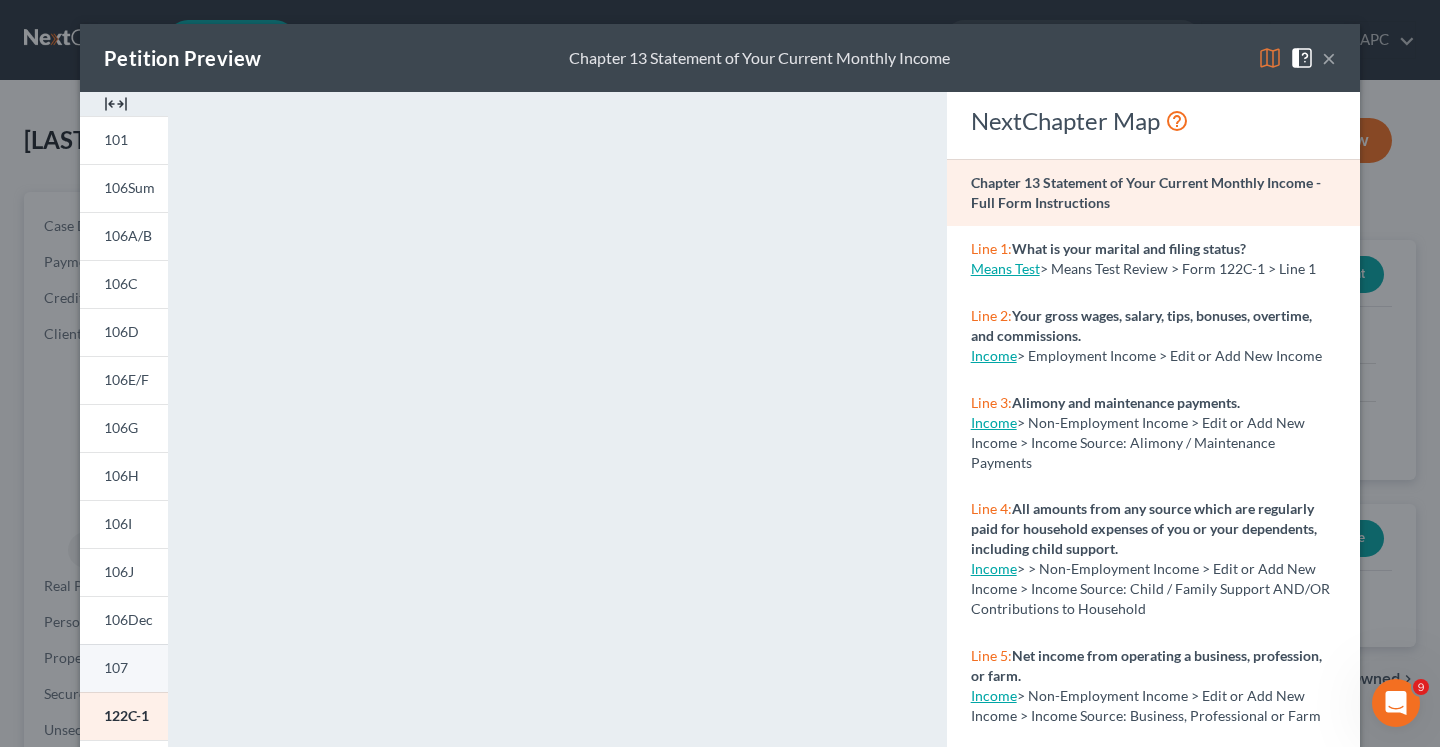 click on "107" at bounding box center (124, 668) 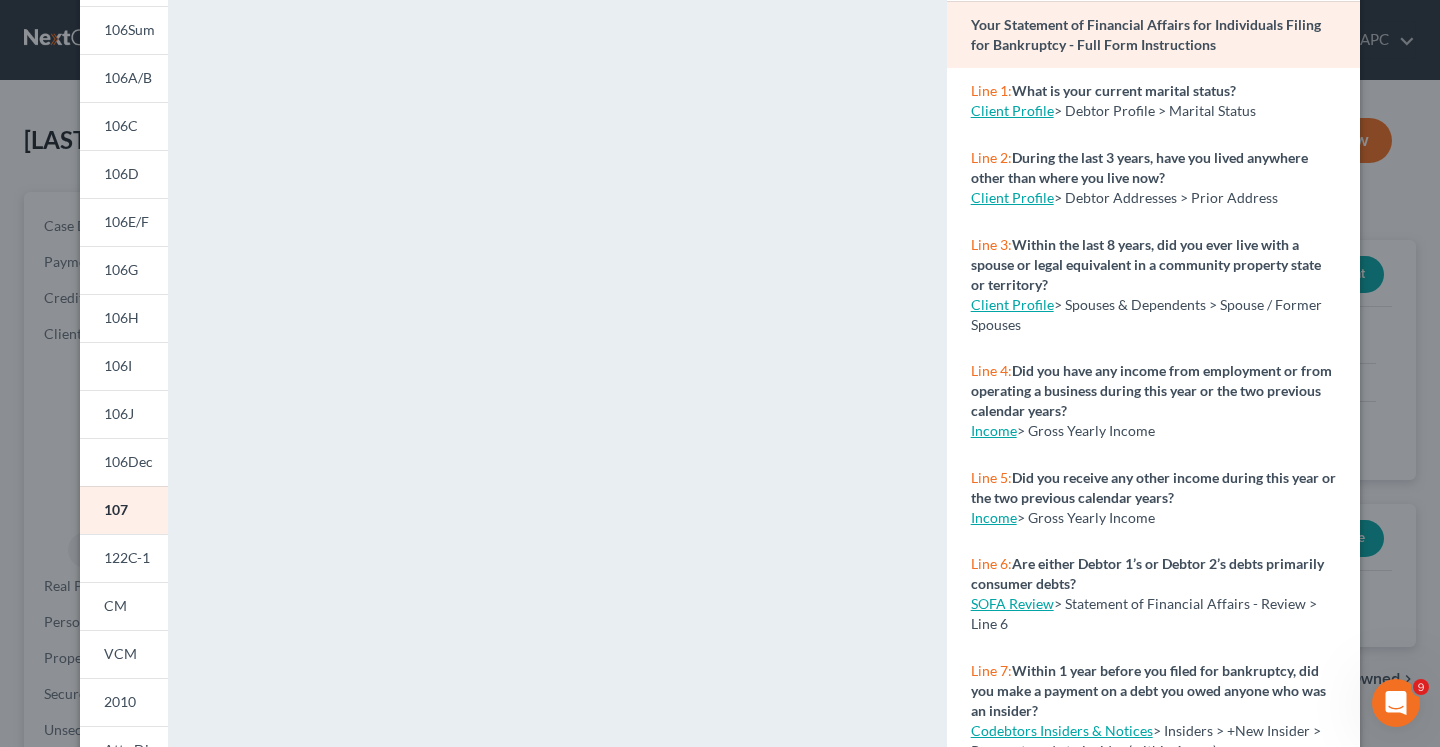 scroll, scrollTop: 0, scrollLeft: 0, axis: both 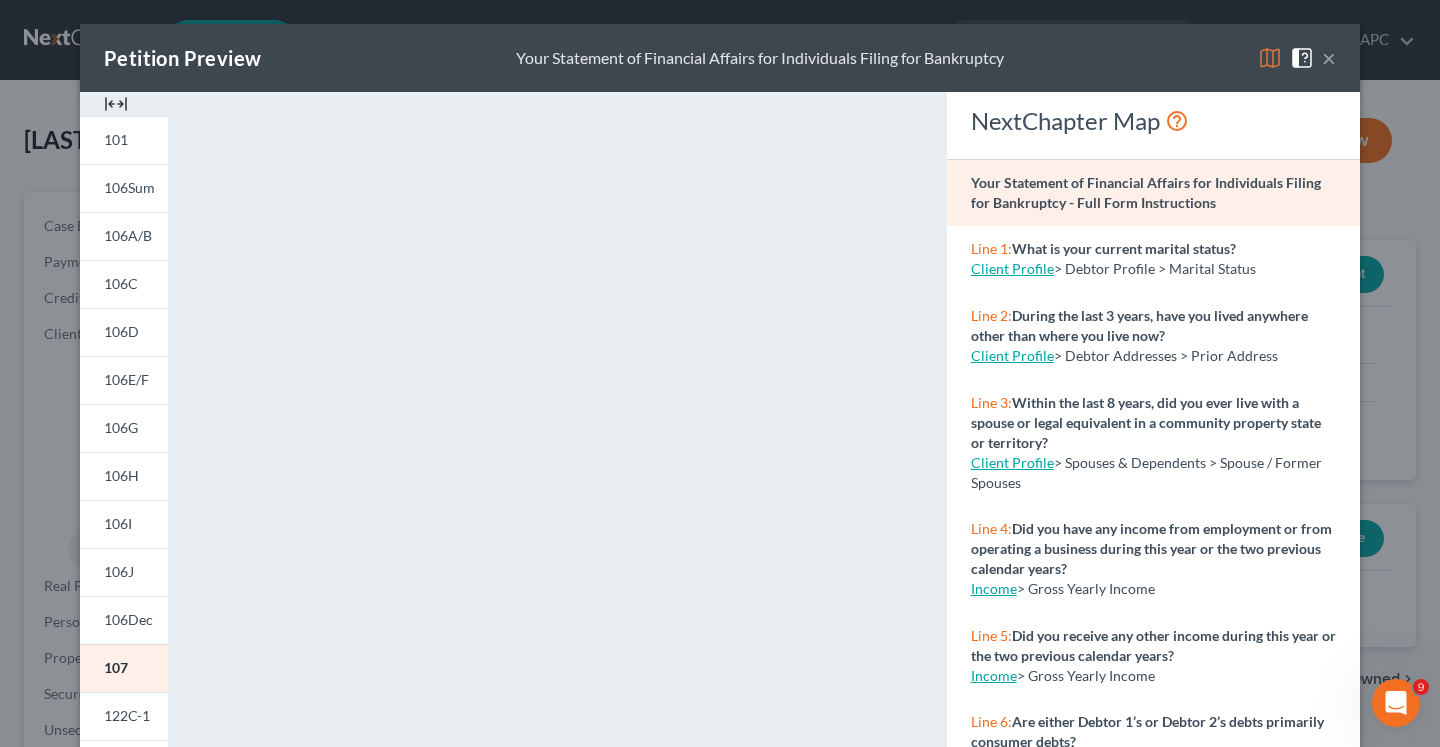 click on "[DOCUMENT_NAME] [CASE_TYPE] [DOCUMENT_NAME] ×" at bounding box center [720, 58] 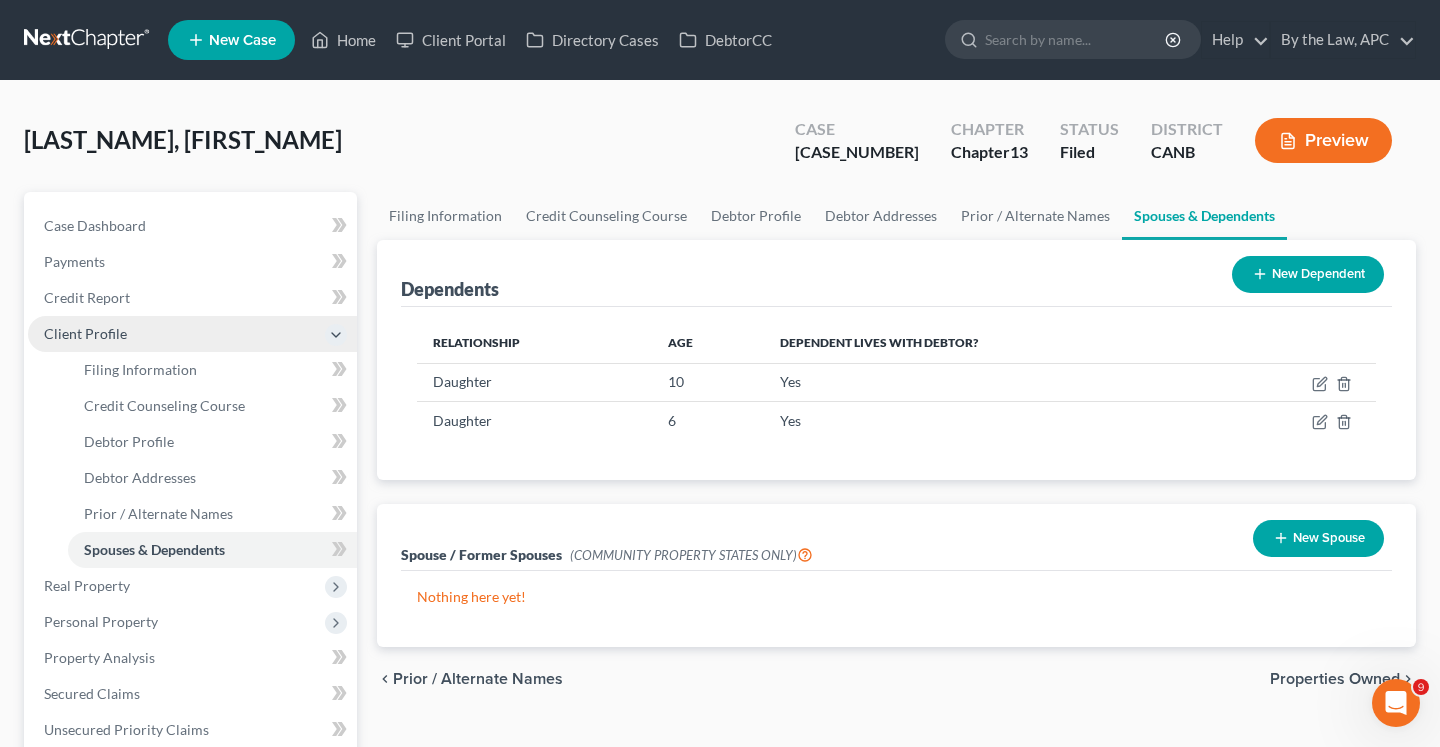 click on "Client Profile" at bounding box center [85, 333] 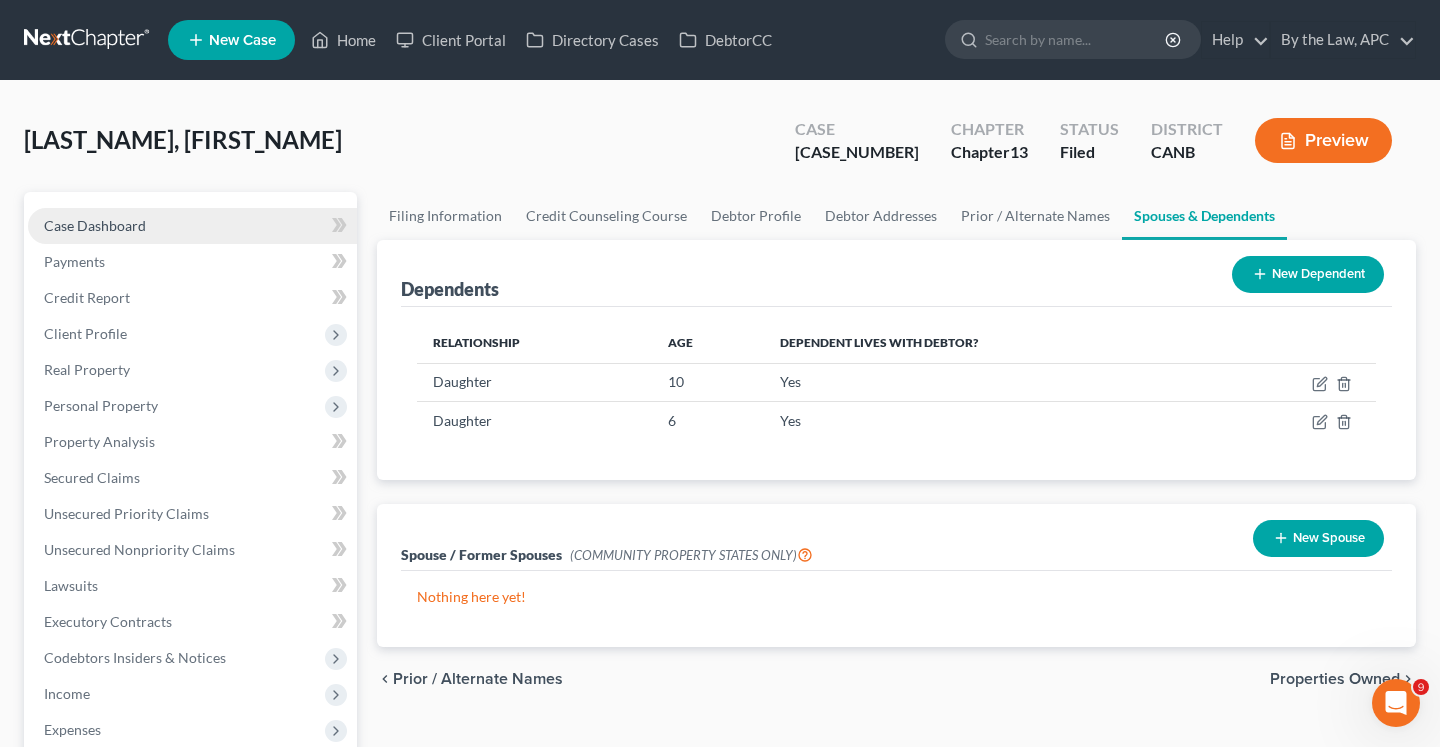 click on "Case Dashboard" at bounding box center (192, 226) 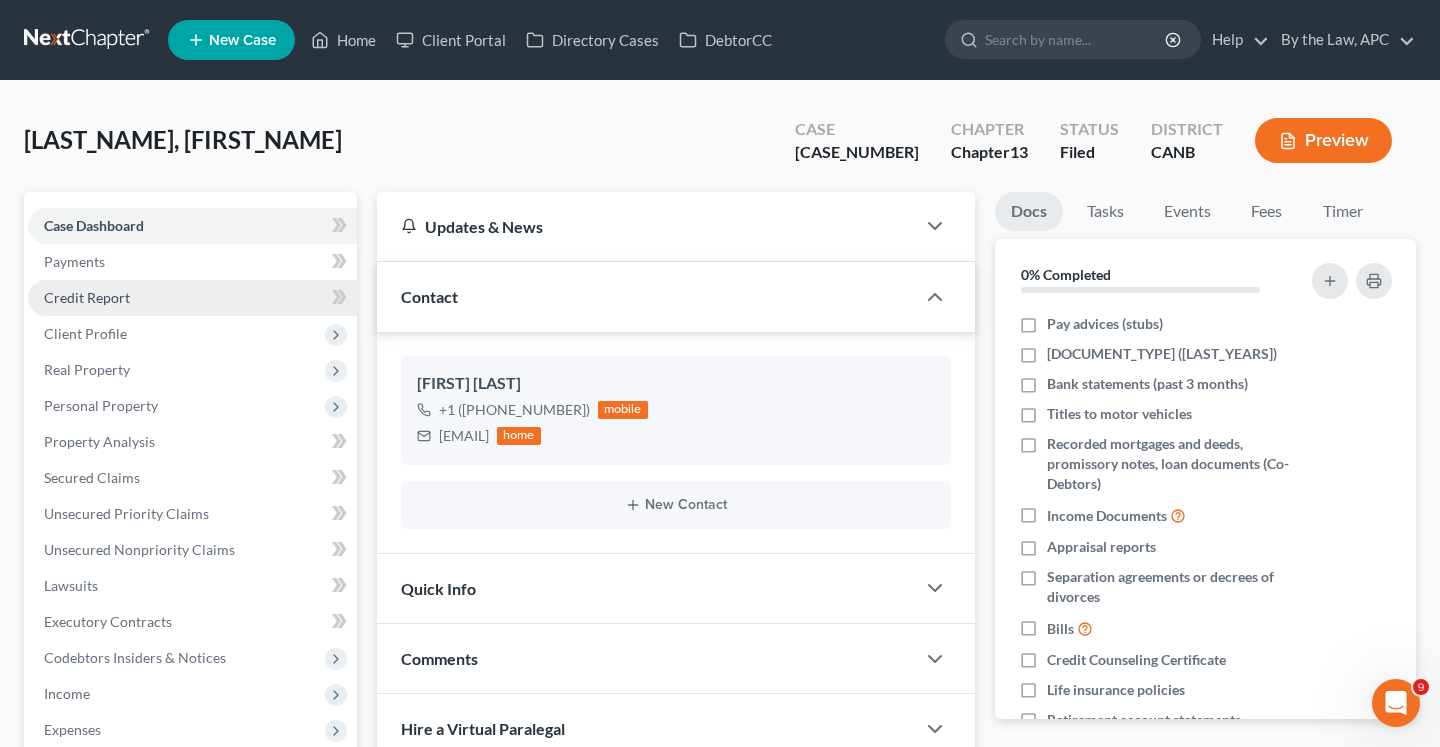 click on "Credit Report" at bounding box center (192, 298) 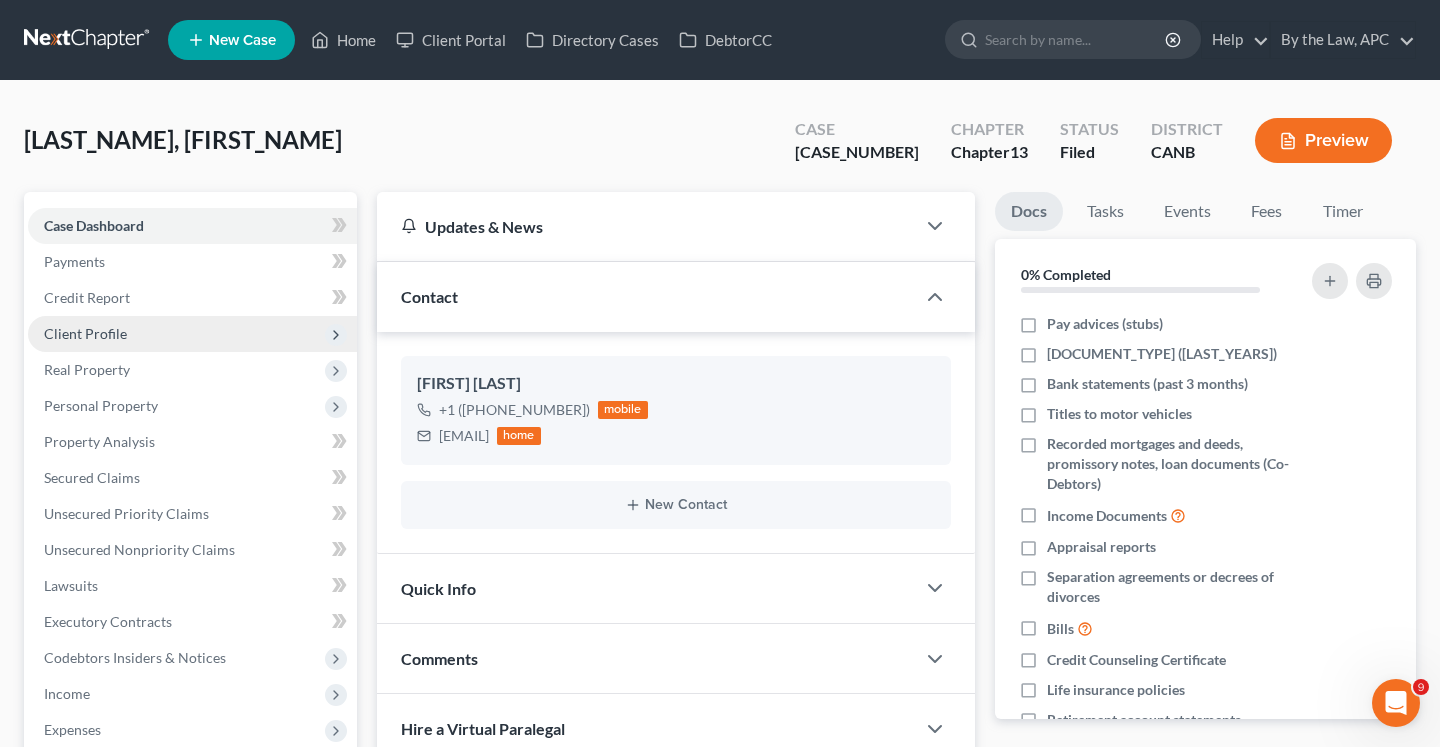 click on "Client Profile" at bounding box center [192, 334] 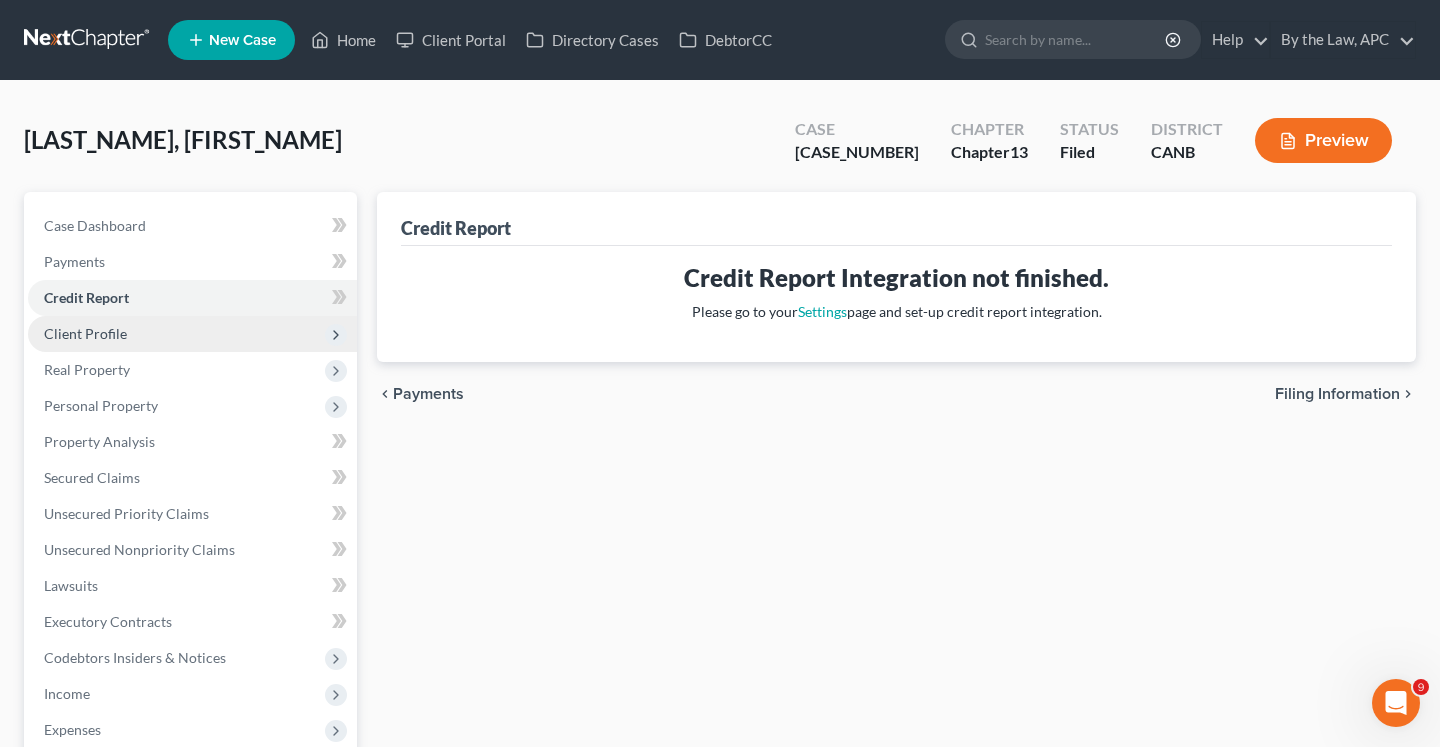 click on "Client Profile" at bounding box center (192, 334) 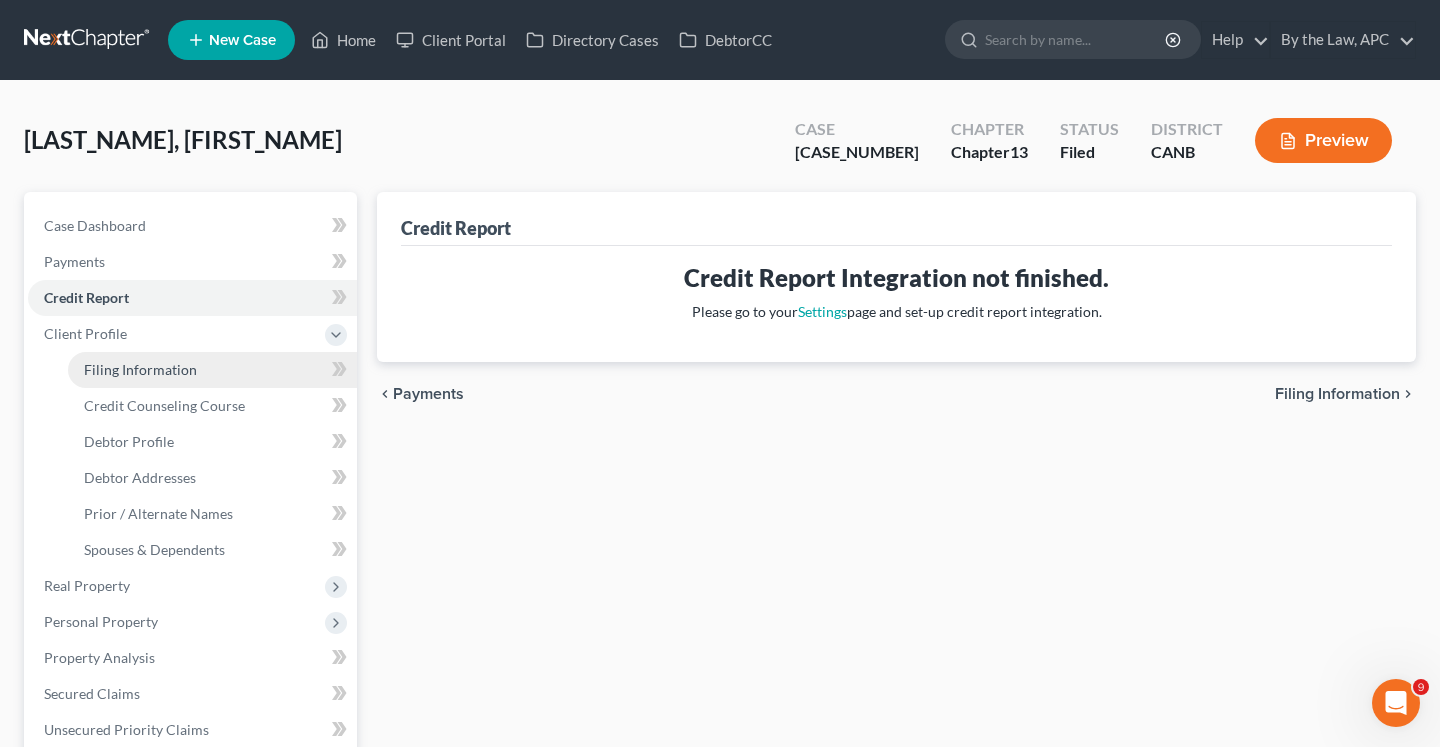 click on "Filing Information" at bounding box center [212, 370] 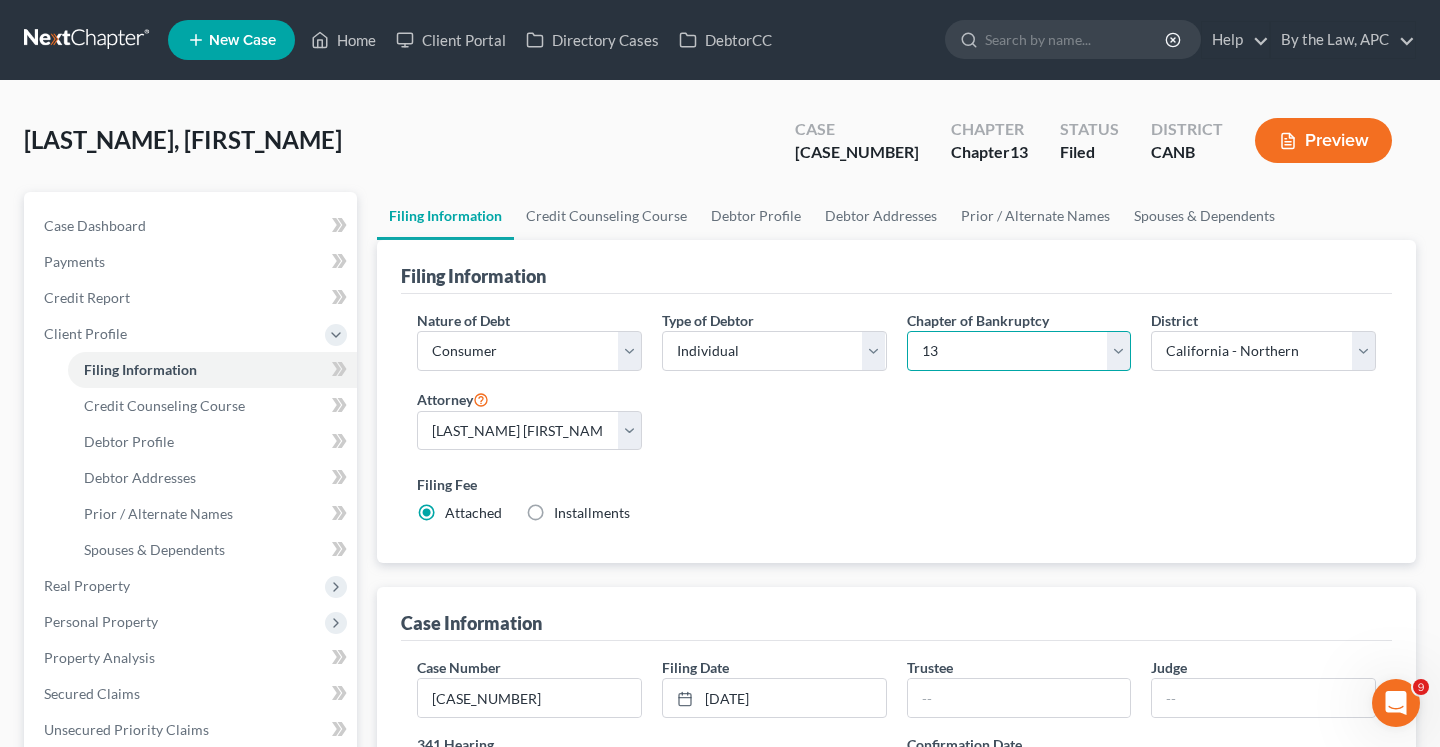 click on "Select 7 11 12 13" at bounding box center [1019, 351] 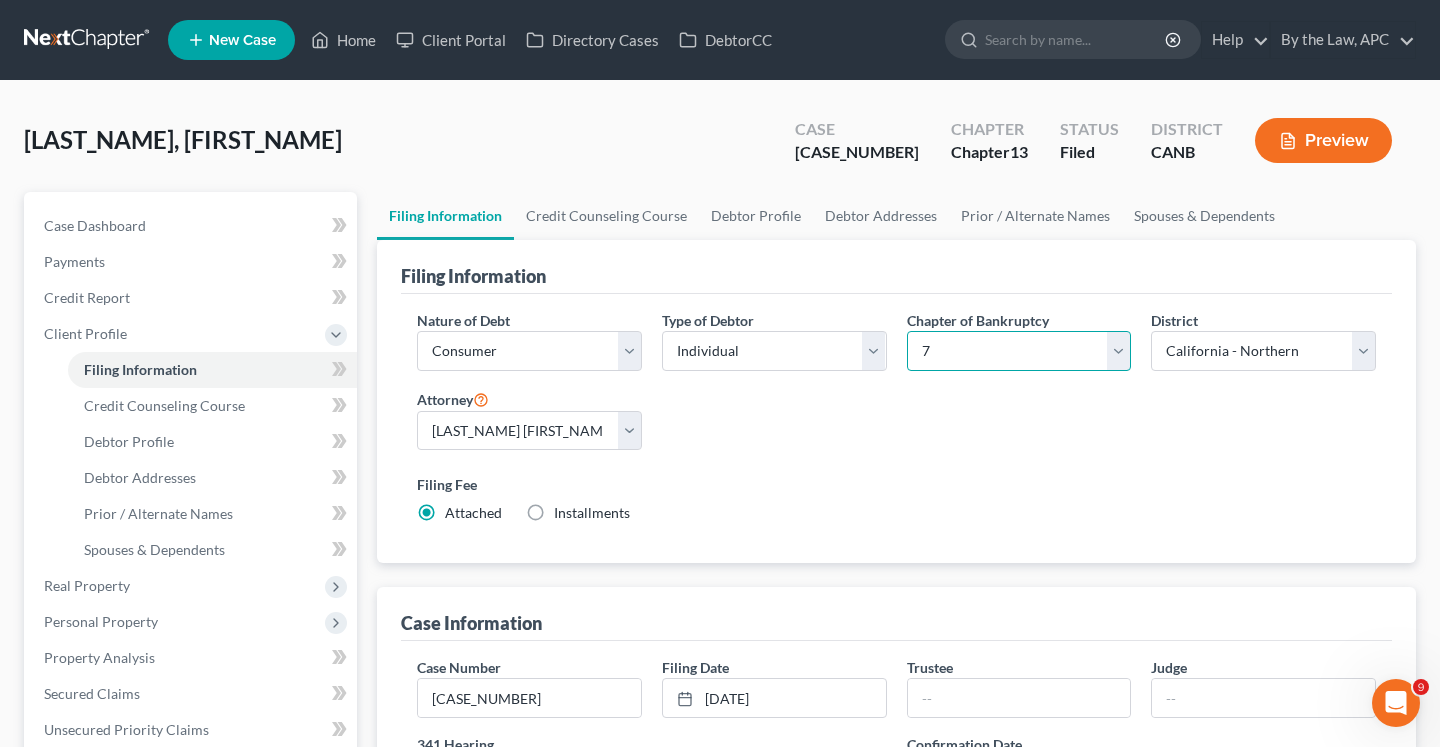 click on "7" at bounding box center (0, 0) 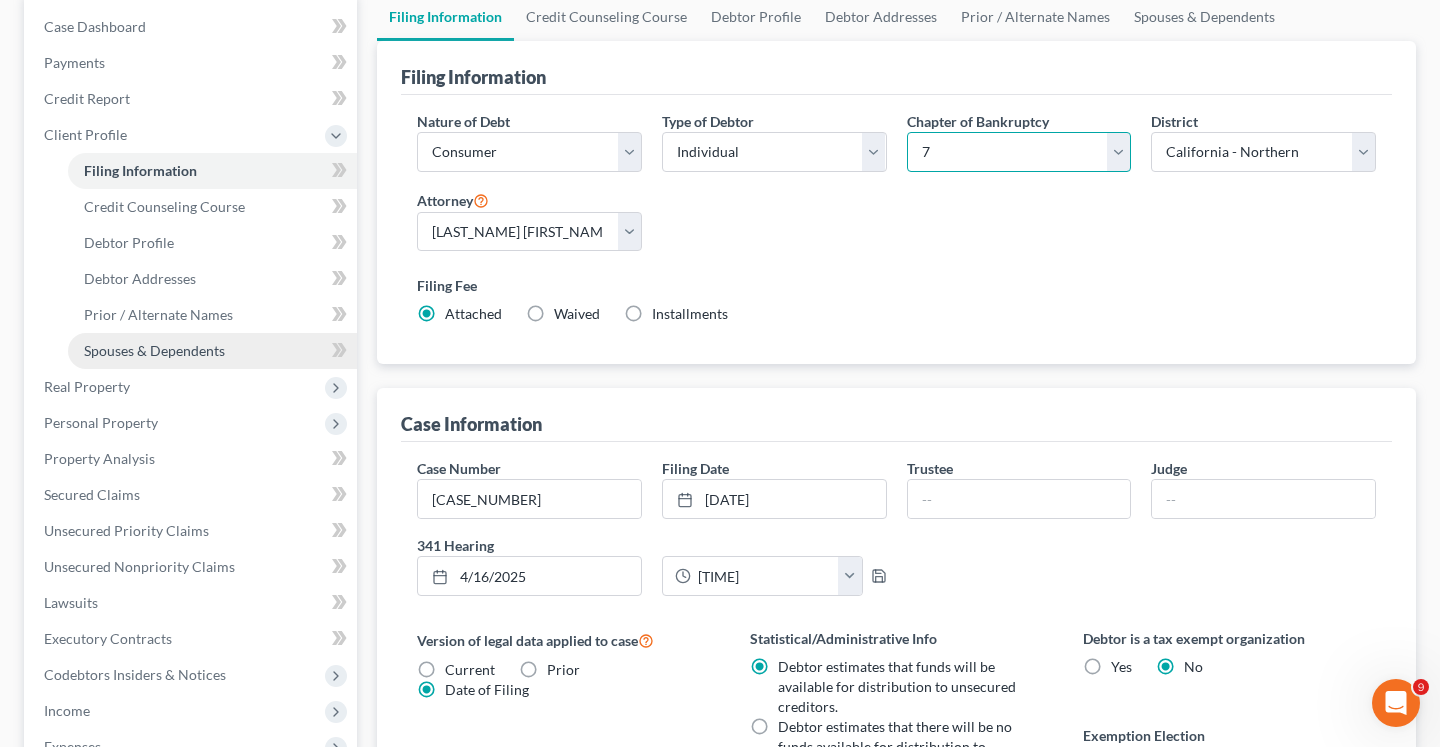 scroll, scrollTop: 411, scrollLeft: 0, axis: vertical 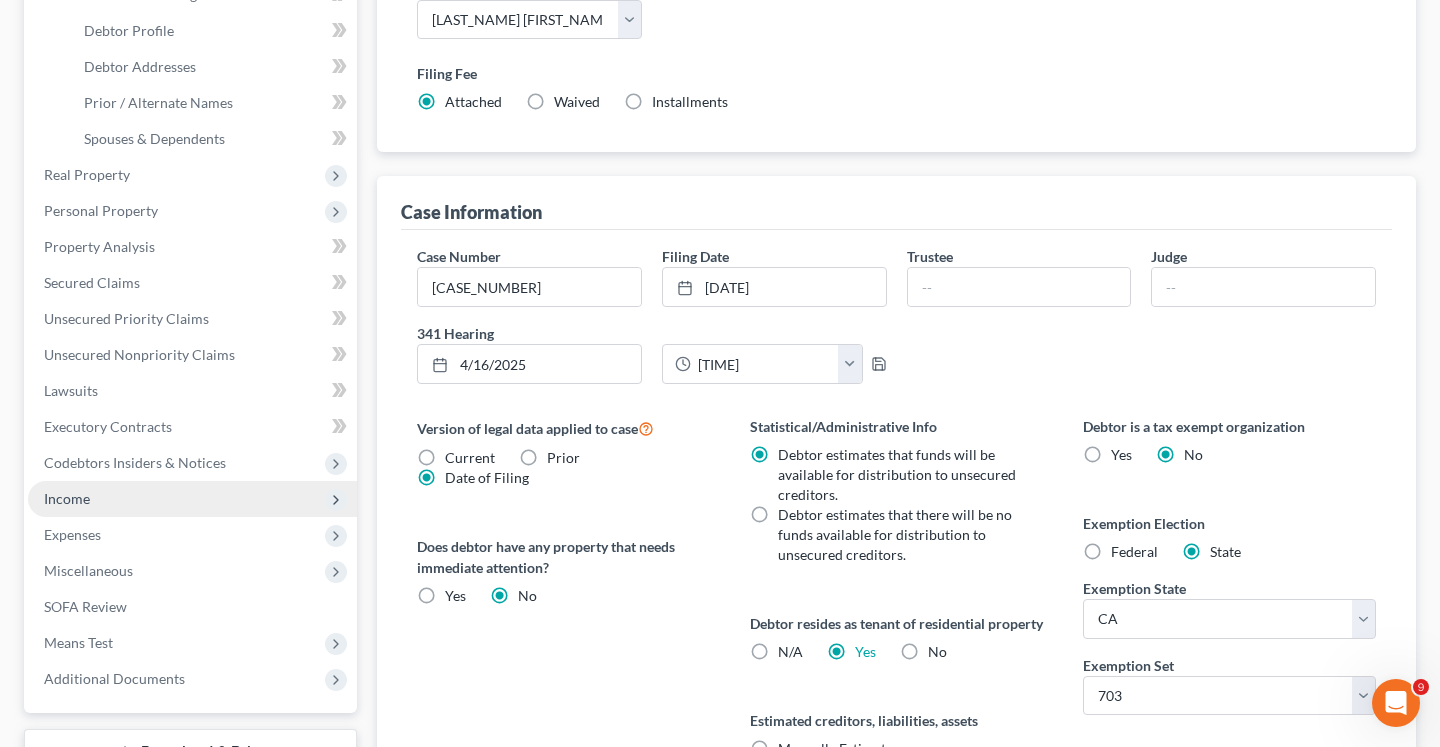 click on "Income" at bounding box center [192, 499] 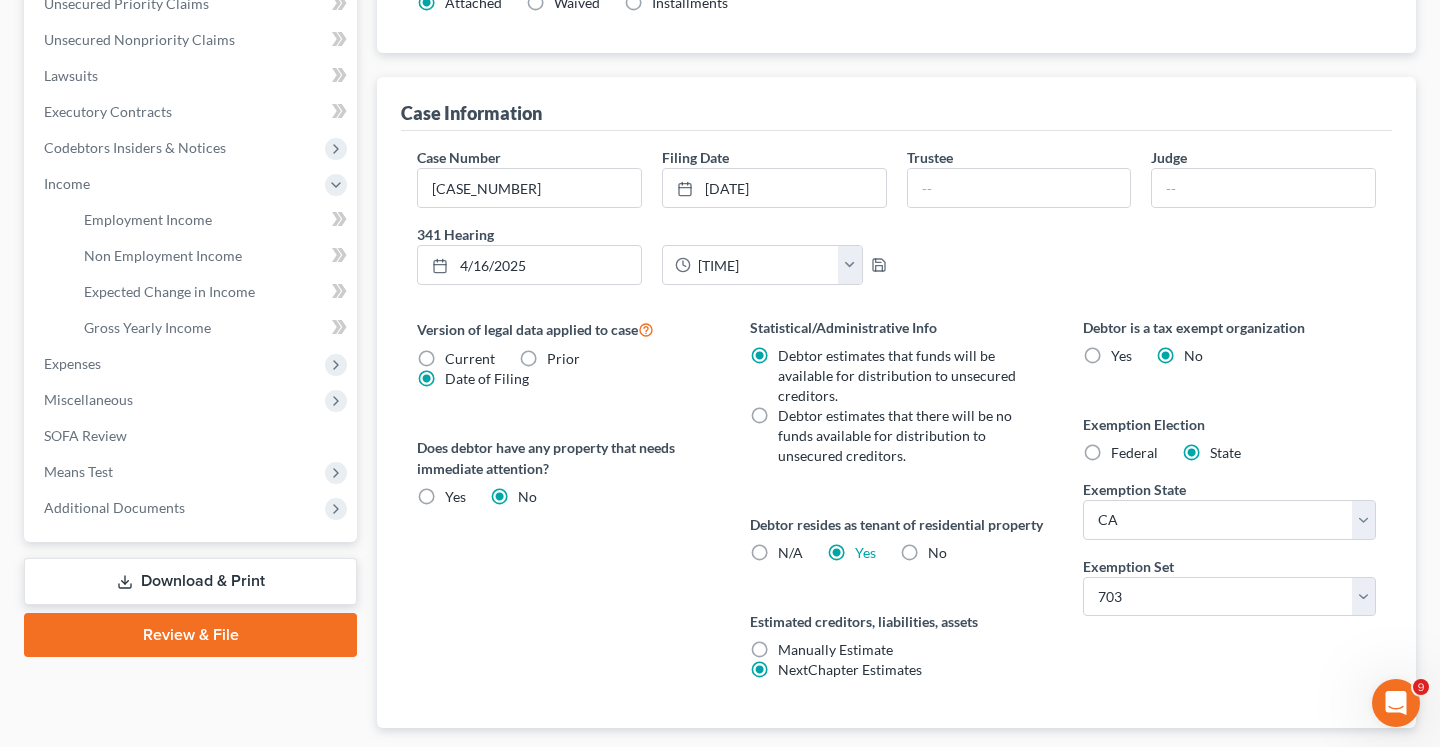 scroll, scrollTop: 585, scrollLeft: 0, axis: vertical 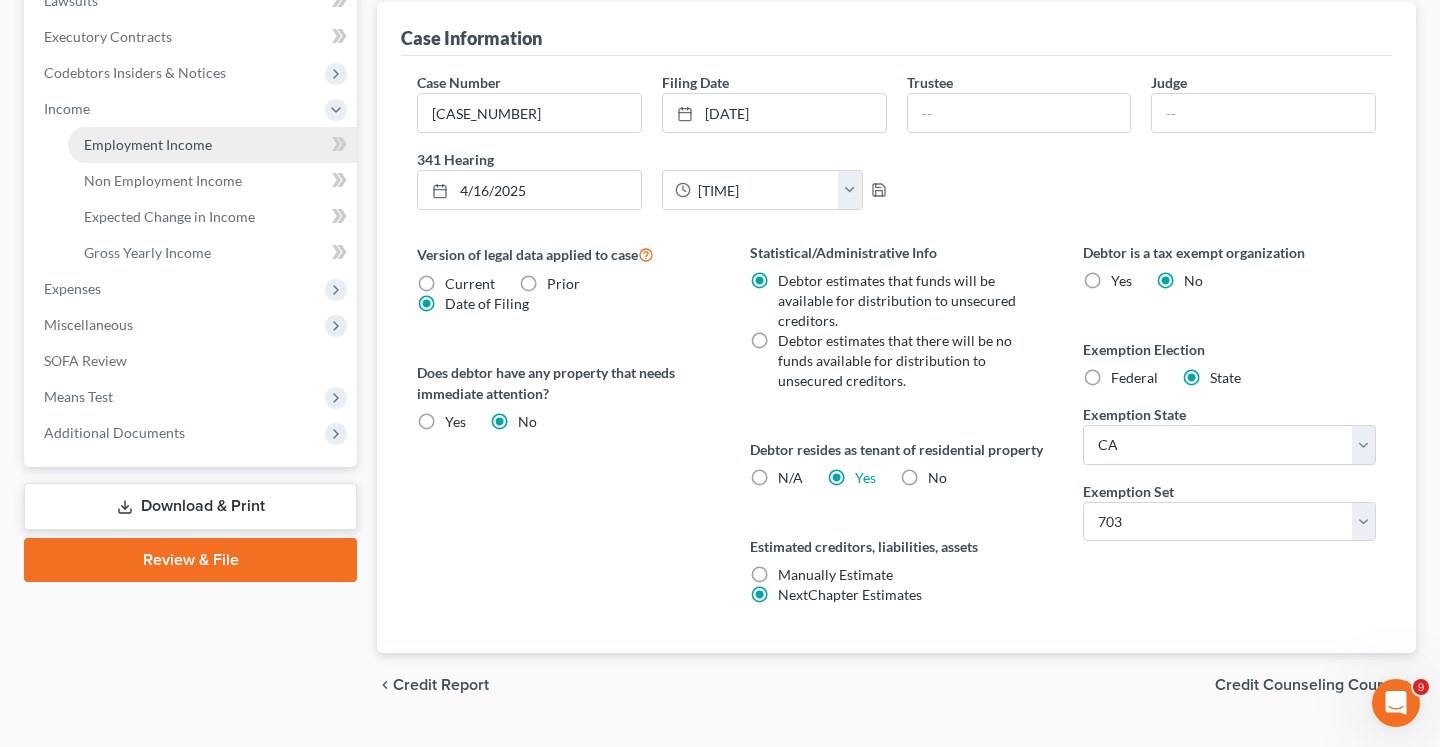 click on "Employment Income" at bounding box center (148, 144) 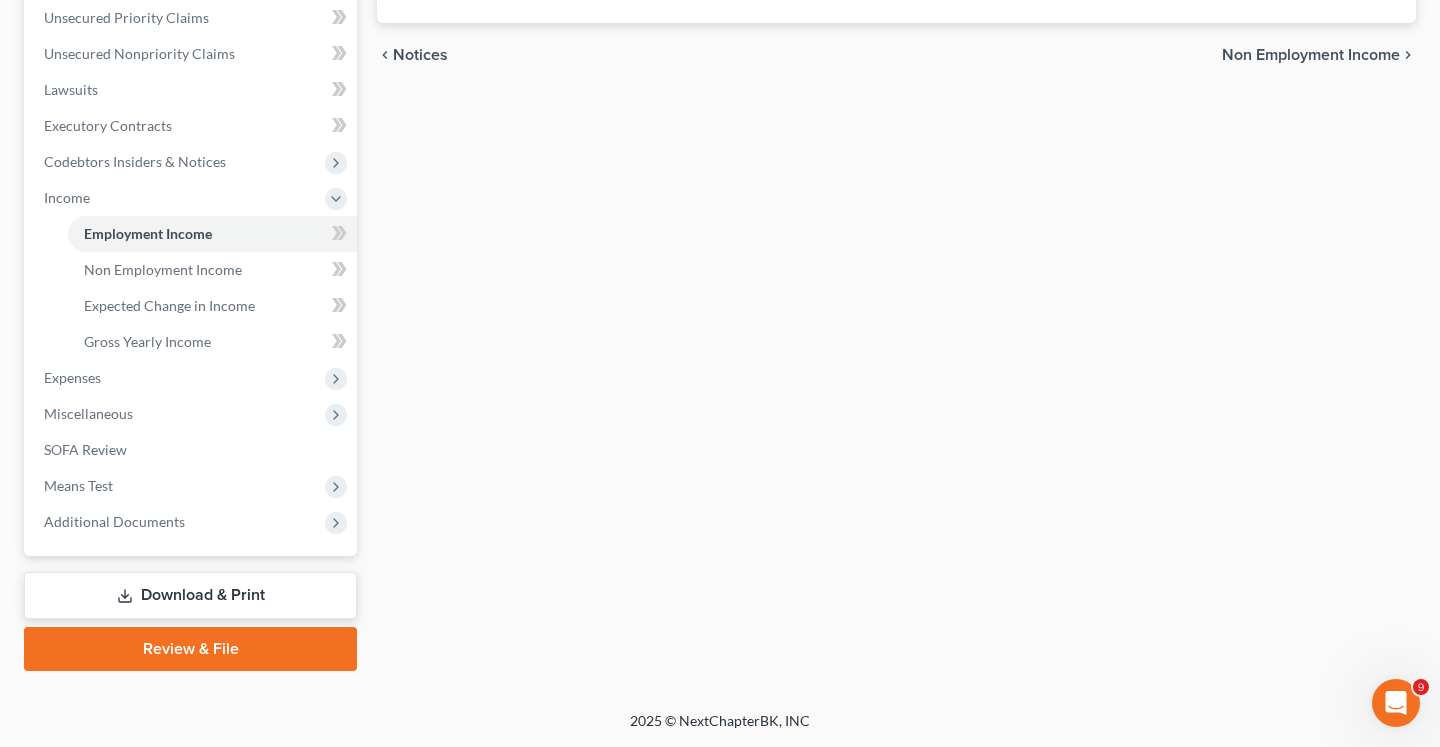 scroll, scrollTop: 494, scrollLeft: 0, axis: vertical 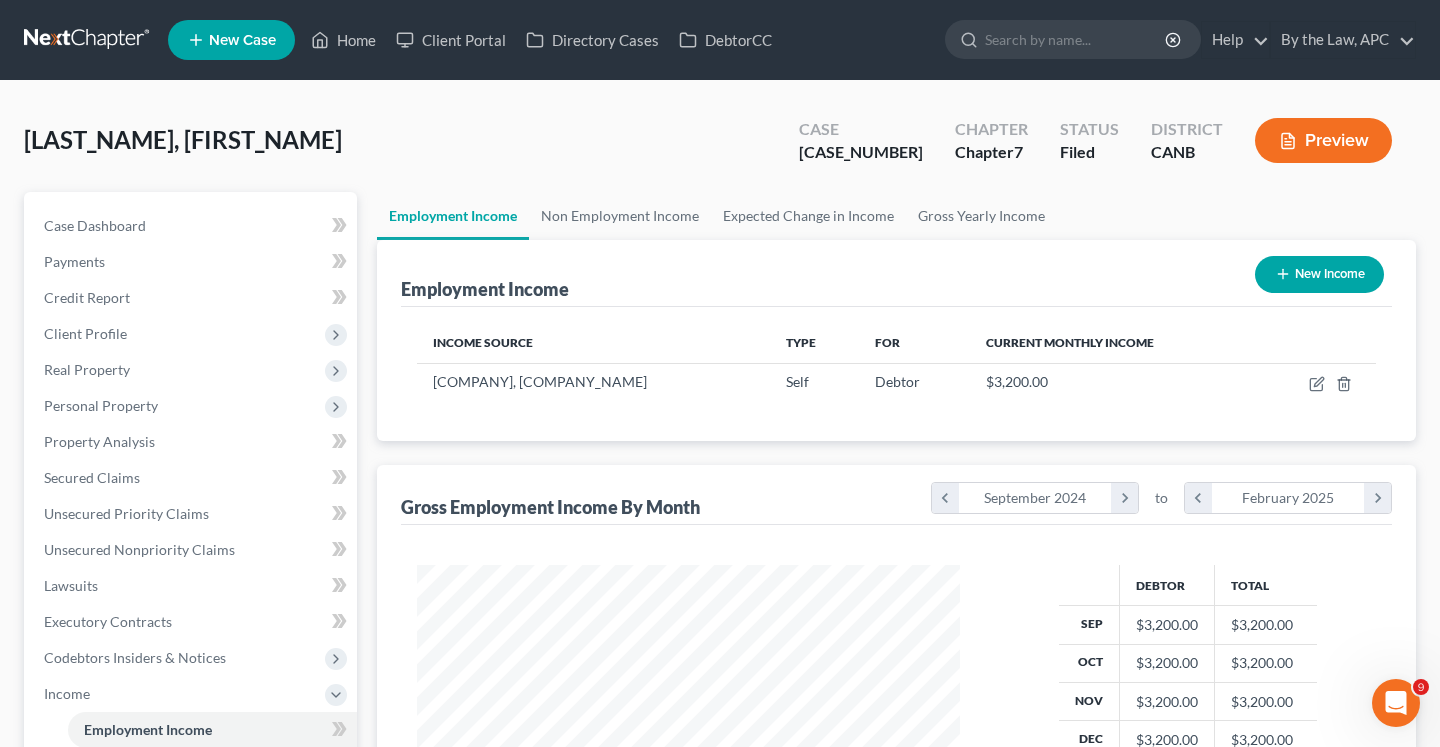 click on "Preview" at bounding box center [1323, 140] 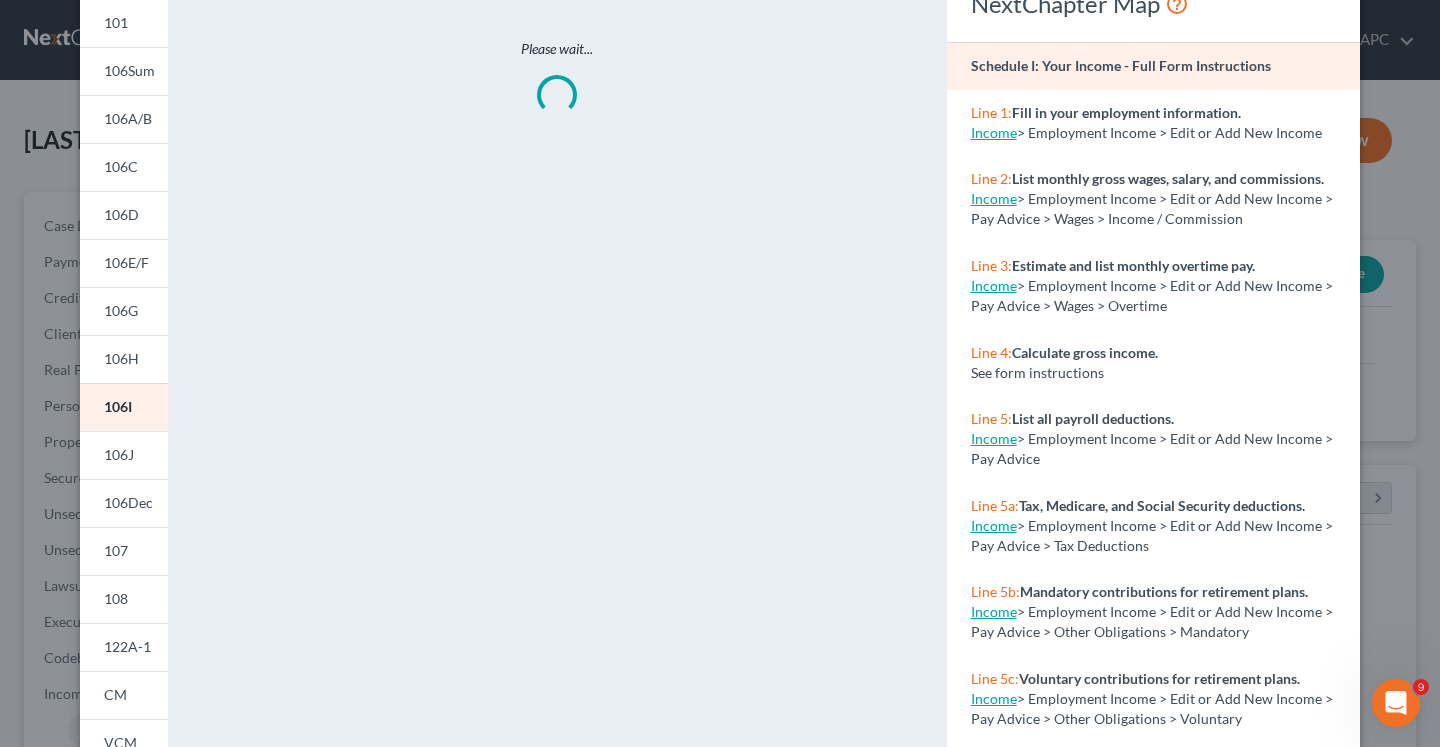 scroll, scrollTop: 131, scrollLeft: 0, axis: vertical 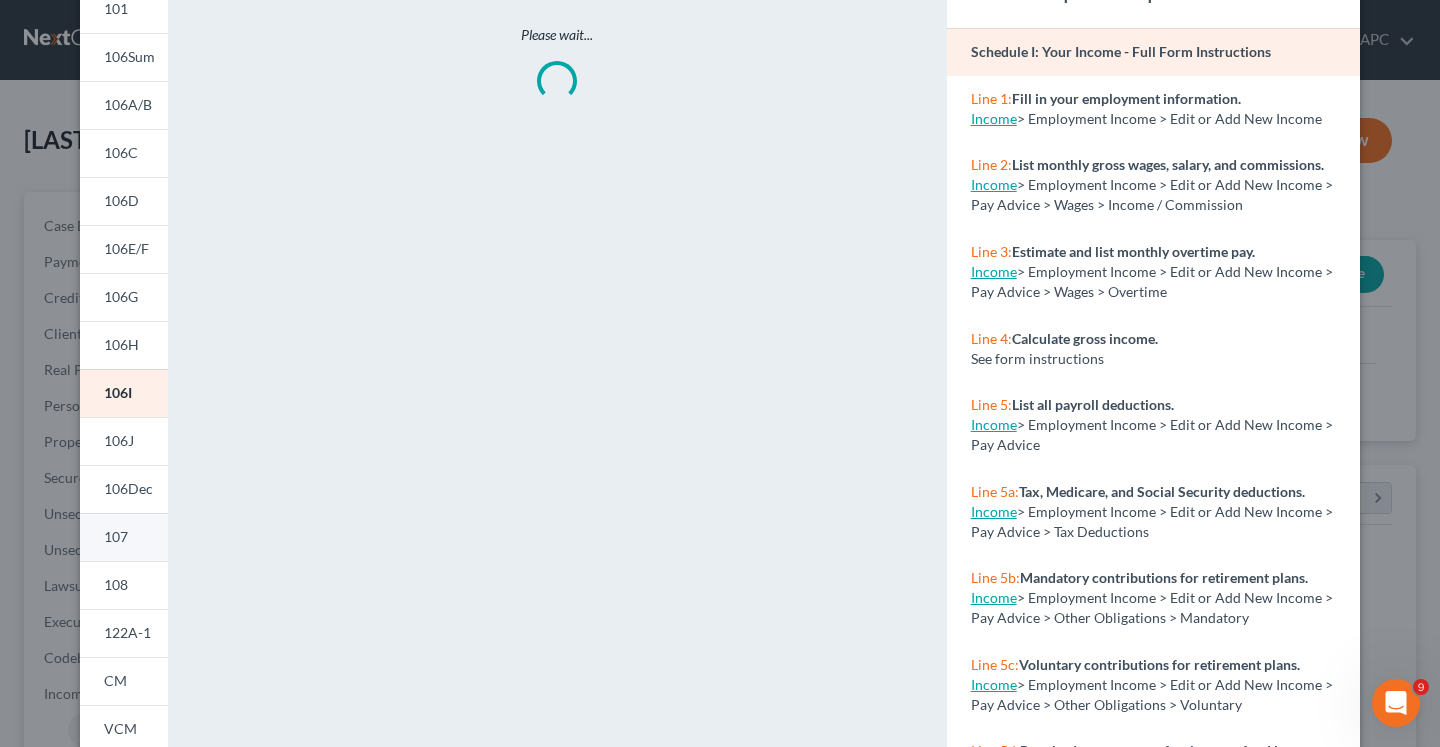 click on "107" at bounding box center [116, 536] 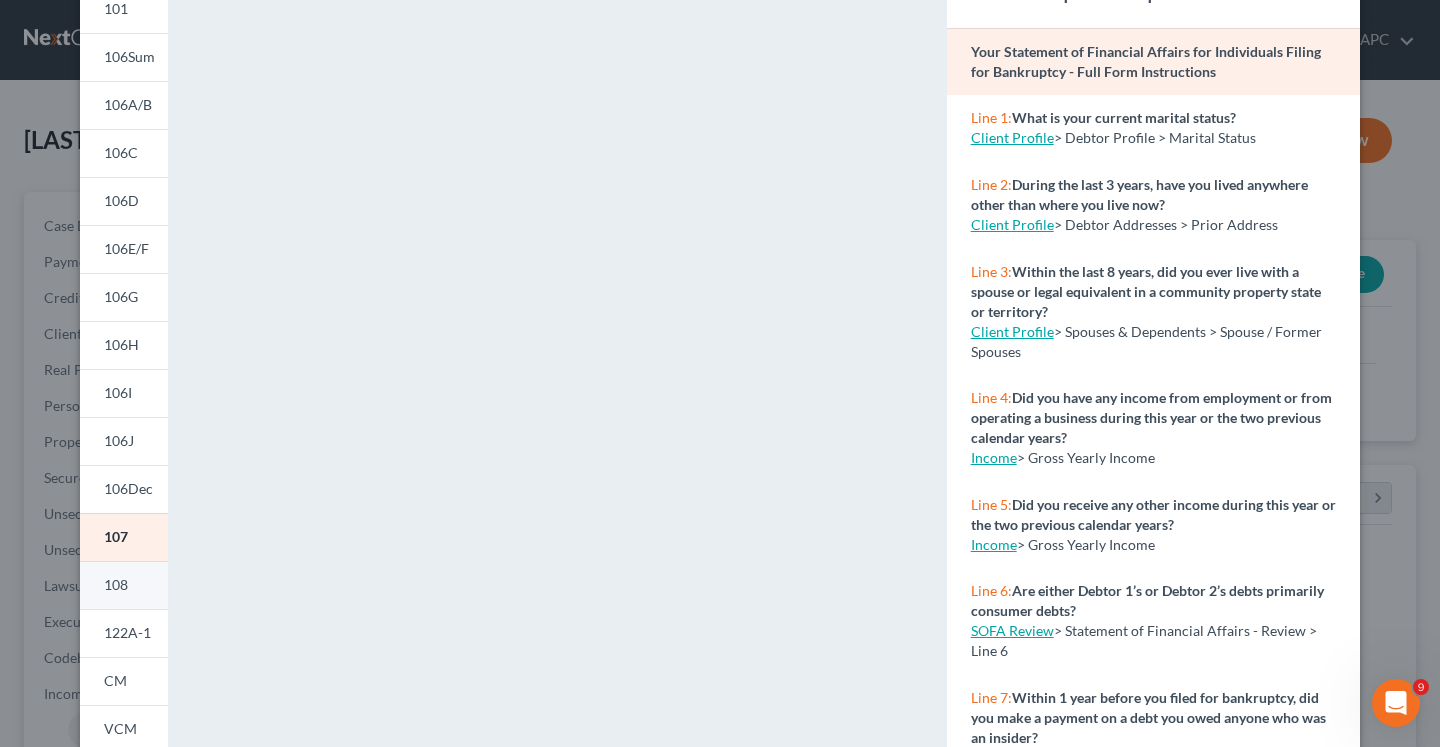 click on "108" at bounding box center (124, 585) 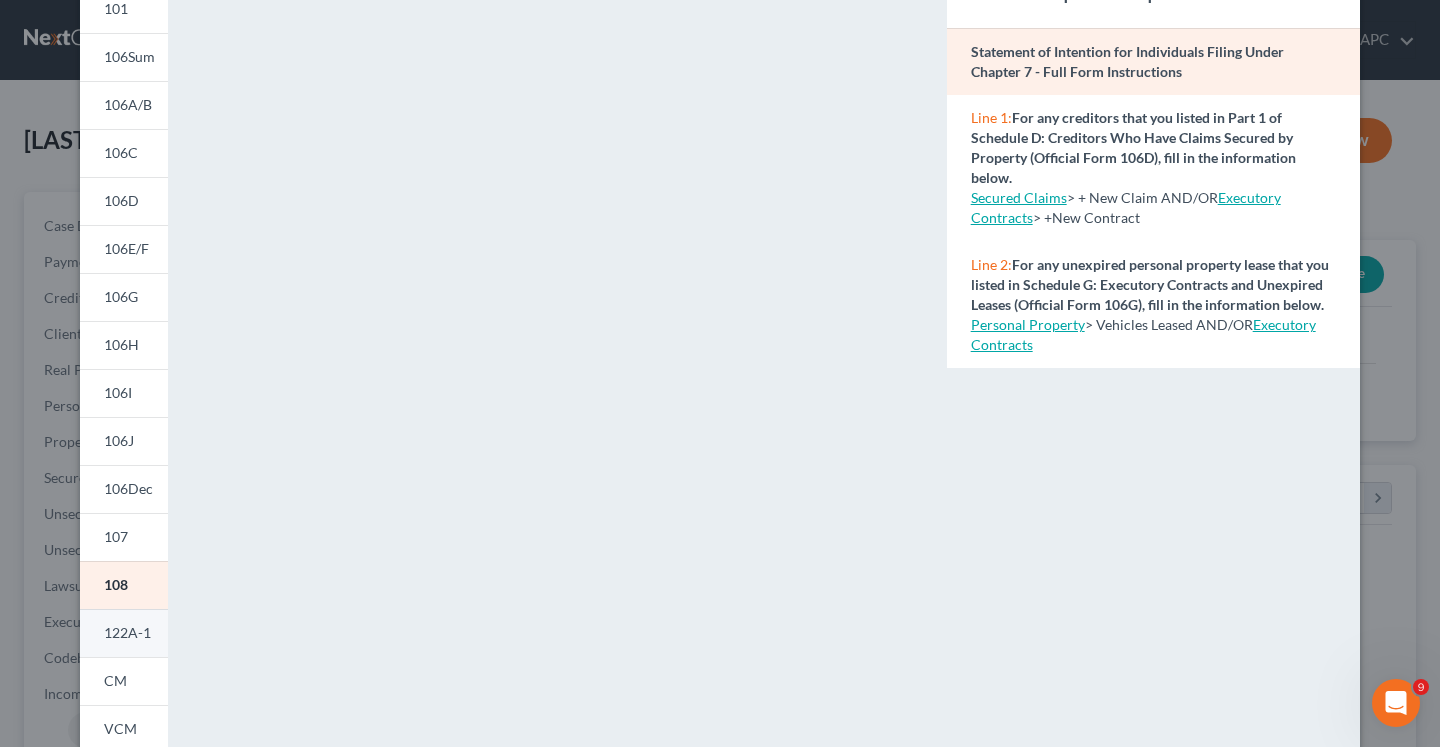 click on "122A-1" at bounding box center [124, 633] 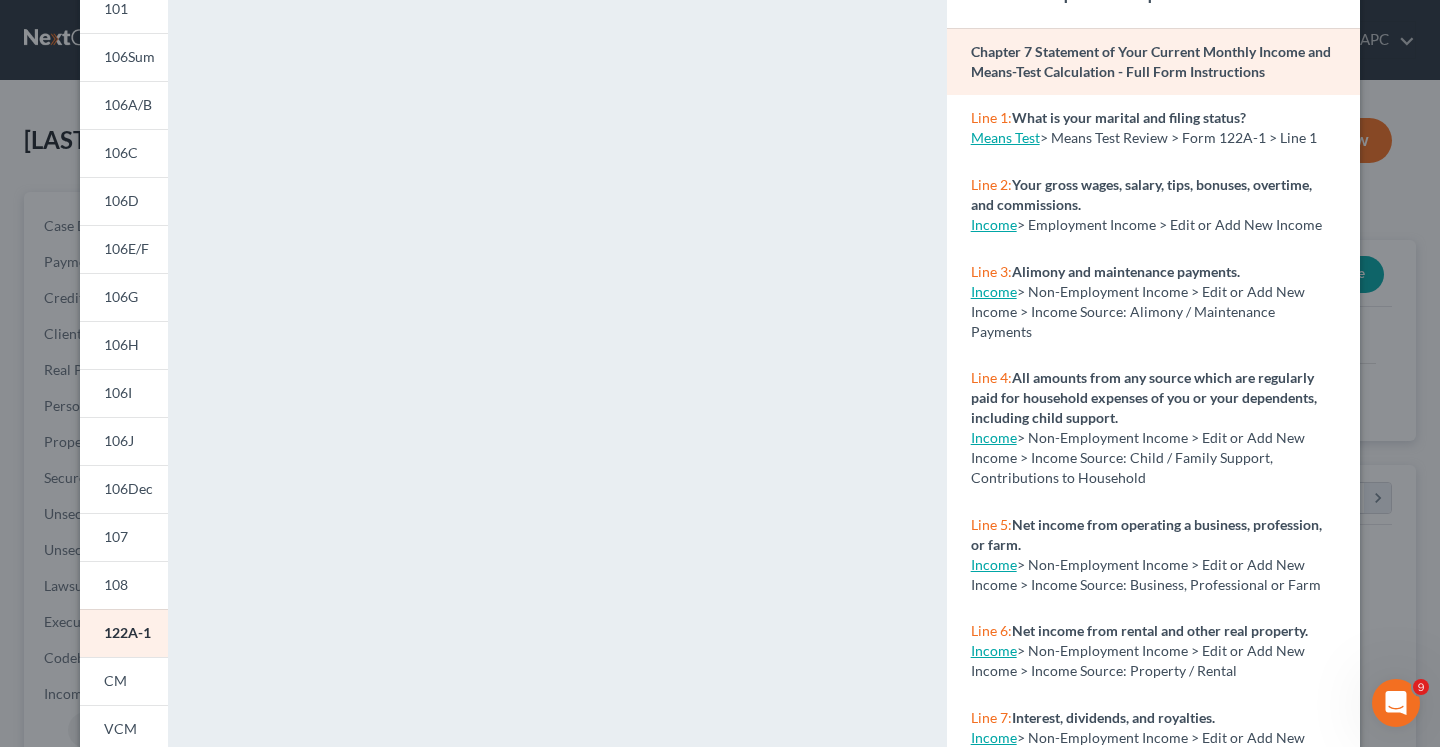 scroll, scrollTop: 0, scrollLeft: 0, axis: both 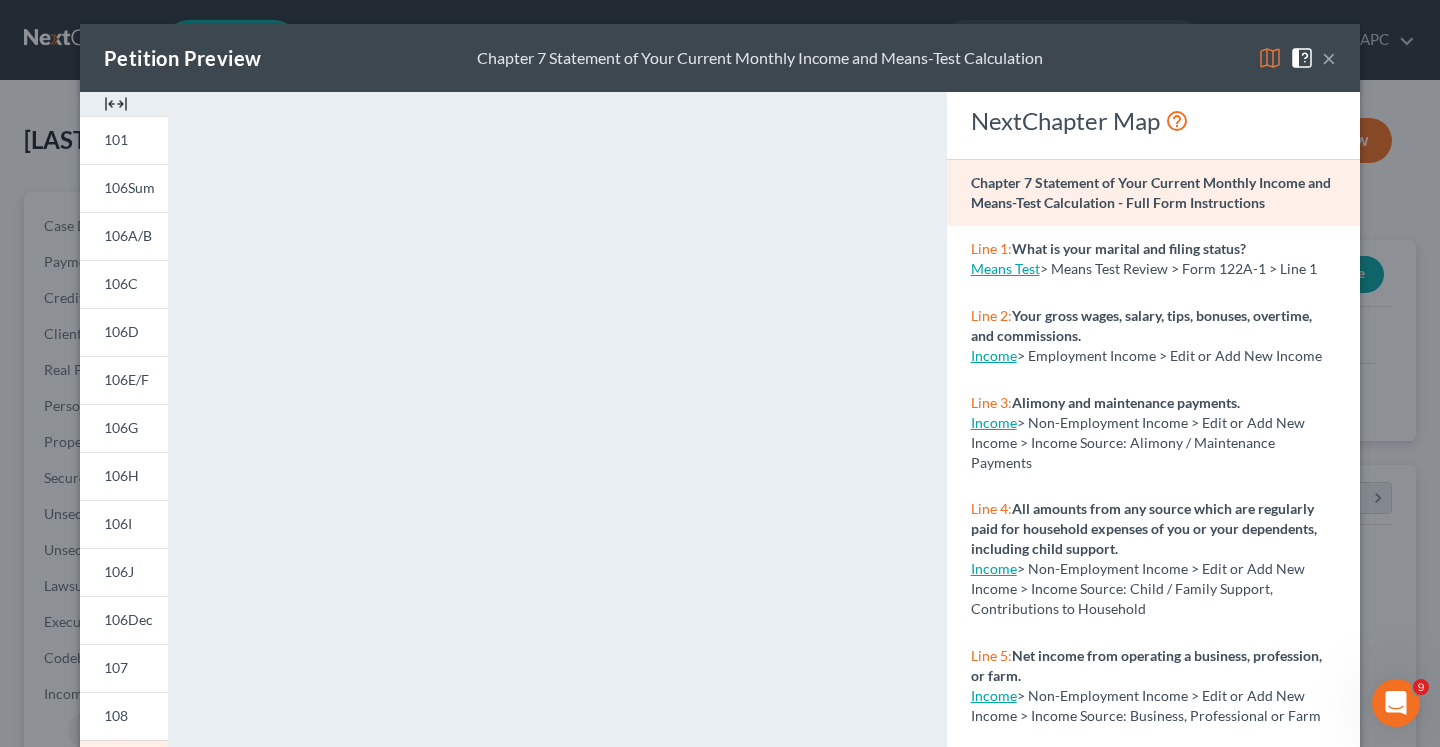 click on "[DOCUMENT_NAME] [CASE_TYPE] [DOCUMENT_NAME] × [FORM_NUMBERS]" at bounding box center (720, 58) 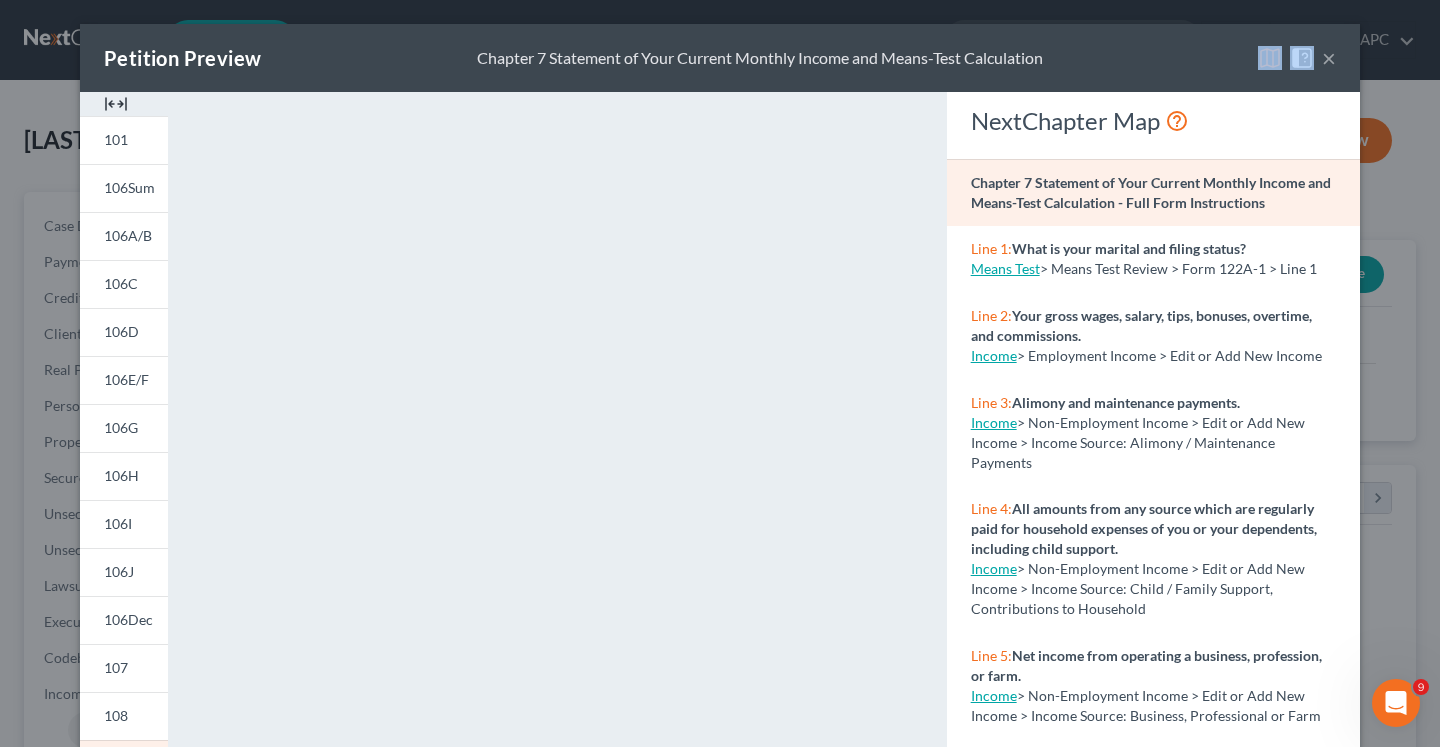 click on "[DOCUMENT_NAME] [CASE_TYPE] [DOCUMENT_NAME] × [FORM_NUMBERS]" at bounding box center (720, 58) 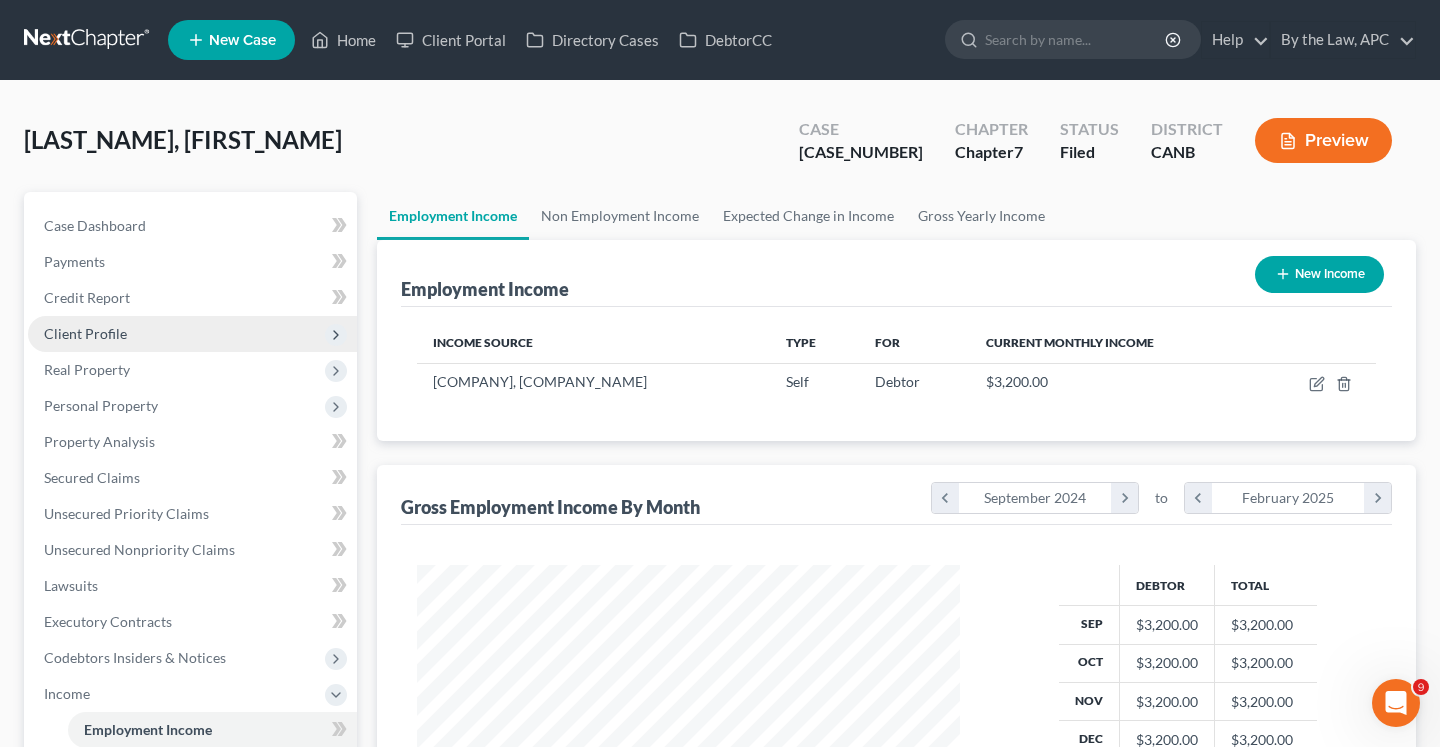 click on "Client Profile" at bounding box center [85, 333] 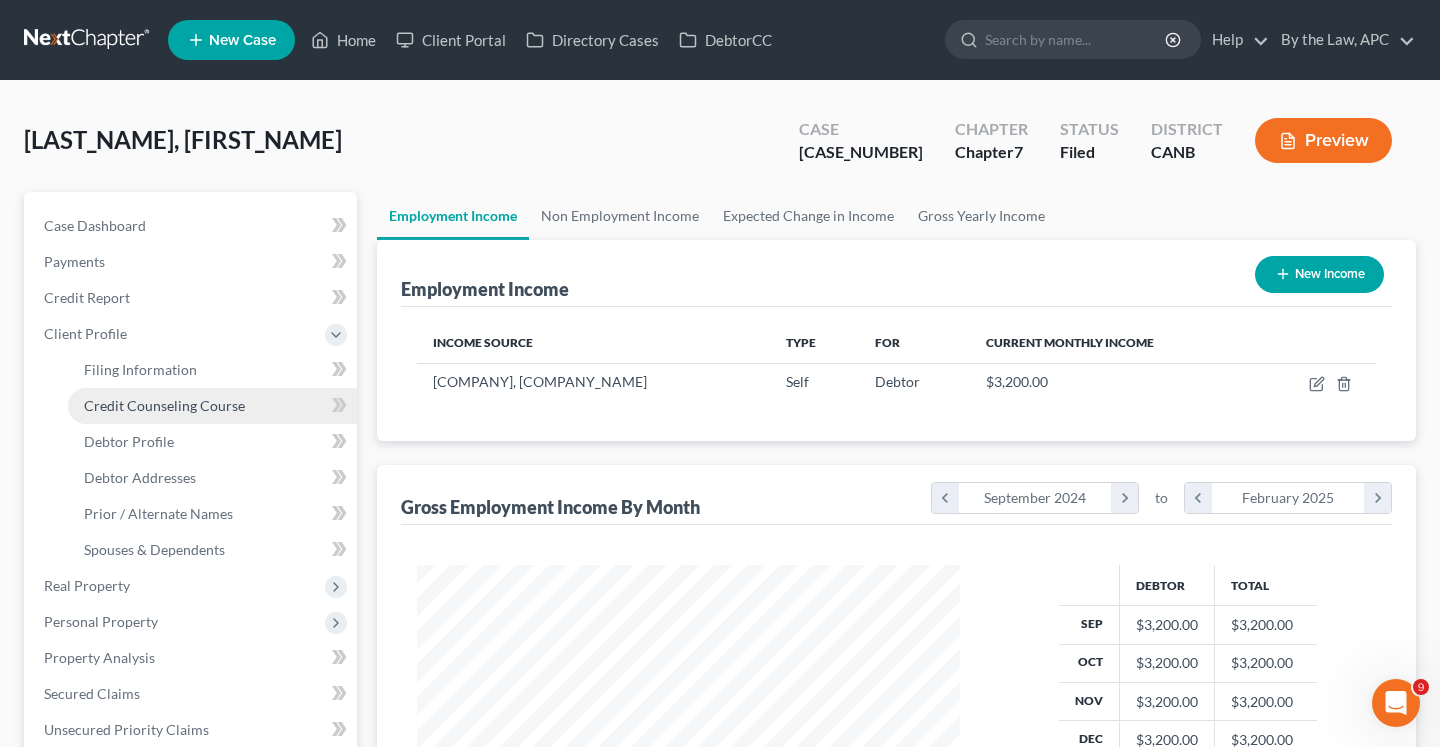click on "Credit Counseling Course" at bounding box center (164, 405) 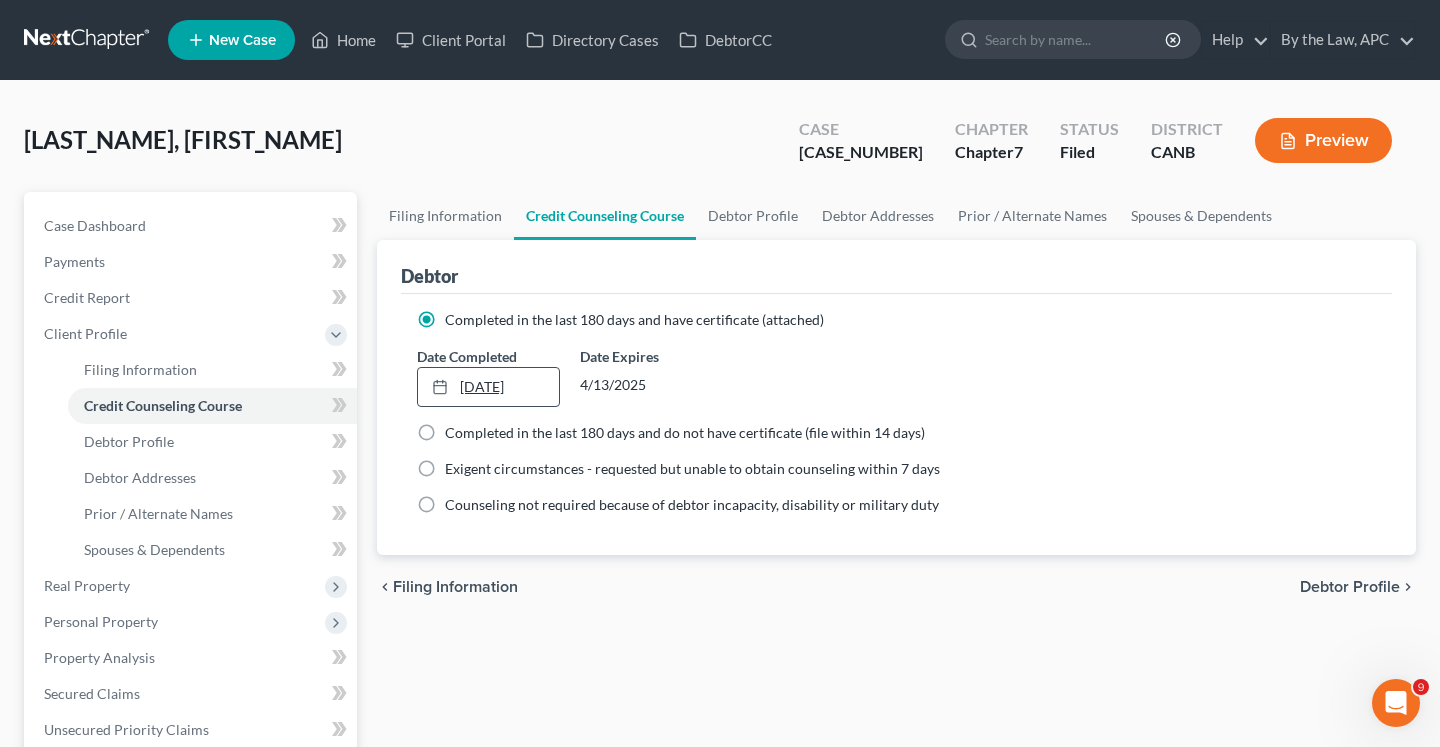 click on "[DATE]" at bounding box center [488, 387] 